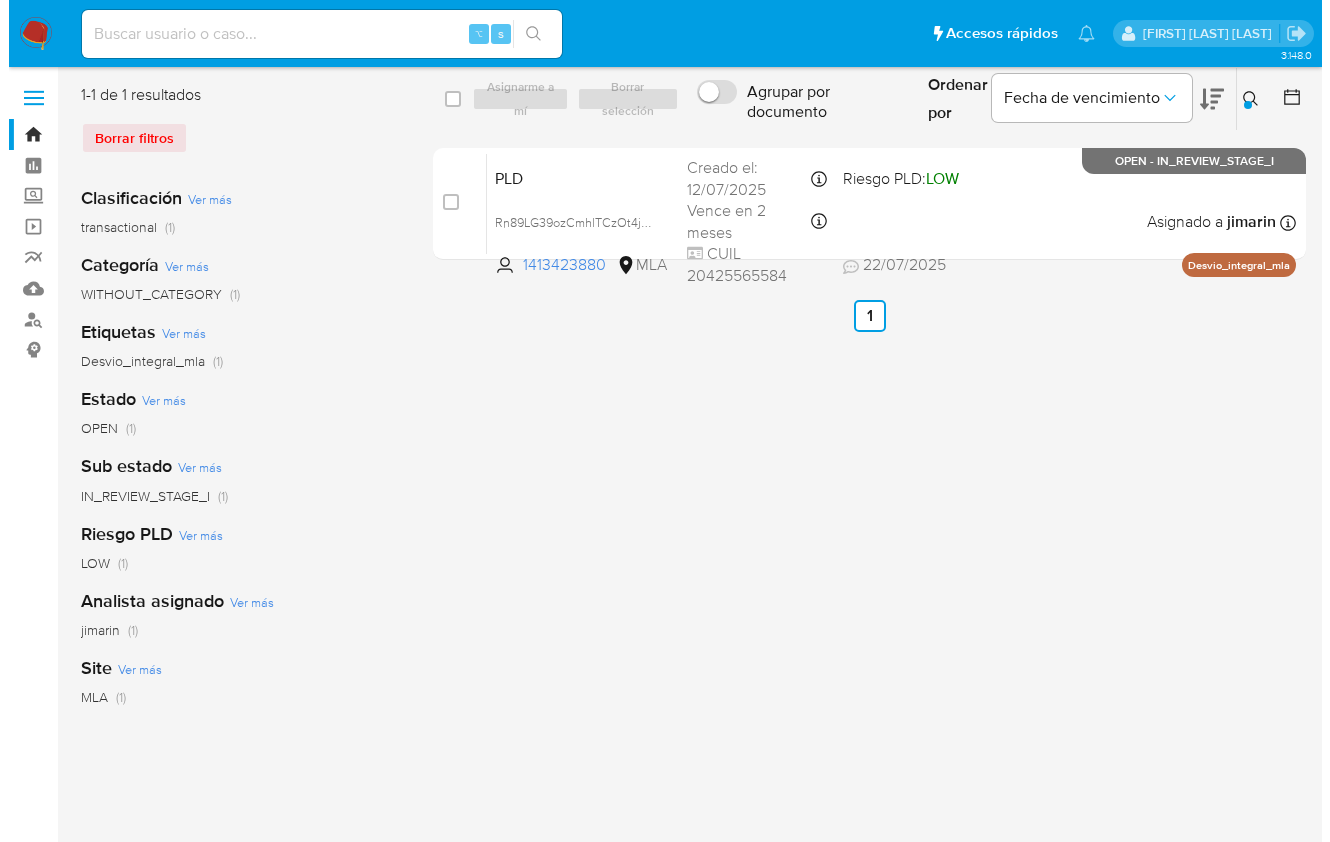 scroll, scrollTop: 0, scrollLeft: 0, axis: both 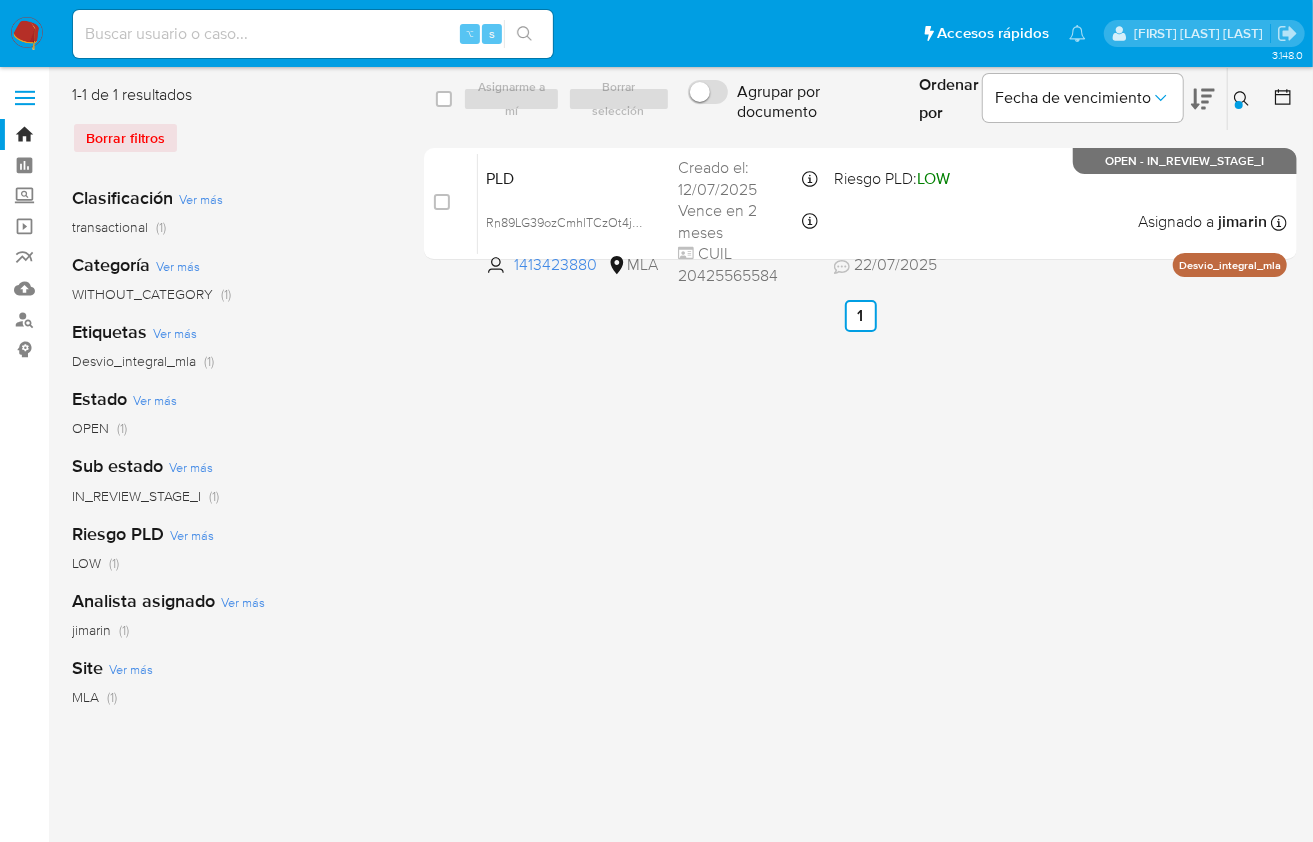 click at bounding box center [1279, 99] 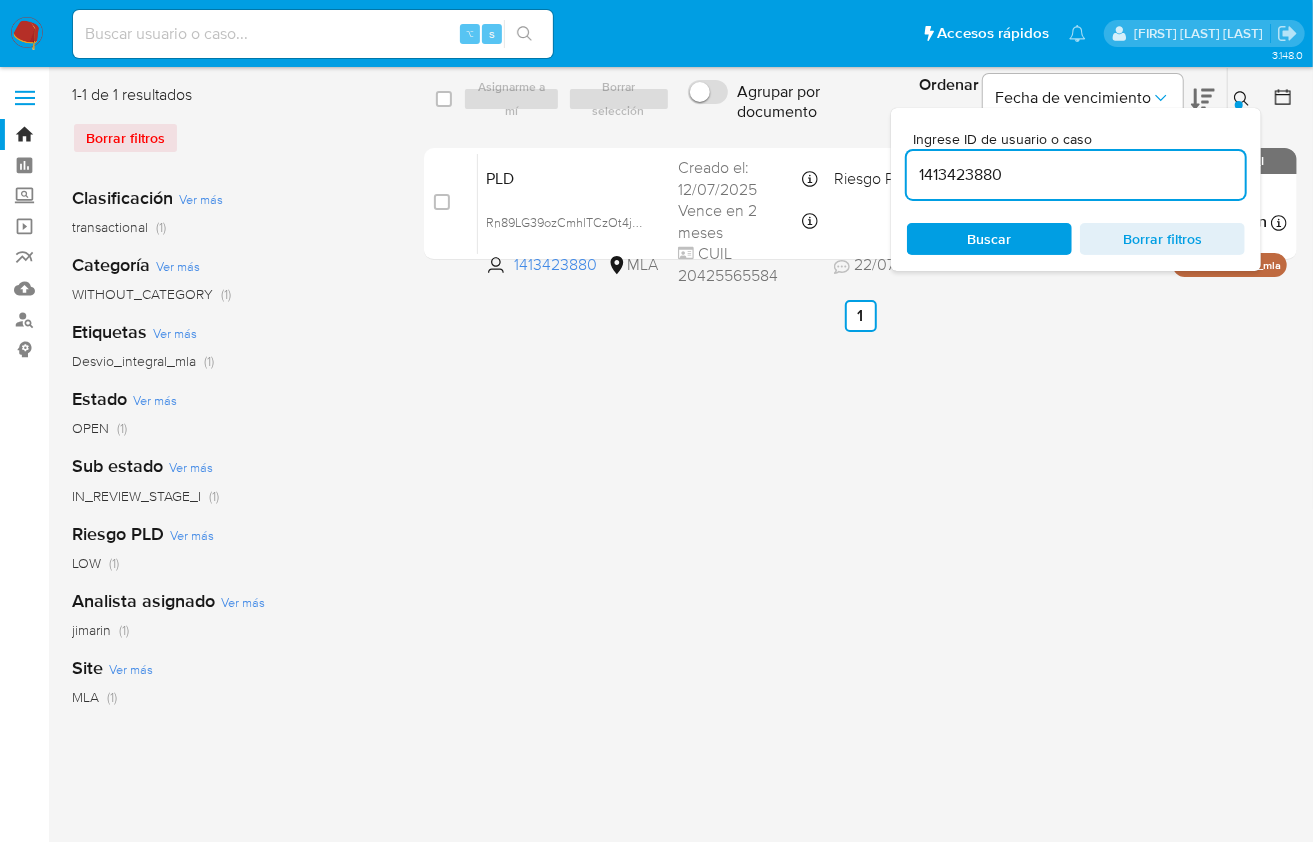 click on "1413423880" at bounding box center (1076, 175) 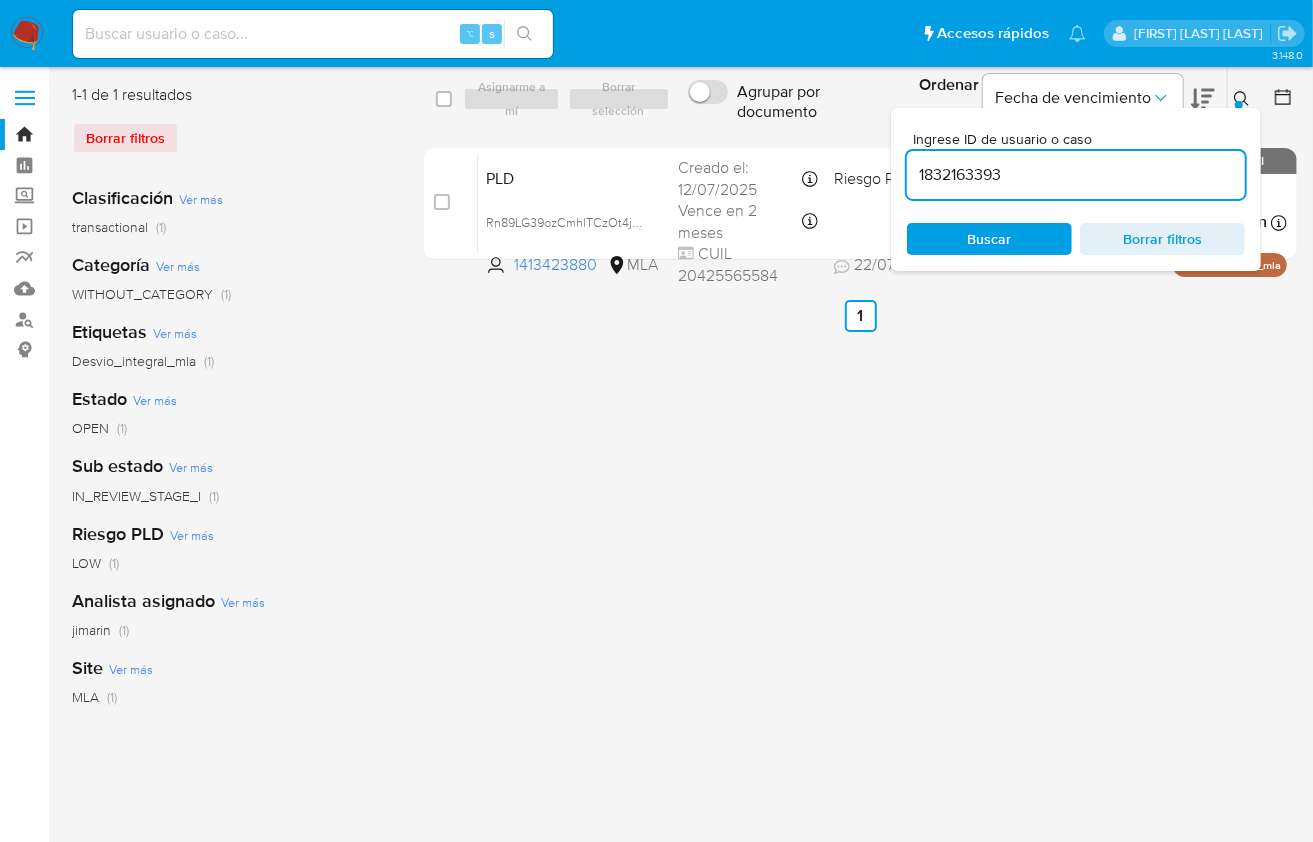 type on "1832163393" 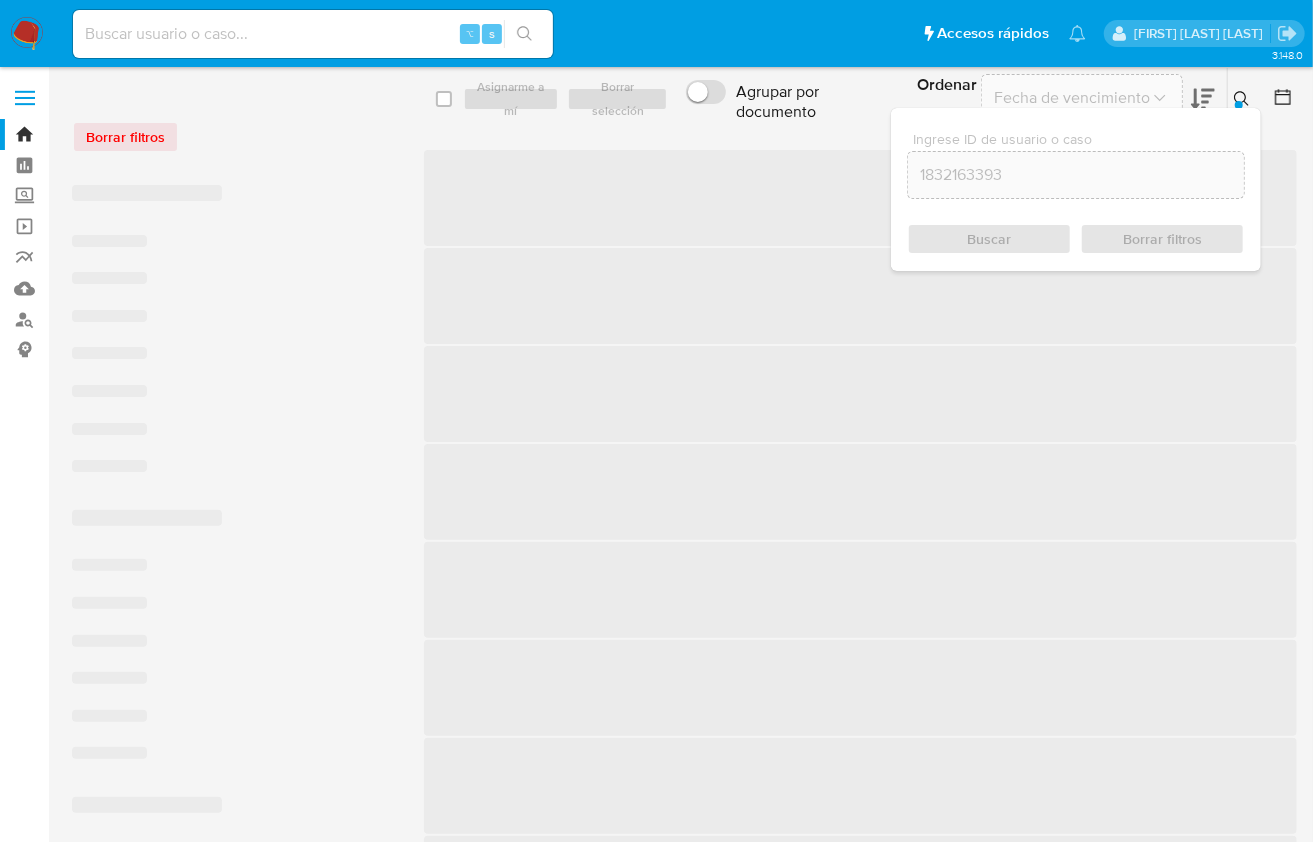 click at bounding box center [1239, 105] 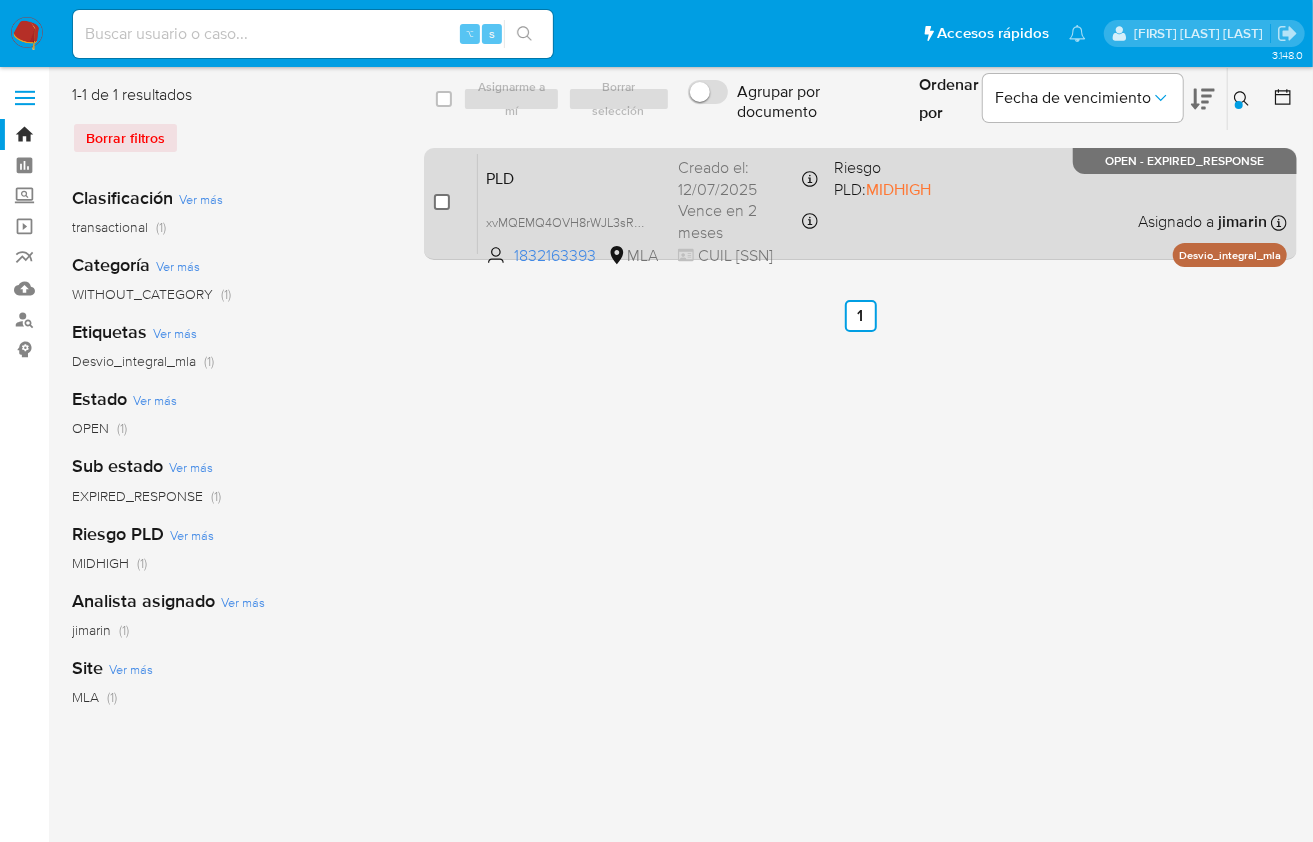 click at bounding box center (442, 202) 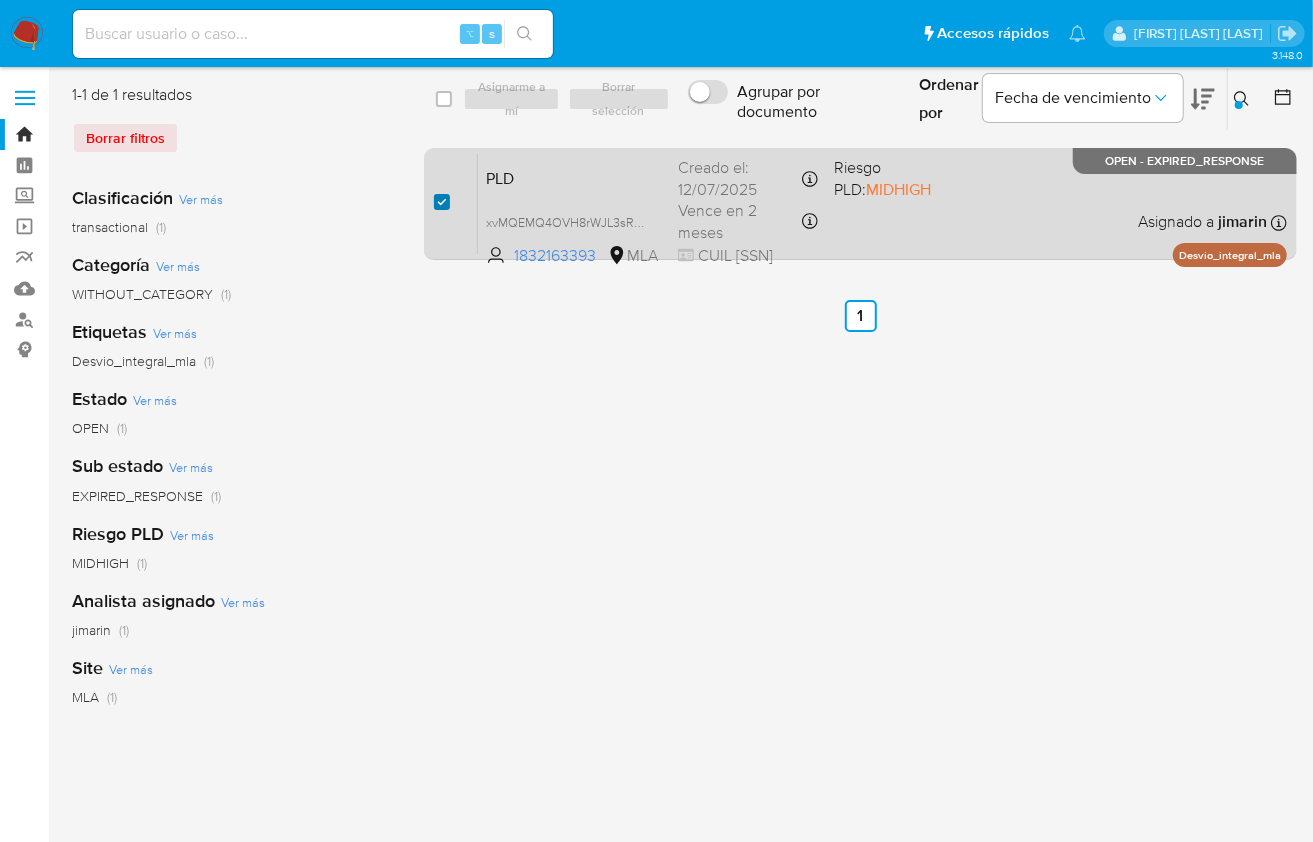 checkbox on "true" 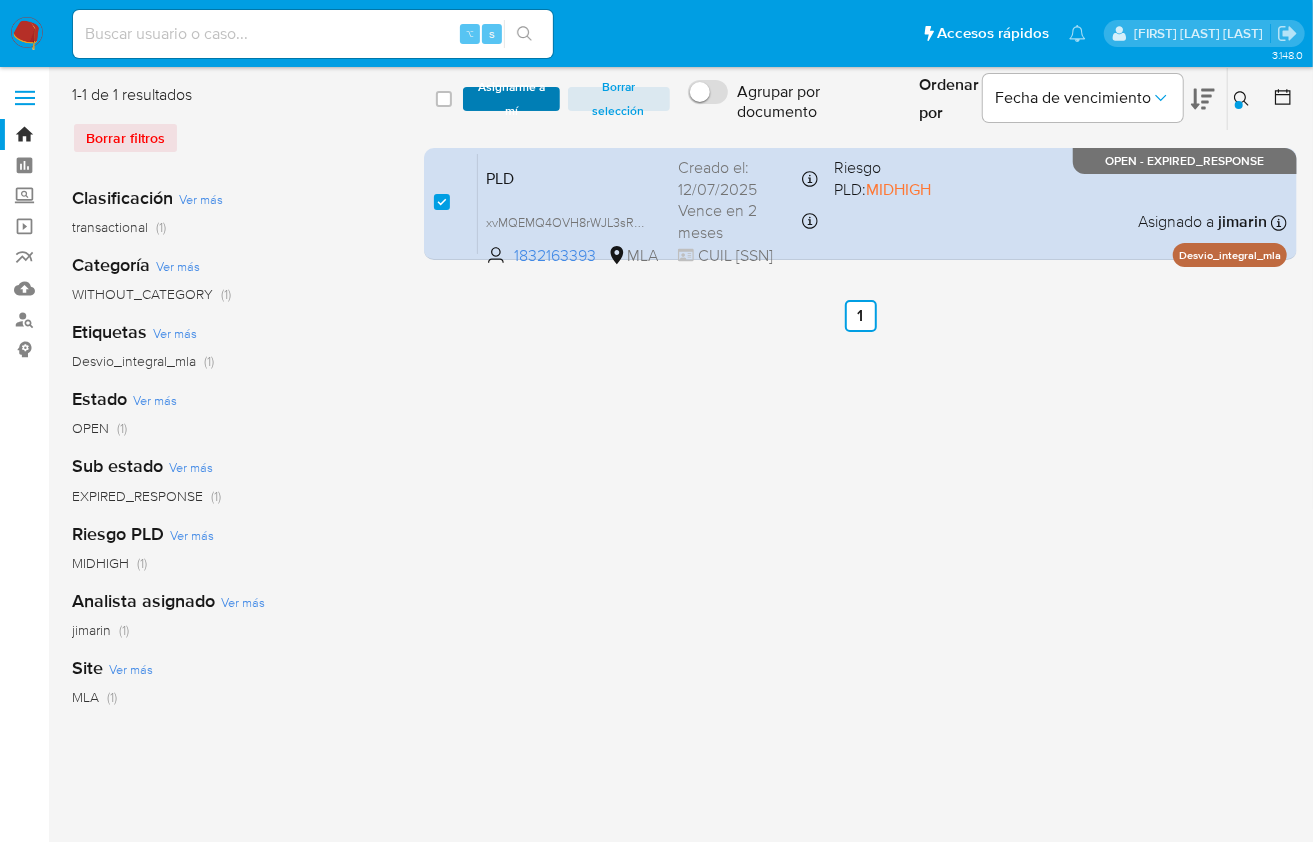 click on "Asignarme a mí" at bounding box center [511, 99] 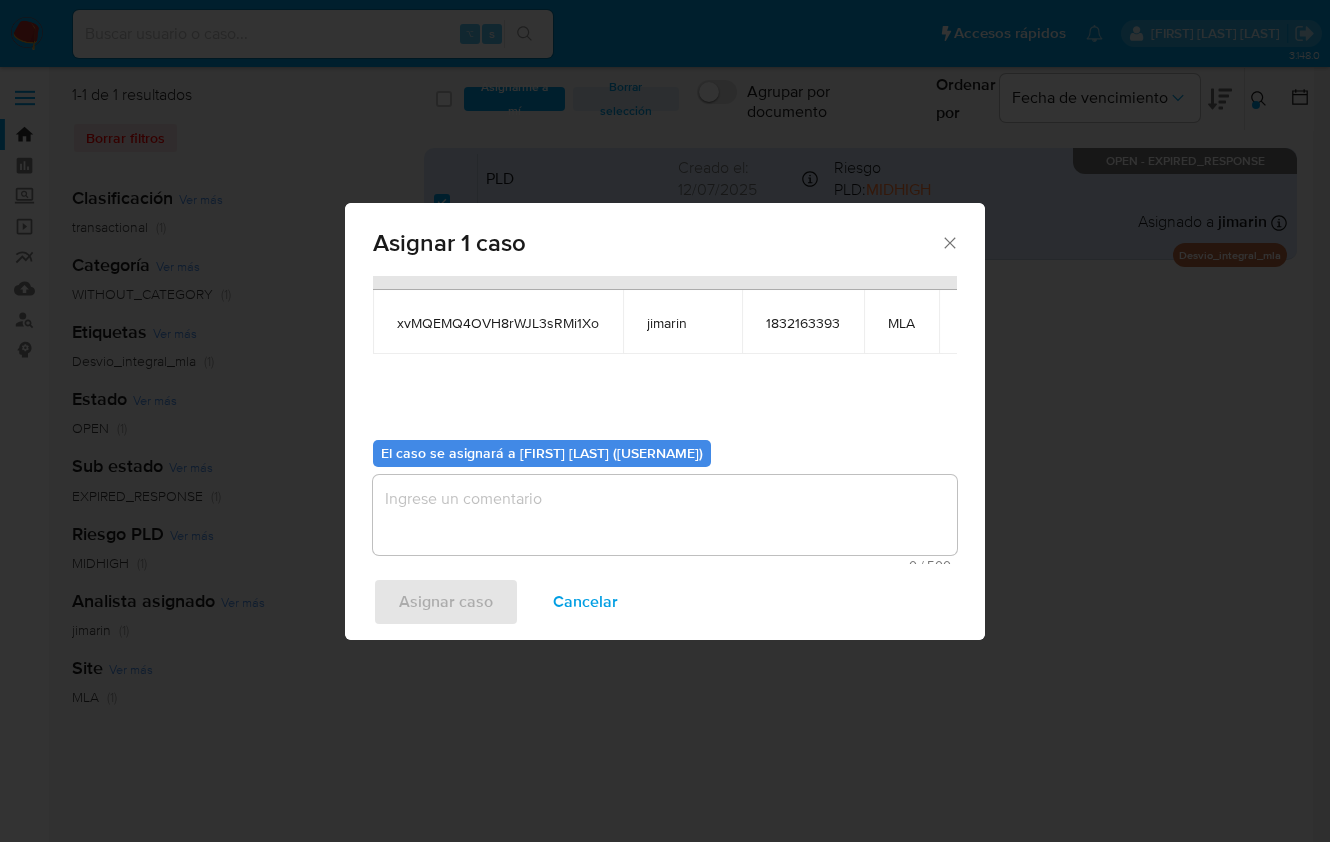 scroll, scrollTop: 102, scrollLeft: 0, axis: vertical 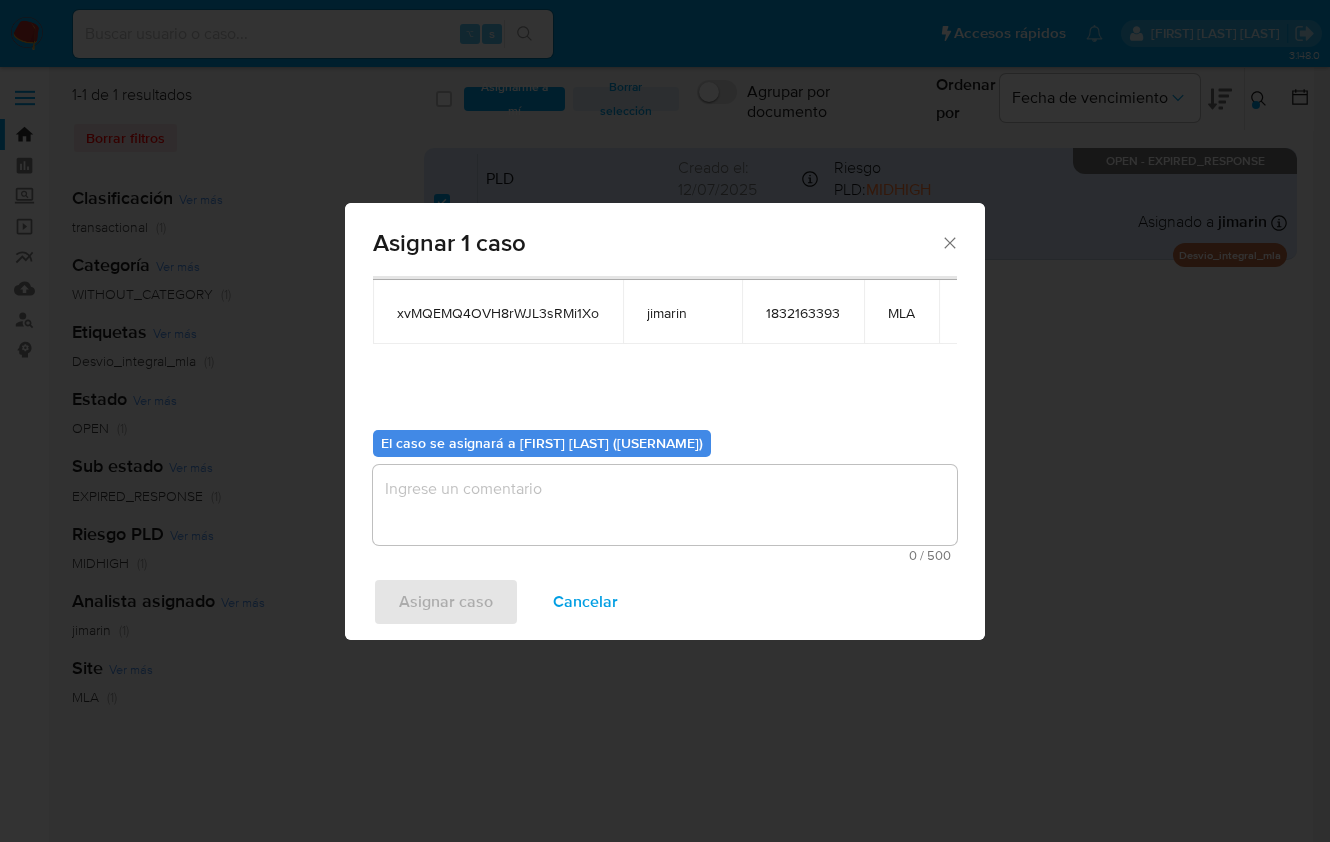 click at bounding box center [665, 505] 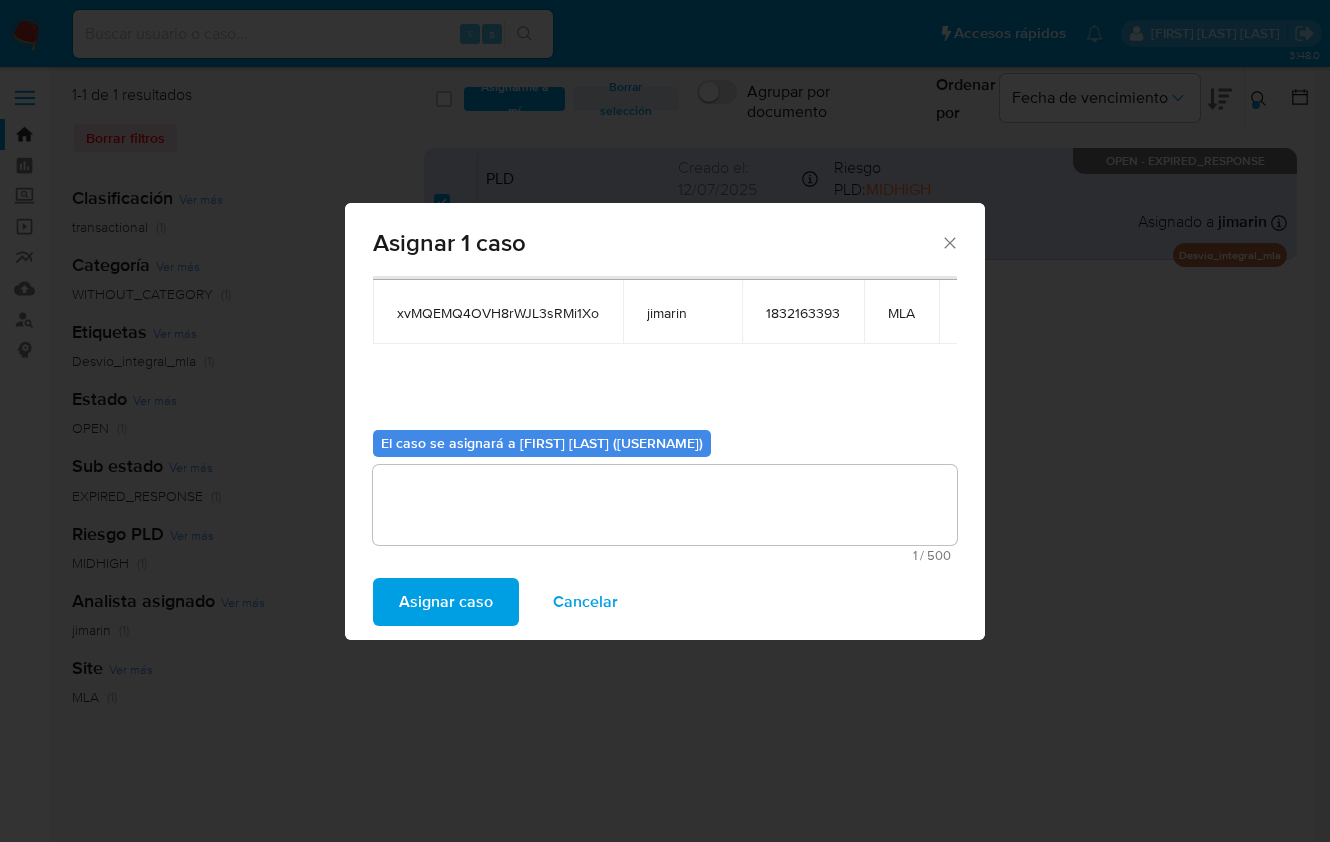 click on "Asignar caso" at bounding box center [446, 602] 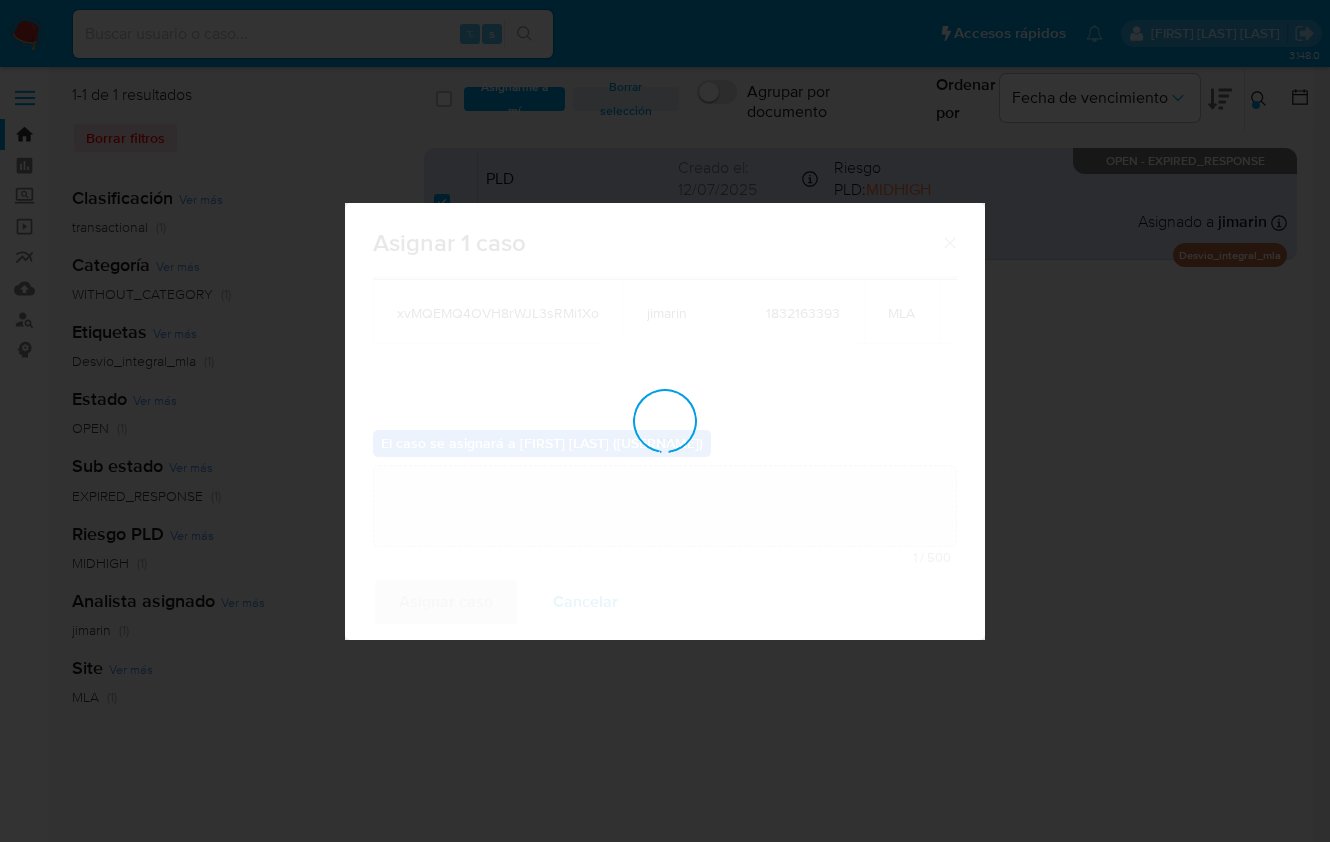 type 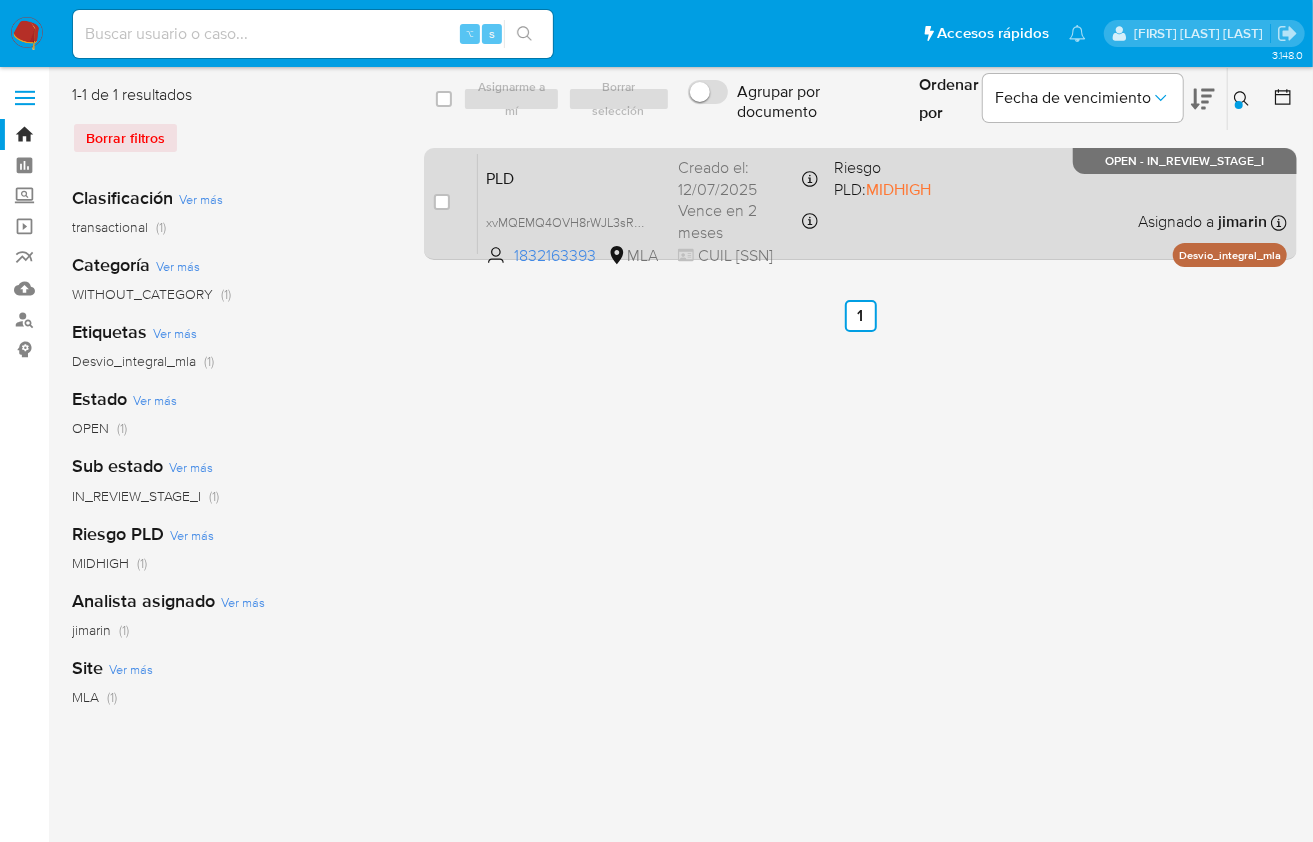 click on "PLD xvMQEMQ4OVH8rWJL3sRMi1Xo 1832163393 MLA Riesgo PLD:  MIDHIGH Creado el: 12/07/2025   Creado el: 12/07/2025 03:24:01 Vence en 2 meses   Vence el 10/10/2025 03:24:02 CUIL   20422327011 Asignado a   jimarin   Asignado el: 17/07/2025 16:34:48 Desvio_integral_mla OPEN - IN_REVIEW_STAGE_I" at bounding box center [882, 203] 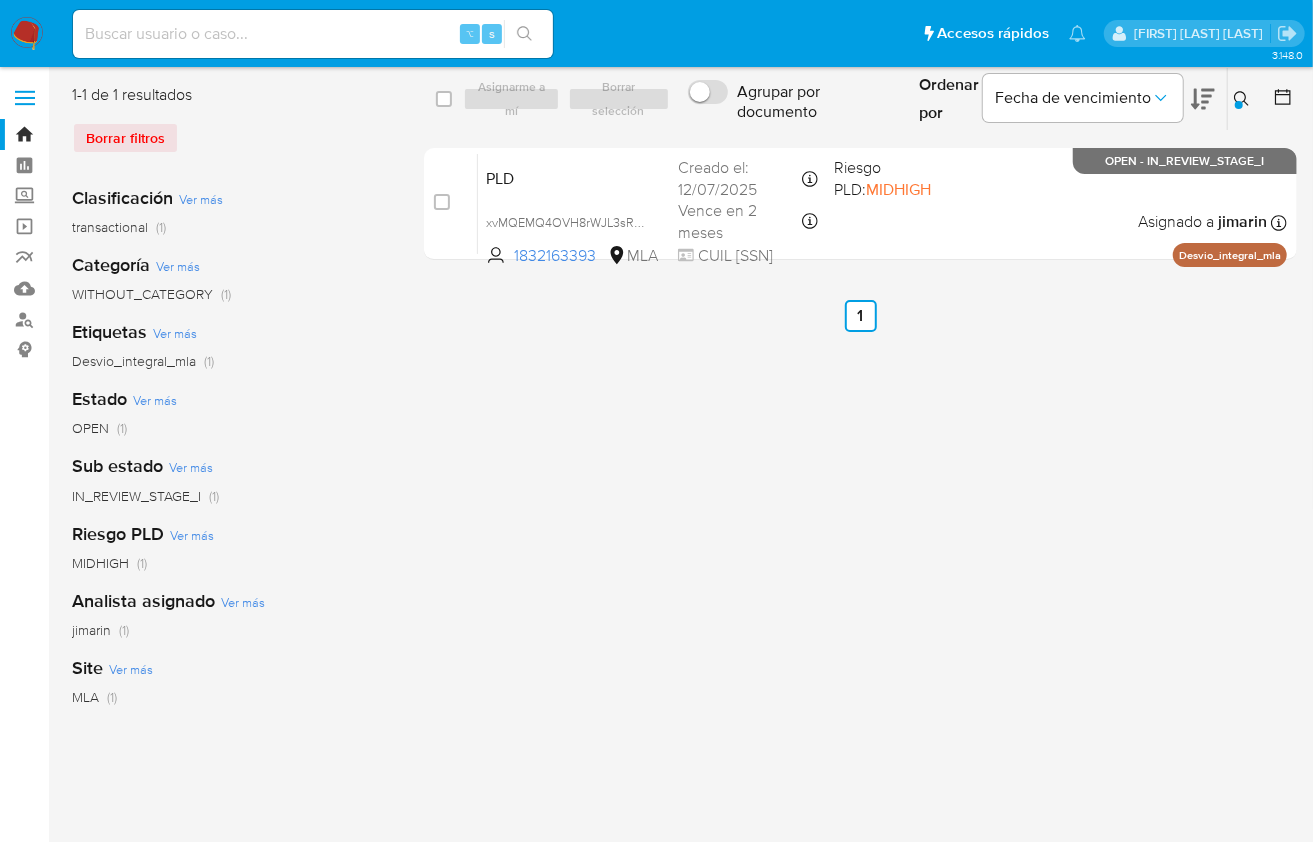 click at bounding box center [1239, 105] 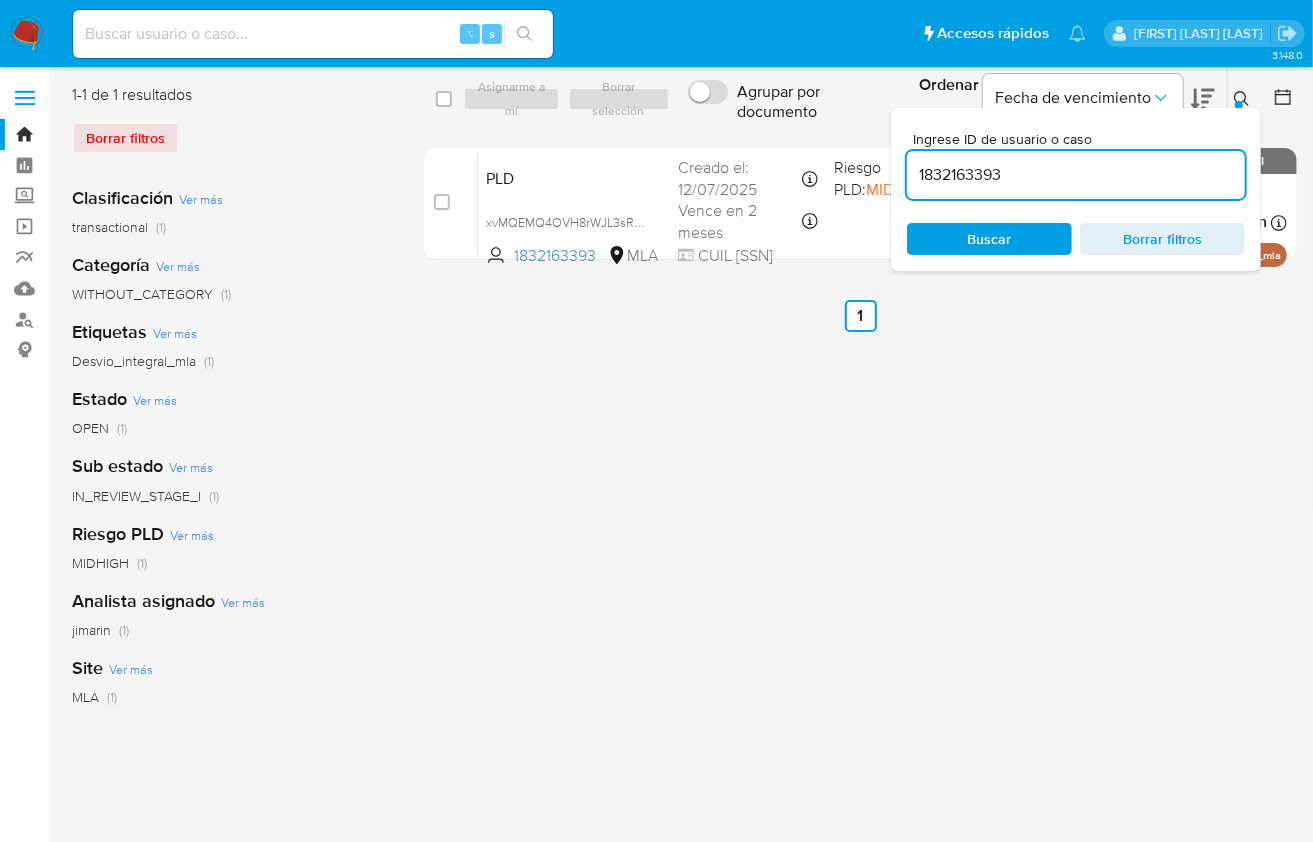 click on "1832163393" at bounding box center (1076, 175) 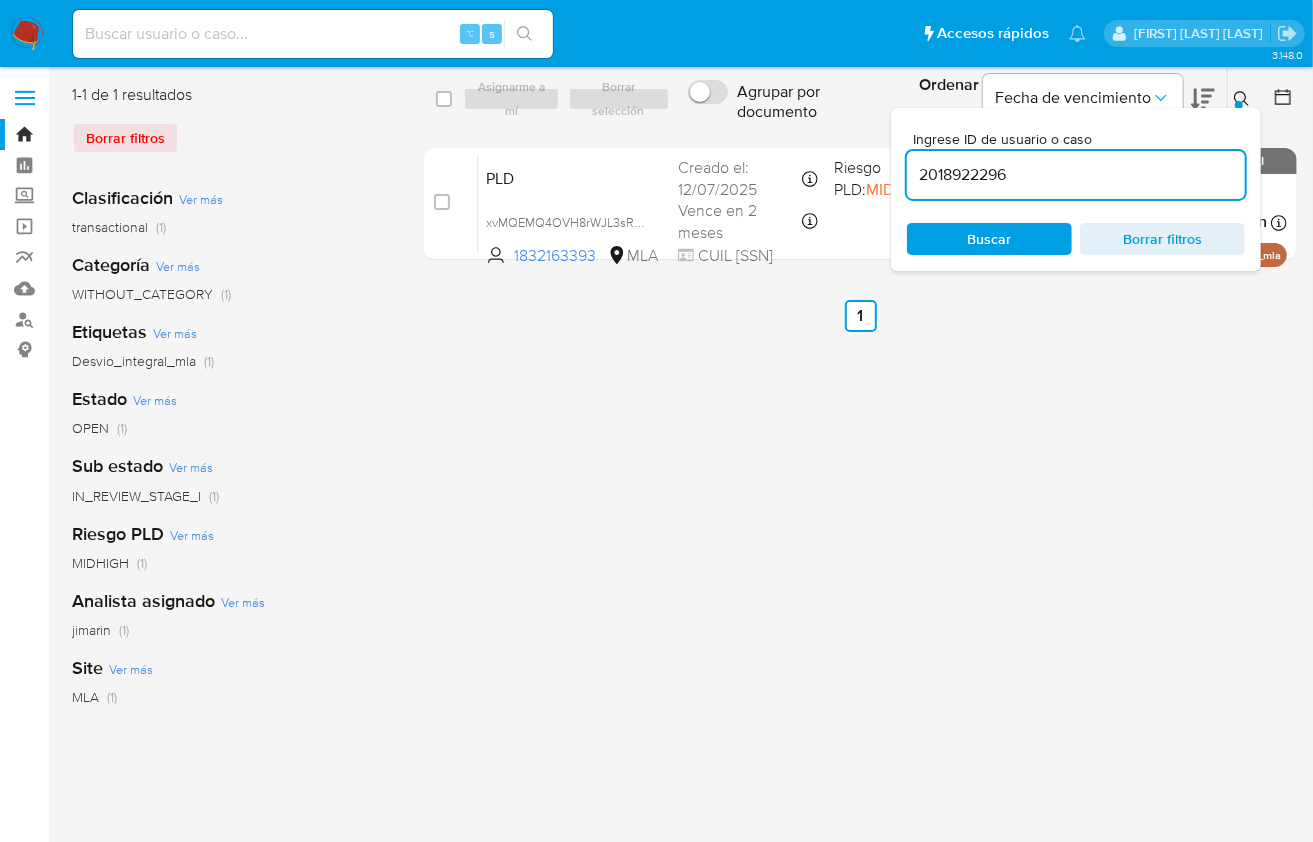 type on "2018922296" 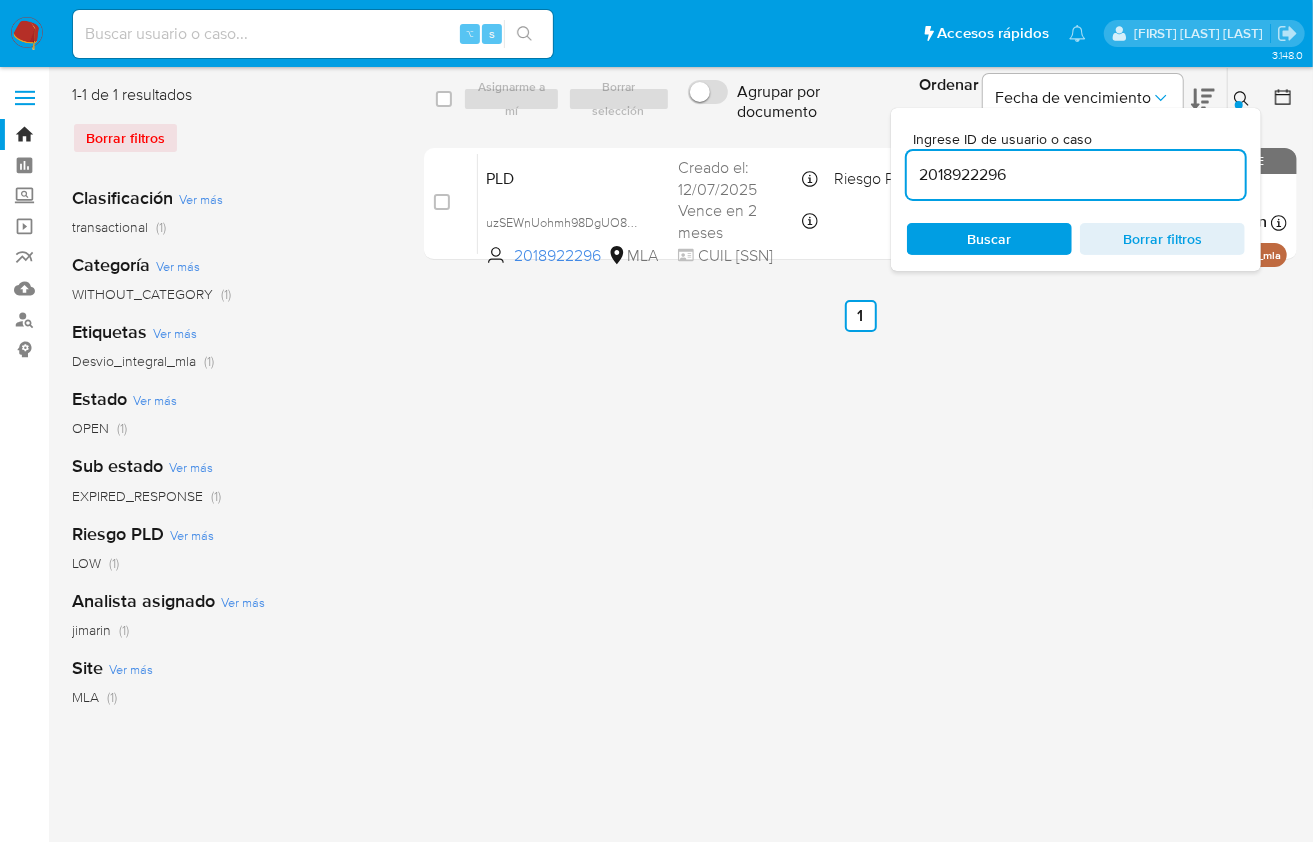 click 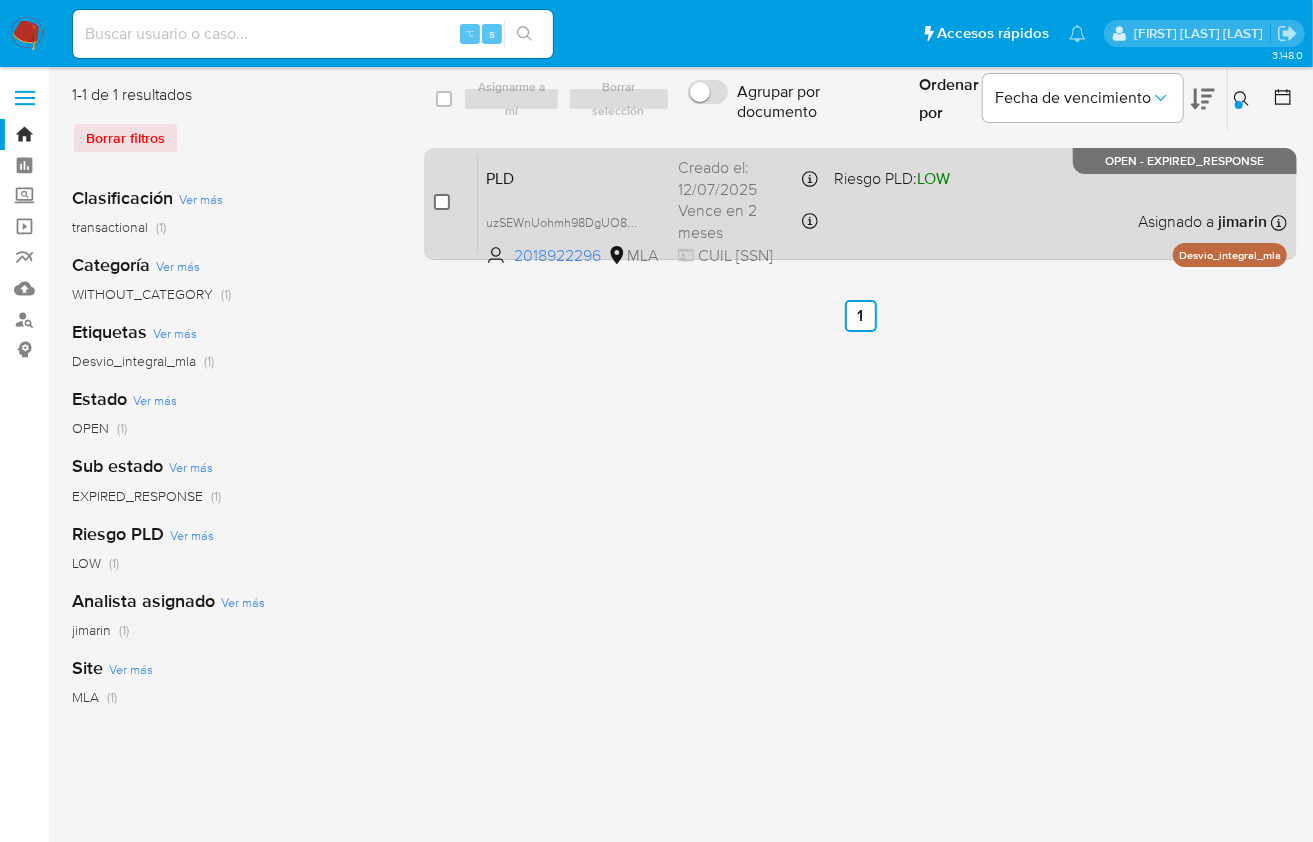 click at bounding box center [442, 202] 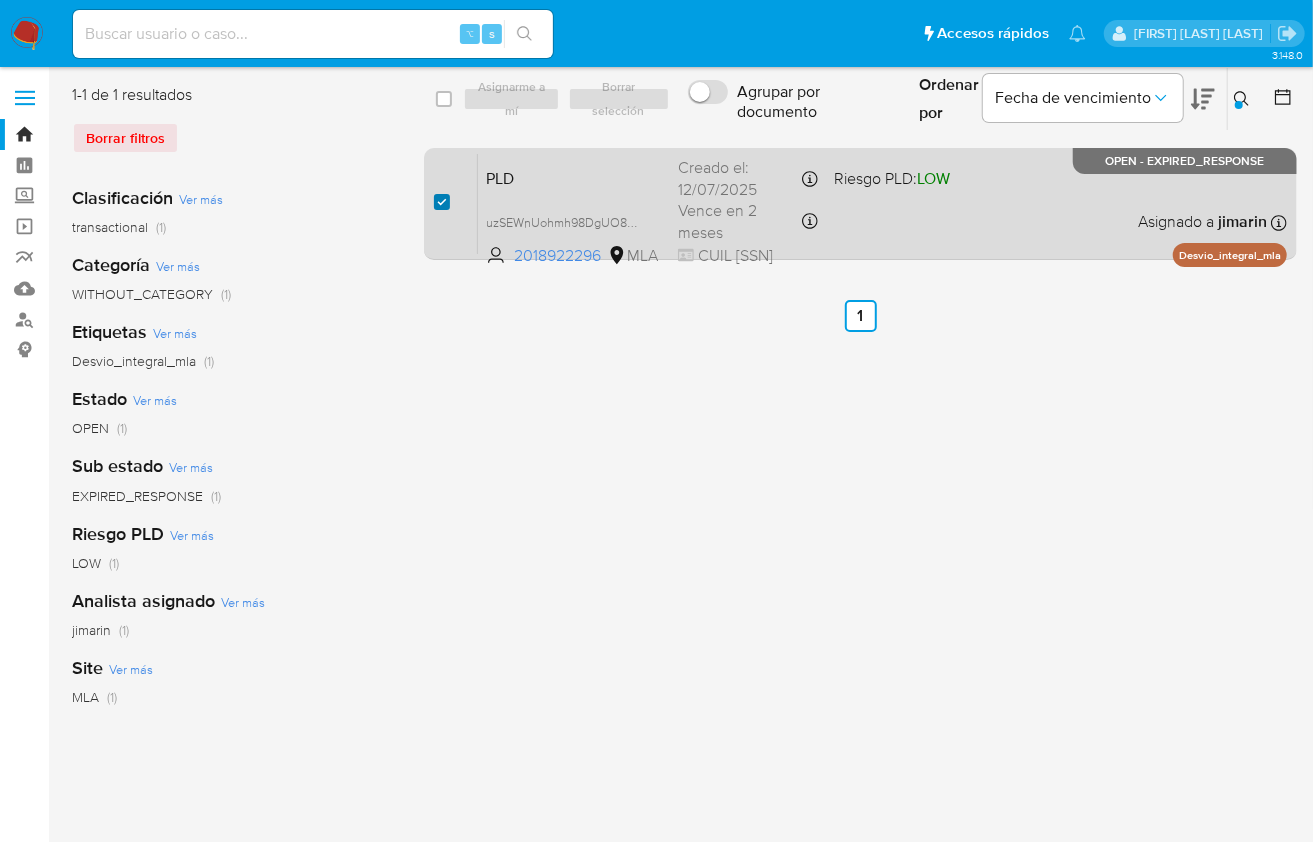 checkbox on "true" 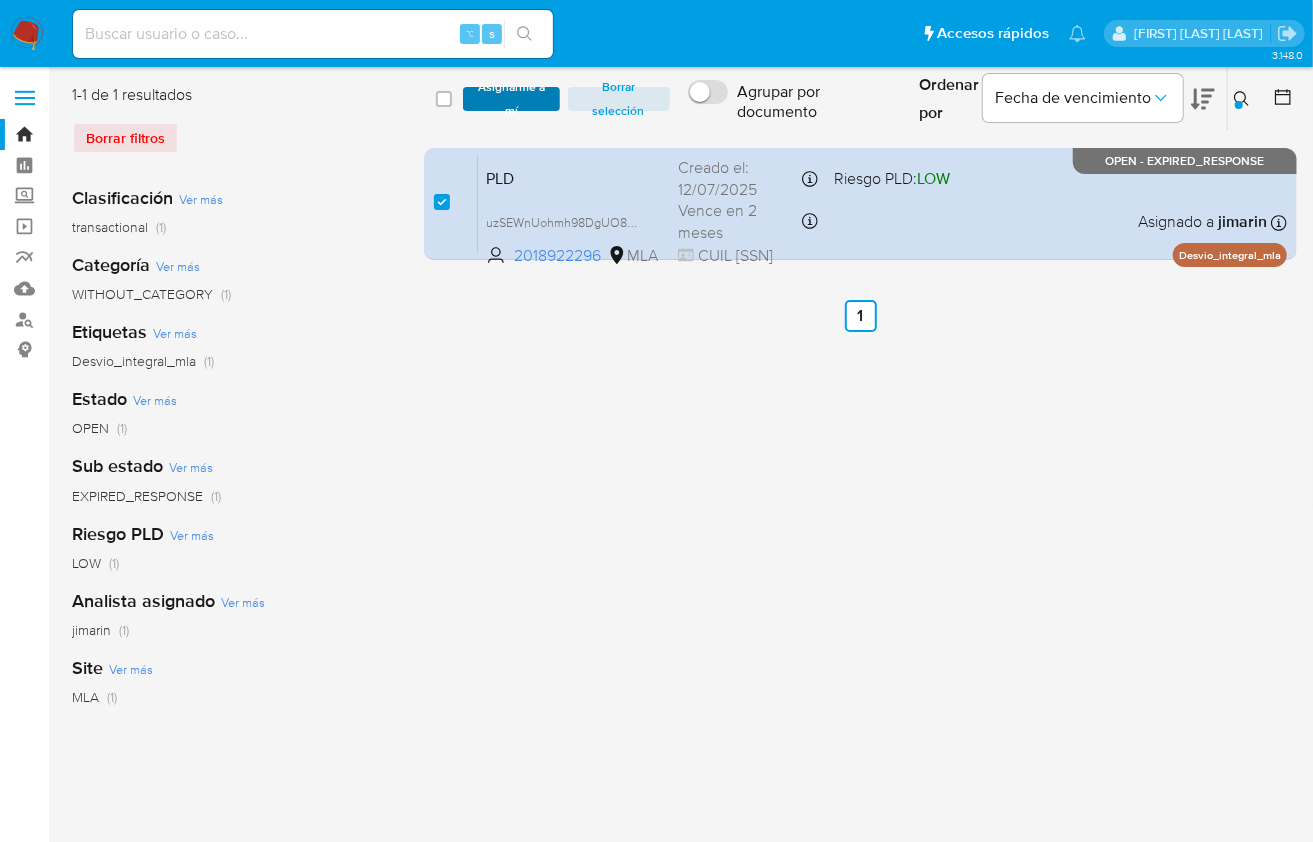 click on "Asignarme a mí" at bounding box center [511, 99] 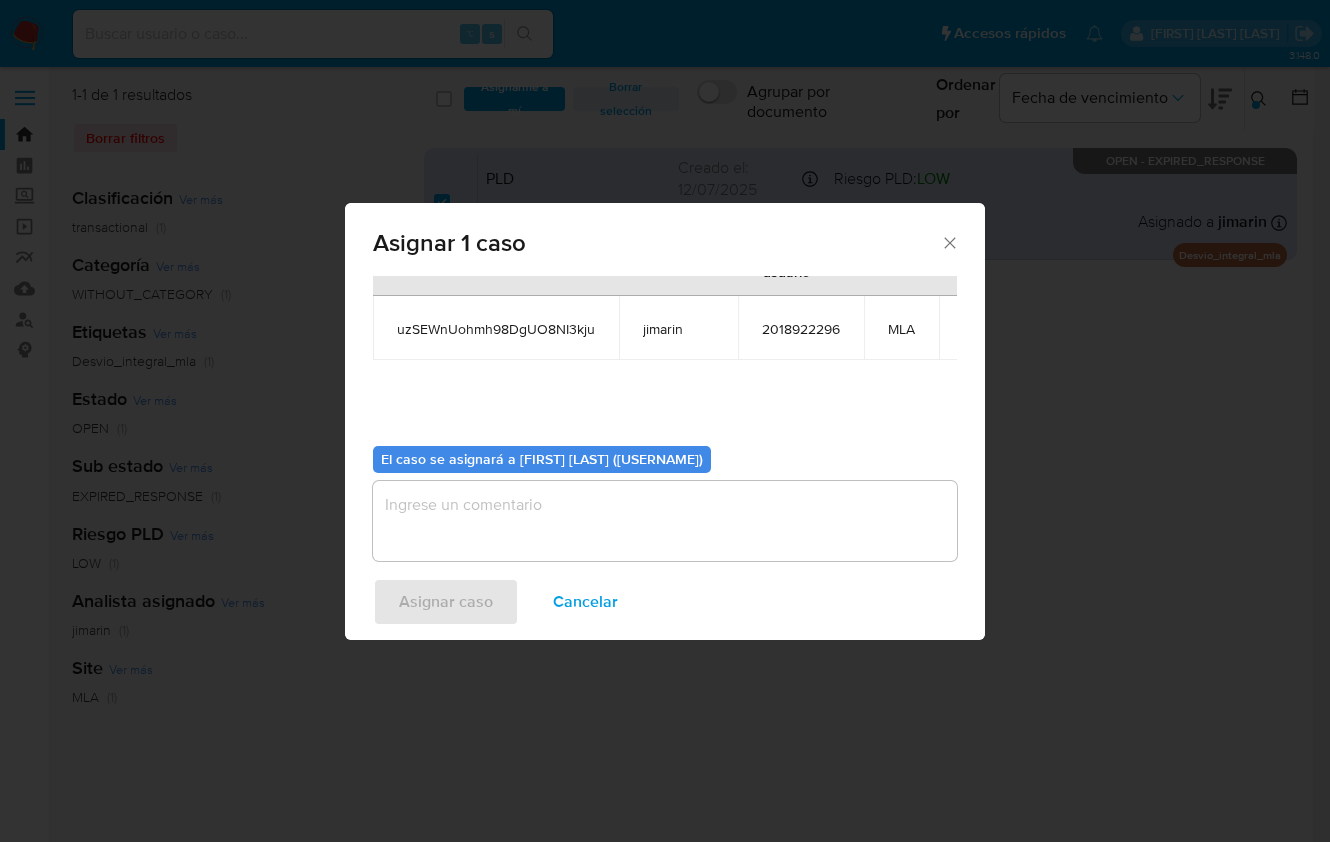 scroll, scrollTop: 102, scrollLeft: 0, axis: vertical 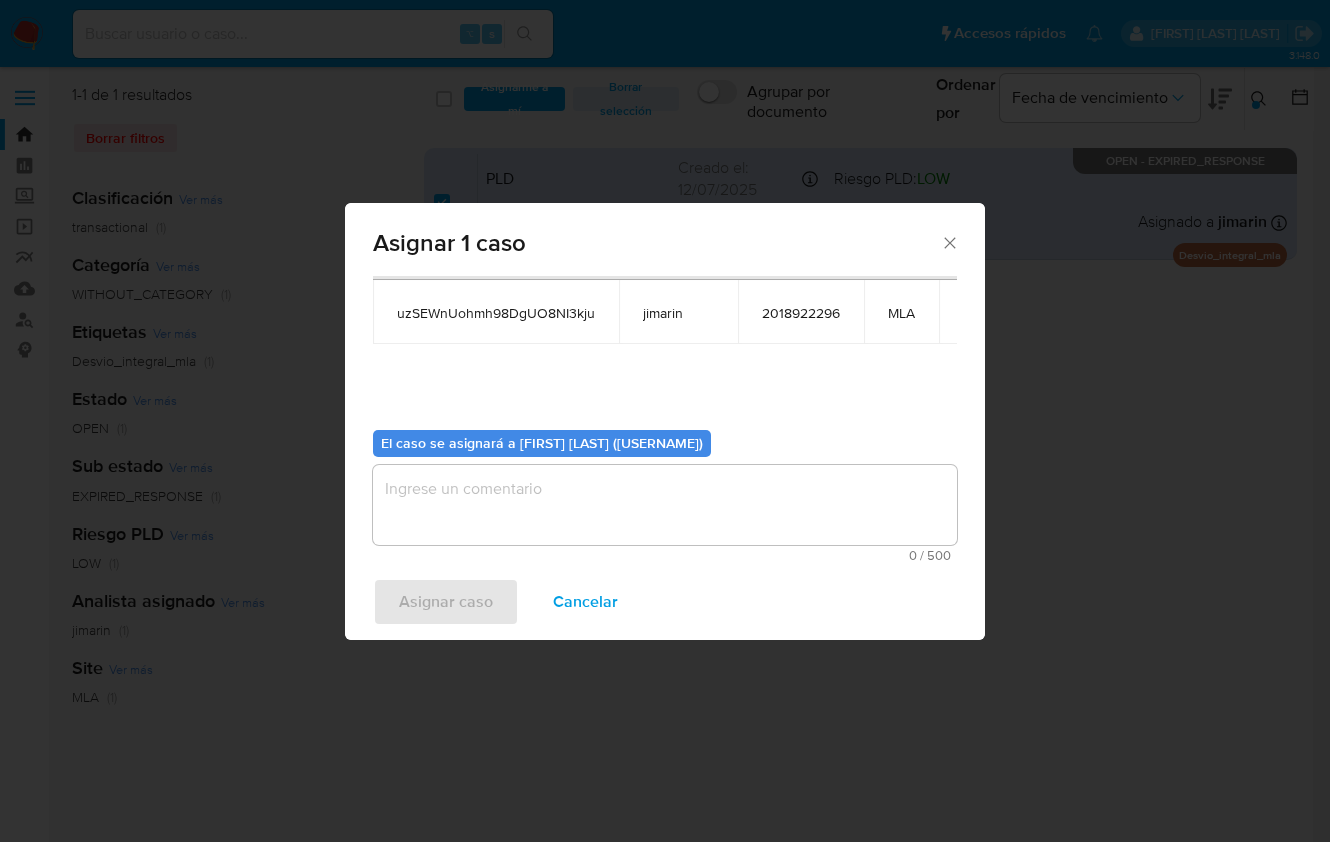 click at bounding box center [665, 505] 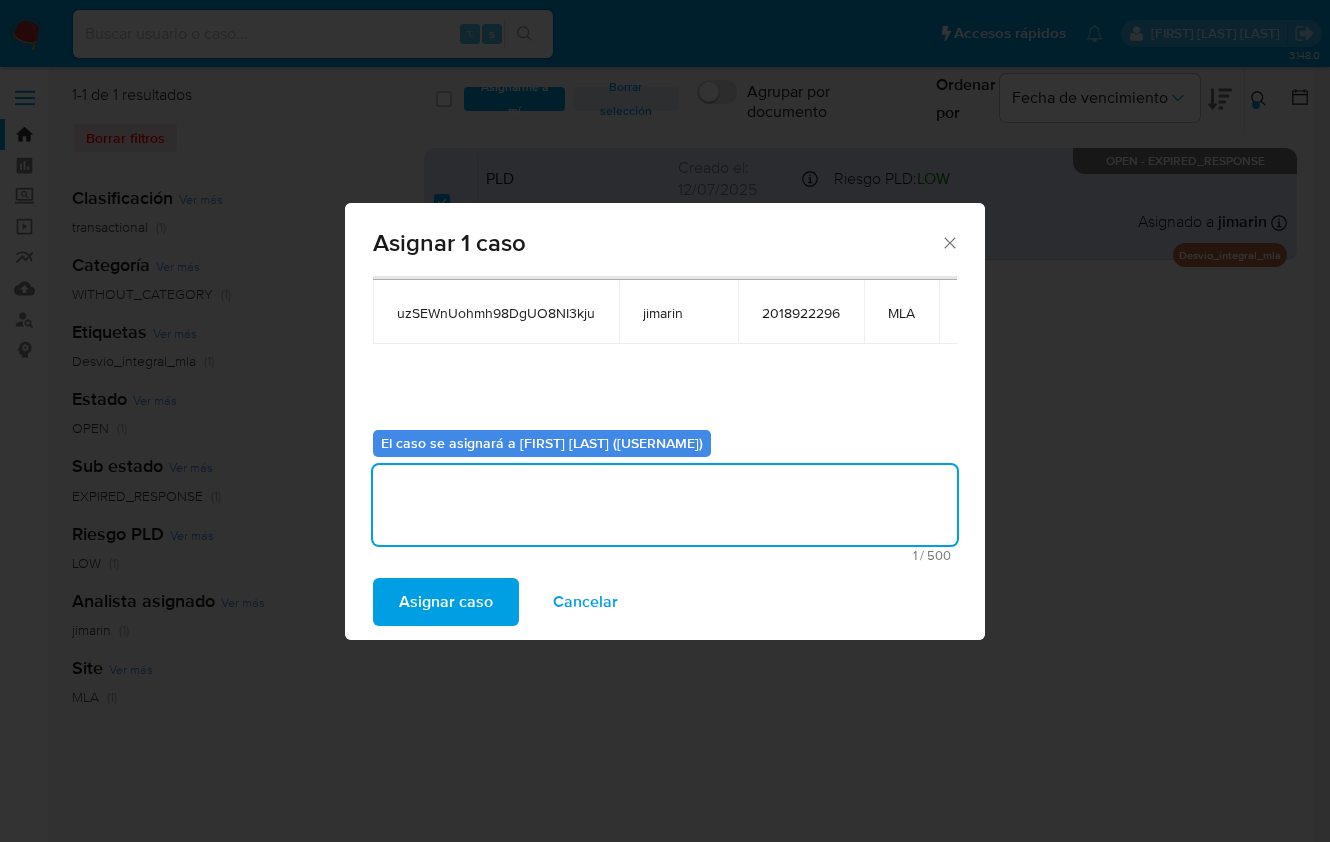 click on "Asignar caso" at bounding box center (446, 602) 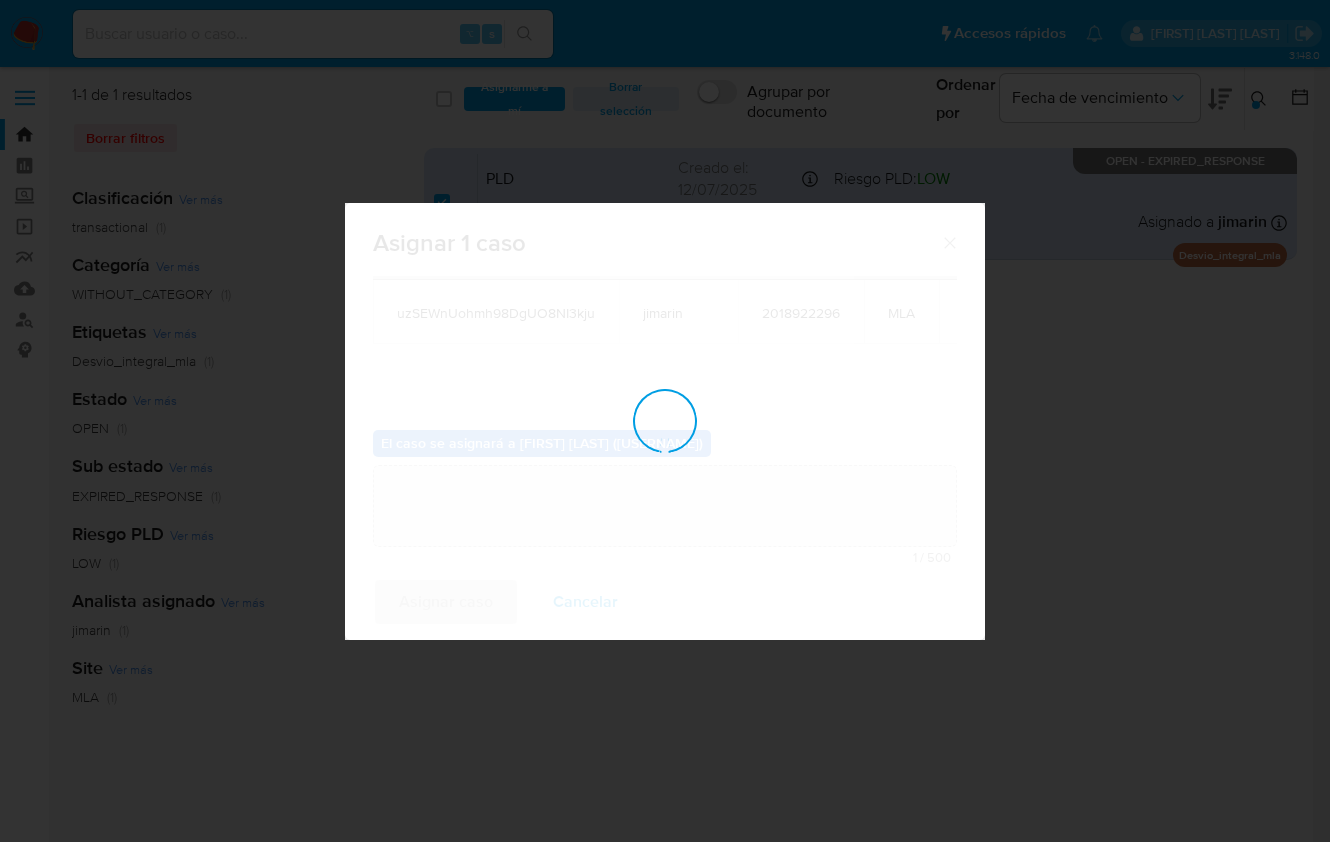 type 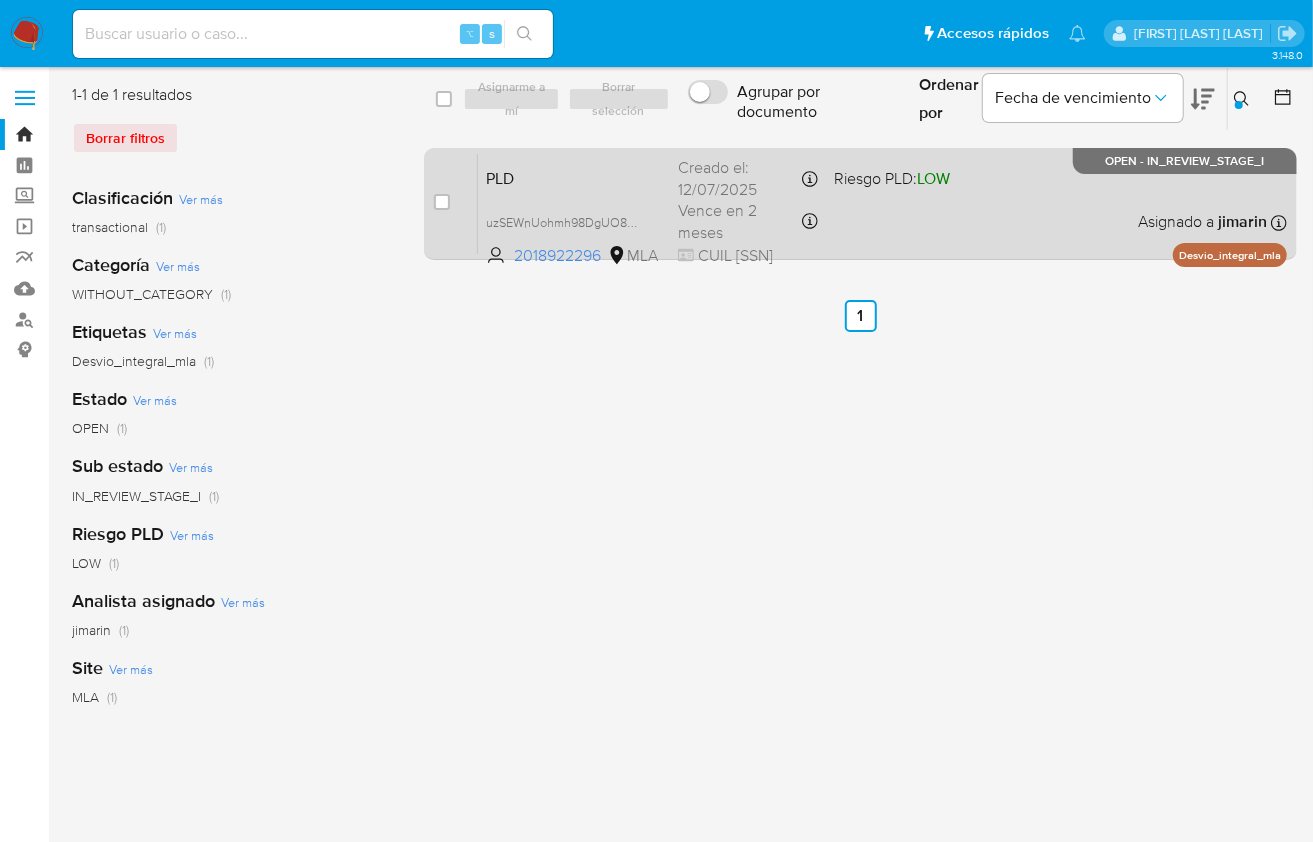 click on "PLD uzSEWnUohmh98DgUO8NI3kju 2018922296 MLA Riesgo PLD:  LOW Creado el: 12/07/2025   Creado el: 12/07/2025 03:38:23 Vence en 2 meses   Vence el 10/10/2025 03:38:24 CUIL   20421842591 Asignado a   jimarin   Asignado el: 17/07/2025 16:34:48 Desvio_integral_mla OPEN - IN_REVIEW_STAGE_I" at bounding box center (882, 203) 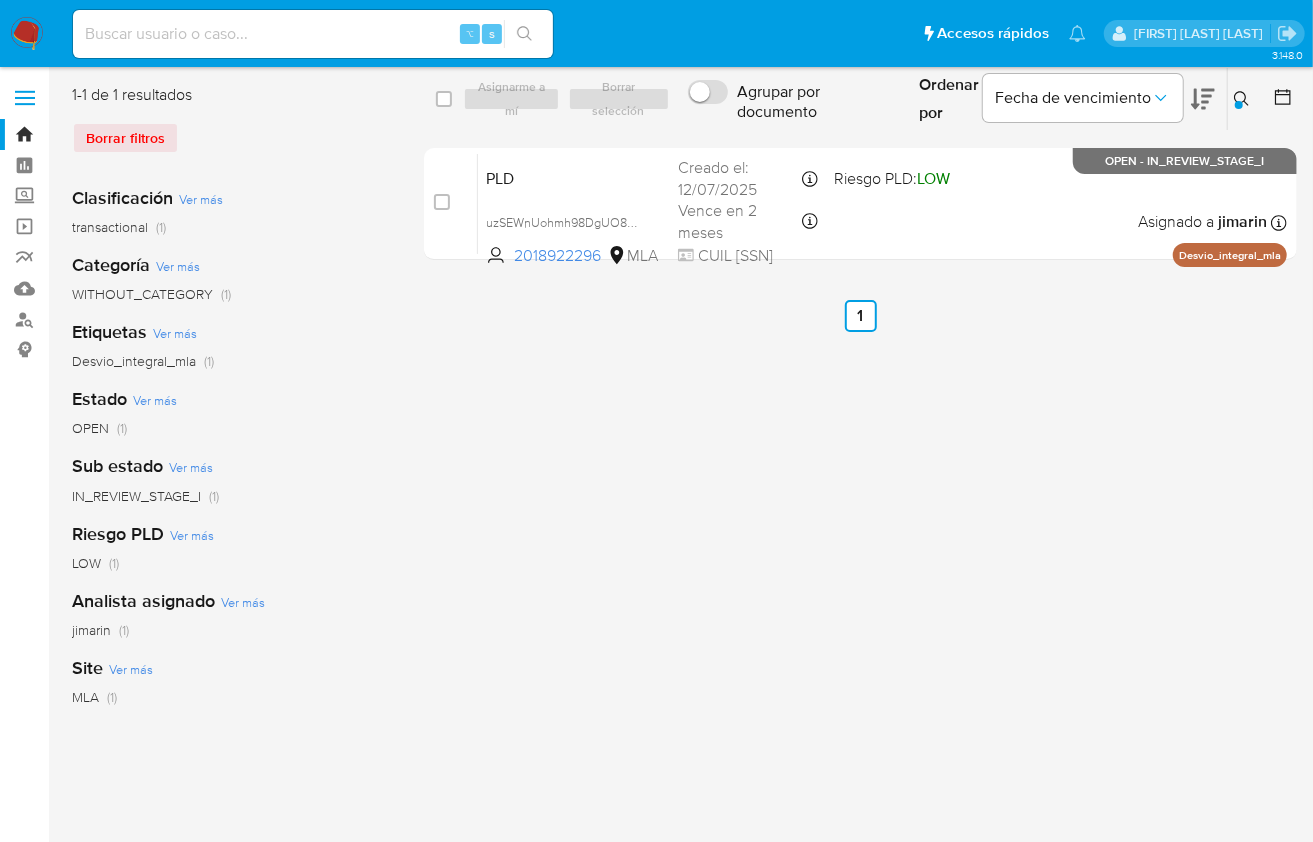 click 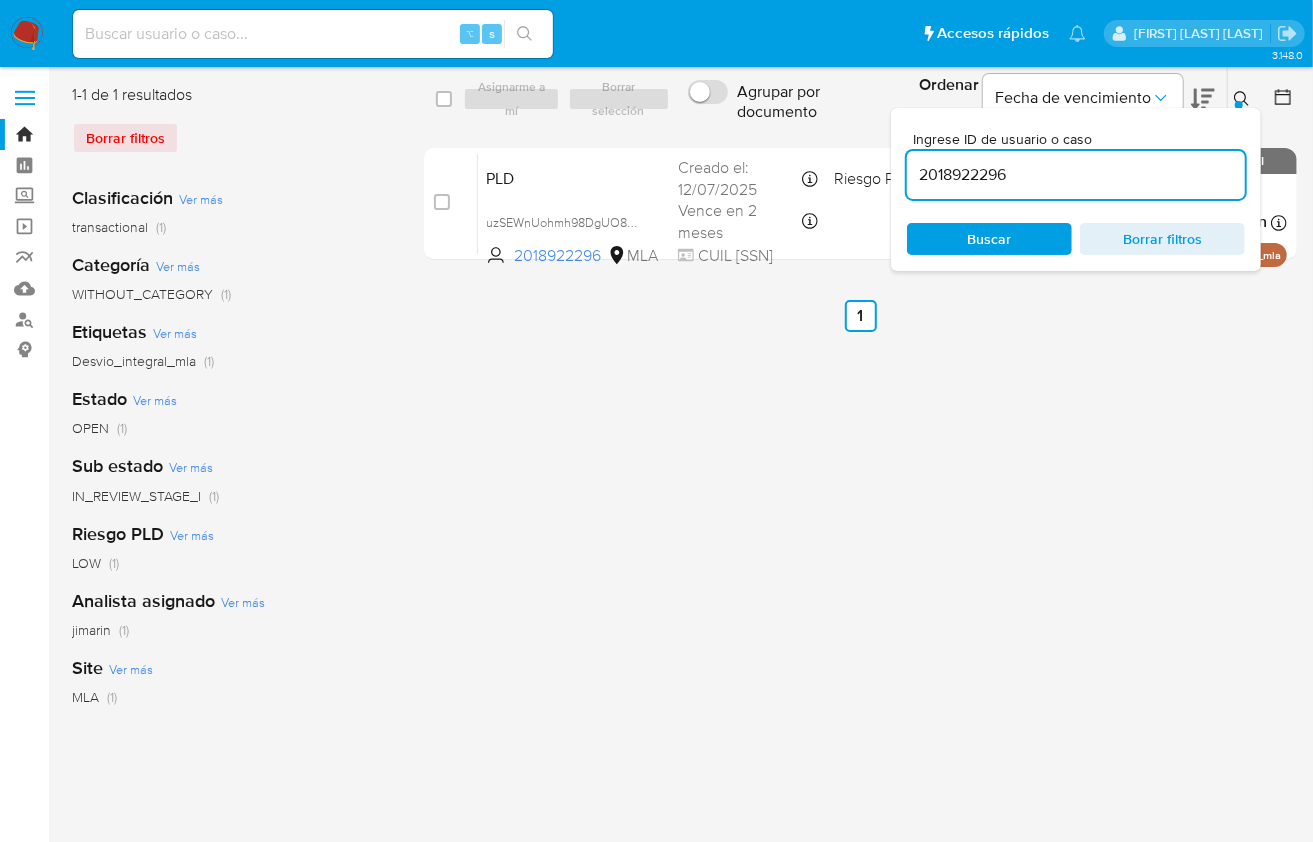 click on "2018922296" at bounding box center [1076, 175] 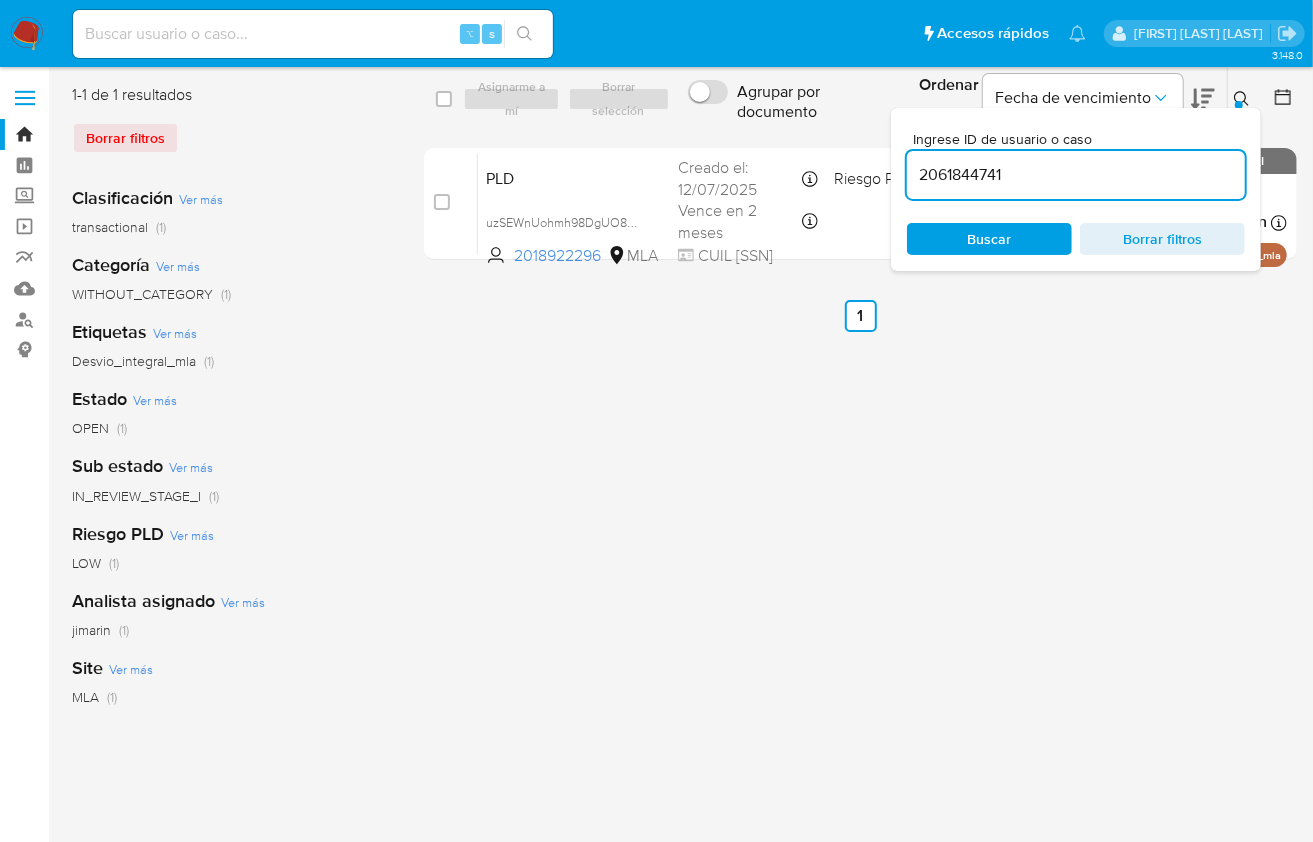 type on "2061844741" 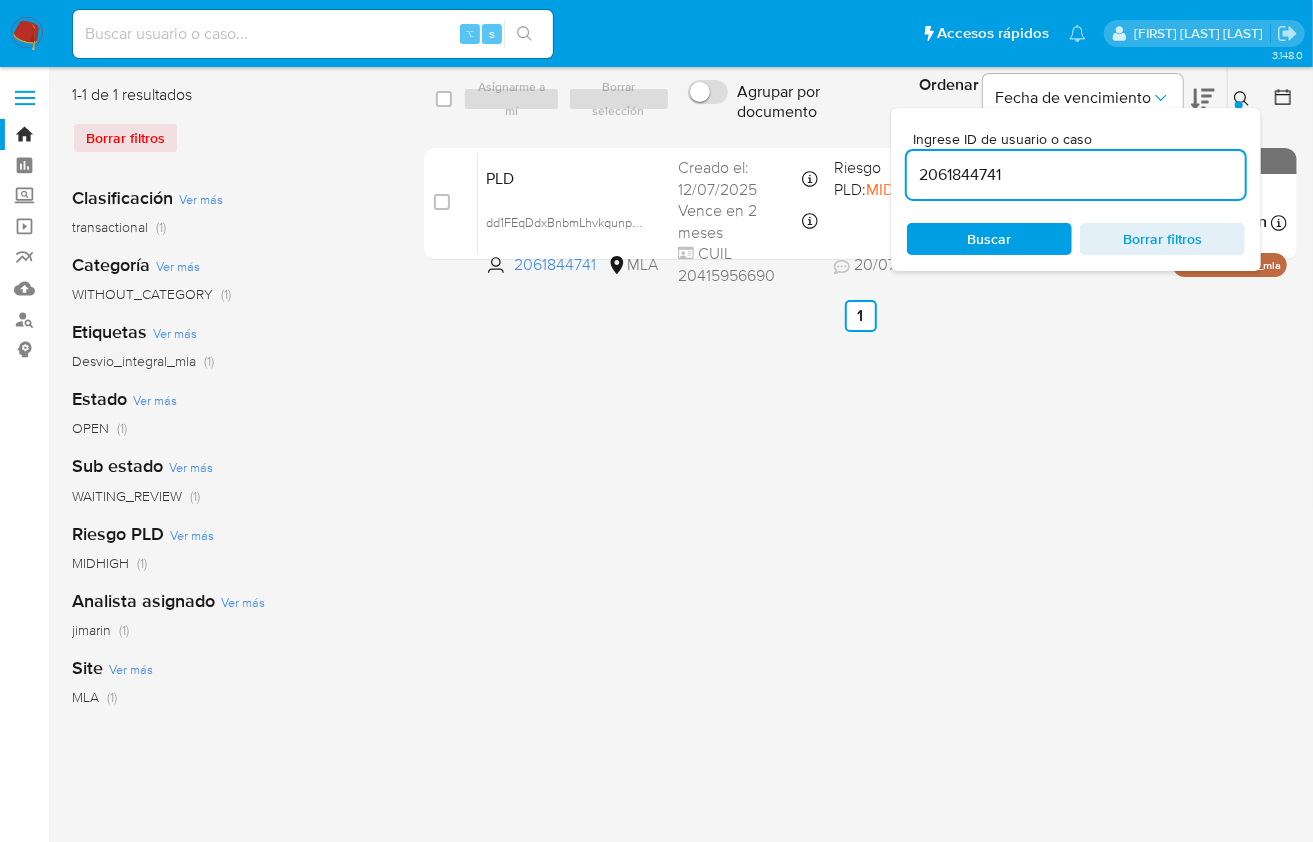 click 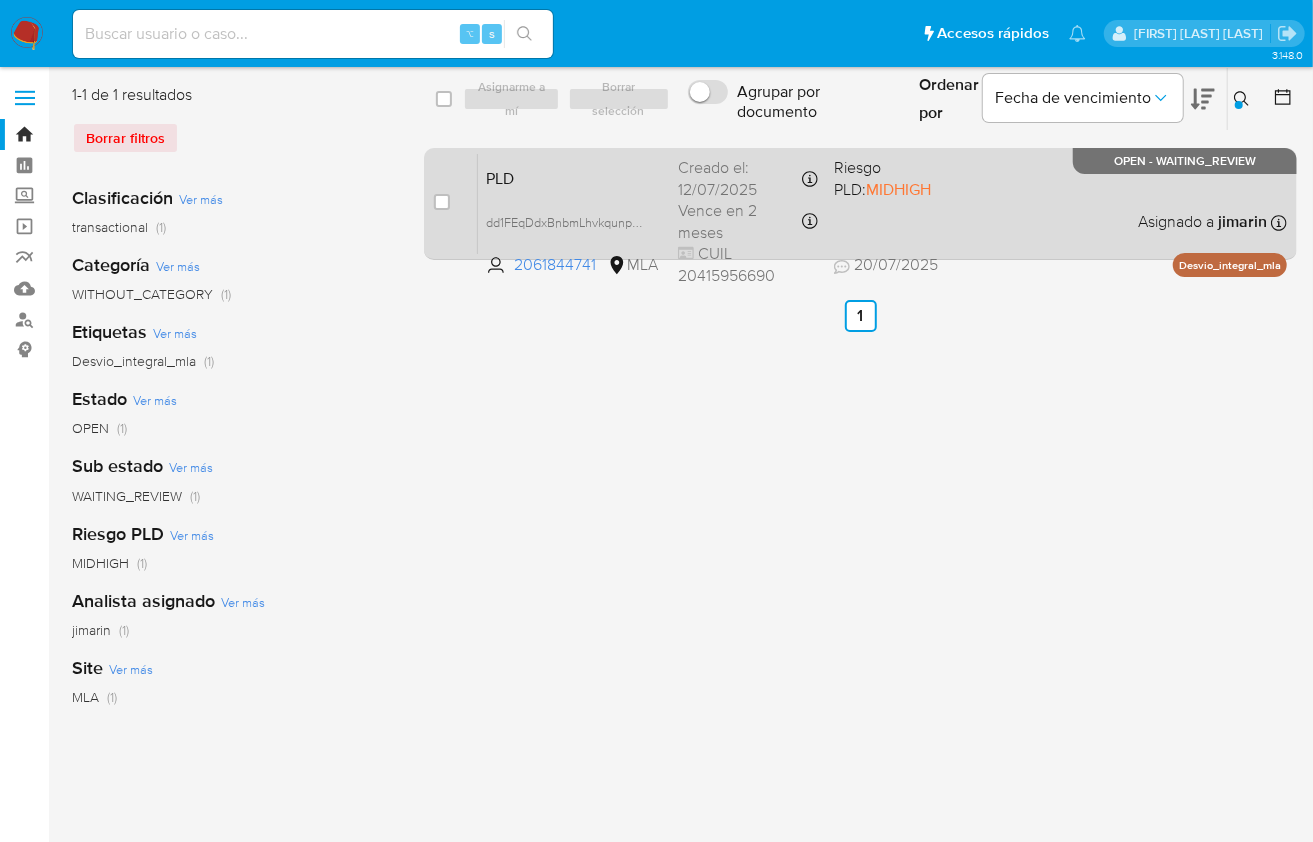 click on "case-item-checkbox" at bounding box center (442, 202) 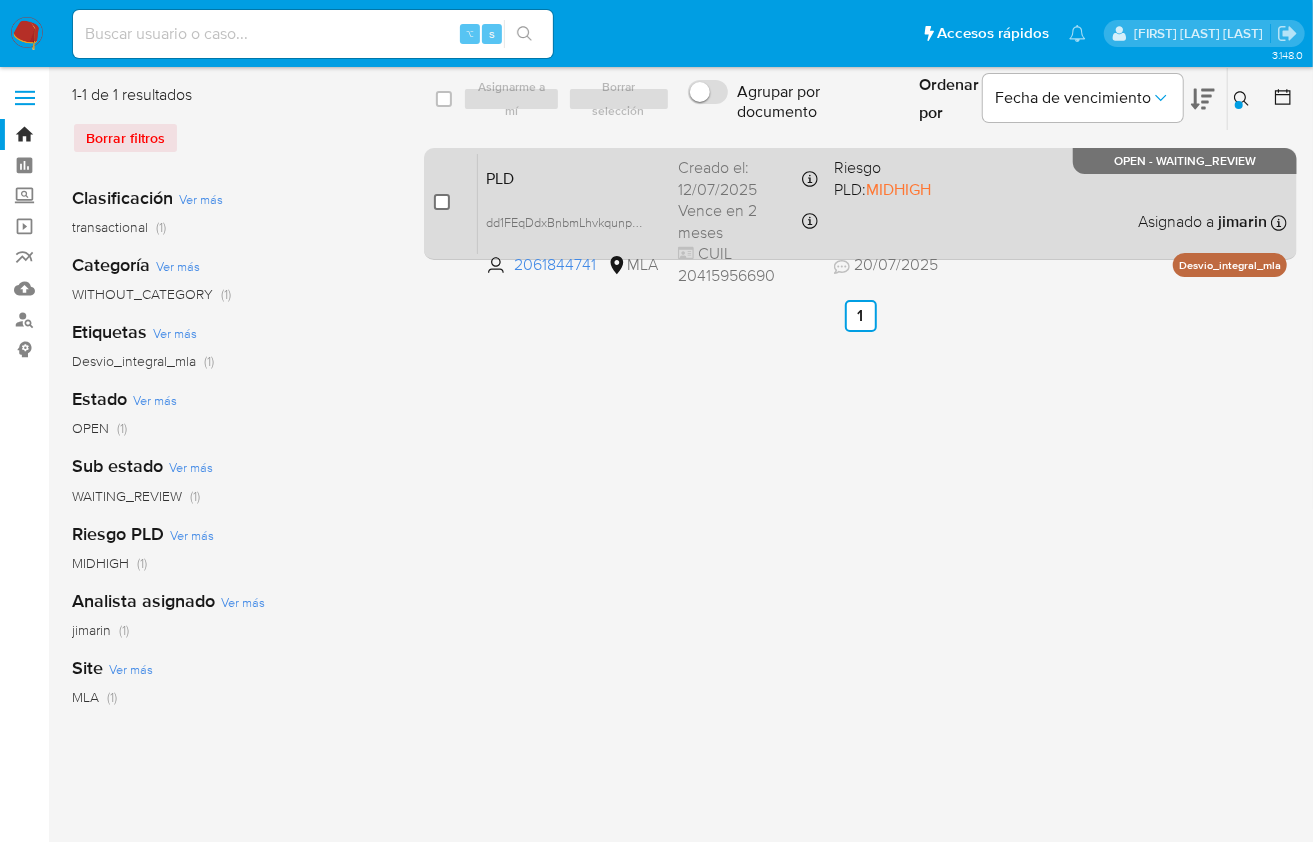 click at bounding box center (442, 202) 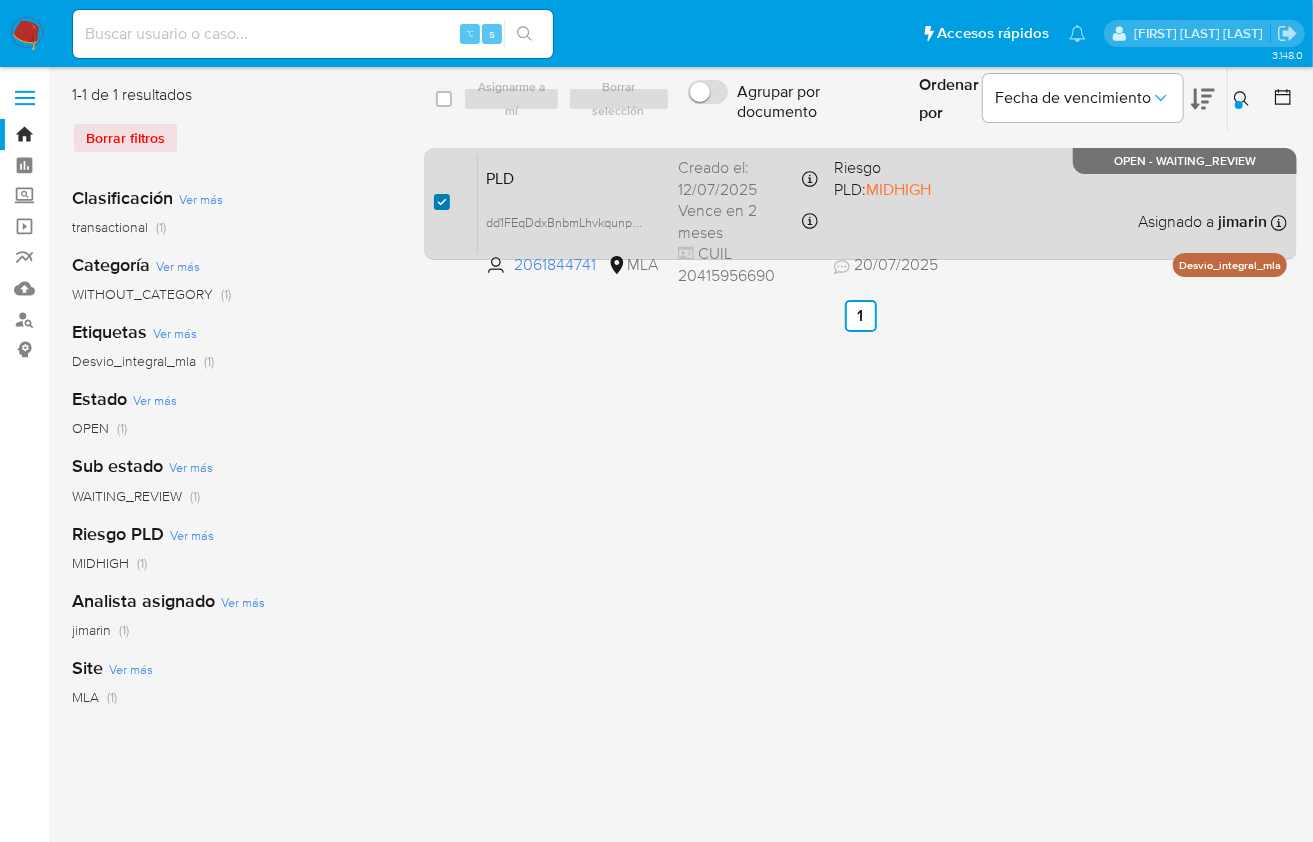 checkbox on "true" 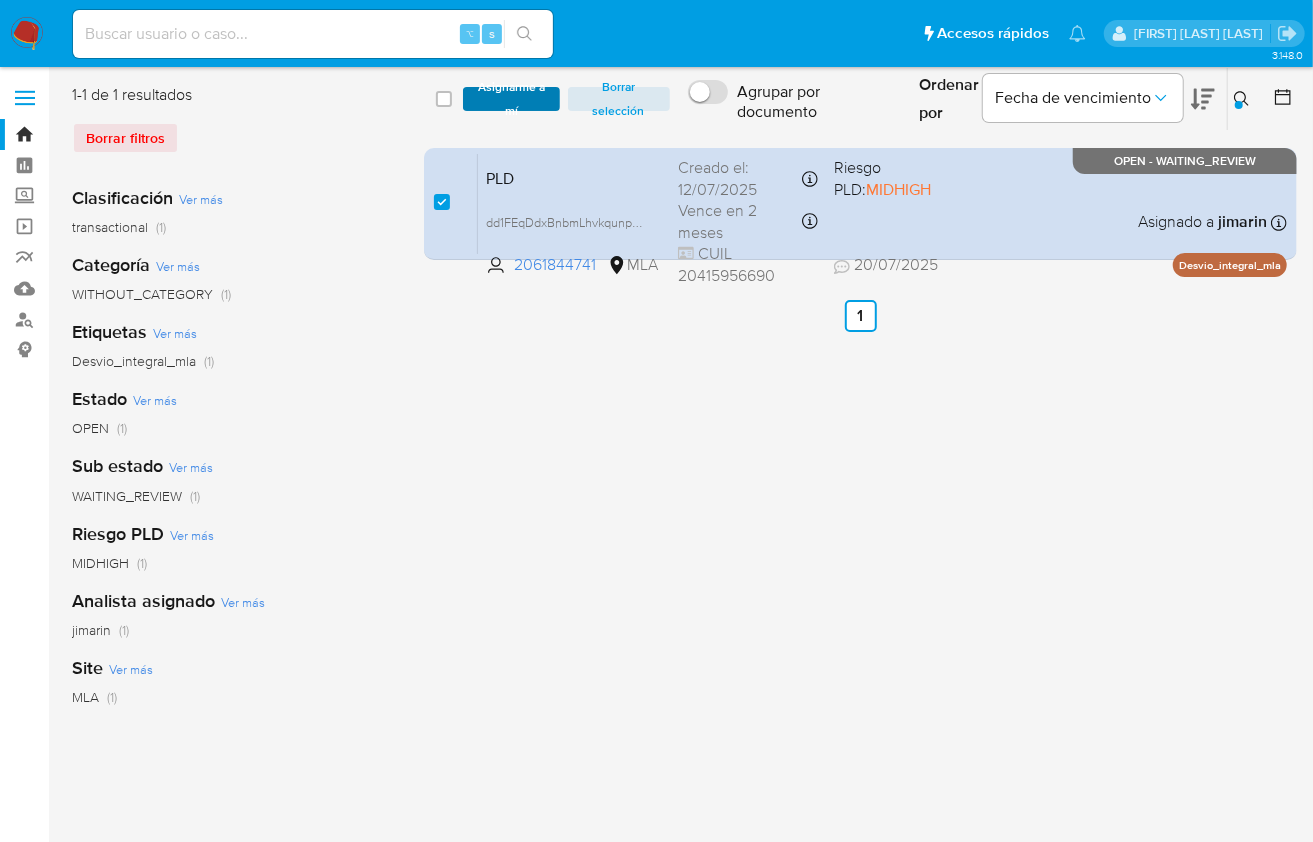 click on "Asignarme a mí" at bounding box center (511, 99) 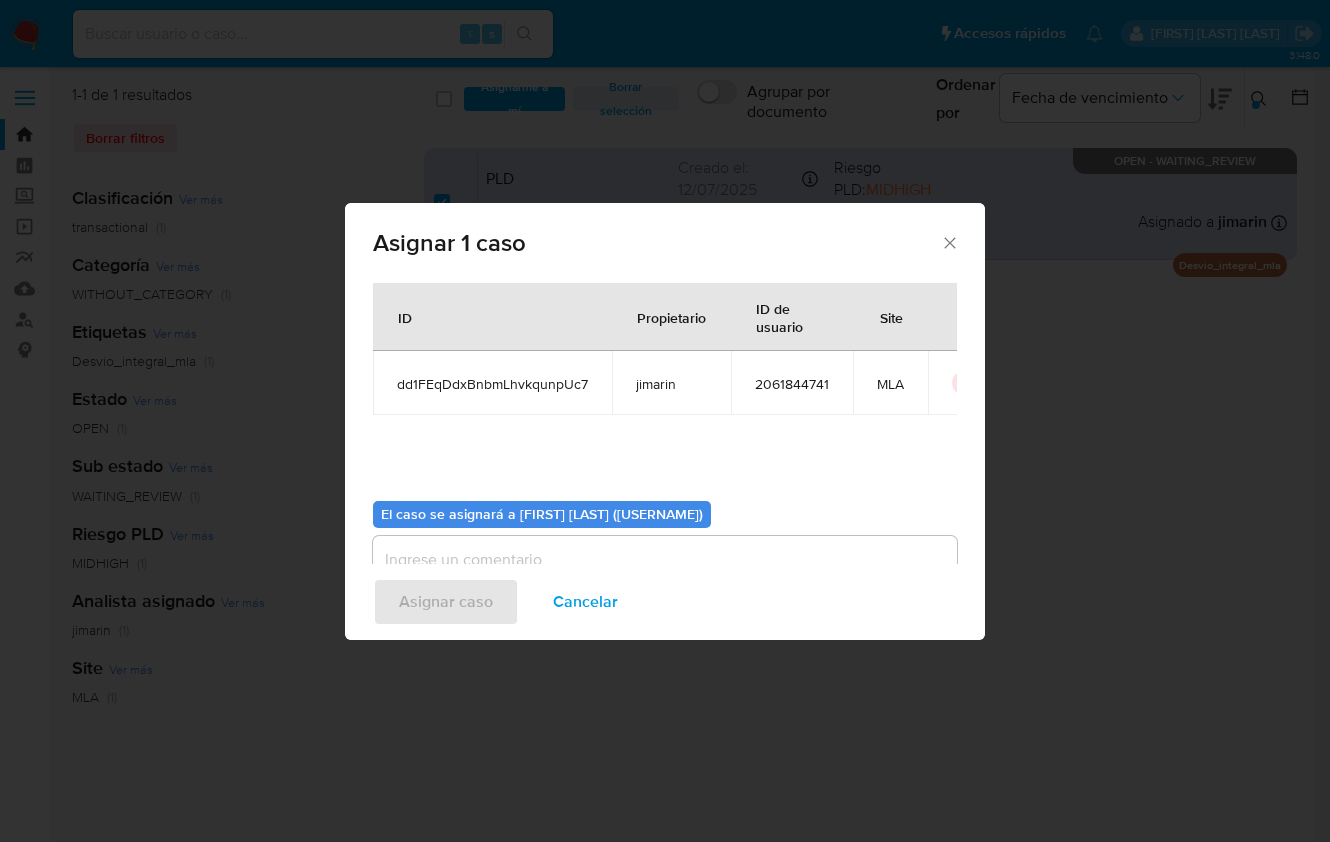scroll, scrollTop: 102, scrollLeft: 0, axis: vertical 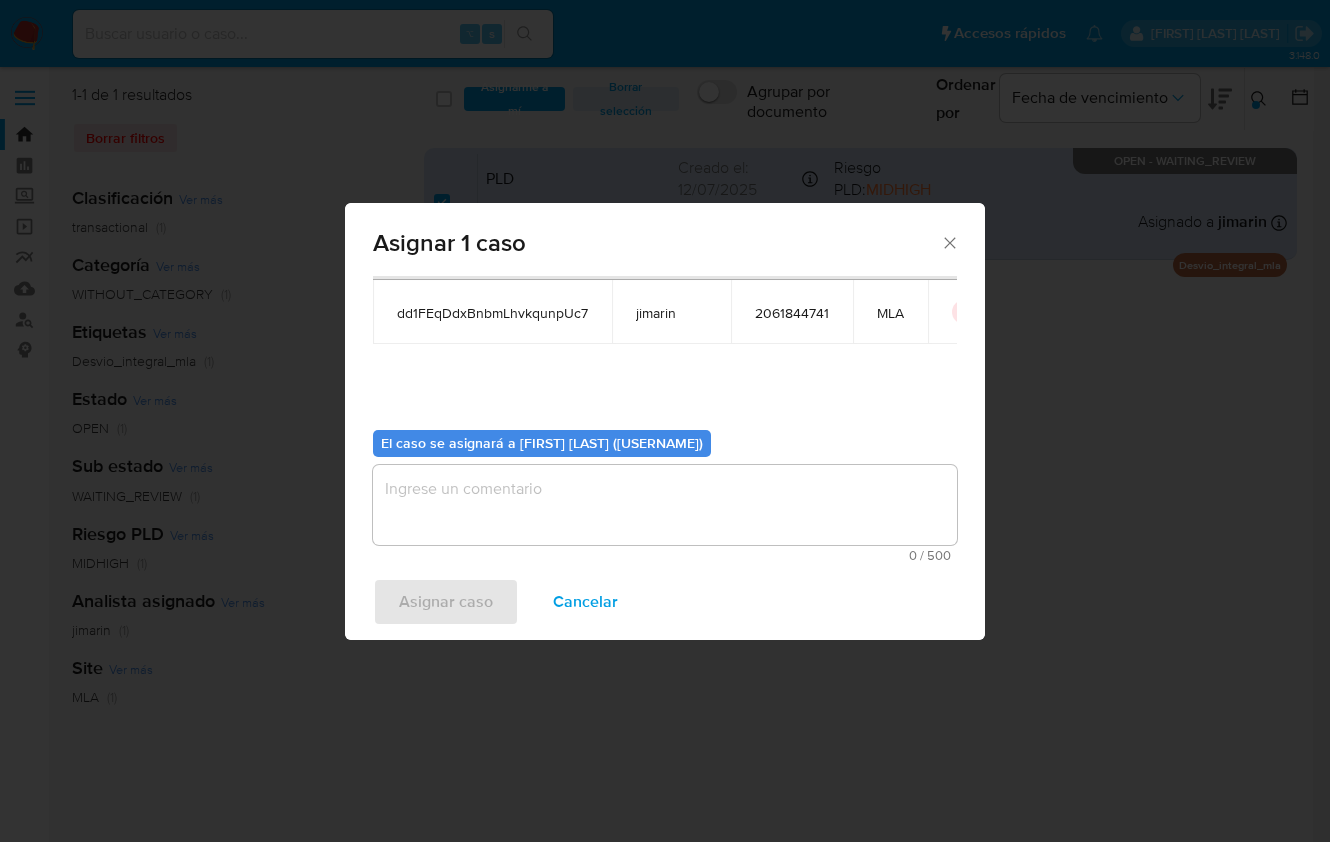 click at bounding box center [665, 505] 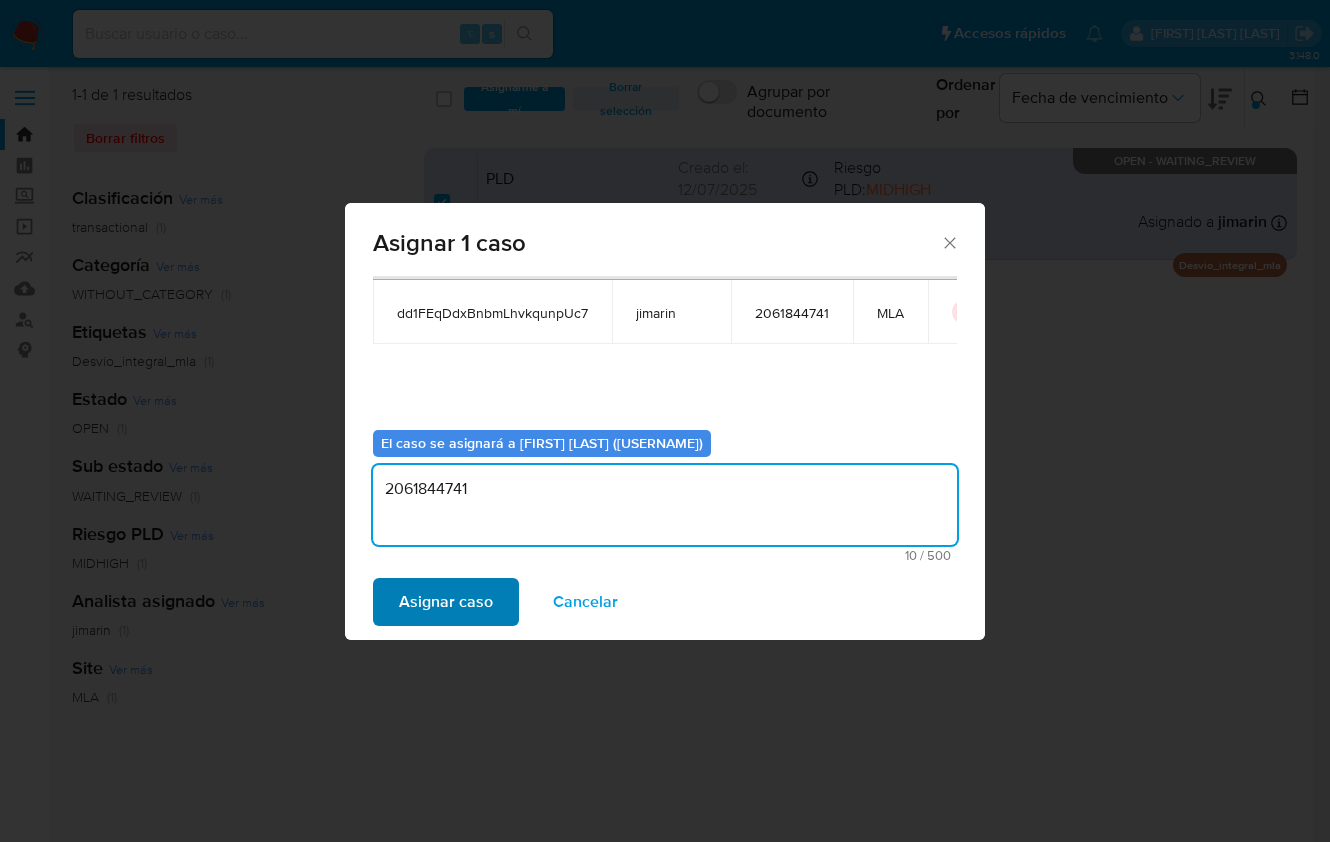 type on "2061844741" 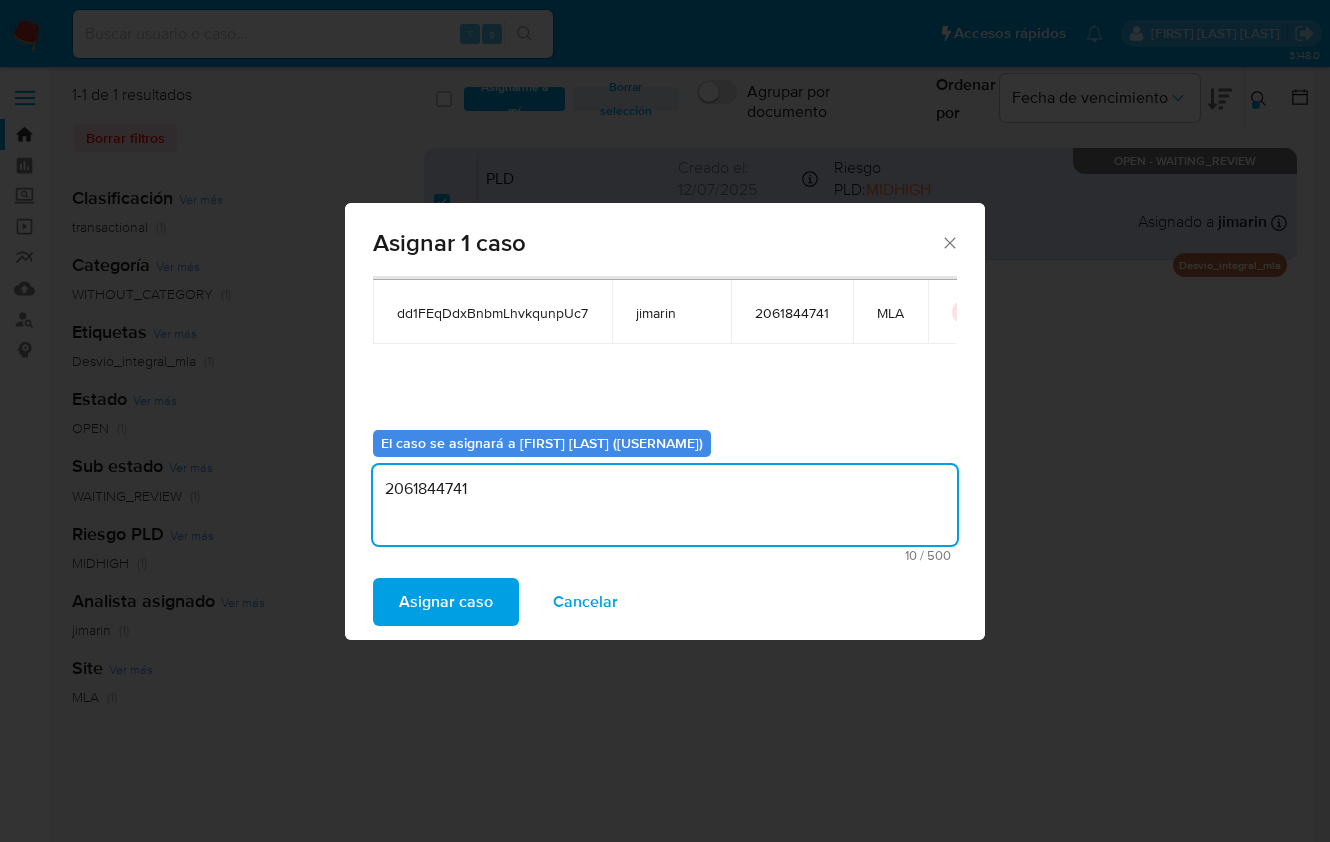 click on "Asignar caso" at bounding box center [446, 602] 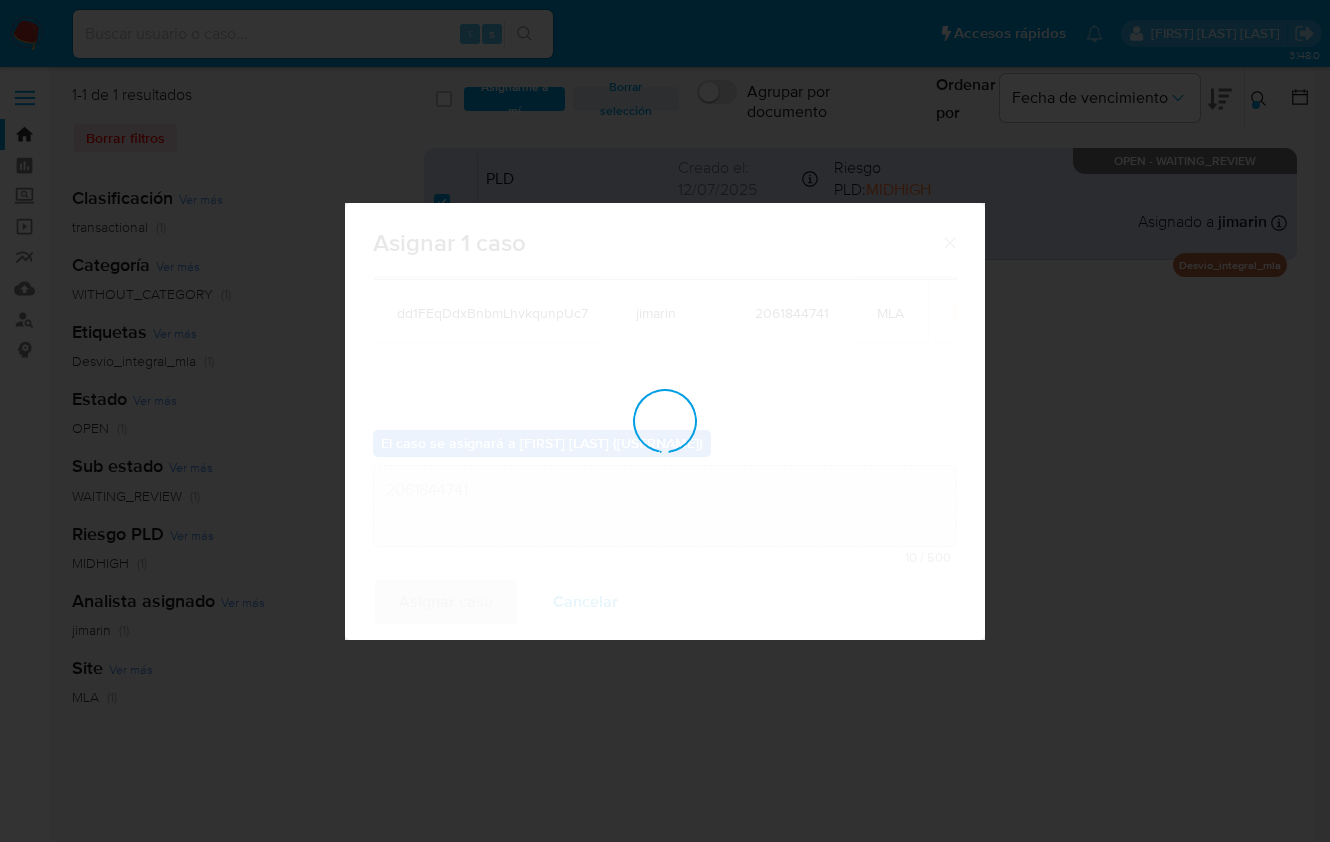 type 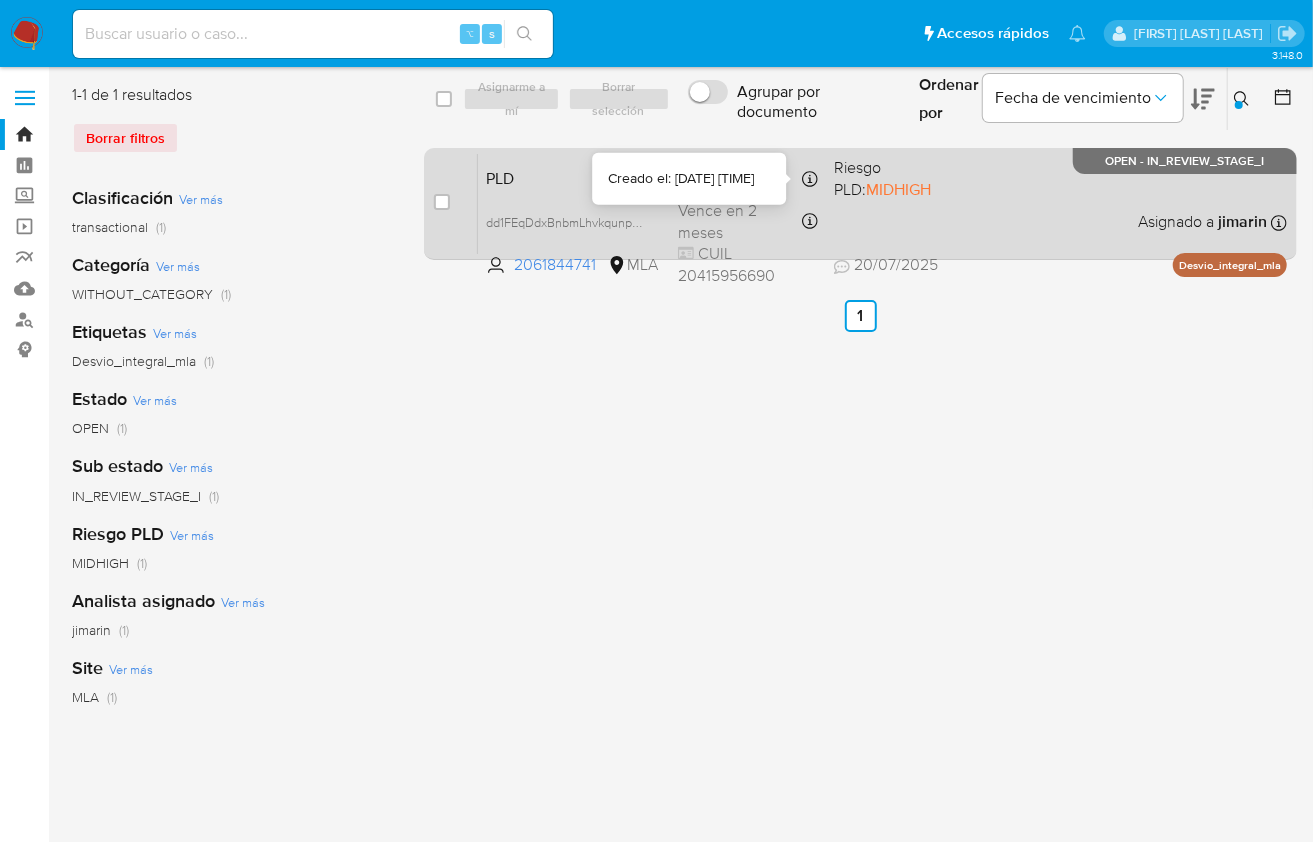 click on "PLD dd1FEqDdxBnbmLhvkqunpUc7 2061844741 MLA Riesgo PLD:  MIDHIGH Creado el: 12/07/2025   Creado el: 12/07/2025 03:36:03 Vence en 2 meses   Vence el 10/10/2025 03:36:04 CUIL   20415956690 20/07/2025   20/07/2025 17:30 Asignado a   jimarin   Asignado el: 17/07/2025 16:34:52 Desvio_integral_mla OPEN - IN_REVIEW_STAGE_I" at bounding box center [882, 203] 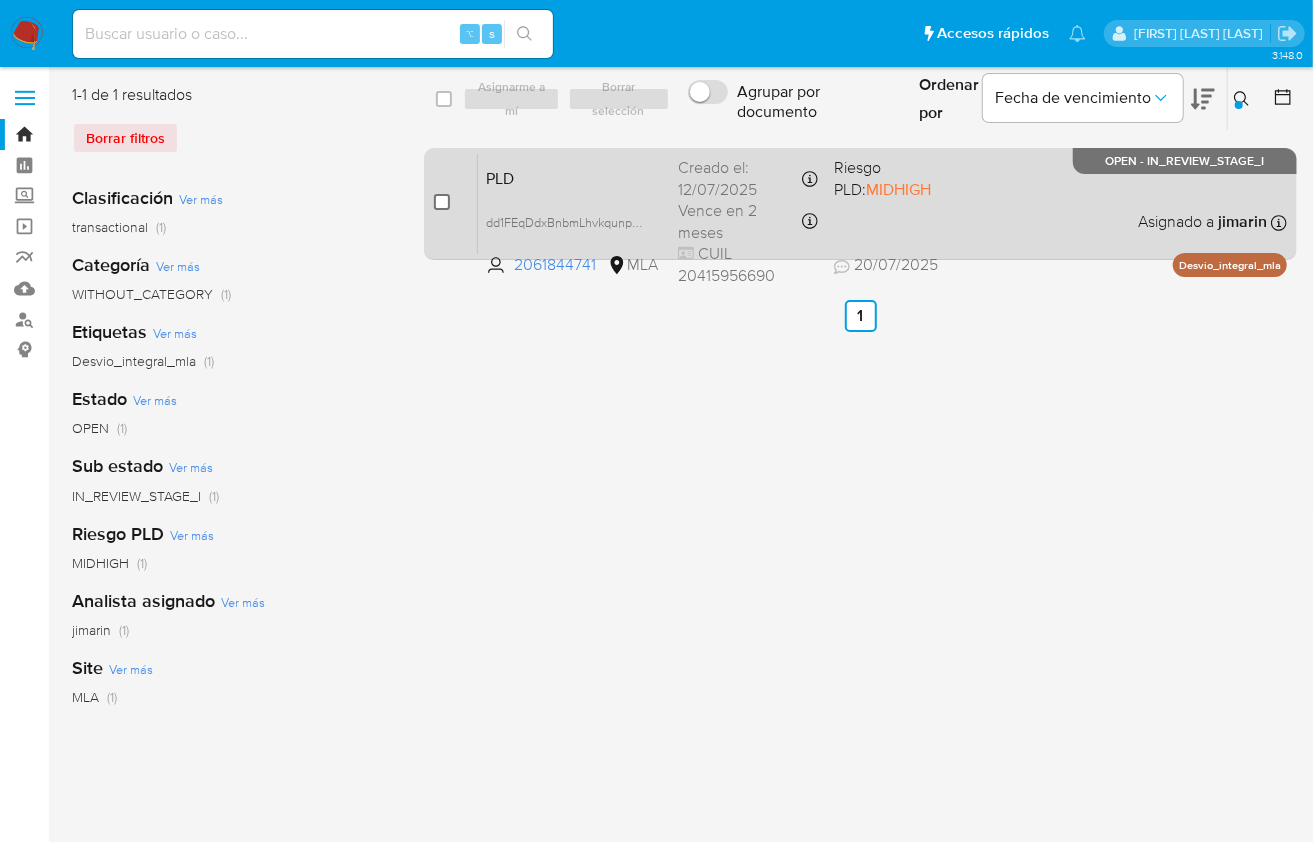 click on "case-item-checkbox   No es posible asignar el caso" at bounding box center (456, 203) 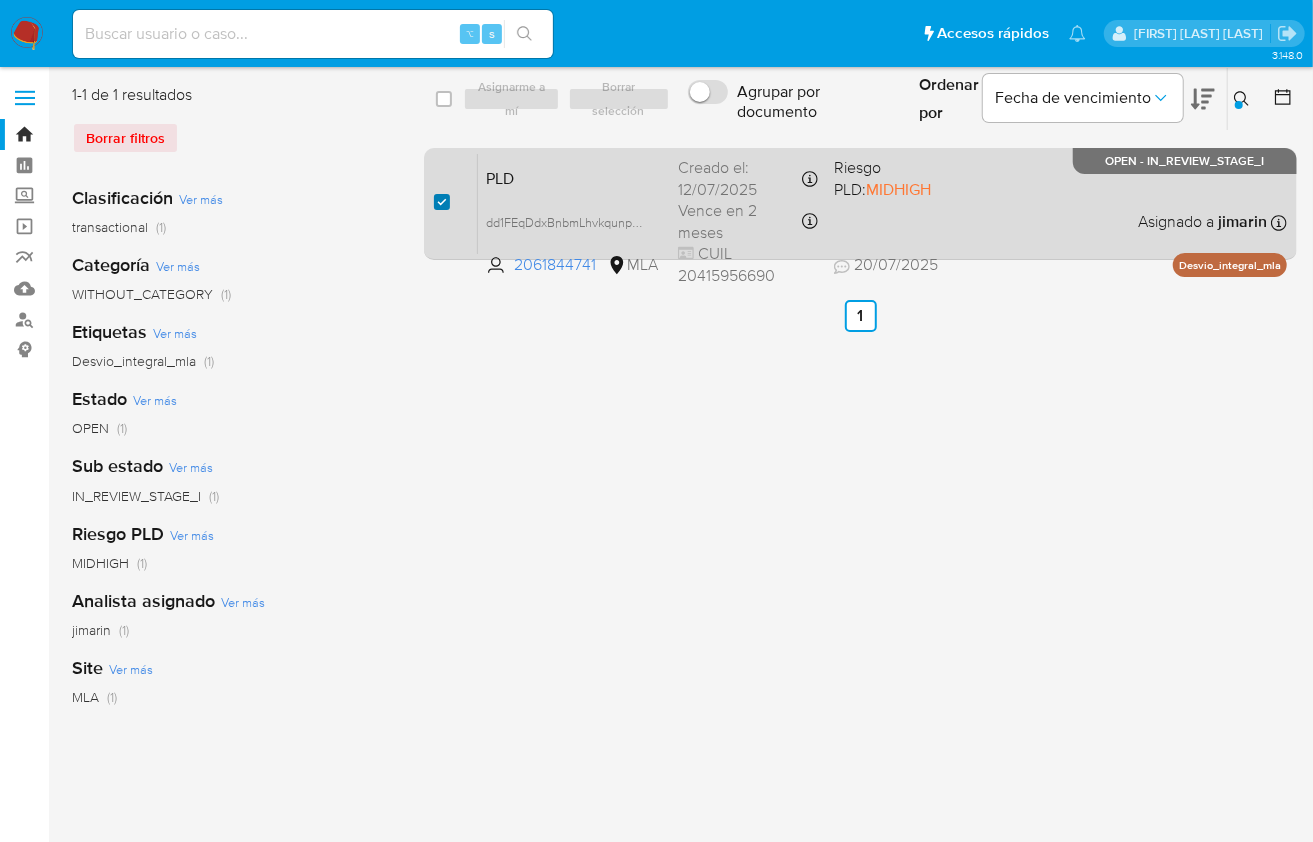 checkbox on "true" 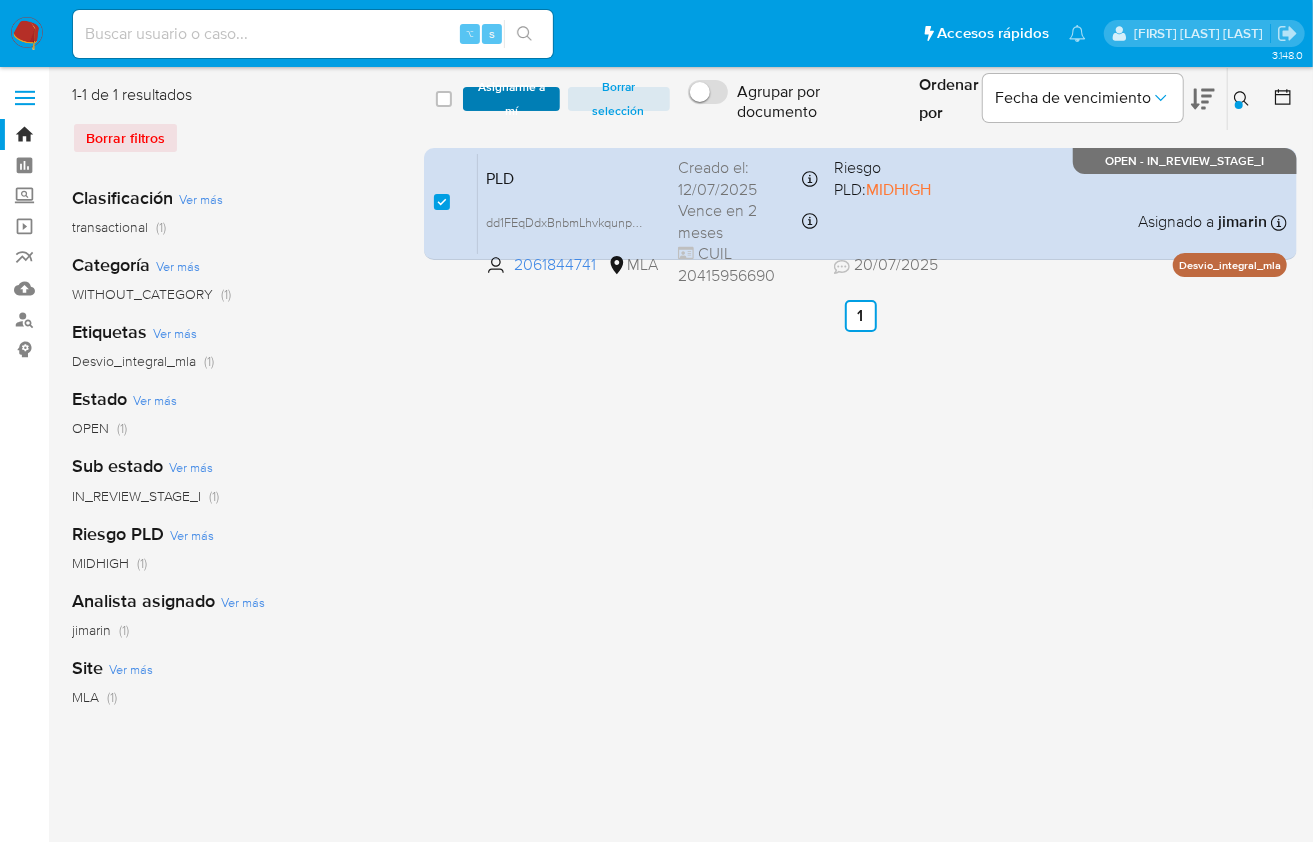 click on "Asignarme a mí" at bounding box center (511, 99) 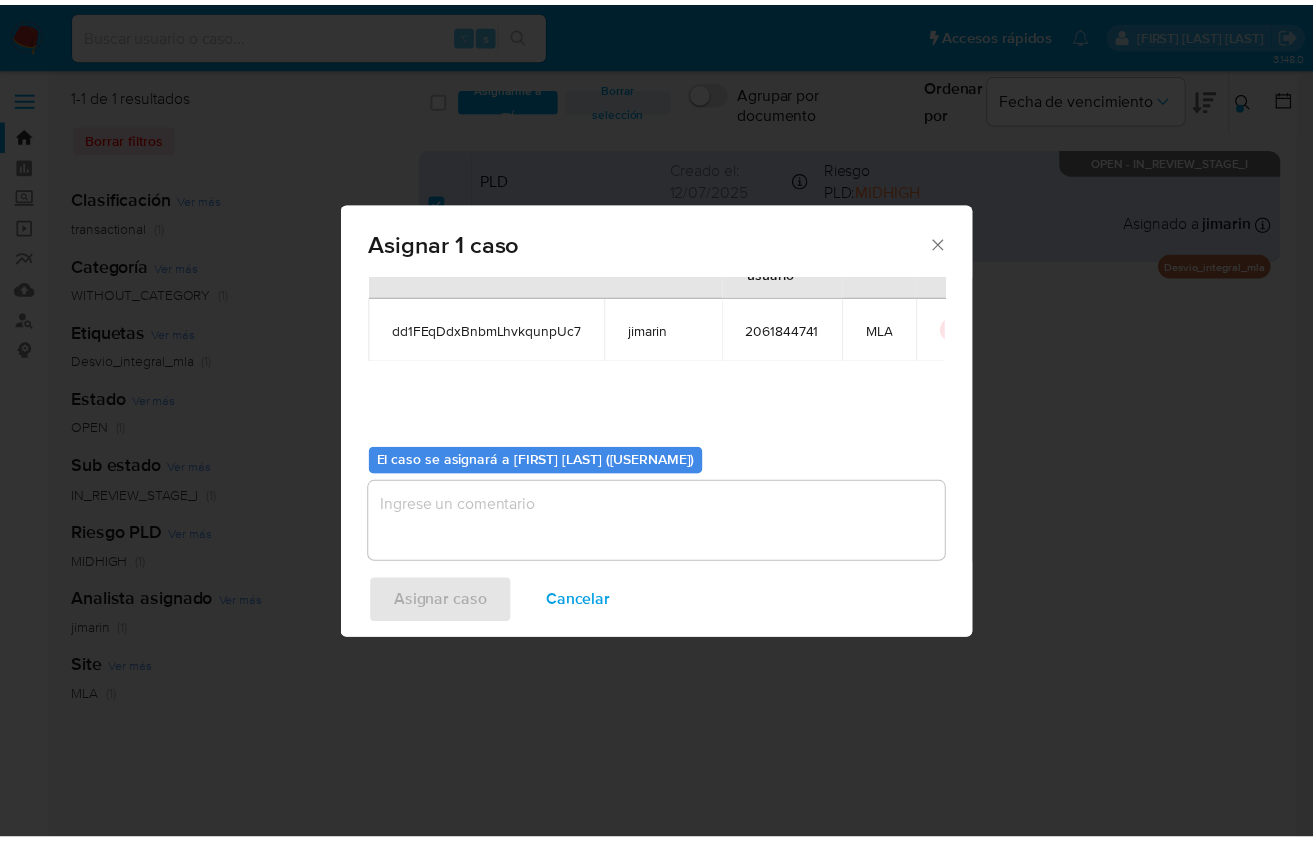 scroll, scrollTop: 102, scrollLeft: 0, axis: vertical 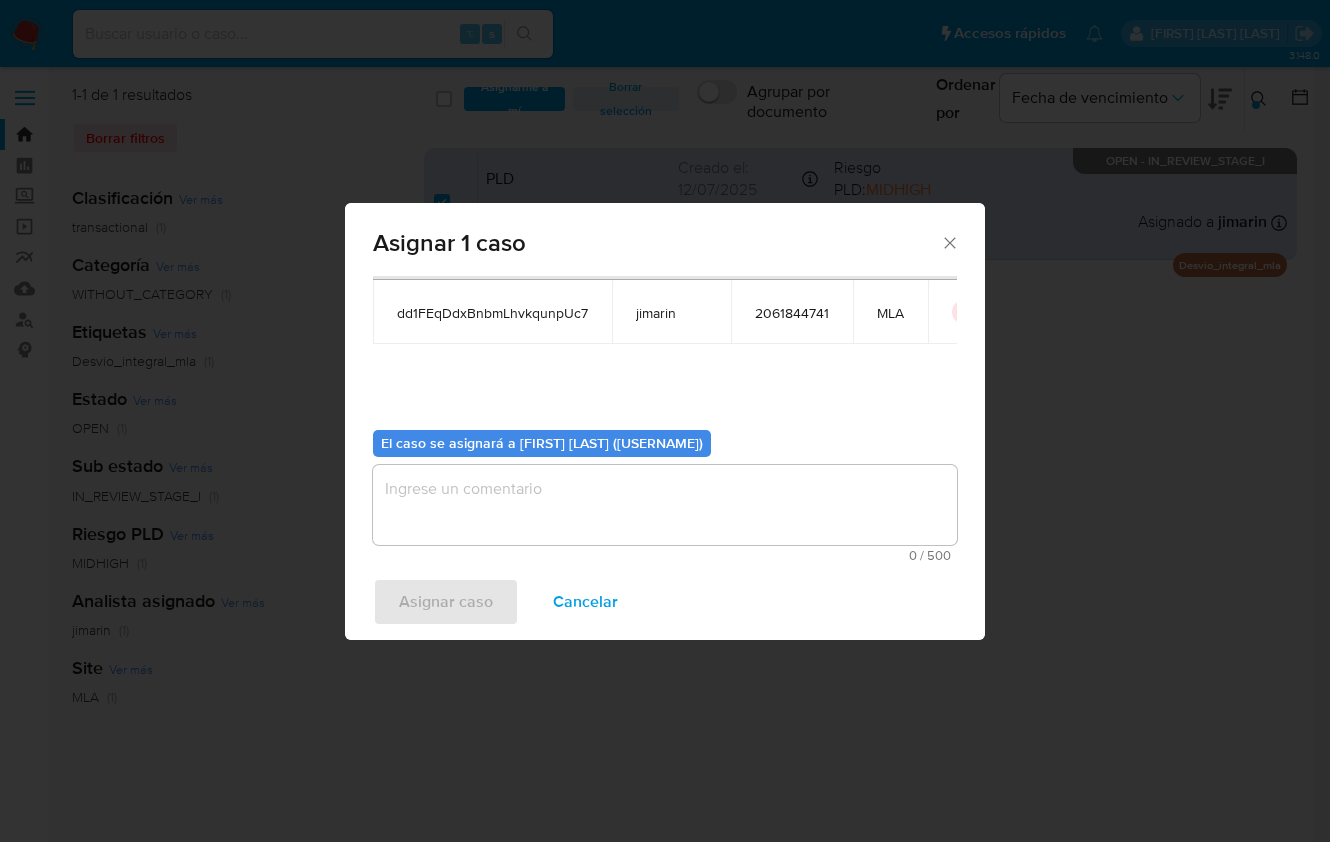 click at bounding box center (665, 505) 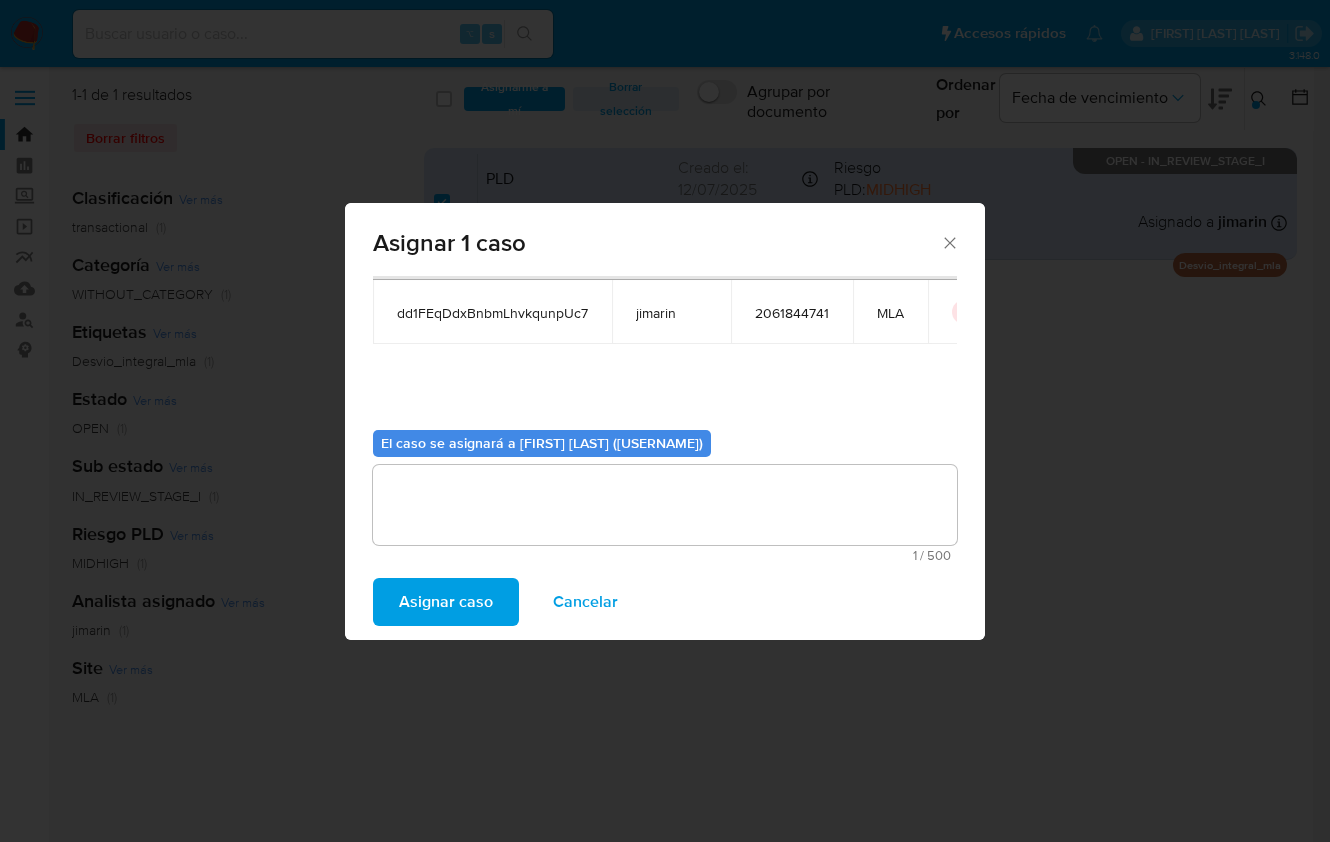 click on "Asignar caso" at bounding box center (446, 602) 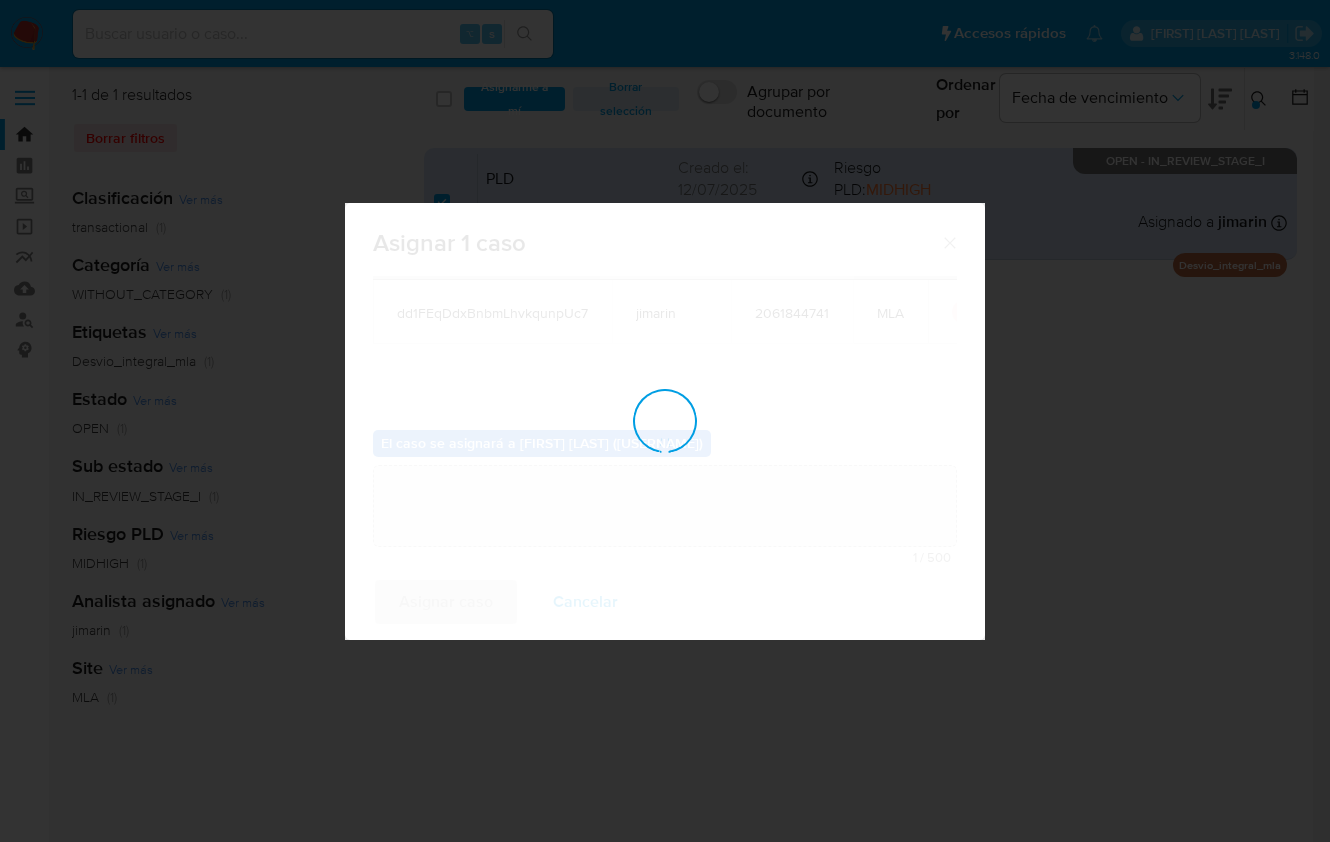 type 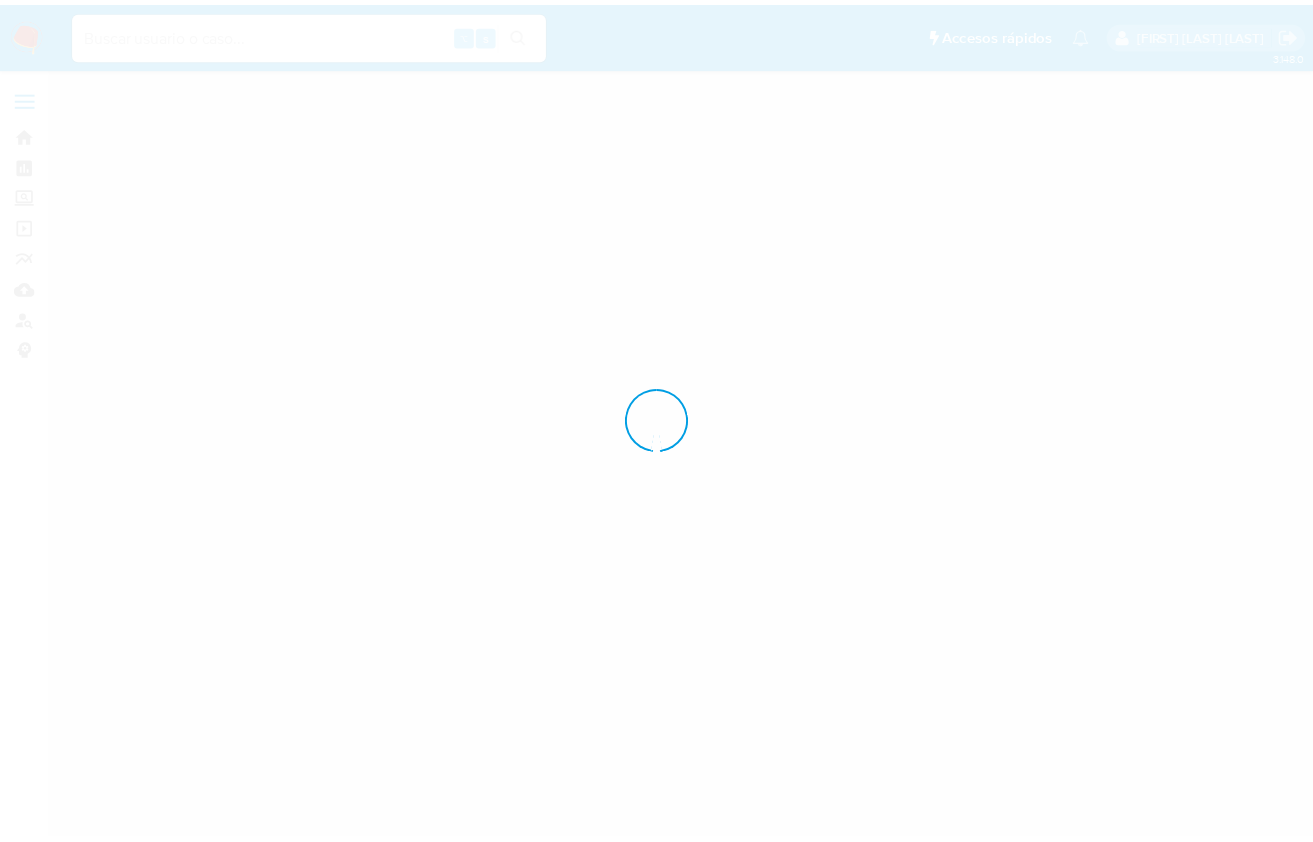 scroll, scrollTop: 0, scrollLeft: 0, axis: both 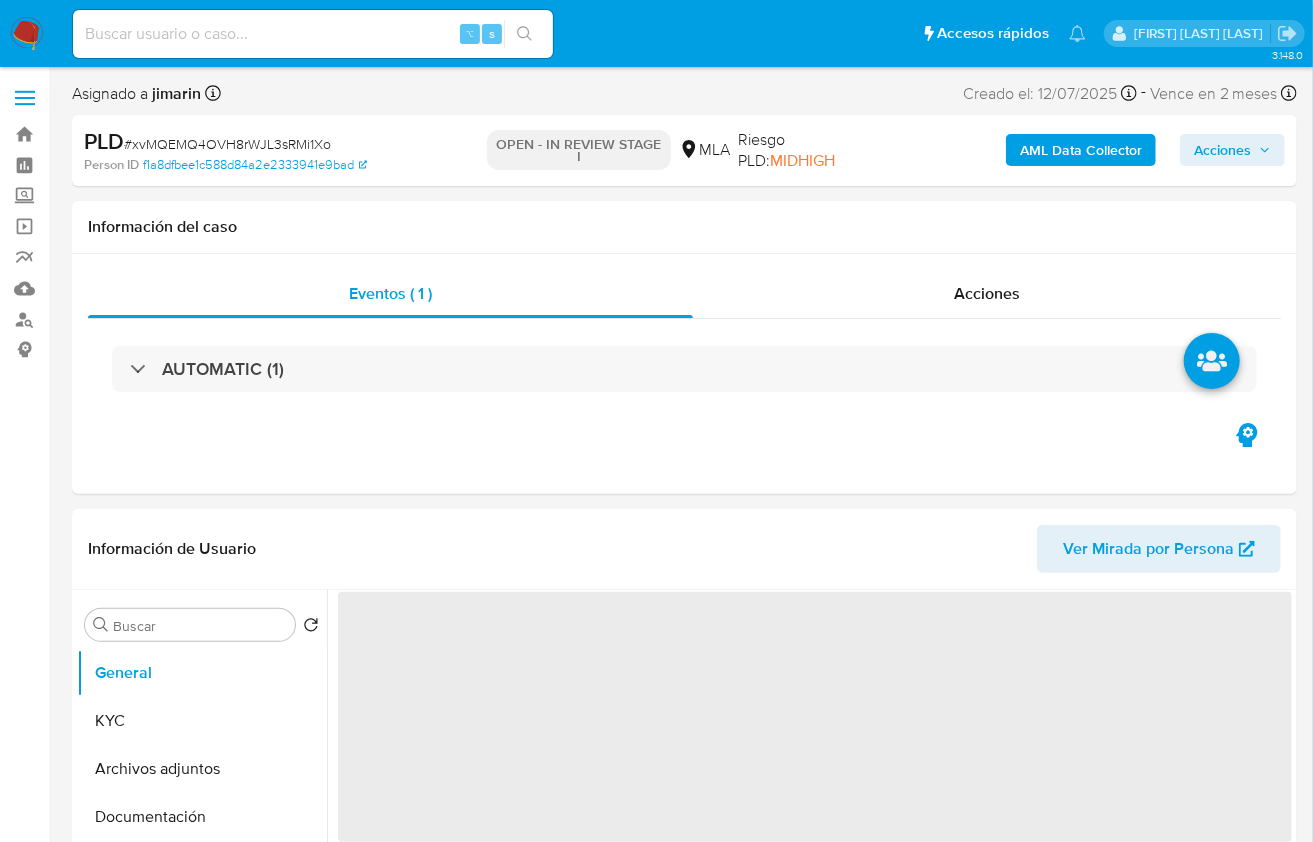 click on "# [CASE_ID]" at bounding box center [227, 144] 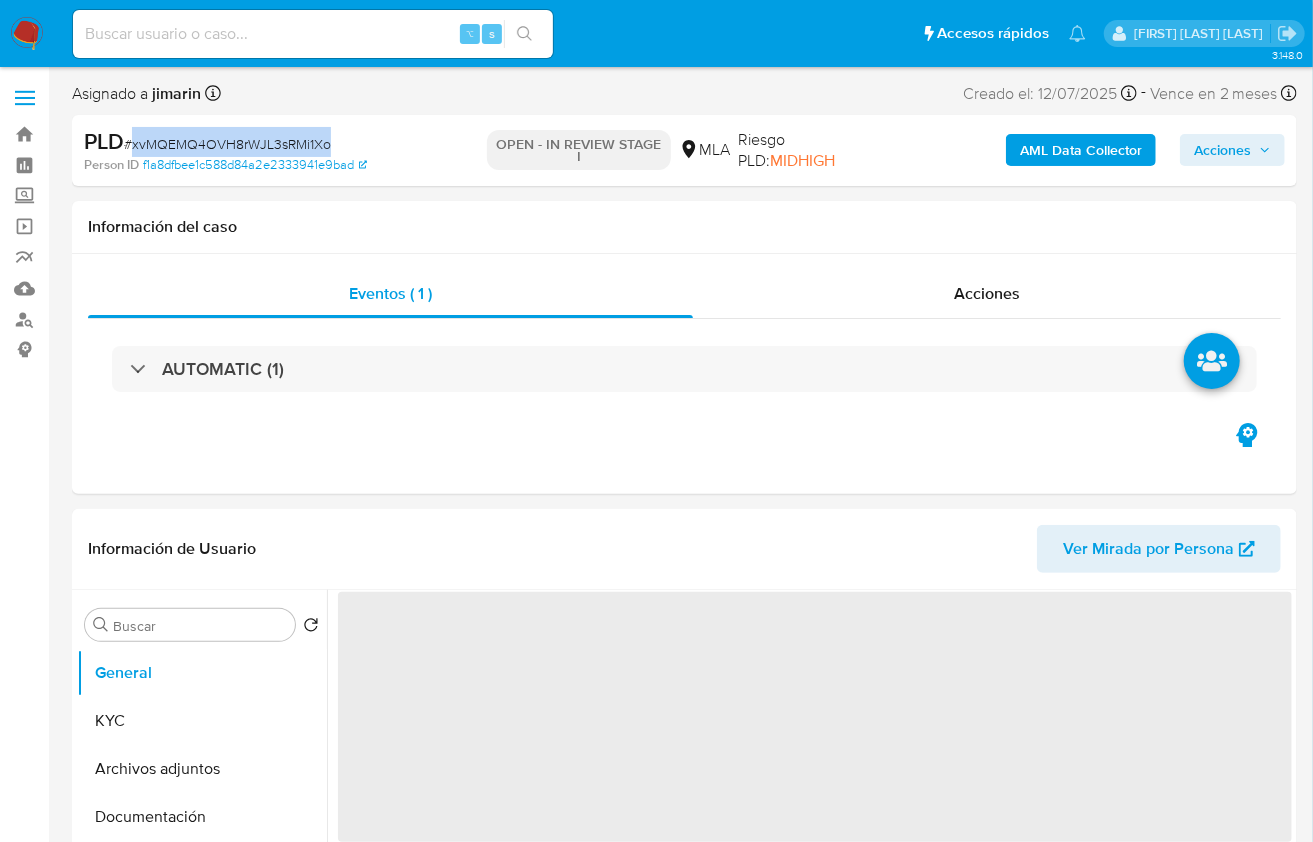 click on "# [CASE_ID]" at bounding box center (227, 144) 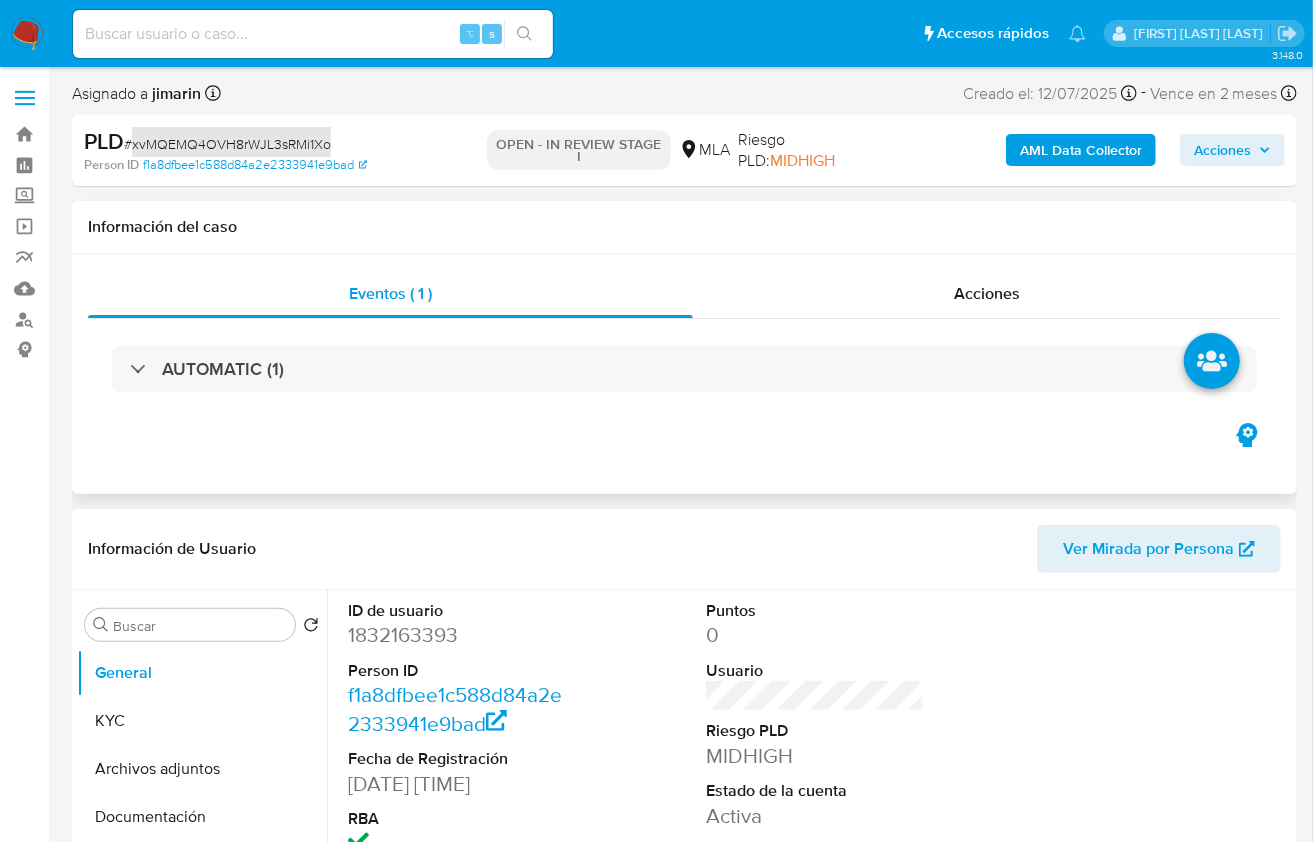 select on "10" 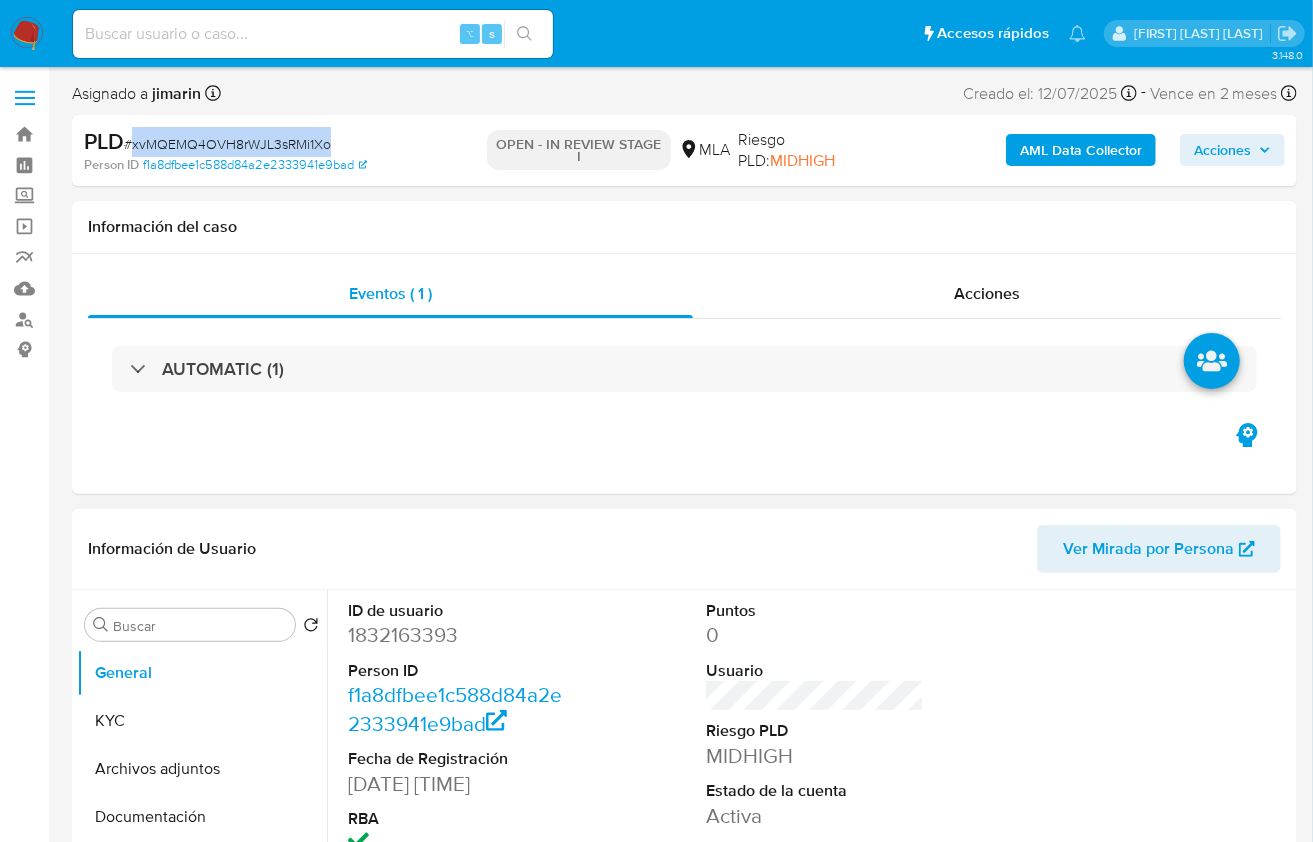 click on "1832163393" at bounding box center [457, 635] 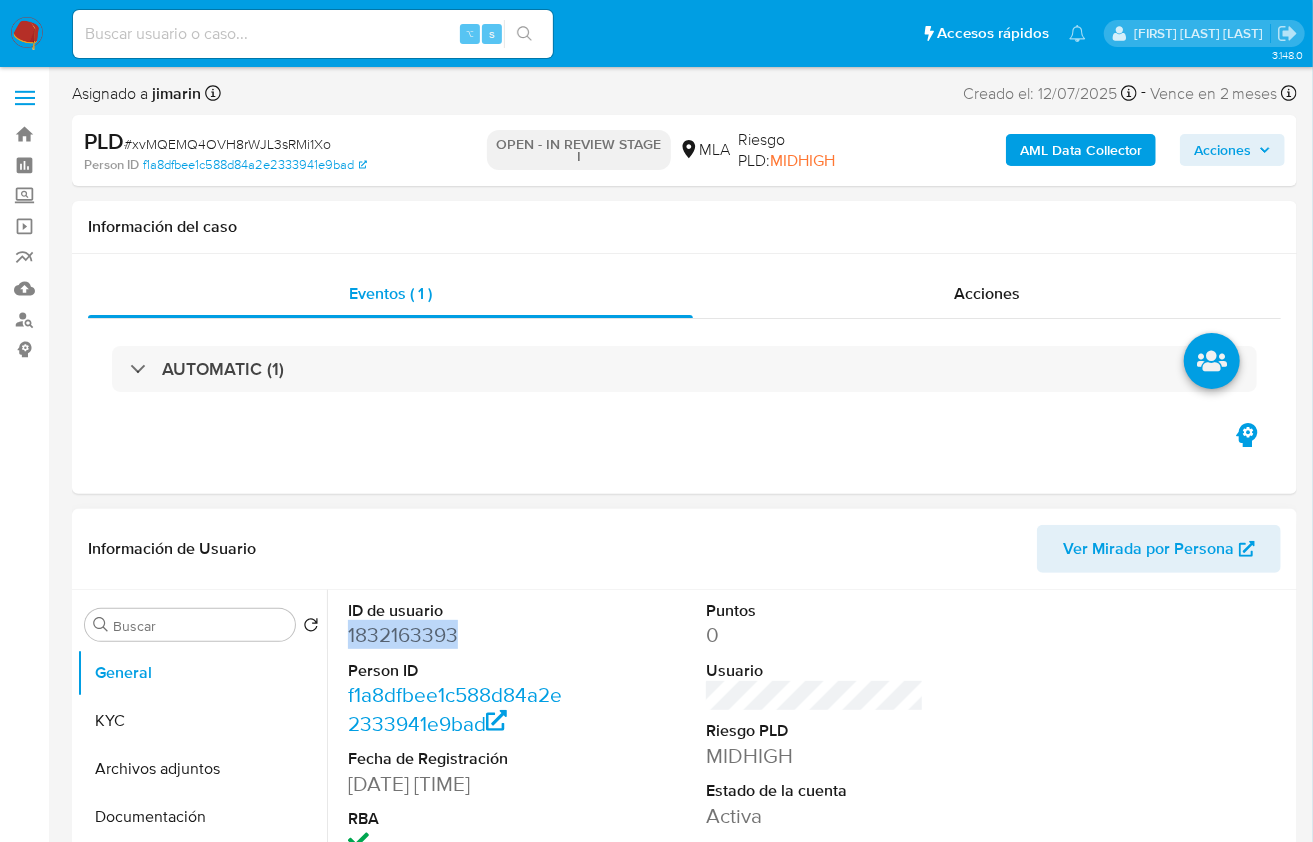 click on "1832163393" at bounding box center [457, 635] 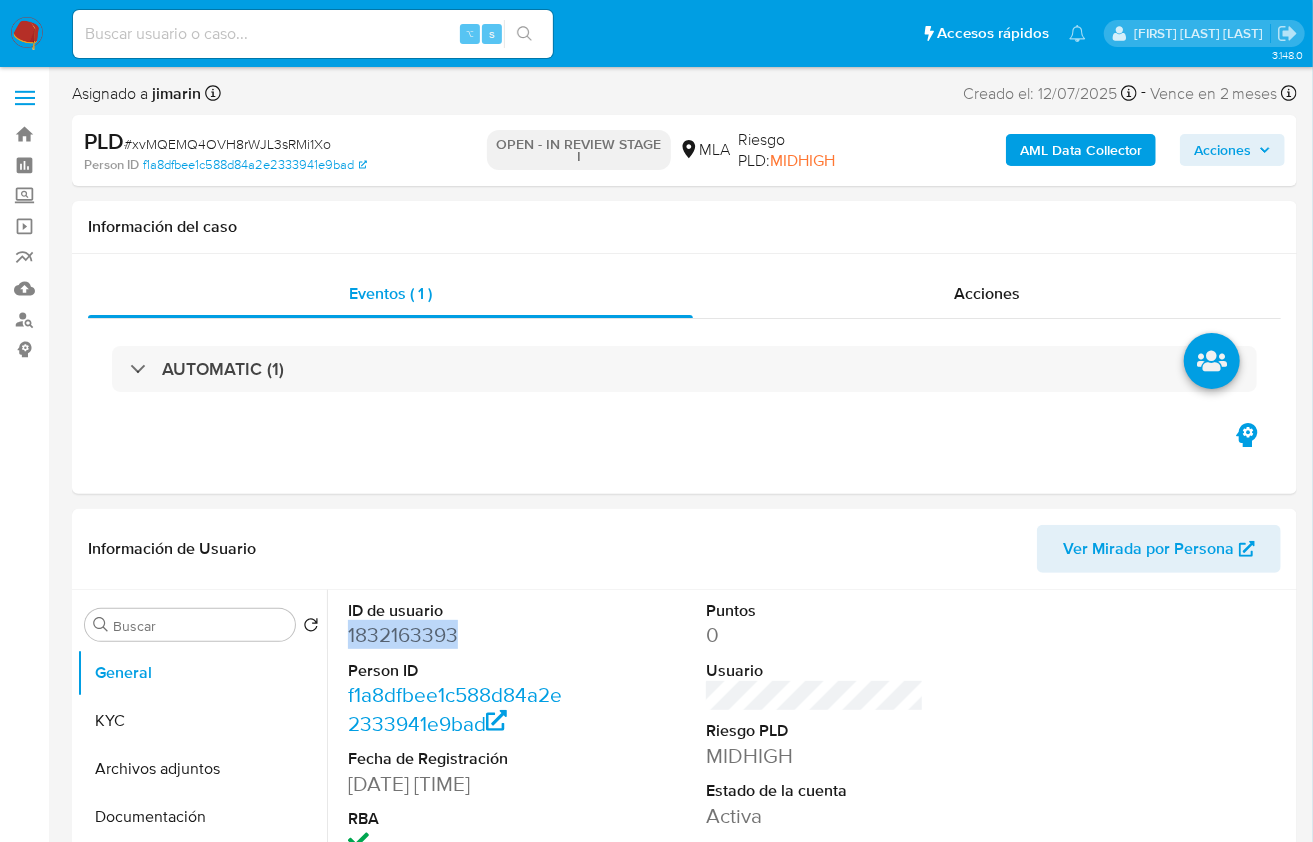 copy on "1832163393" 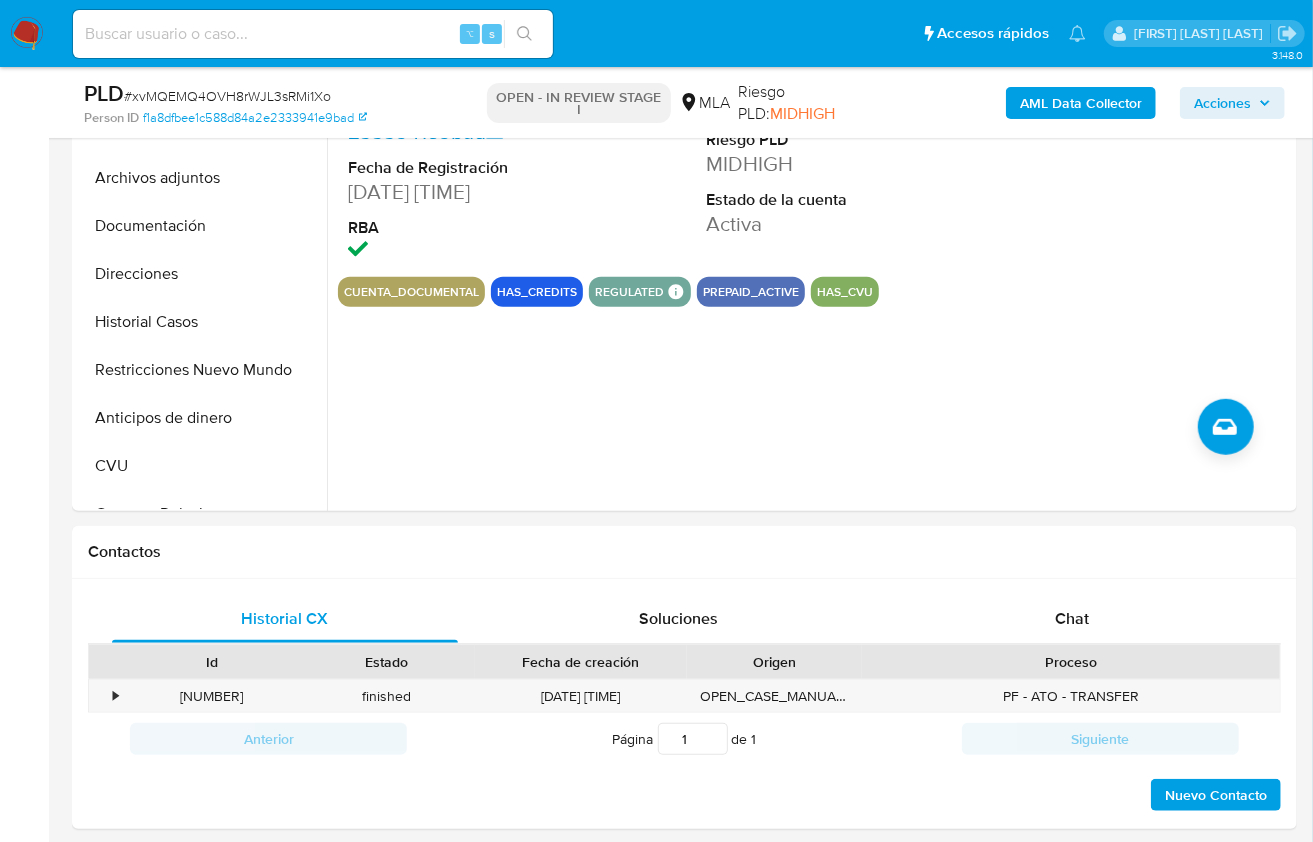 scroll, scrollTop: 524, scrollLeft: 0, axis: vertical 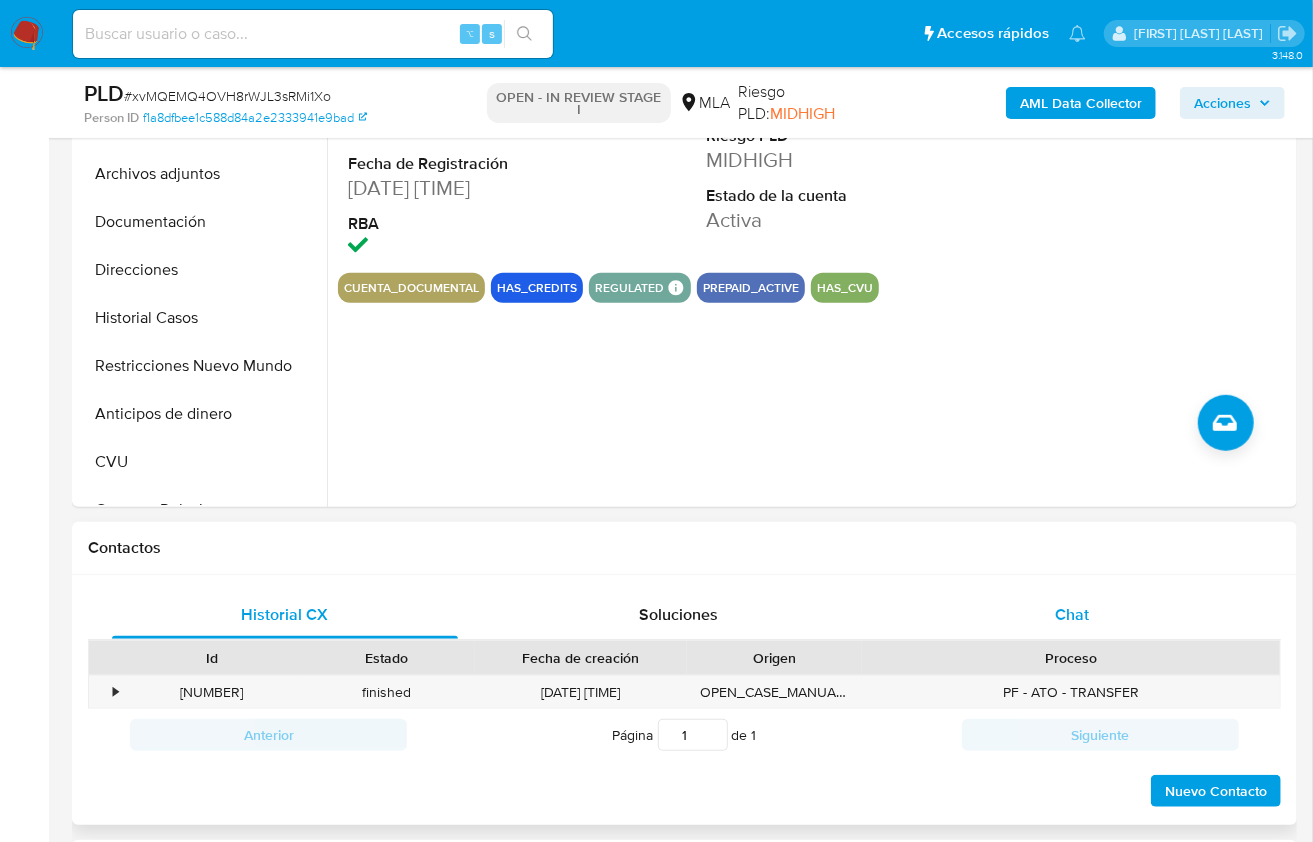 drag, startPoint x: 1098, startPoint y: 634, endPoint x: 1150, endPoint y: 632, distance: 52.03845 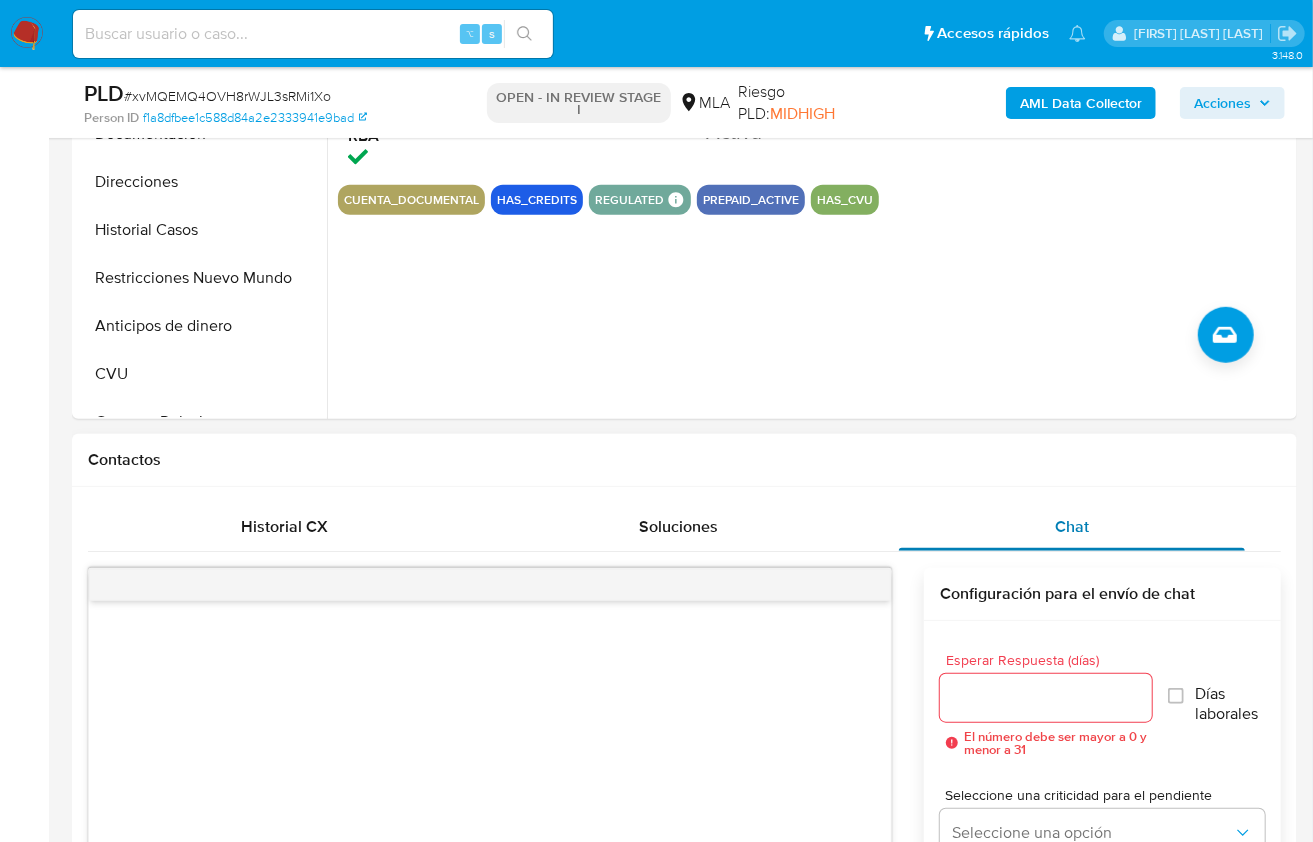 scroll, scrollTop: 866, scrollLeft: 0, axis: vertical 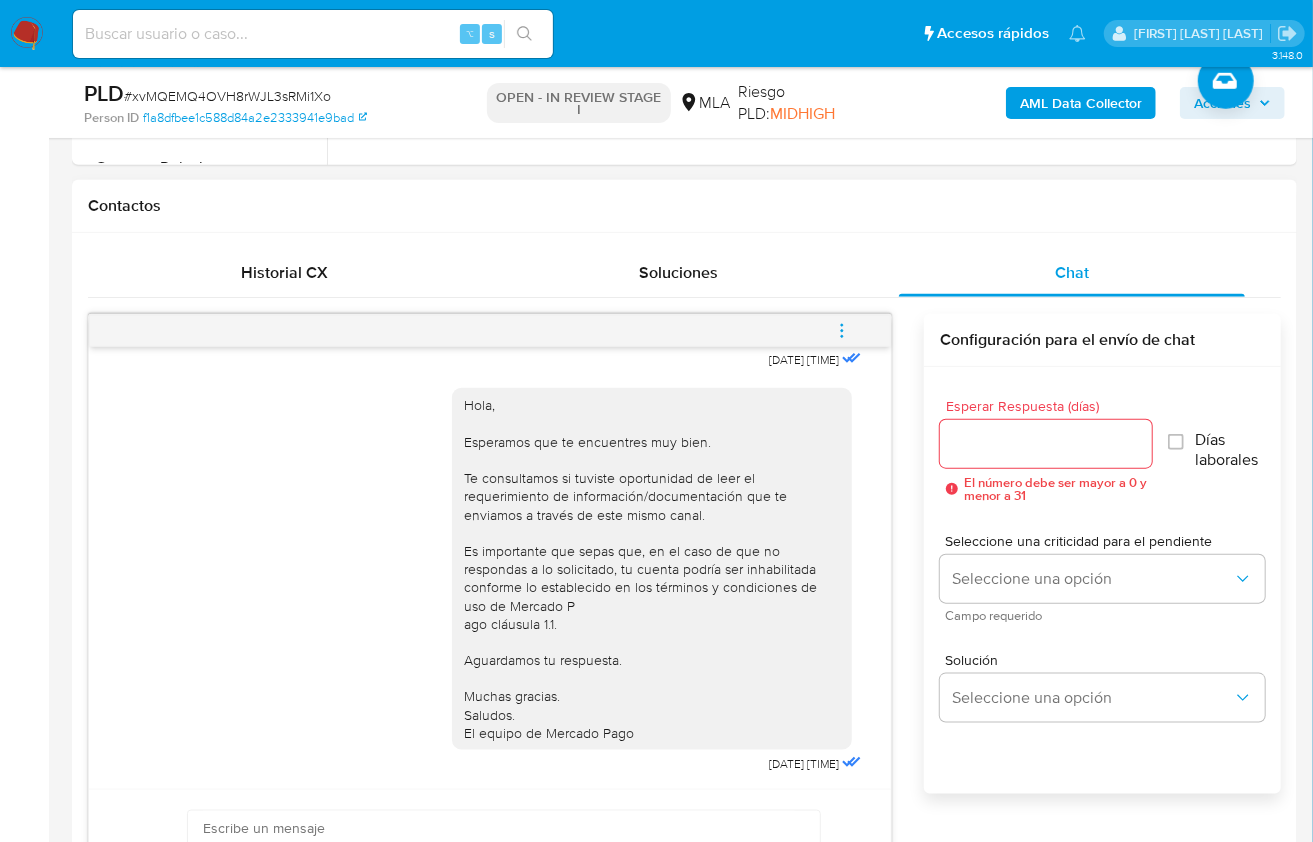 click at bounding box center [842, 331] 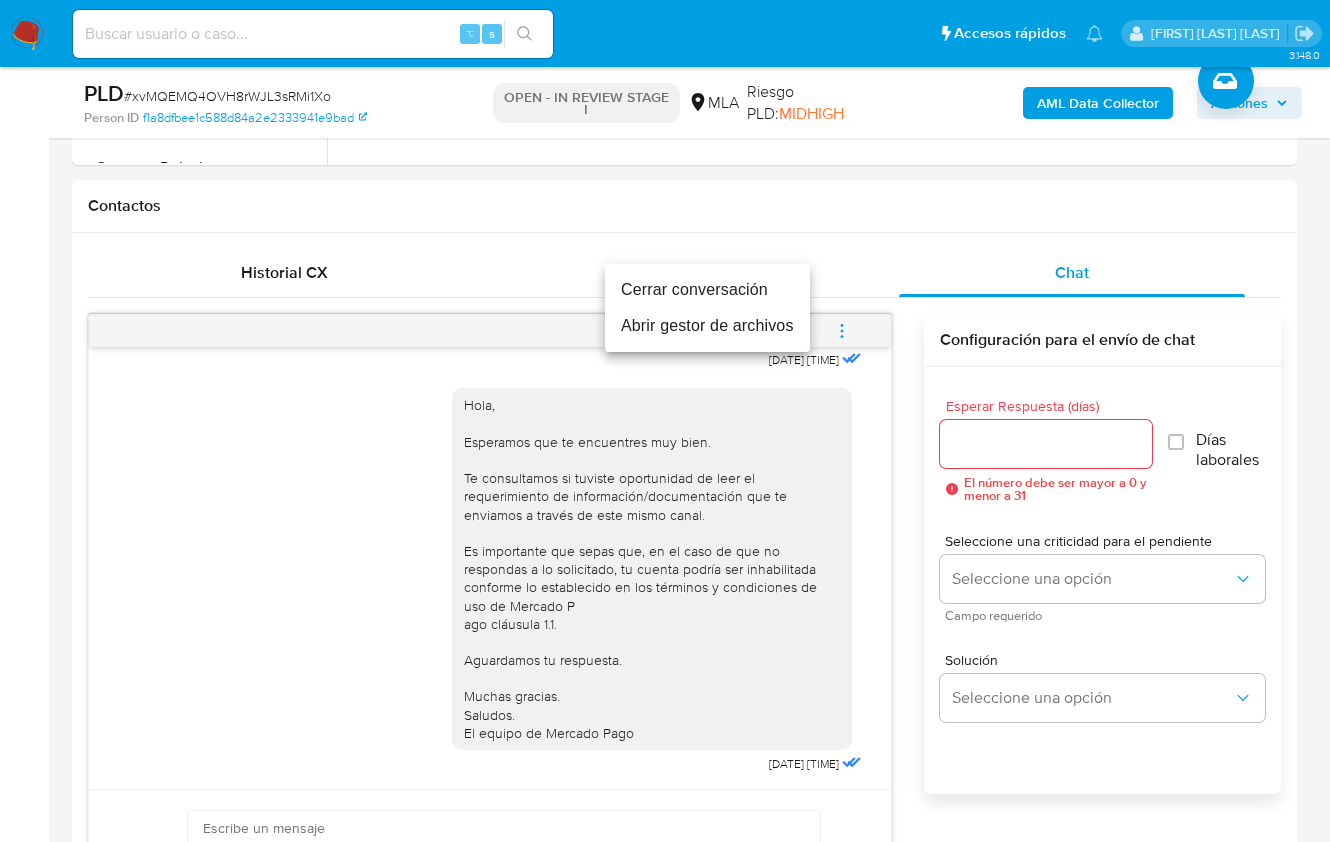 click on "Cerrar conversación" at bounding box center (707, 290) 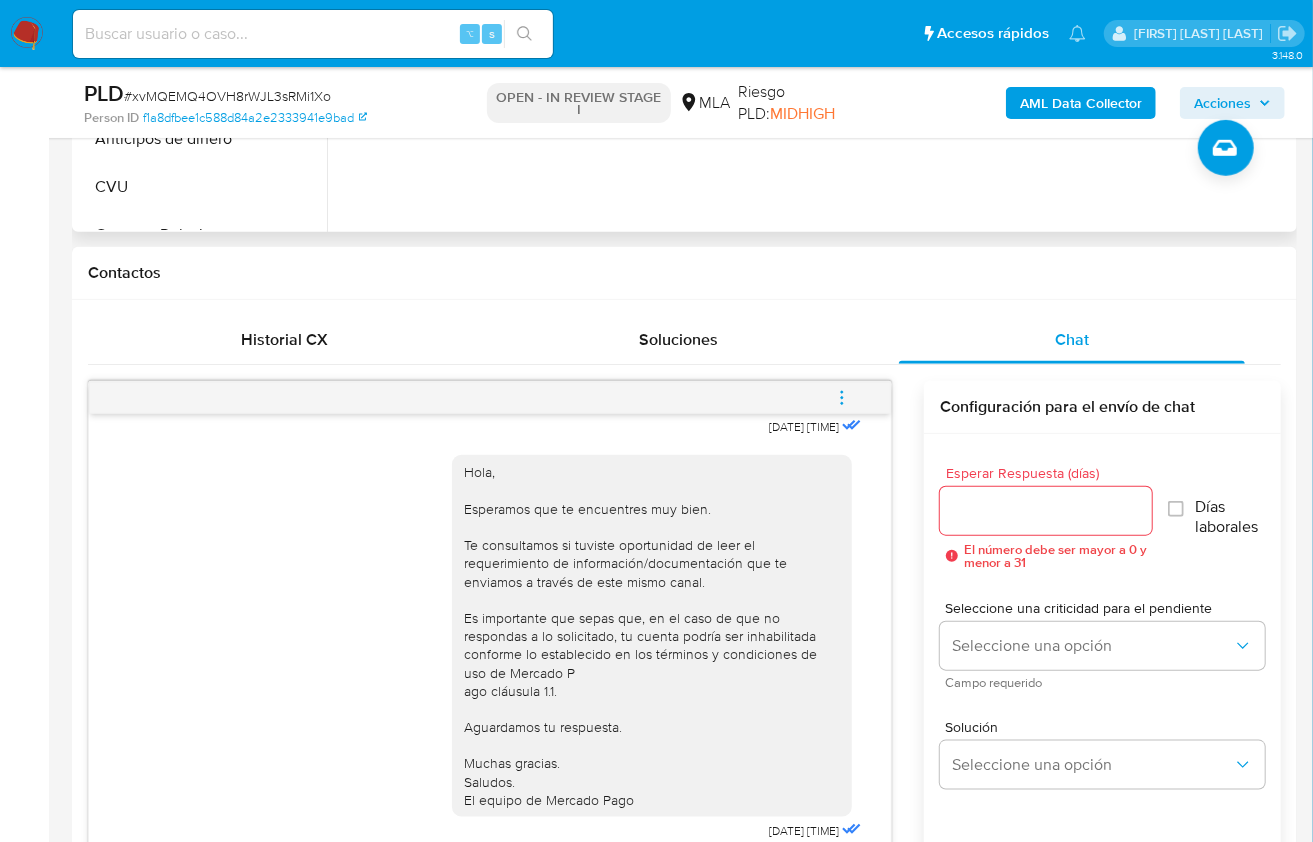 scroll, scrollTop: 268, scrollLeft: 0, axis: vertical 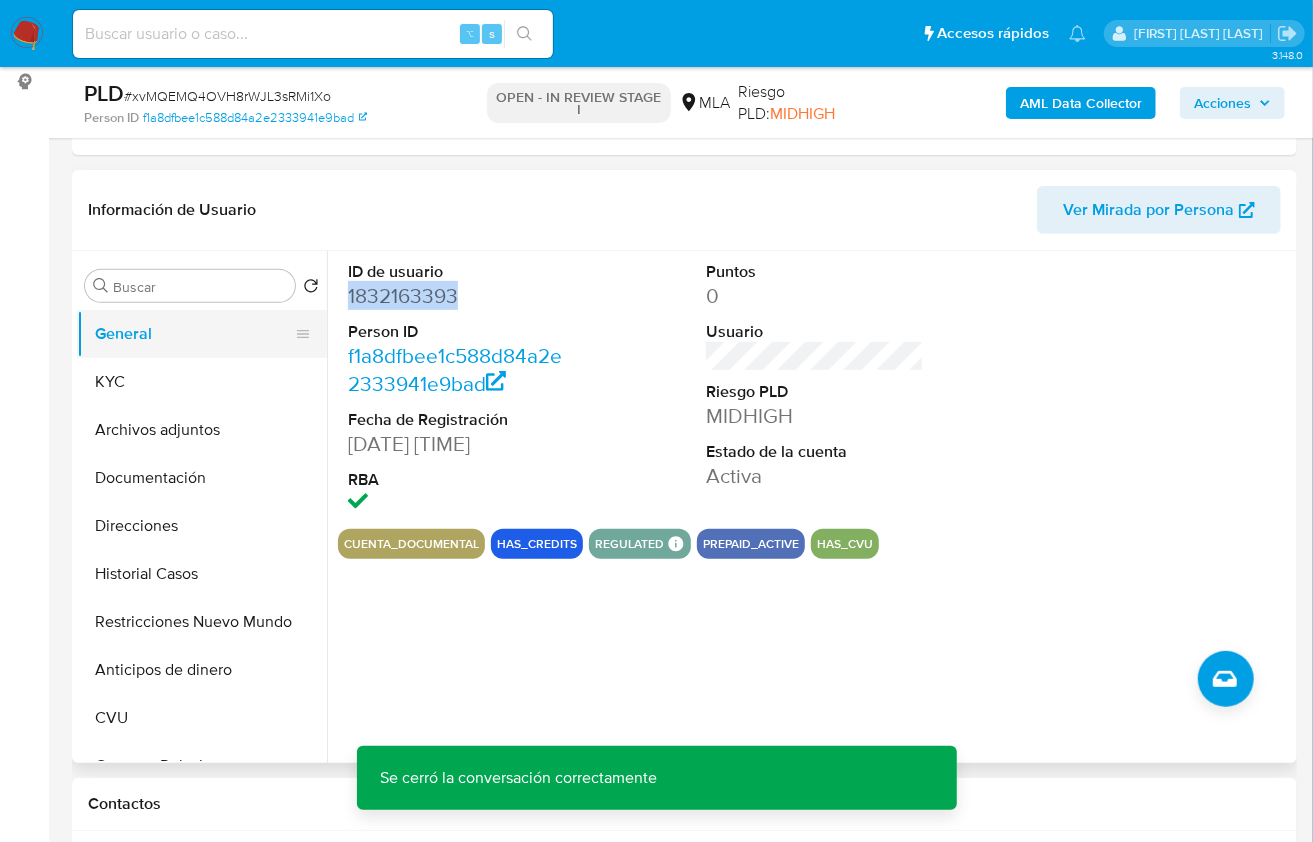 click on "General" at bounding box center (194, 334) 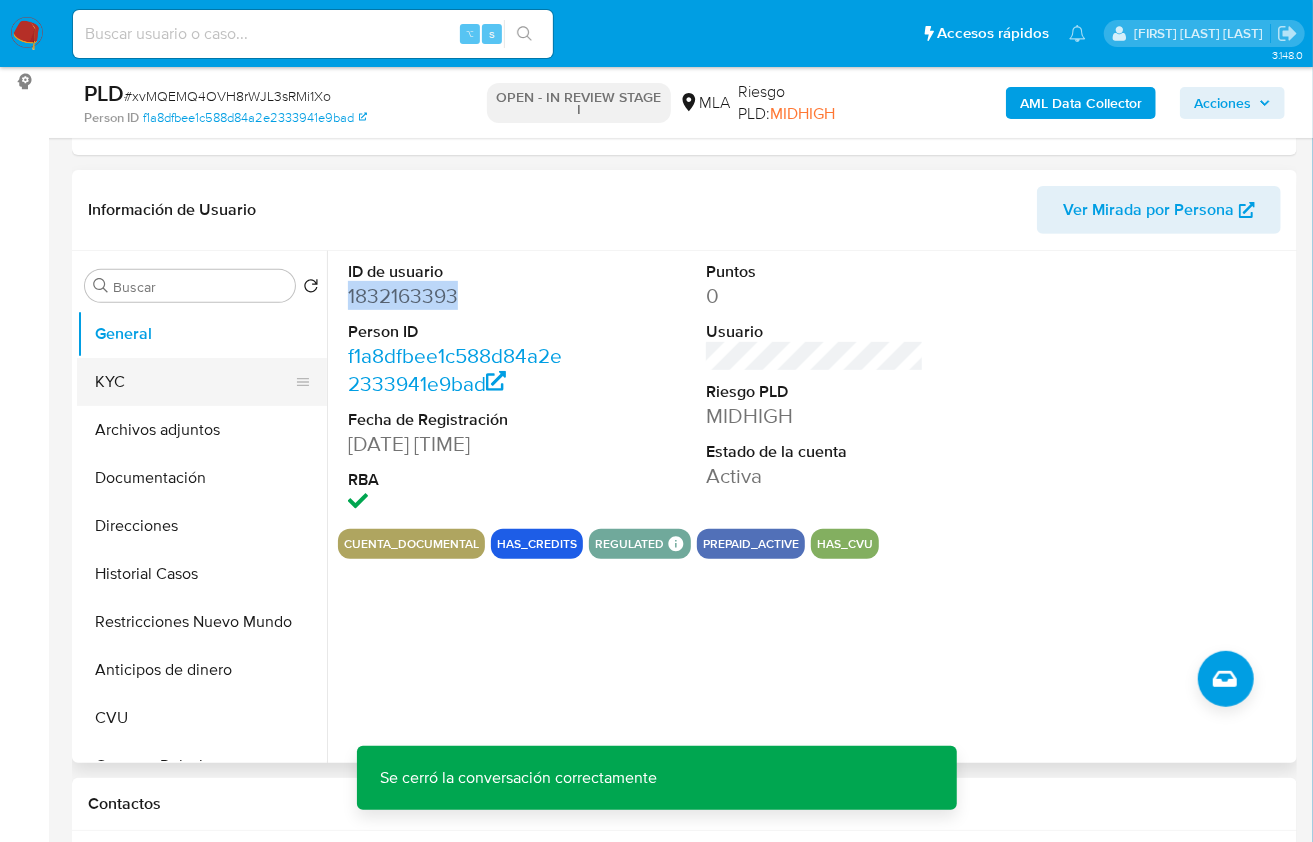 click on "KYC" at bounding box center (194, 382) 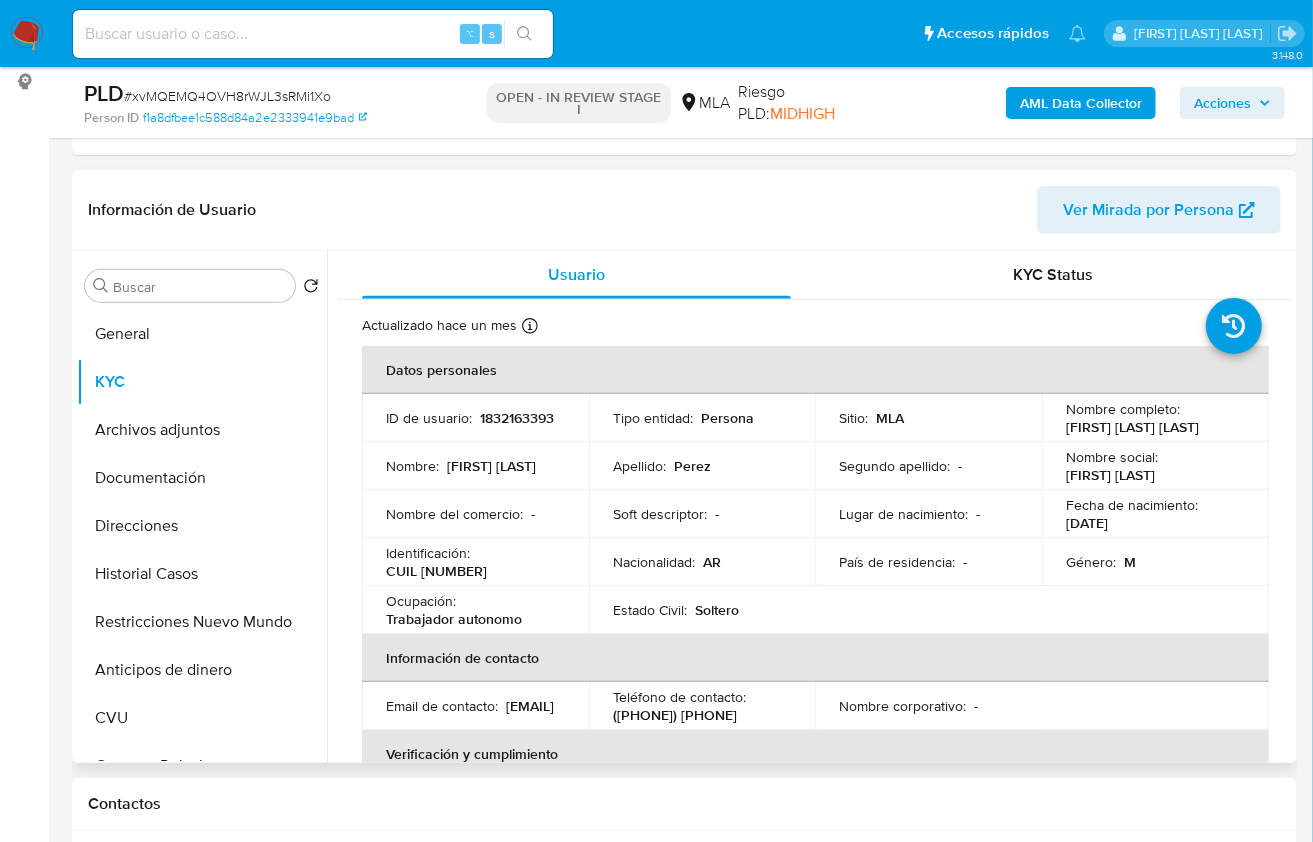 click on "CUIL 20422327011" at bounding box center [436, 571] 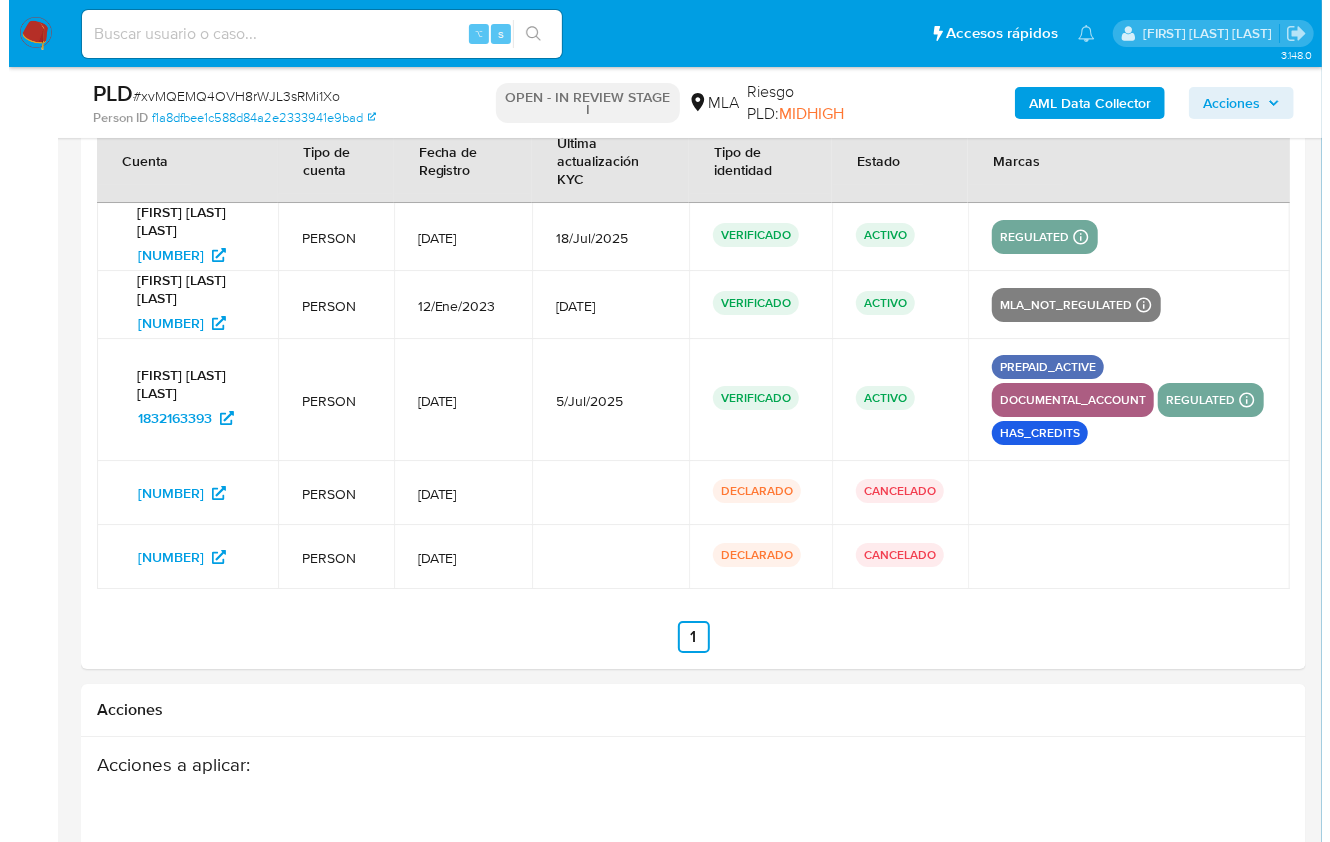 scroll, scrollTop: 3860, scrollLeft: 0, axis: vertical 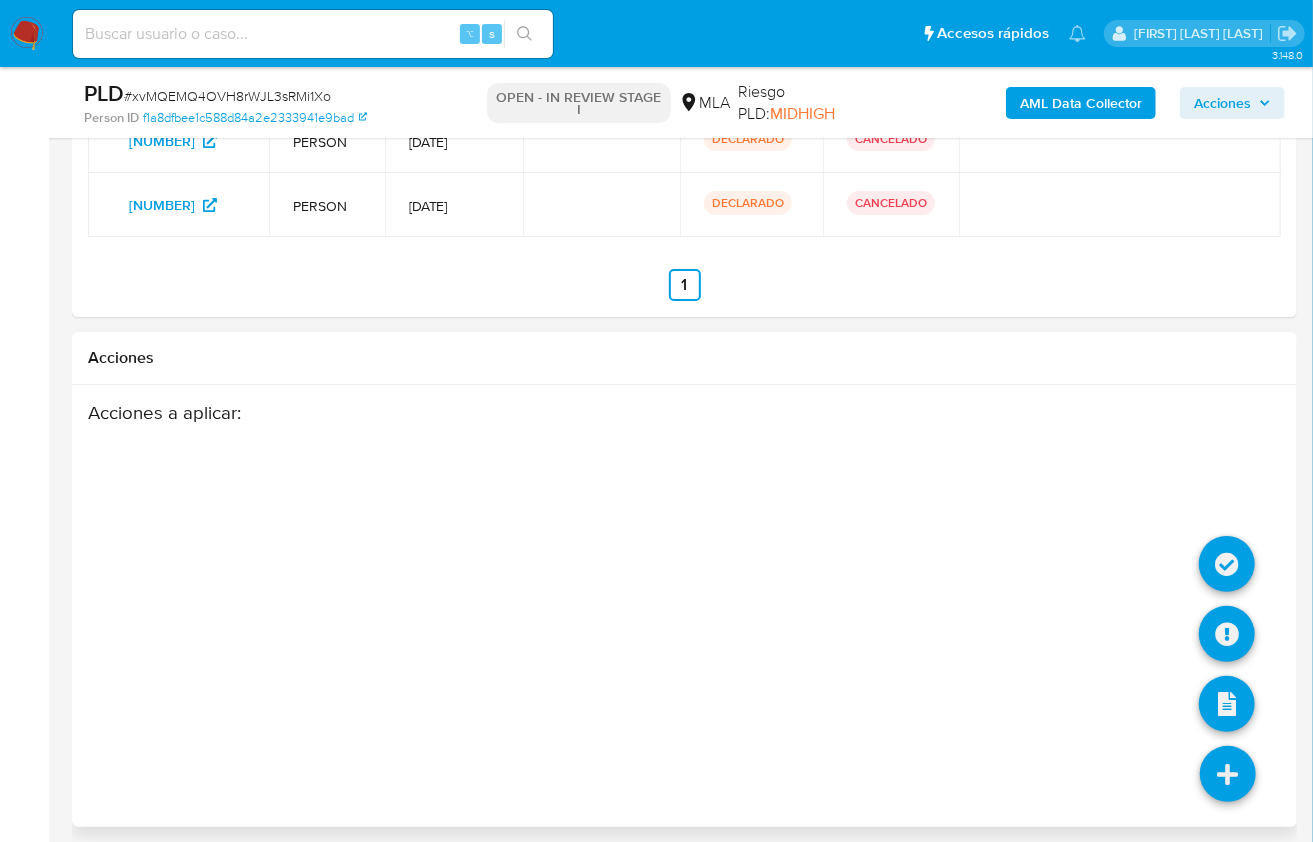 click at bounding box center [1228, 774] 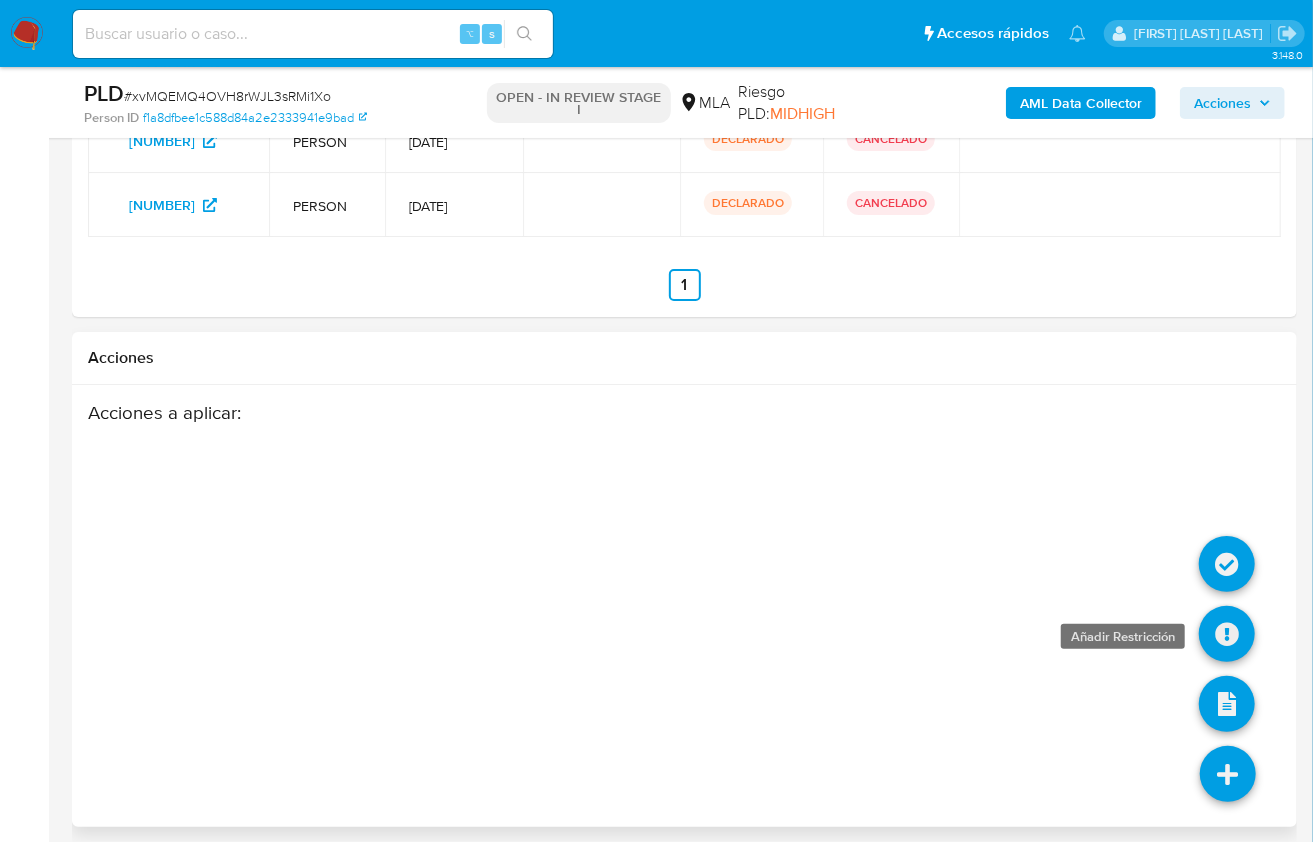 click at bounding box center [1227, 634] 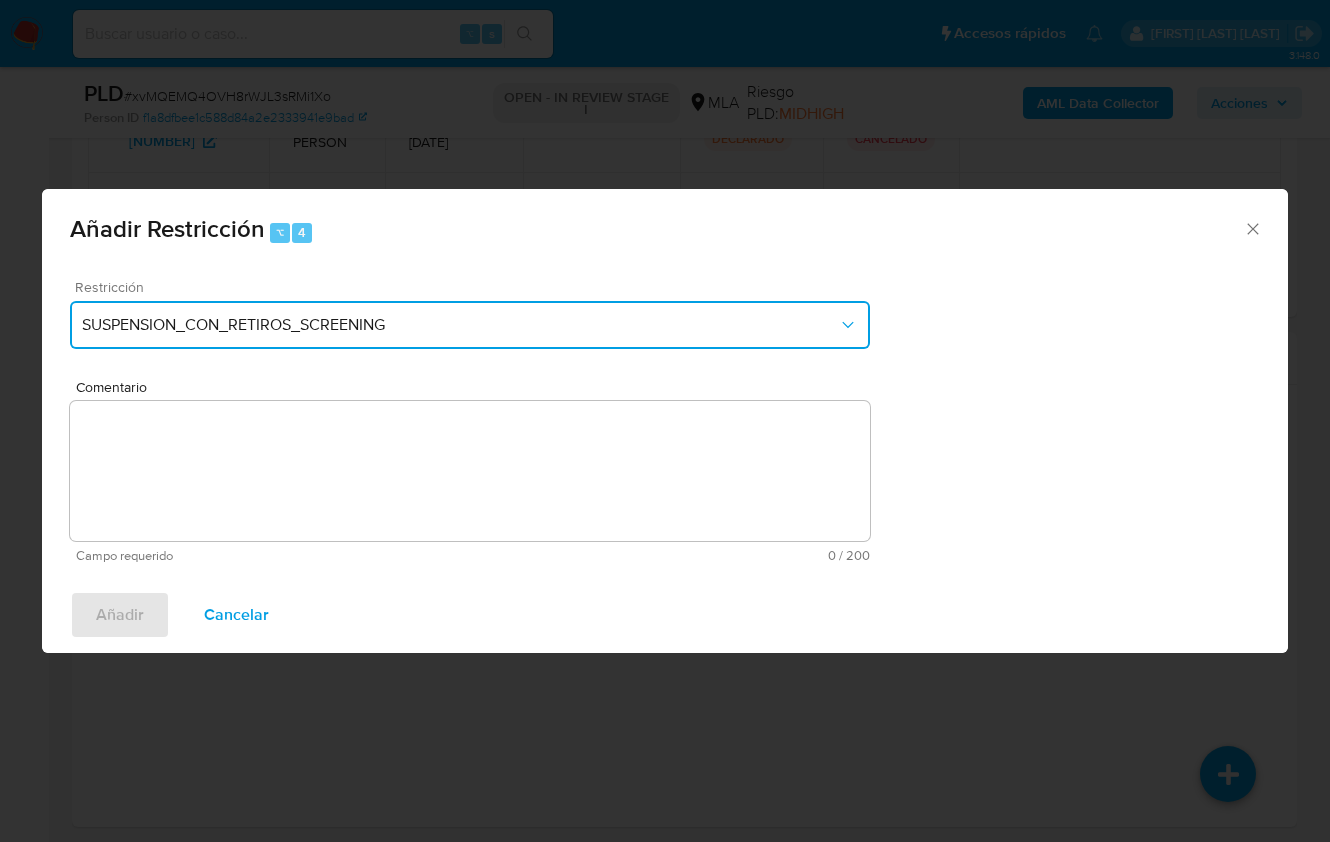 click on "SUSPENSION_CON_RETIROS_SCREENING" at bounding box center [460, 325] 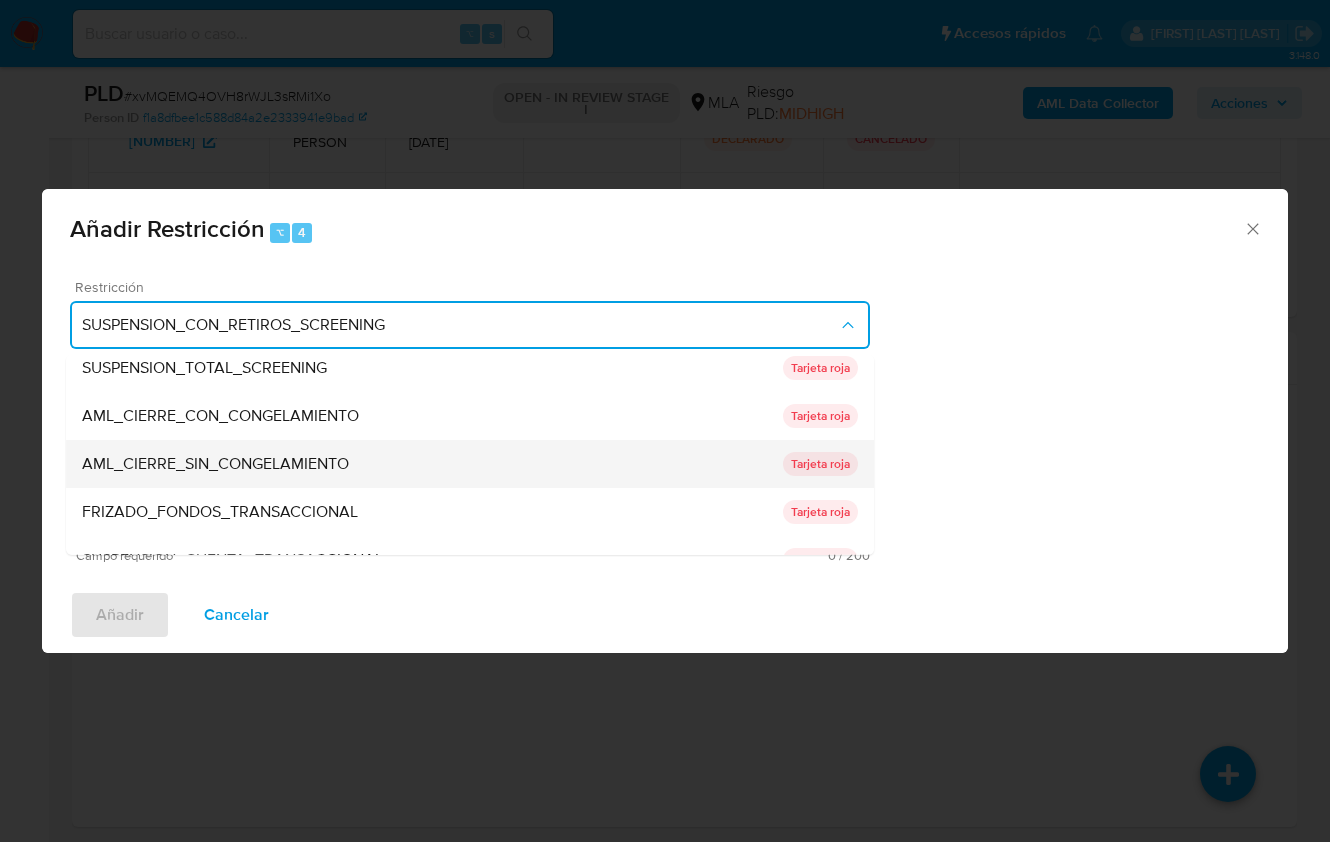 scroll, scrollTop: 67, scrollLeft: 0, axis: vertical 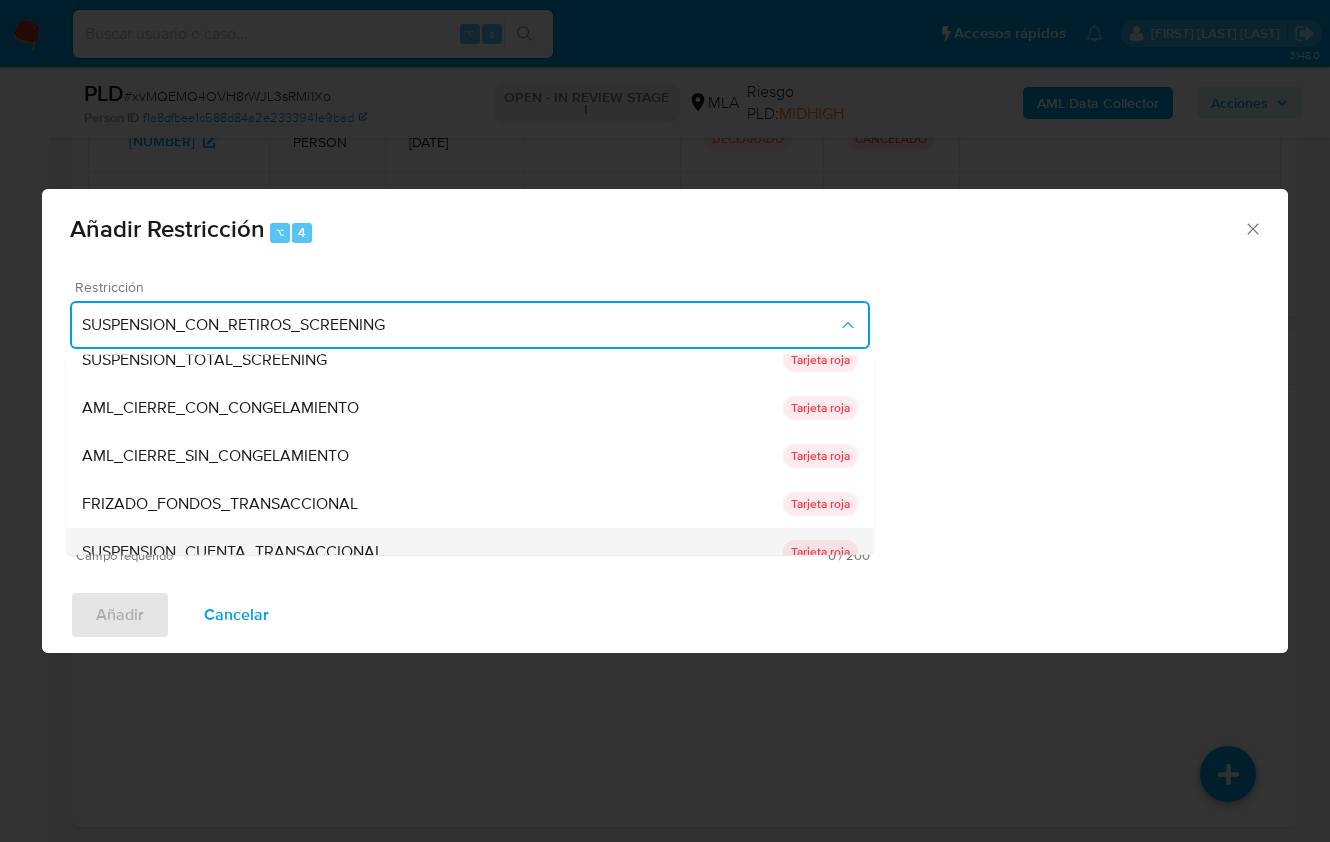 click on "SUSPENSION_CUENTA_TRANSACCIONAL" at bounding box center [432, 552] 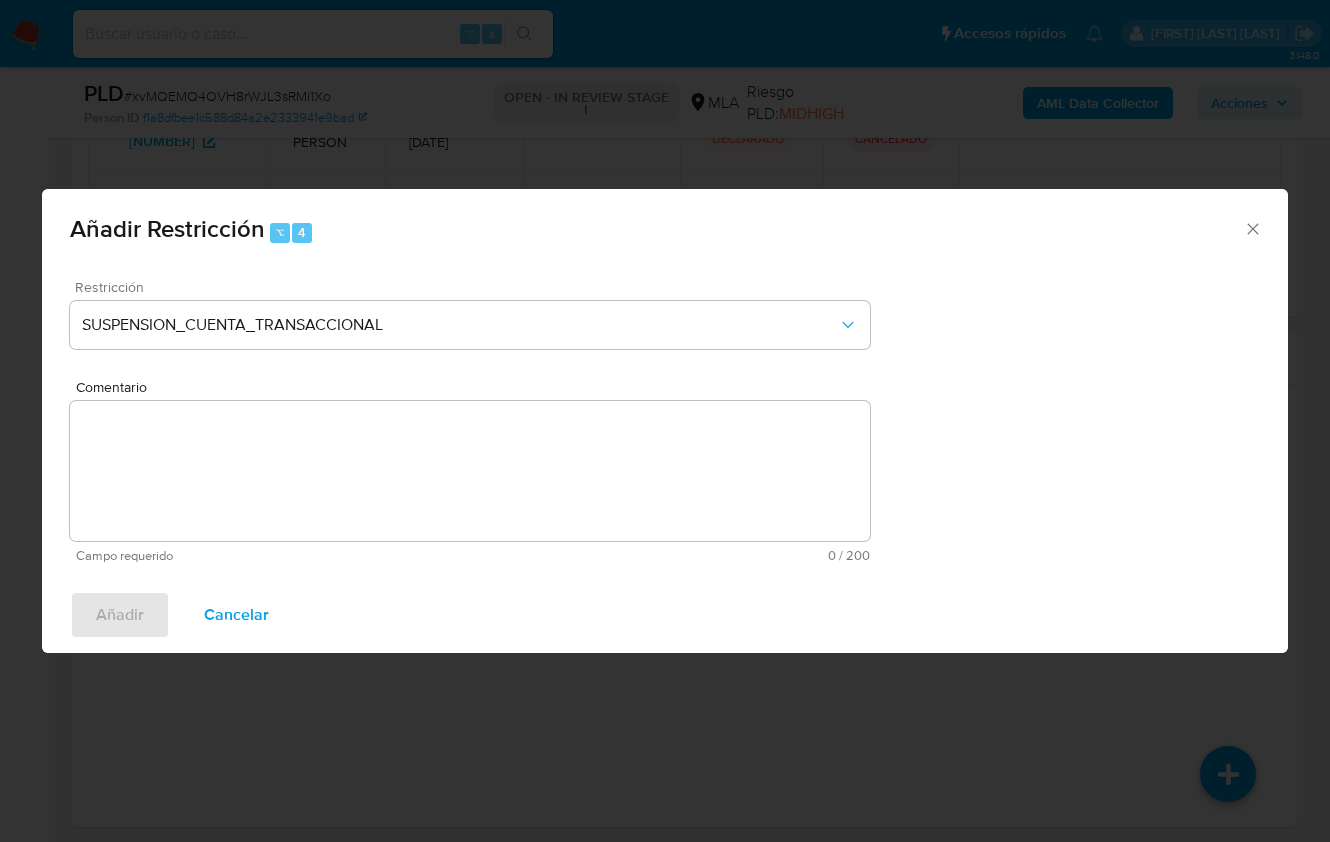 click on "Comentario" at bounding box center (470, 471) 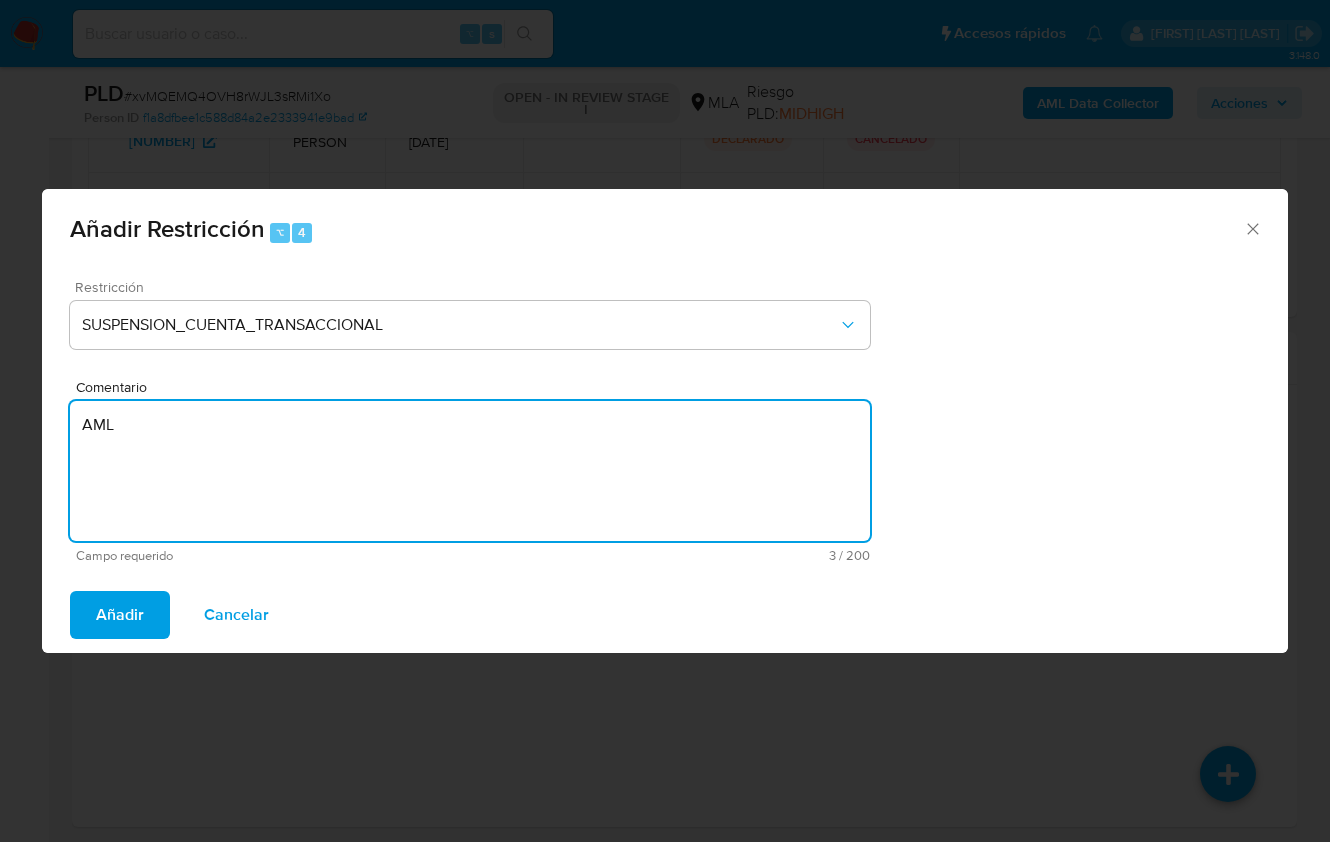 type on "AML" 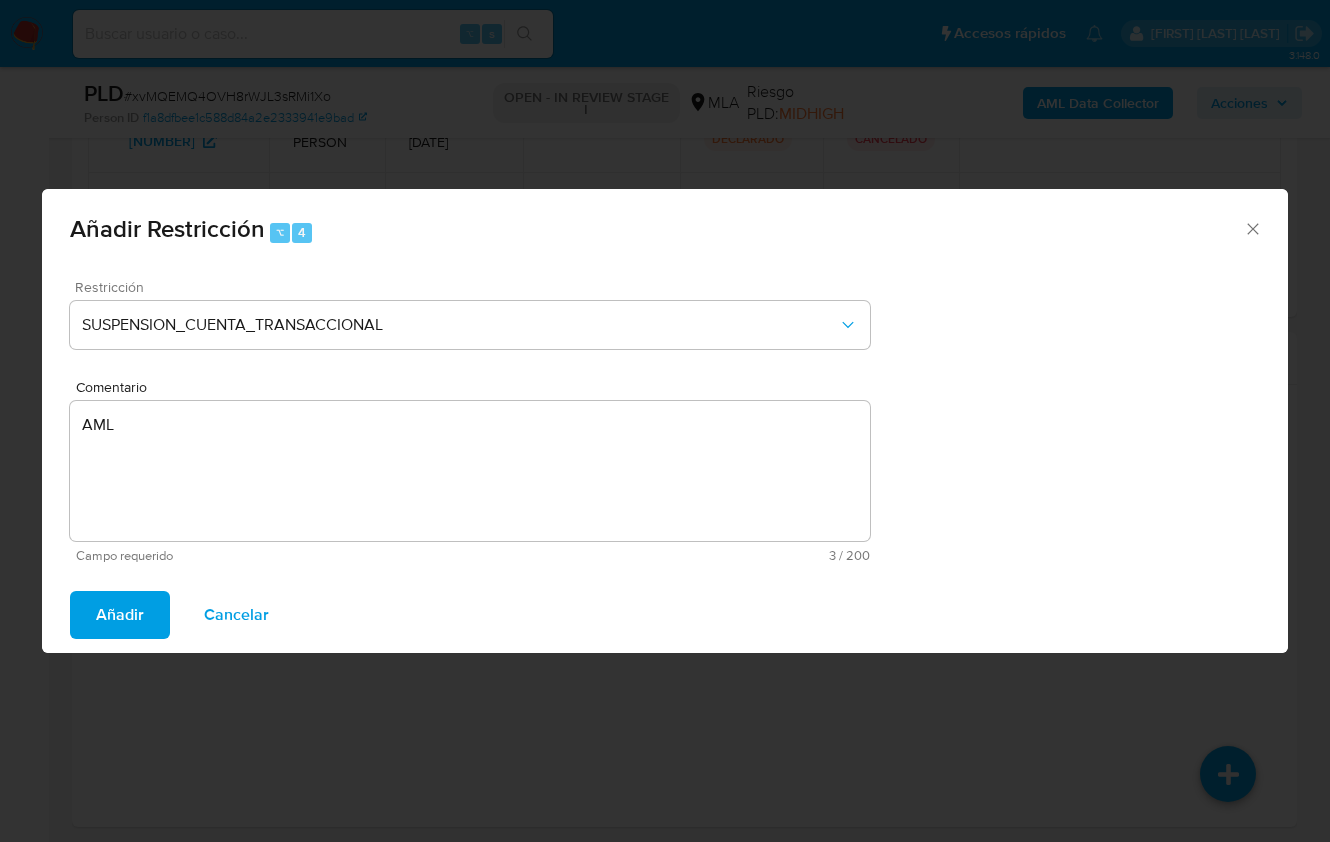click on "Añadir" at bounding box center (120, 615) 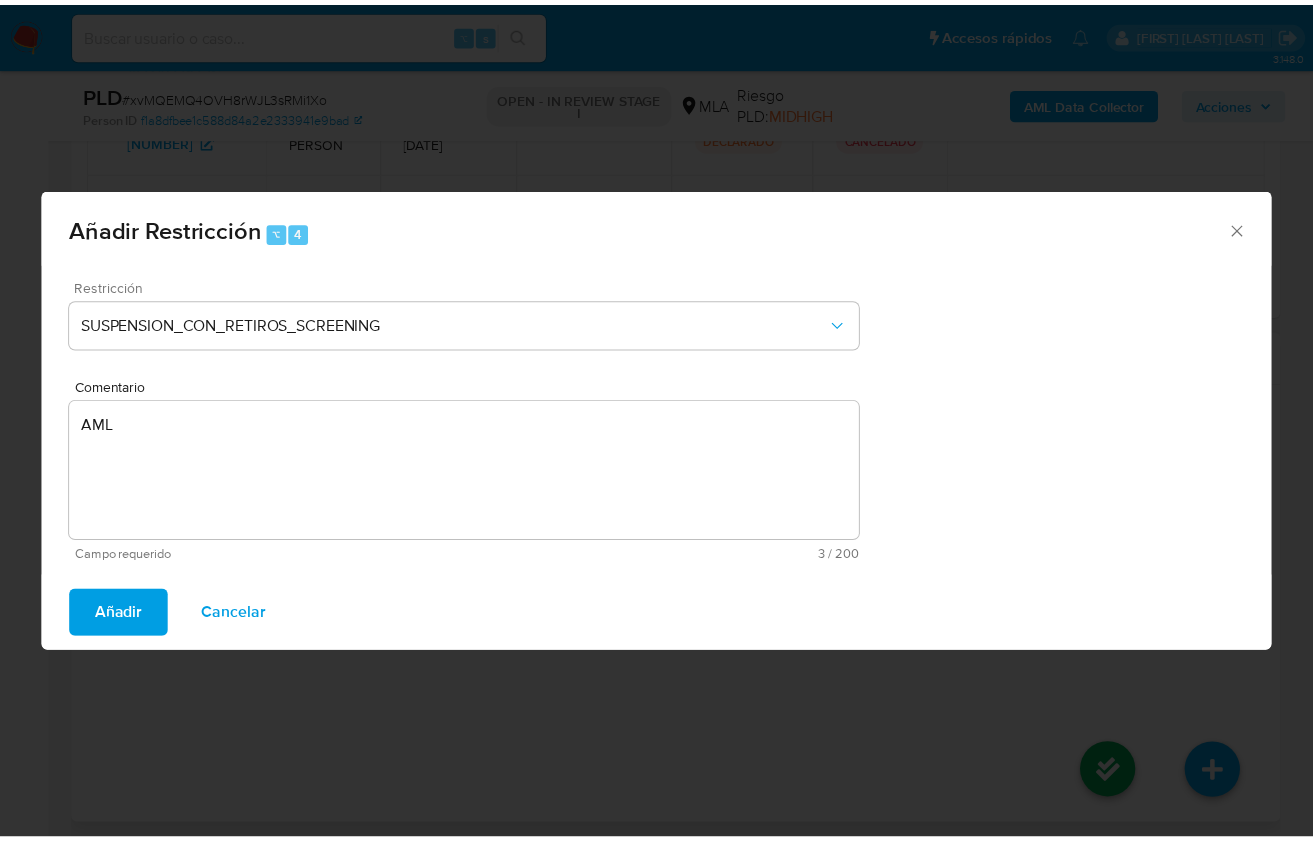scroll, scrollTop: 3832, scrollLeft: 0, axis: vertical 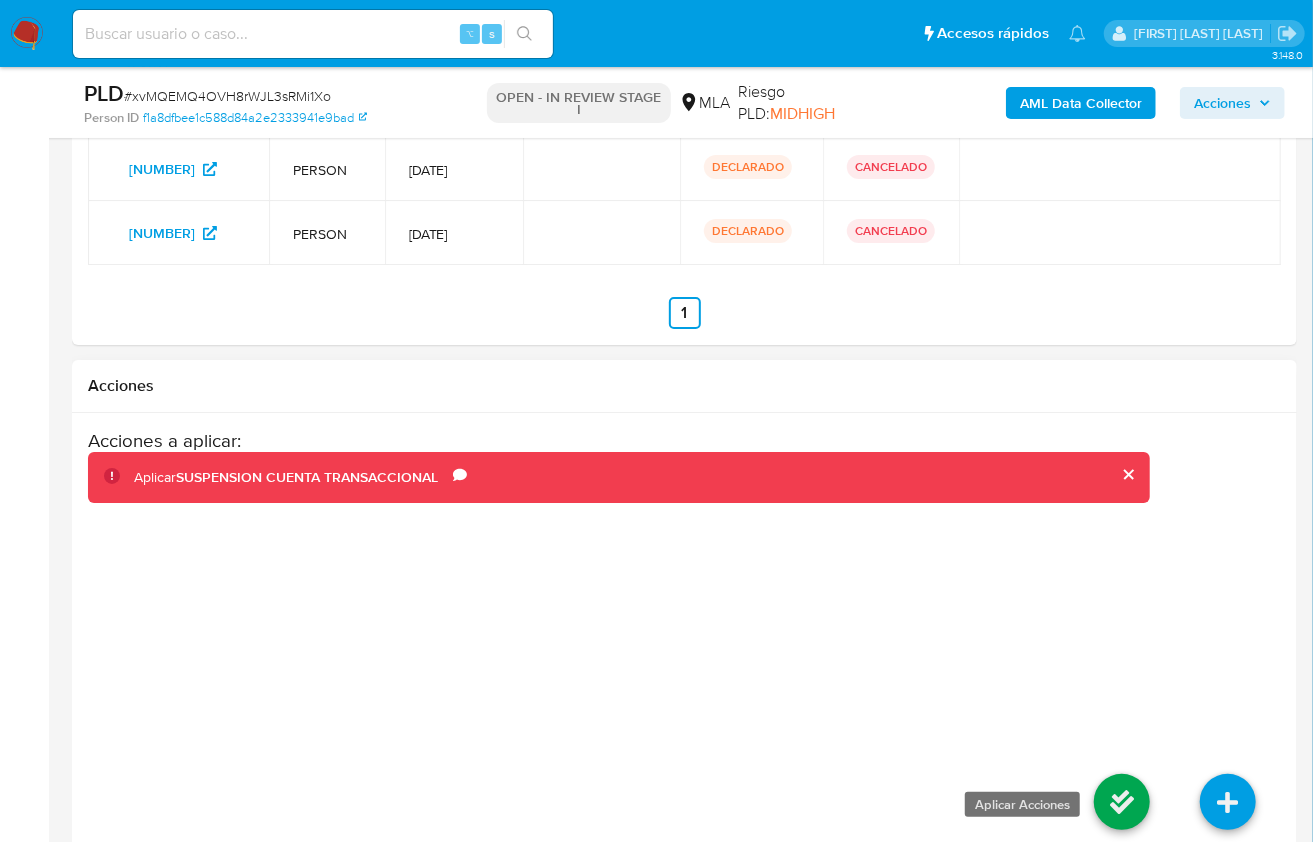 click at bounding box center (1122, 802) 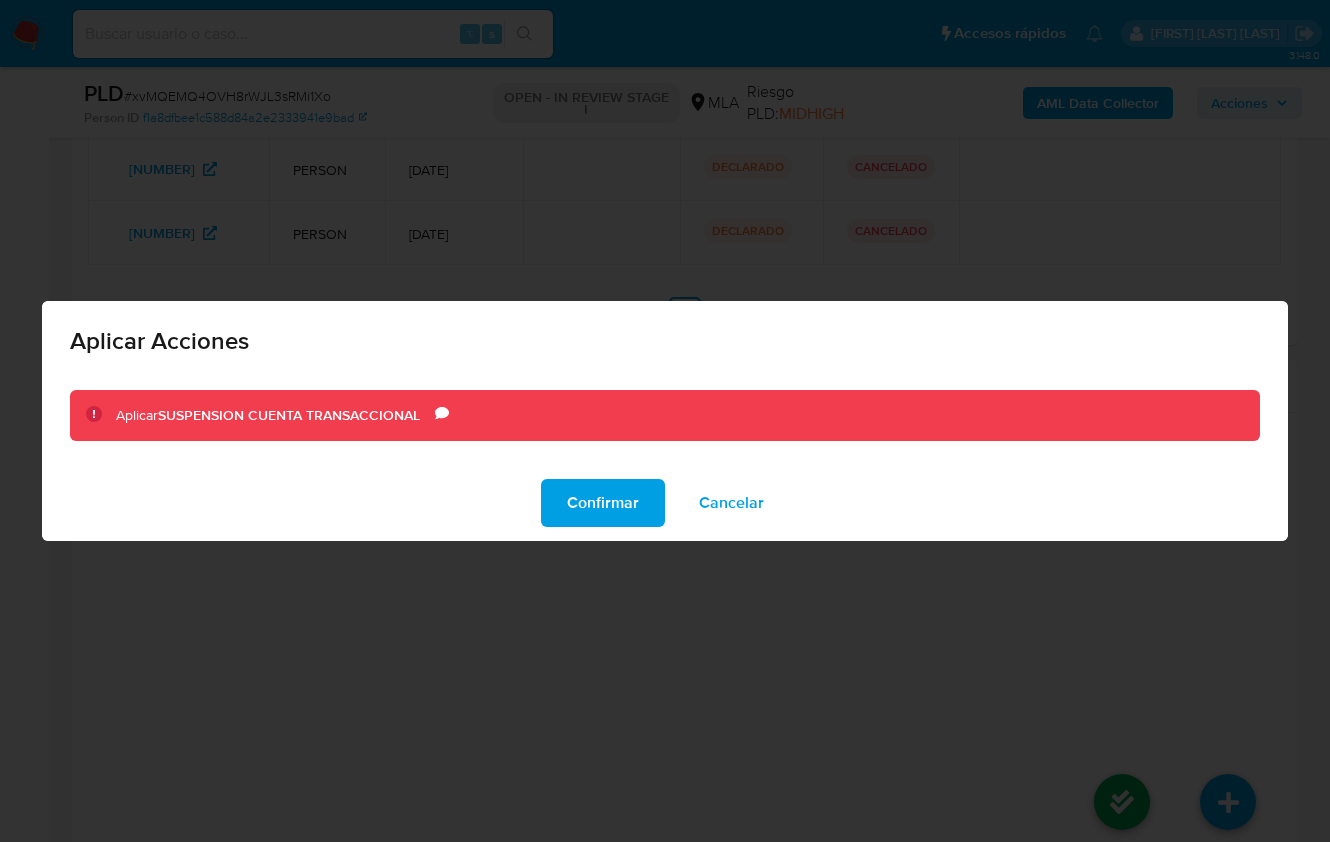 click on "Confirmar" at bounding box center (603, 503) 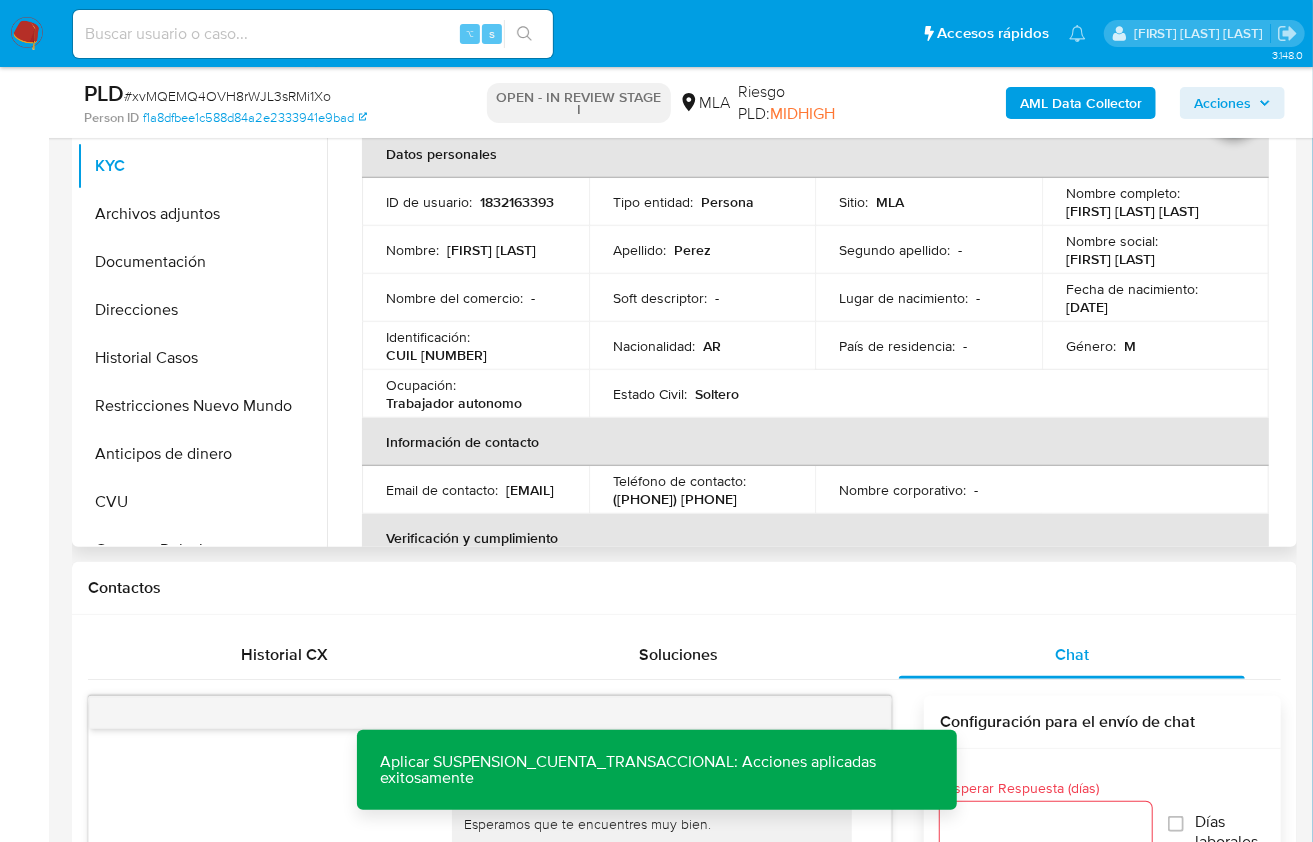 scroll, scrollTop: 438, scrollLeft: 0, axis: vertical 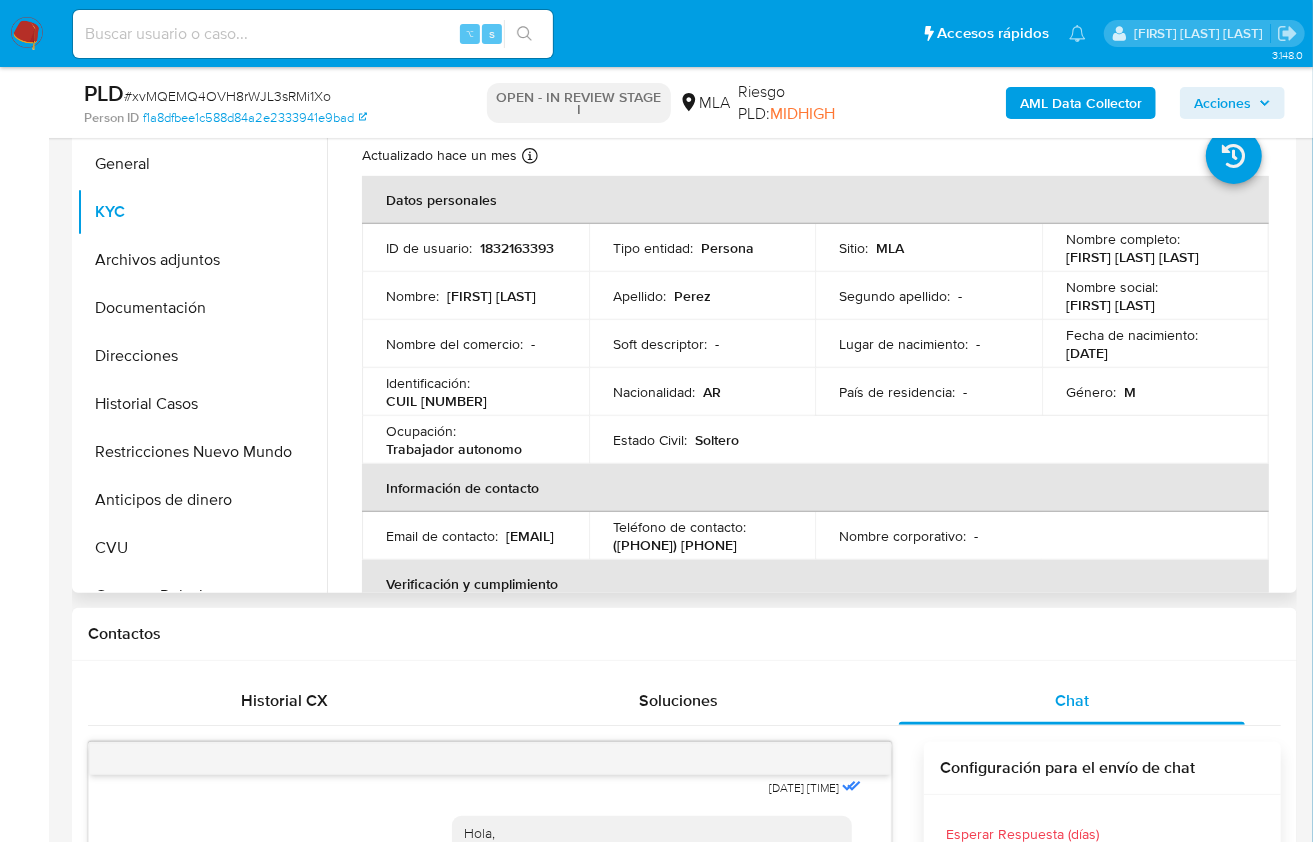drag, startPoint x: 551, startPoint y: 543, endPoint x: 385, endPoint y: 545, distance: 166.01205 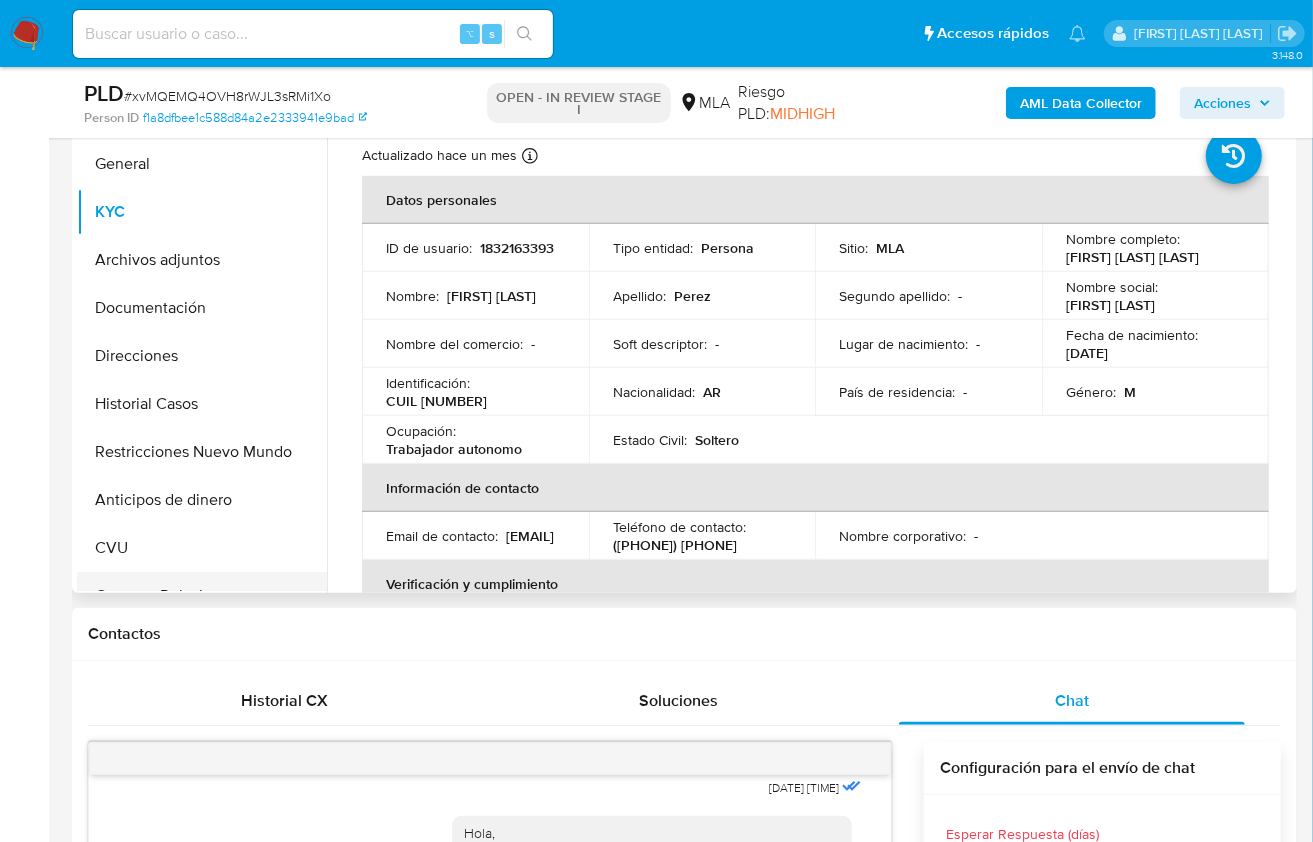 copy on "braianpere99@icloud.com" 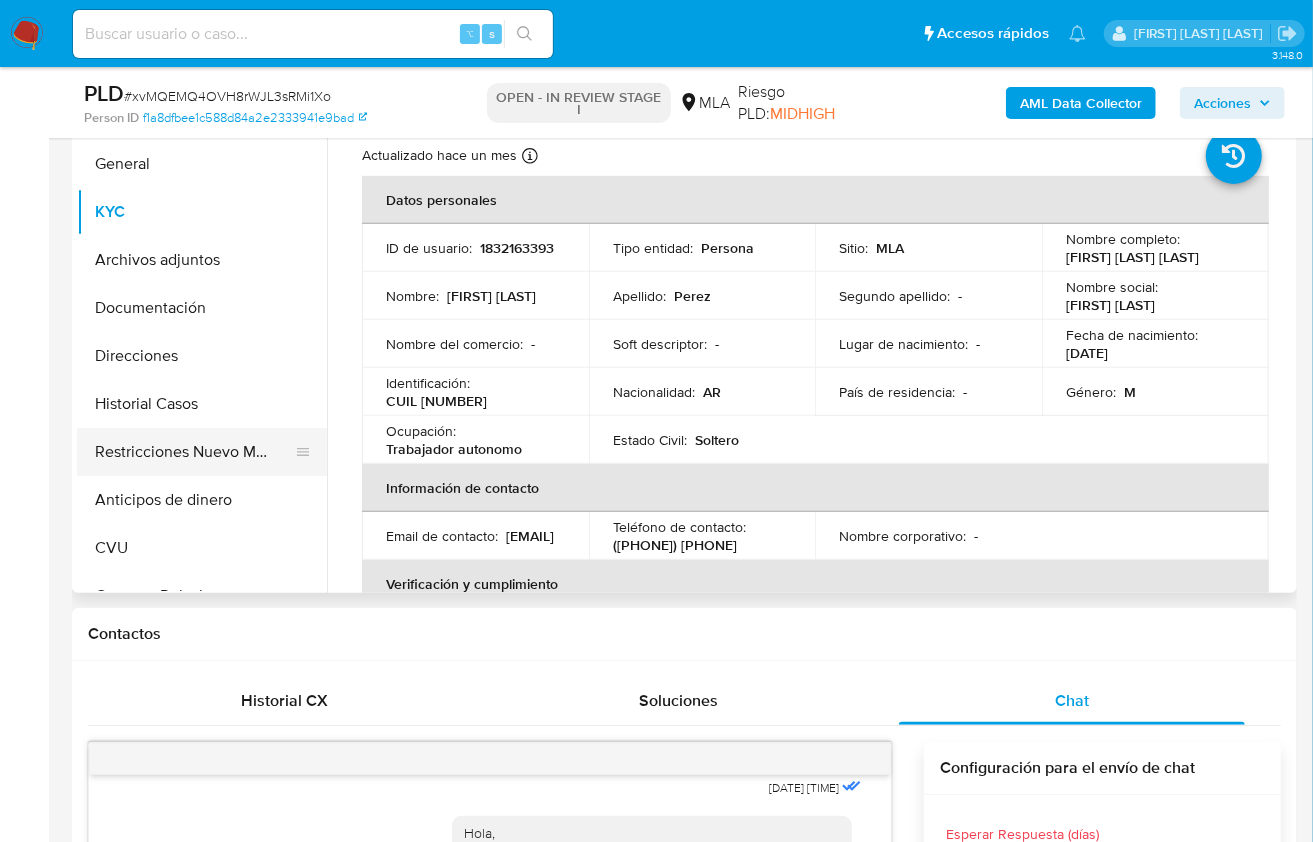 click on "Restricciones Nuevo Mundo" at bounding box center [194, 452] 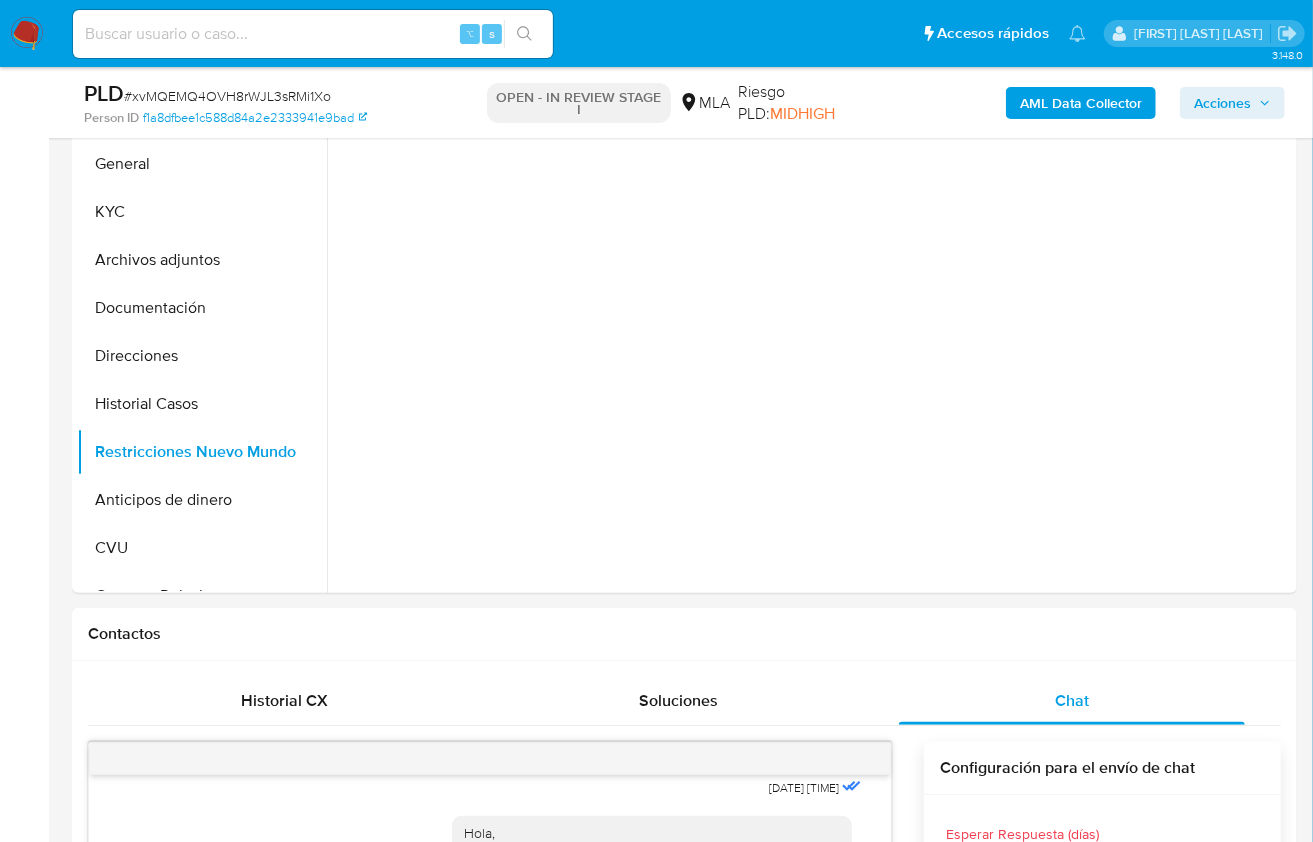 click on "AML Data Collector" at bounding box center (1081, 103) 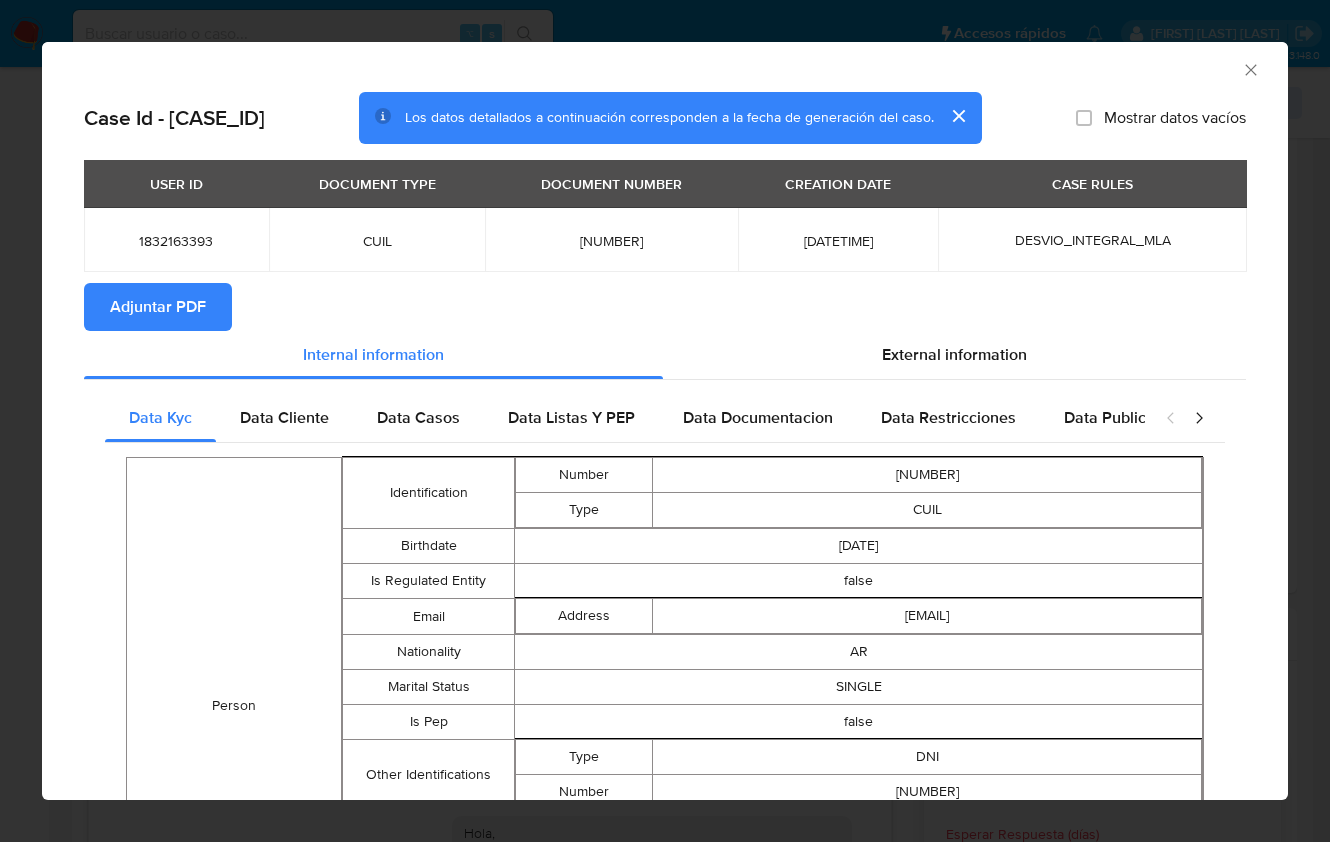 click on "Adjuntar PDF" at bounding box center (158, 307) 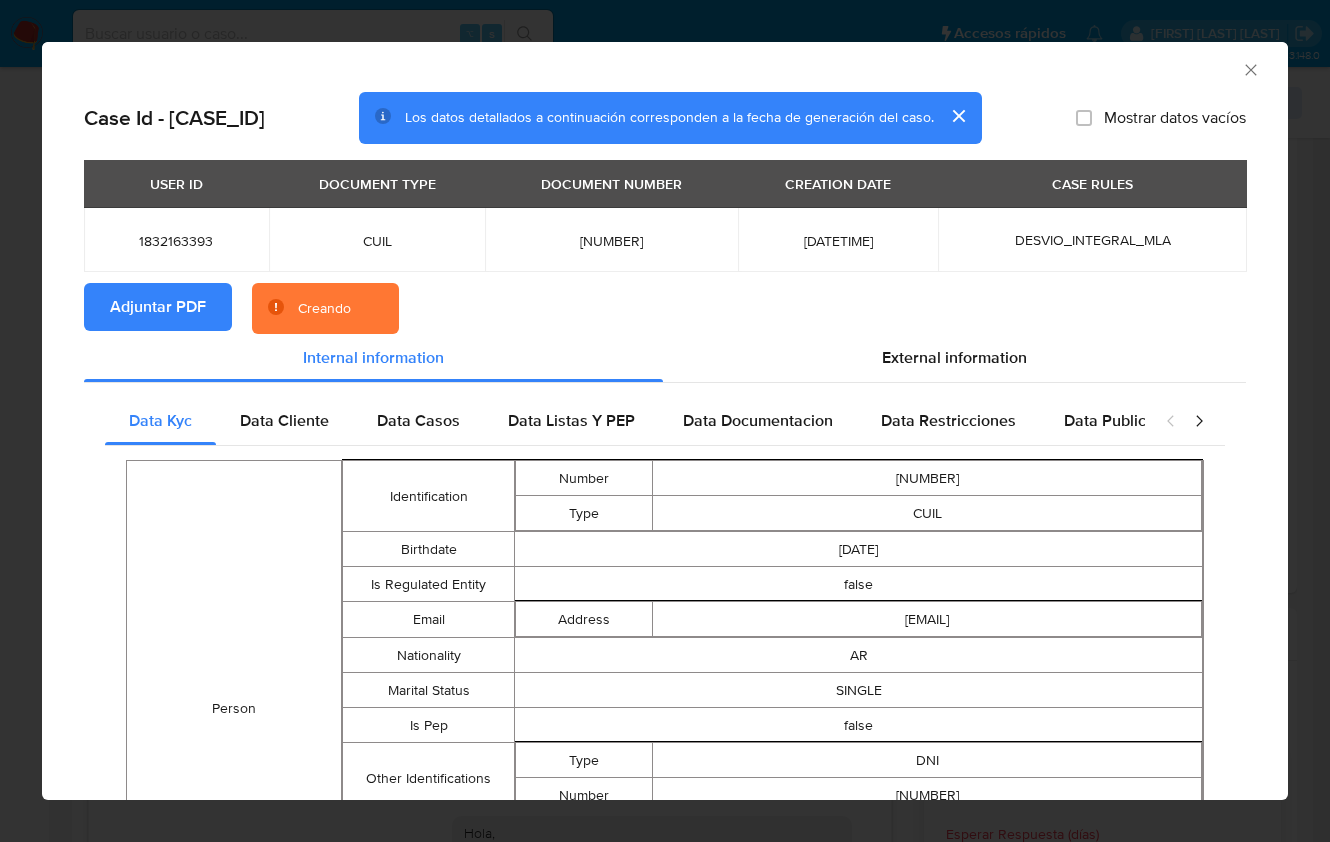 click on "Adjuntar PDF     Creando" at bounding box center [665, 309] 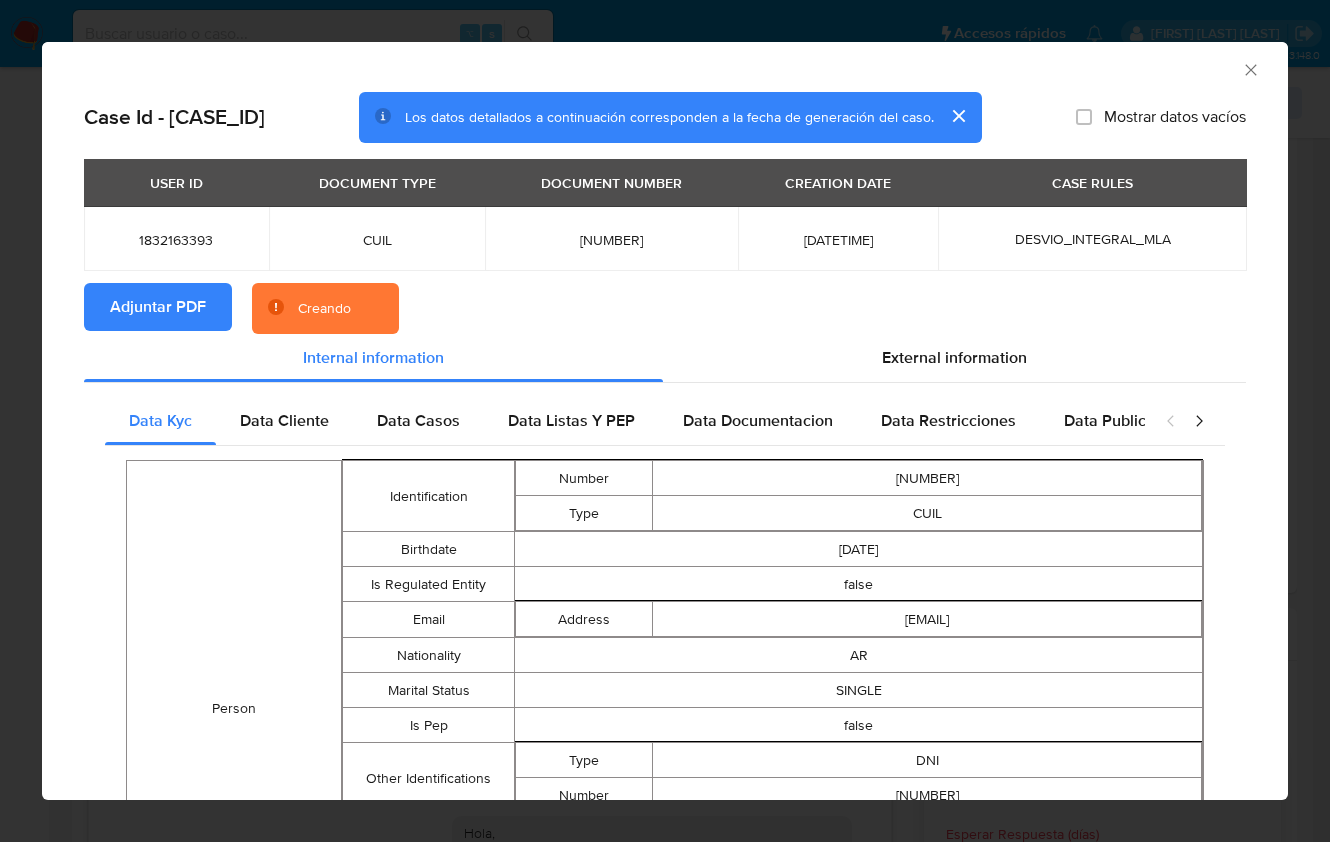 click on "Adjuntar PDF     Creando" at bounding box center [665, 309] 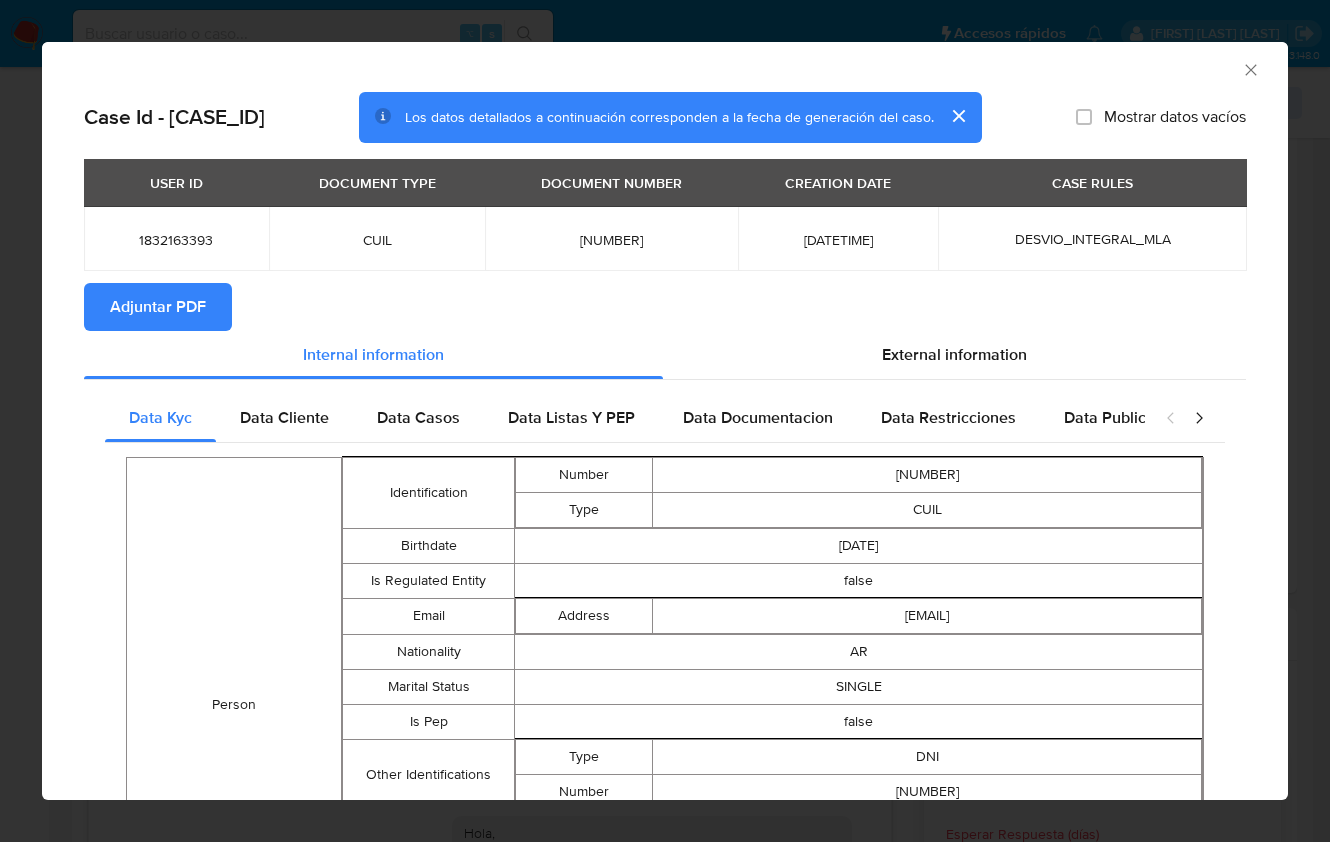 click 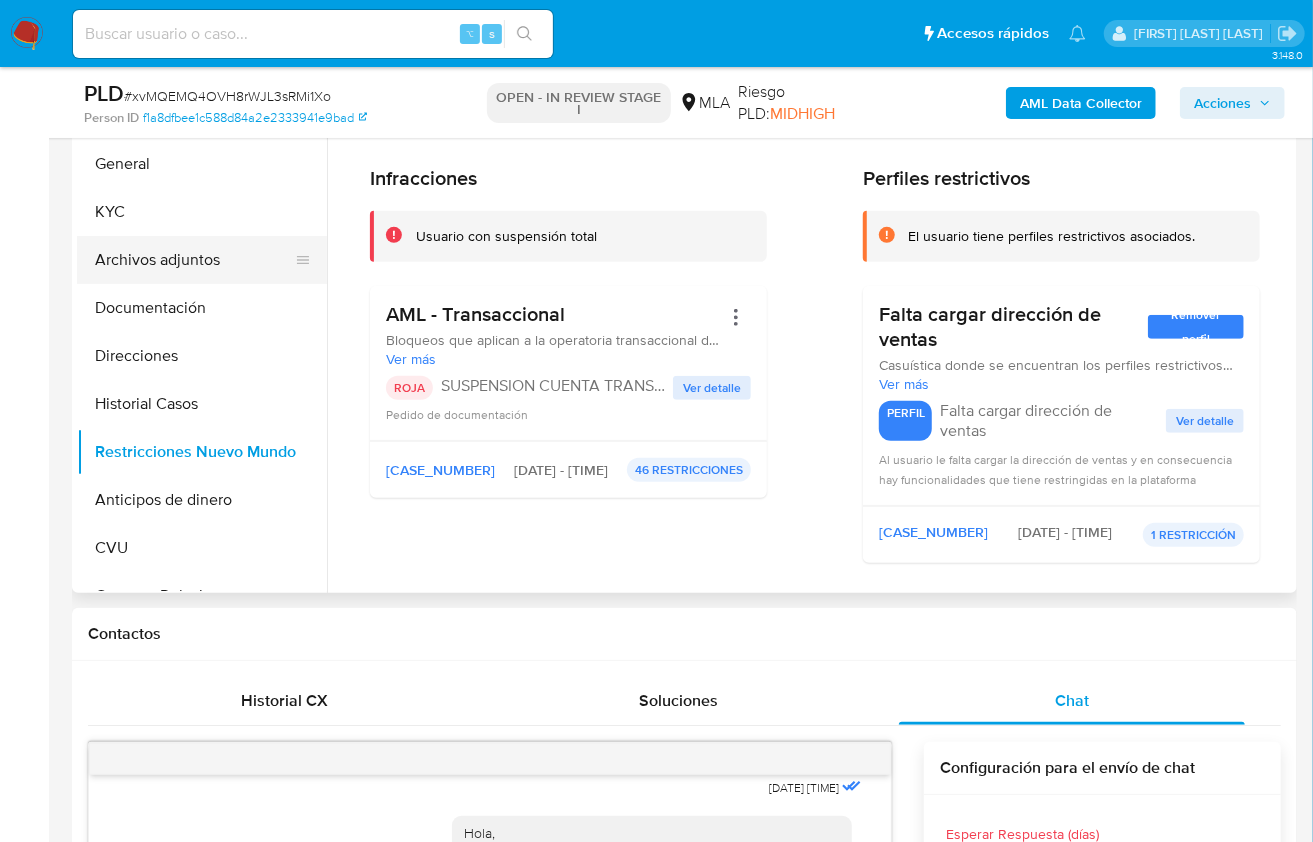 click on "Archivos adjuntos" at bounding box center [194, 260] 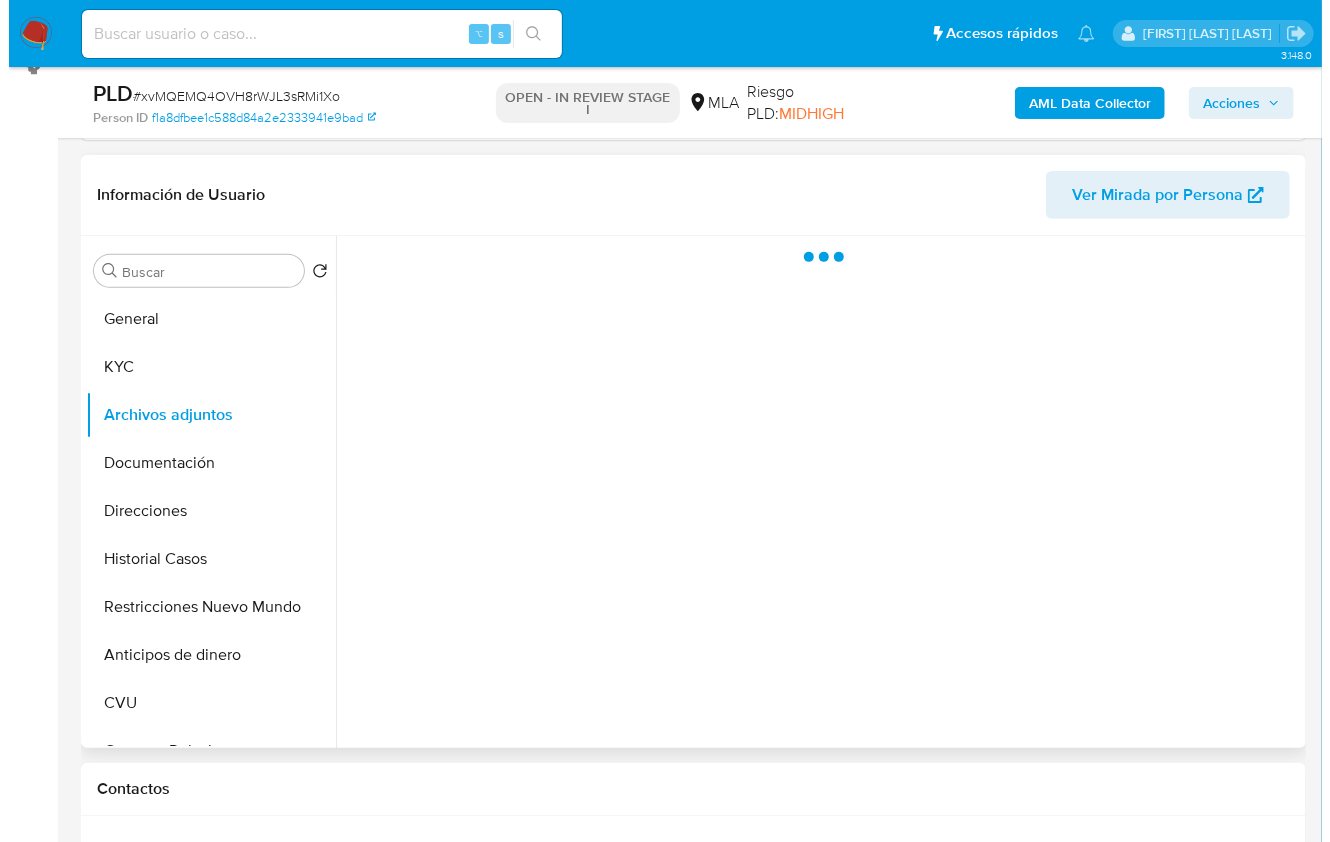 scroll, scrollTop: 282, scrollLeft: 0, axis: vertical 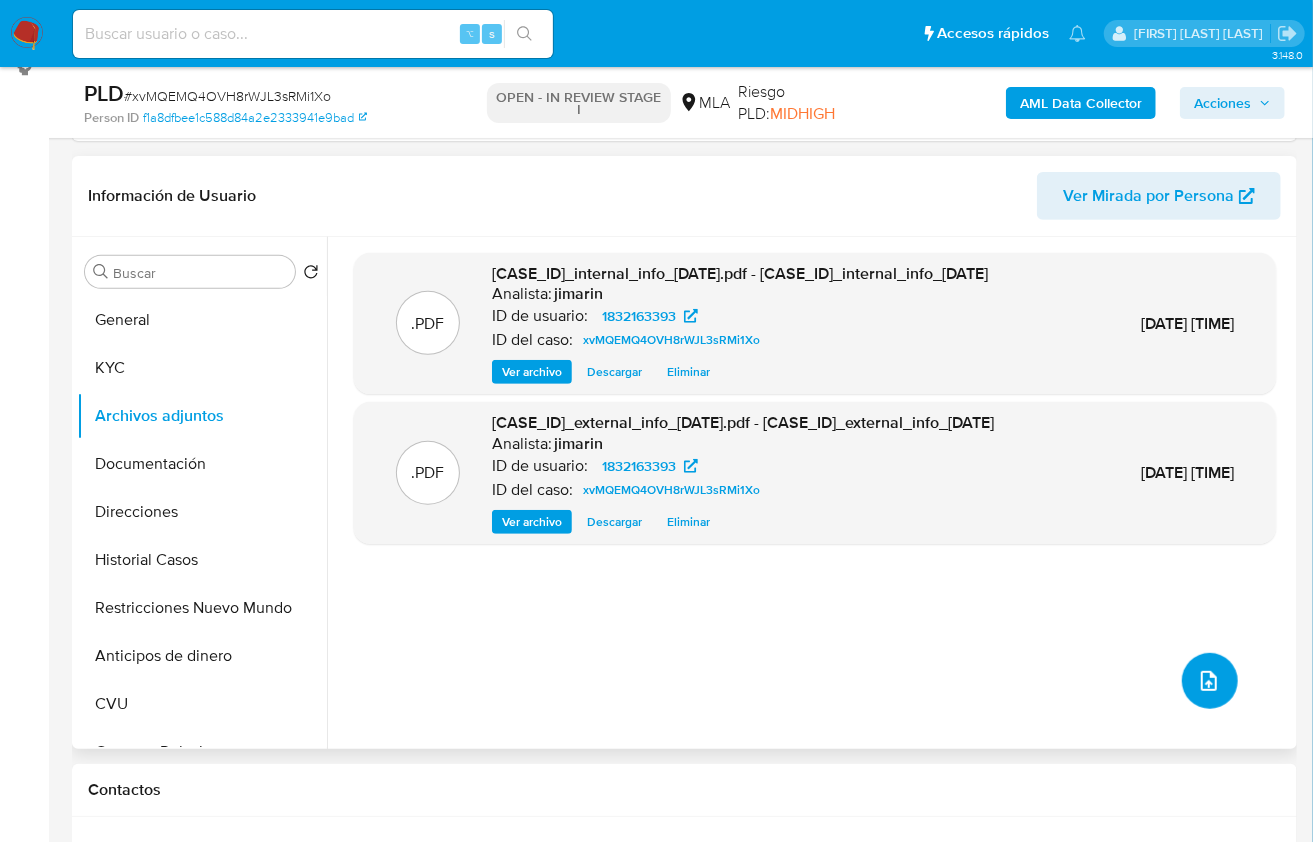 click at bounding box center [1210, 681] 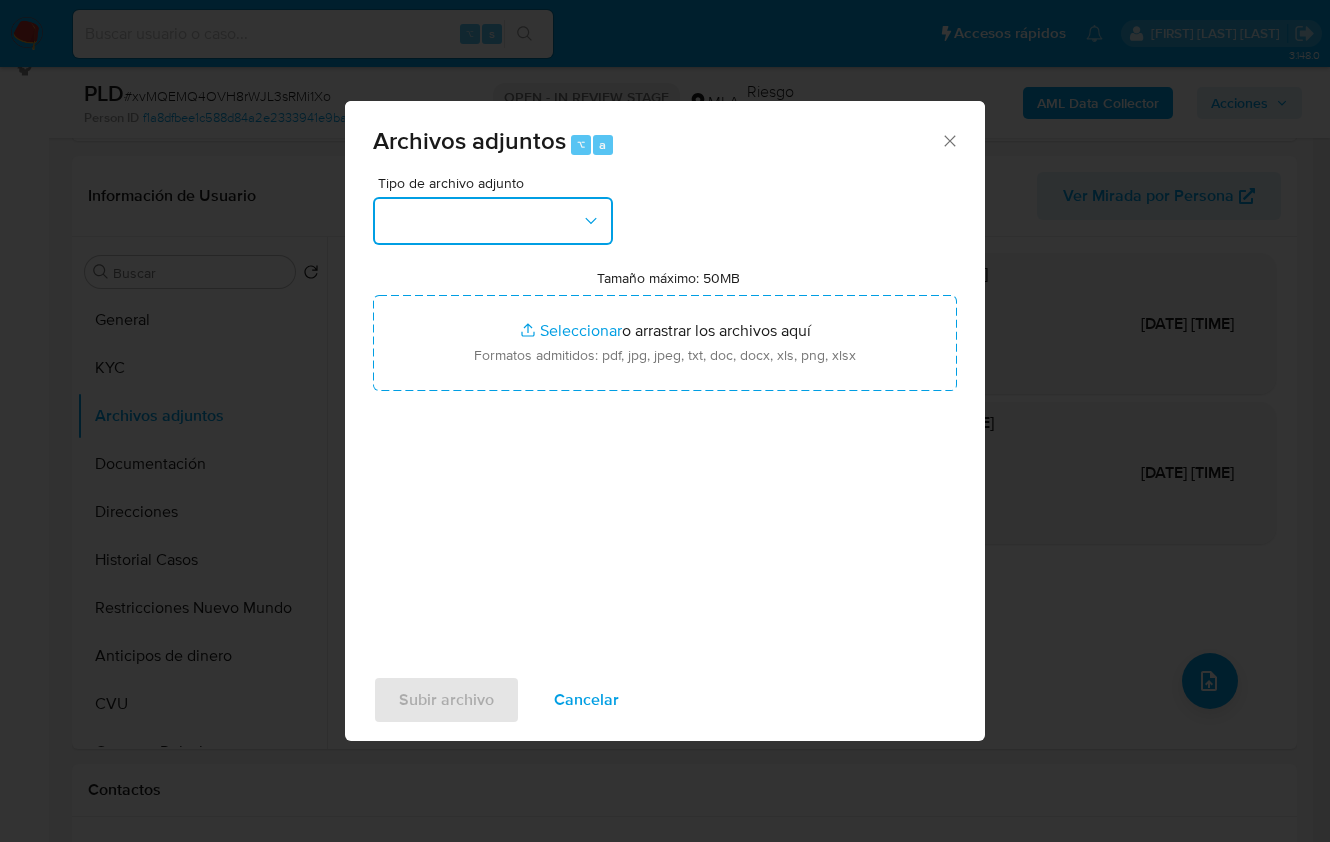 click at bounding box center (493, 221) 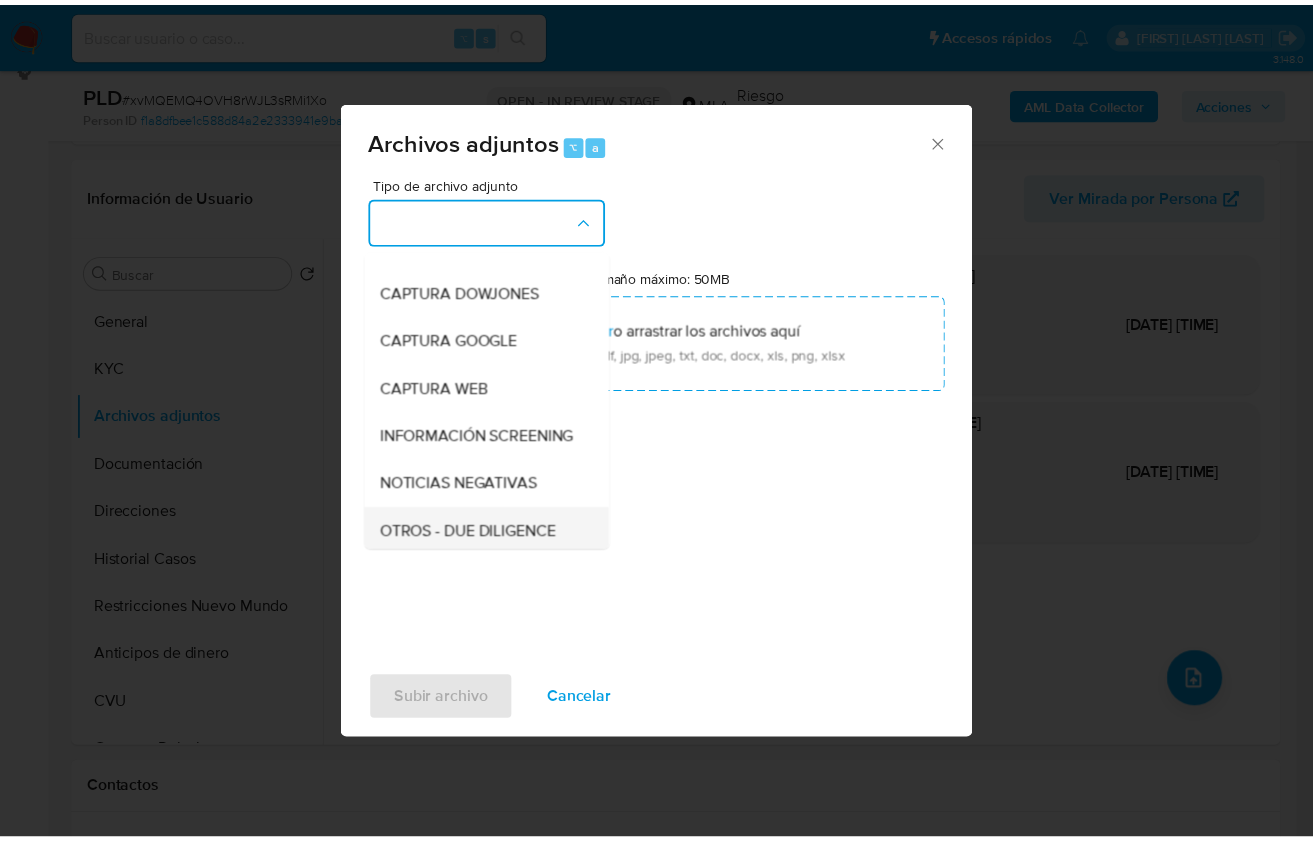 scroll, scrollTop: 257, scrollLeft: 0, axis: vertical 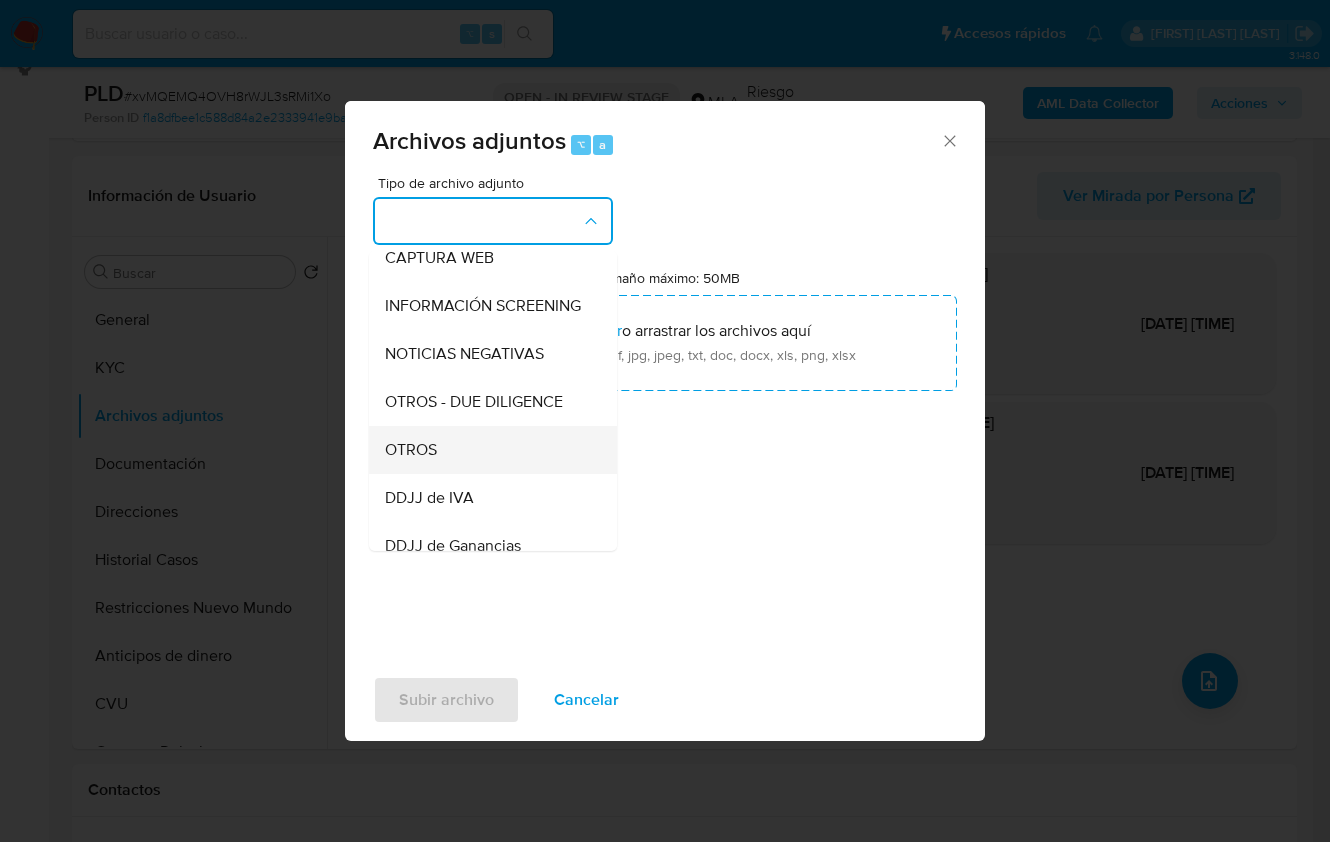 click on "OTROS" at bounding box center [411, 449] 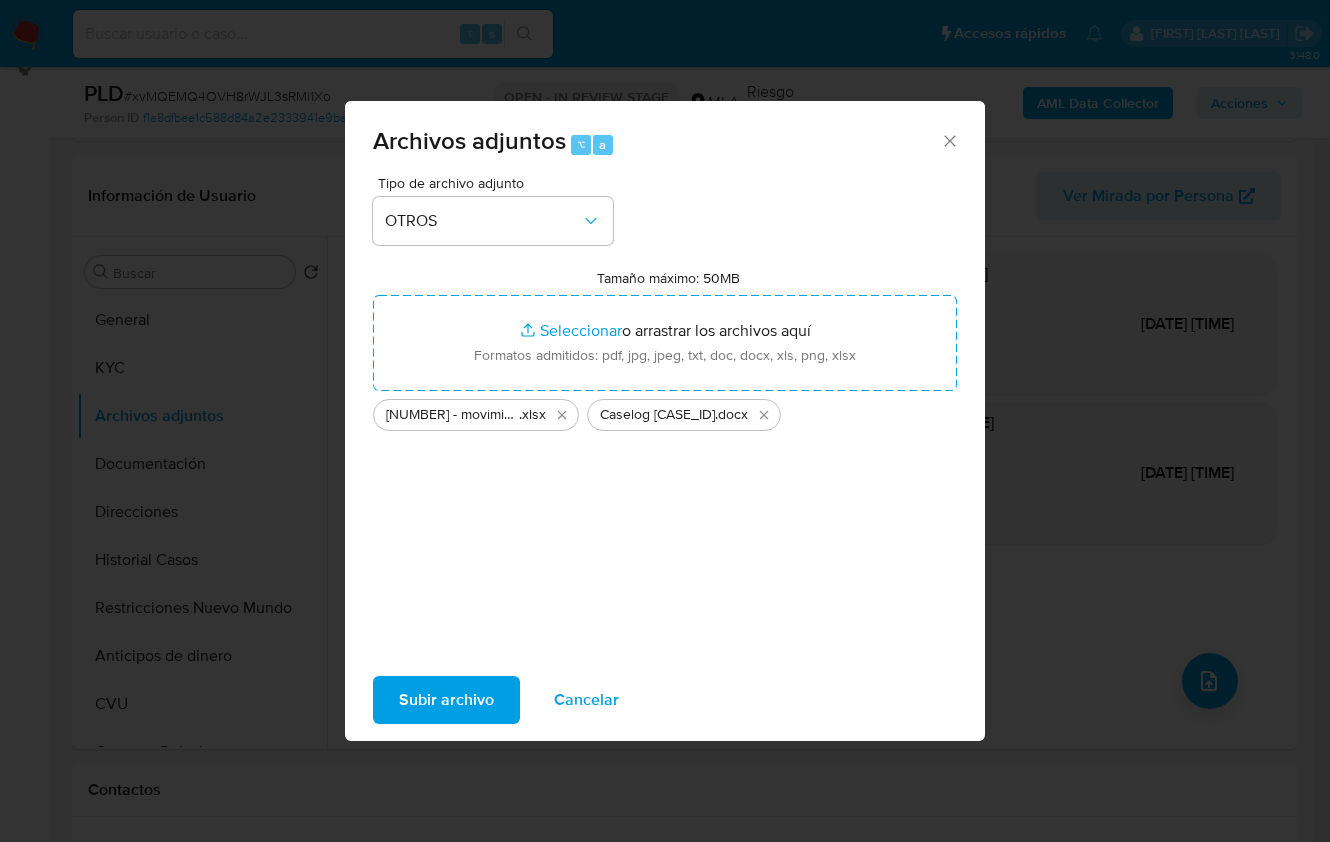 click on "Subir archivo" at bounding box center [446, 700] 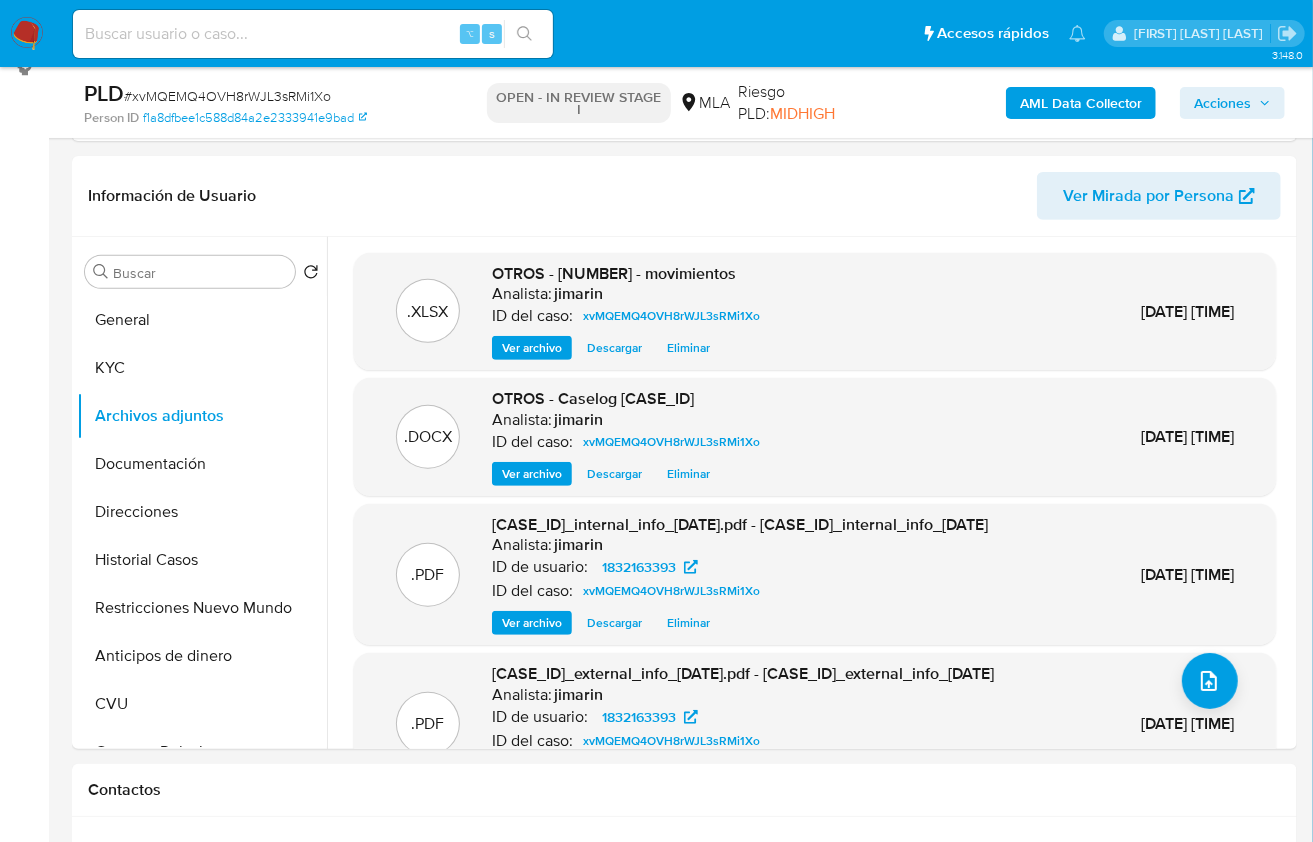 click on "Acciones" at bounding box center [1222, 103] 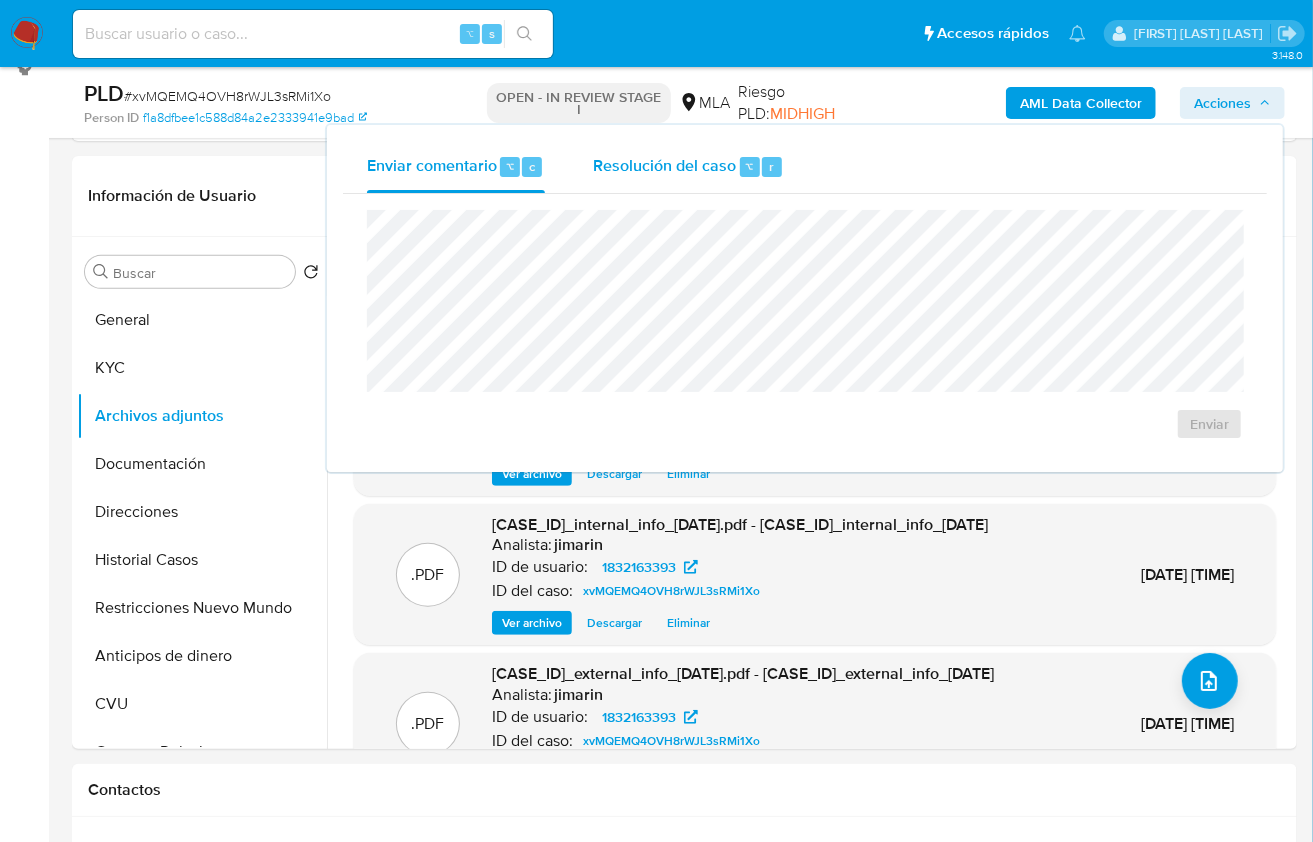 click on "Resolución del caso ⌥ r" at bounding box center (688, 167) 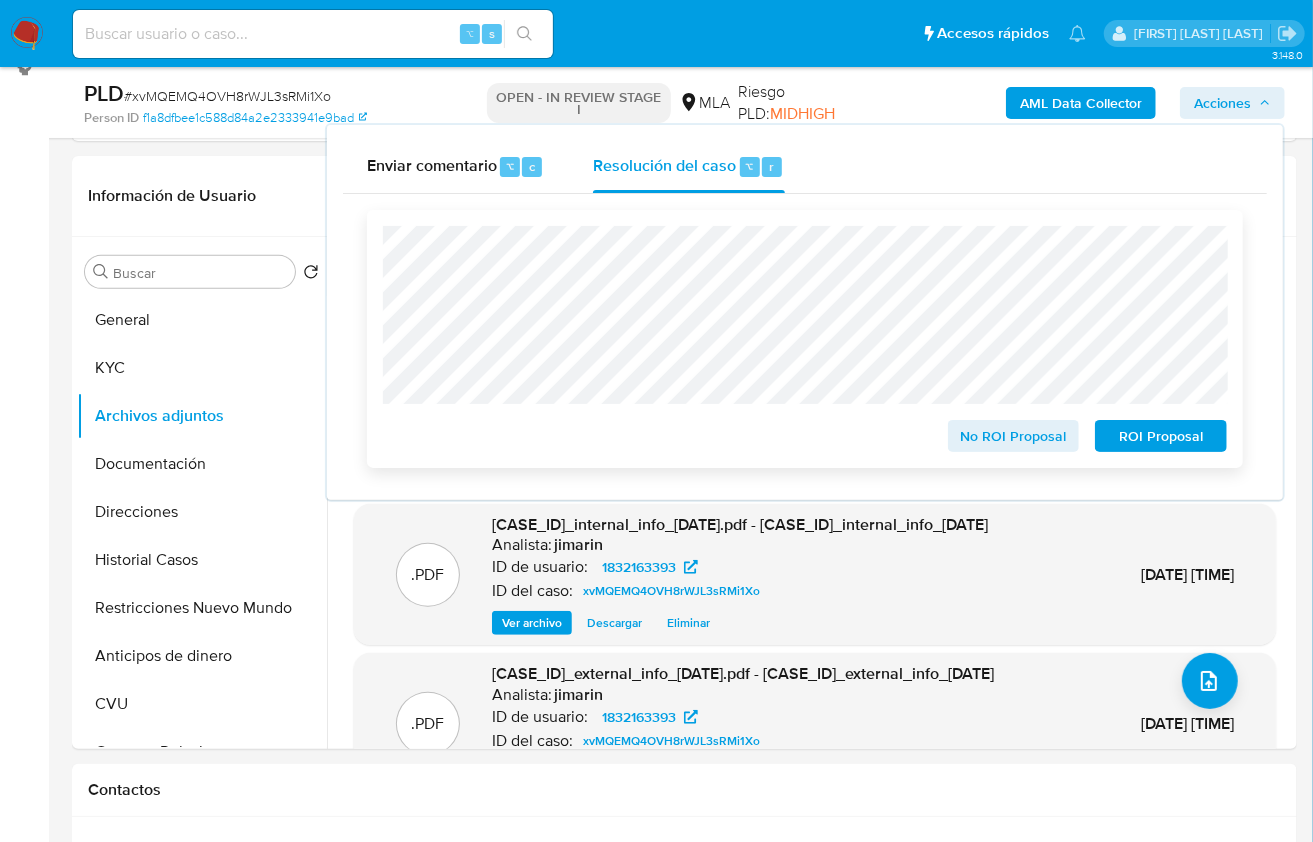 click on "ROI Proposal" at bounding box center (1161, 436) 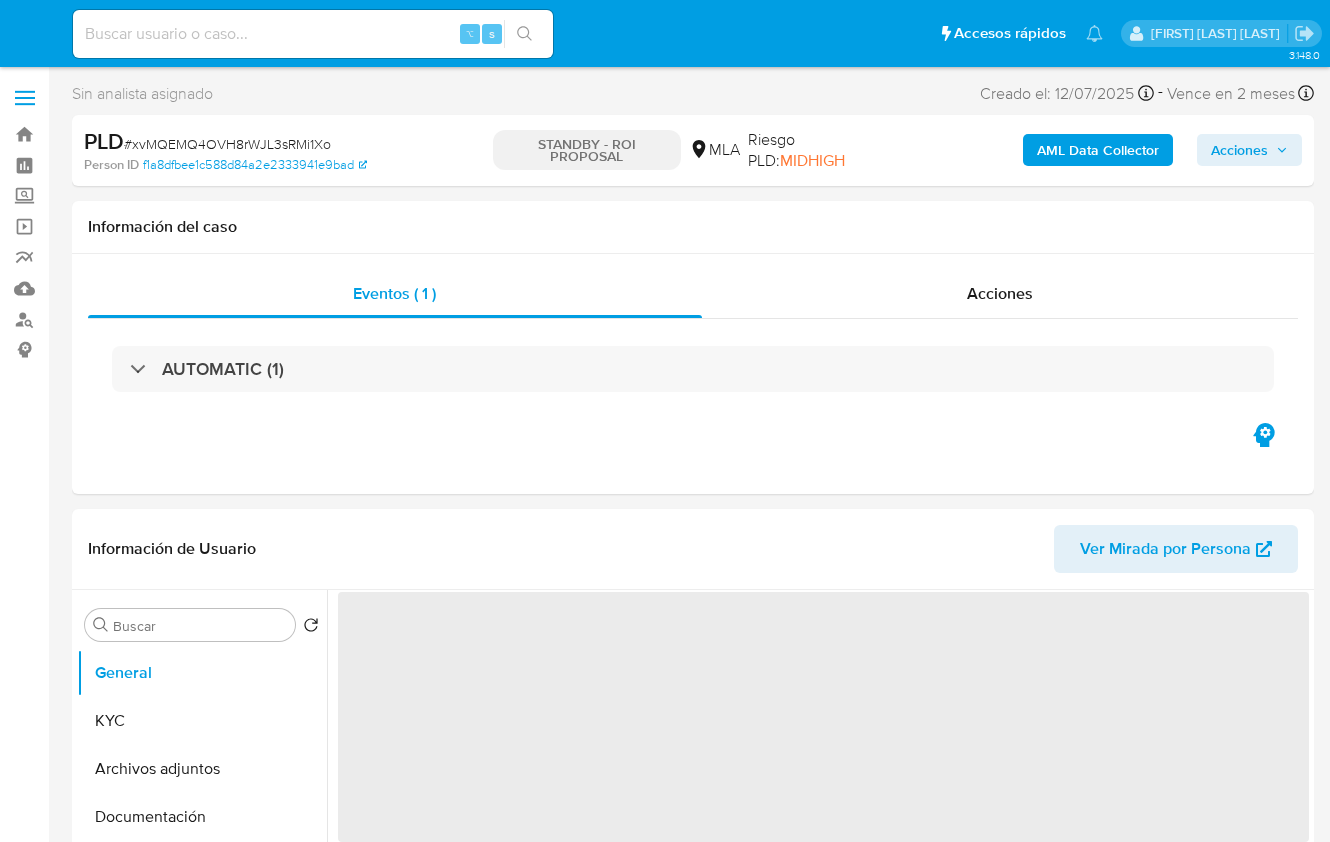 select on "10" 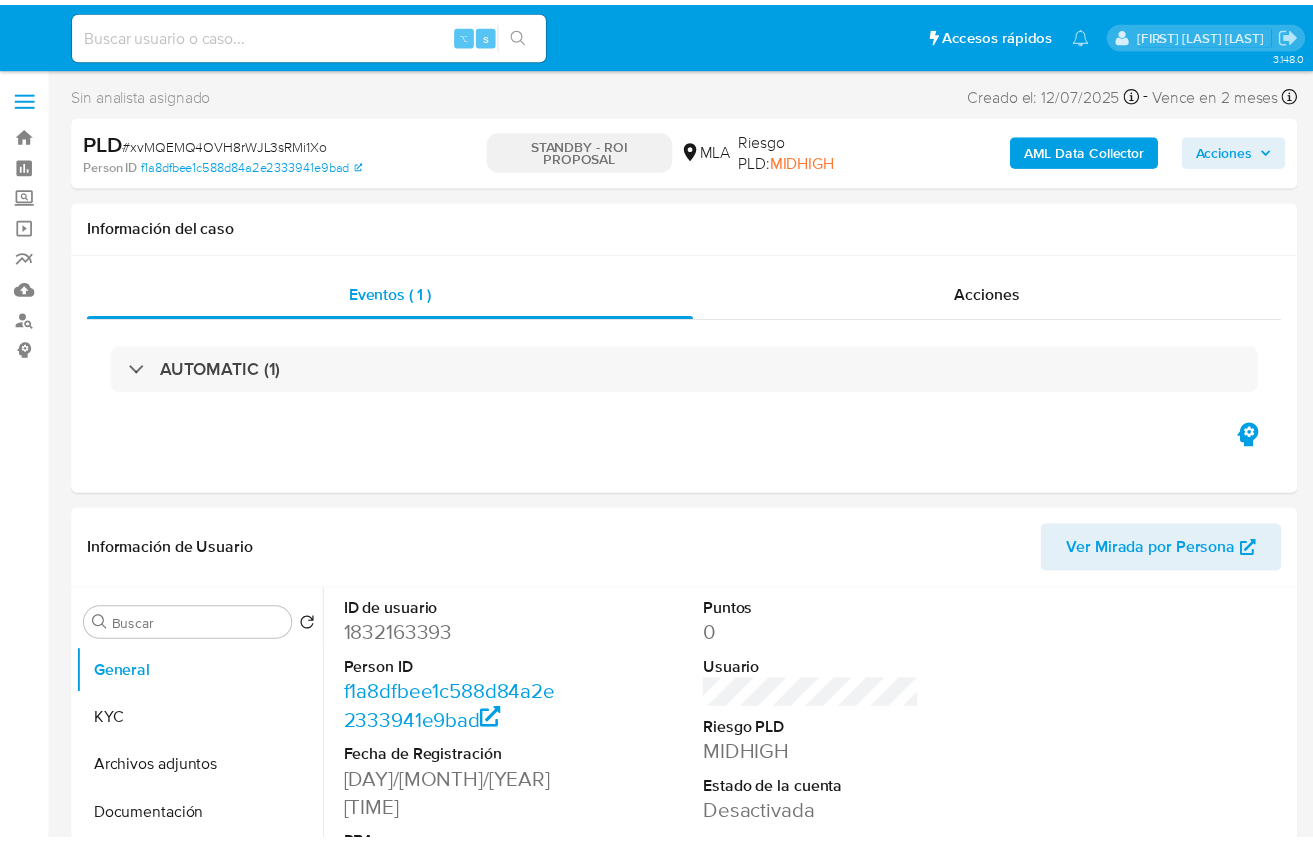 scroll, scrollTop: 0, scrollLeft: 0, axis: both 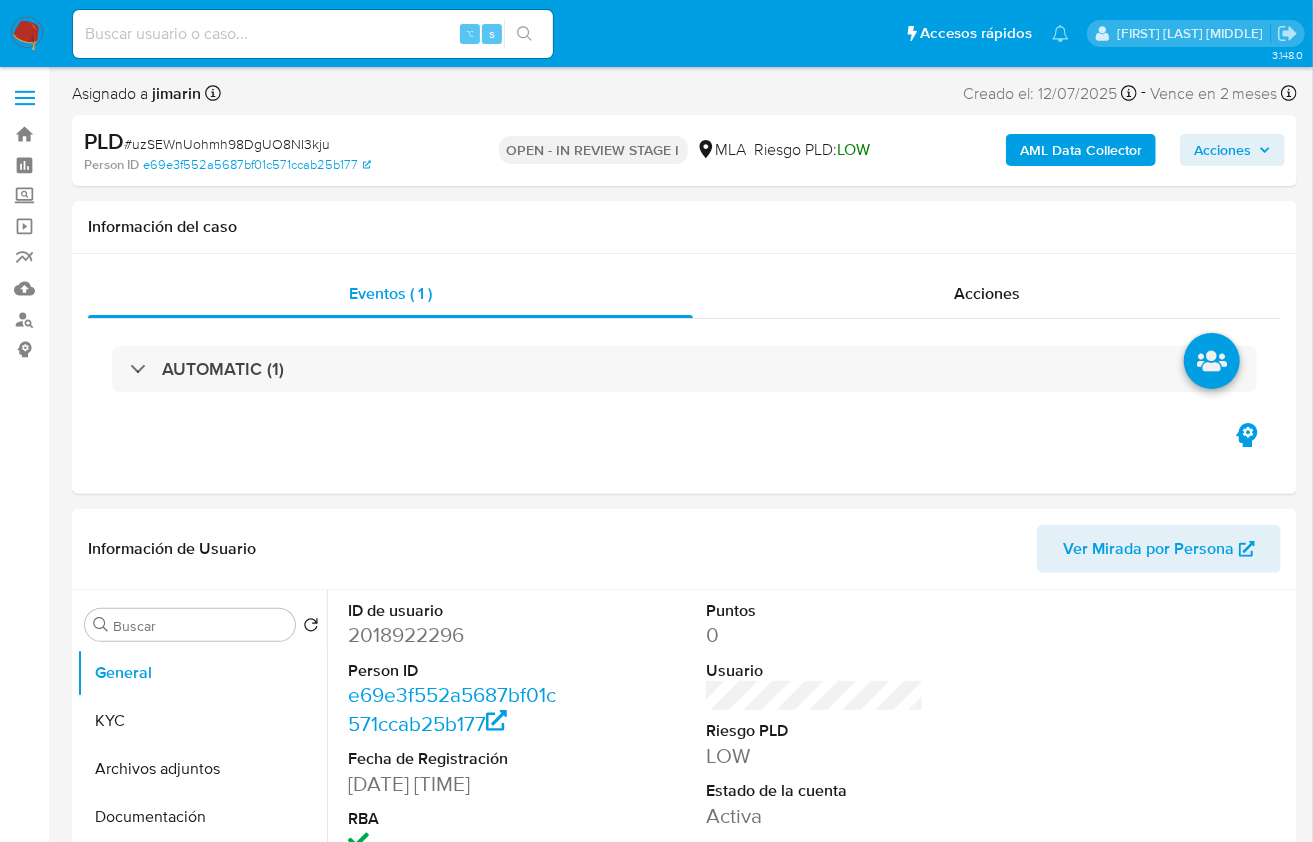 select on "10" 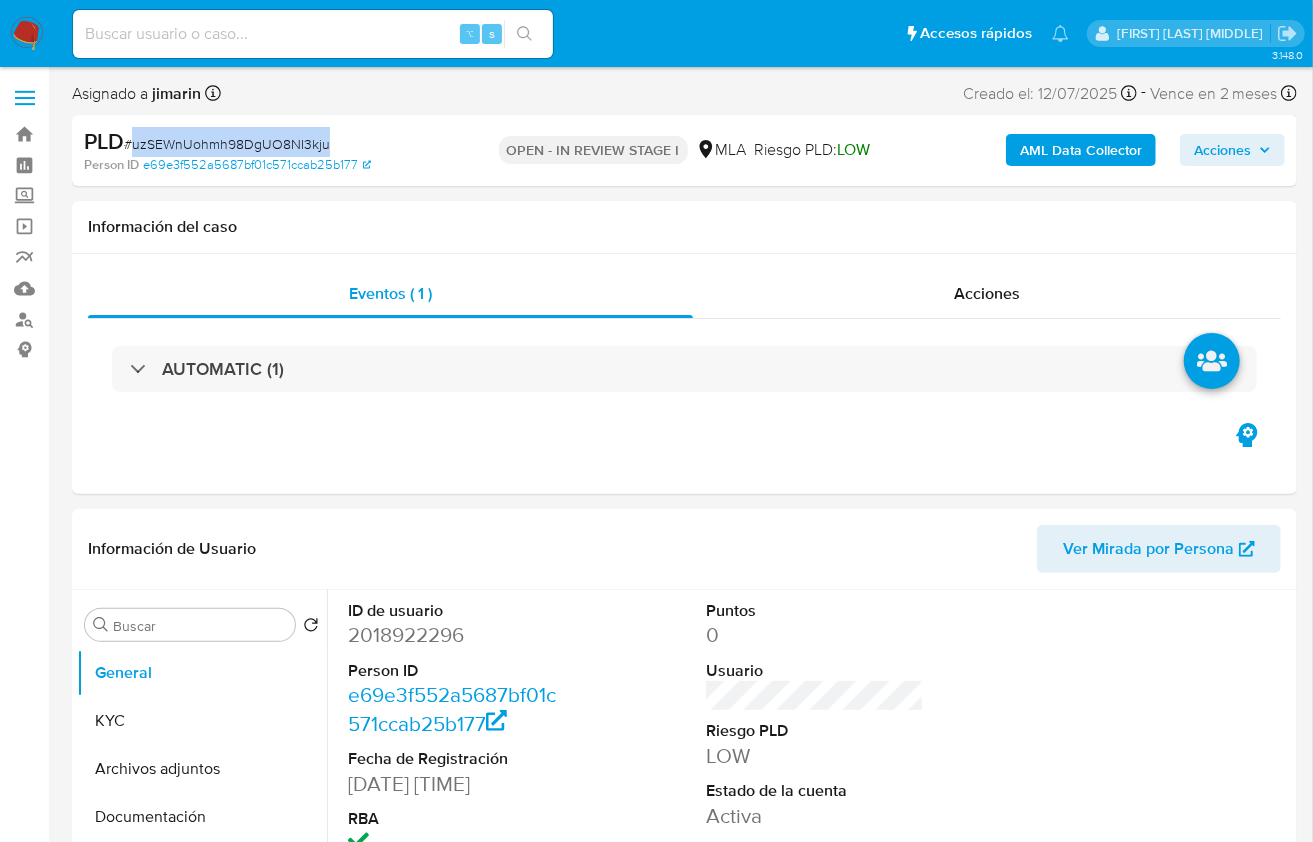 click on "# uzSEWnUohmh98DgUO8NI3kju" at bounding box center [227, 144] 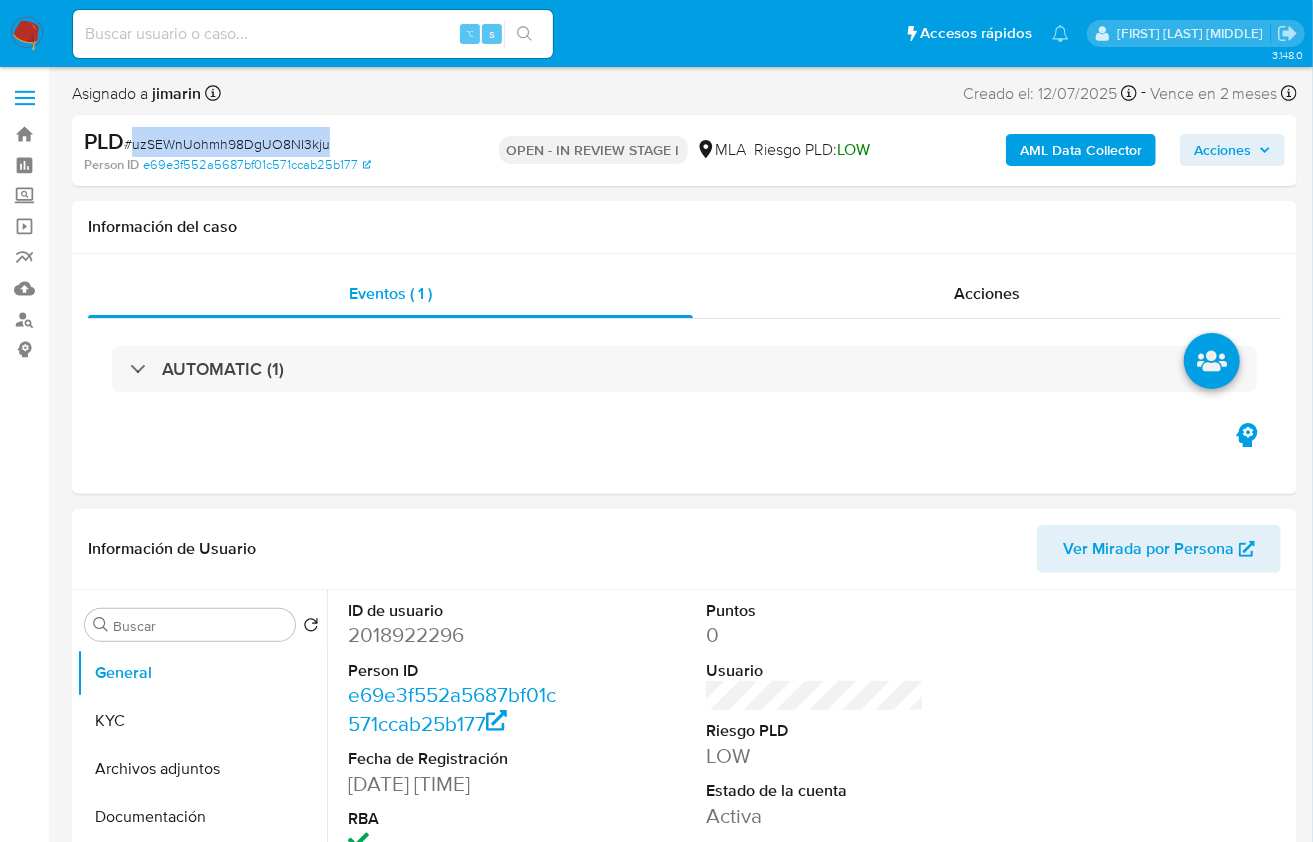 click on "2018922296" at bounding box center (457, 635) 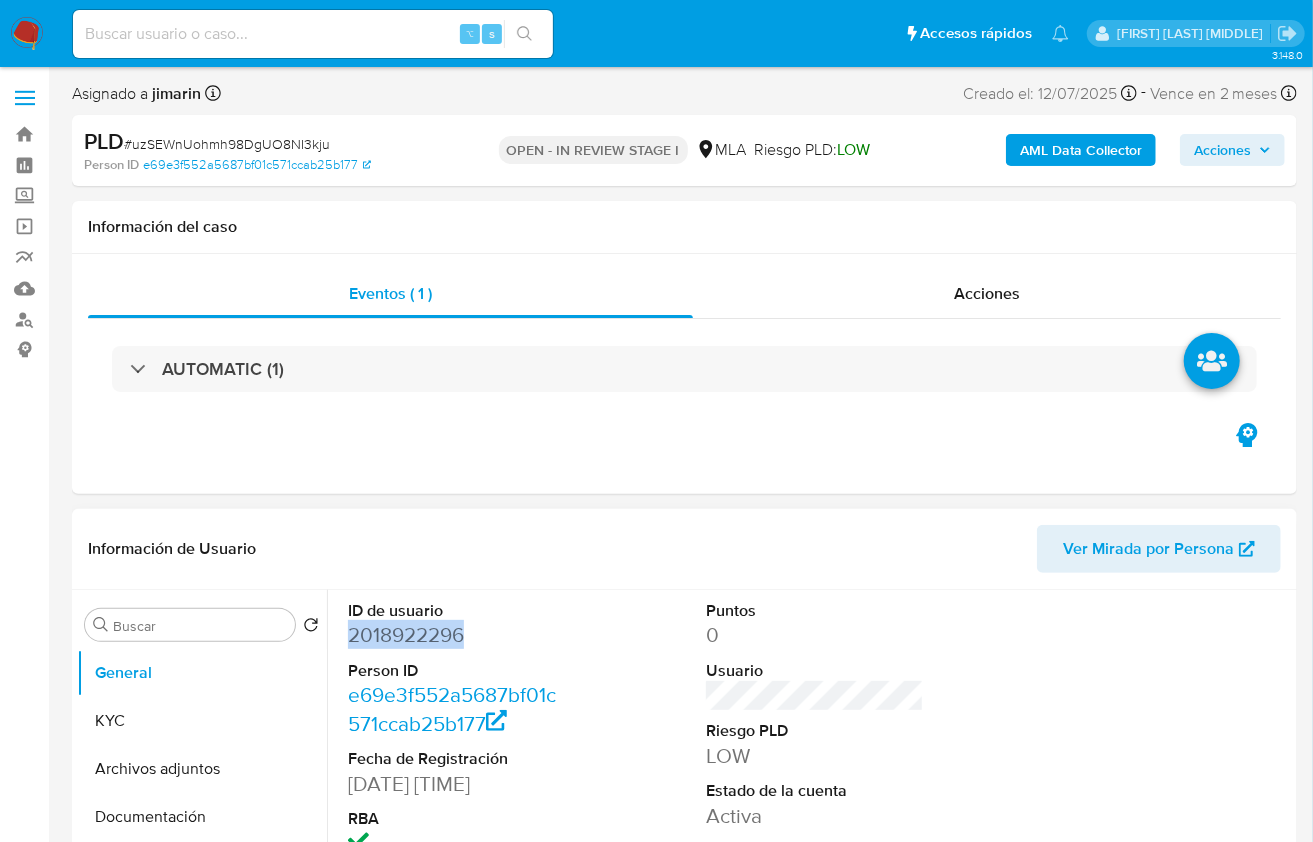 click on "2018922296" at bounding box center (457, 635) 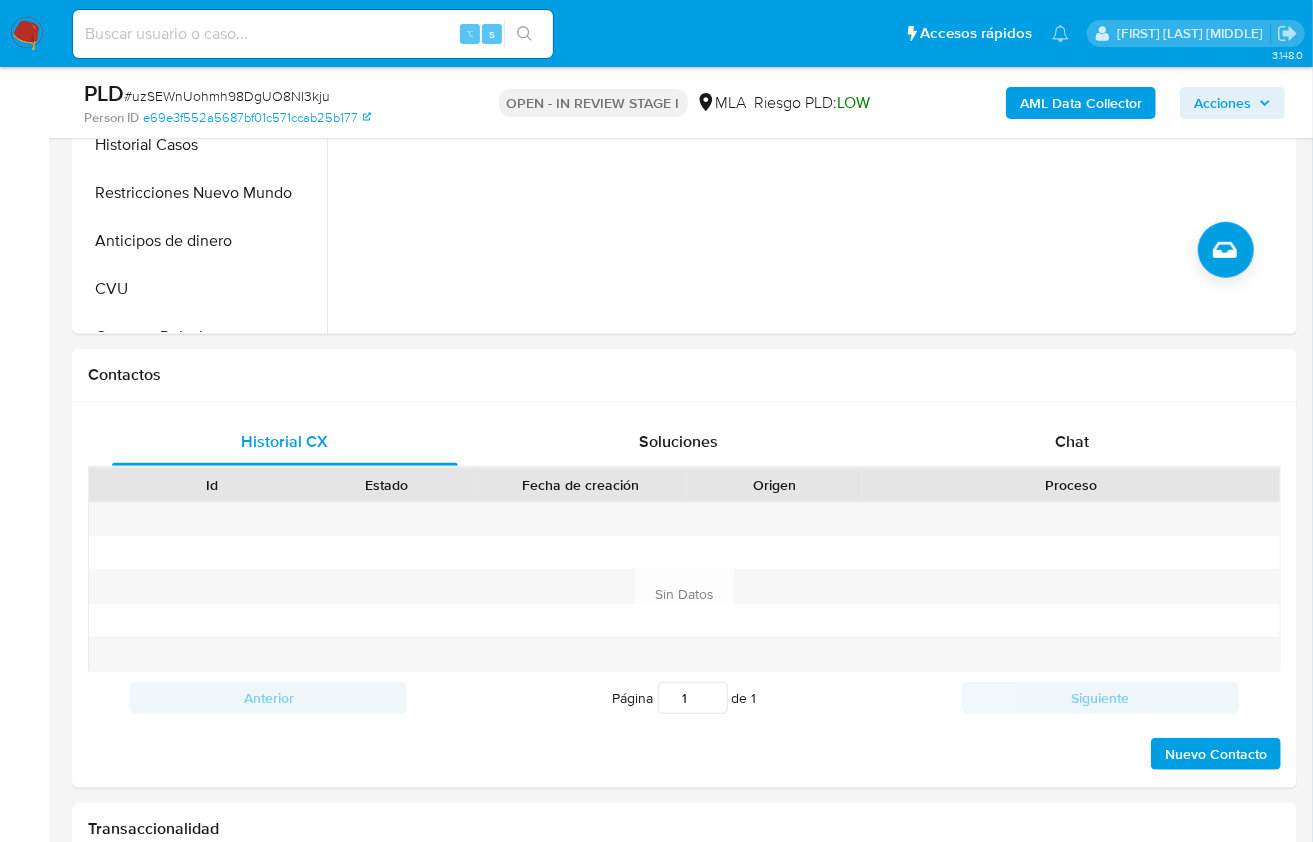 scroll, scrollTop: 717, scrollLeft: 0, axis: vertical 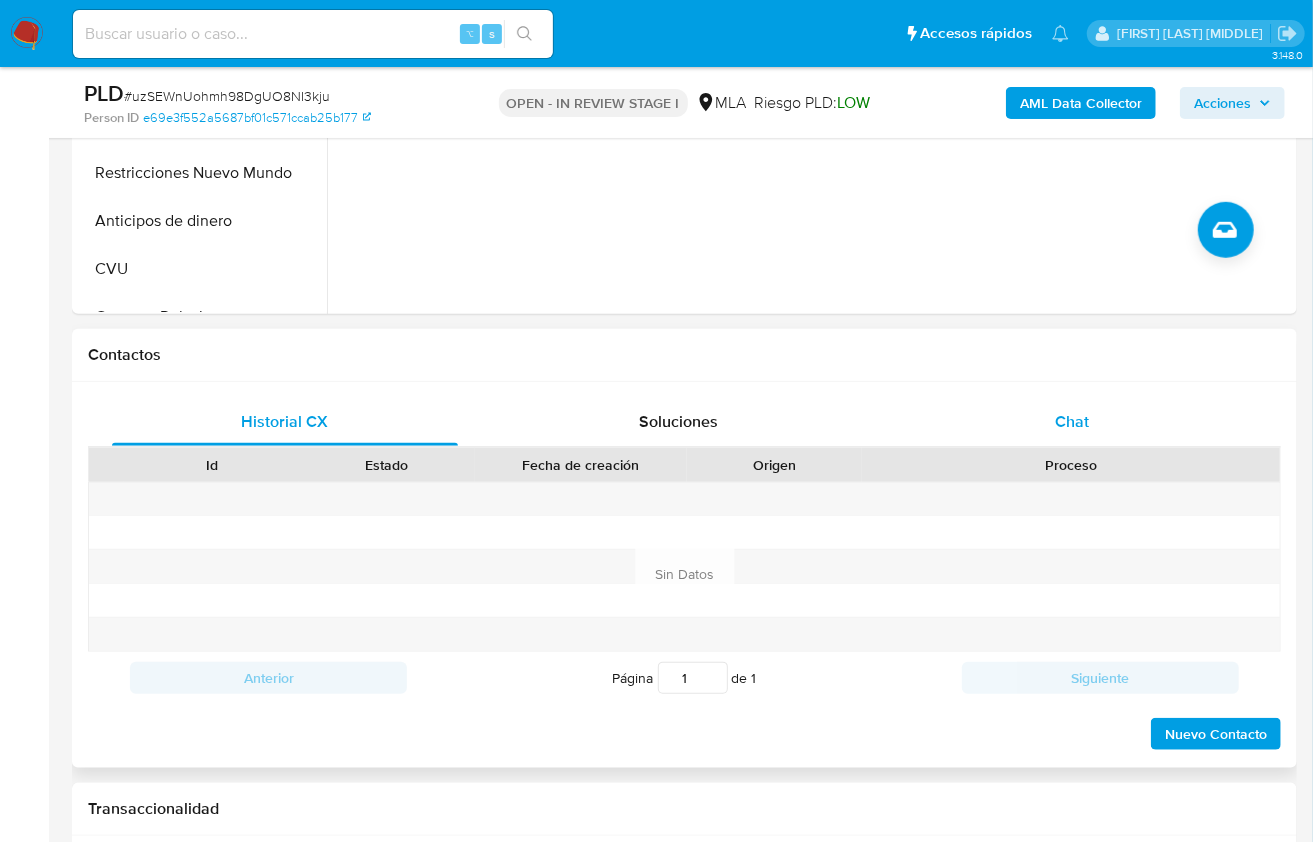 click on "Chat" at bounding box center (1072, 422) 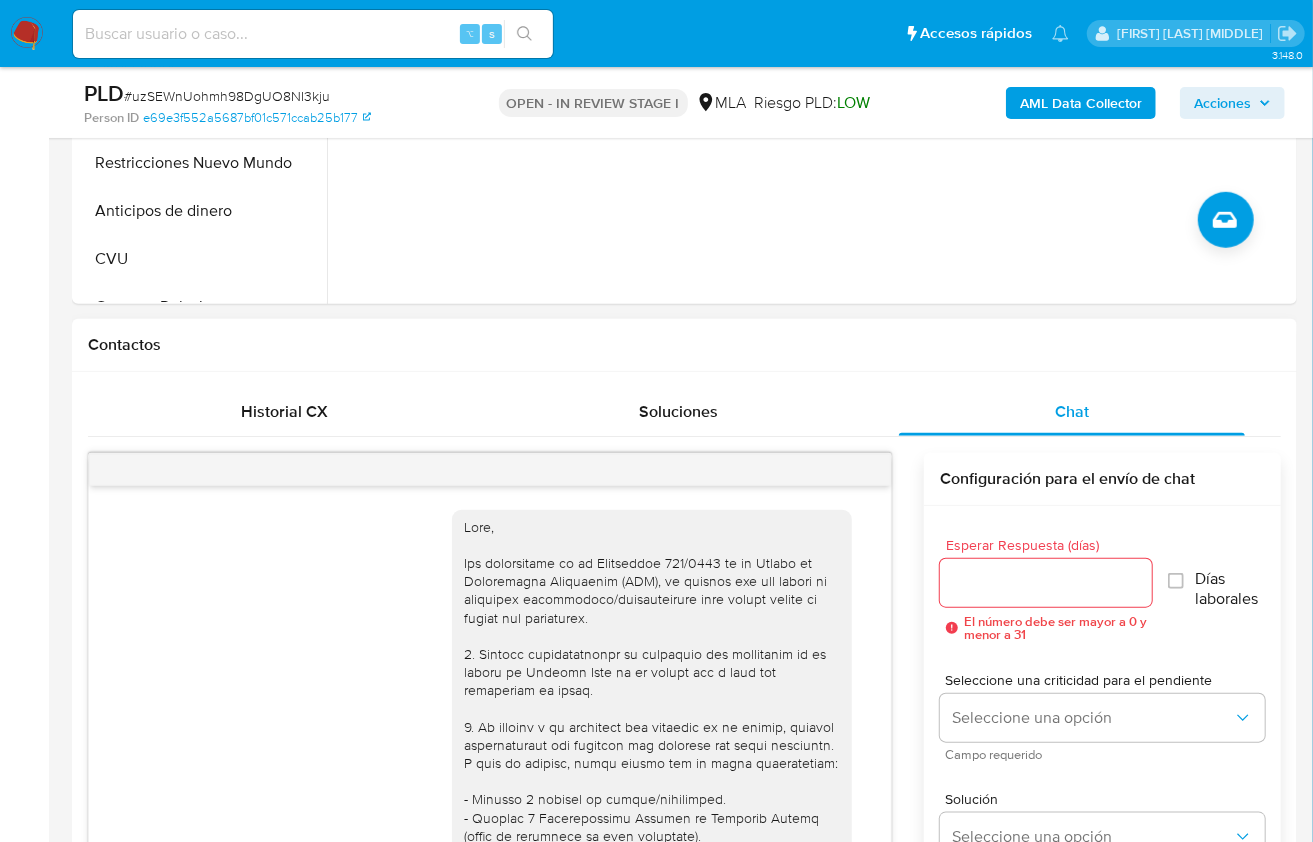 scroll, scrollTop: 821, scrollLeft: 0, axis: vertical 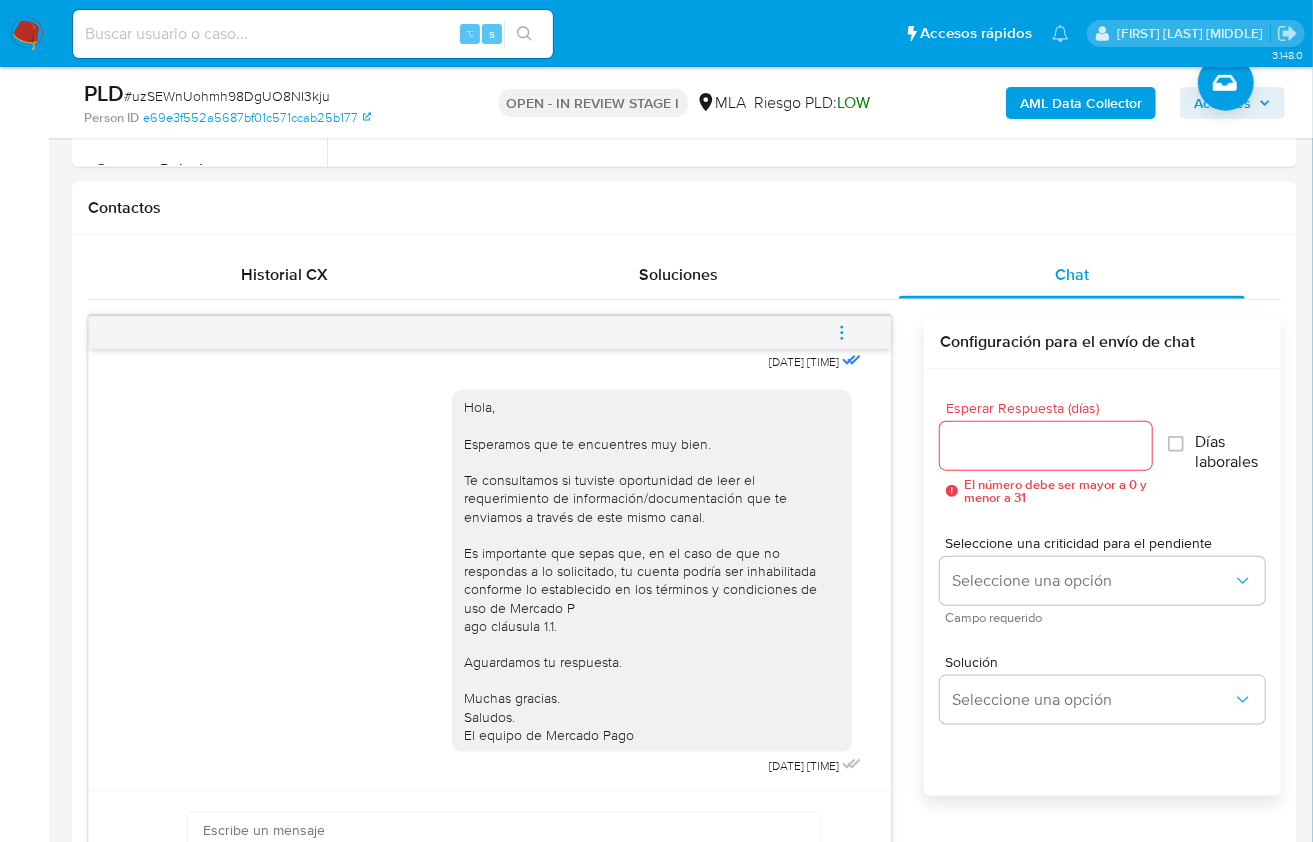 click 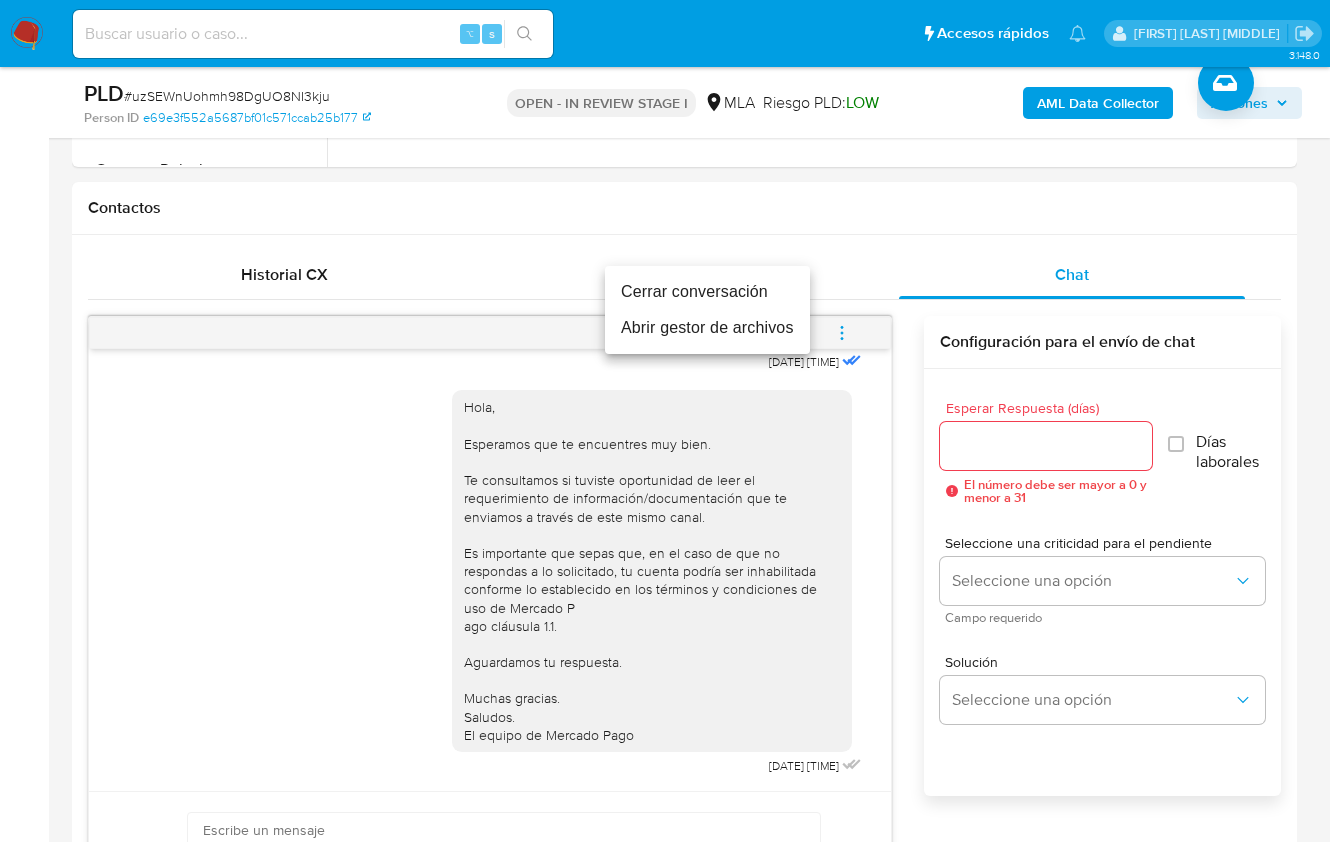 click on "Cerrar conversación" at bounding box center (707, 292) 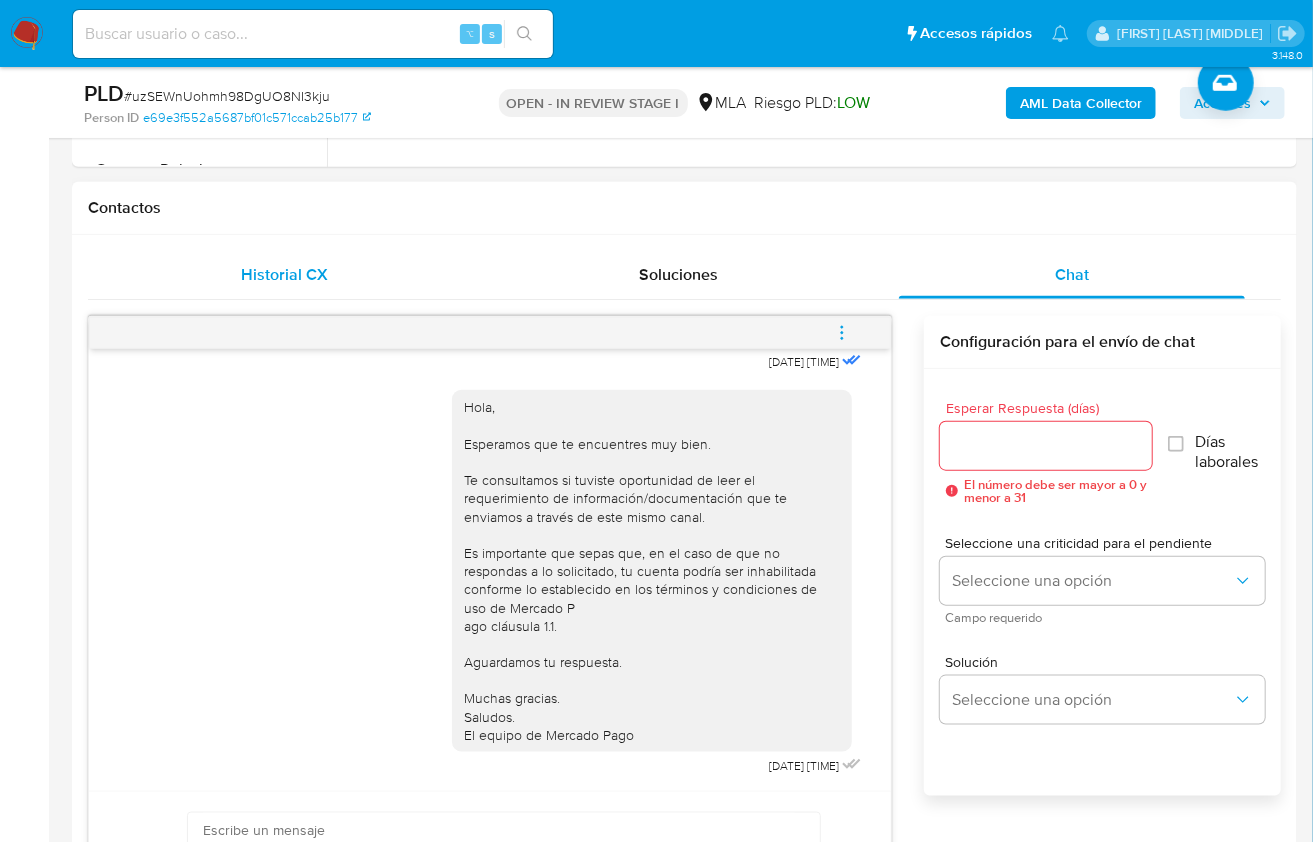 click on "Historial CX" at bounding box center (285, 275) 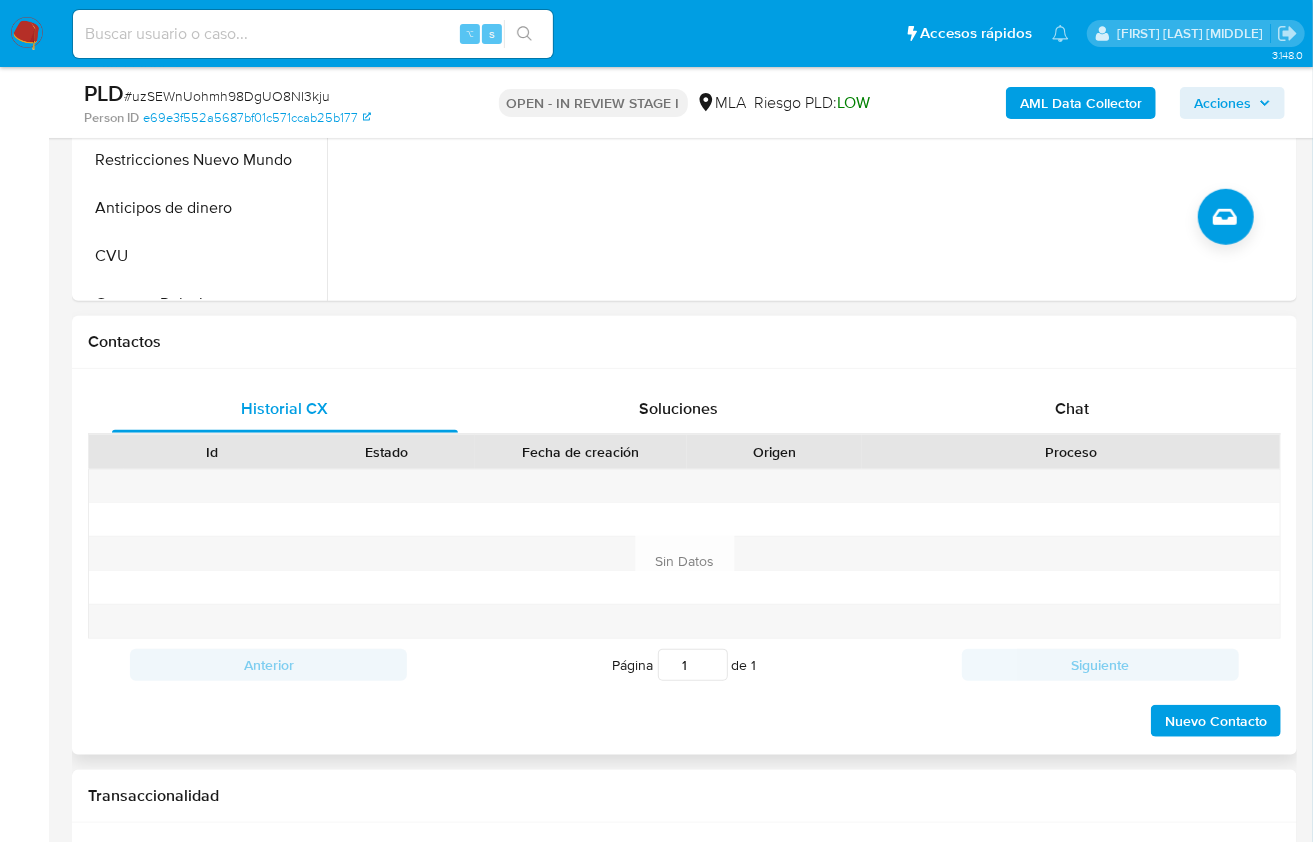 scroll, scrollTop: 285, scrollLeft: 0, axis: vertical 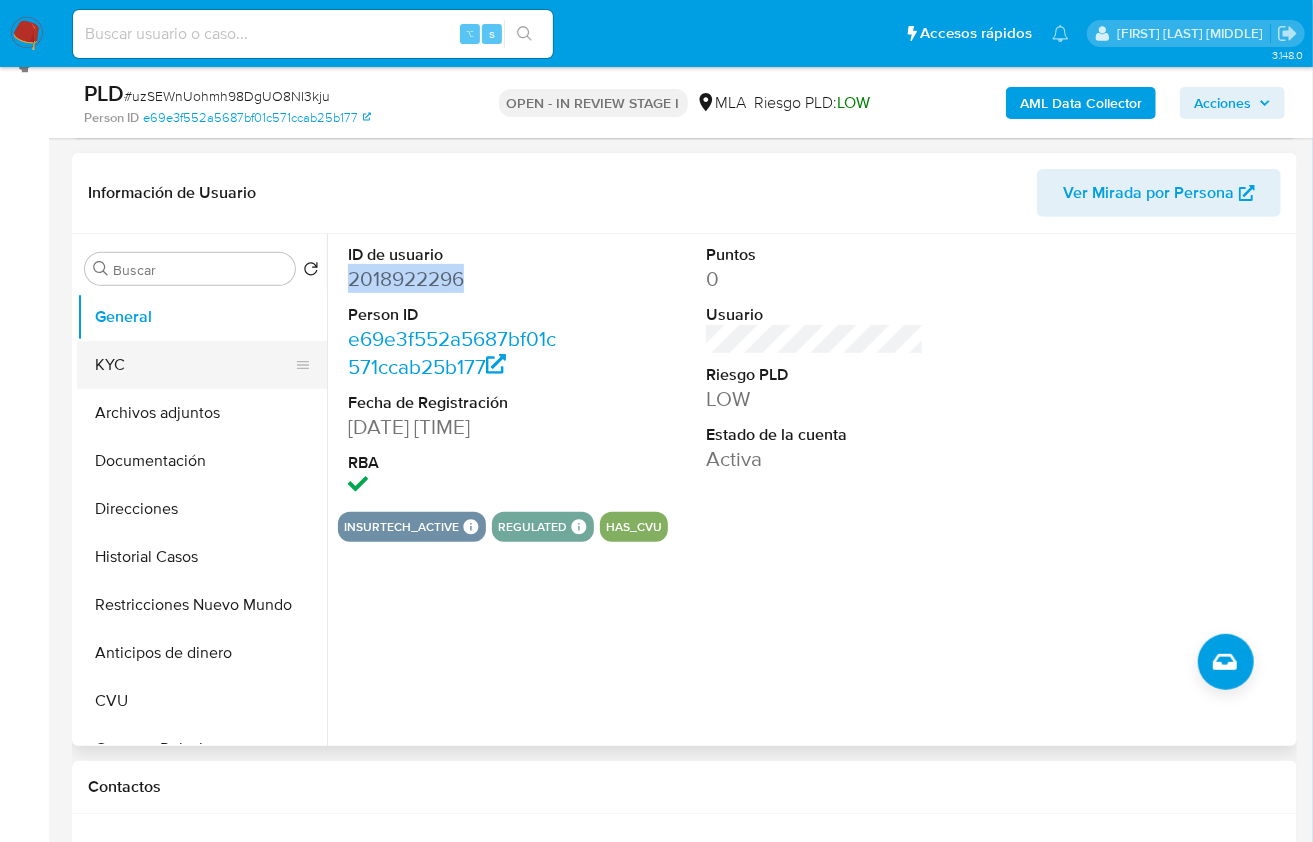 click on "KYC" at bounding box center (194, 365) 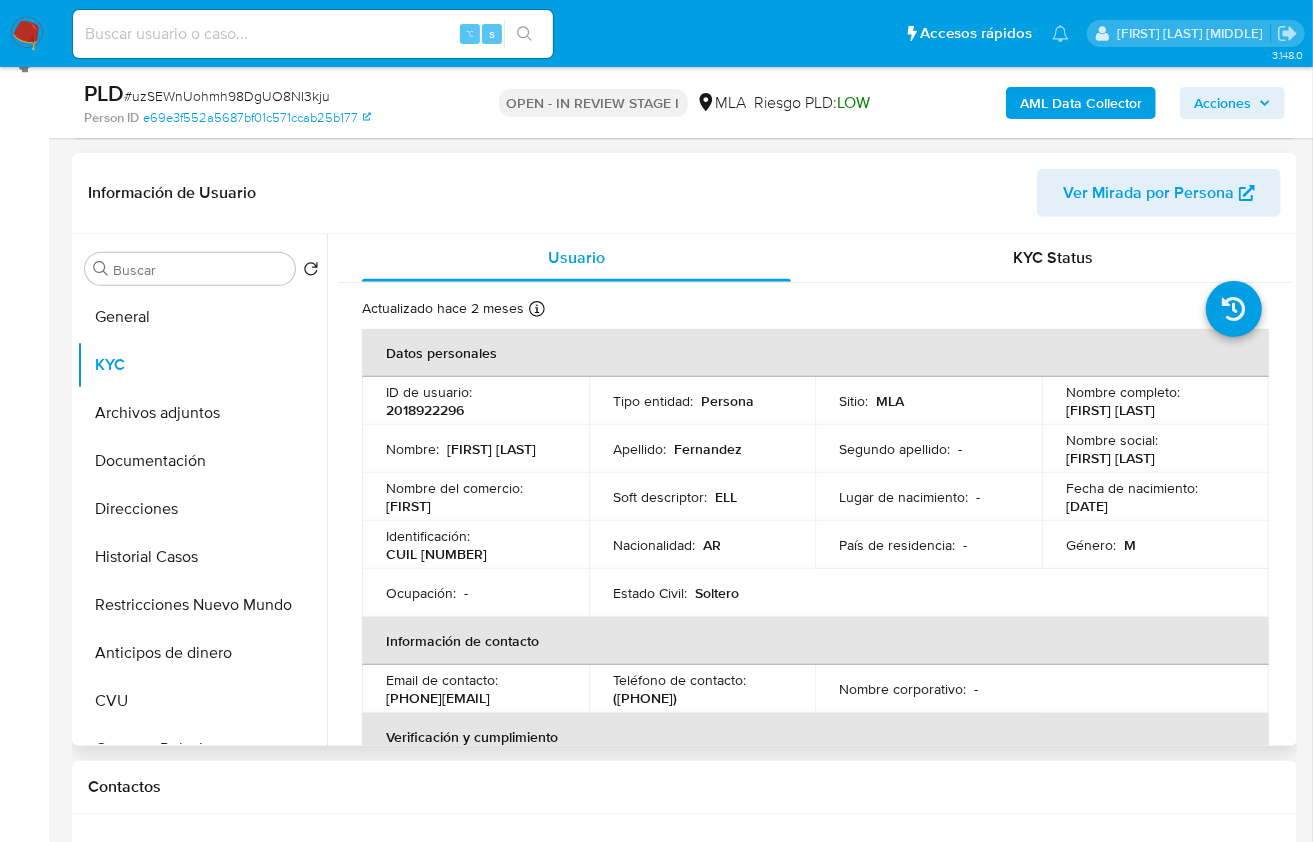 click on "CUIL 20421842591" at bounding box center [436, 554] 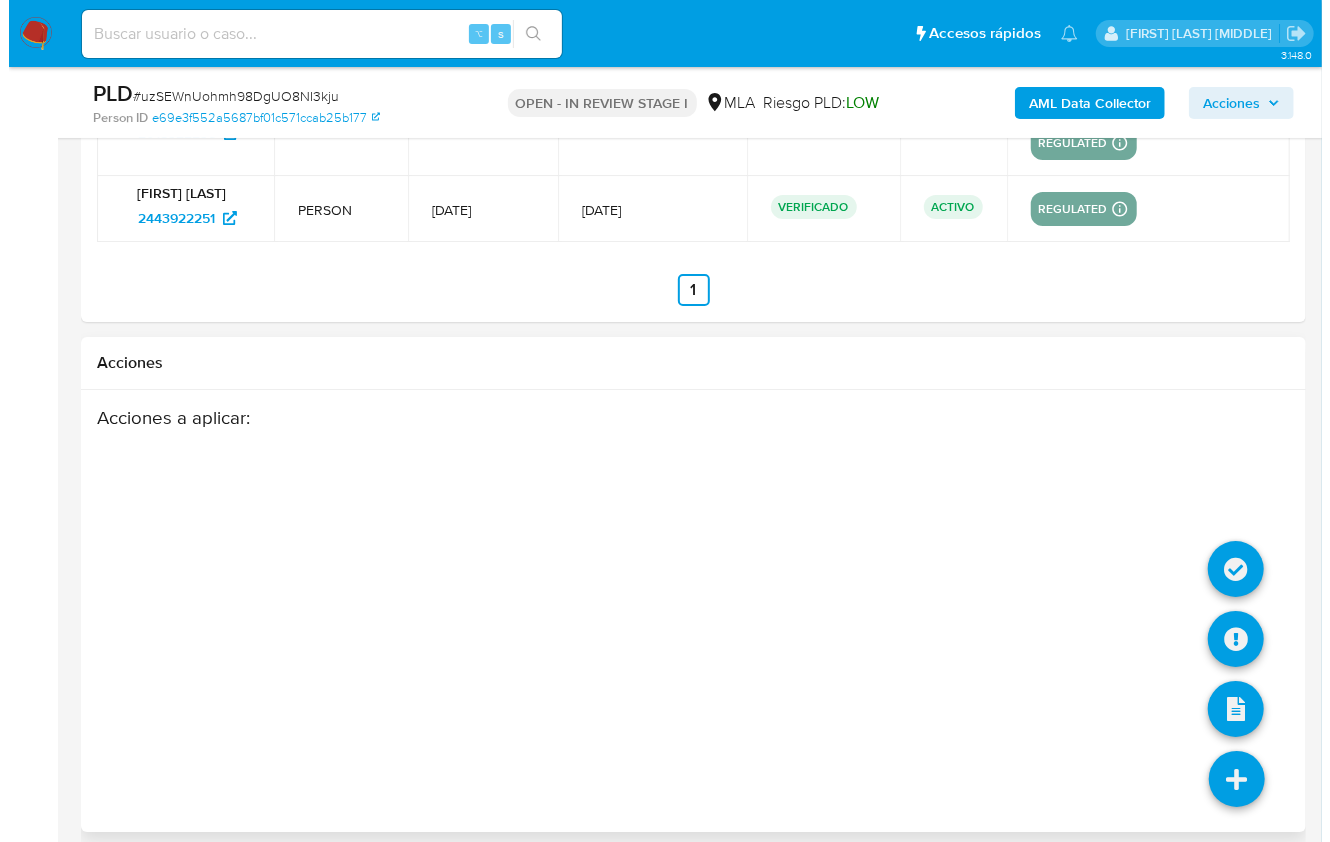 scroll, scrollTop: 3380, scrollLeft: 0, axis: vertical 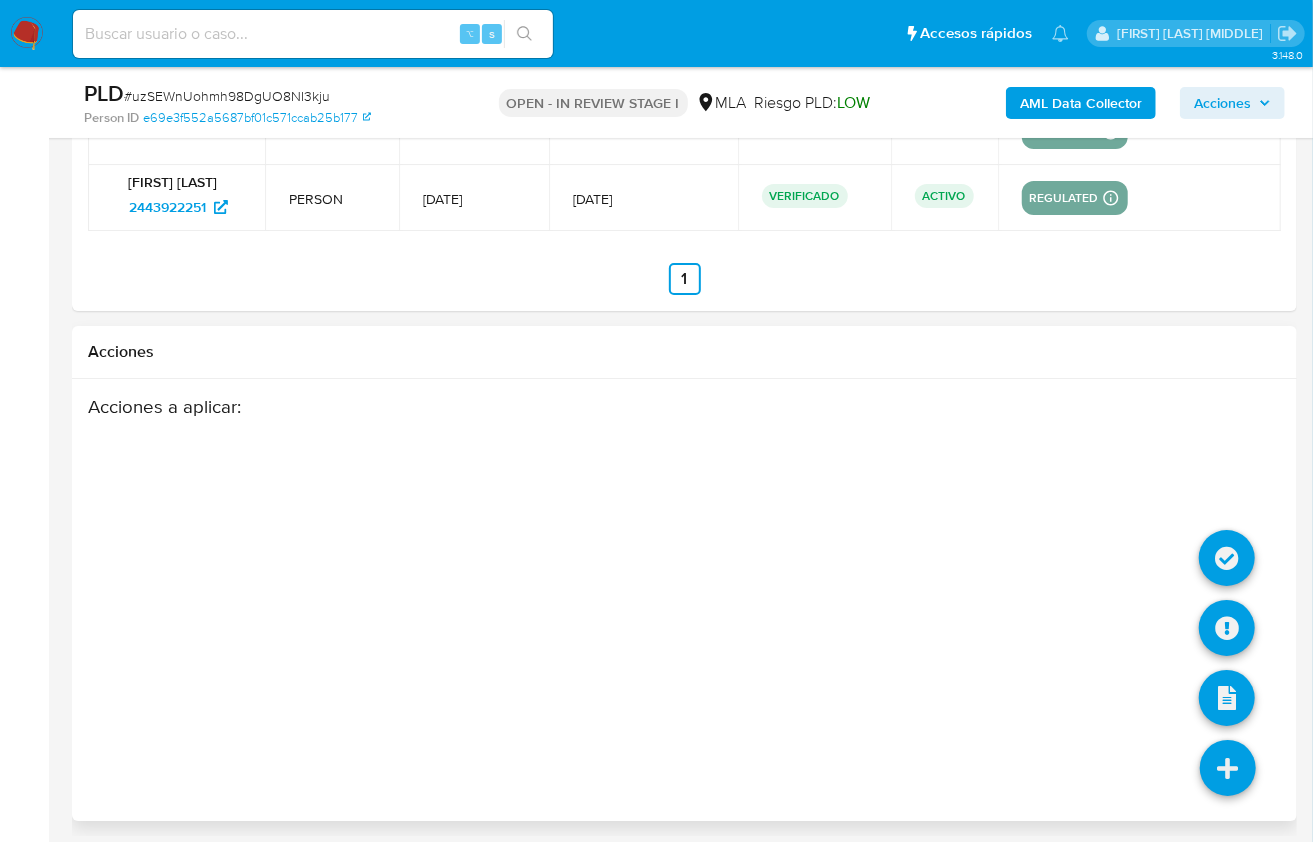 click at bounding box center [1228, 768] 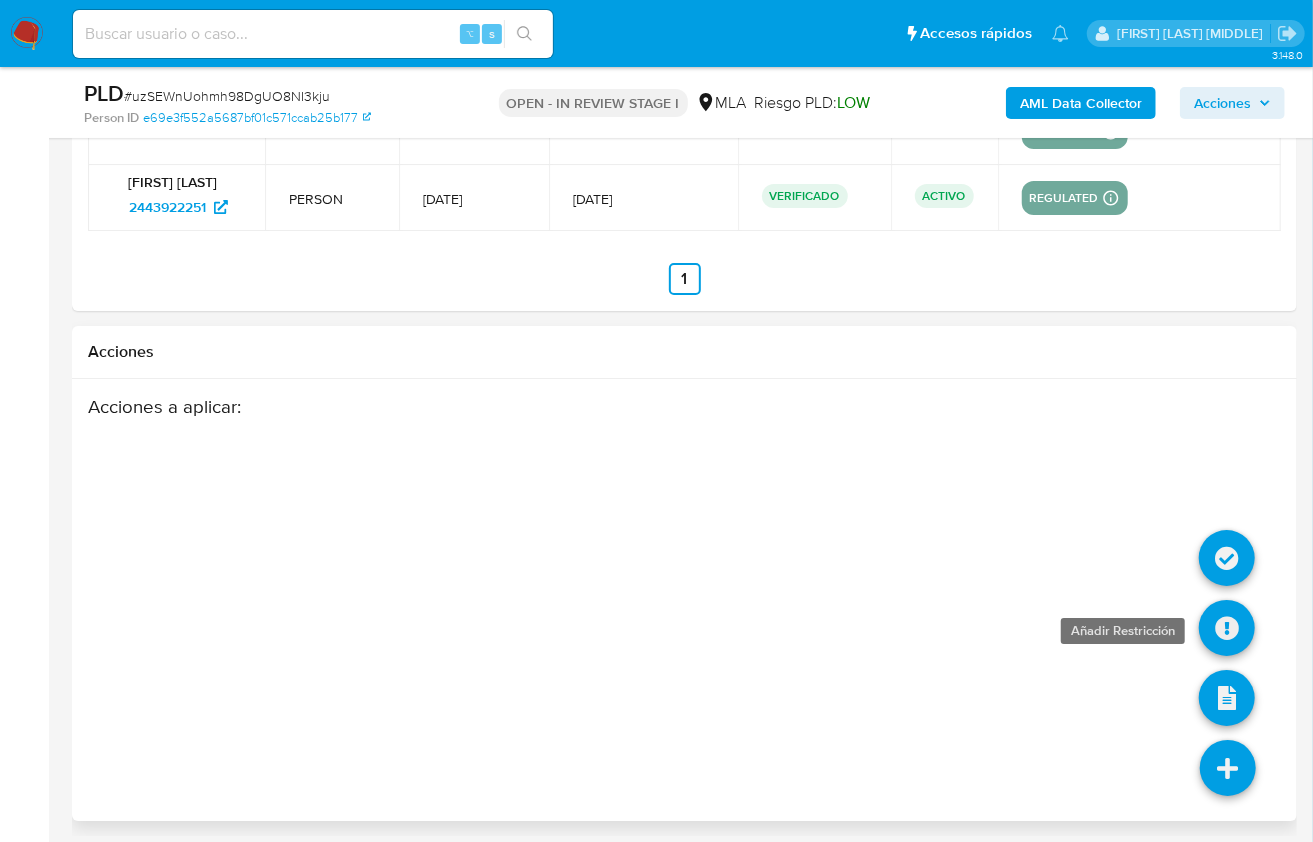 click at bounding box center (1227, 628) 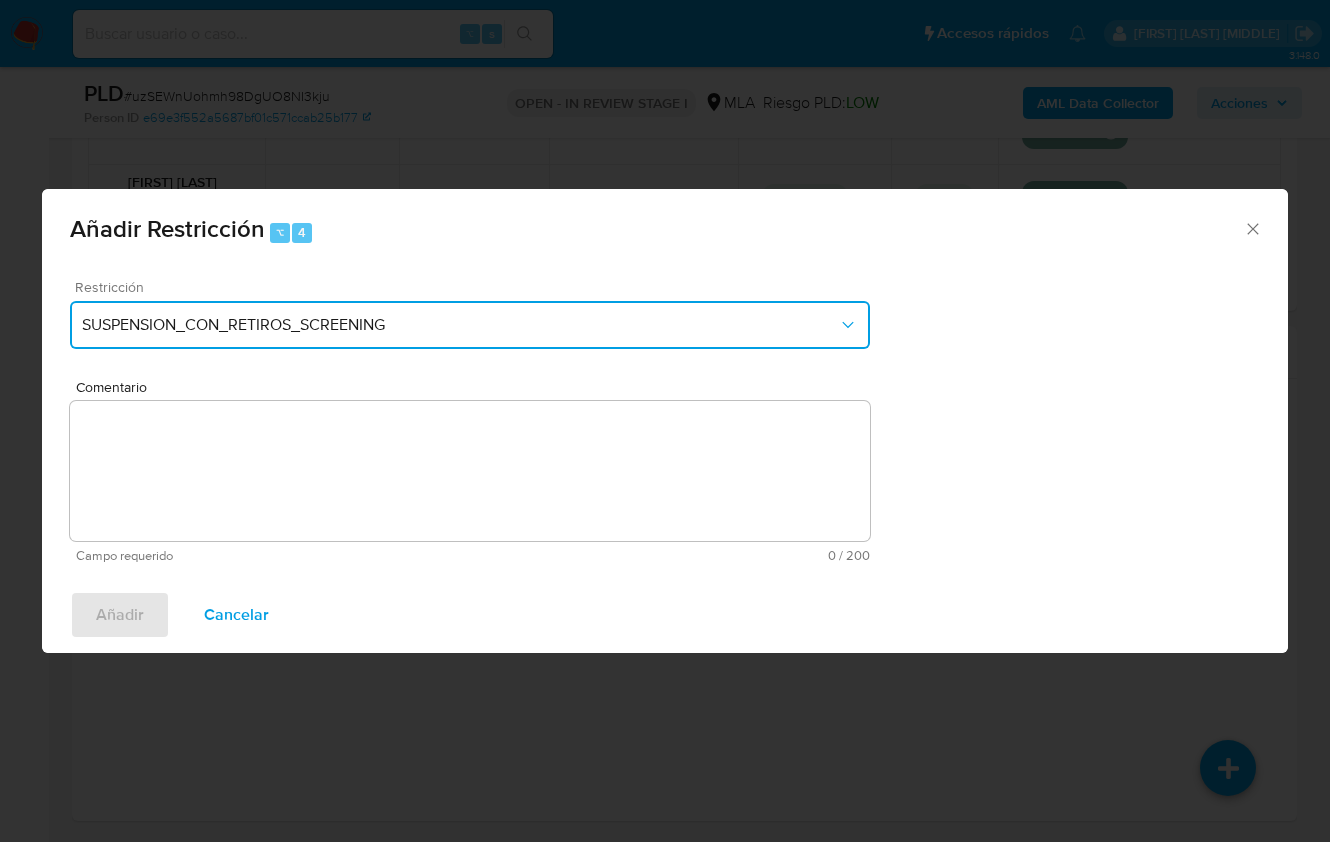 click on "SUSPENSION_CON_RETIROS_SCREENING" at bounding box center (470, 325) 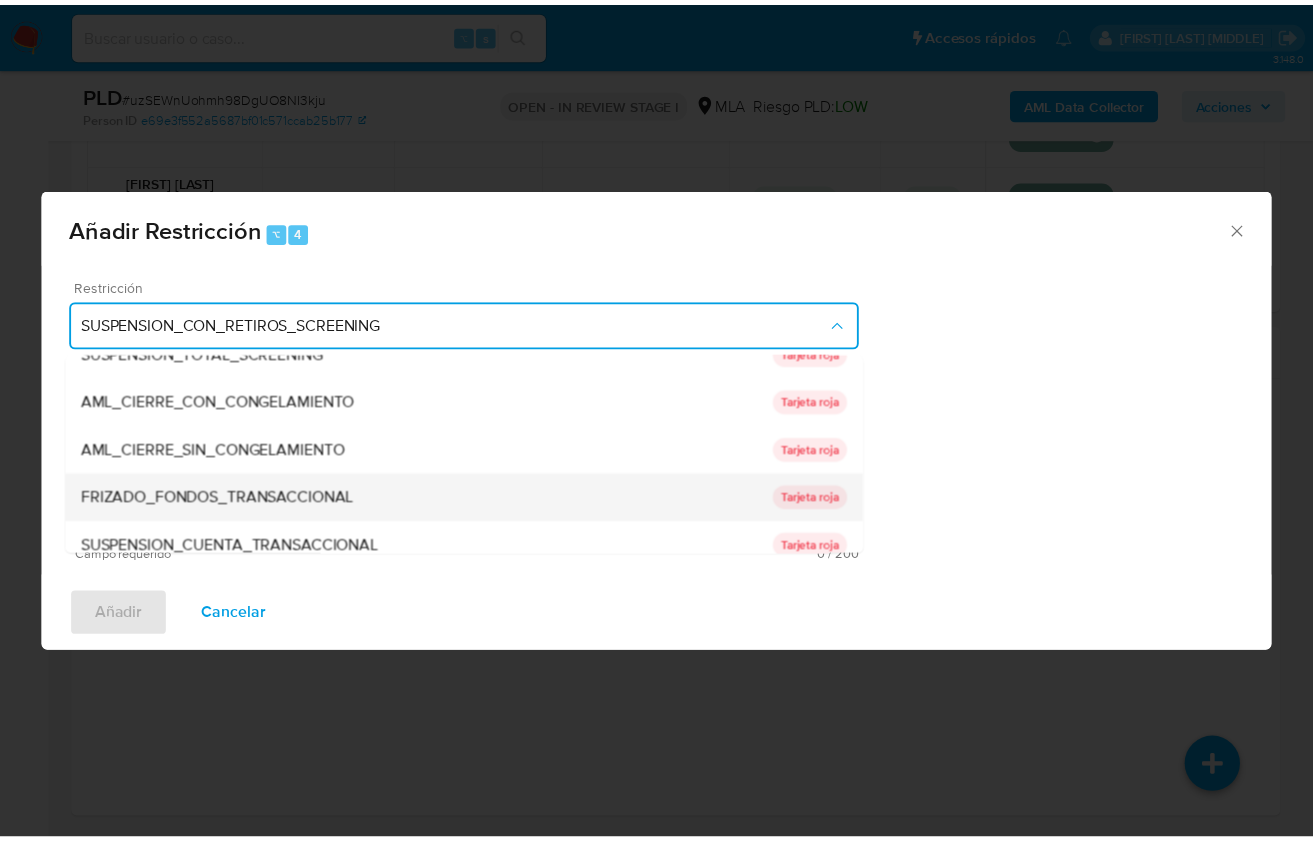 scroll, scrollTop: 76, scrollLeft: 0, axis: vertical 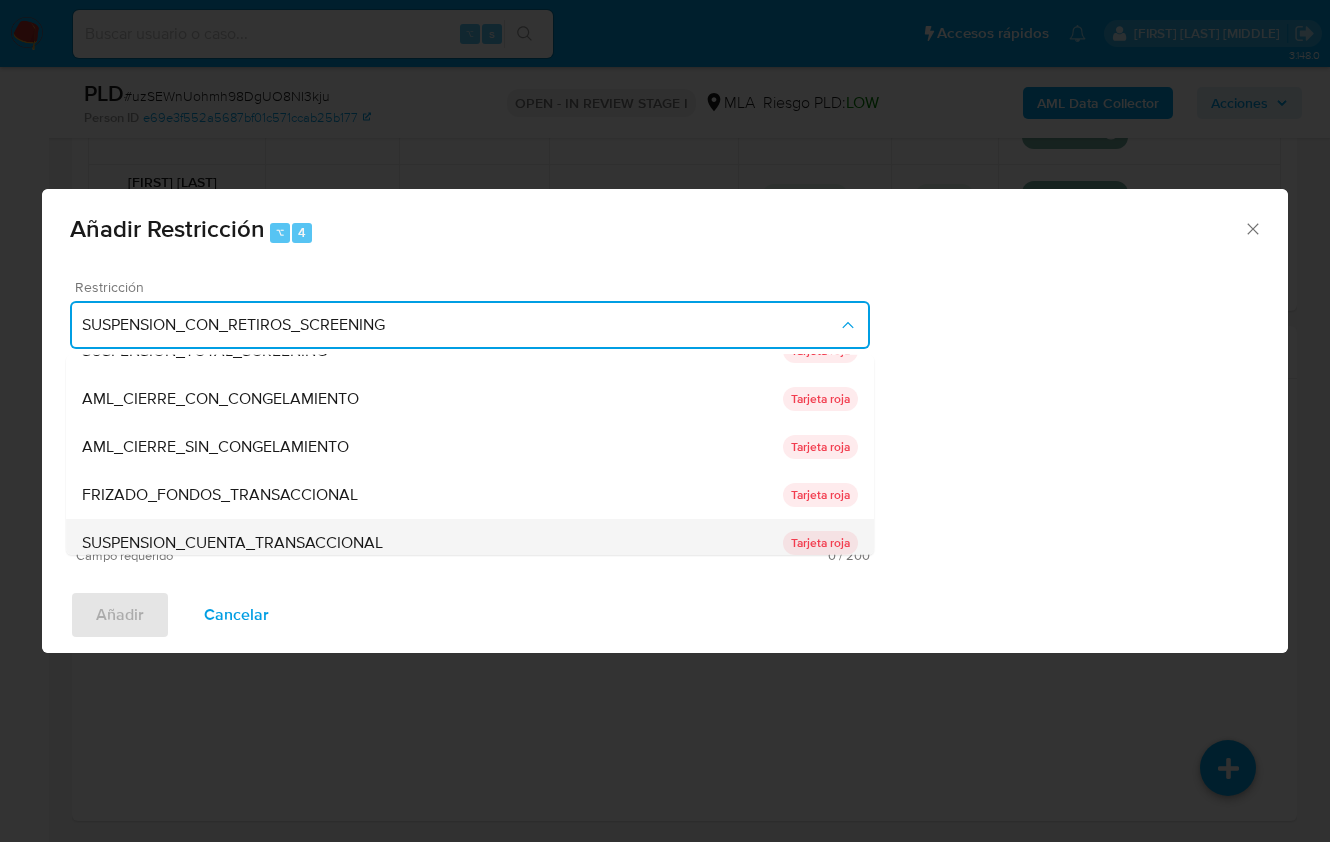 click on "SUSPENSION_CUENTA_TRANSACCIONAL" at bounding box center (232, 543) 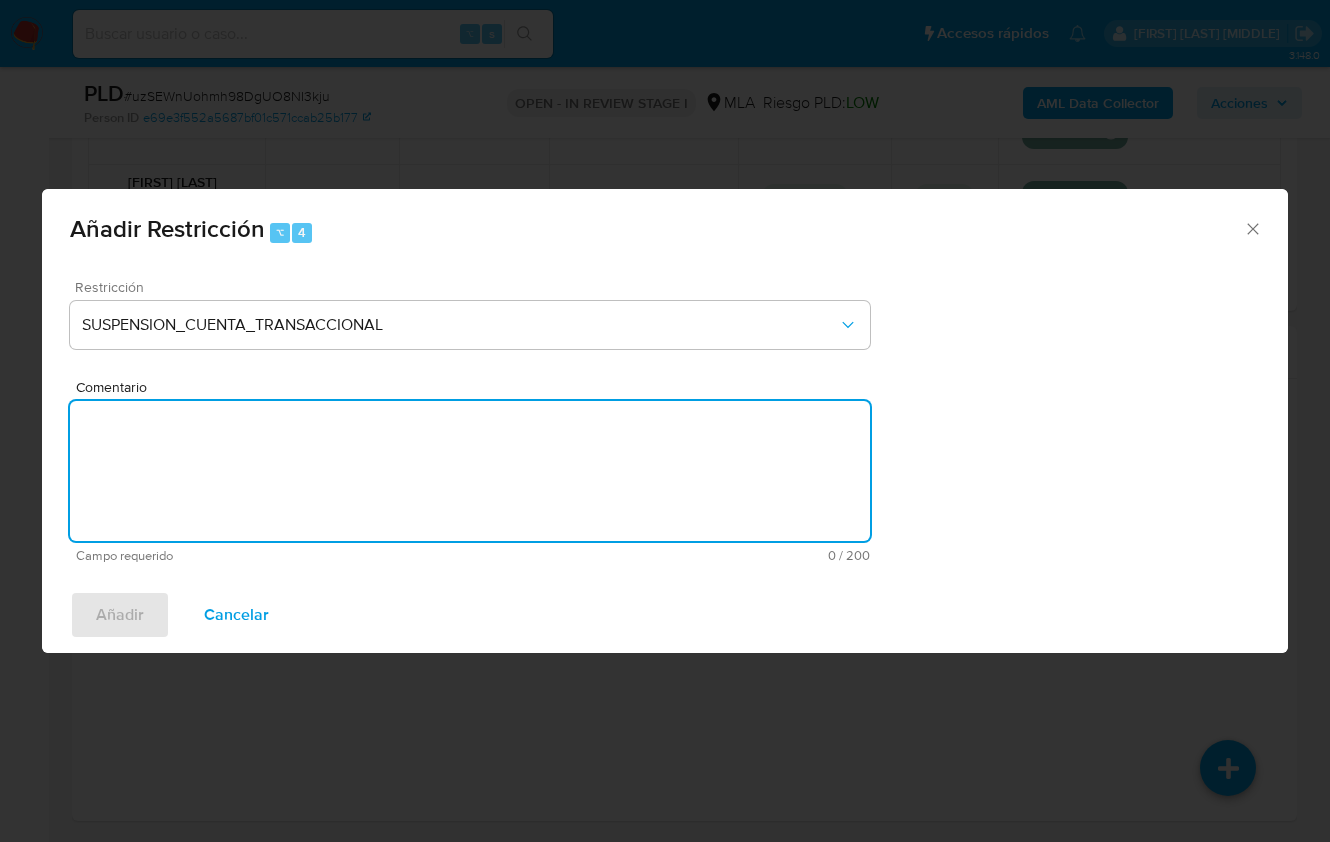 click on "Comentario" at bounding box center (470, 471) 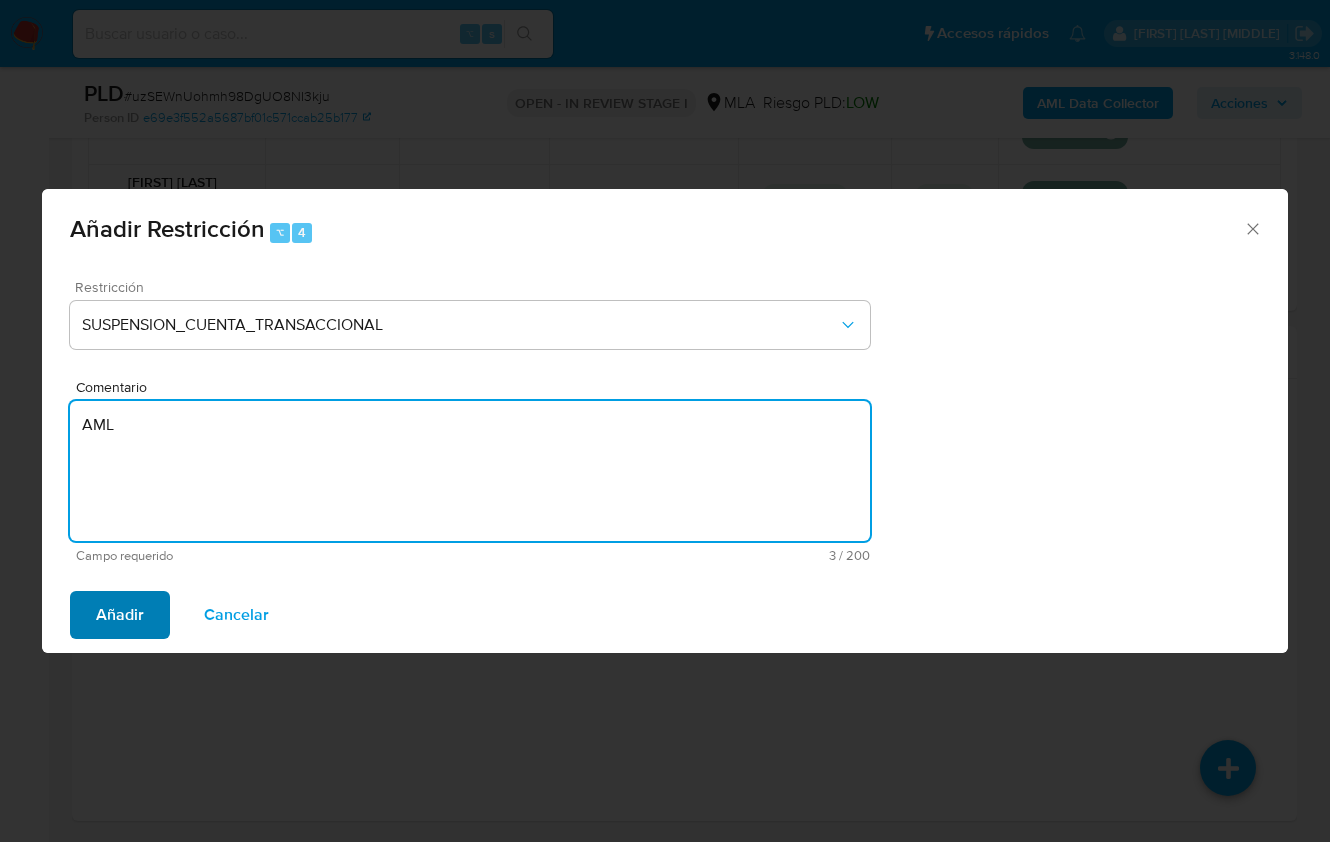 type on "AML" 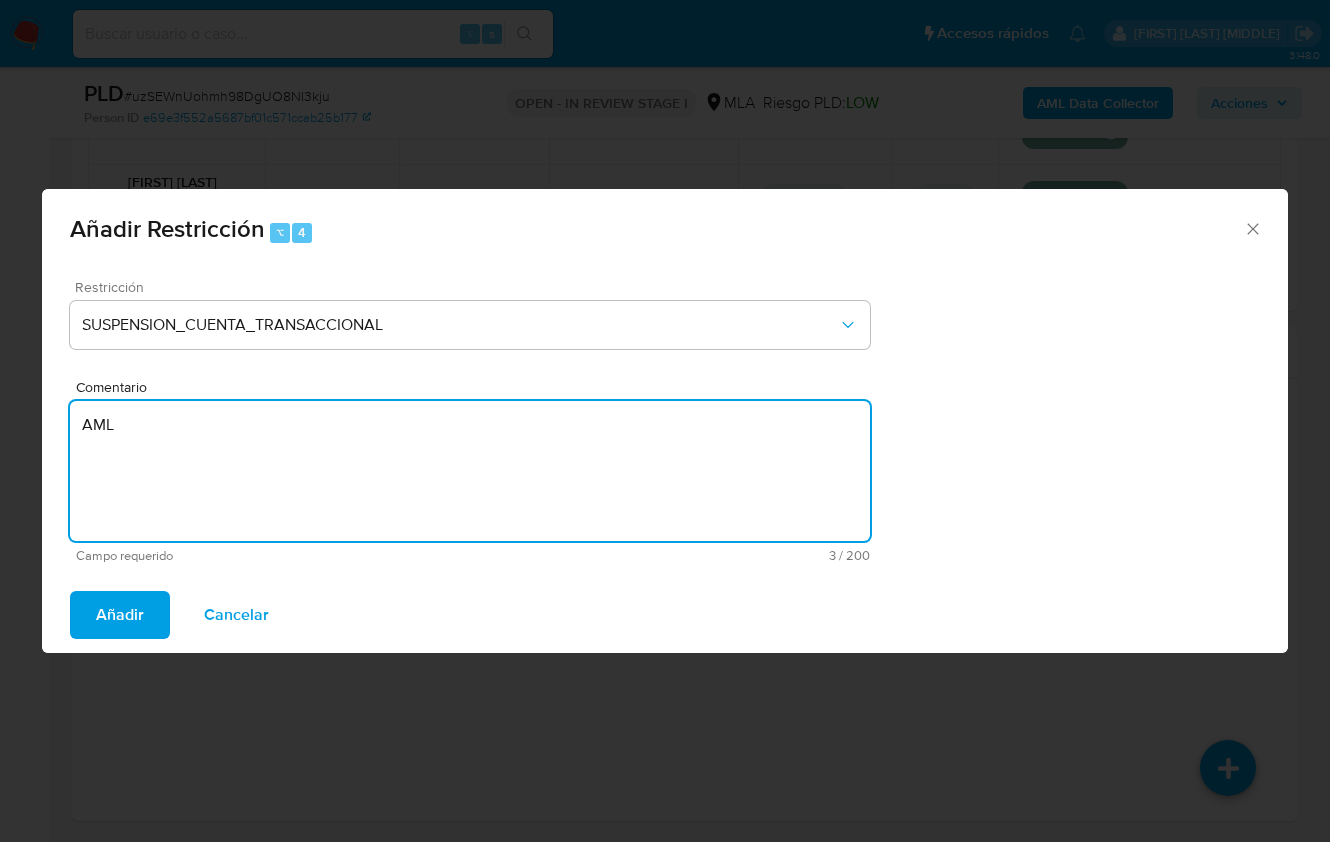 click on "Añadir" at bounding box center (120, 615) 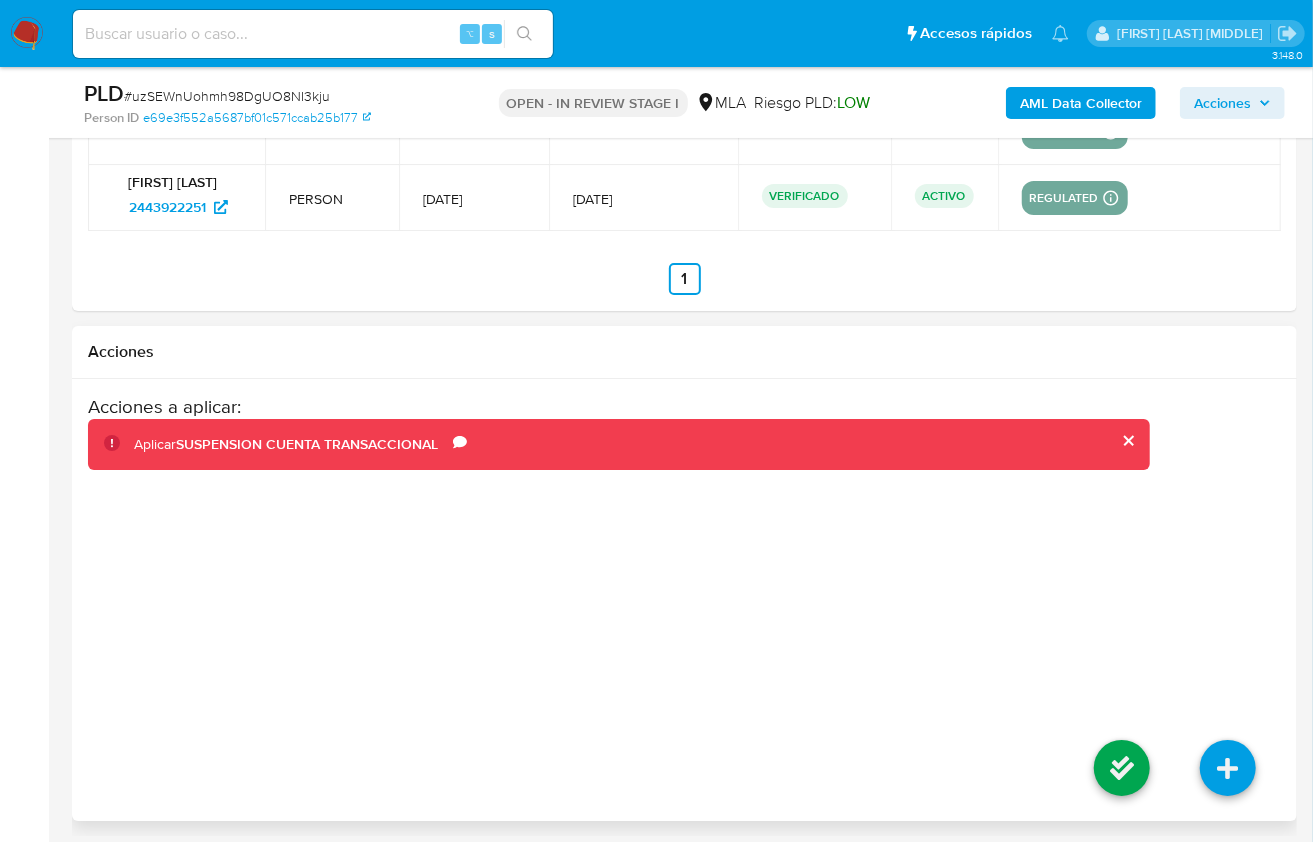 click at bounding box center (1122, 771) 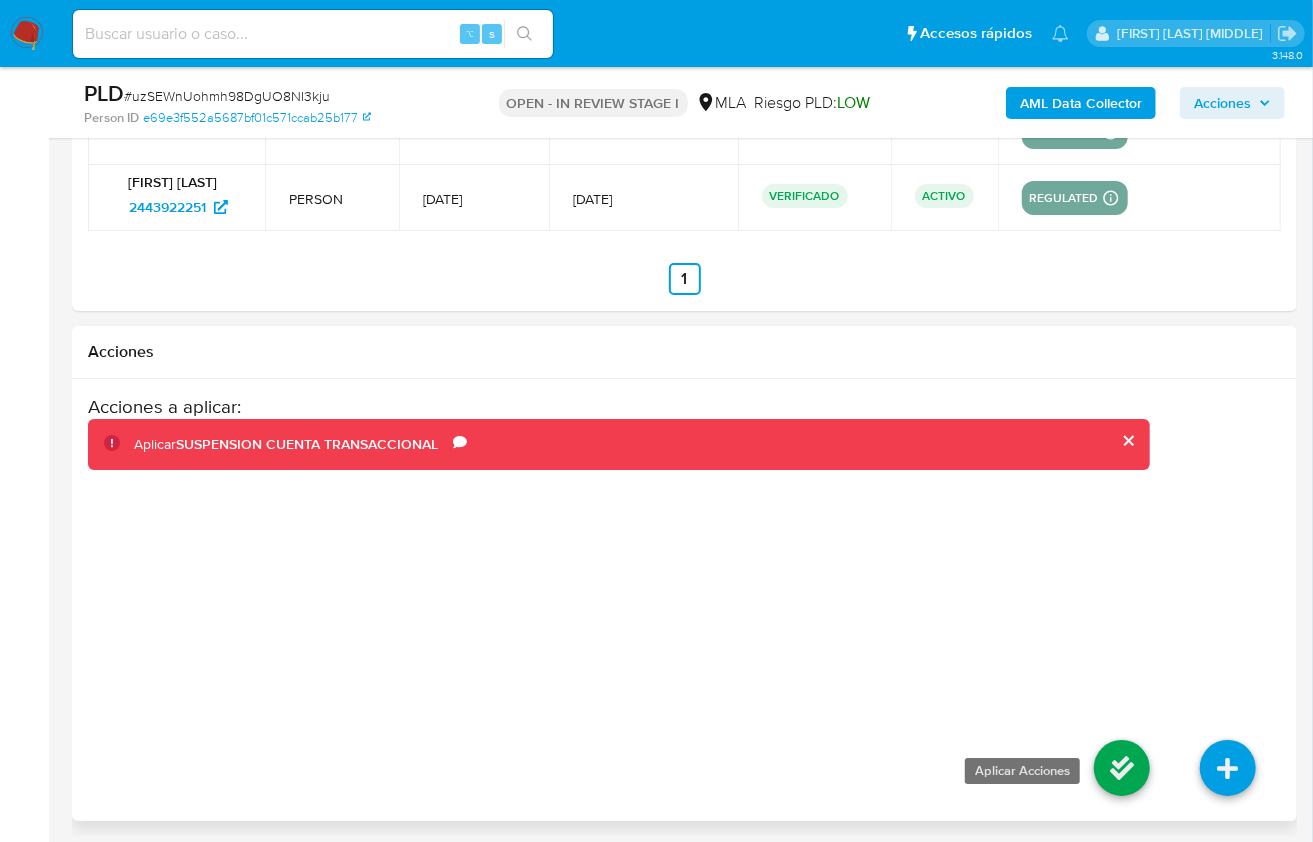 click at bounding box center (1122, 768) 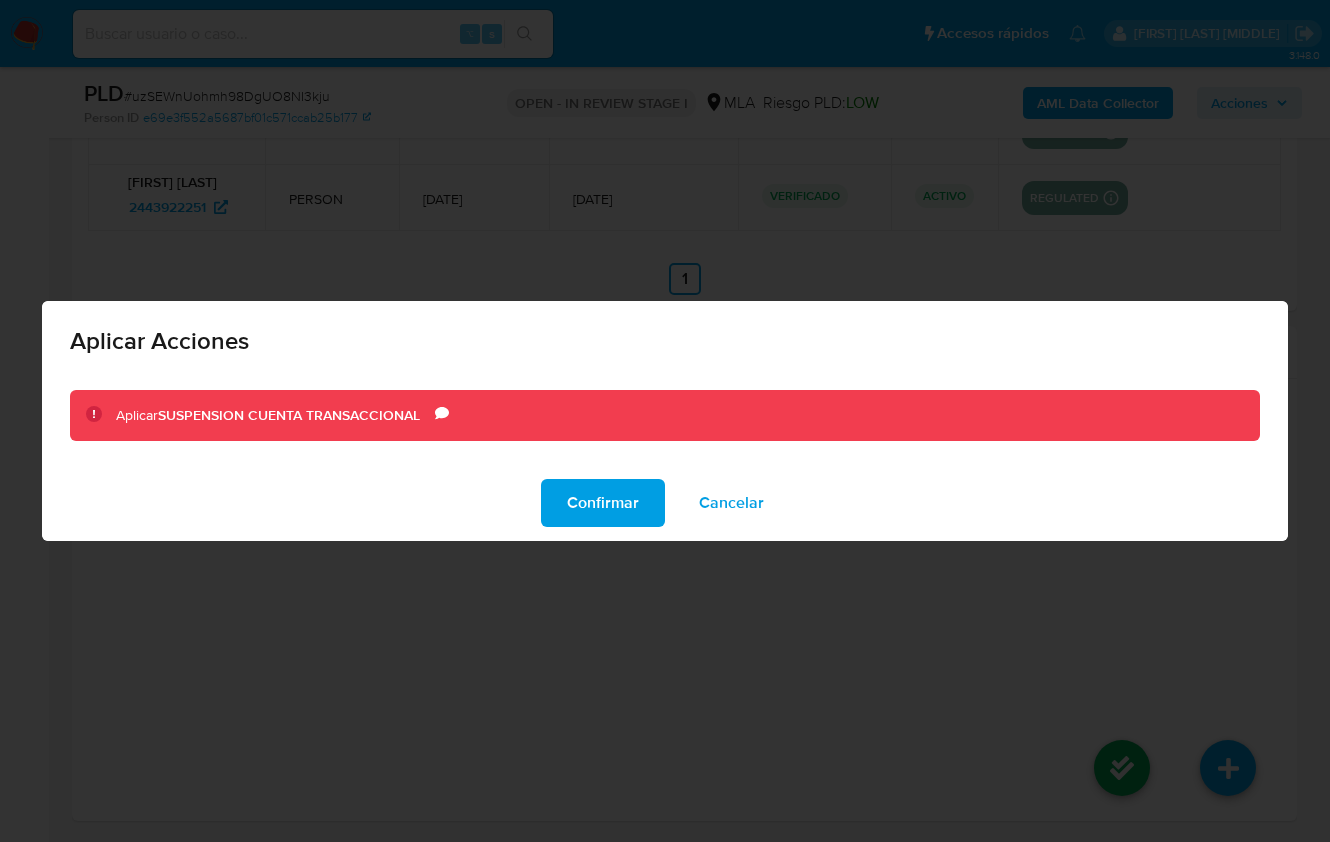 click on "Confirmar" at bounding box center [603, 503] 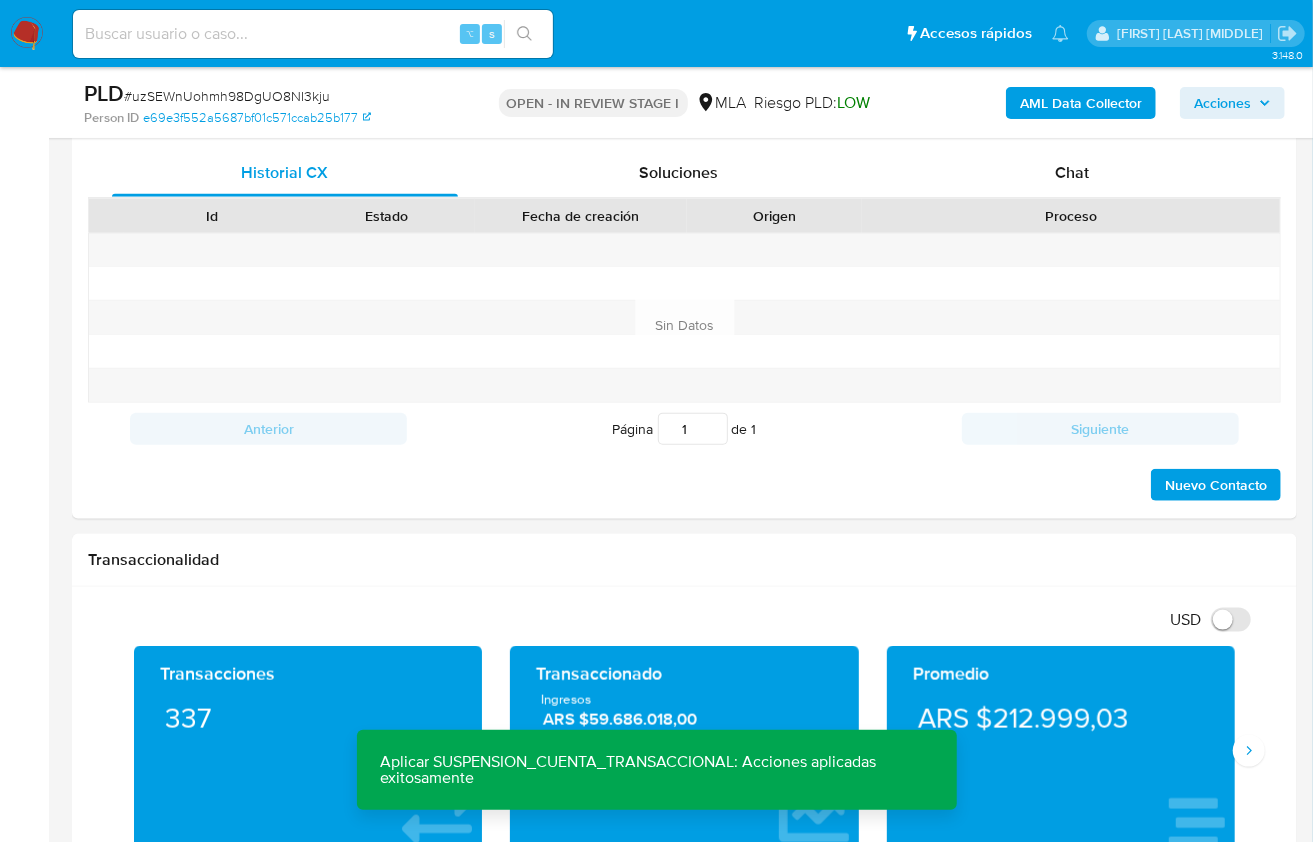 scroll, scrollTop: 371, scrollLeft: 0, axis: vertical 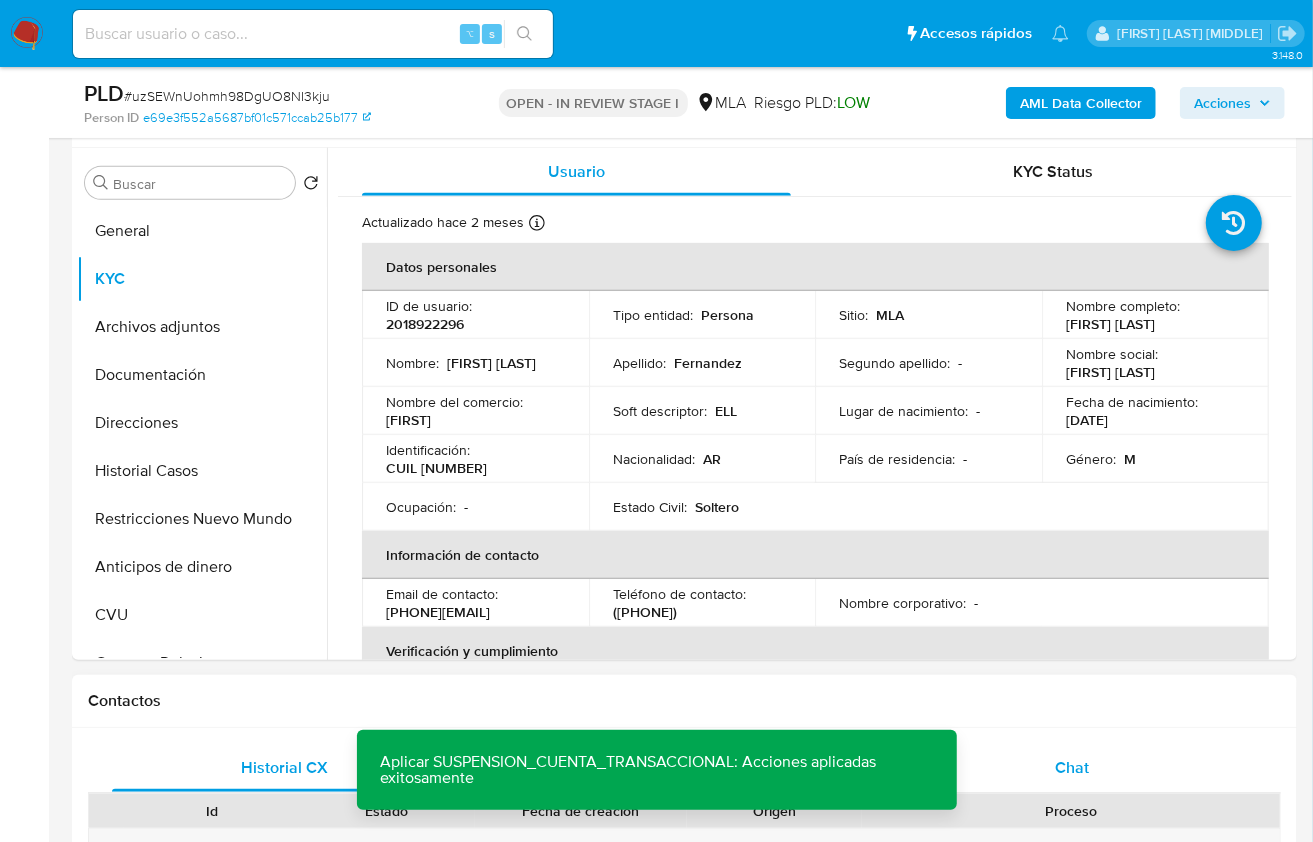 click on "Chat" at bounding box center (1072, 768) 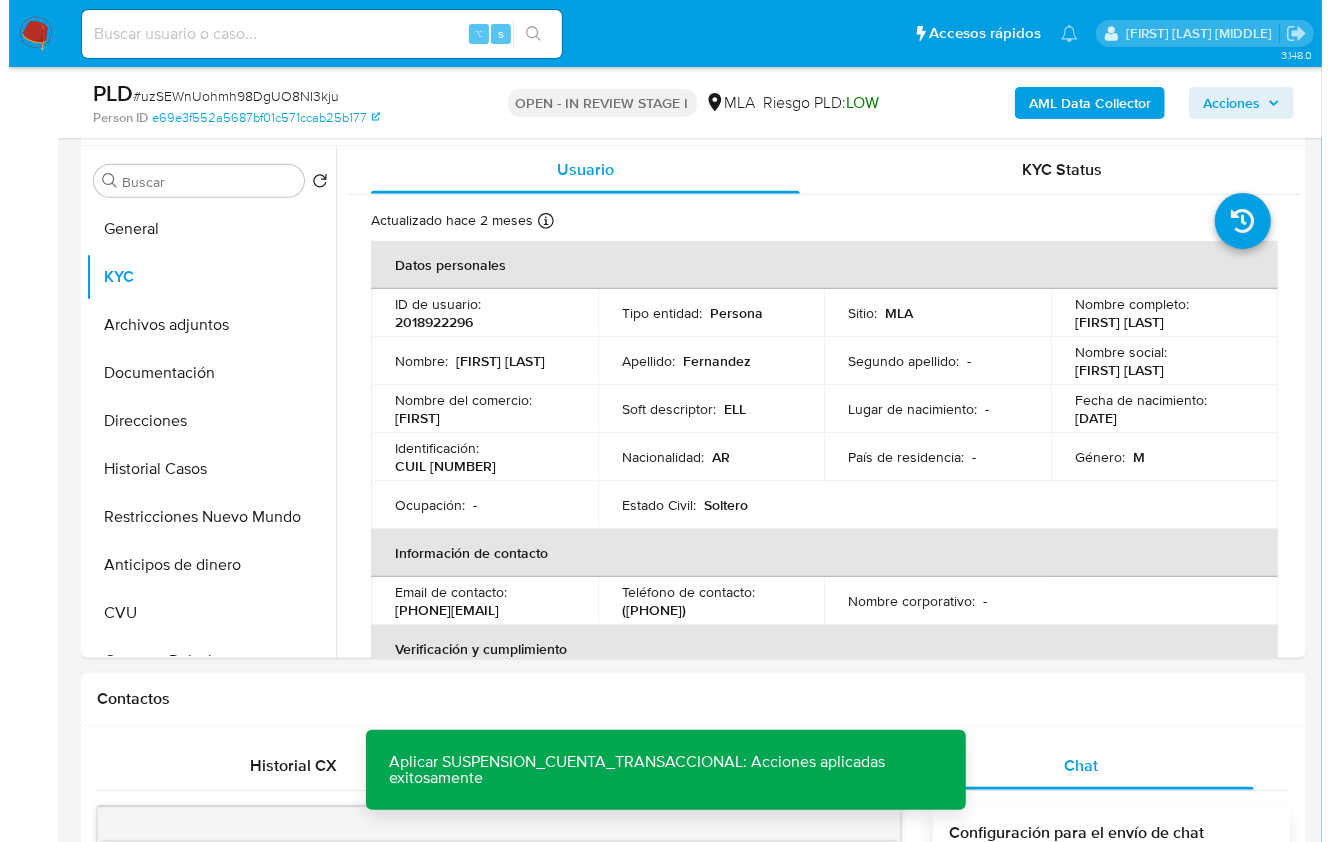 scroll, scrollTop: 357, scrollLeft: 0, axis: vertical 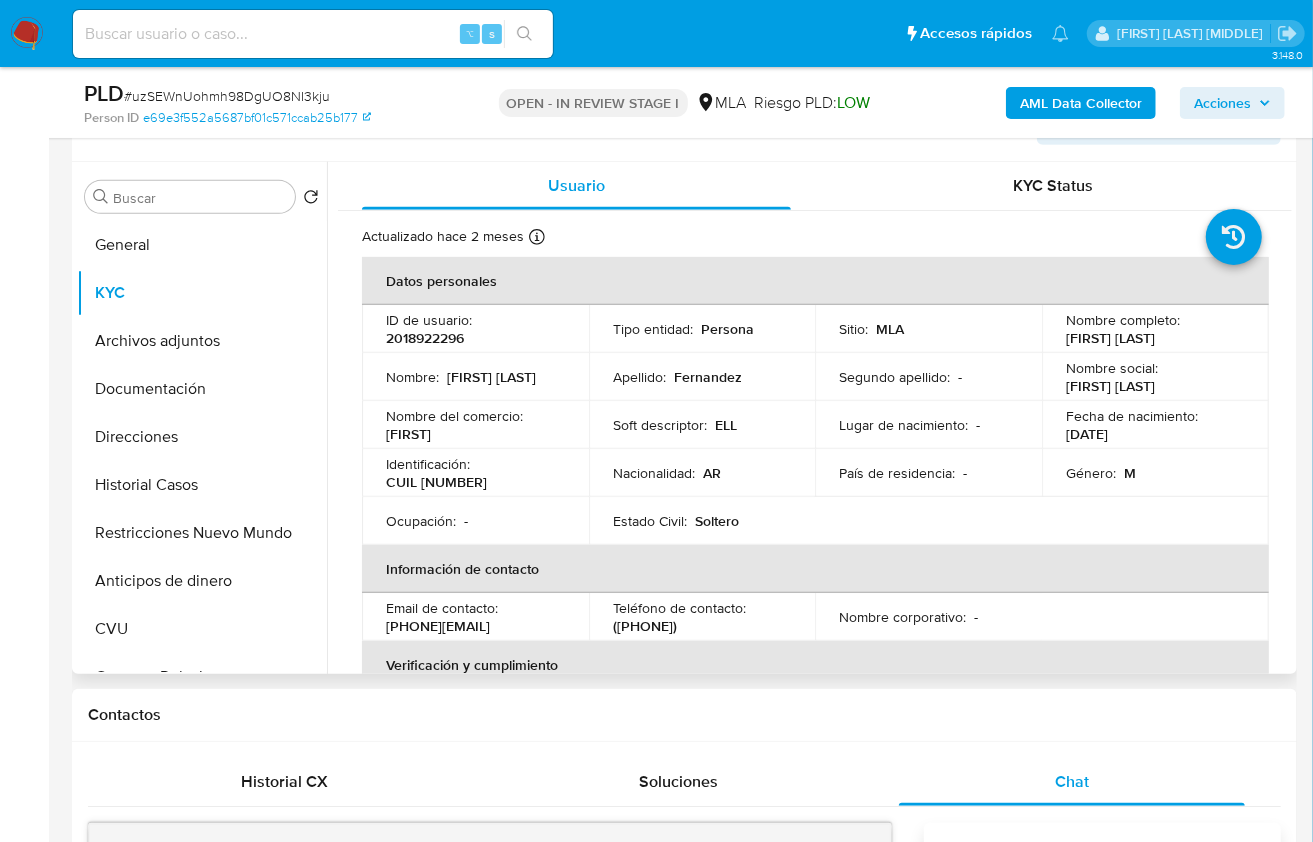 click on "Email de contacto :    3517076018kevinadrianfer@gmail.com" at bounding box center (475, 617) 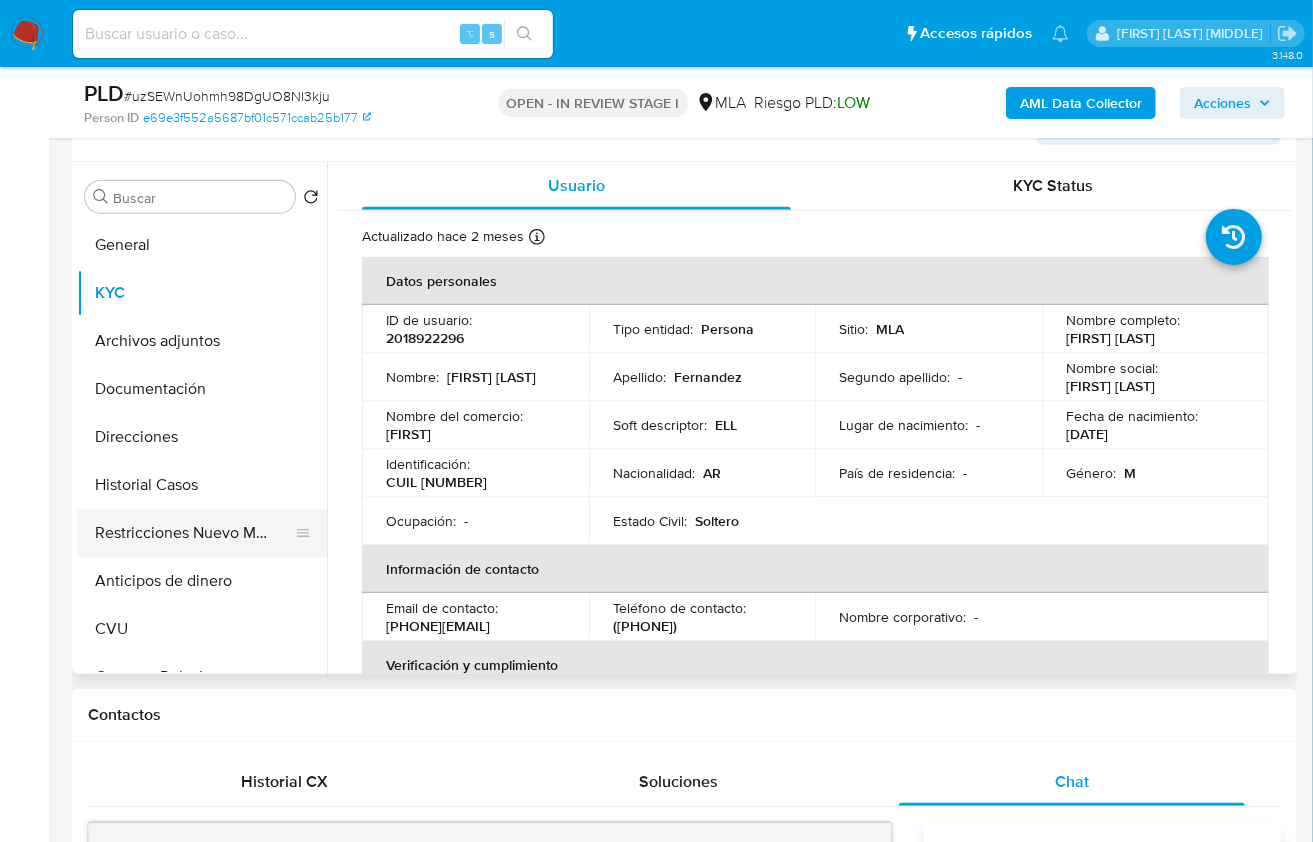 click on "Restricciones Nuevo Mundo" at bounding box center [194, 533] 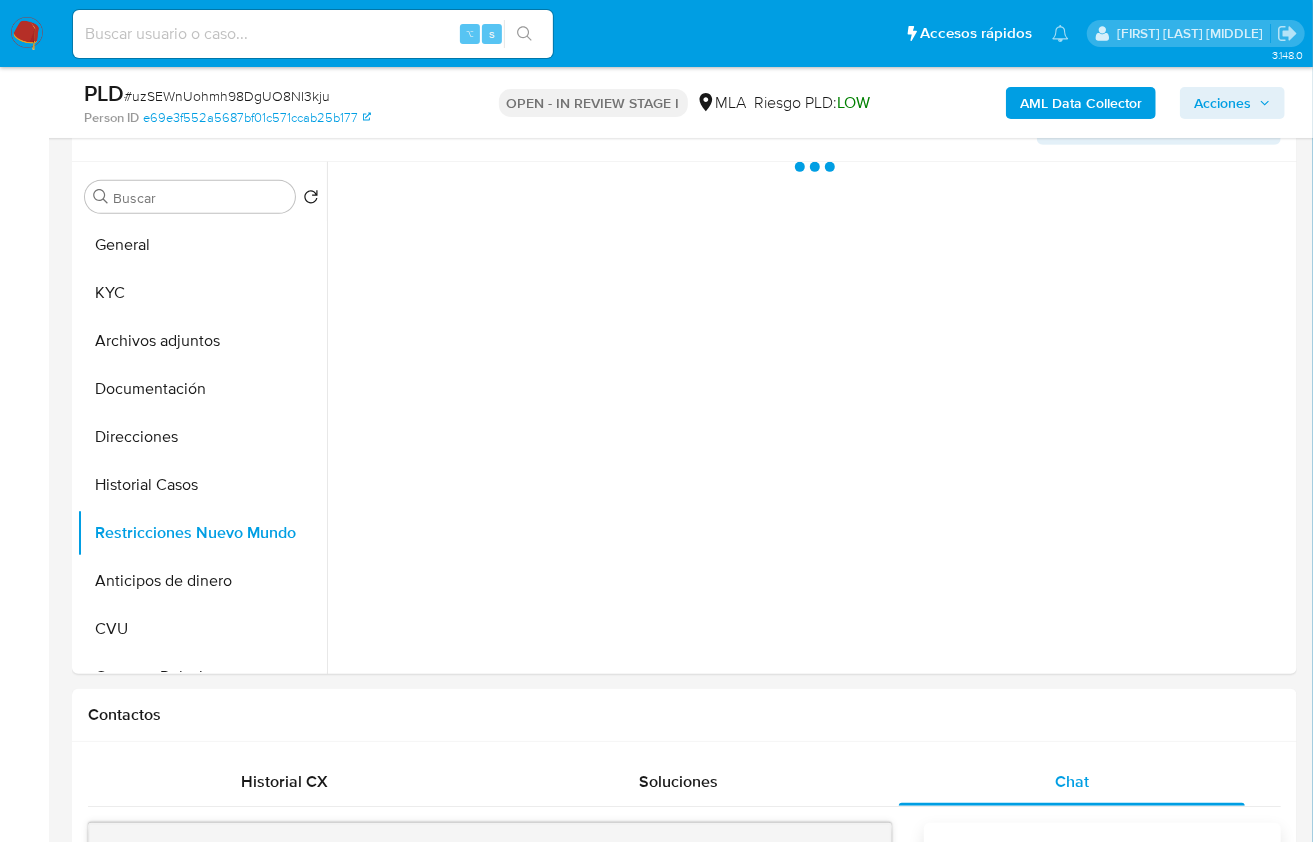 click on "AML Data Collector" at bounding box center [1081, 103] 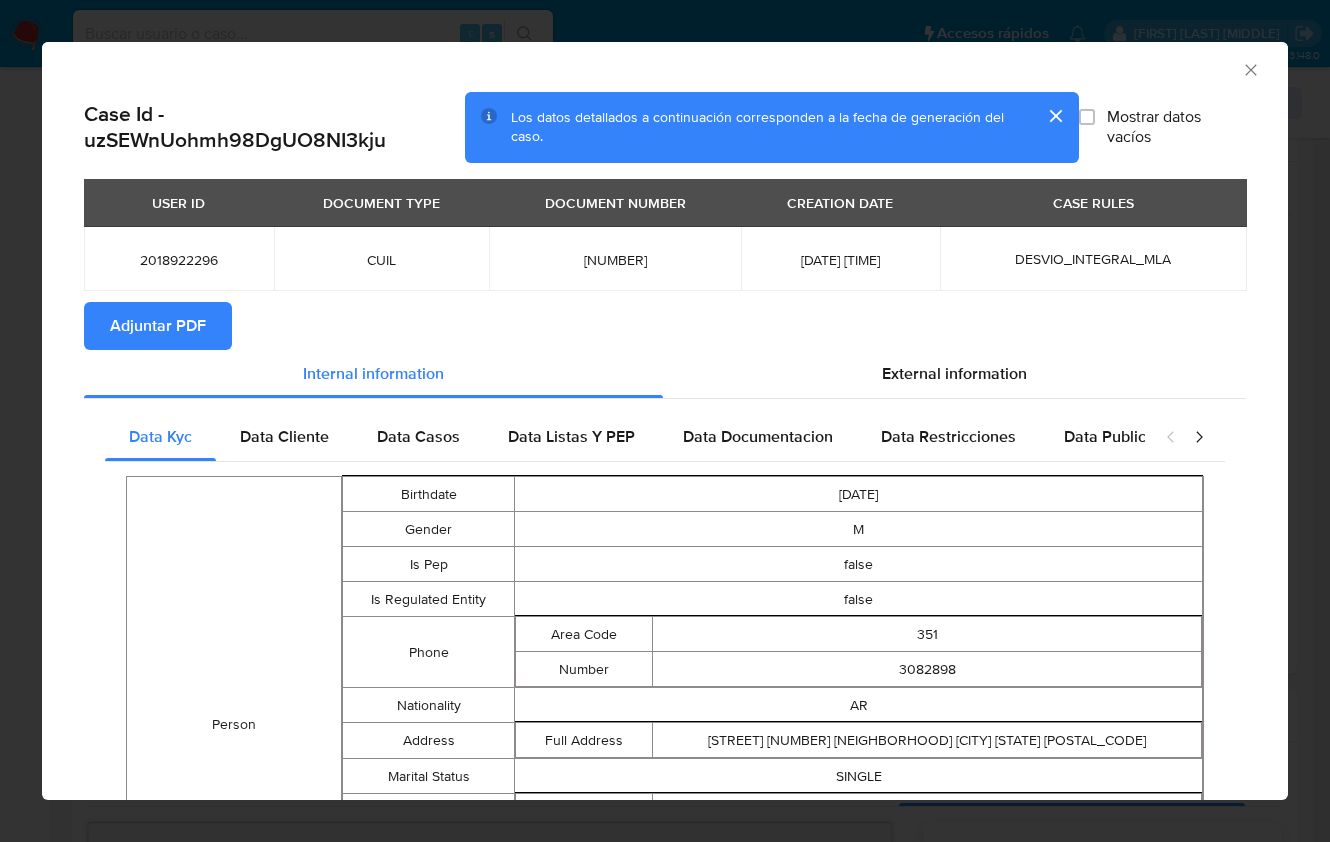 click on "Adjuntar PDF" at bounding box center [158, 326] 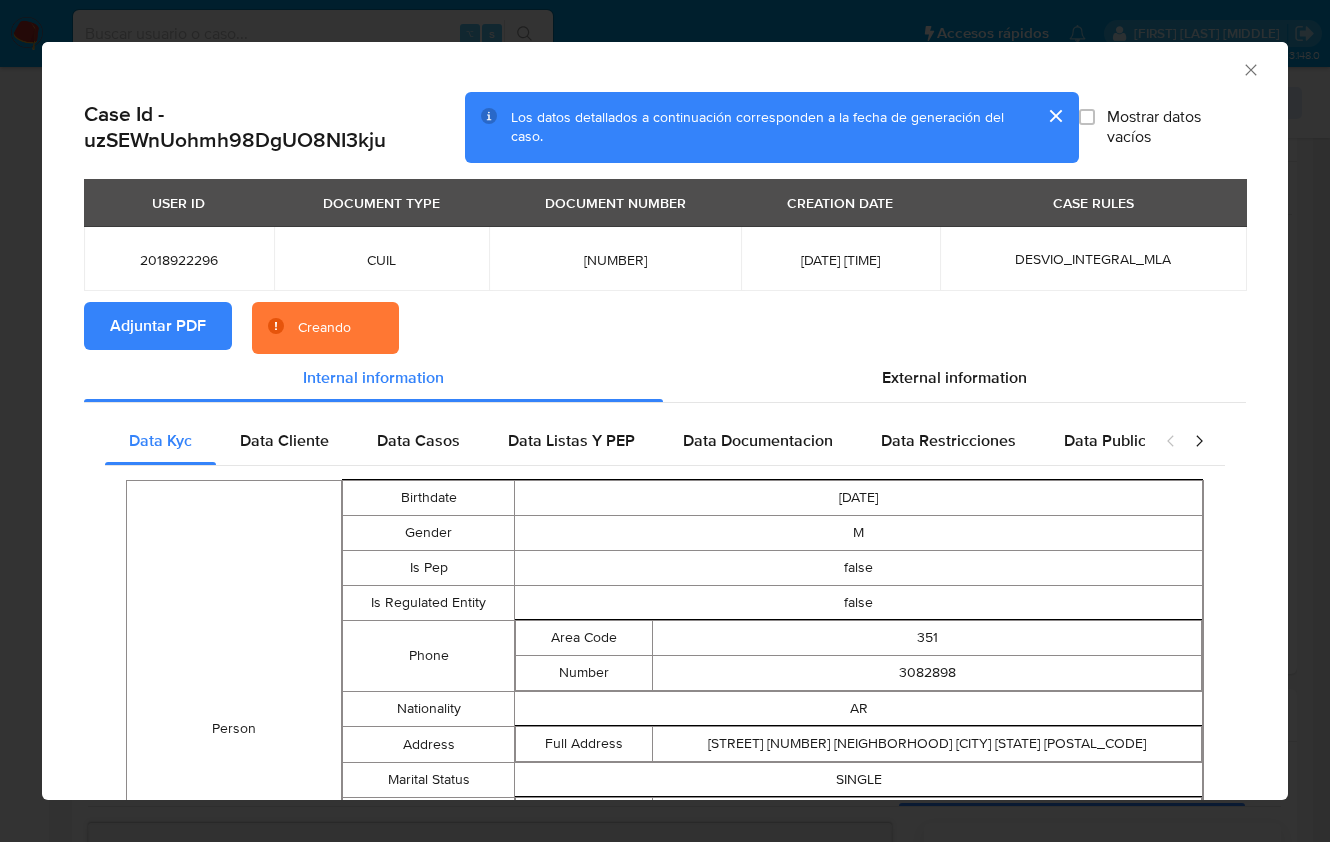 click on "Adjuntar PDF     Creando" at bounding box center (665, 328) 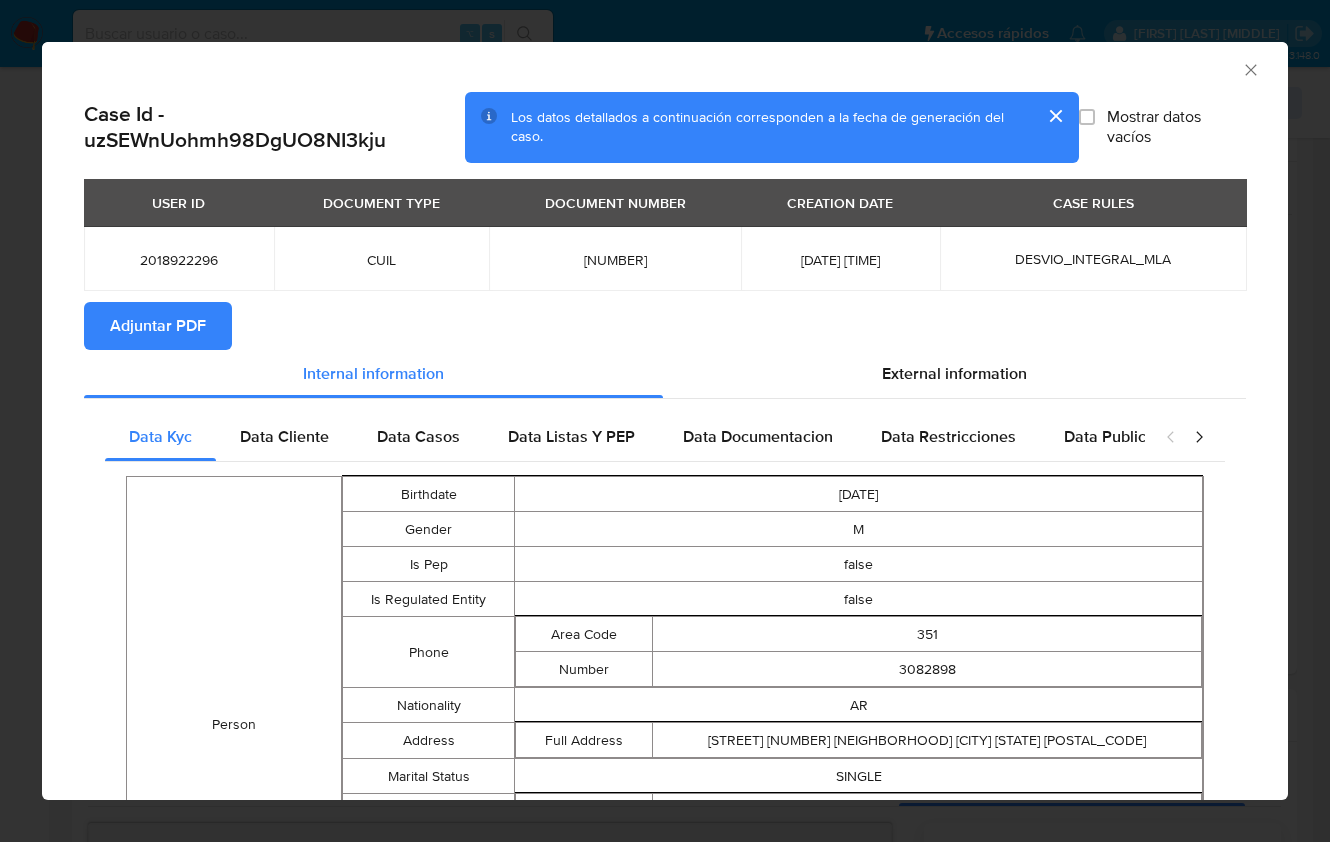 click 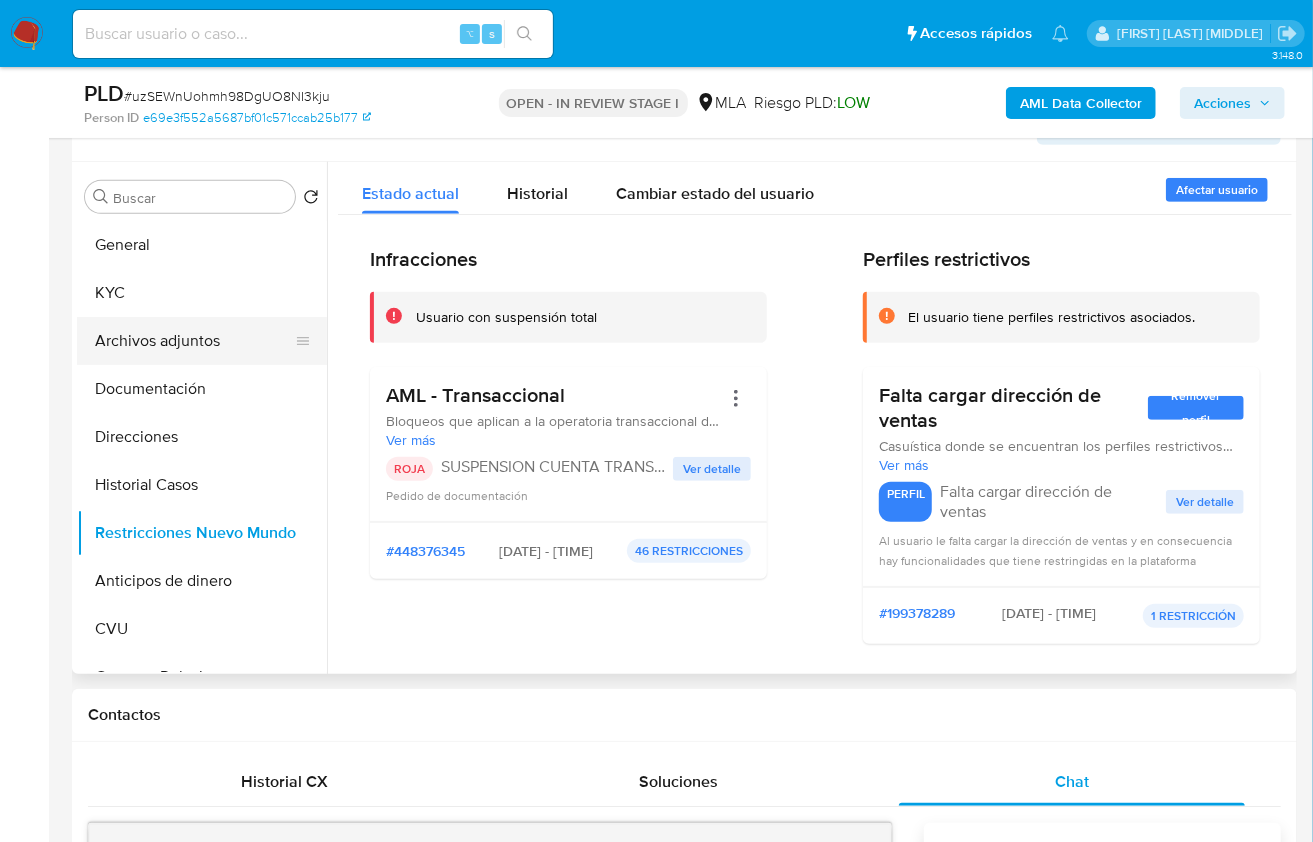 click on "Archivos adjuntos" at bounding box center (194, 341) 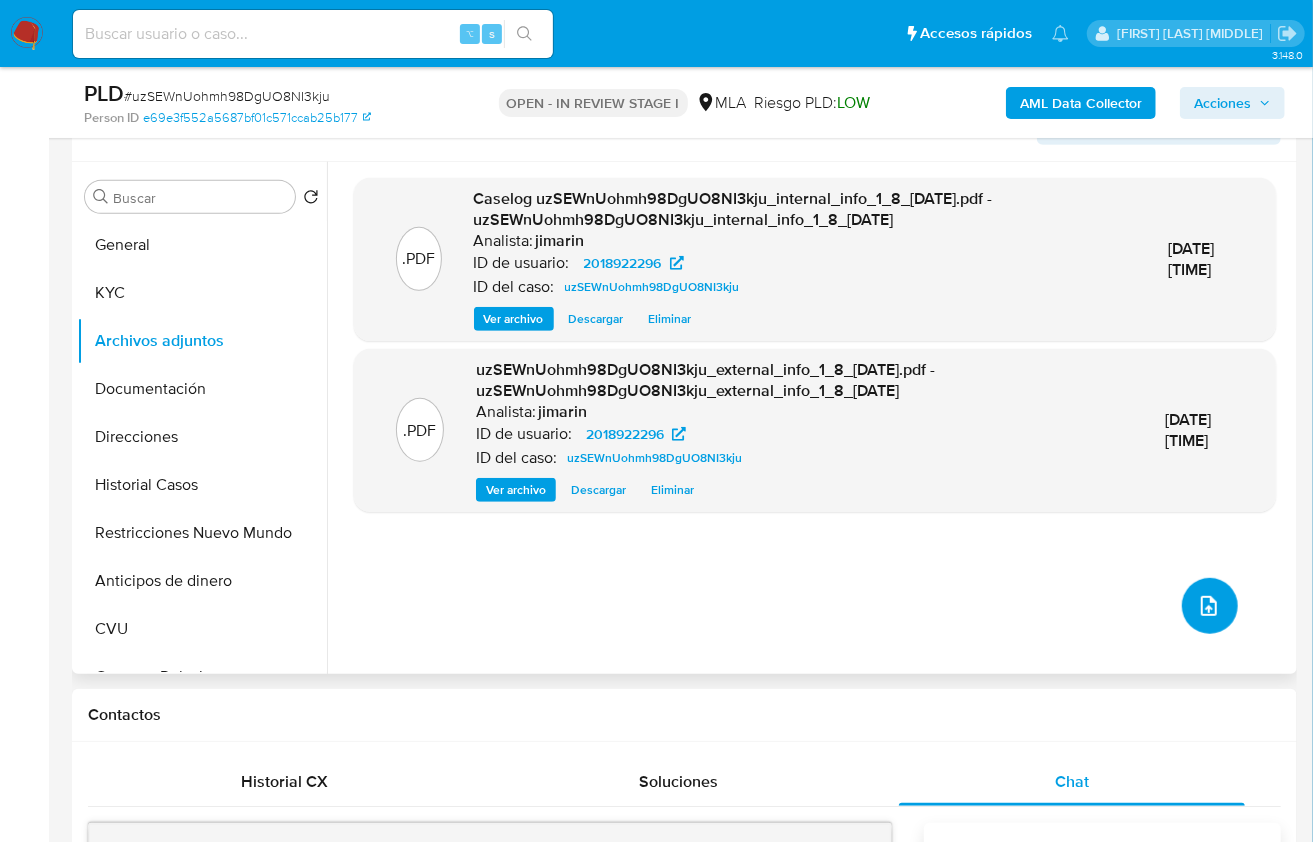 click at bounding box center (1210, 606) 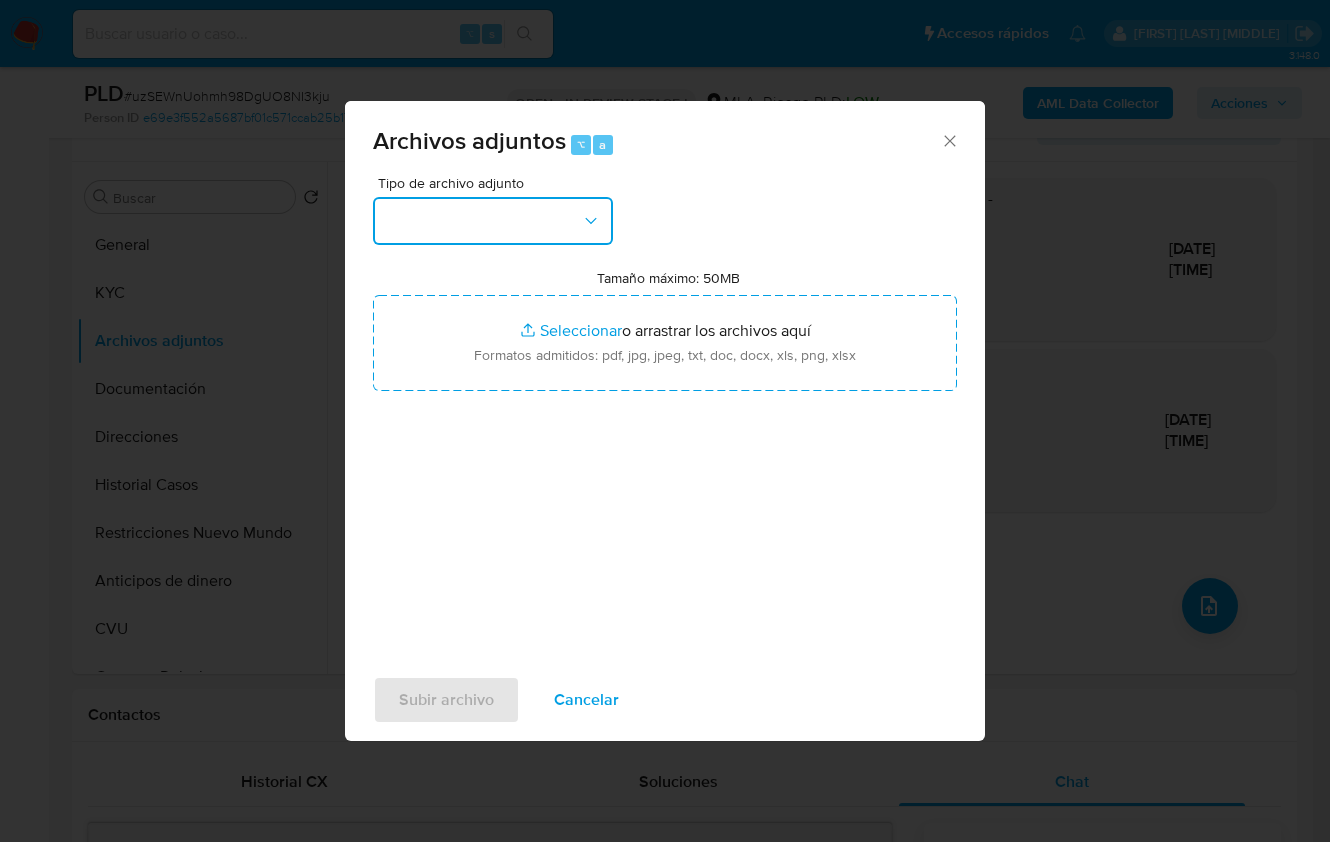 click at bounding box center (493, 221) 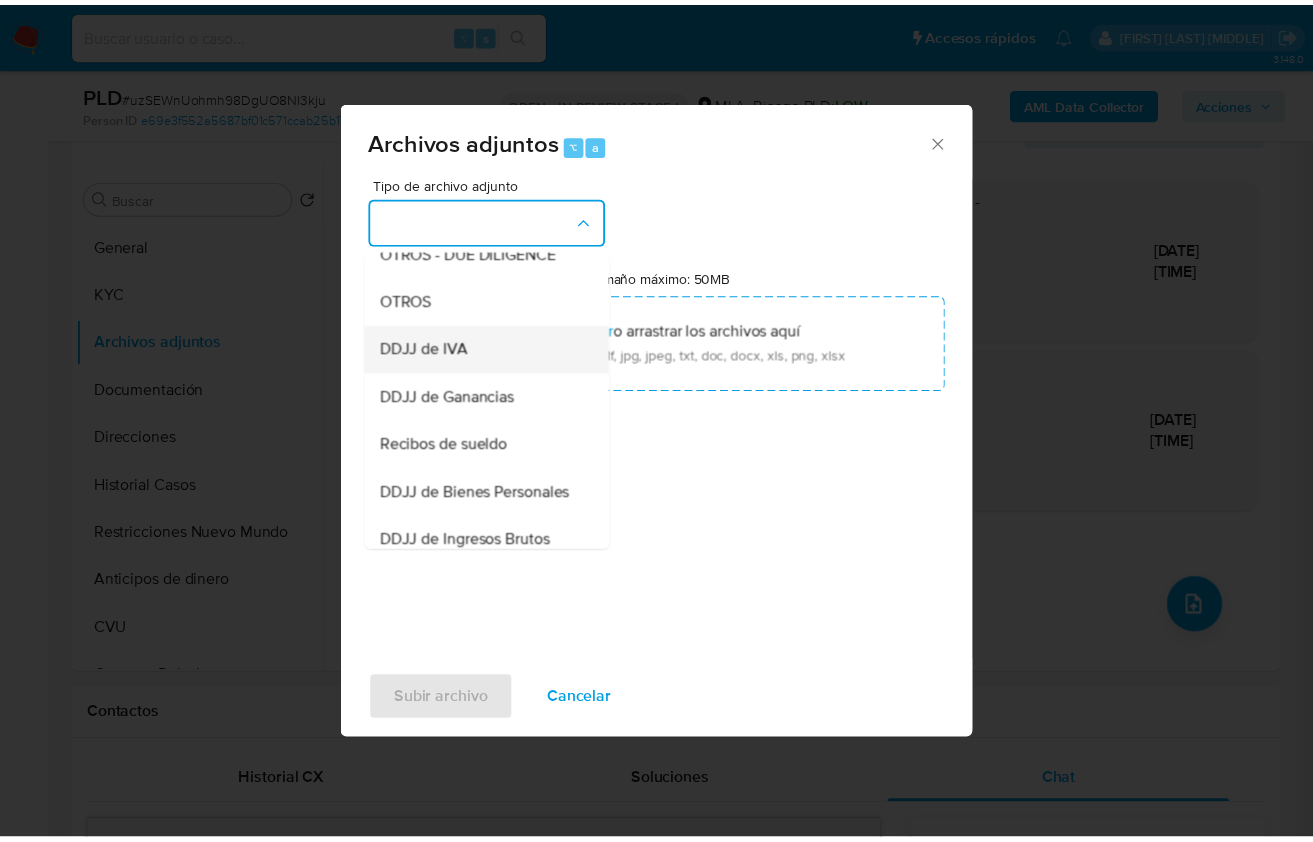 scroll, scrollTop: 421, scrollLeft: 0, axis: vertical 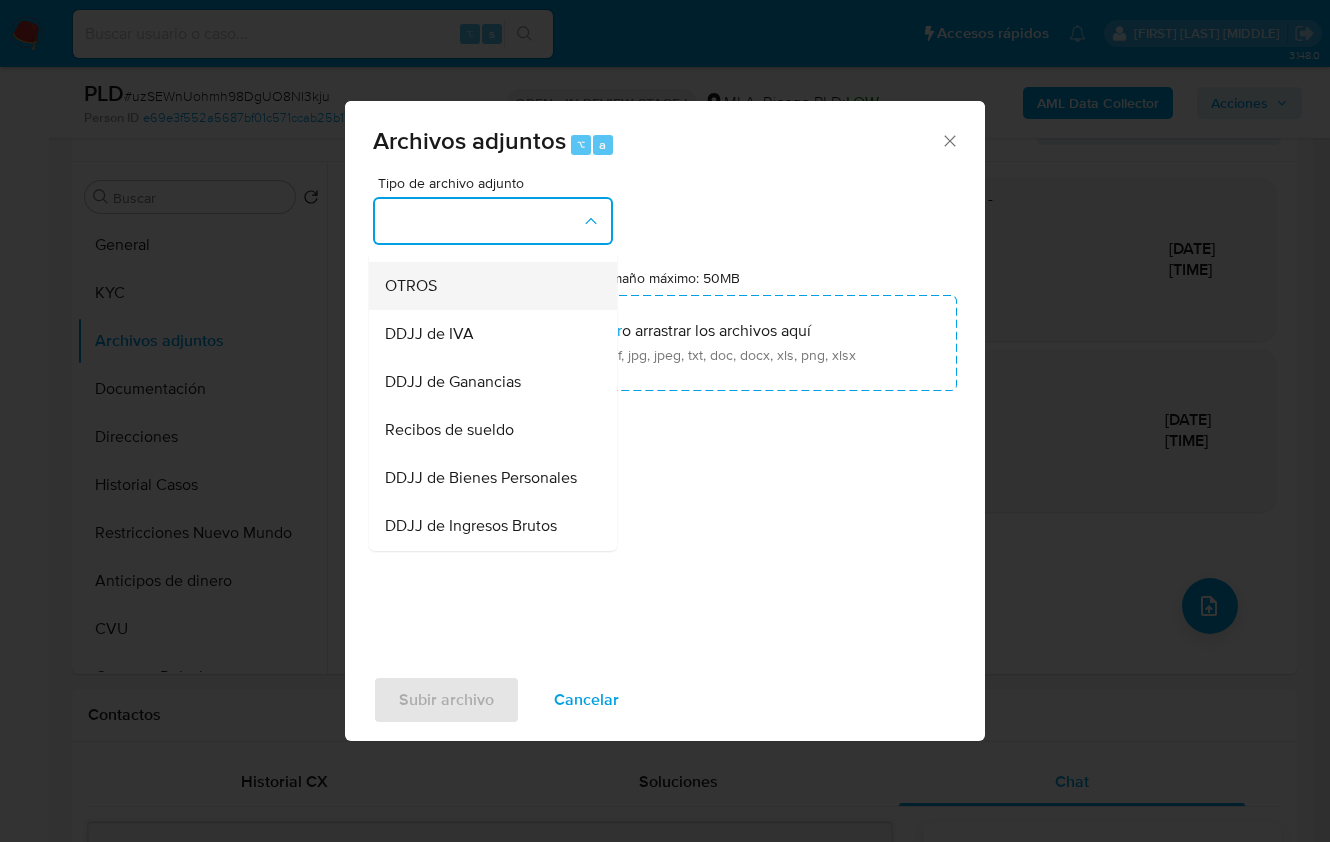 click on "OTROS" at bounding box center (487, 285) 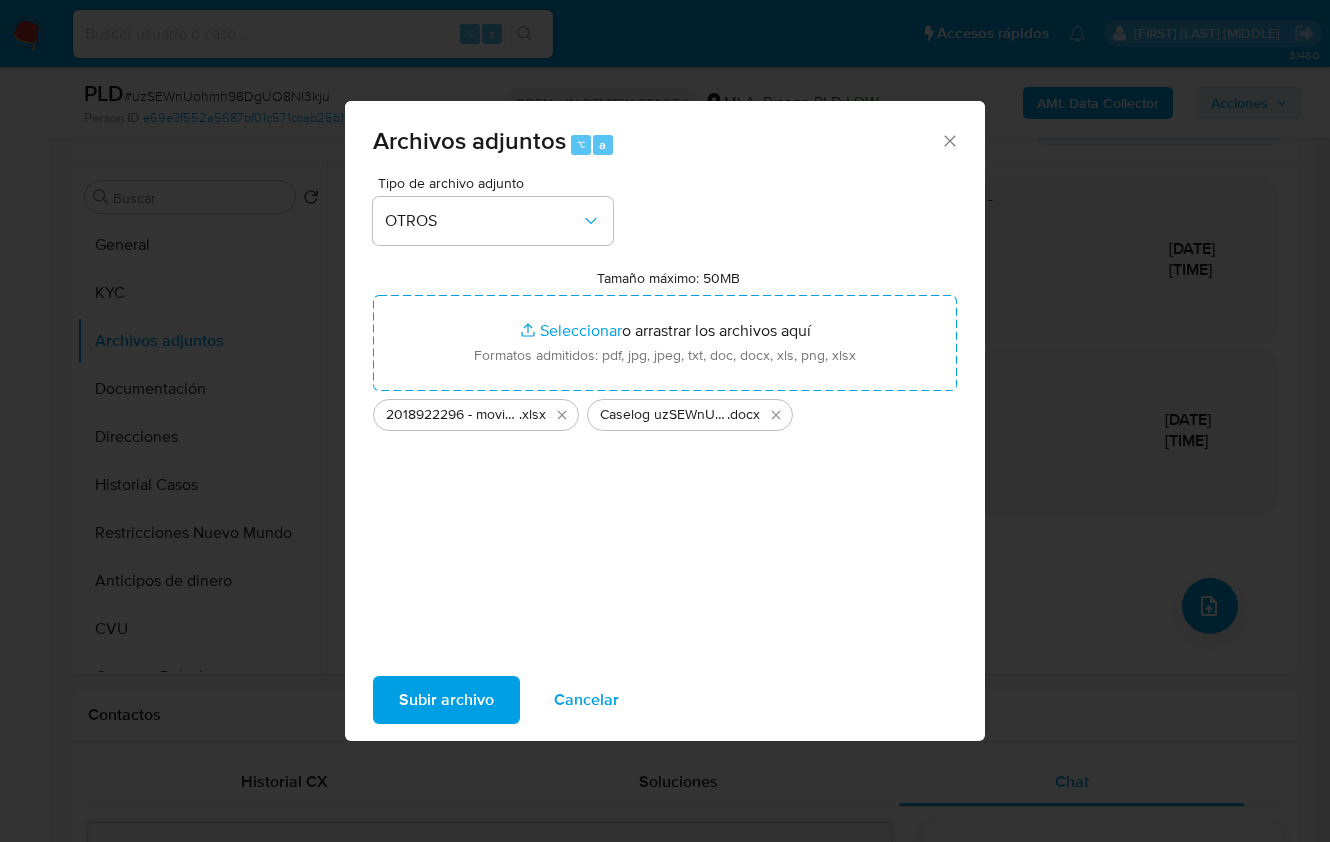 click on "Subir archivo" at bounding box center (446, 700) 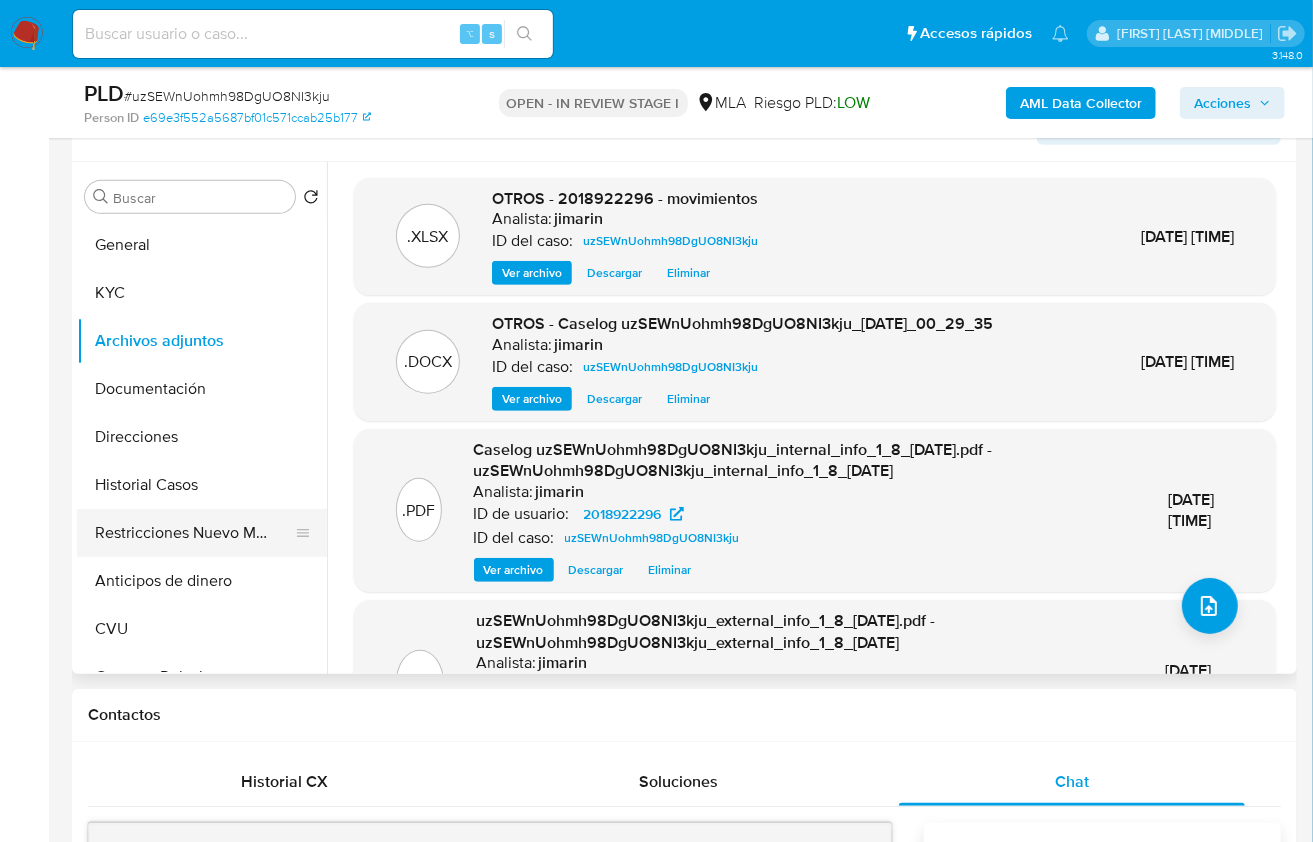 click on "Restricciones Nuevo Mundo" at bounding box center (194, 533) 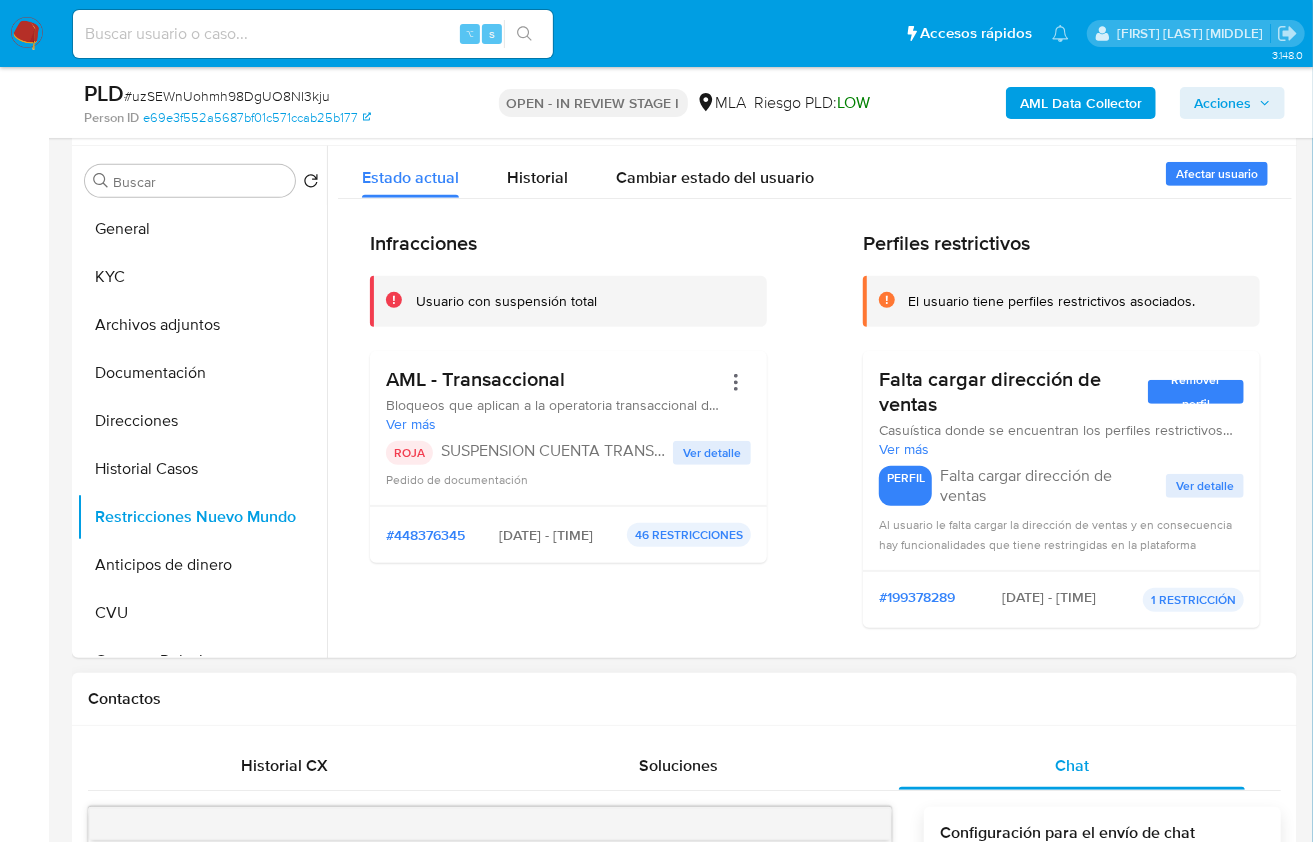 scroll, scrollTop: 371, scrollLeft: 0, axis: vertical 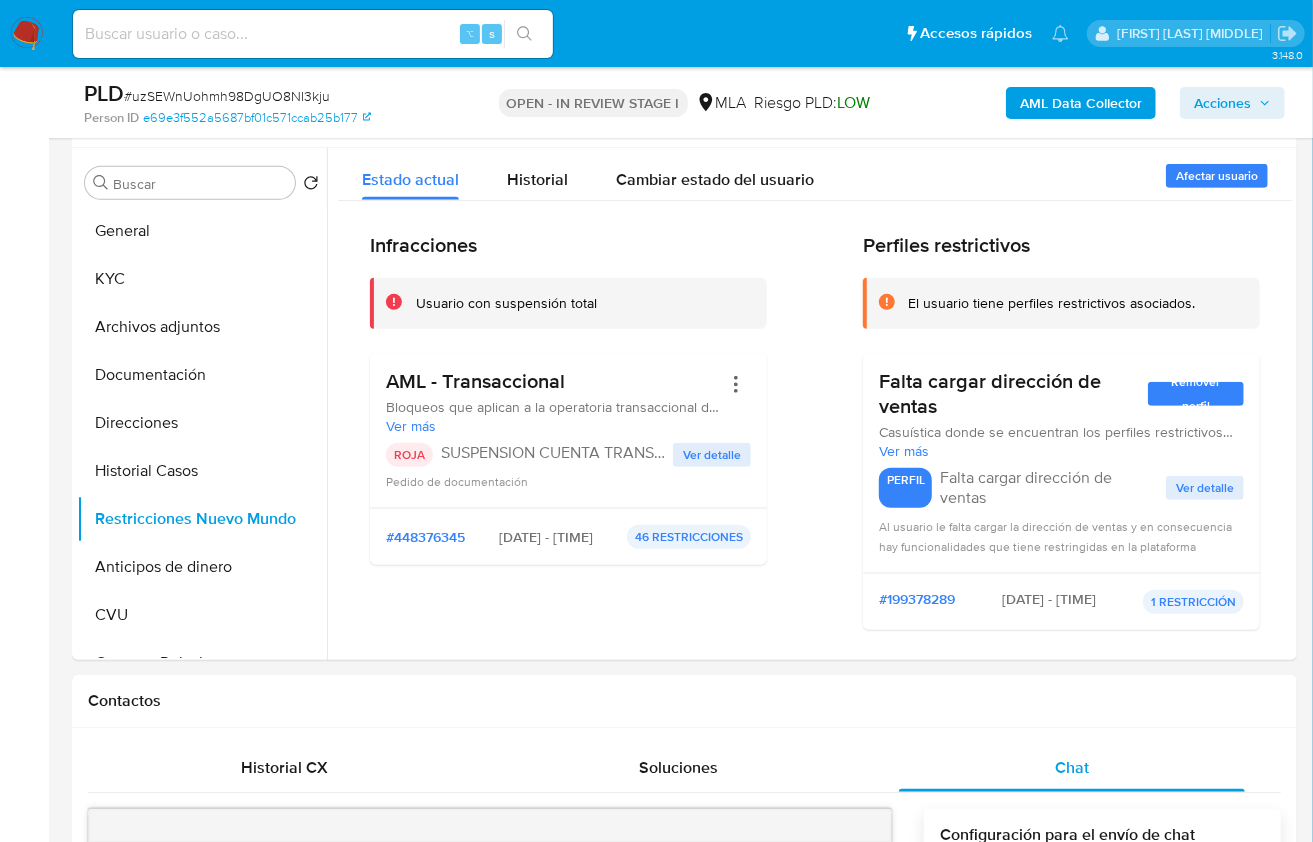 click on "Acciones" at bounding box center (1222, 103) 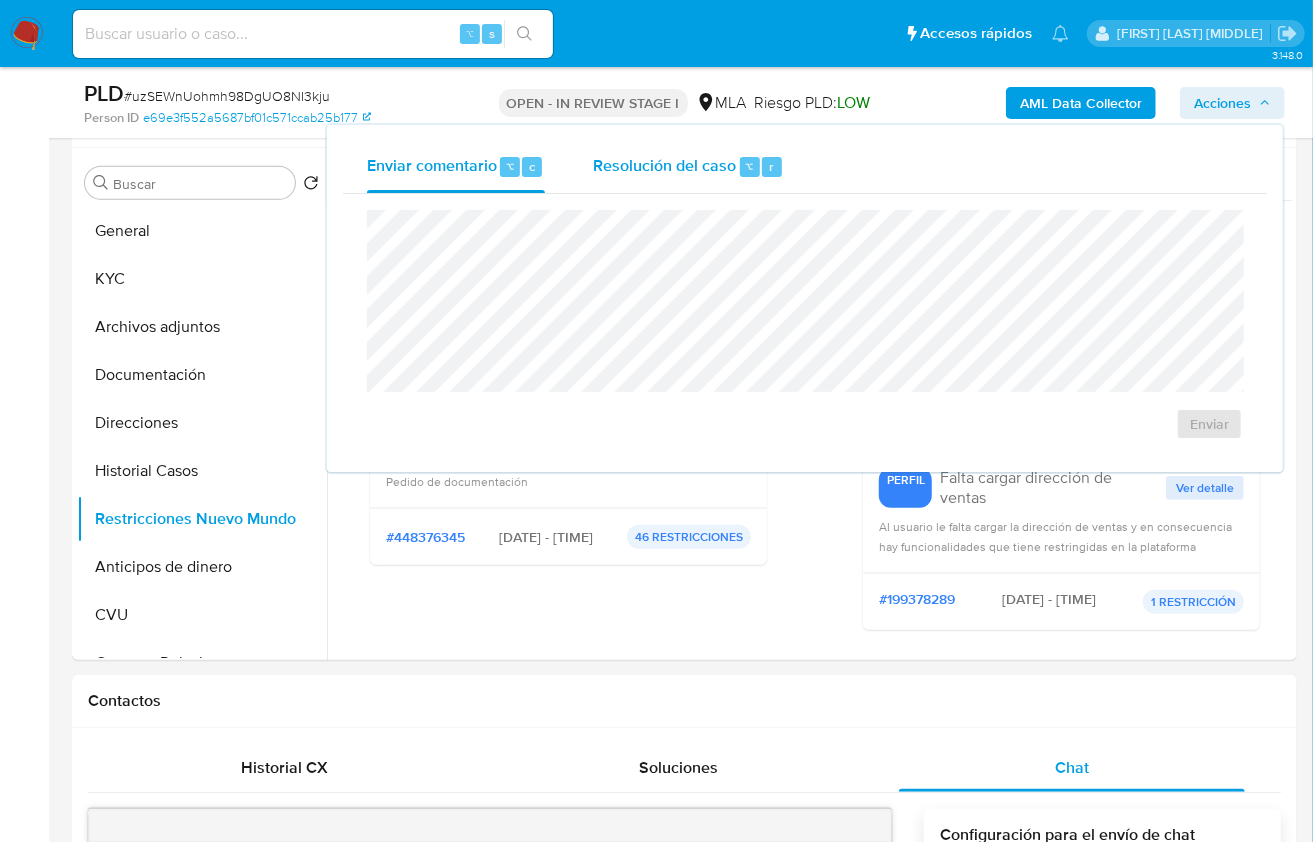 click on "Resolución del caso ⌥ r" at bounding box center (688, 167) 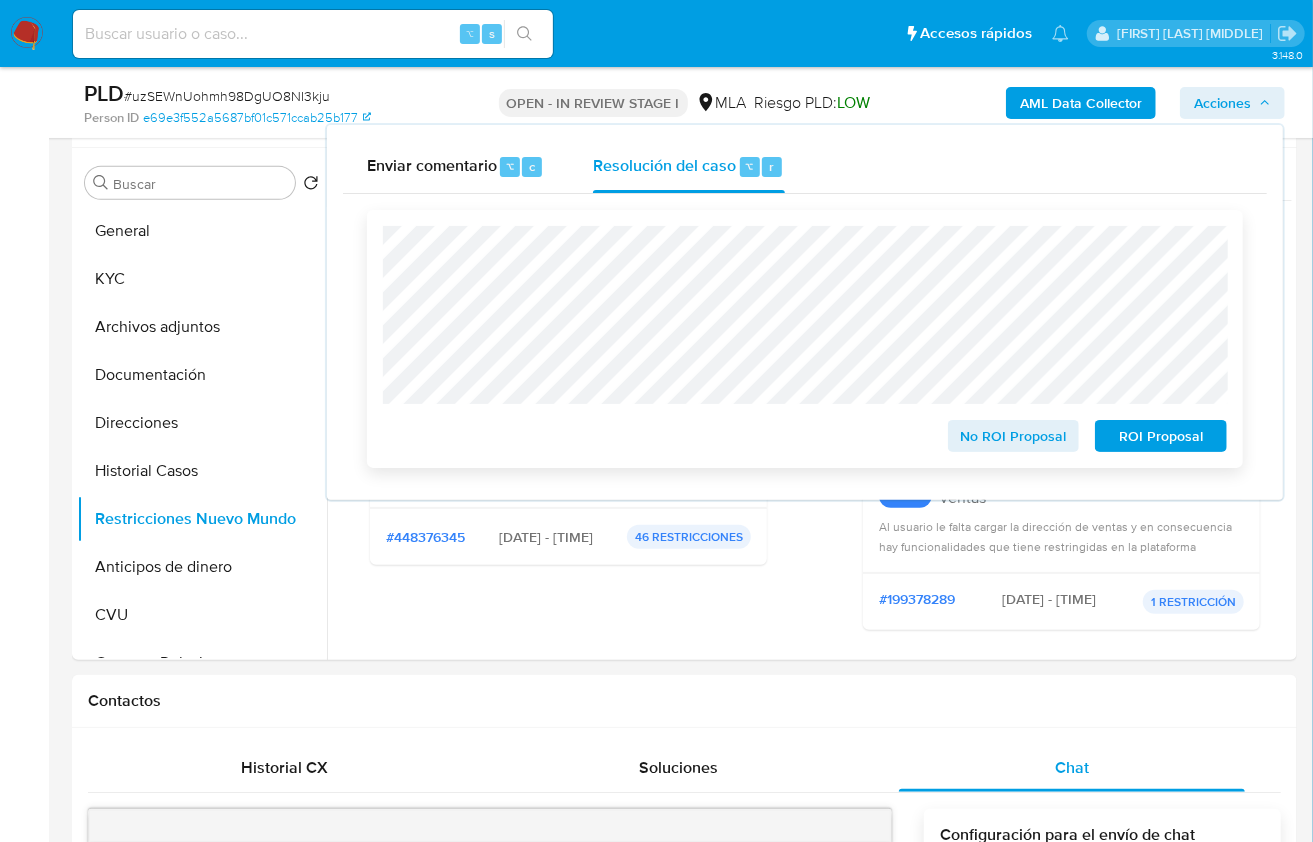 click on "ROI Proposal" at bounding box center [1161, 436] 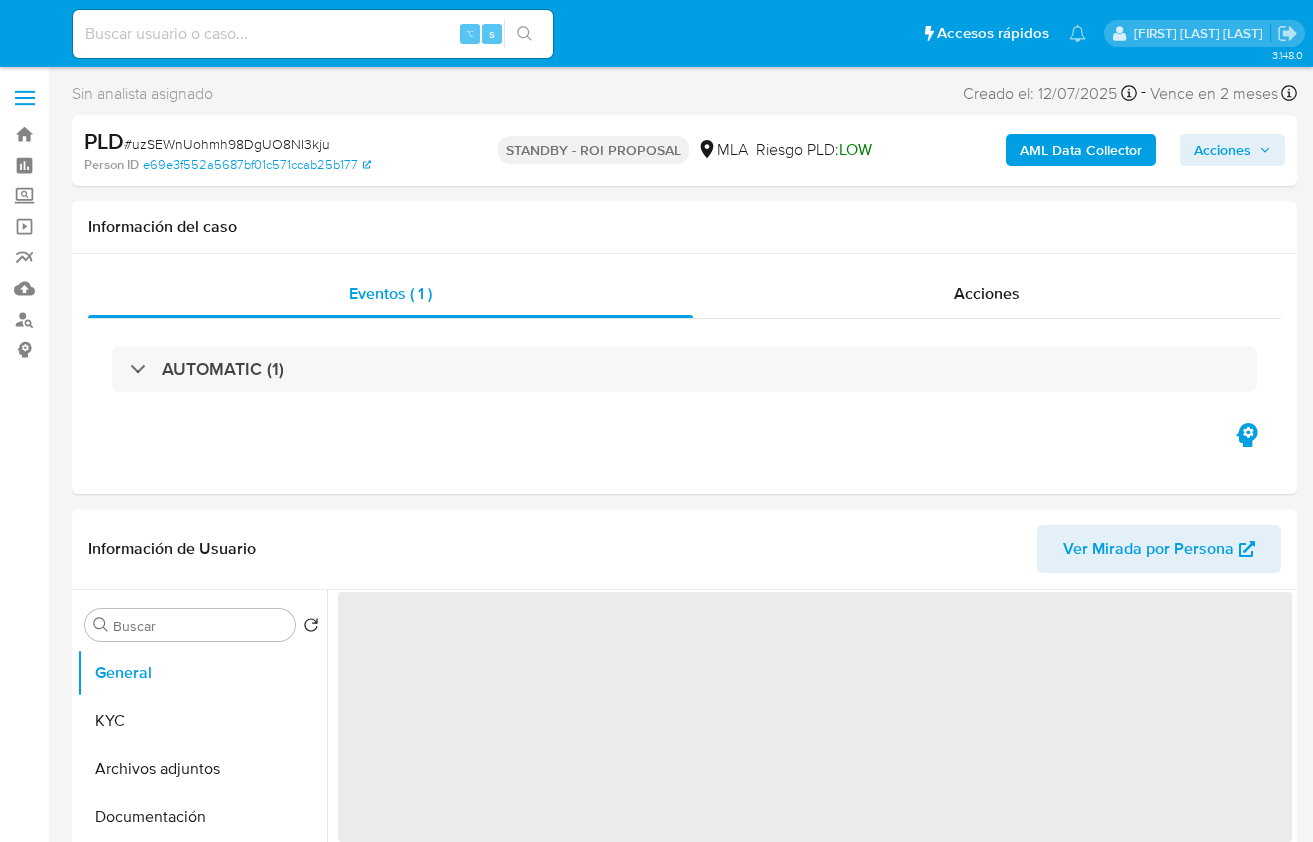 select on "10" 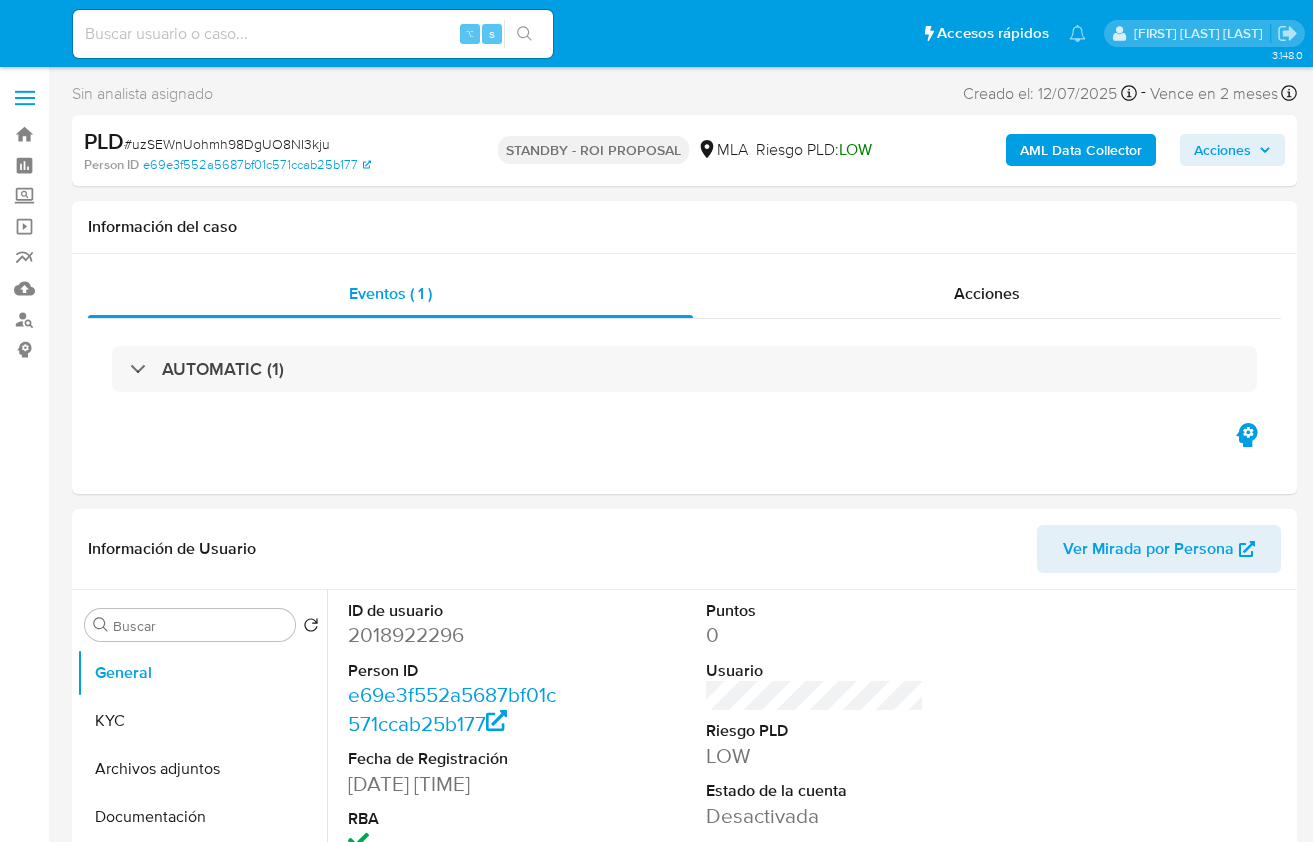 scroll, scrollTop: 0, scrollLeft: 0, axis: both 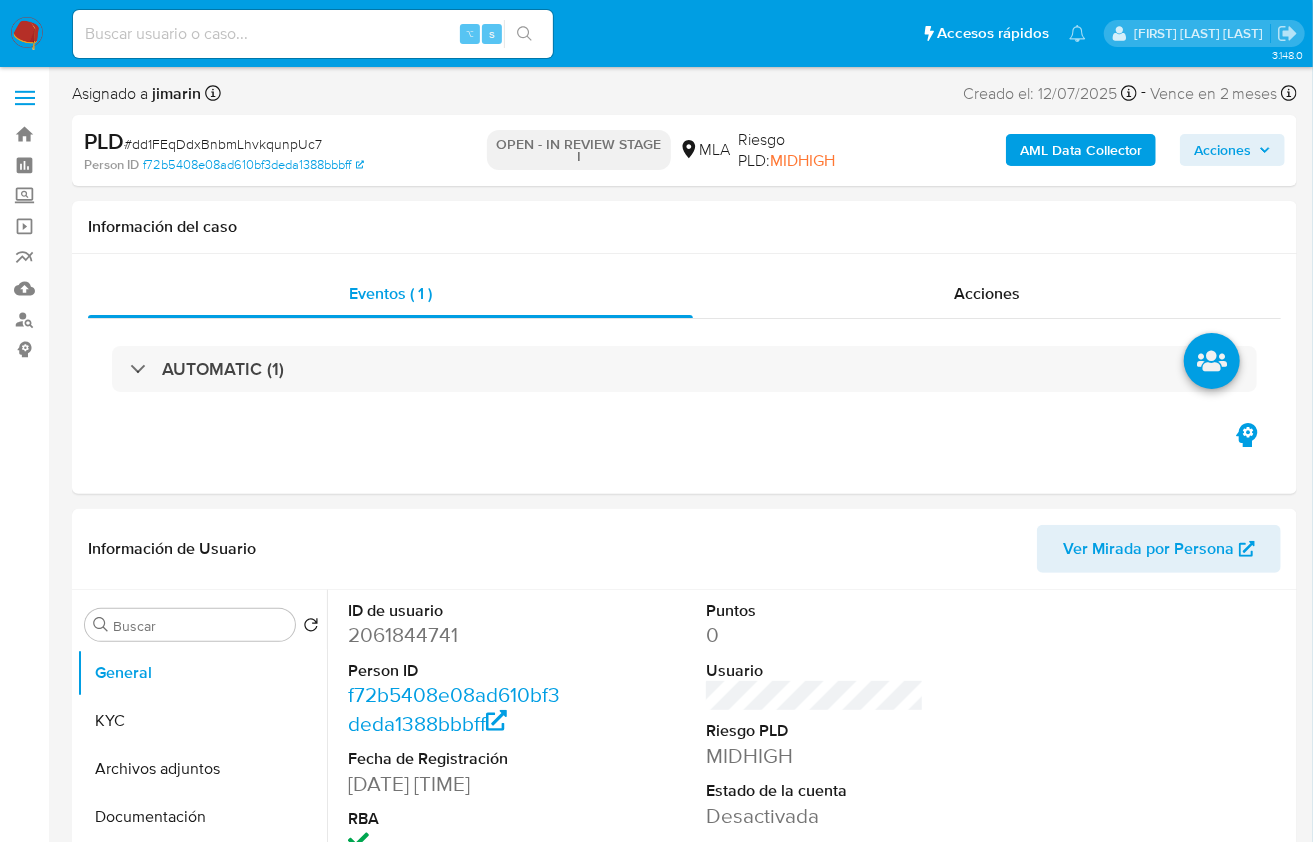 select on "10" 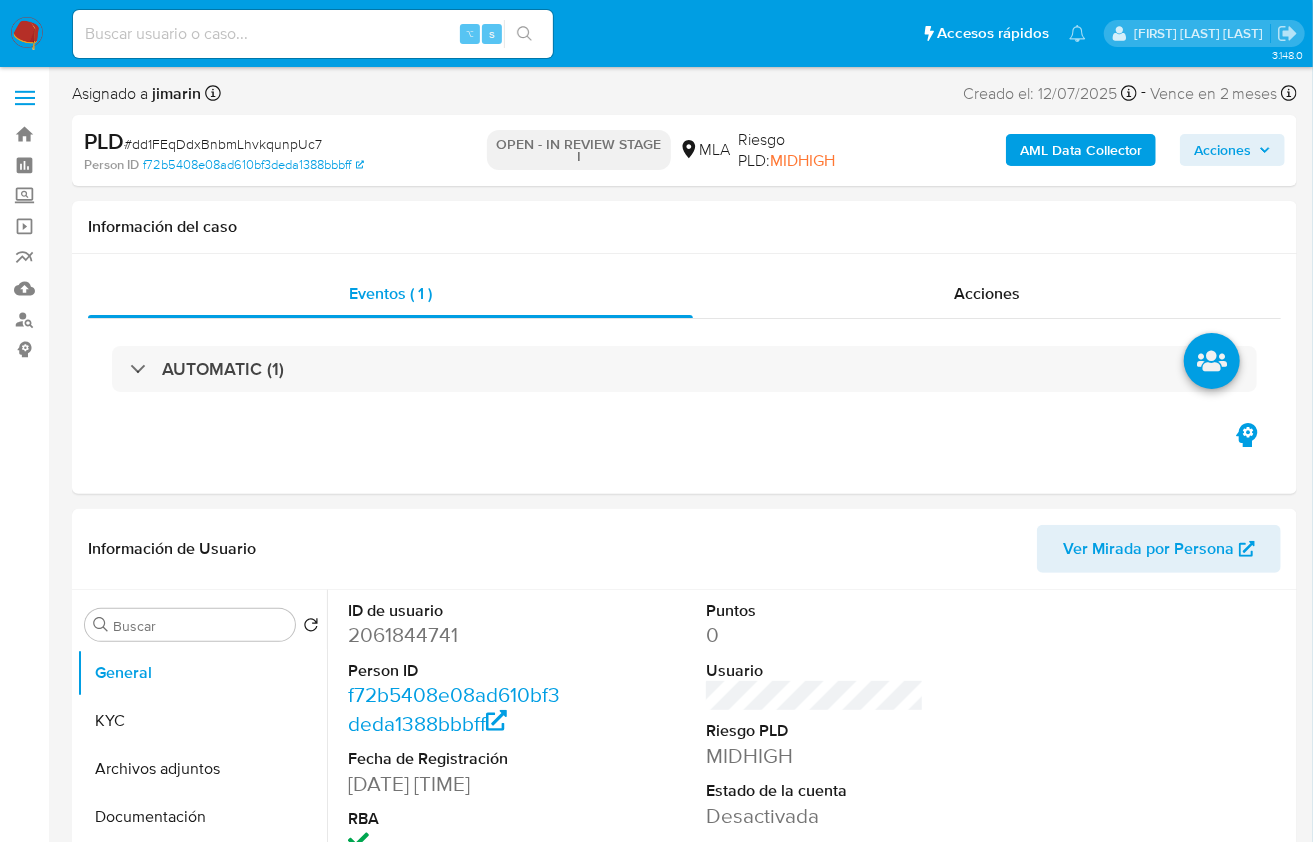 click on "#[ALPHANUMERIC]" at bounding box center [223, 144] 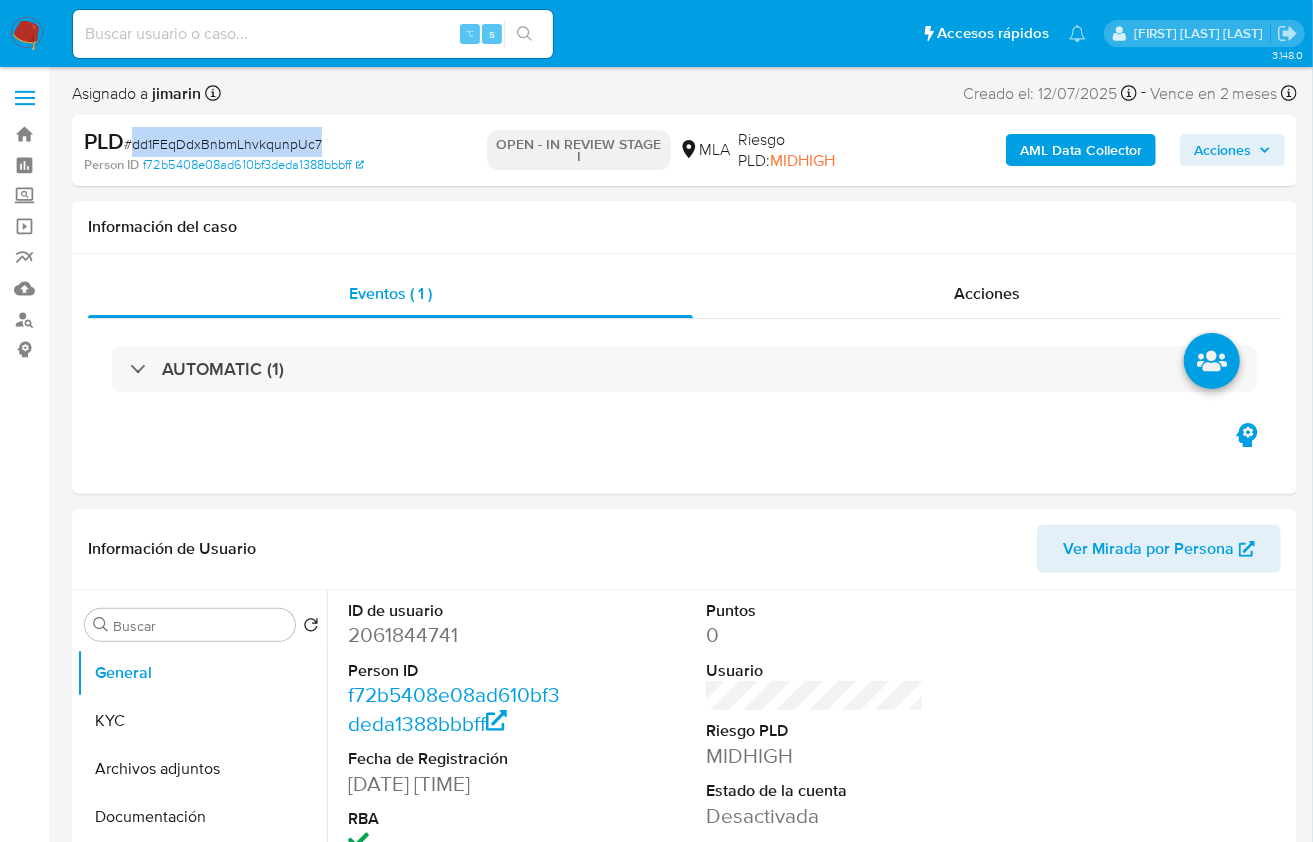 click on "#[ALPHANUMERIC]" at bounding box center [223, 144] 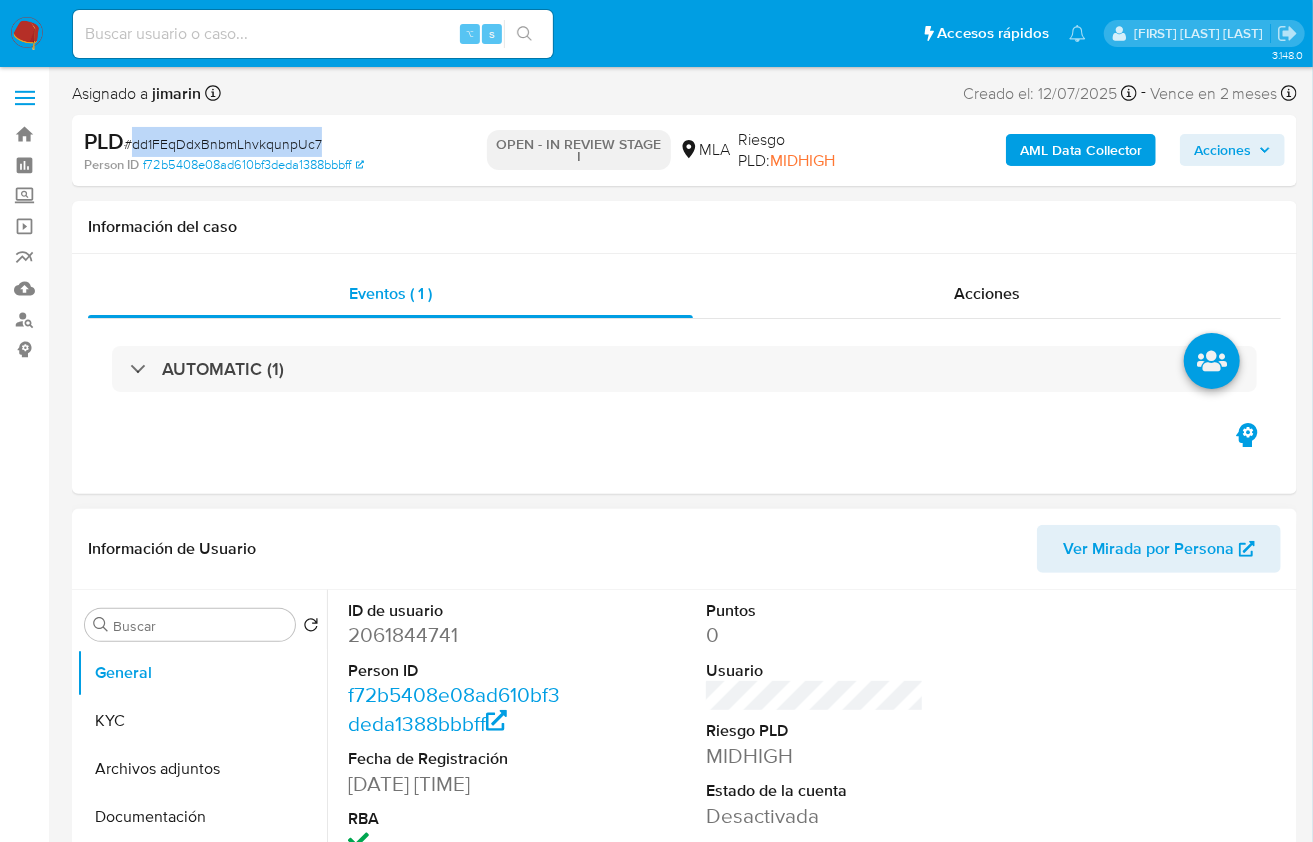 click on "2061844741" at bounding box center (457, 635) 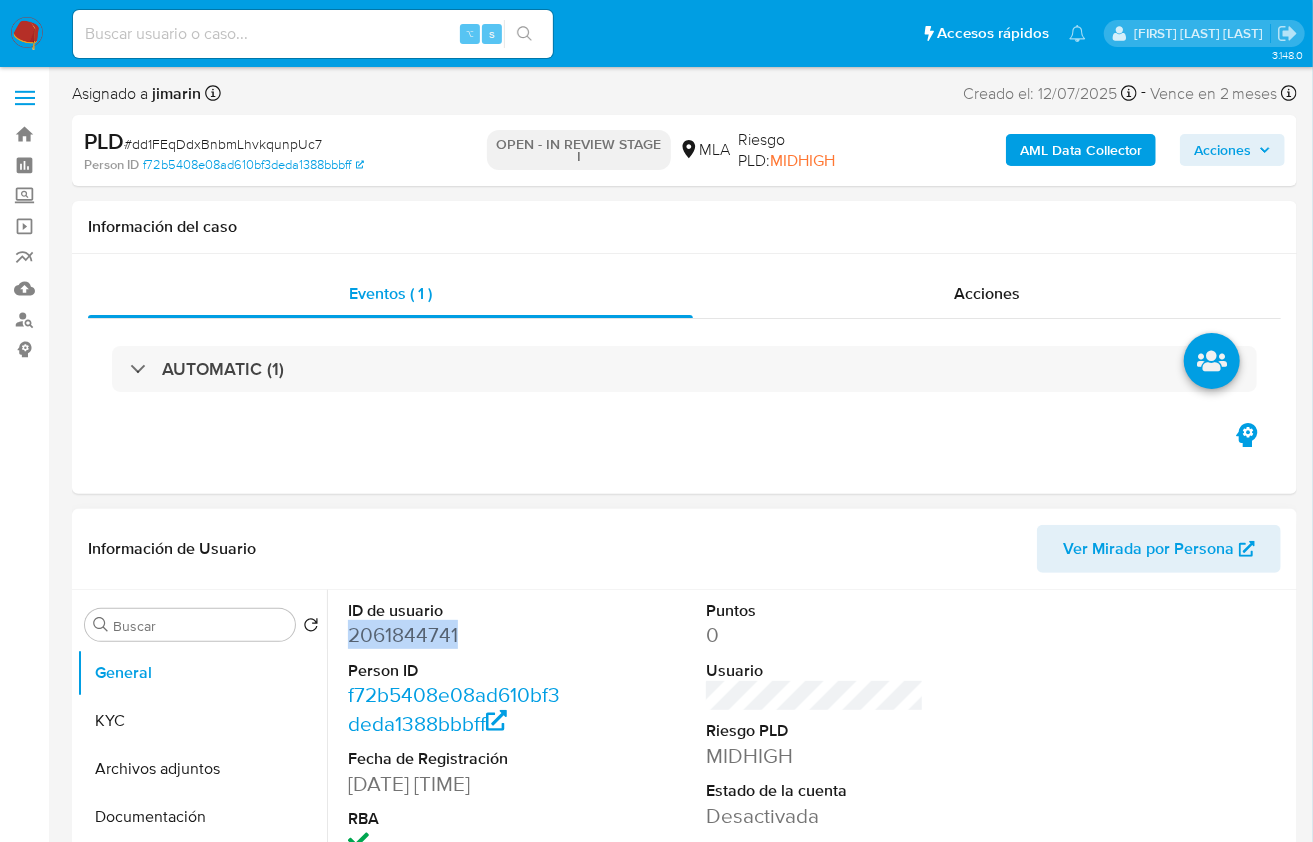 click on "2061844741" at bounding box center [457, 635] 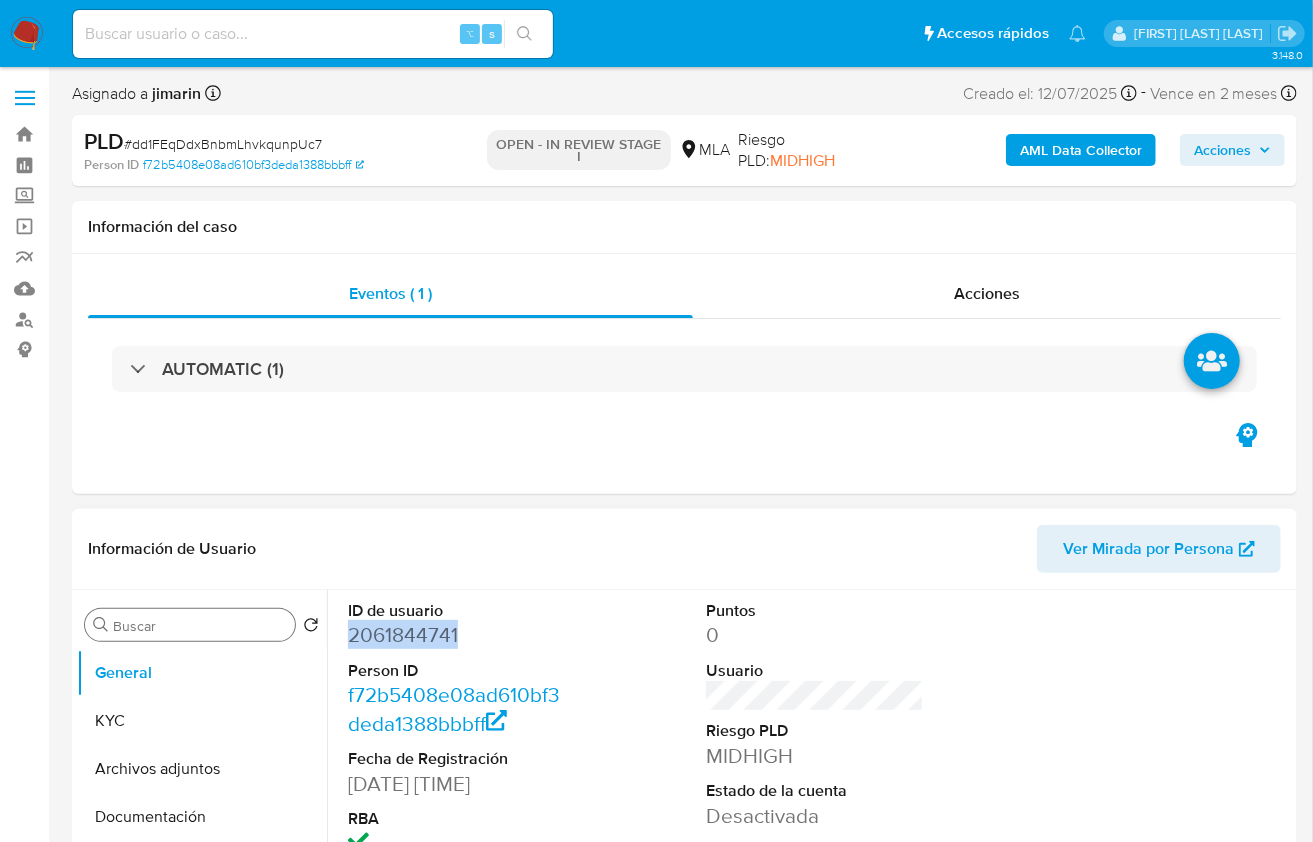 copy on "2061844741" 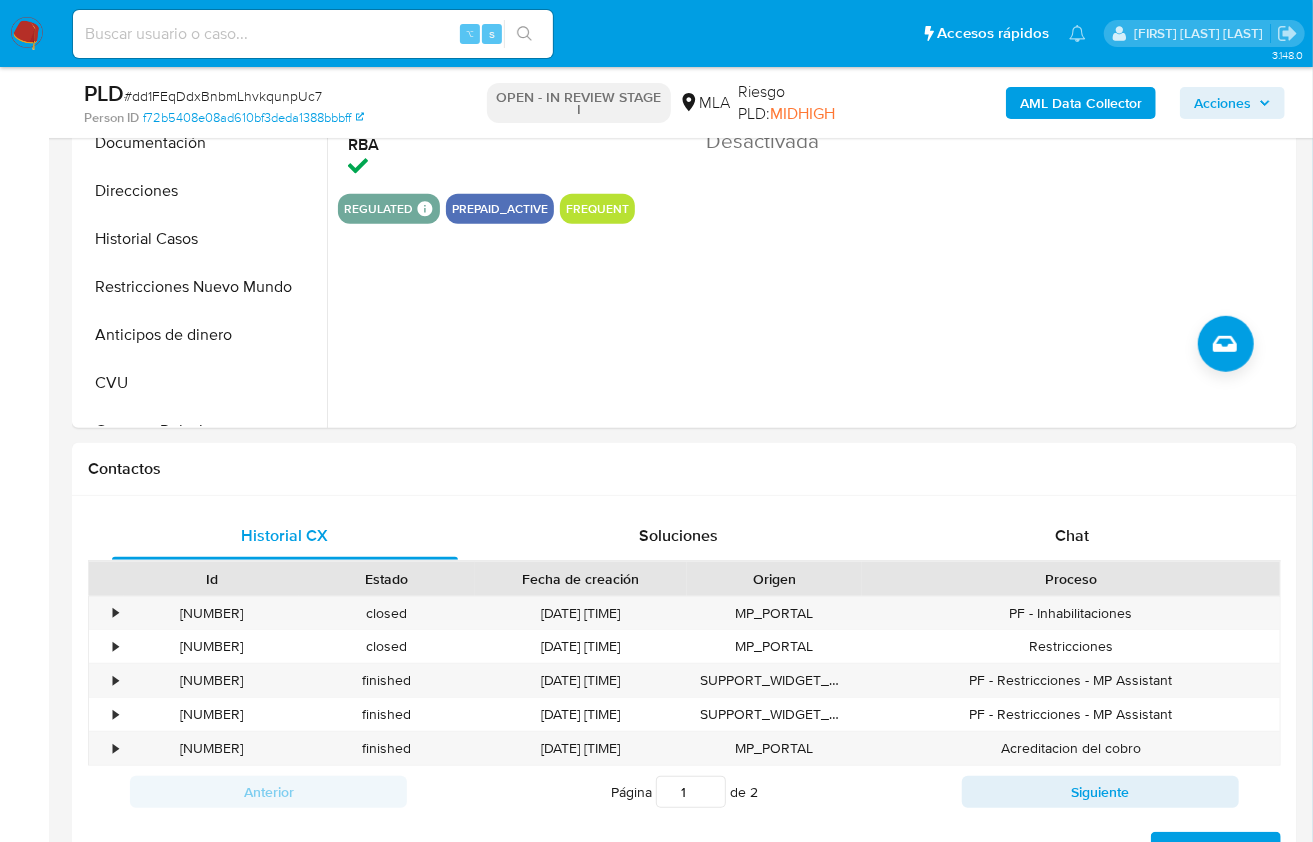 scroll, scrollTop: 351, scrollLeft: 0, axis: vertical 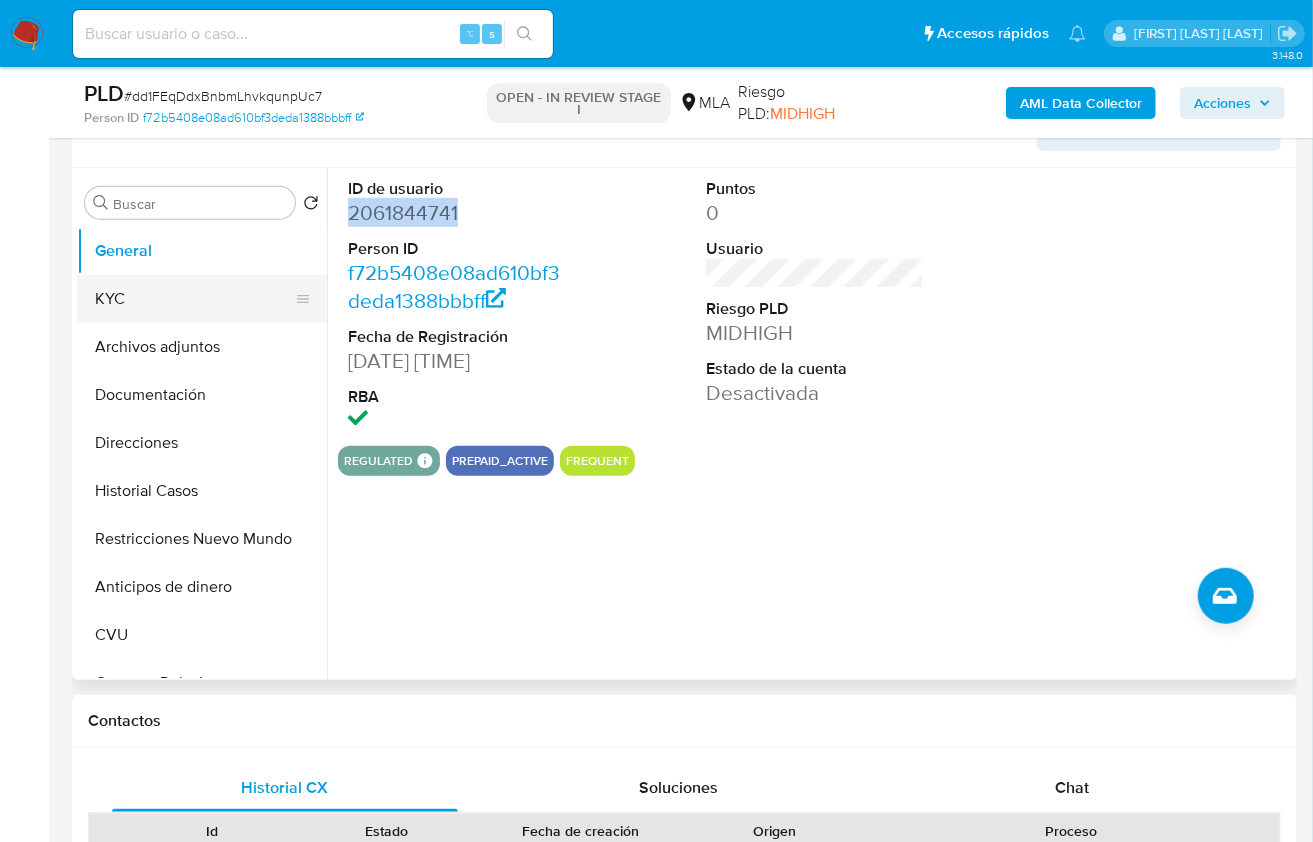click on "KYC" at bounding box center [194, 299] 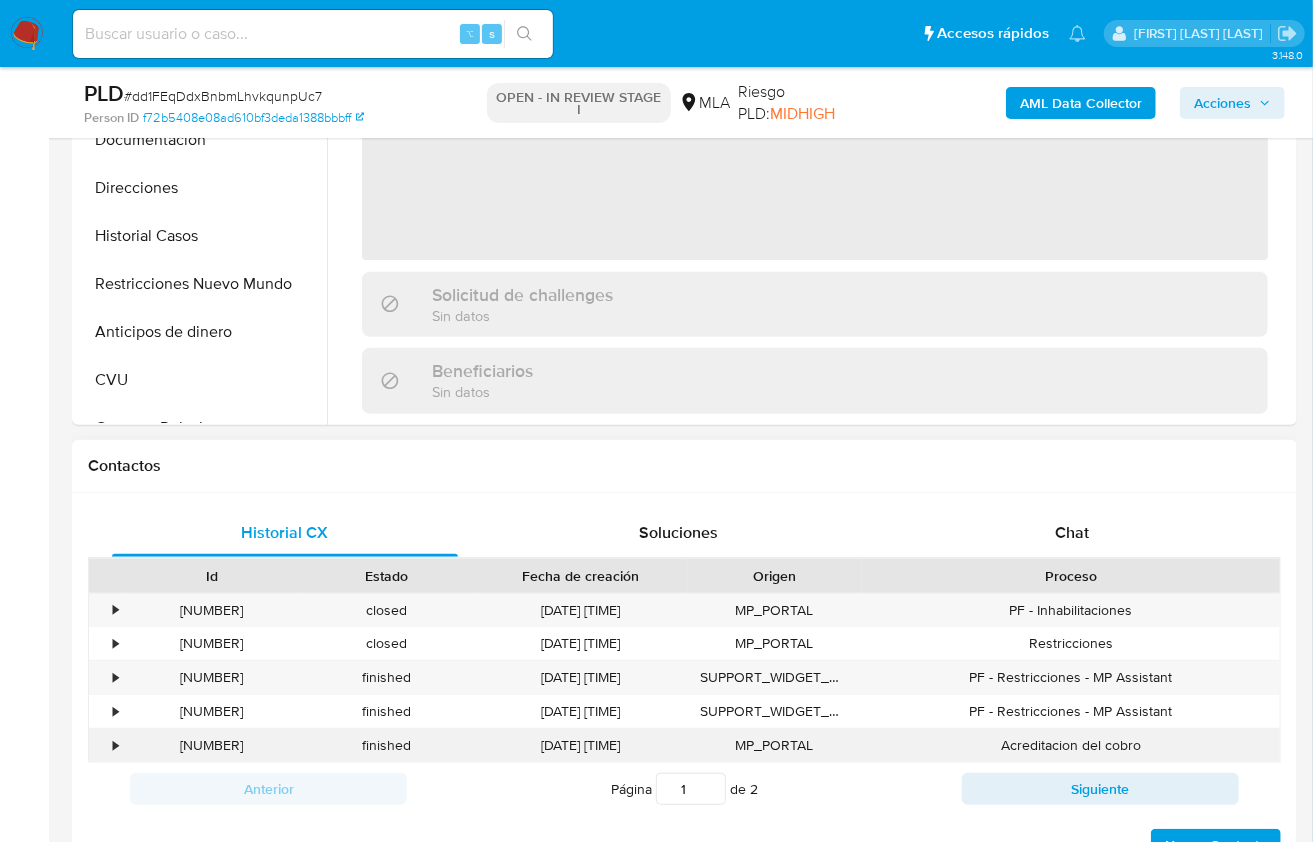 scroll, scrollTop: 646, scrollLeft: 0, axis: vertical 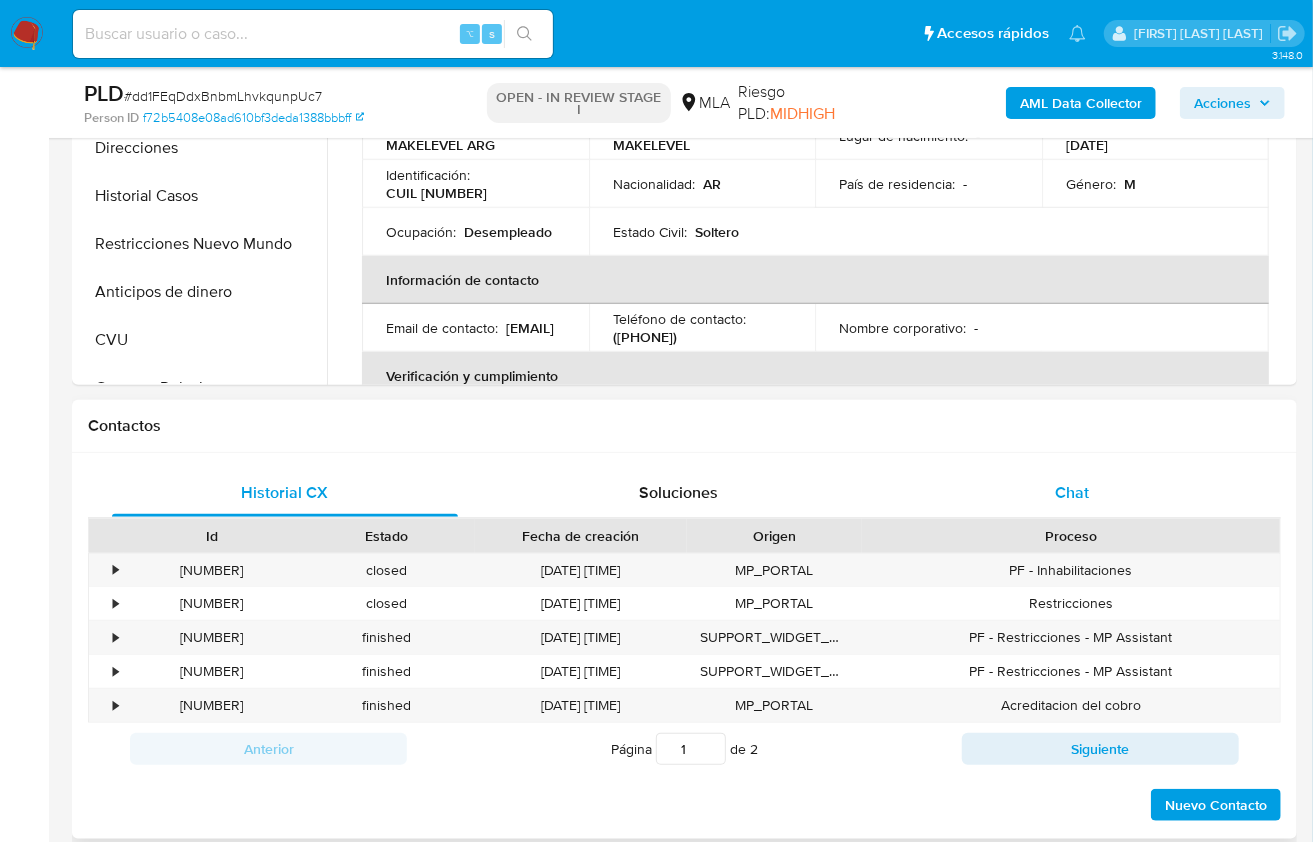 click on "Chat" at bounding box center (1072, 493) 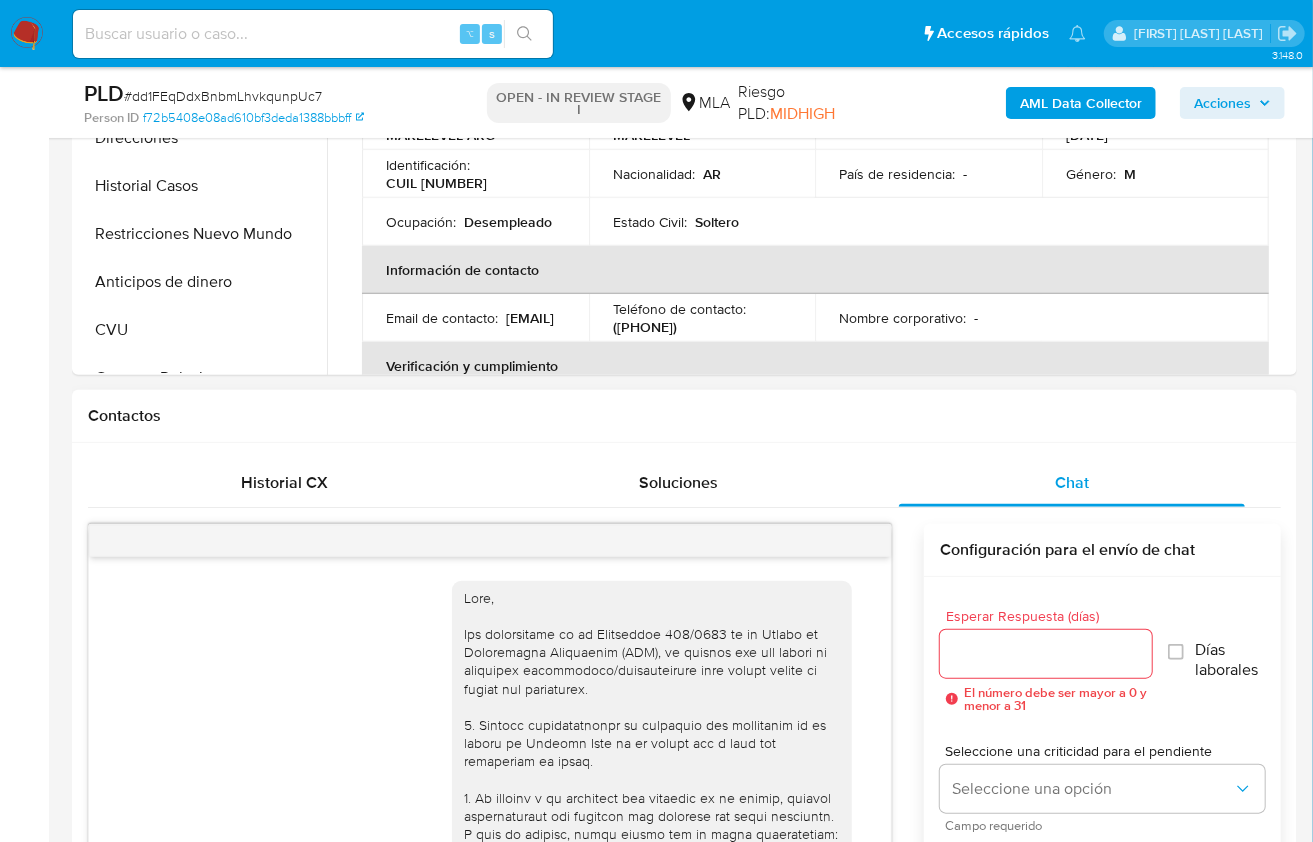 scroll, scrollTop: 1004, scrollLeft: 0, axis: vertical 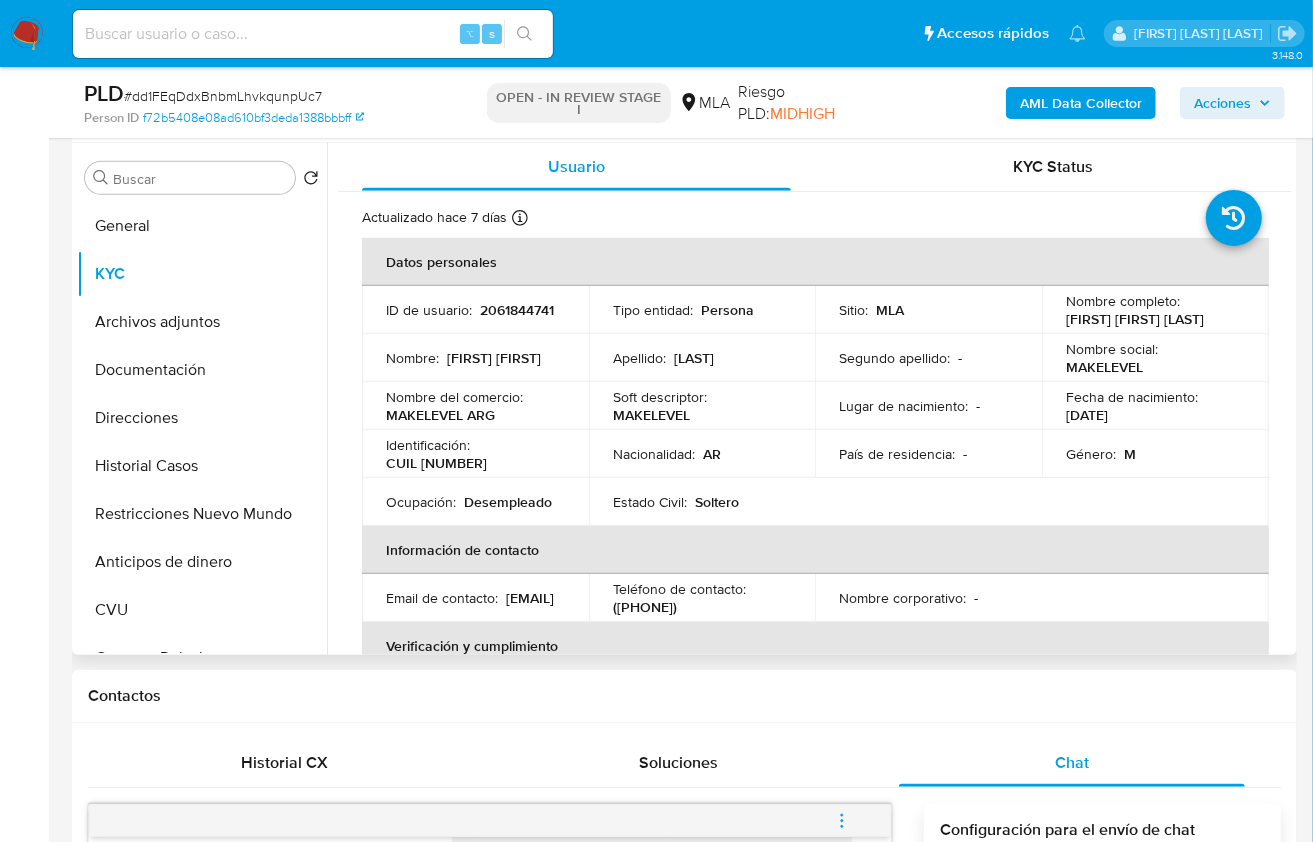 click on "CUIL [NUMBER]" at bounding box center (436, 463) 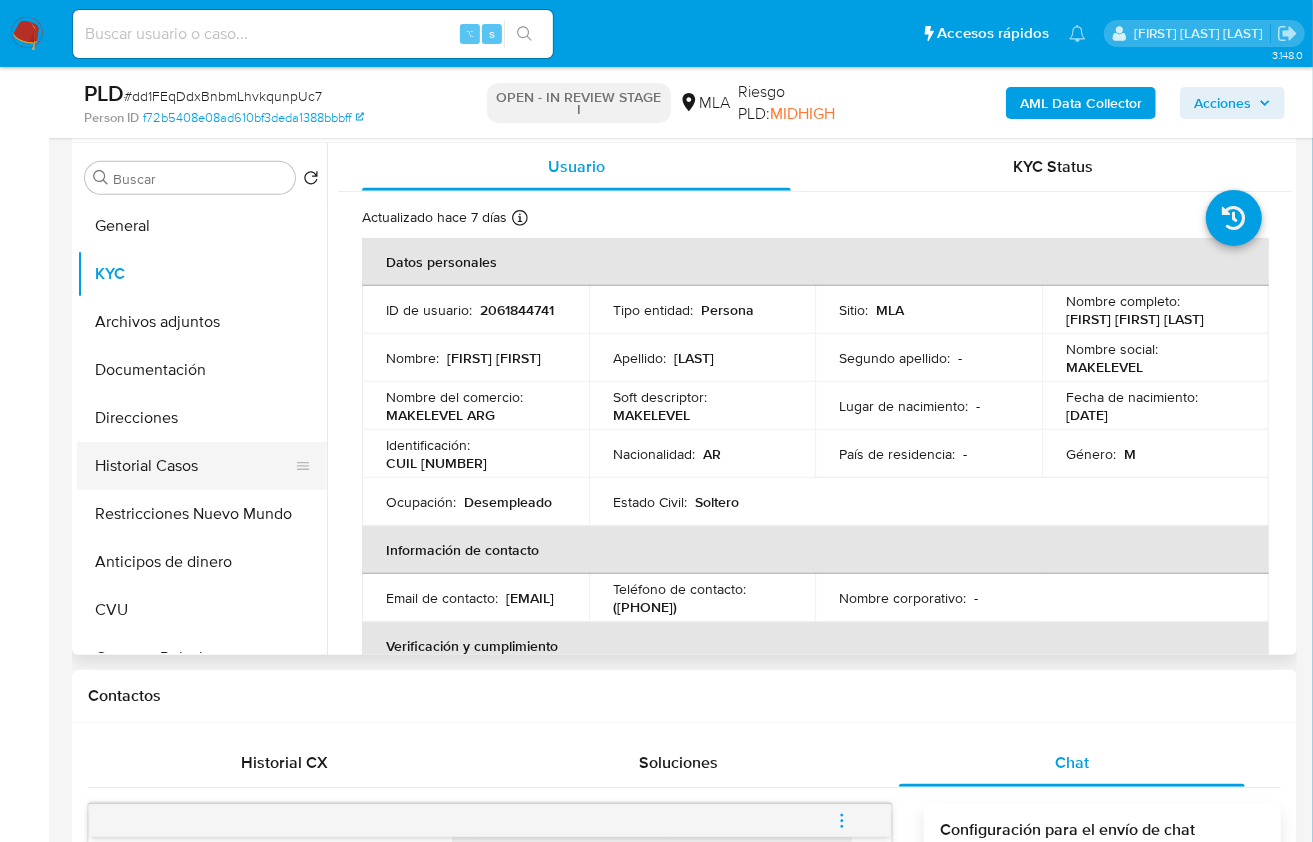 copy on "20415956690" 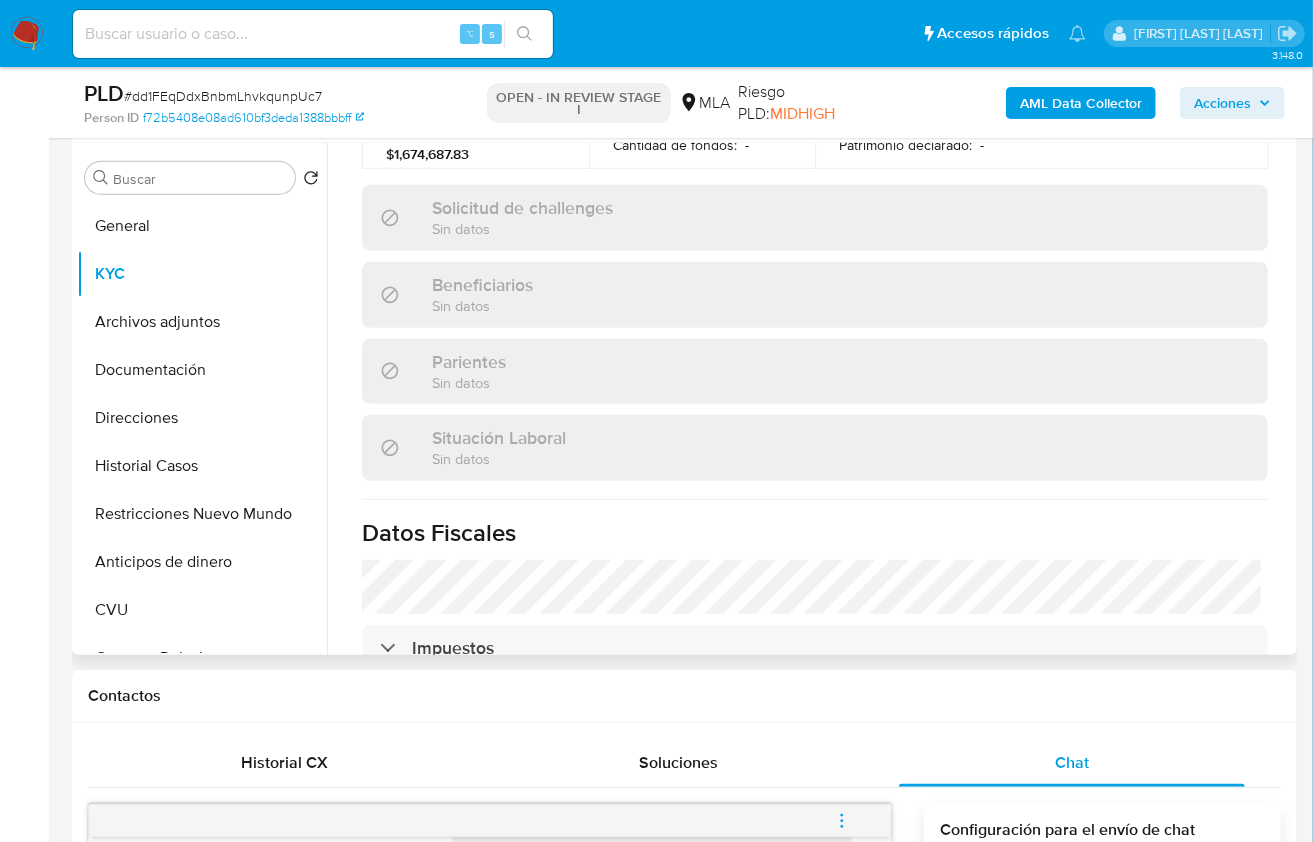 scroll, scrollTop: 1102, scrollLeft: 0, axis: vertical 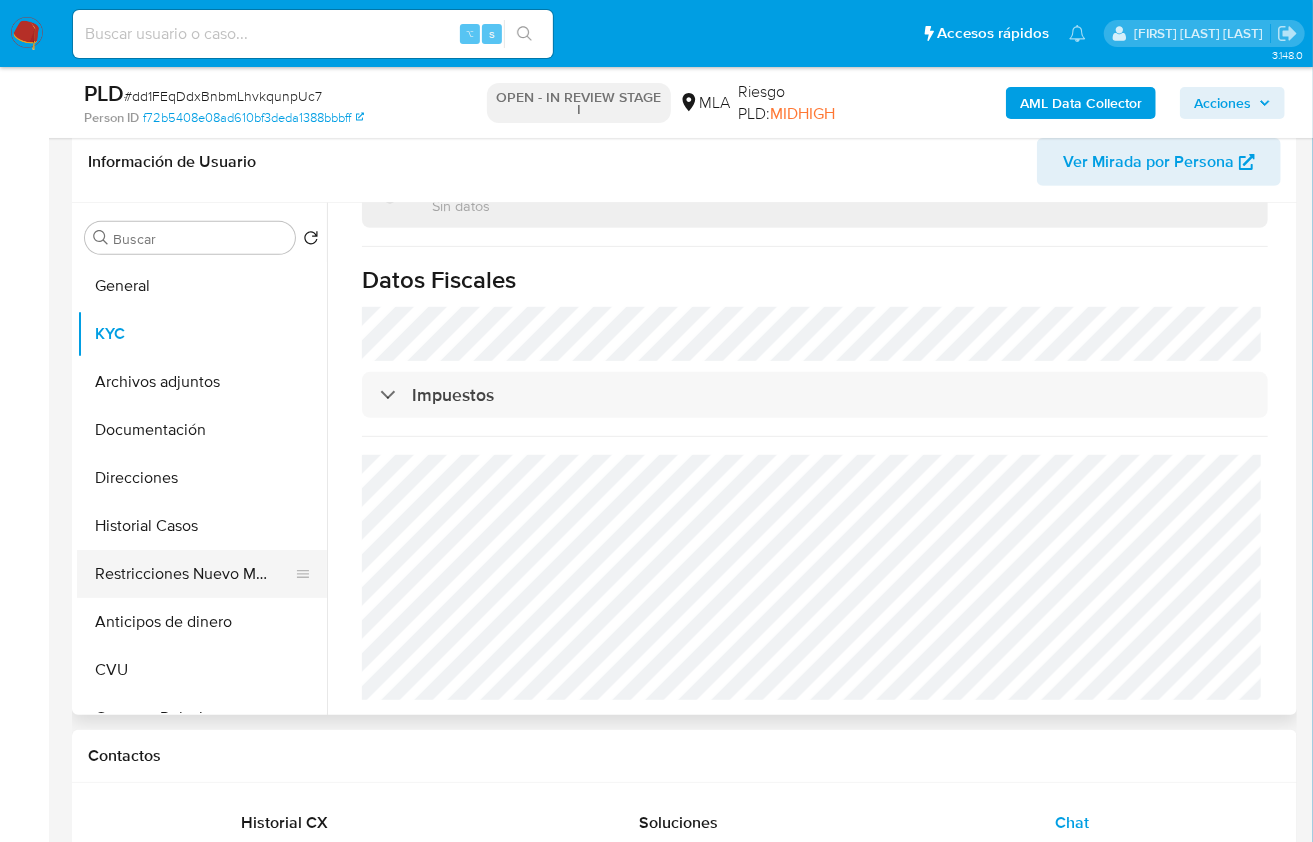 click on "Restricciones Nuevo Mundo" at bounding box center [194, 574] 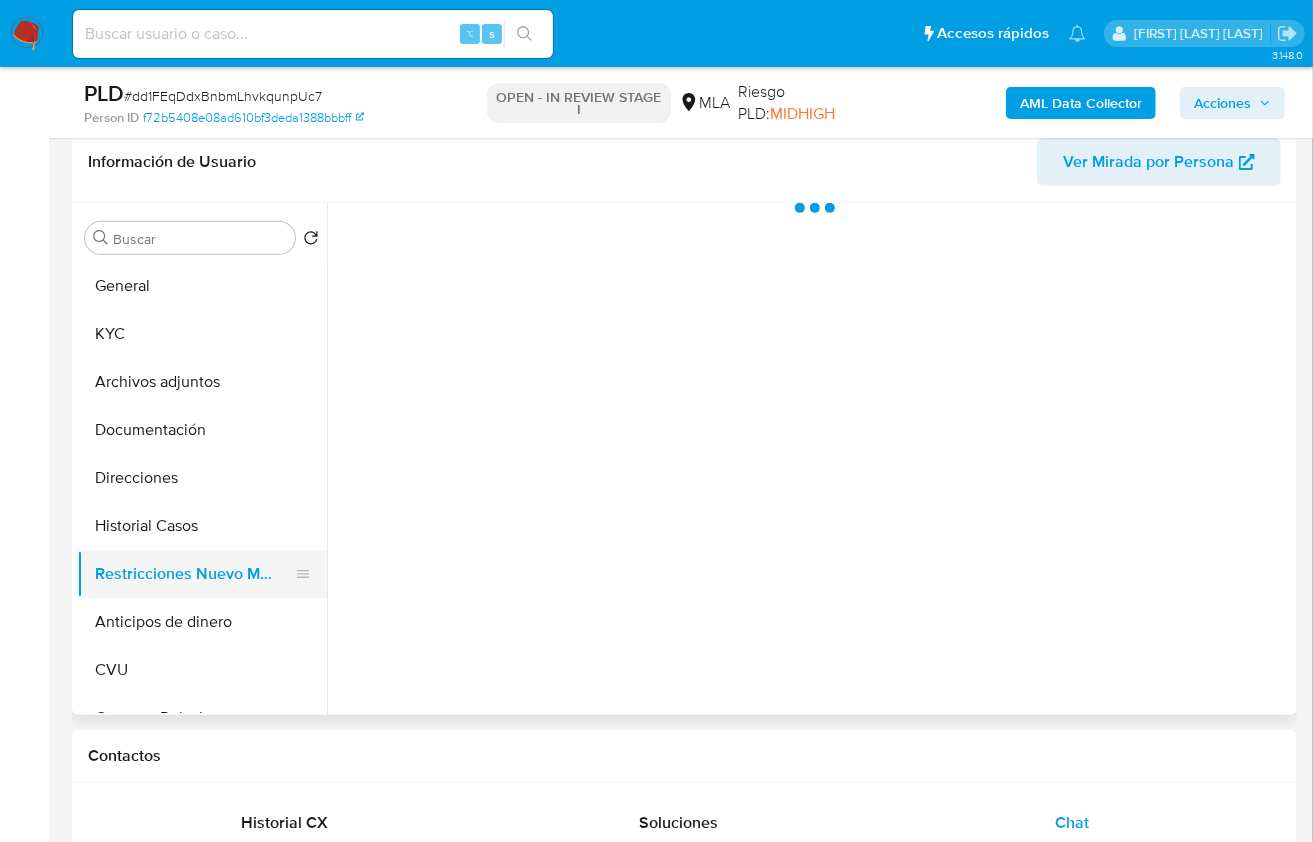 scroll, scrollTop: 0, scrollLeft: 0, axis: both 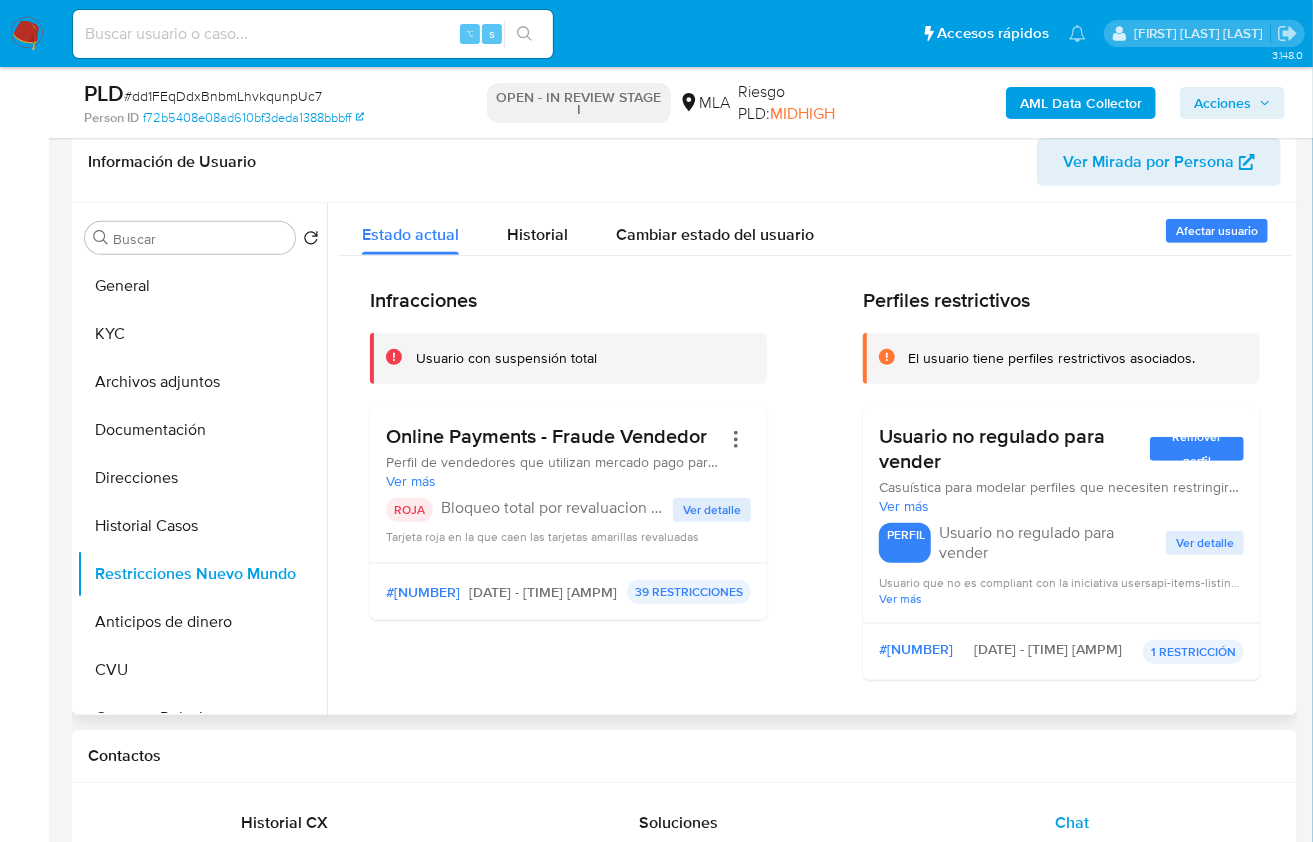 click on "Ver detalle" at bounding box center [712, 510] 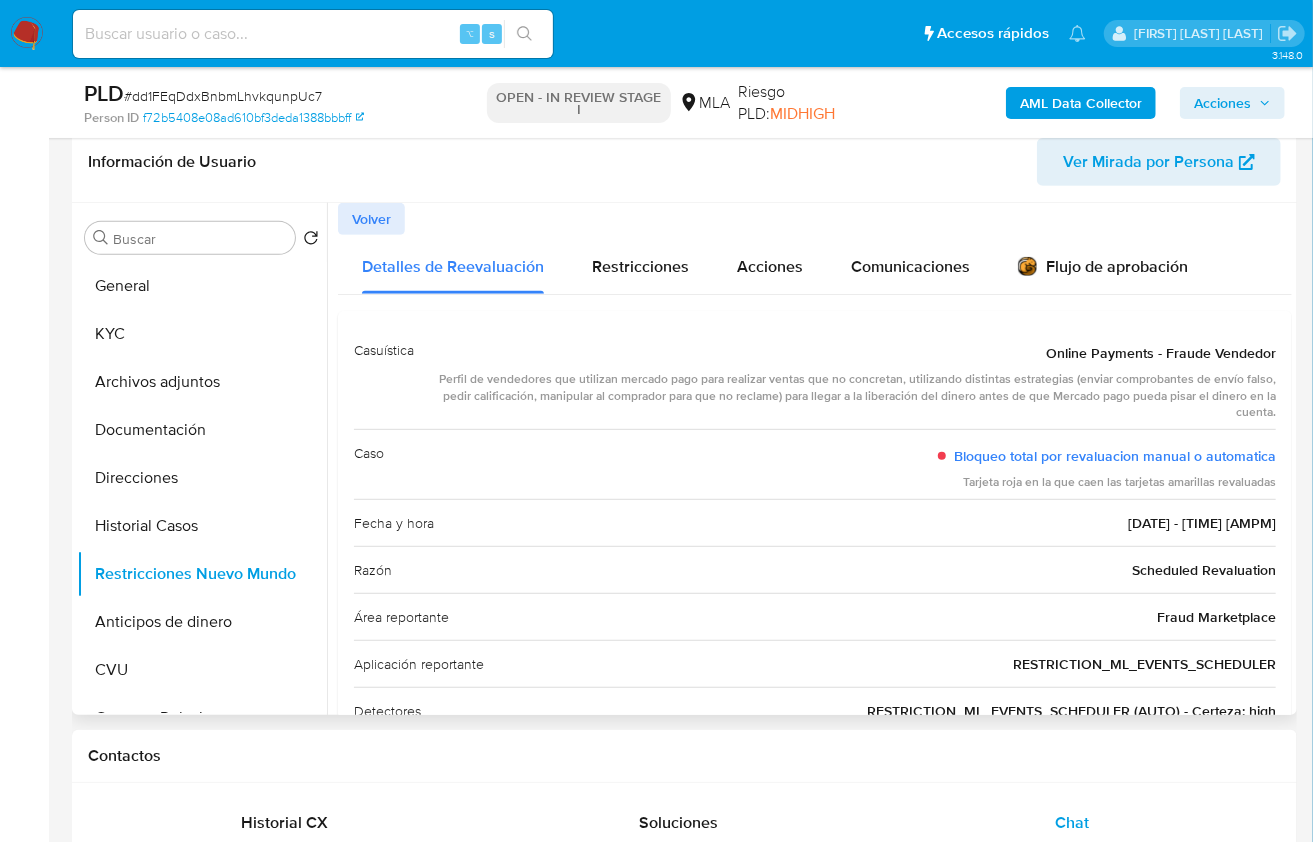 click on "Volver" at bounding box center (371, 219) 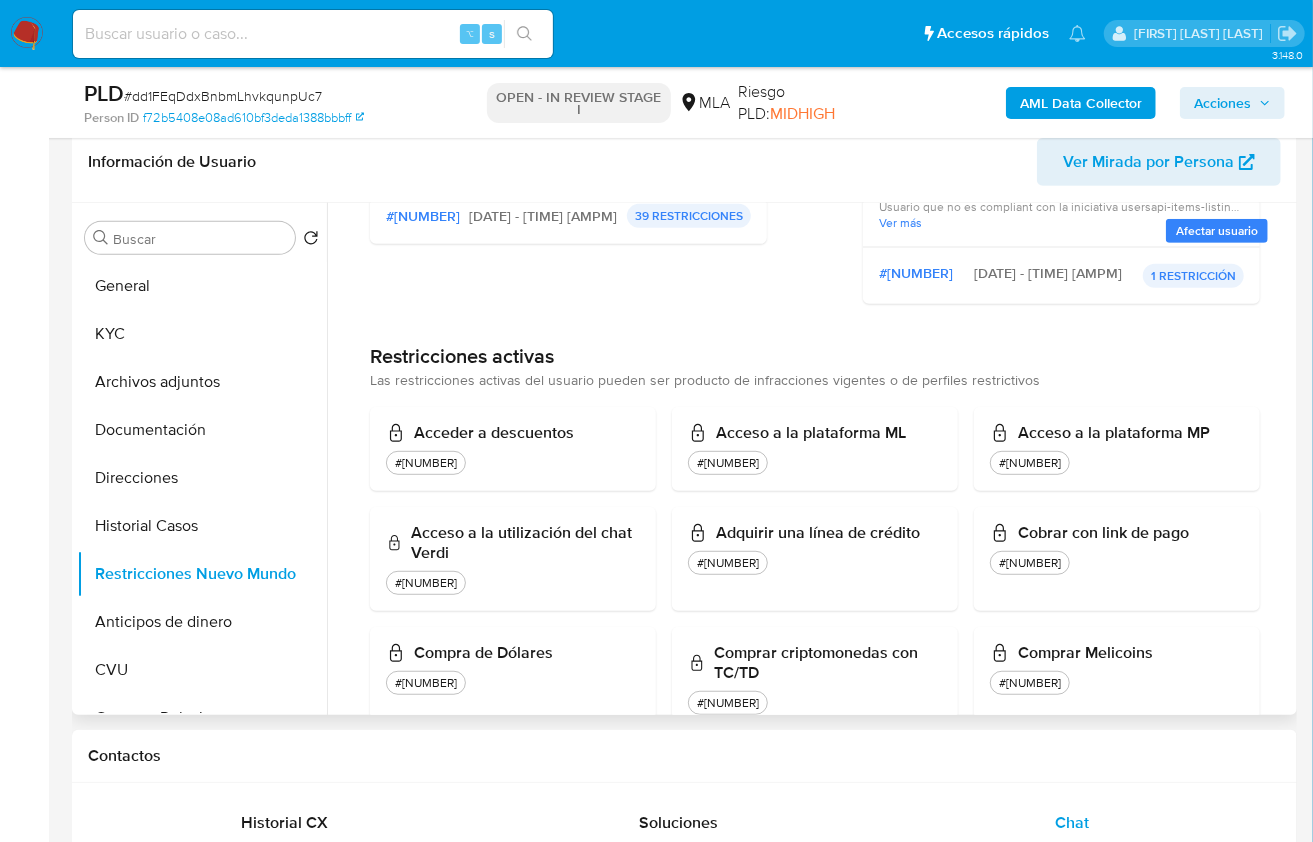 scroll, scrollTop: 0, scrollLeft: 0, axis: both 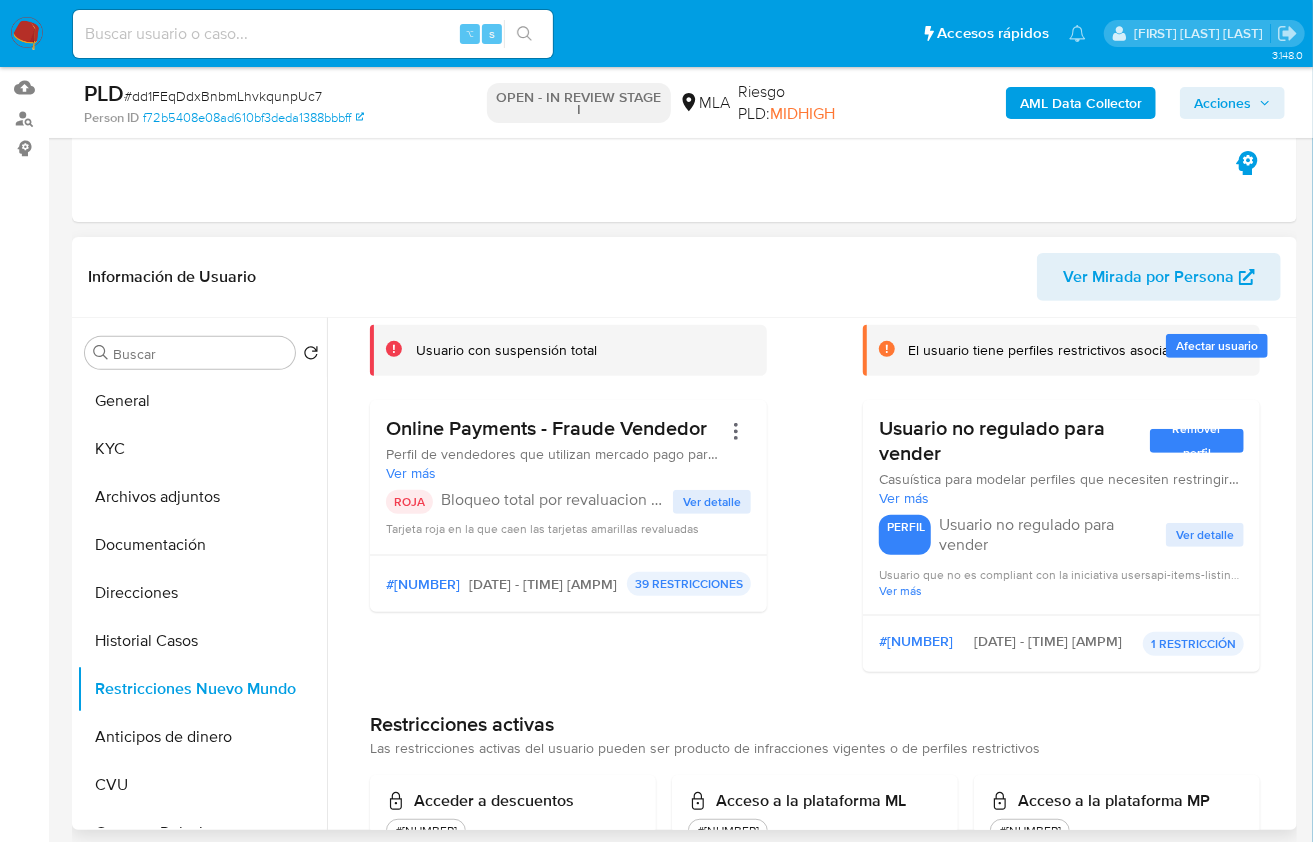 drag, startPoint x: 416, startPoint y: 473, endPoint x: 515, endPoint y: 510, distance: 105.68822 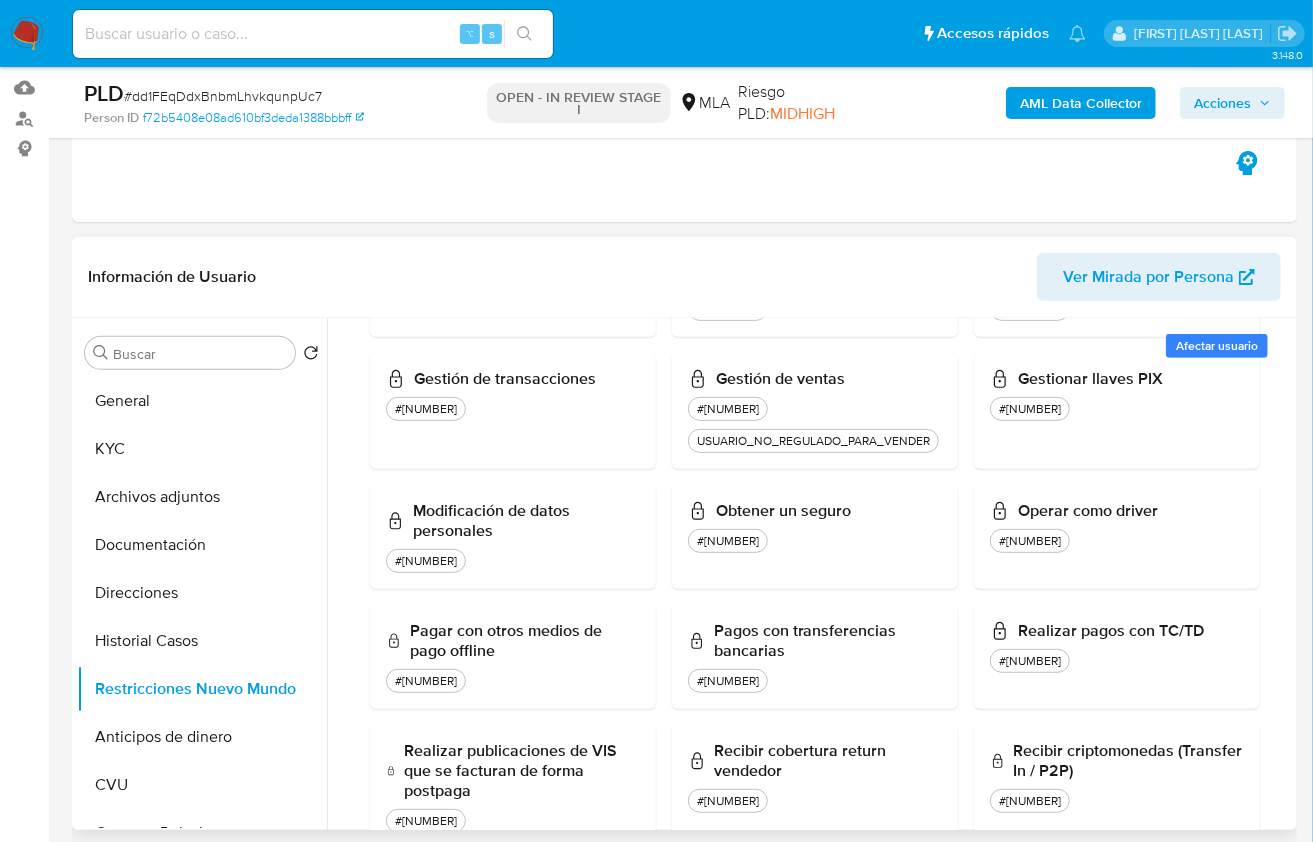 scroll, scrollTop: 1738, scrollLeft: 0, axis: vertical 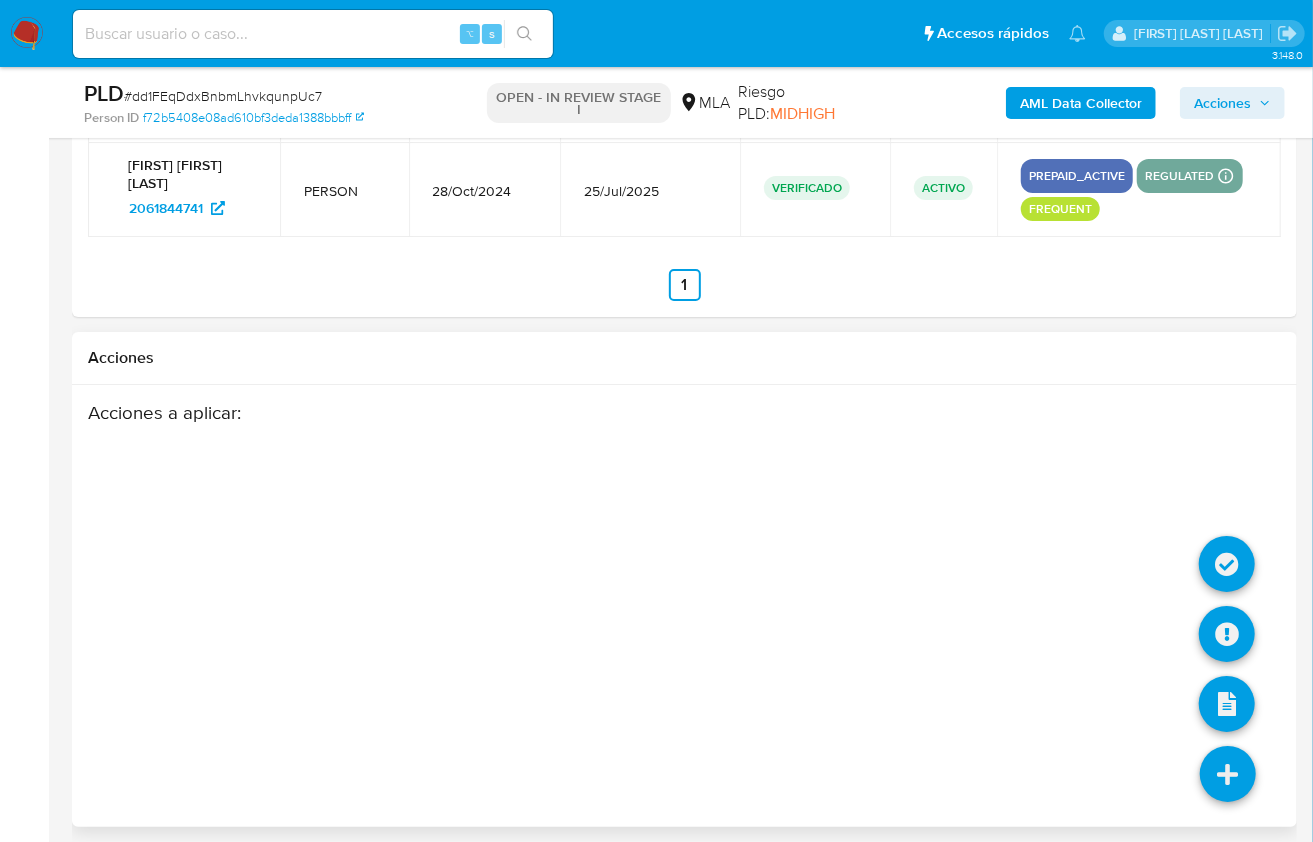 click at bounding box center (1228, 774) 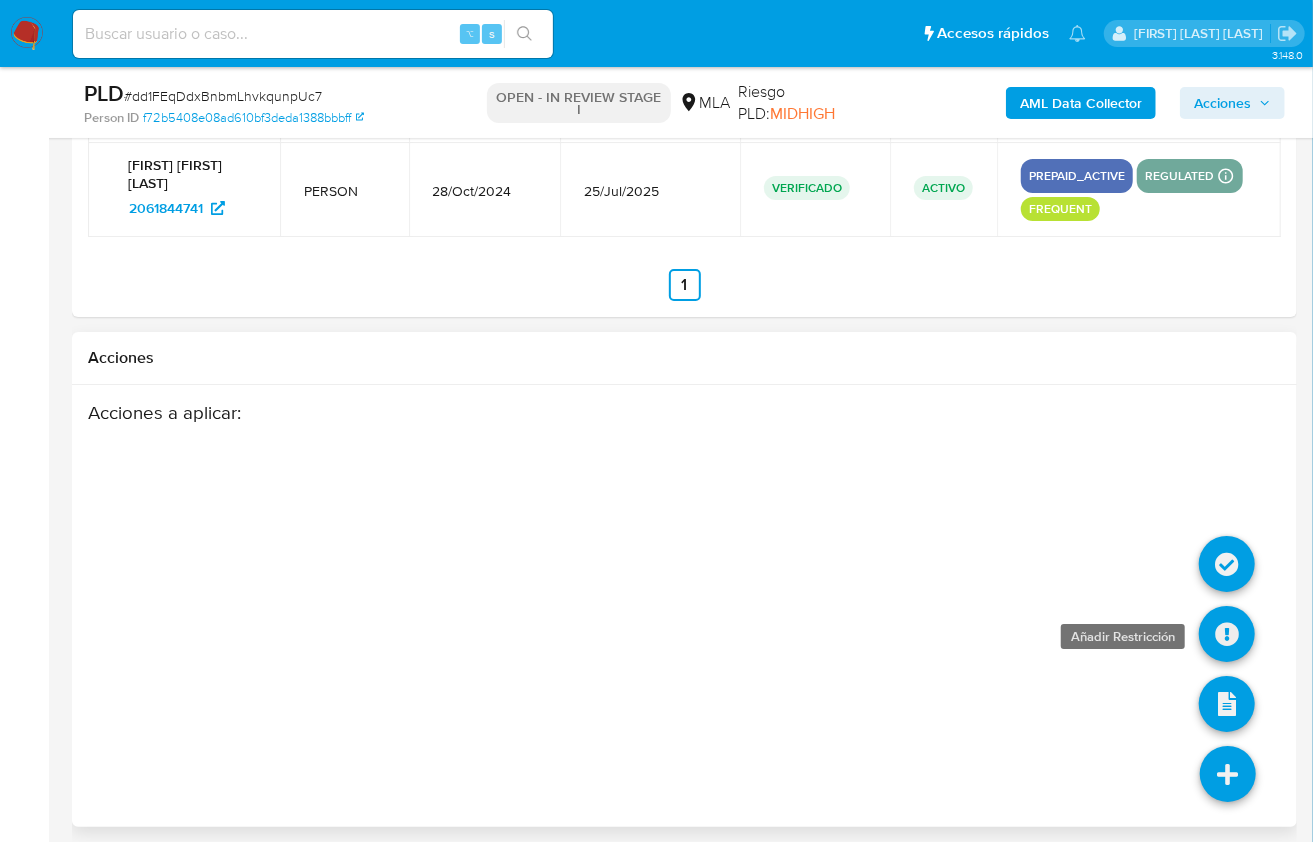 click at bounding box center (1227, 634) 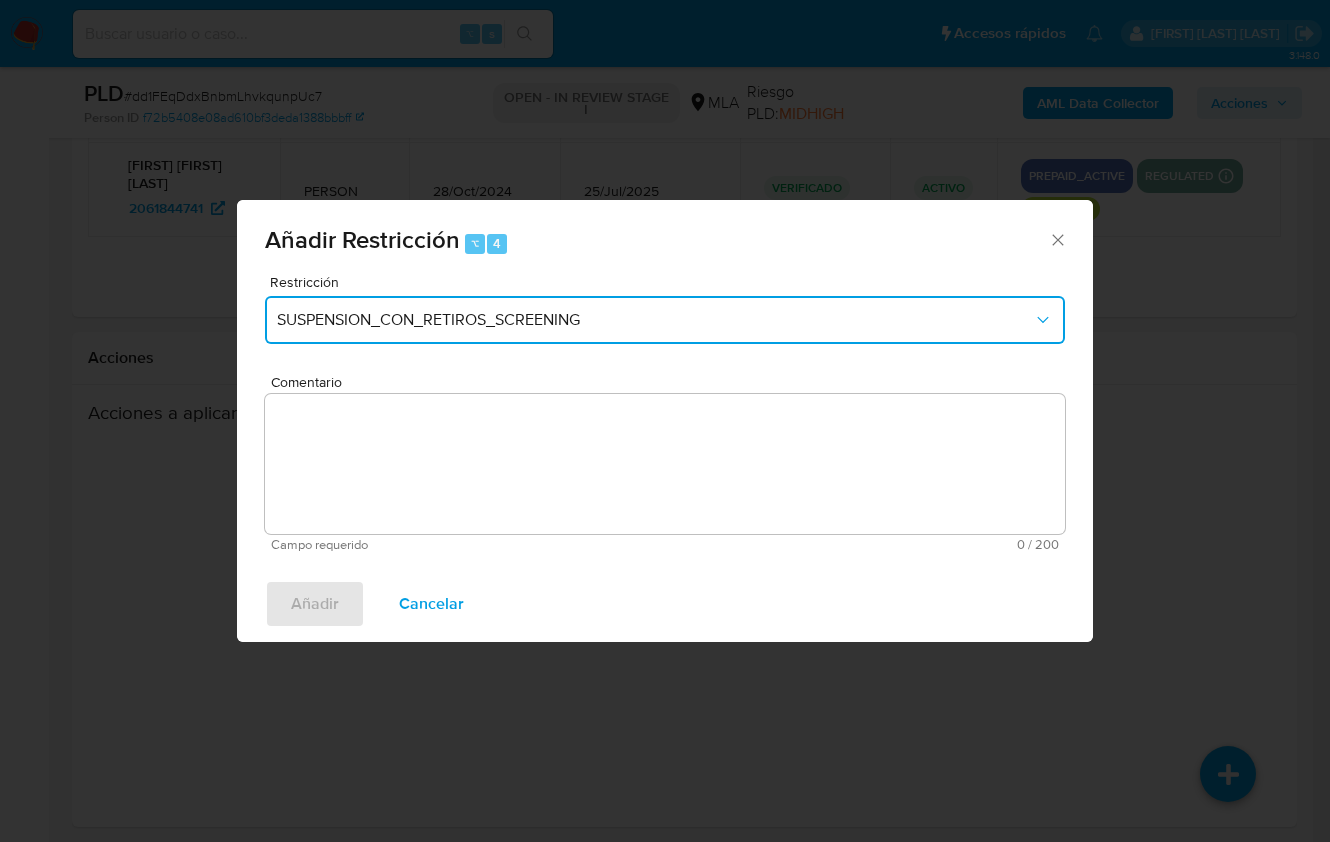 click on "SUSPENSION_CON_RETIROS_SCREENING" at bounding box center (655, 320) 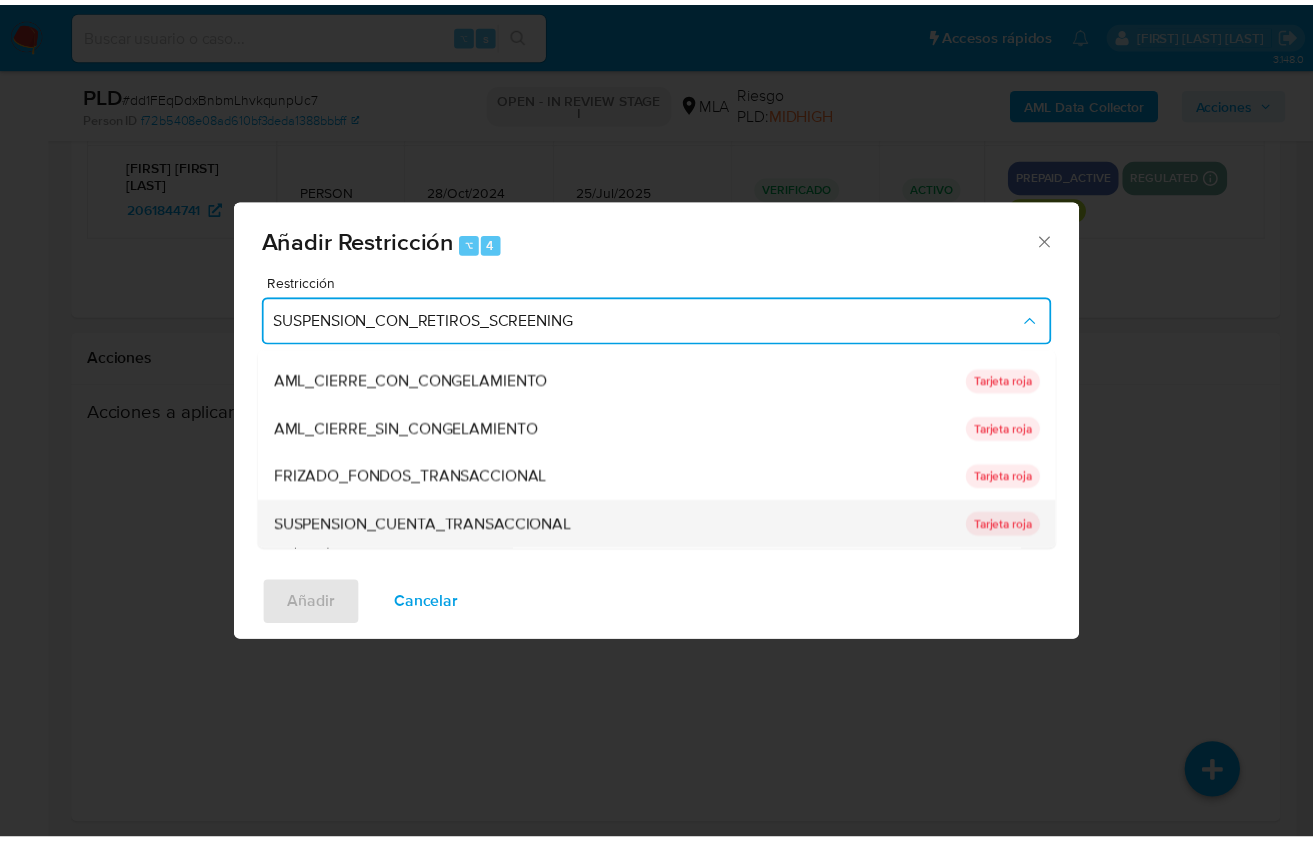 scroll, scrollTop: 127, scrollLeft: 0, axis: vertical 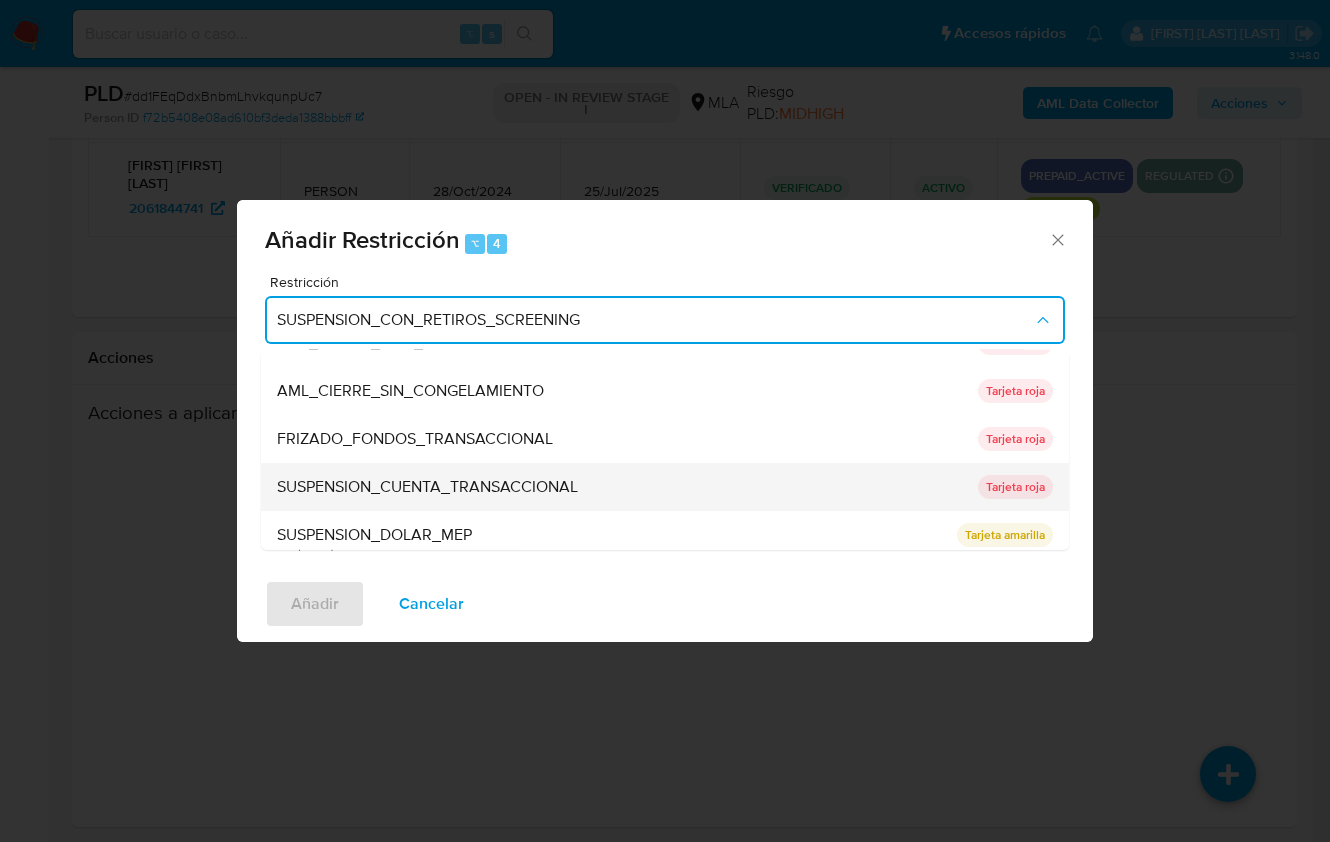 click on "SUSPENSION_CUENTA_TRANSACCIONAL" at bounding box center [427, 487] 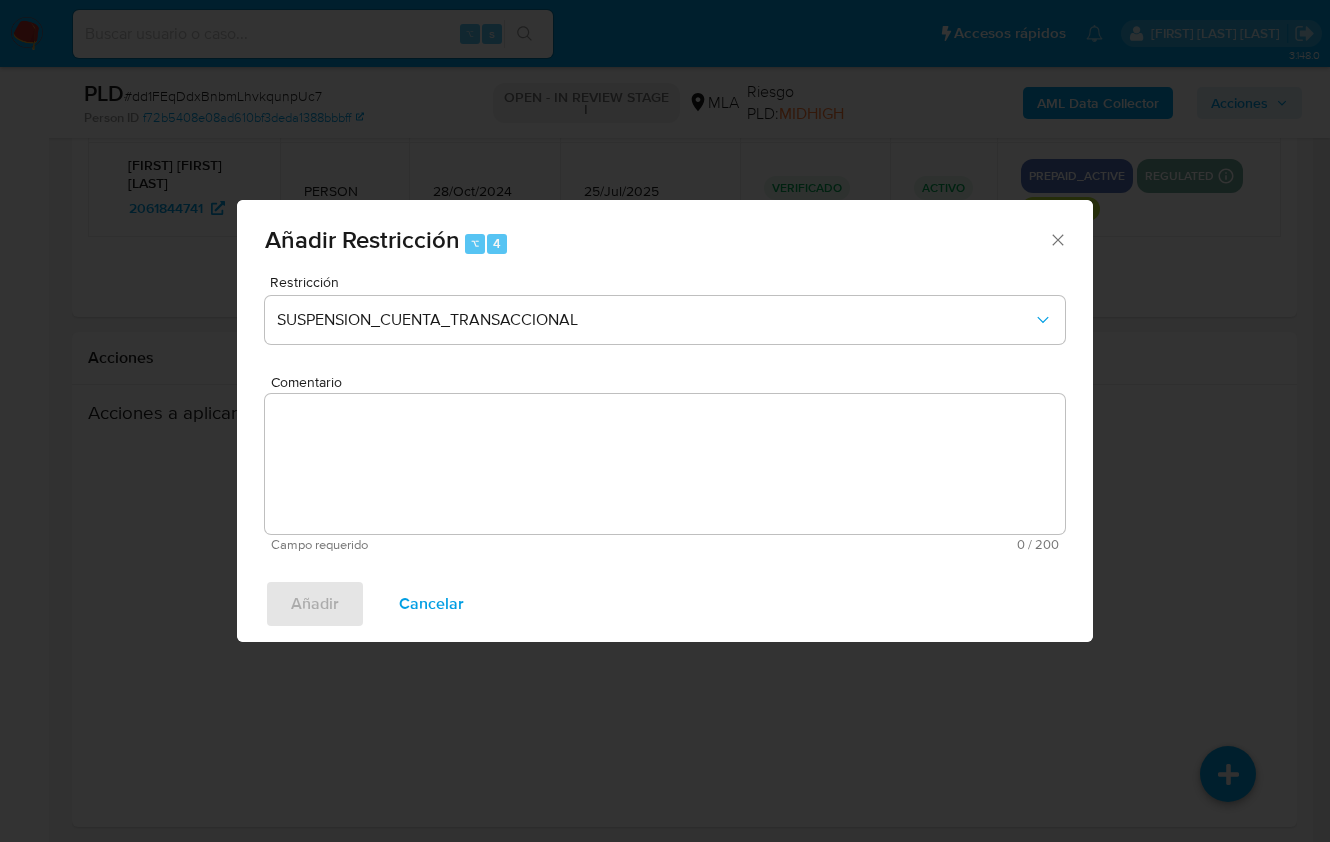 click on "Comentario" at bounding box center (665, 464) 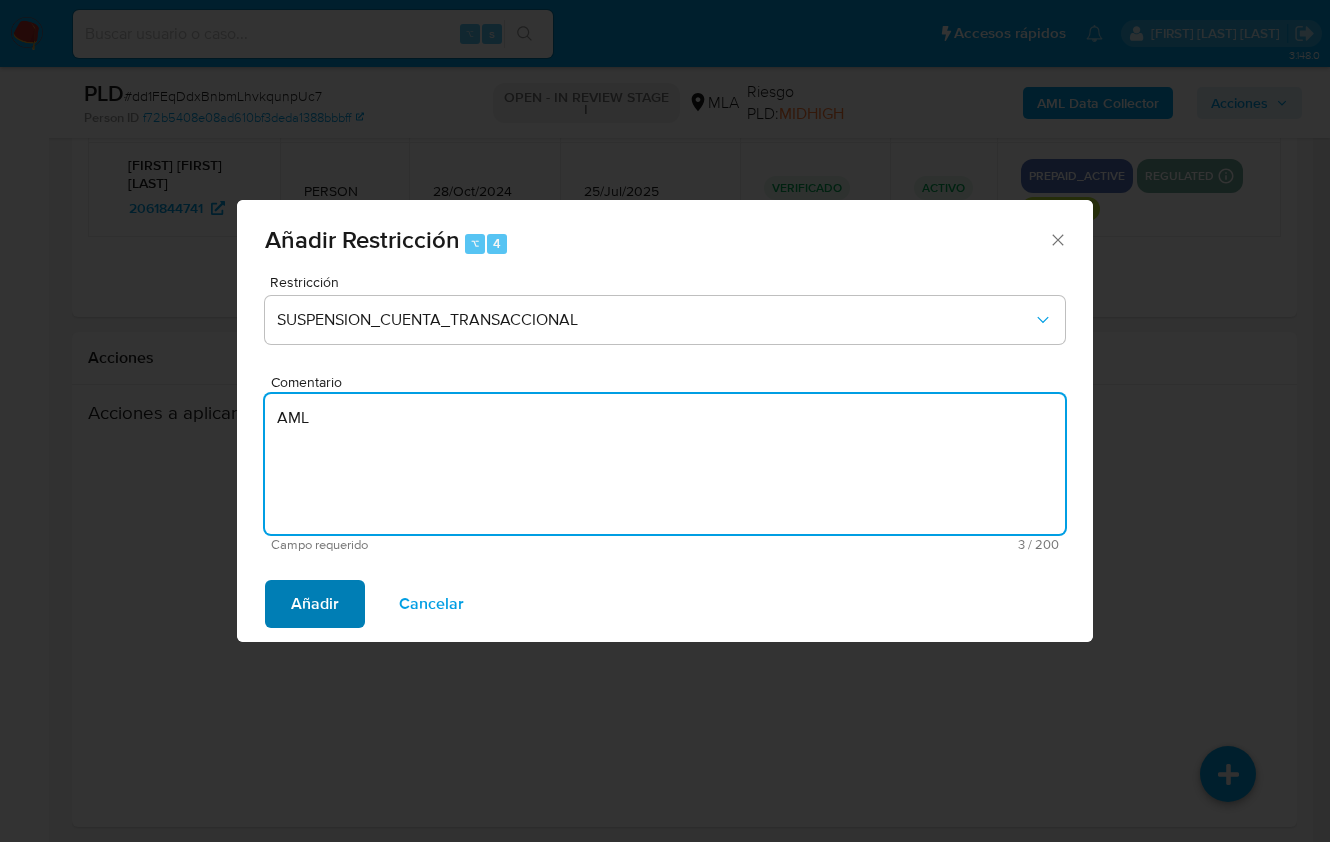 type on "AML" 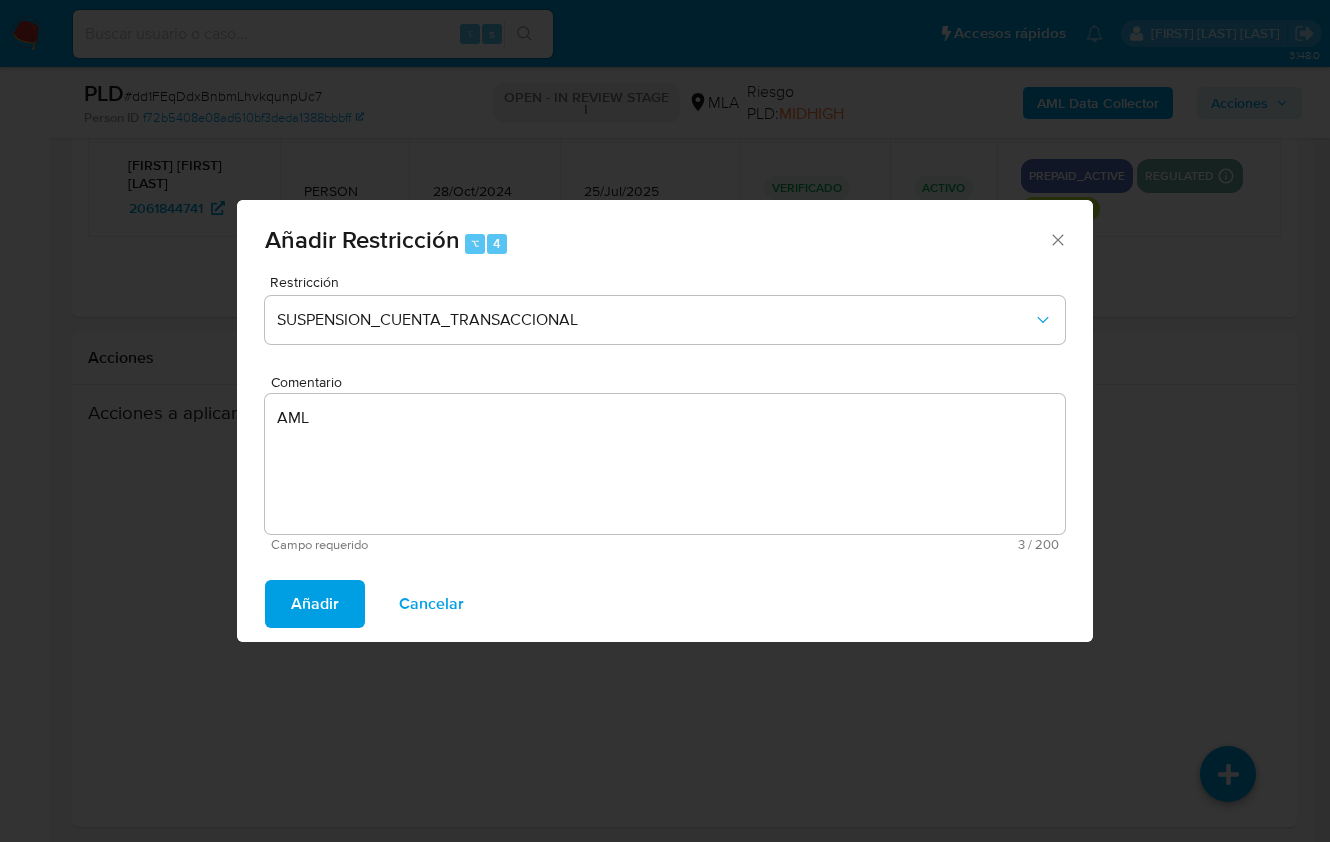 click on "Añadir" at bounding box center [315, 604] 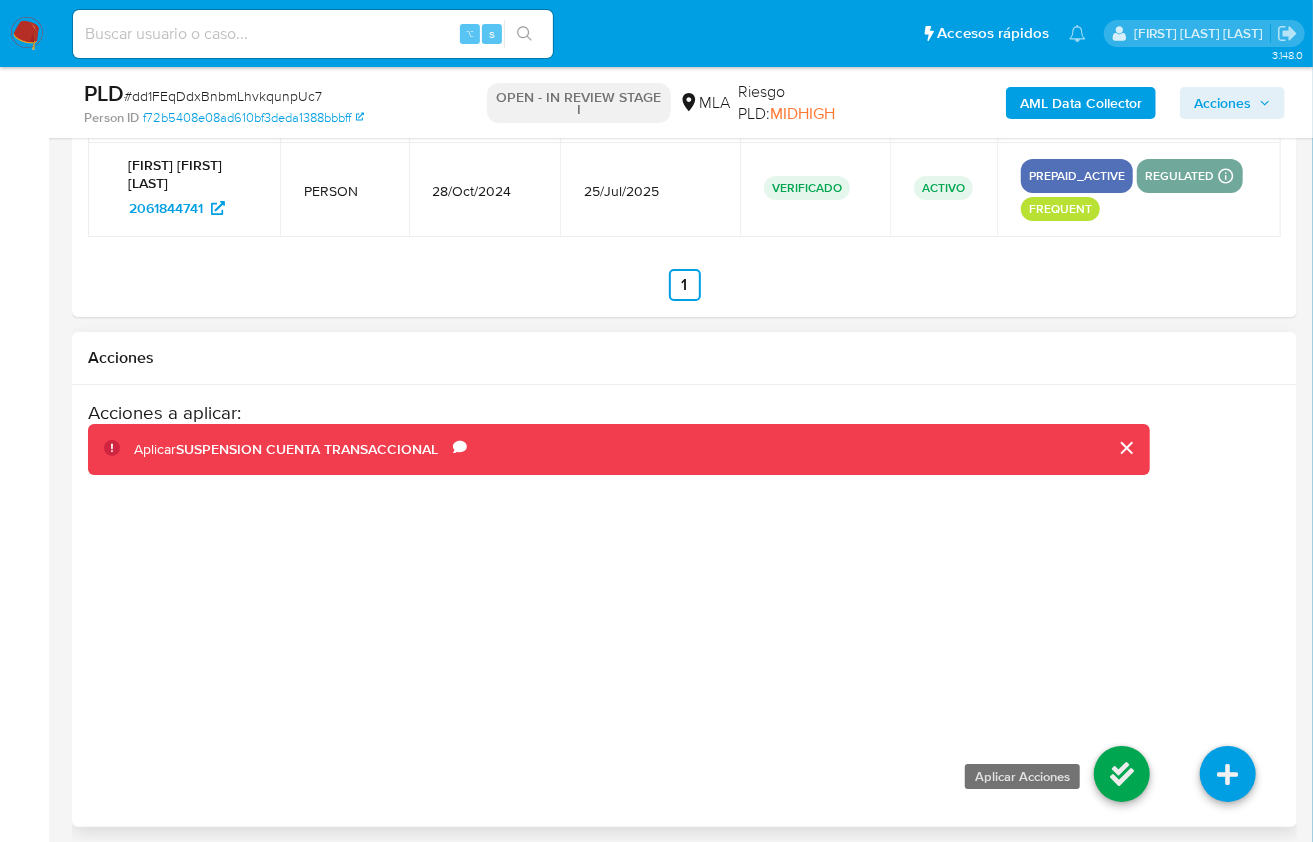 click at bounding box center [1122, 774] 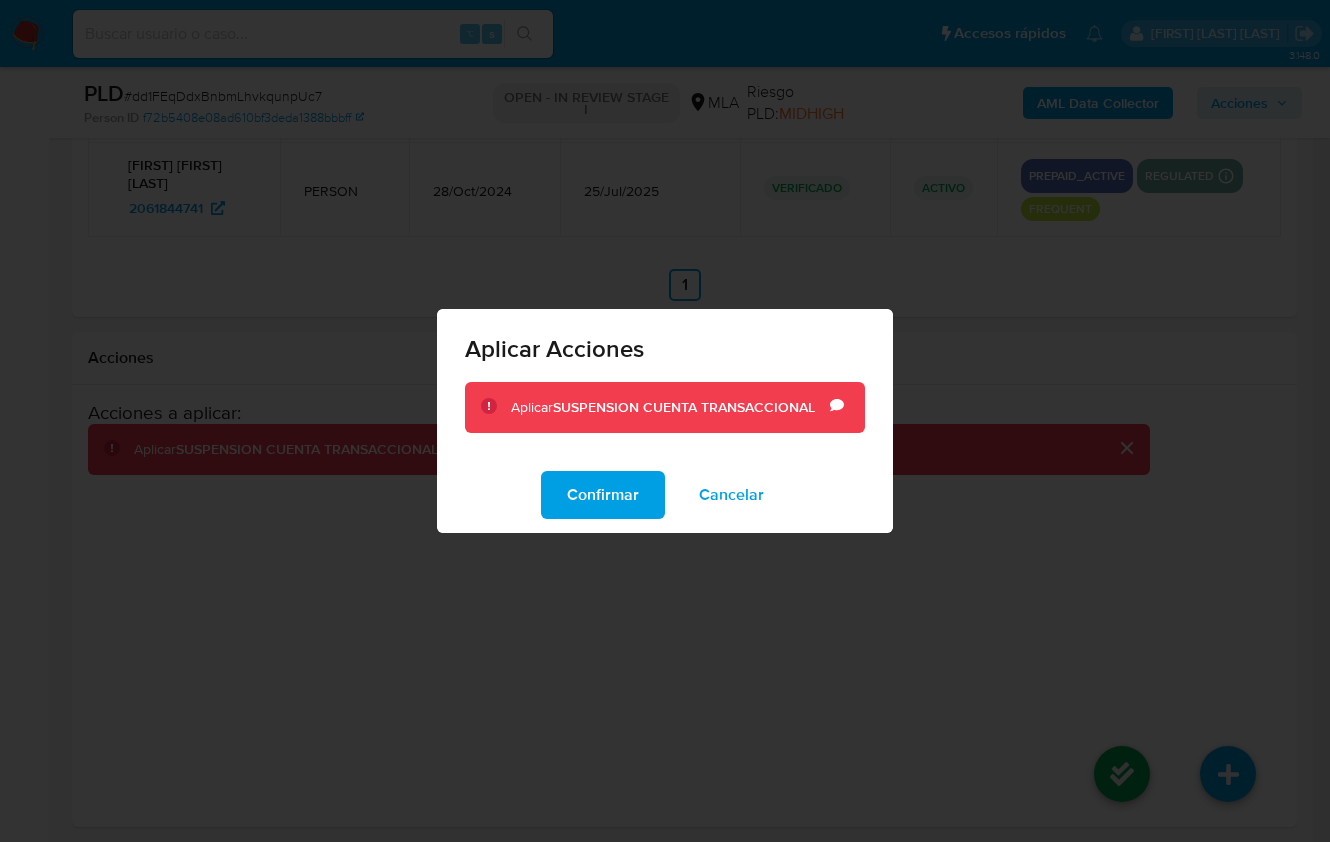 click on "Confirmar" at bounding box center (603, 495) 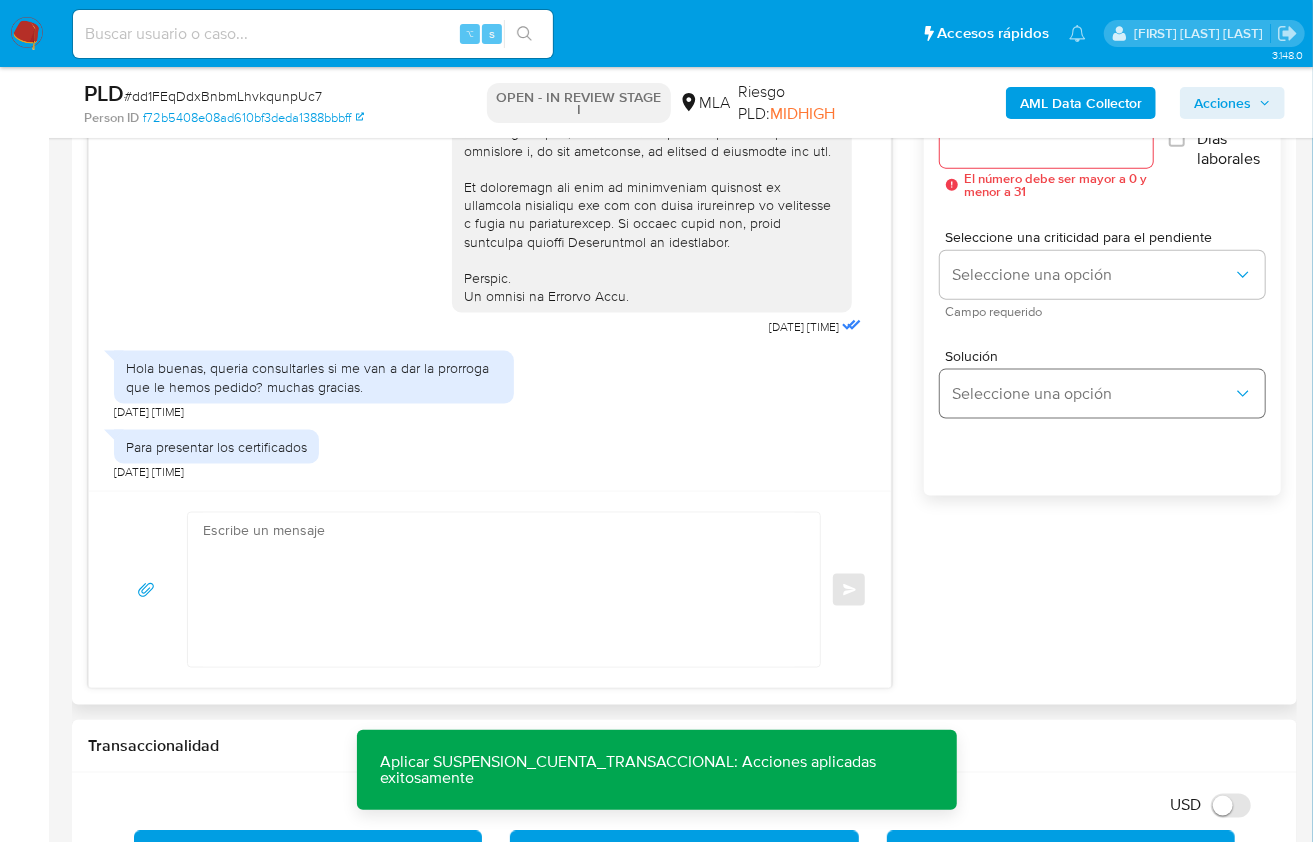 scroll, scrollTop: 1040, scrollLeft: 0, axis: vertical 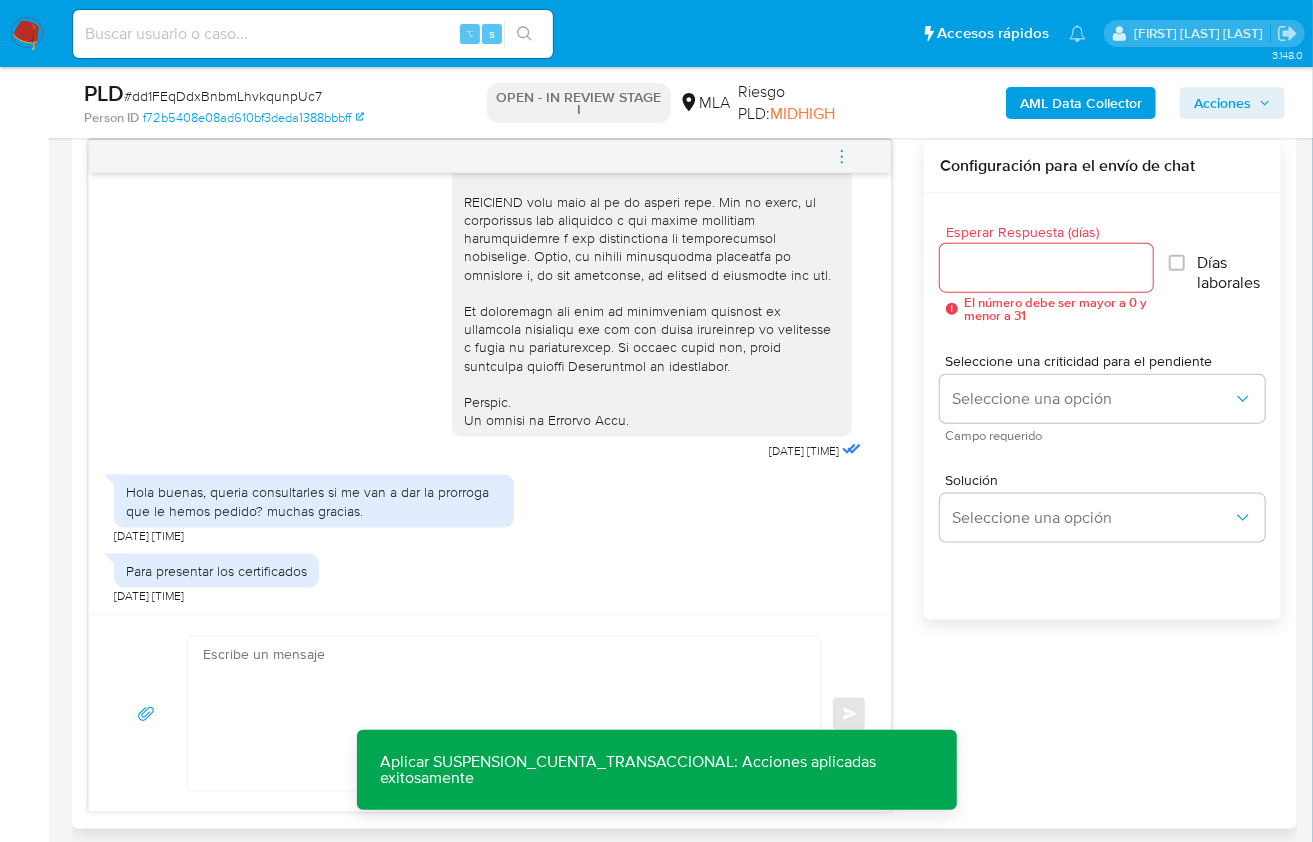 click at bounding box center (499, 714) 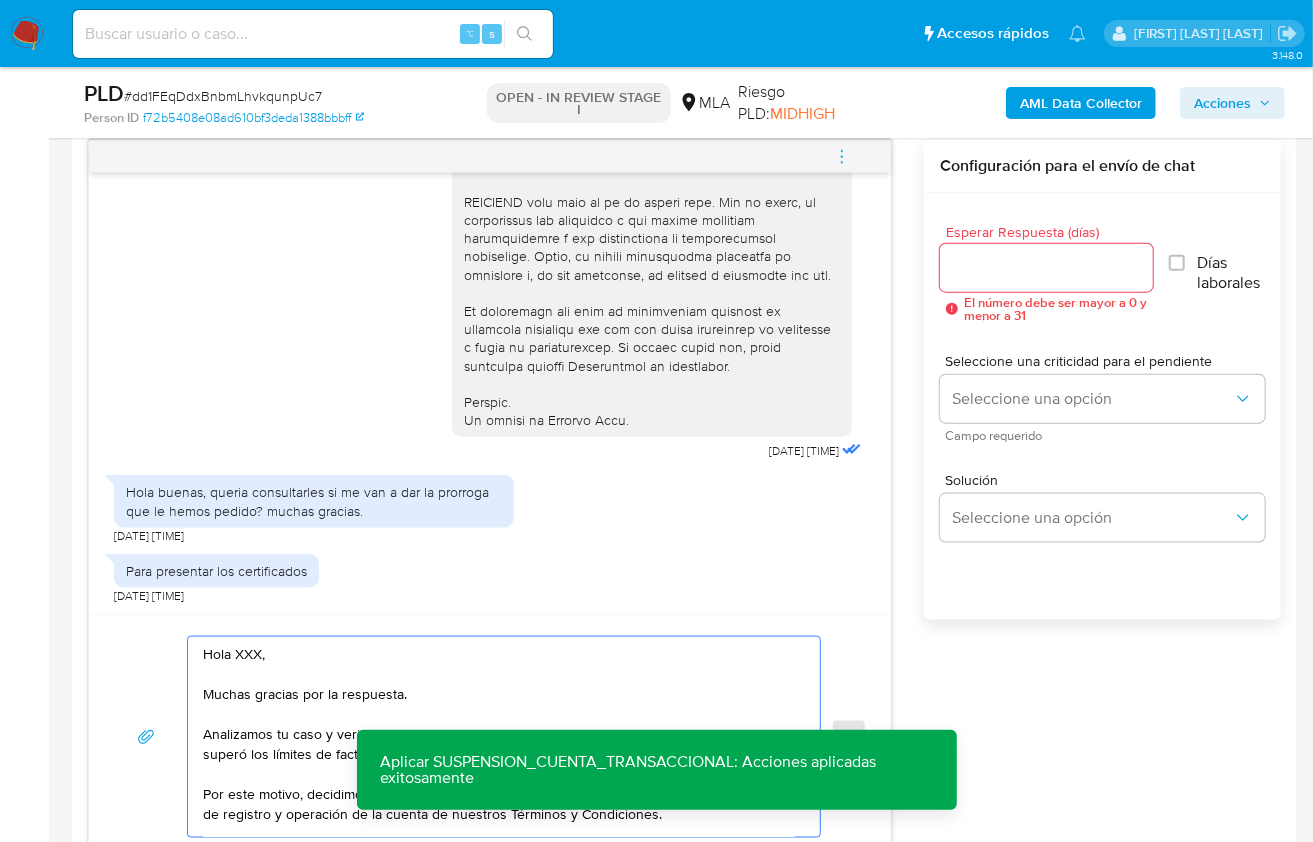 scroll, scrollTop: 127, scrollLeft: 0, axis: vertical 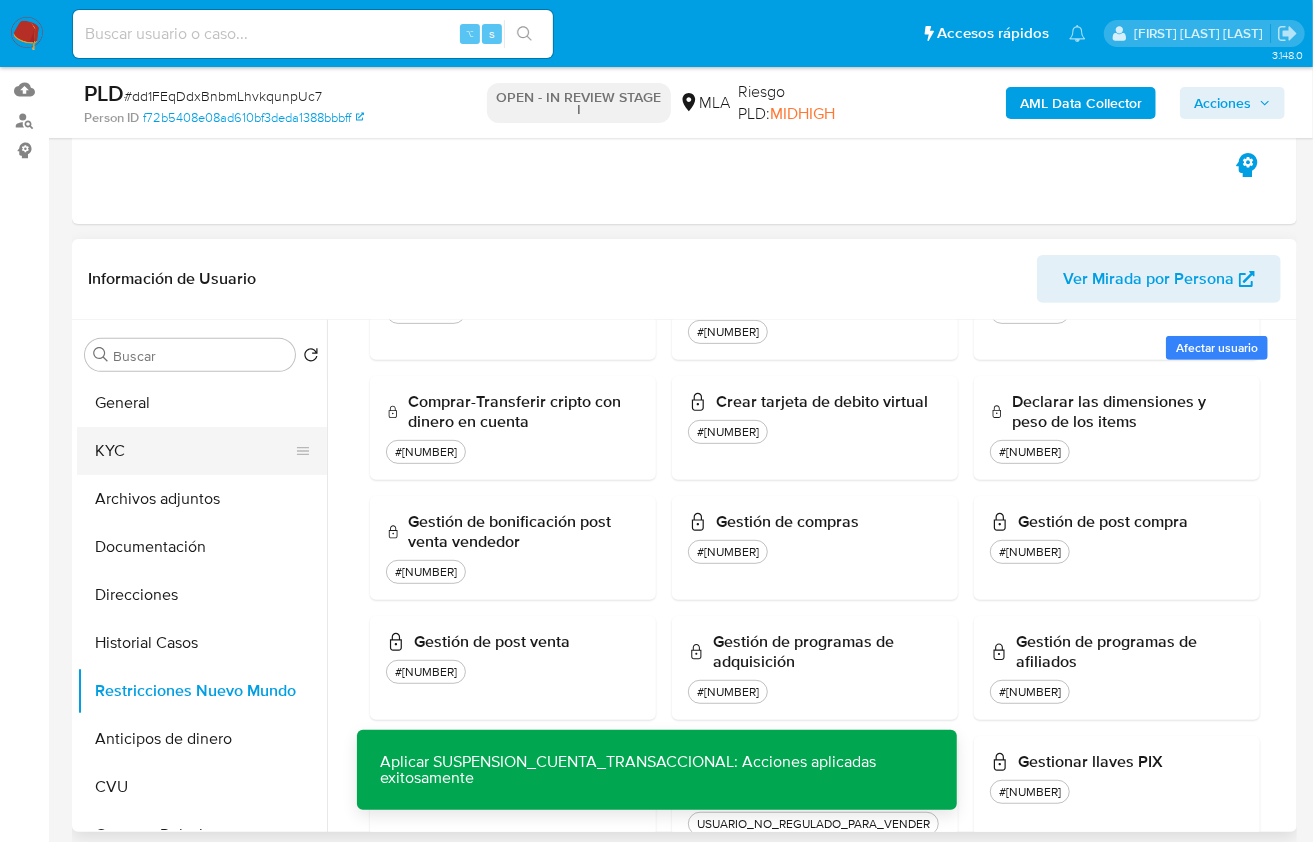 click on "KYC" at bounding box center (194, 451) 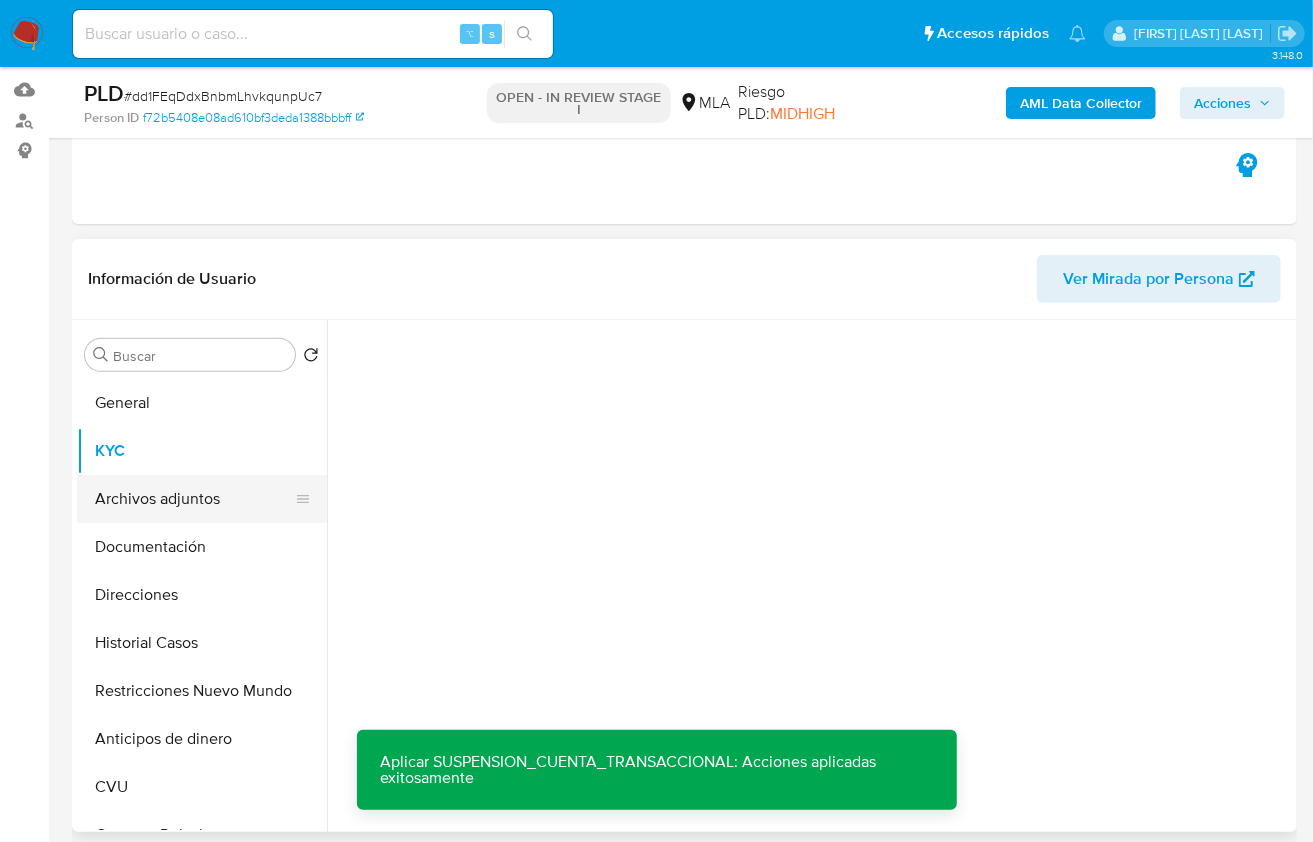 click on "Archivos adjuntos" at bounding box center [194, 499] 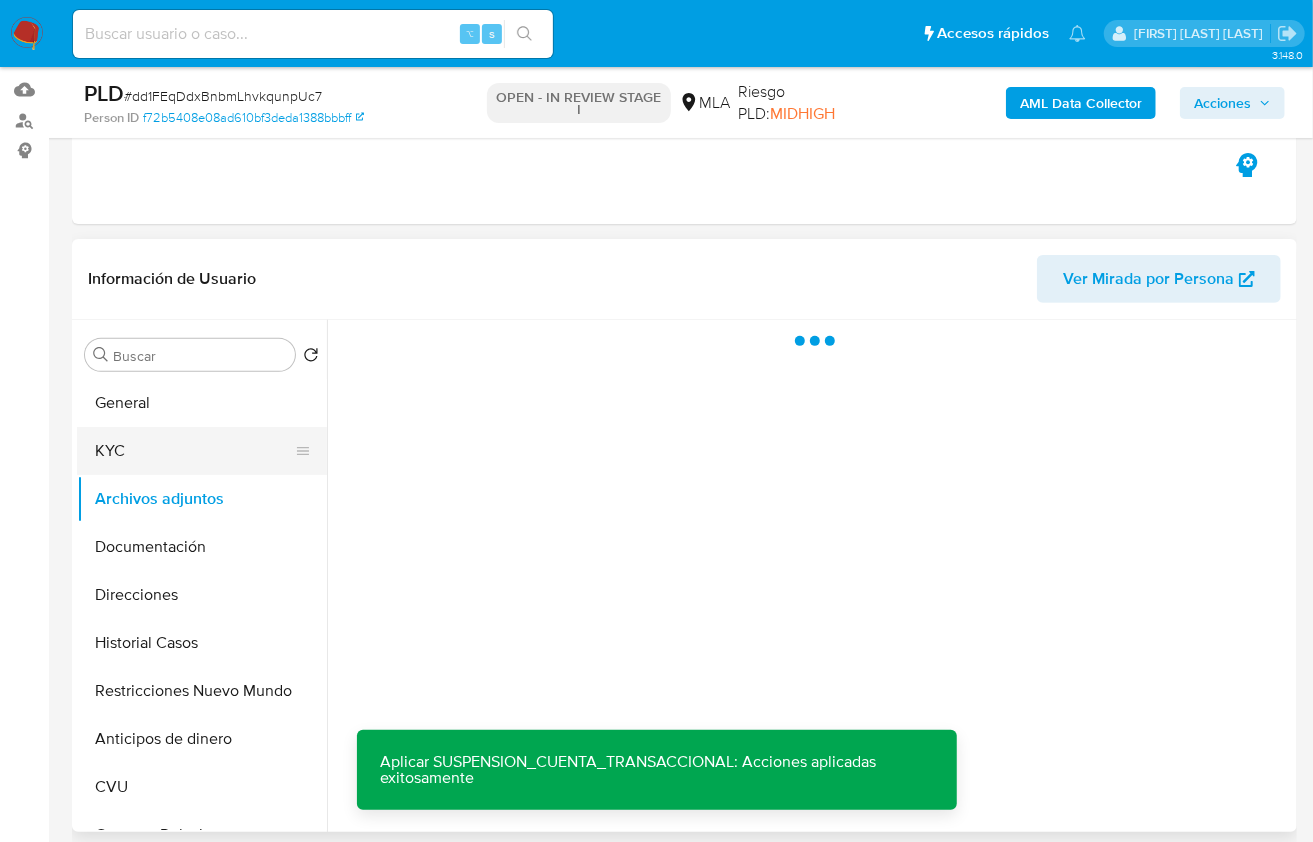 click on "KYC" at bounding box center [194, 451] 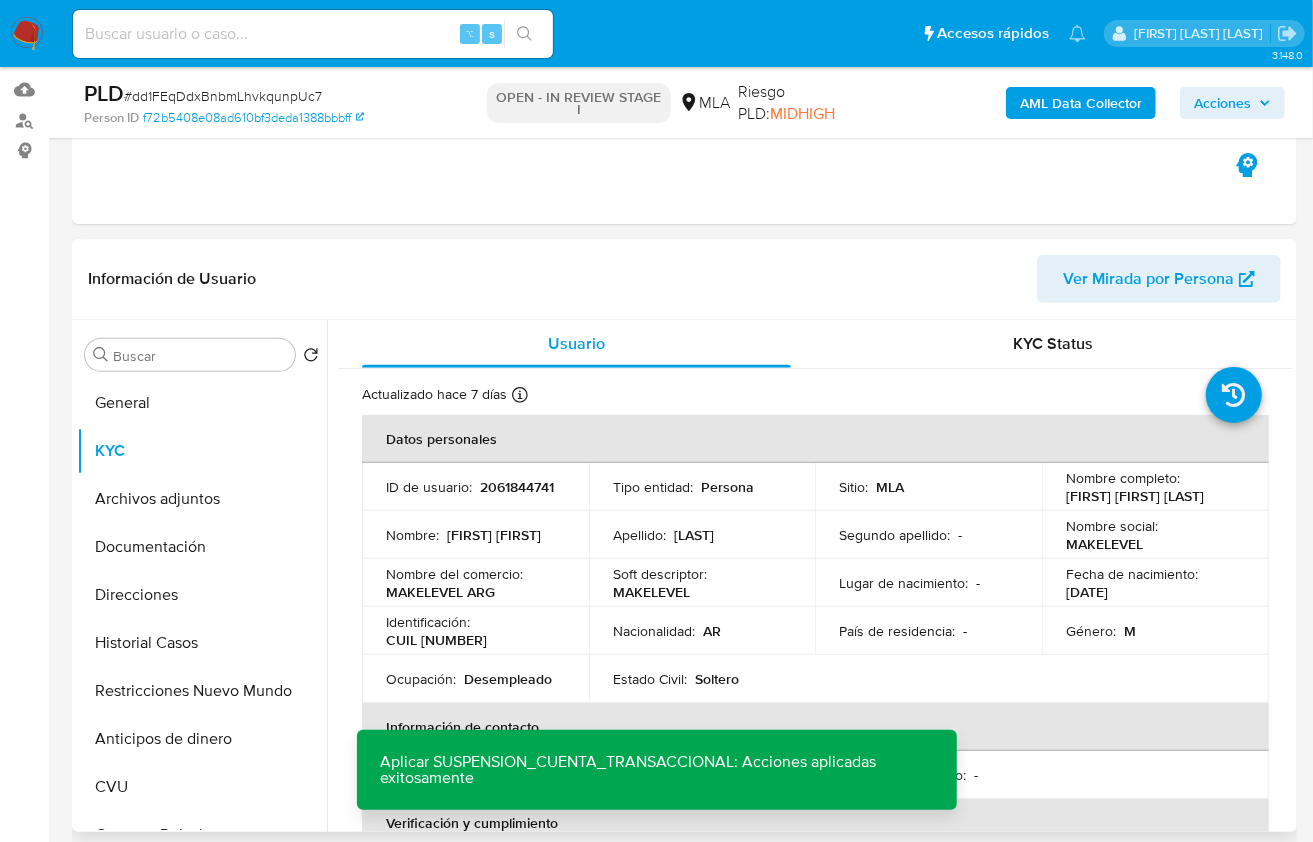 click on "[FIRST] [LAST]" at bounding box center [1135, 496] 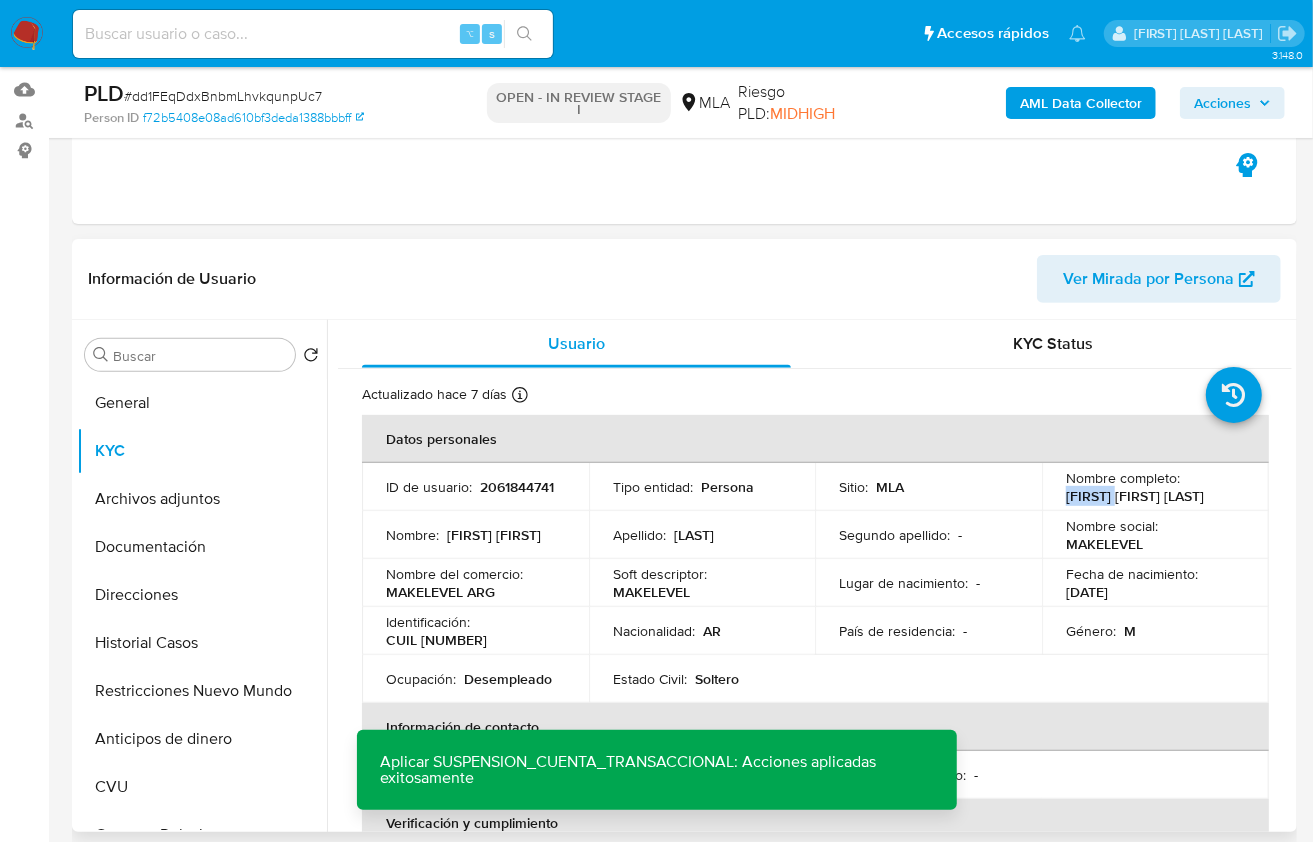 click on "[FIRST] [LAST]" at bounding box center (1135, 496) 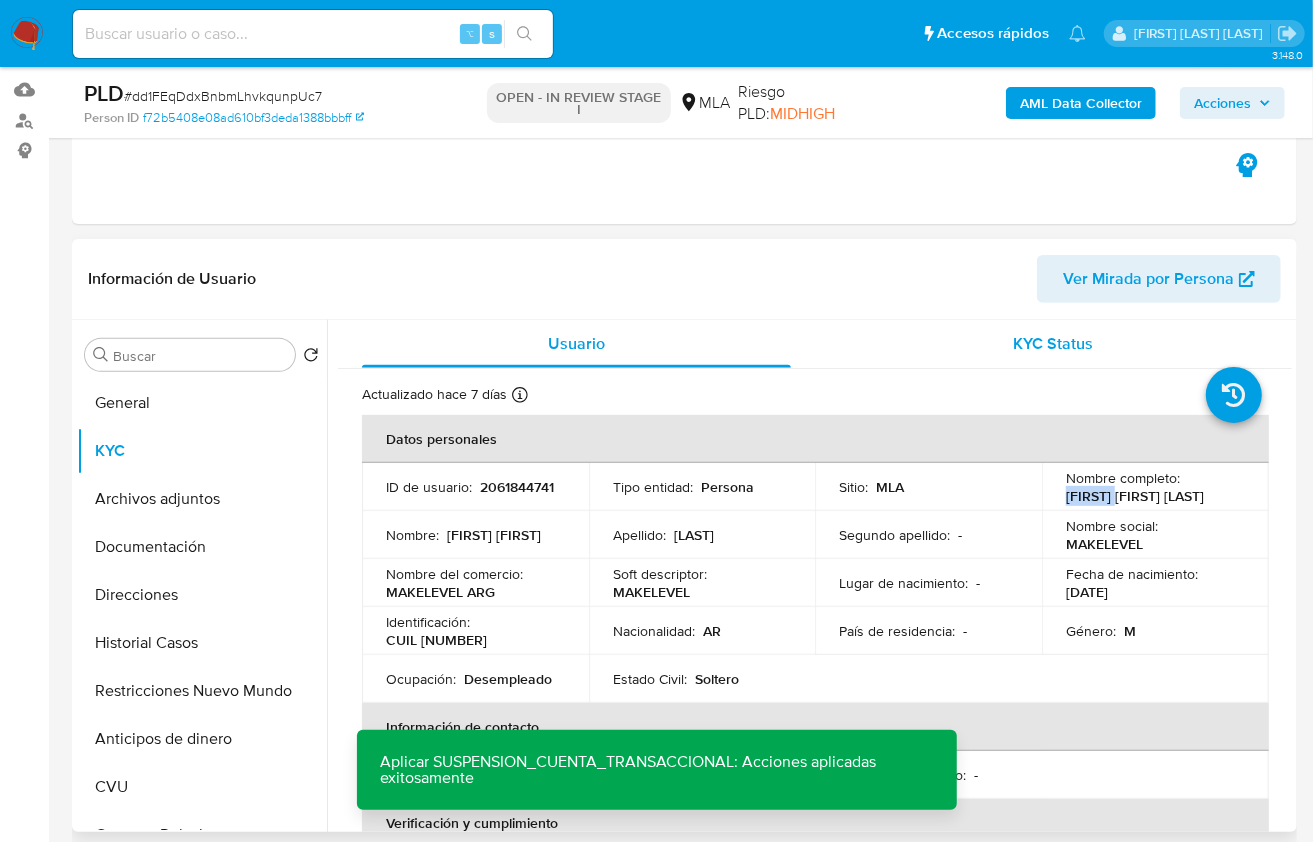 copy on "[FIRST]" 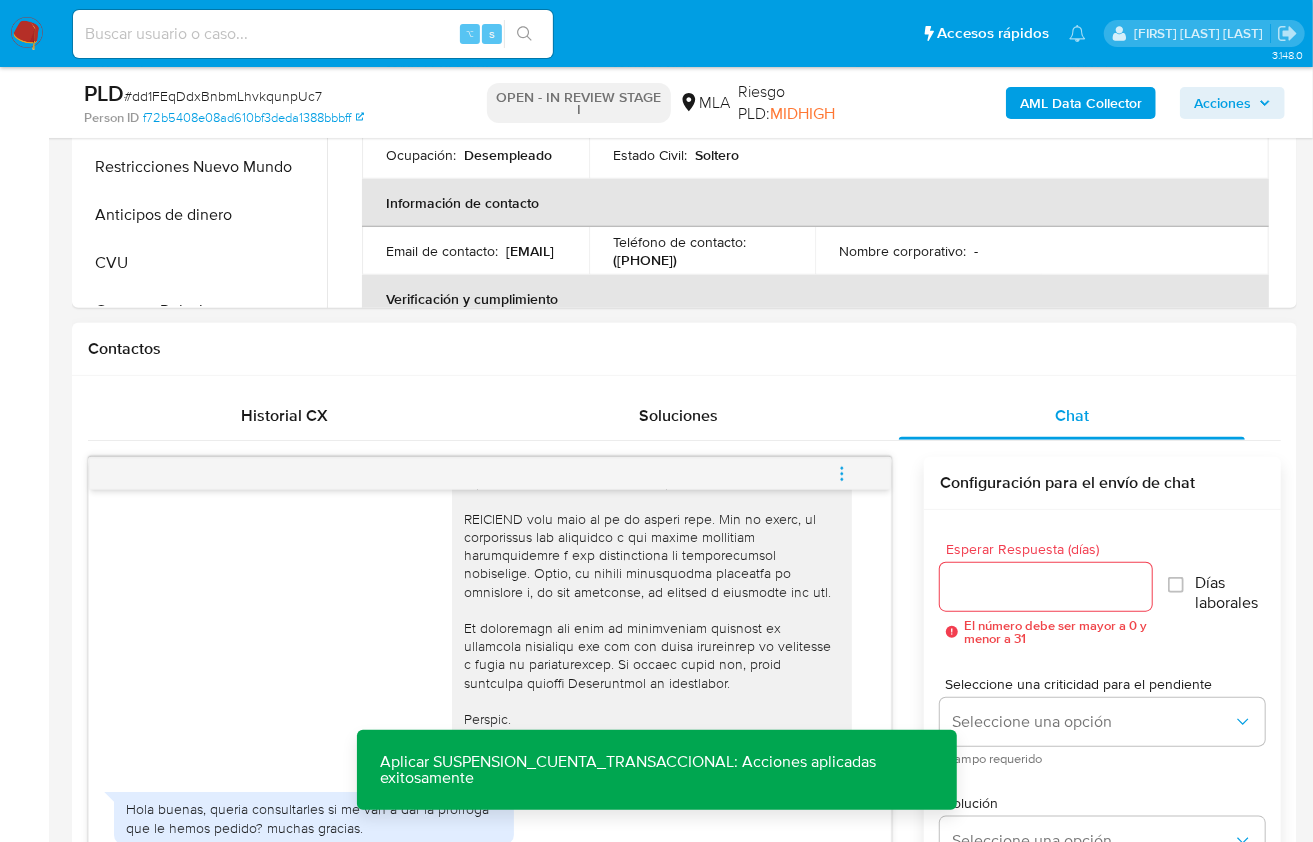 scroll, scrollTop: 1081, scrollLeft: 0, axis: vertical 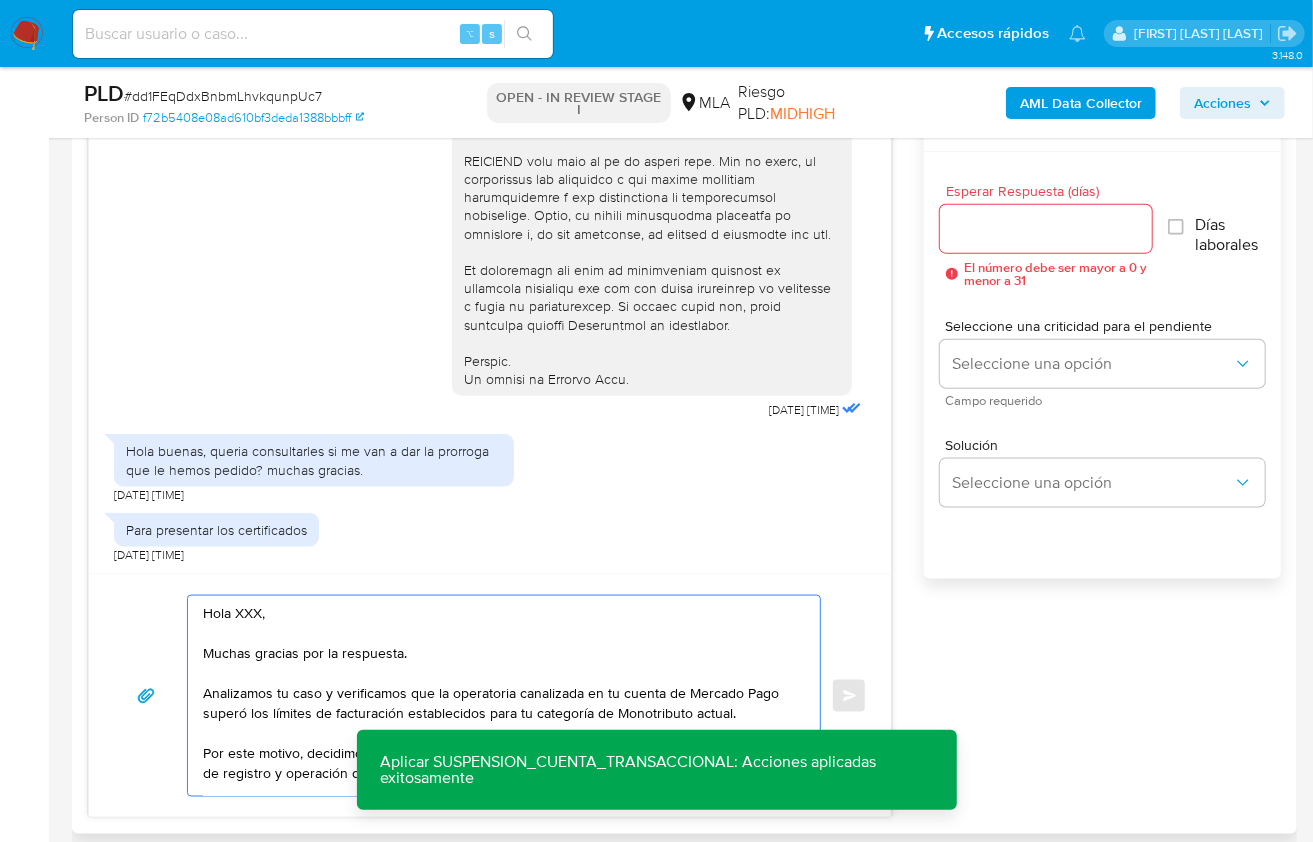 click on "Hola XXX,
Muchas gracias por la respuesta.
Analizamos tu caso y verificamos que la operatoria canalizada en tu cuenta de Mercado Pago superó los límites de facturación establecidos para tu categoría de Monotributo actual.
Por este motivo, decidimos suspender tu cuenta de acuerdo con lo previsto en las condiciones de registro y operación de la cuenta de nuestros Términos y Condiciones.
Recordá que si tenés dinero en Mercado de Pago, podés retirarlo realizando una transferencia a una cuenta de tu preferencia. En caso de regularizar esta situación, podés contactarte a través de nuestro Portal de Ayuda.
Saludos, Equipo de Mercado Pago." at bounding box center [499, 696] 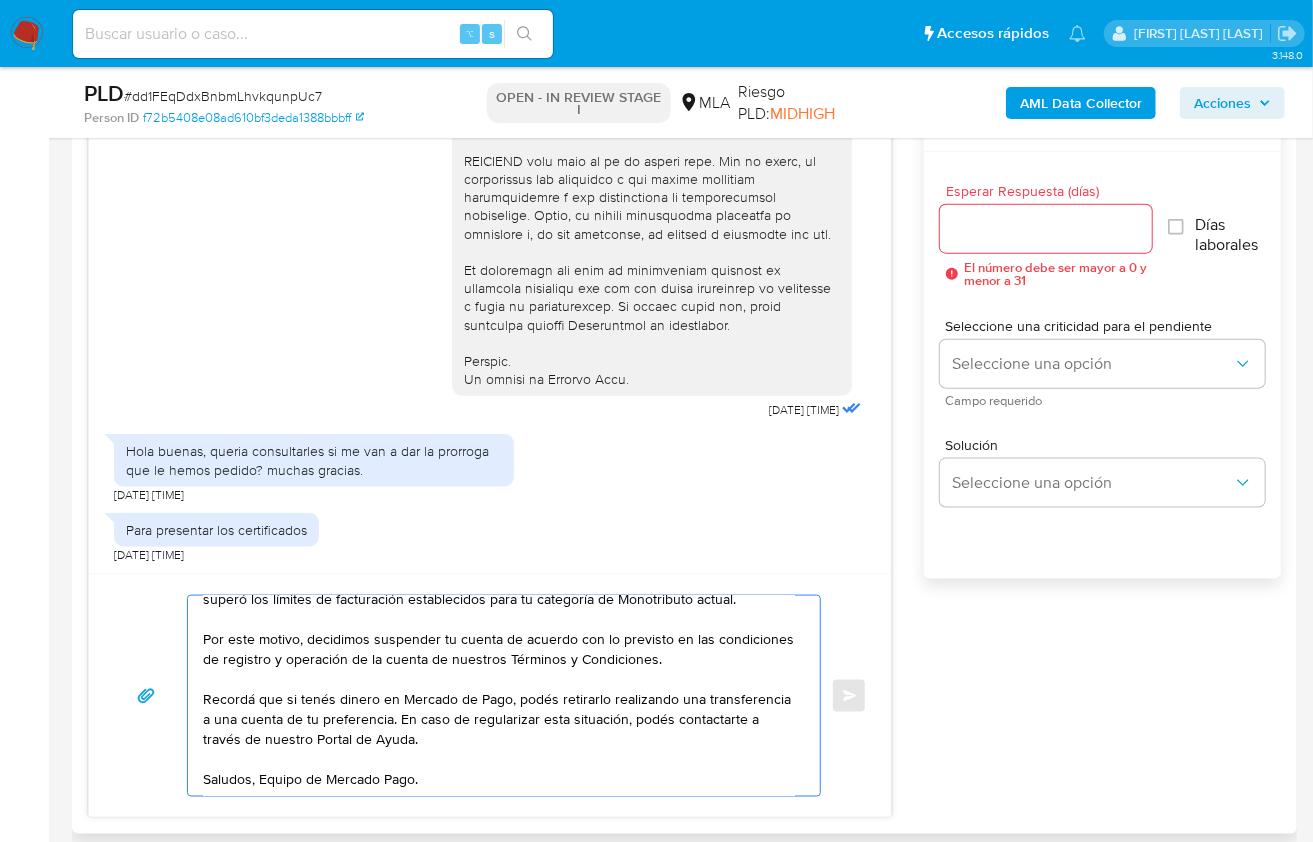 scroll, scrollTop: 133, scrollLeft: 0, axis: vertical 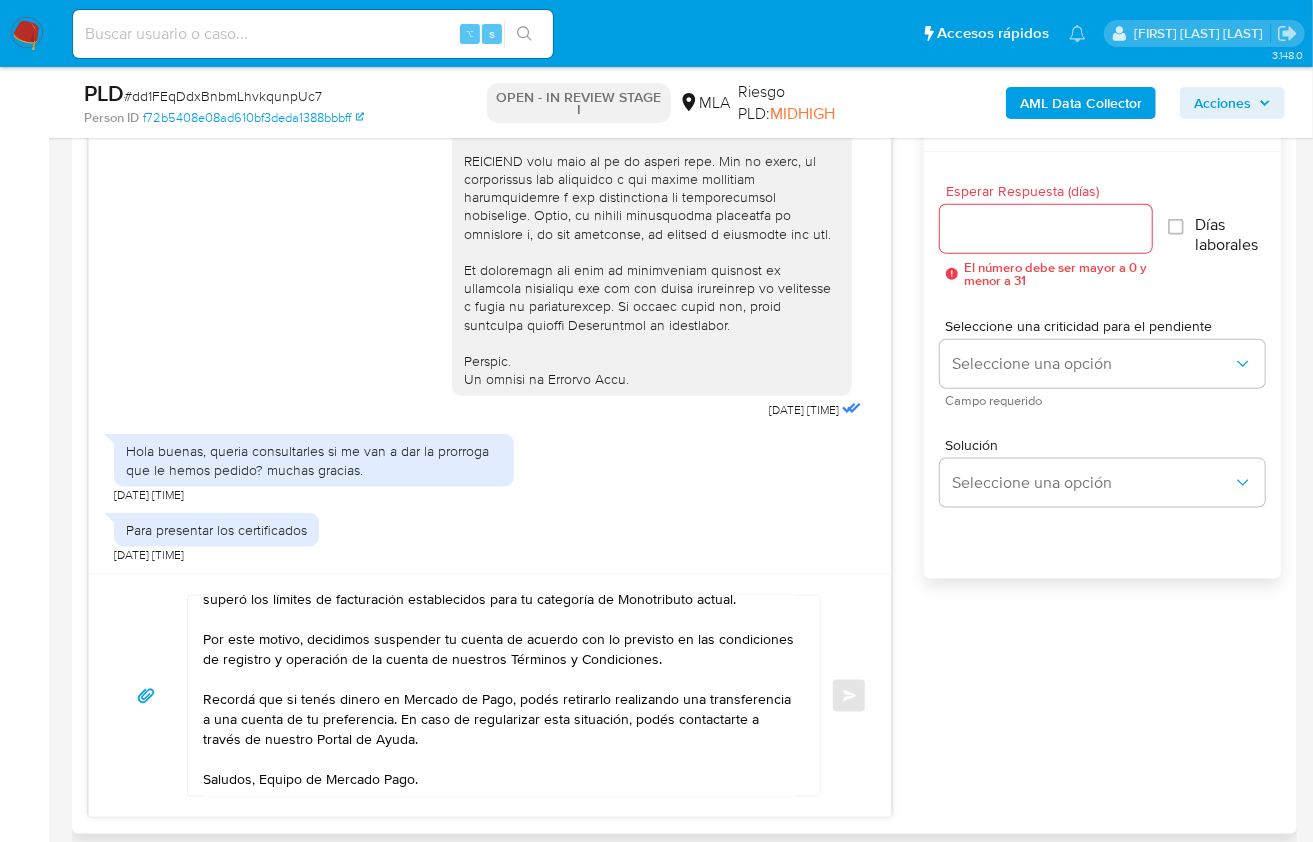 click on "Esperar Respuesta (días)" at bounding box center (1046, 229) 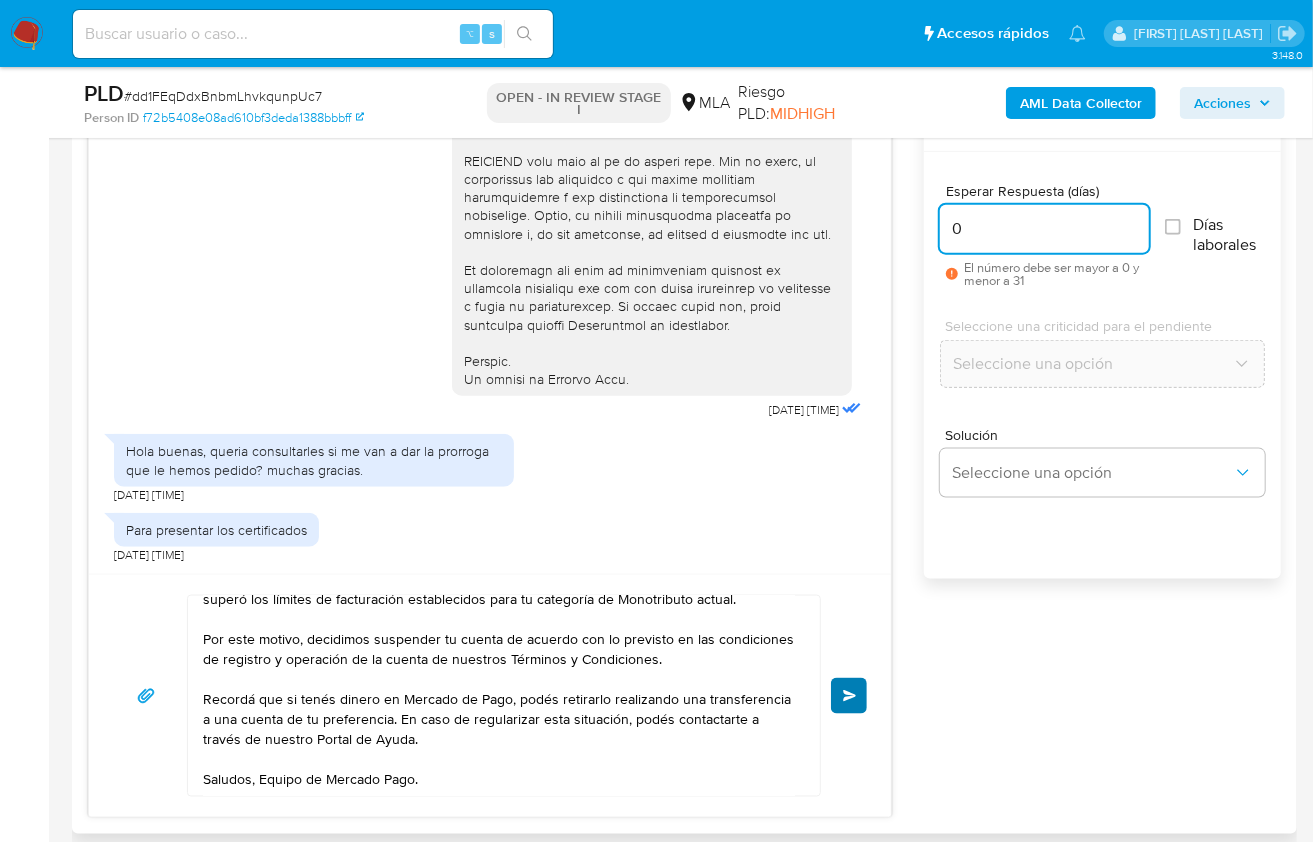 type on "0" 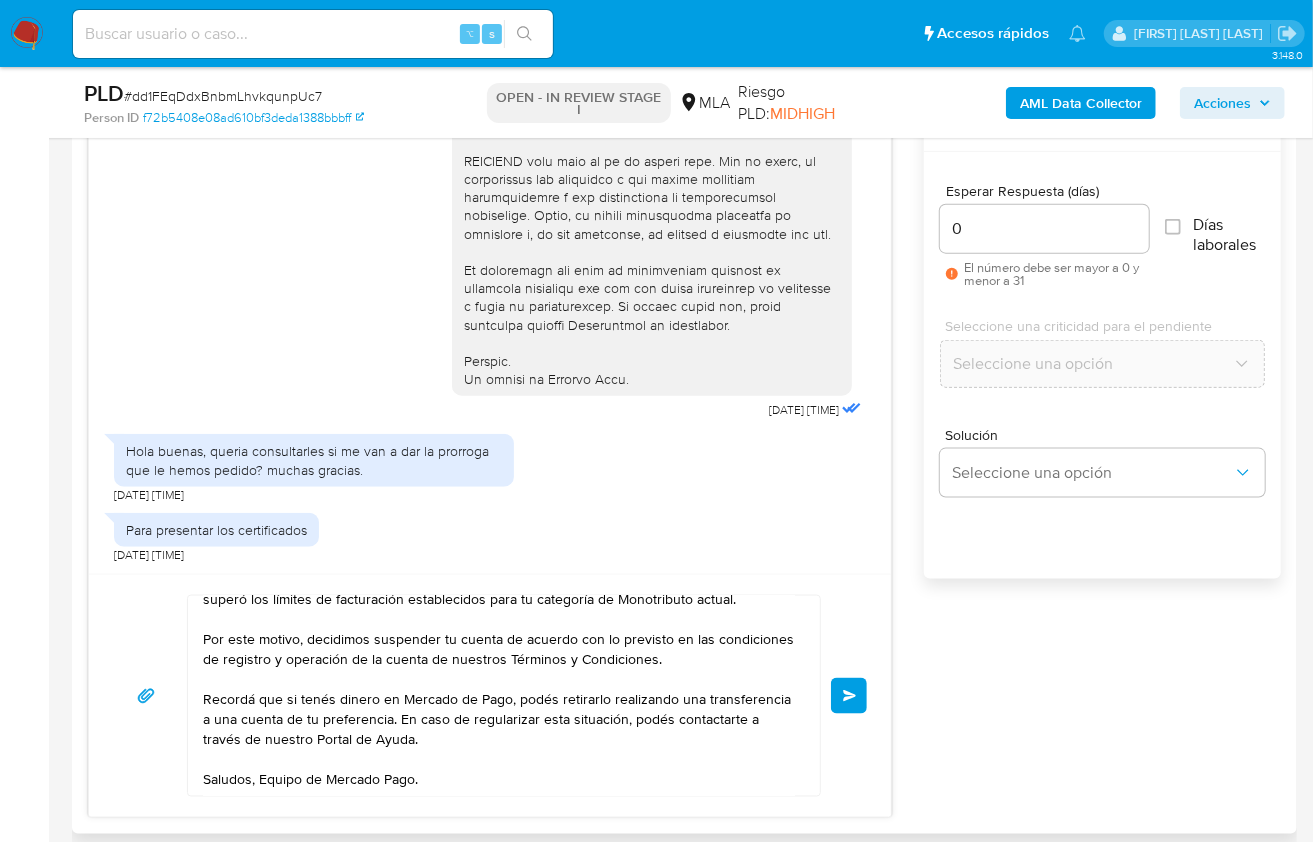 click on "Enviar" at bounding box center (850, 696) 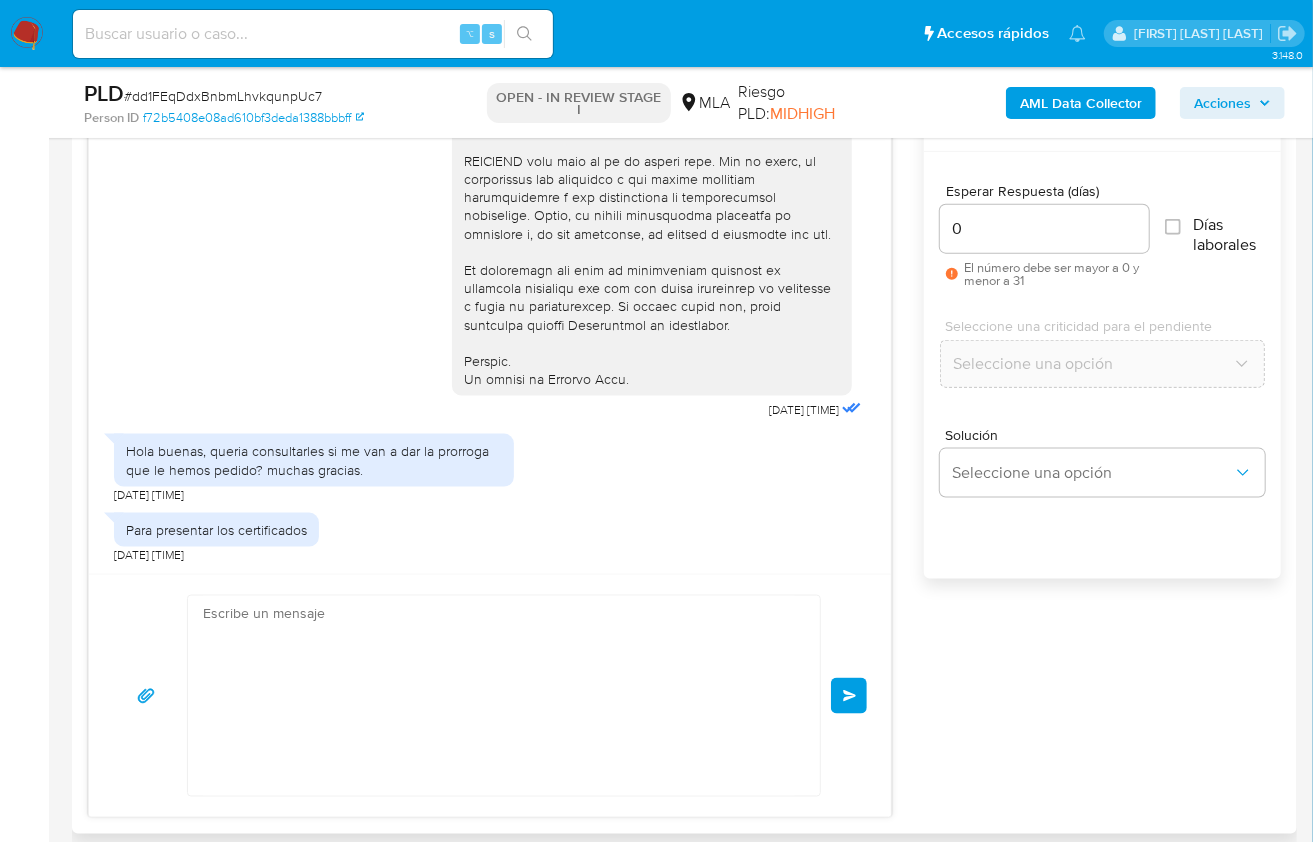click on "Hola Jonathan,
Muchas gracias por la respuesta.
Analizamos tu caso y verificamos que la operatoria canalizada en tu cuenta de Mercado Pago superó los límites de facturación establecidos para tu categoría de Monotributo actual.
Por este motivo, decidimos suspender tu cuenta de acuerdo con lo previsto en las condiciones de registro y operación de la cuenta de nuestros Términos y Condiciones.
Recordá que si tenés dinero en Mercado de Pago, podés retirarlo realizando una transferencia a una cuenta de tu preferencia. En caso de regularizar esta situación, podés contactarte a través de nuestro Portal de Ayuda.
Saludos, Equipo de Mercado Pago.
Enviar" at bounding box center [490, 696] 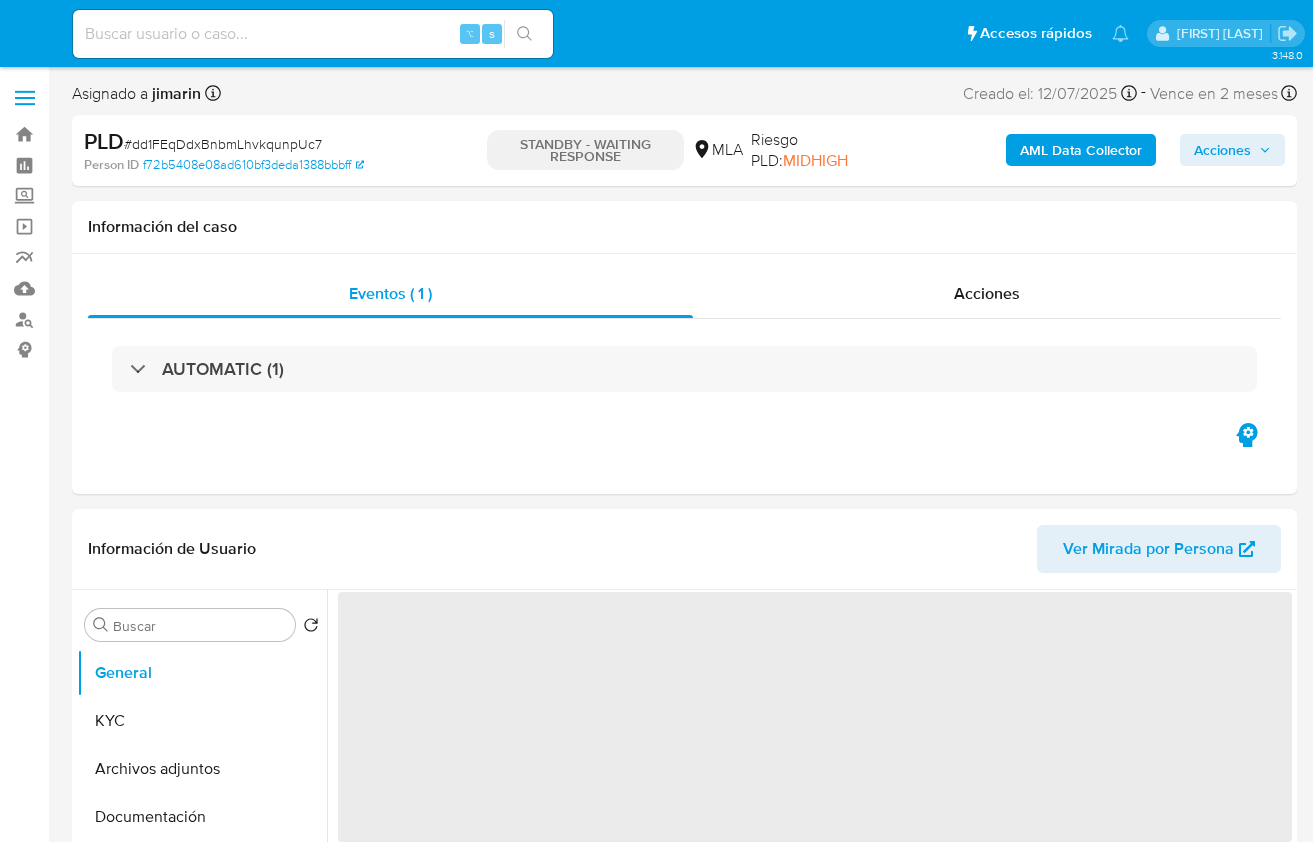 select on "10" 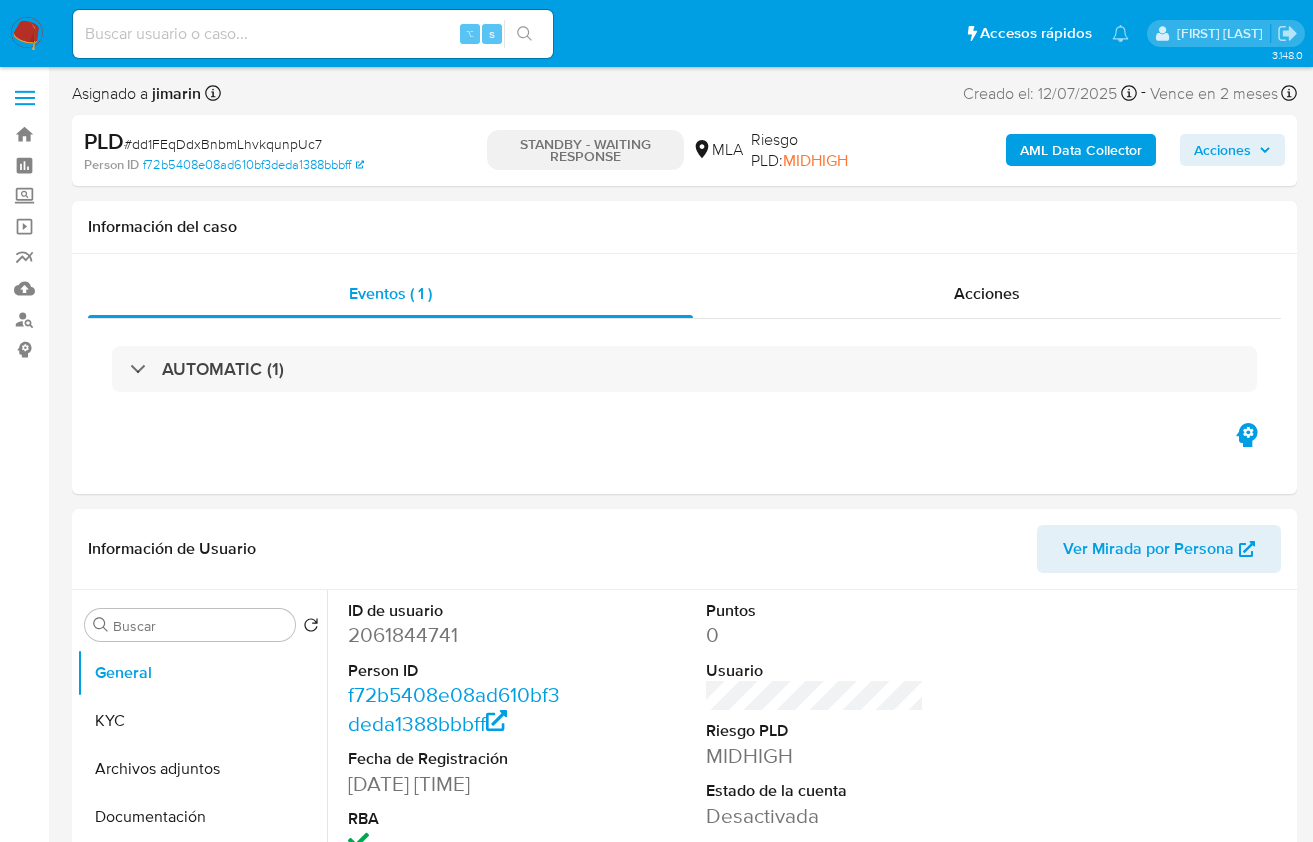 scroll, scrollTop: 0, scrollLeft: 0, axis: both 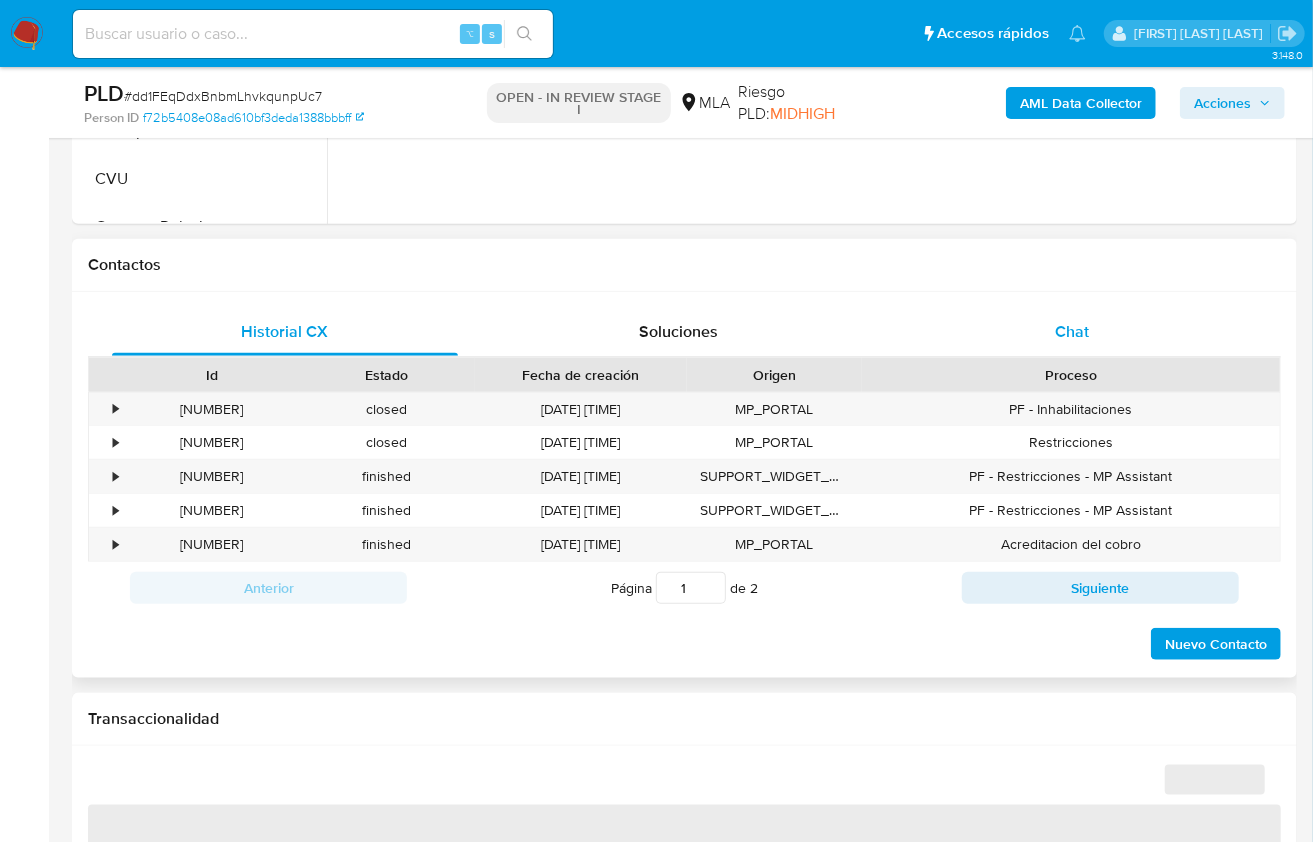 select on "10" 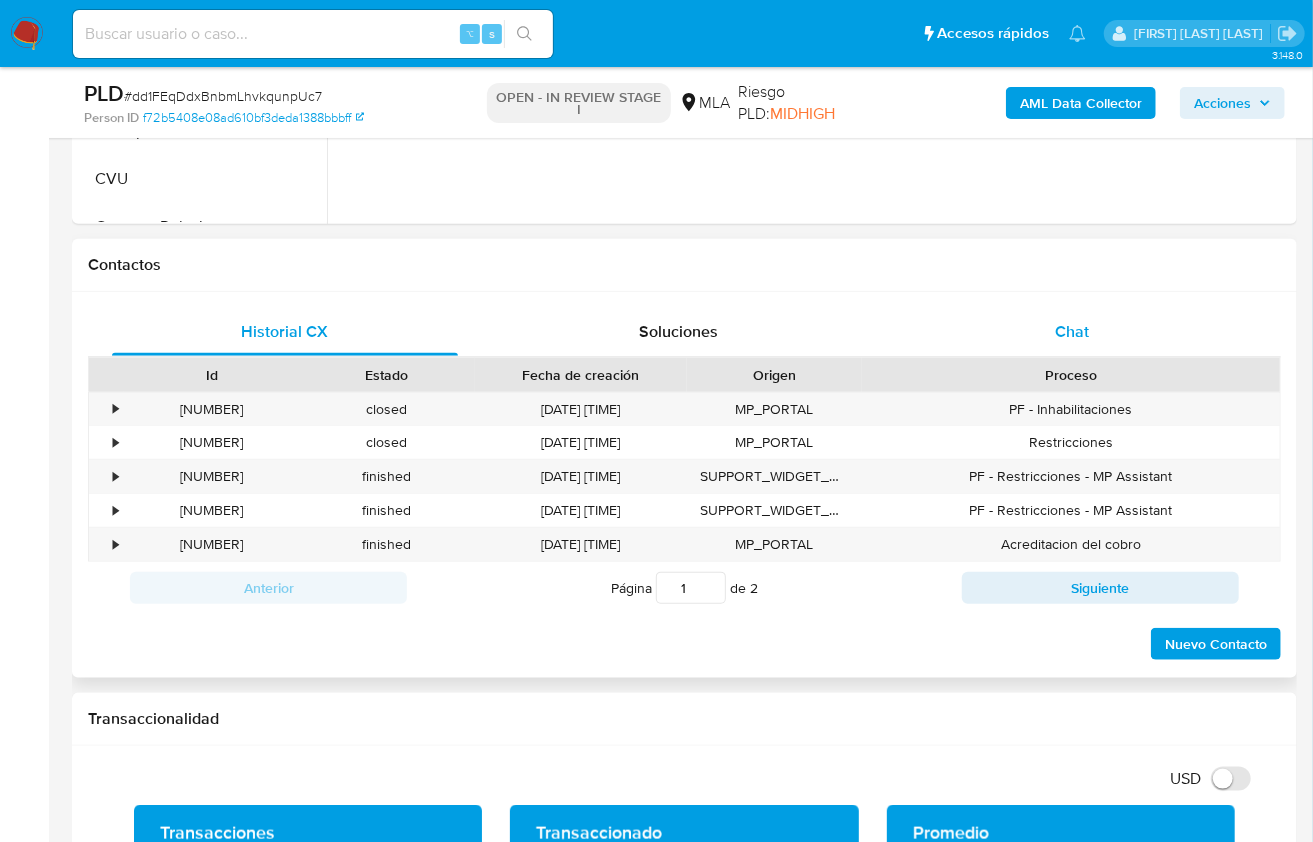 click on "Chat" at bounding box center (1072, 332) 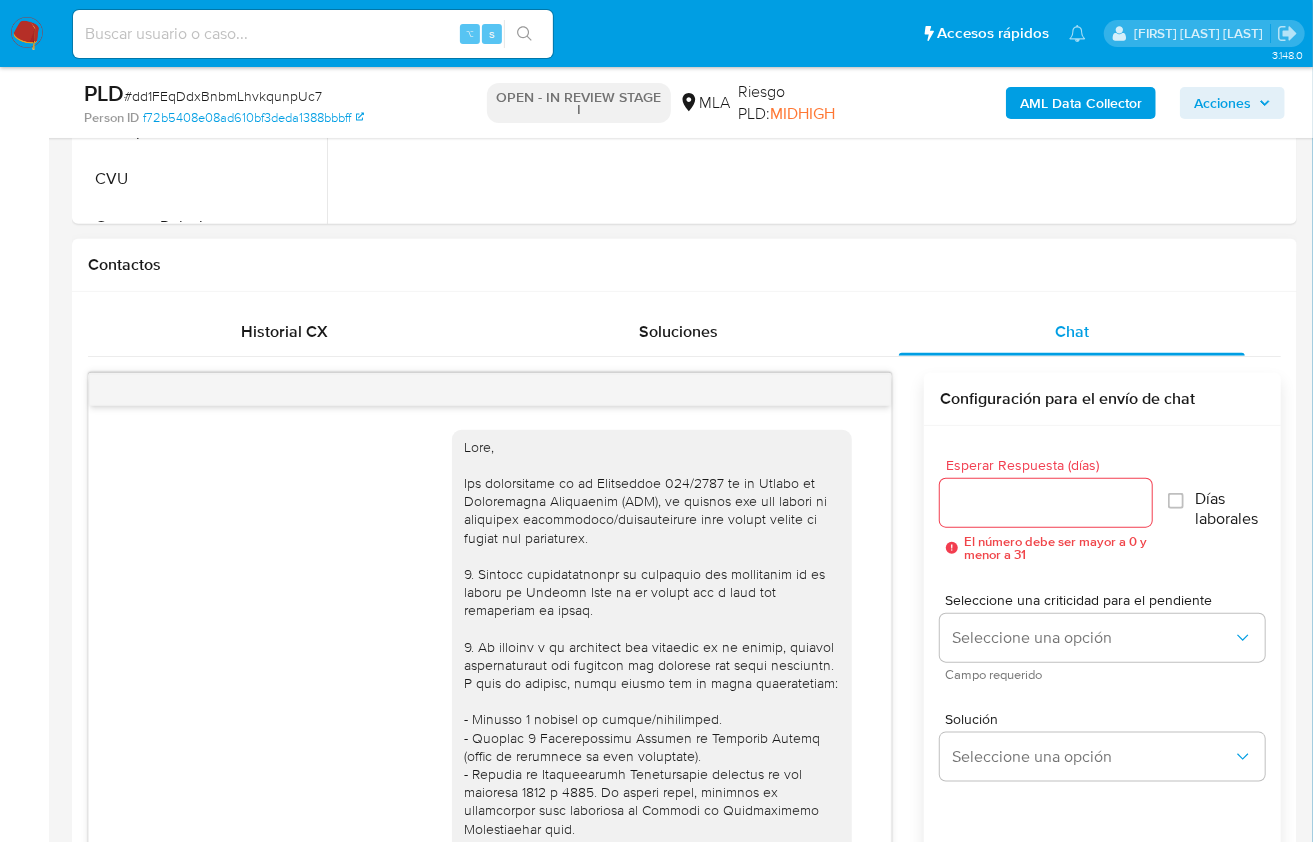 scroll, scrollTop: 1251, scrollLeft: 0, axis: vertical 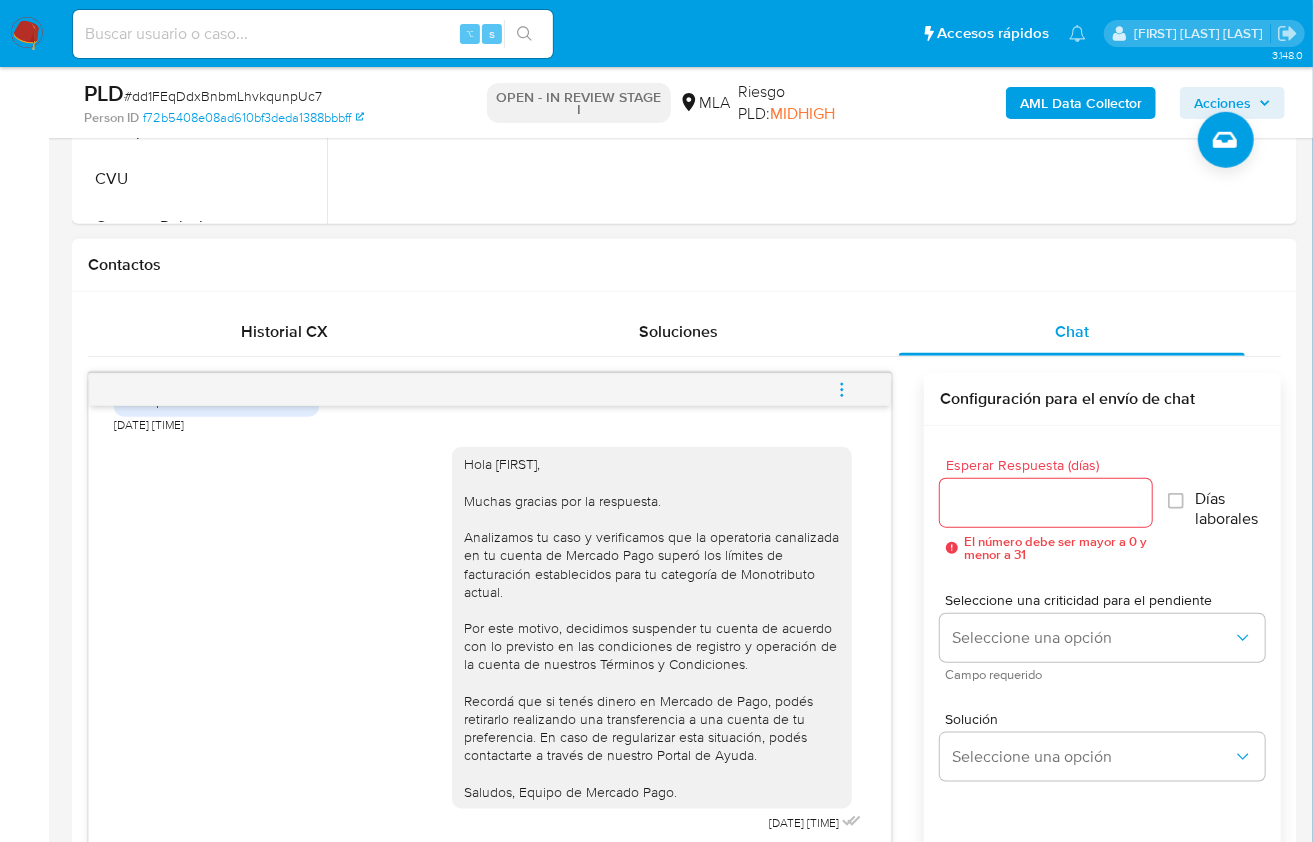 click at bounding box center (842, 390) 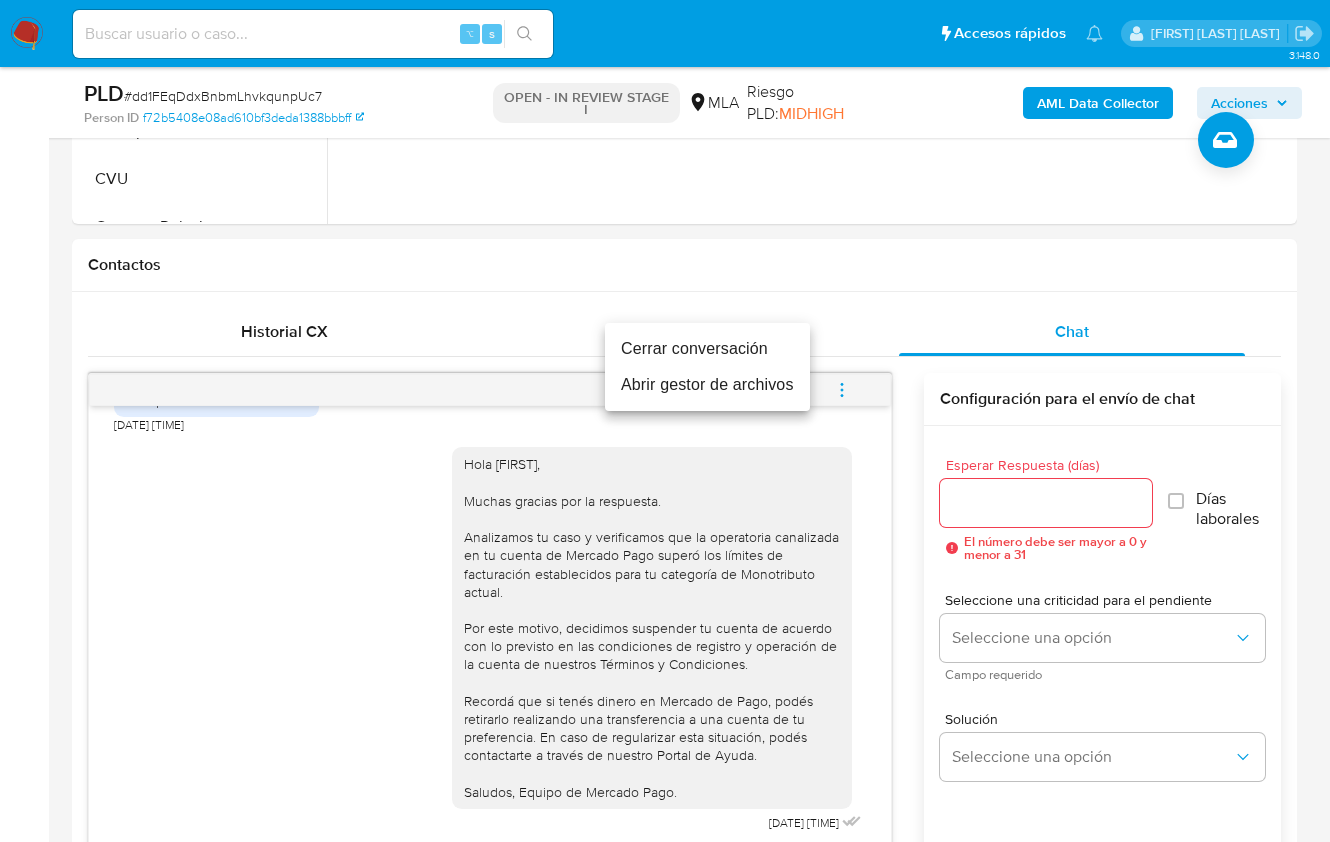 click on "Cerrar conversación" at bounding box center (707, 349) 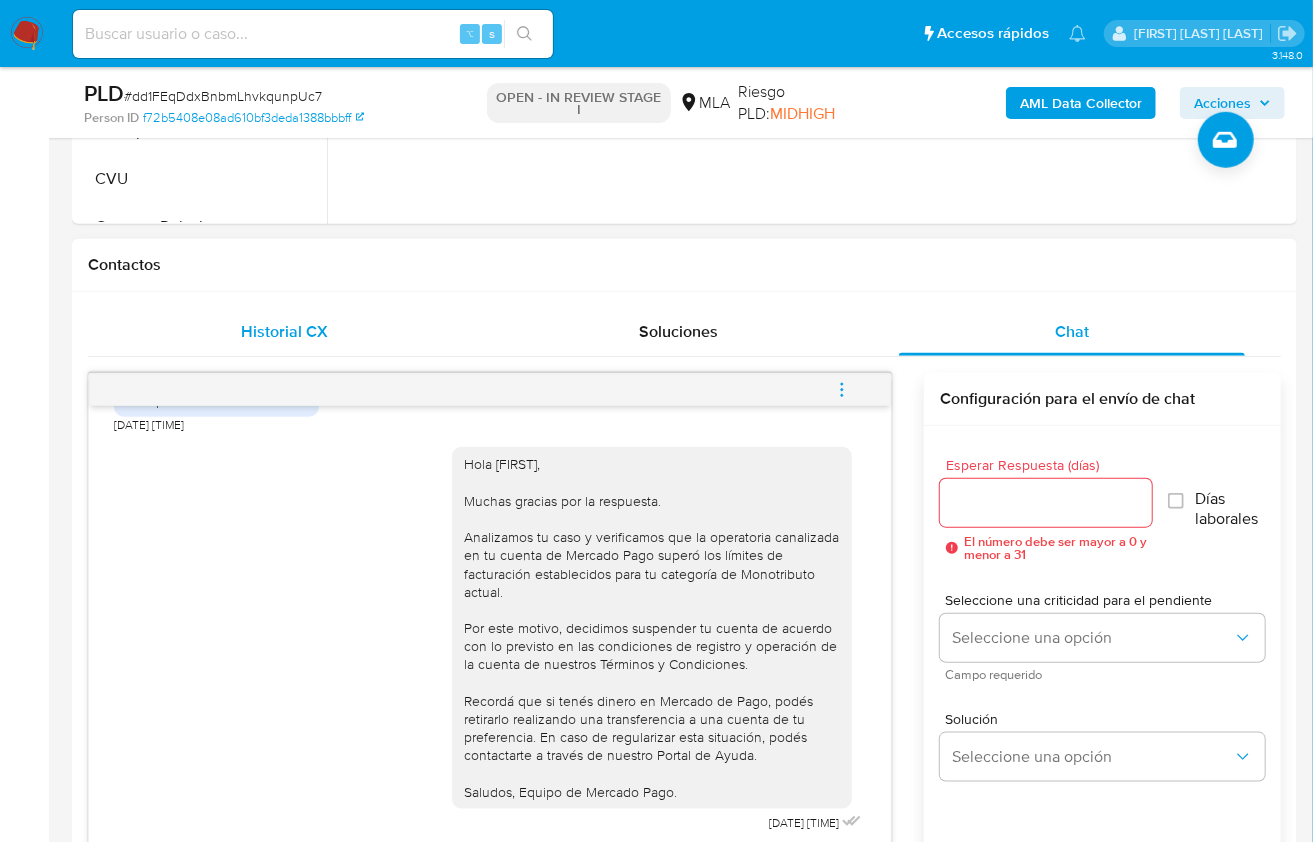 click on "Historial CX" at bounding box center (285, 332) 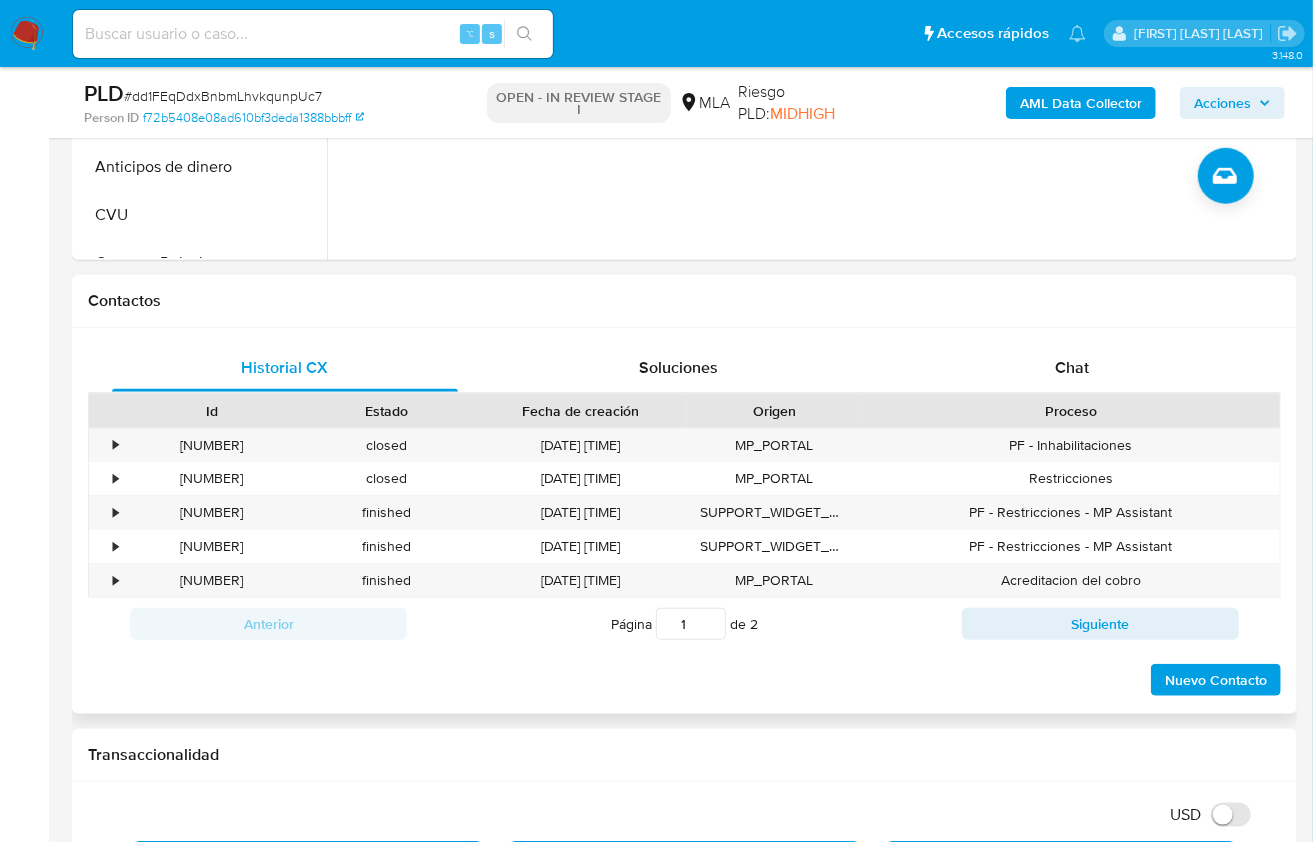 scroll, scrollTop: 467, scrollLeft: 0, axis: vertical 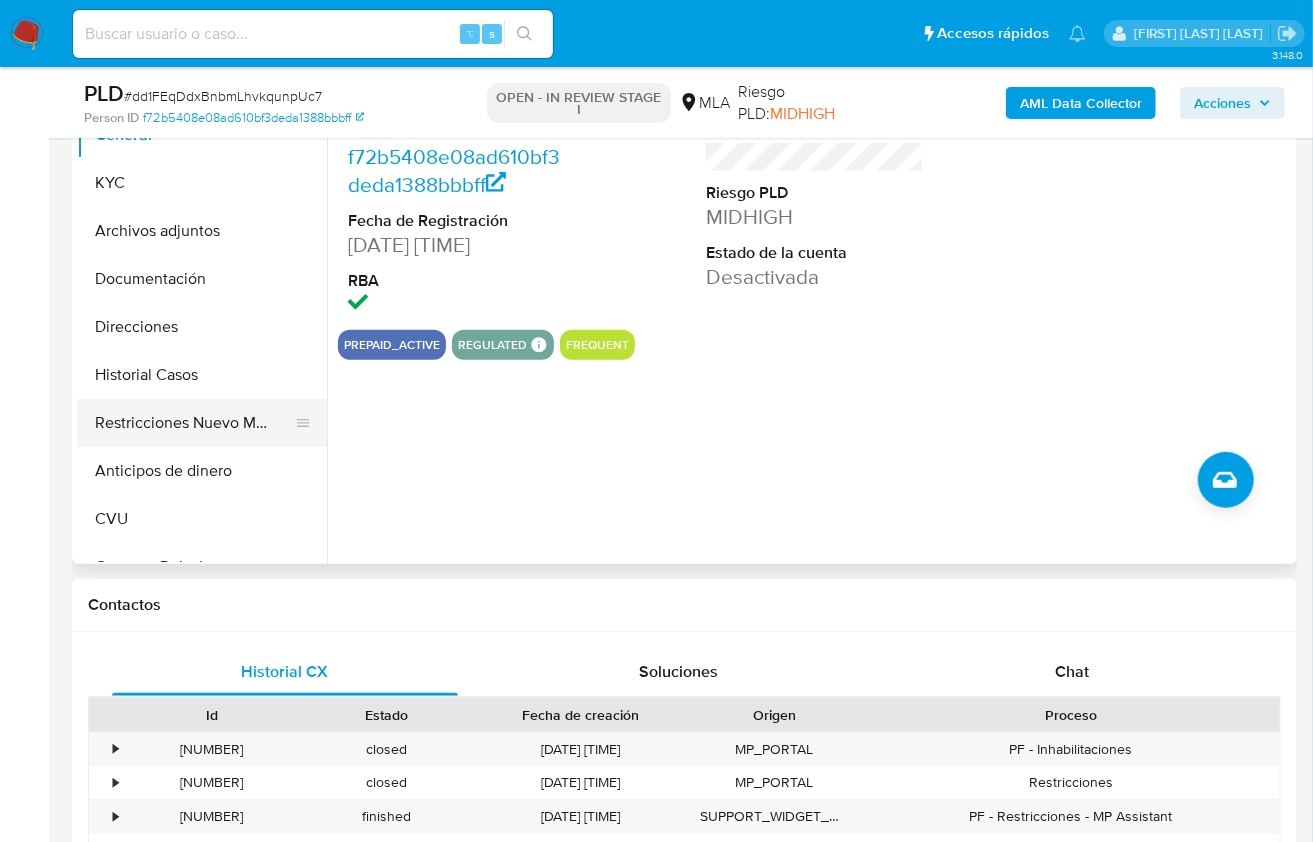 click on "Restricciones Nuevo Mundo" at bounding box center (194, 423) 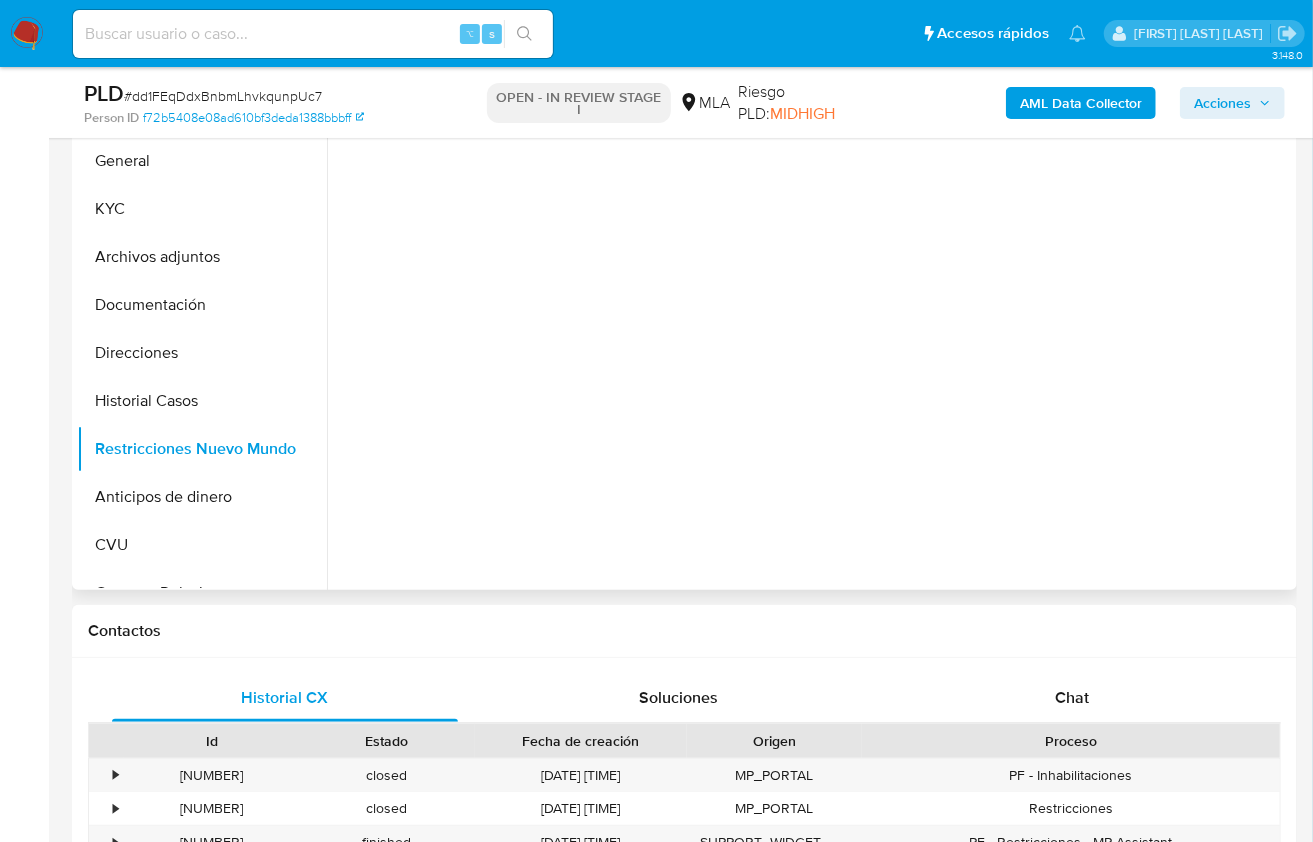 scroll, scrollTop: 435, scrollLeft: 0, axis: vertical 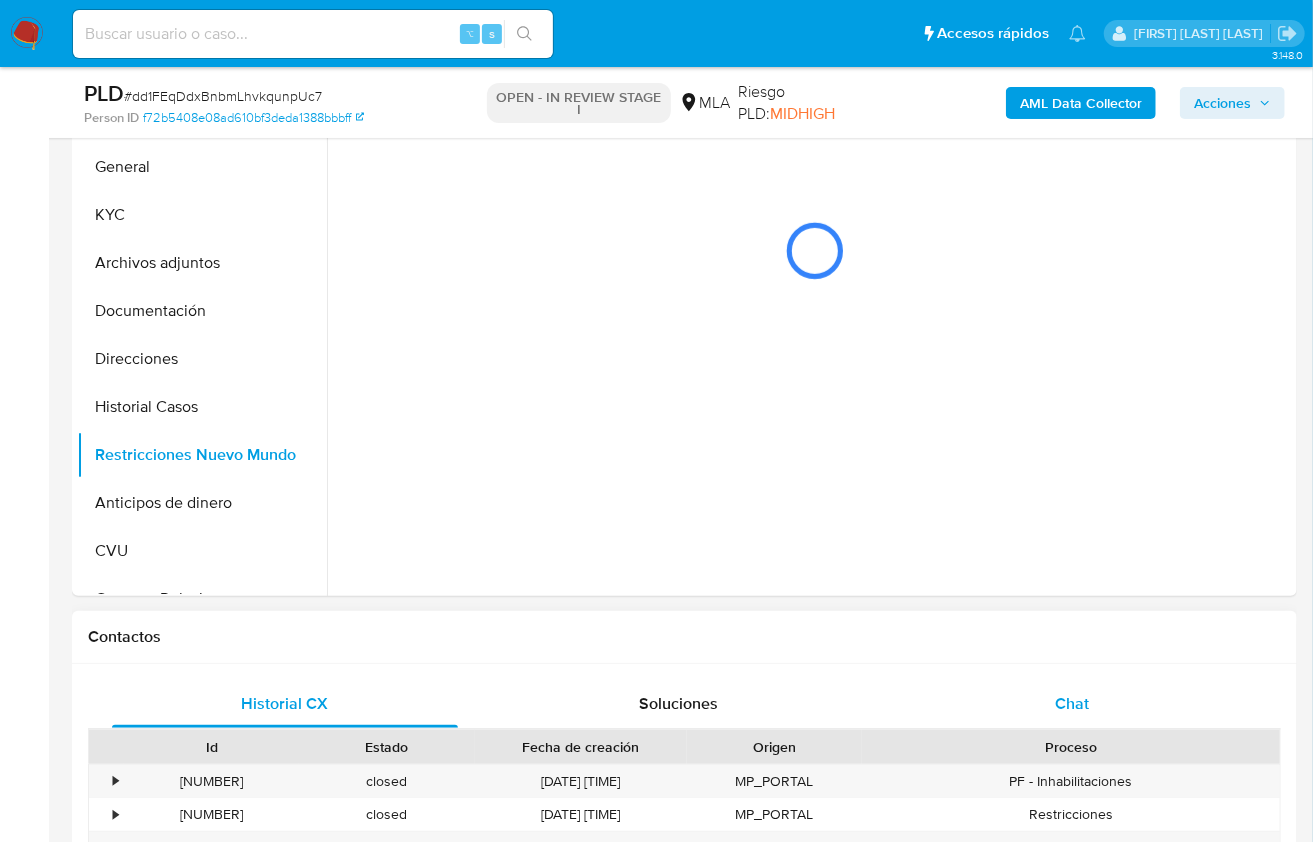 click on "Chat" at bounding box center (1072, 703) 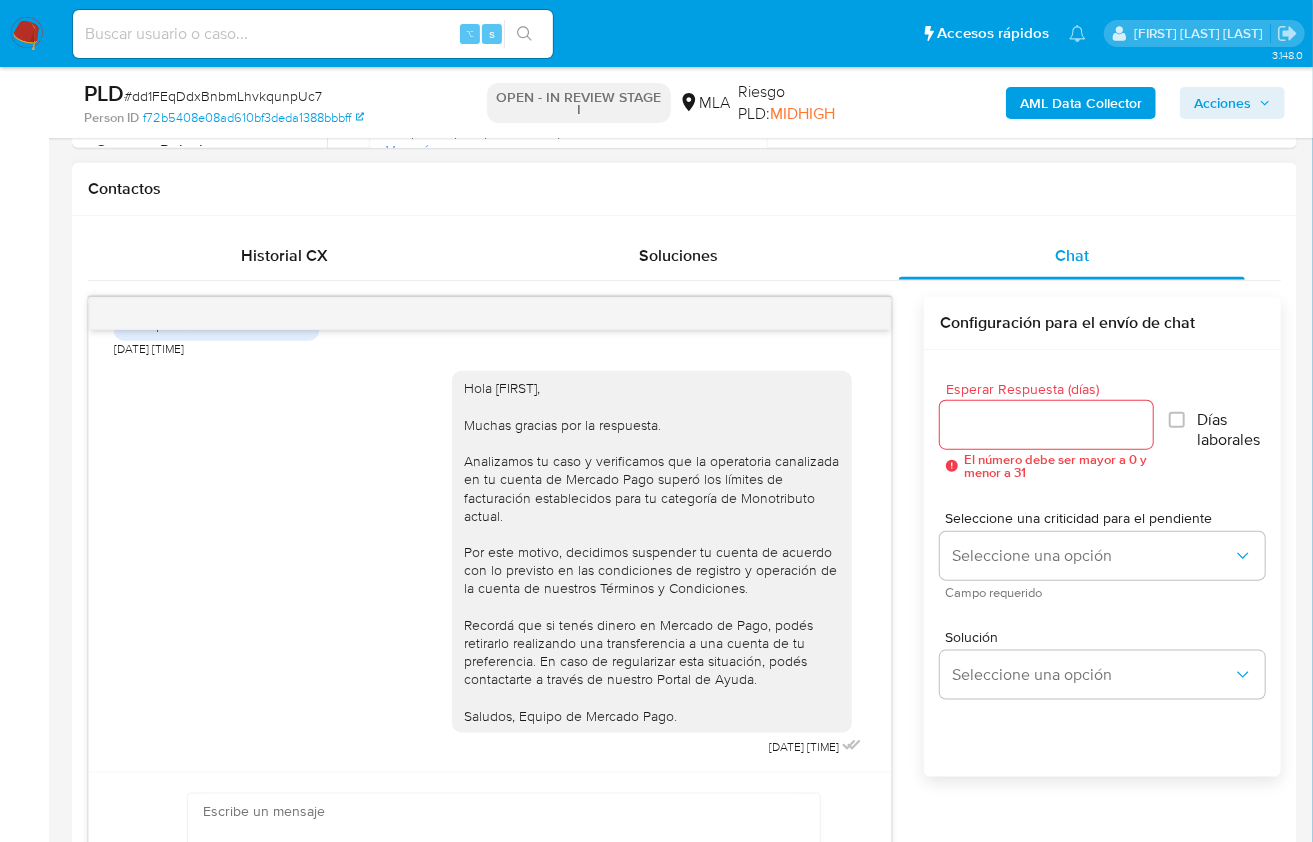 scroll, scrollTop: 395, scrollLeft: 0, axis: vertical 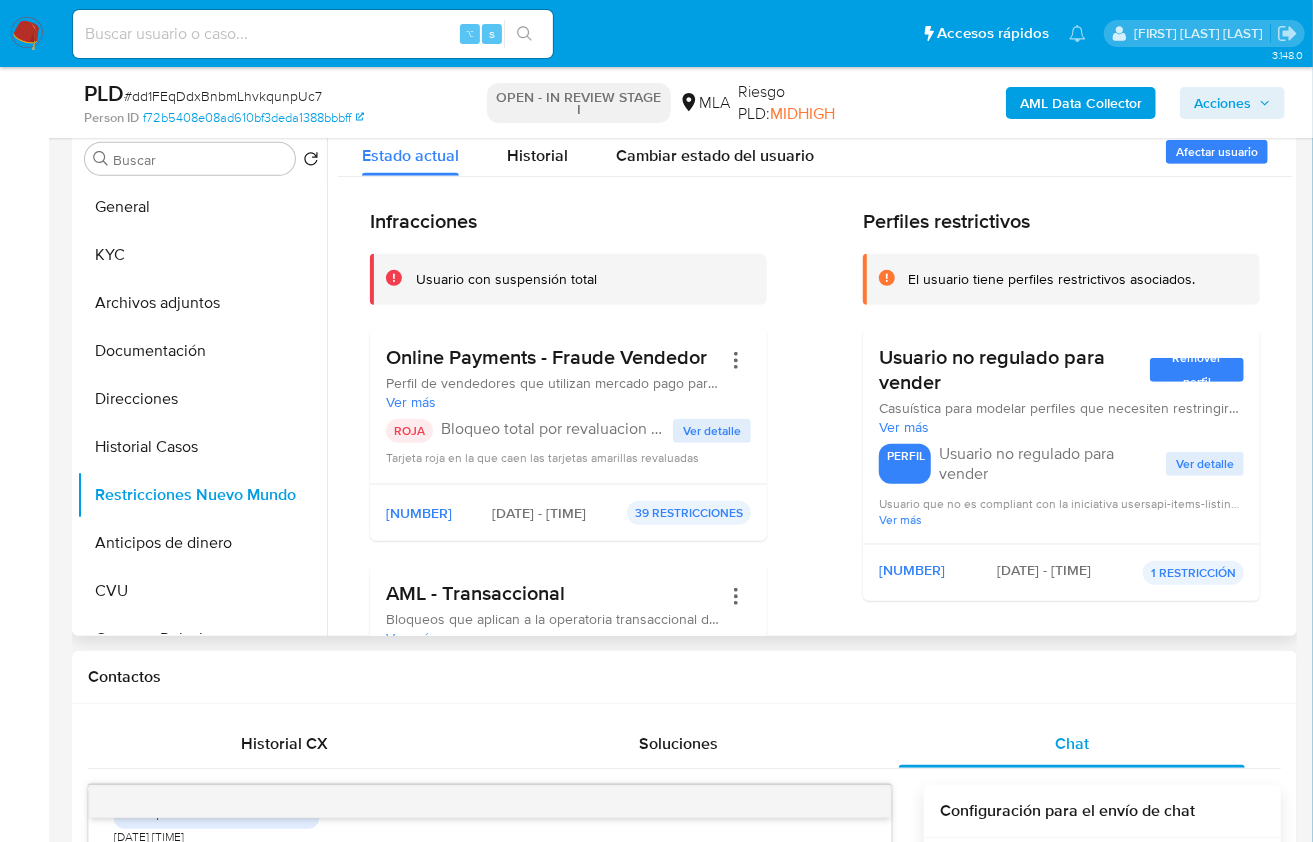 click on "Ver detalle" at bounding box center (712, 431) 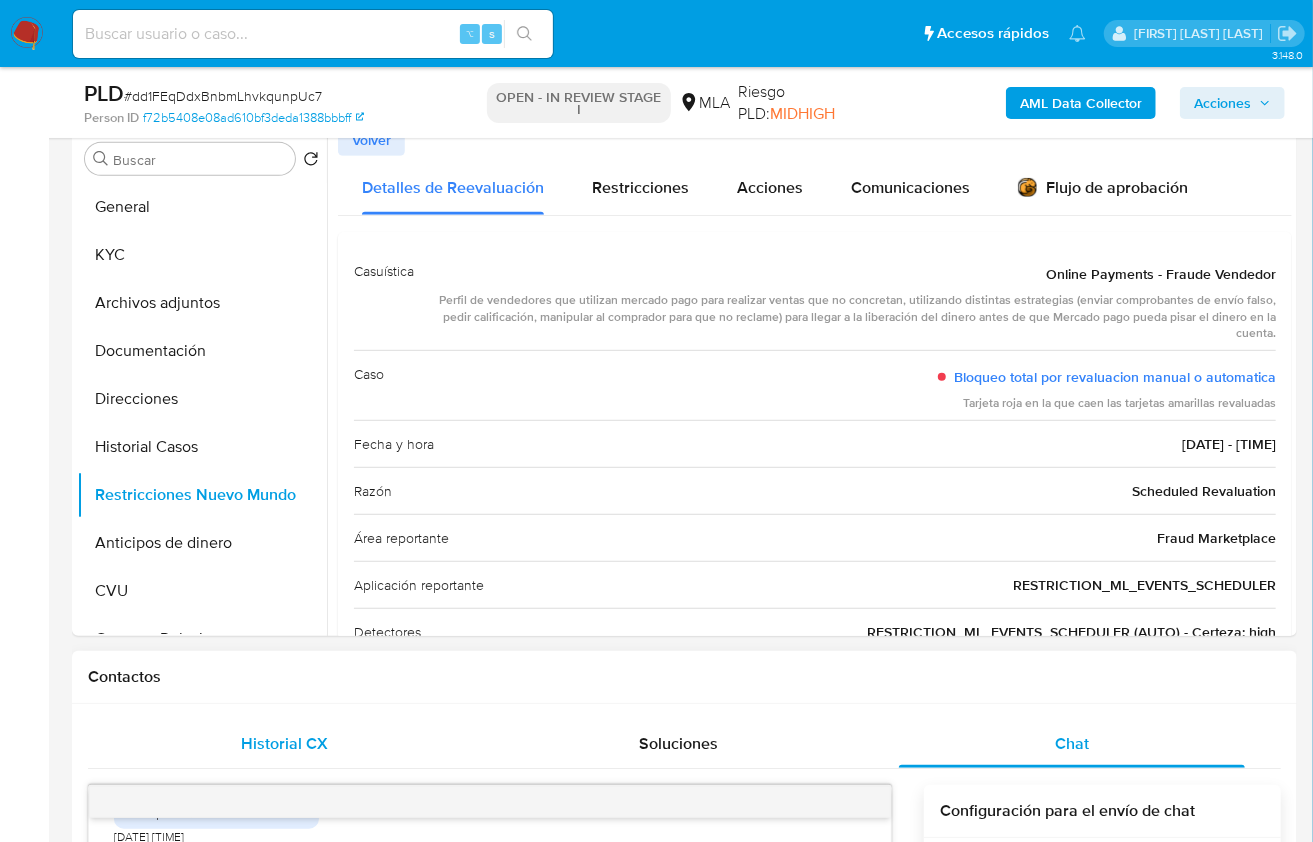 click on "Historial CX" at bounding box center [285, 744] 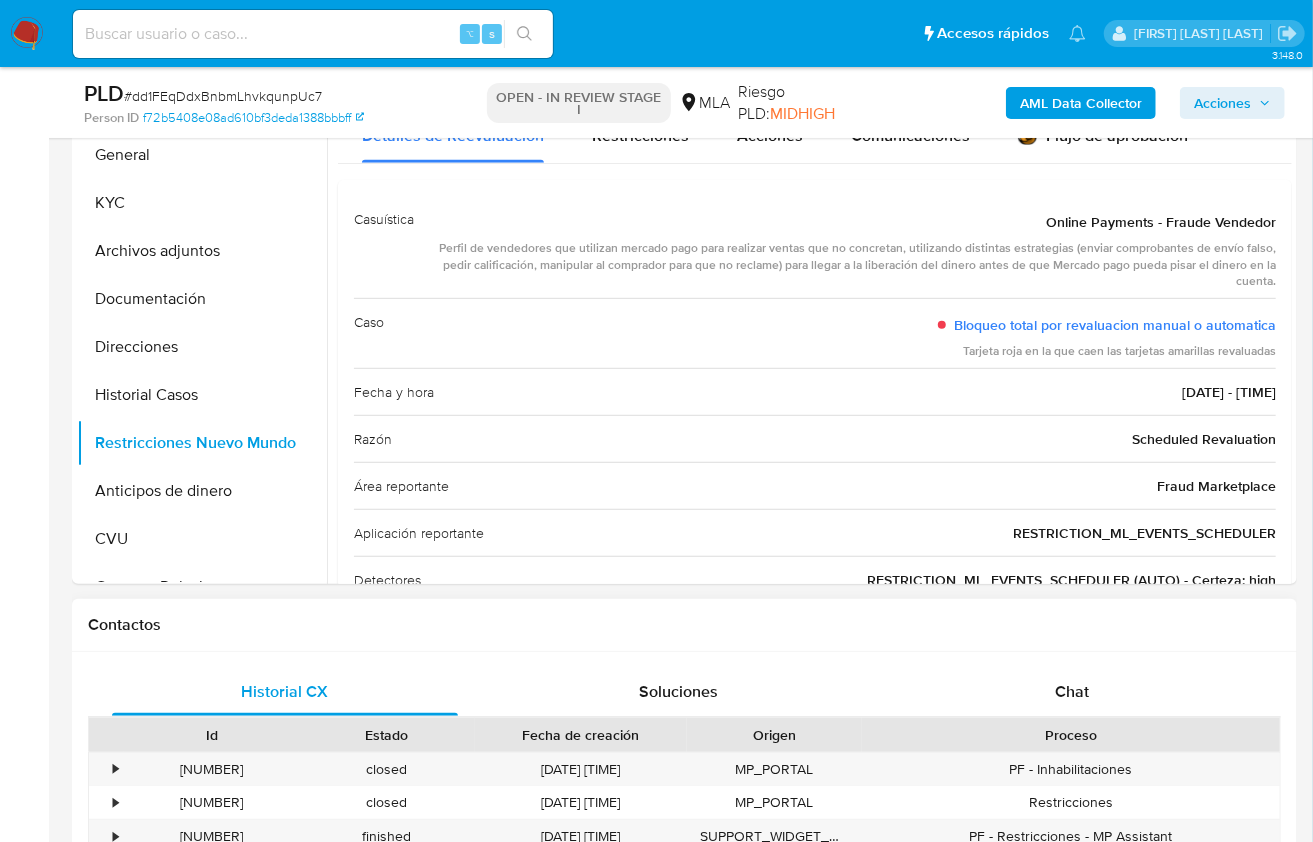 scroll, scrollTop: 722, scrollLeft: 0, axis: vertical 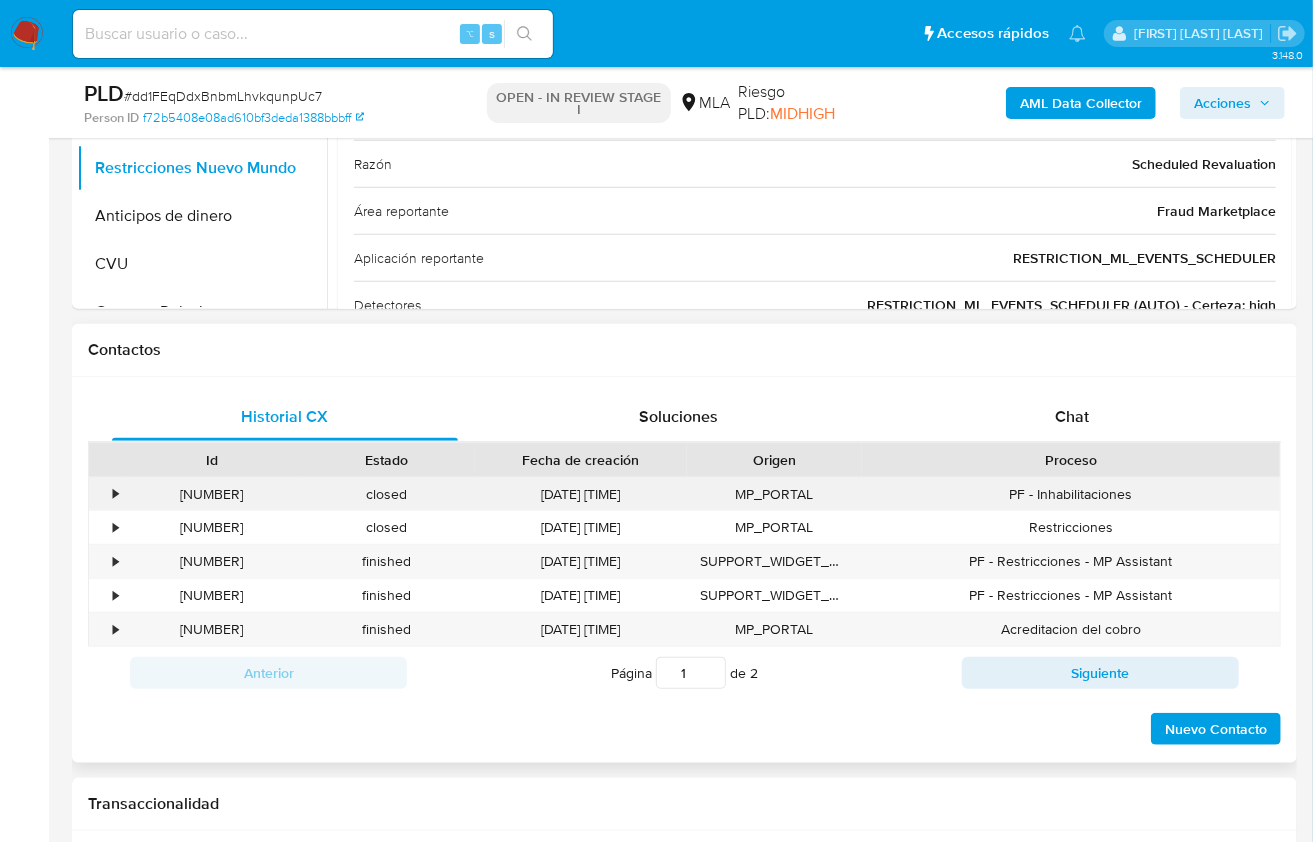 click on "396155286" at bounding box center [211, 494] 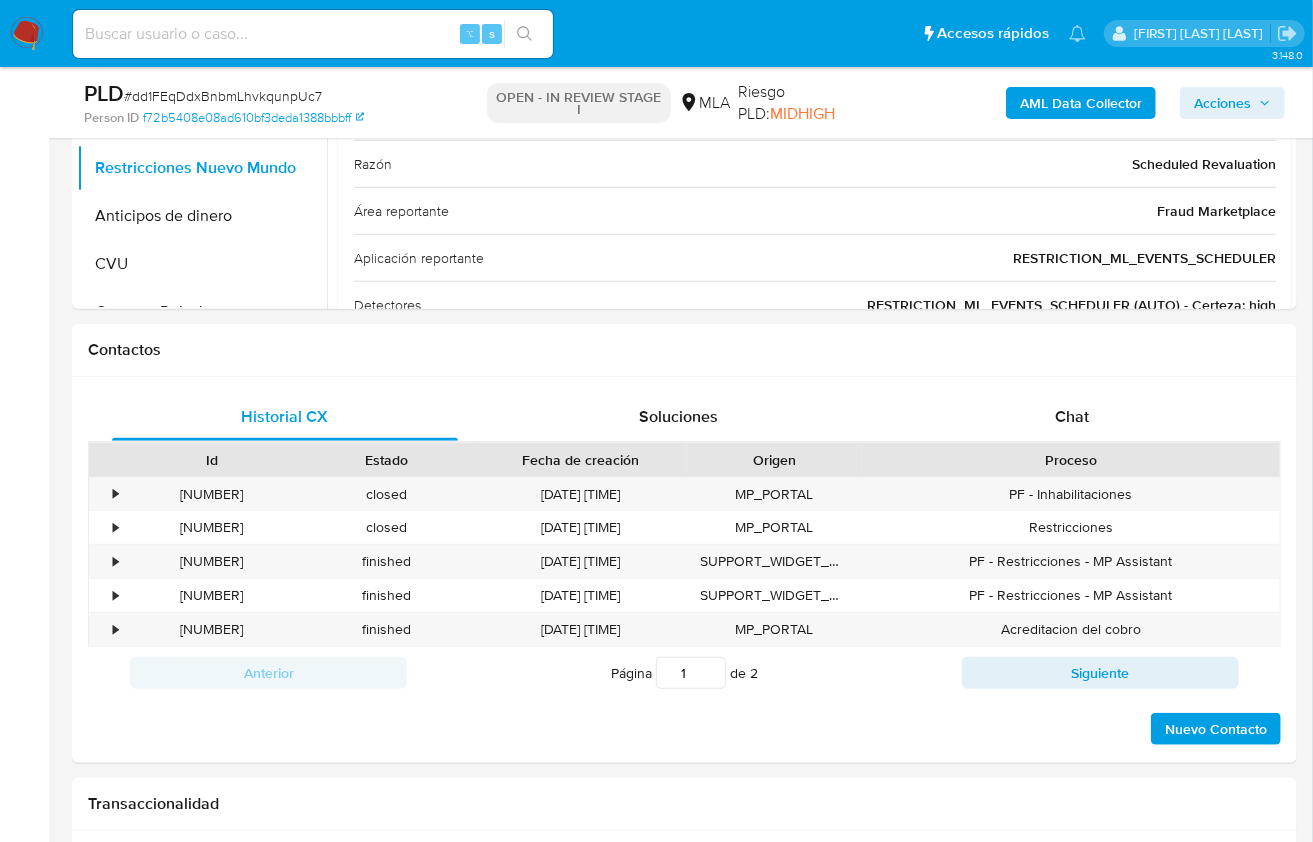 copy on "396155286" 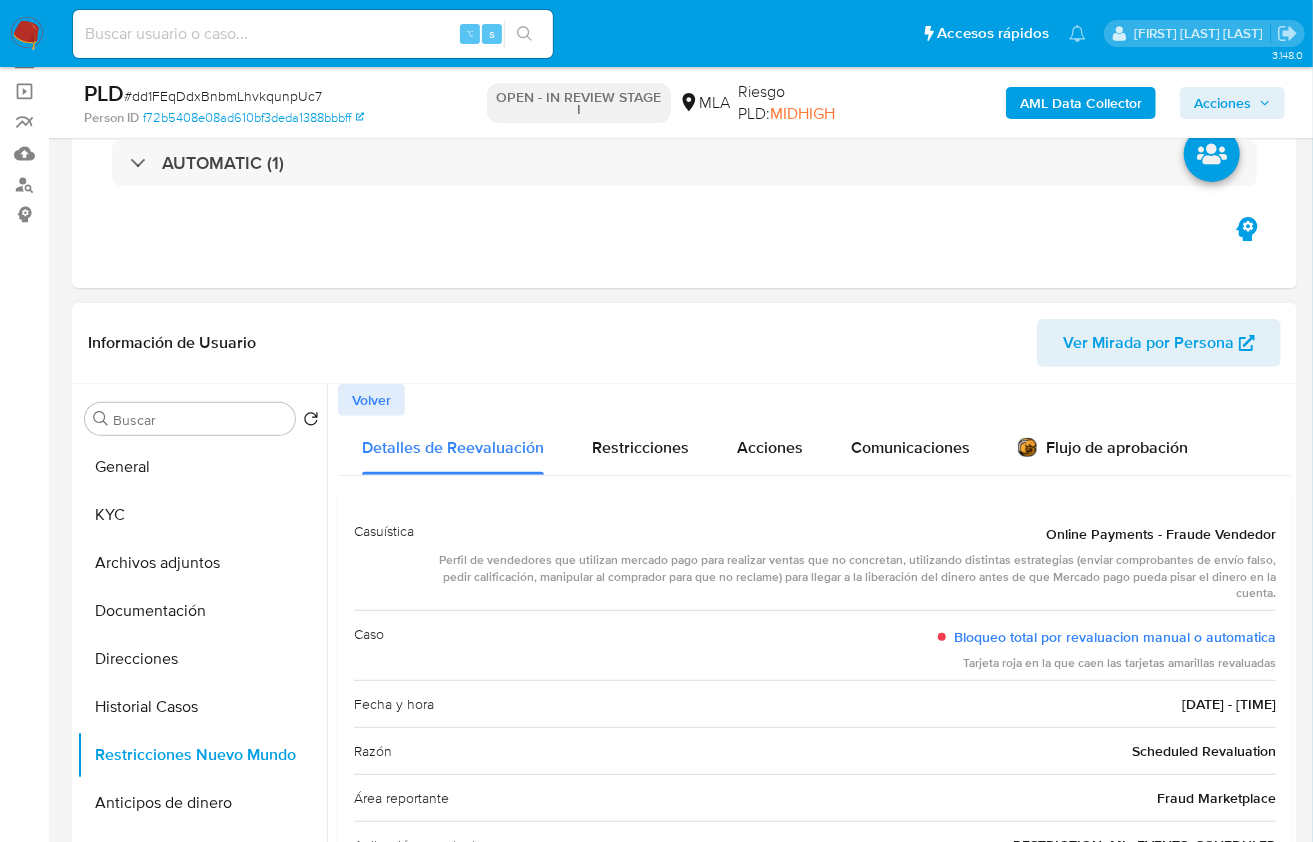 scroll, scrollTop: 133, scrollLeft: 0, axis: vertical 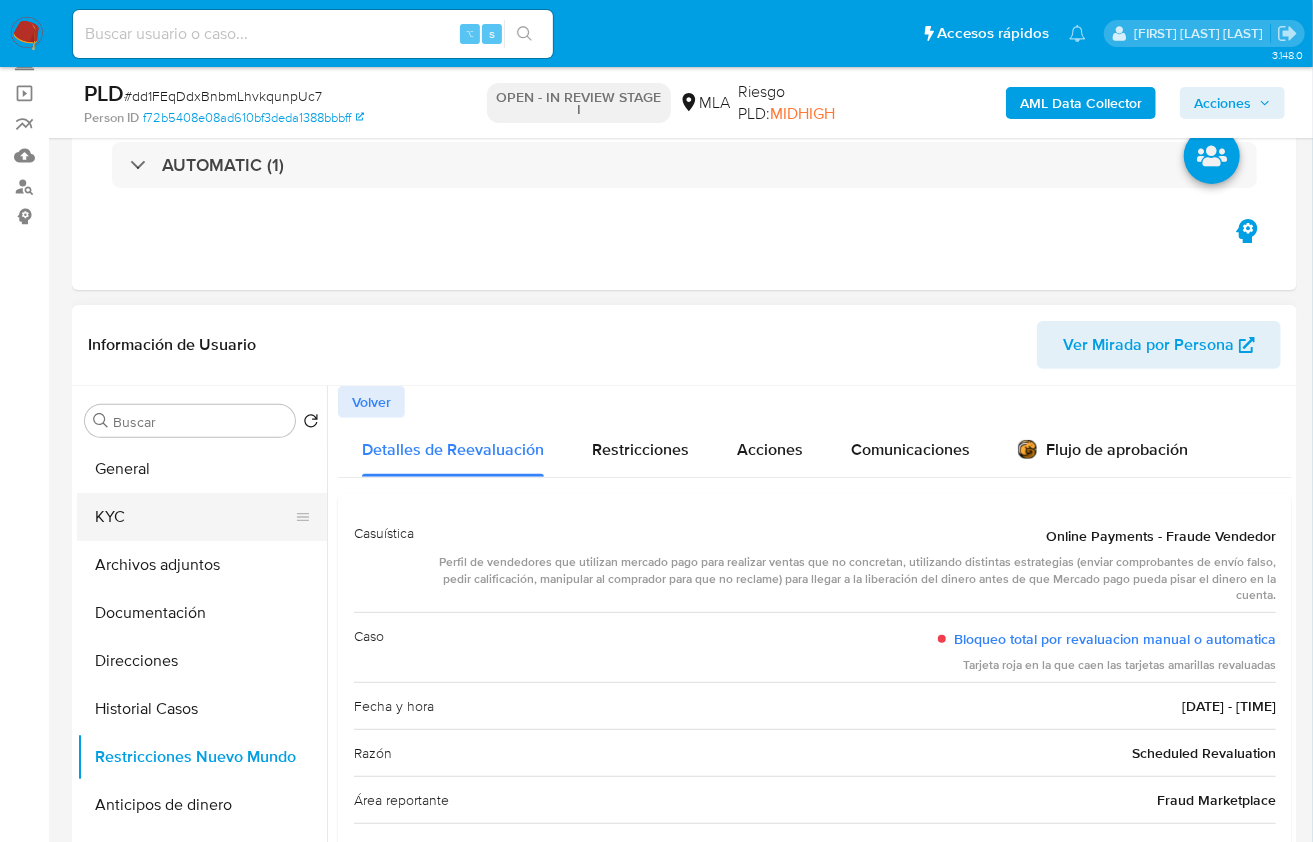 click on "KYC" at bounding box center (194, 517) 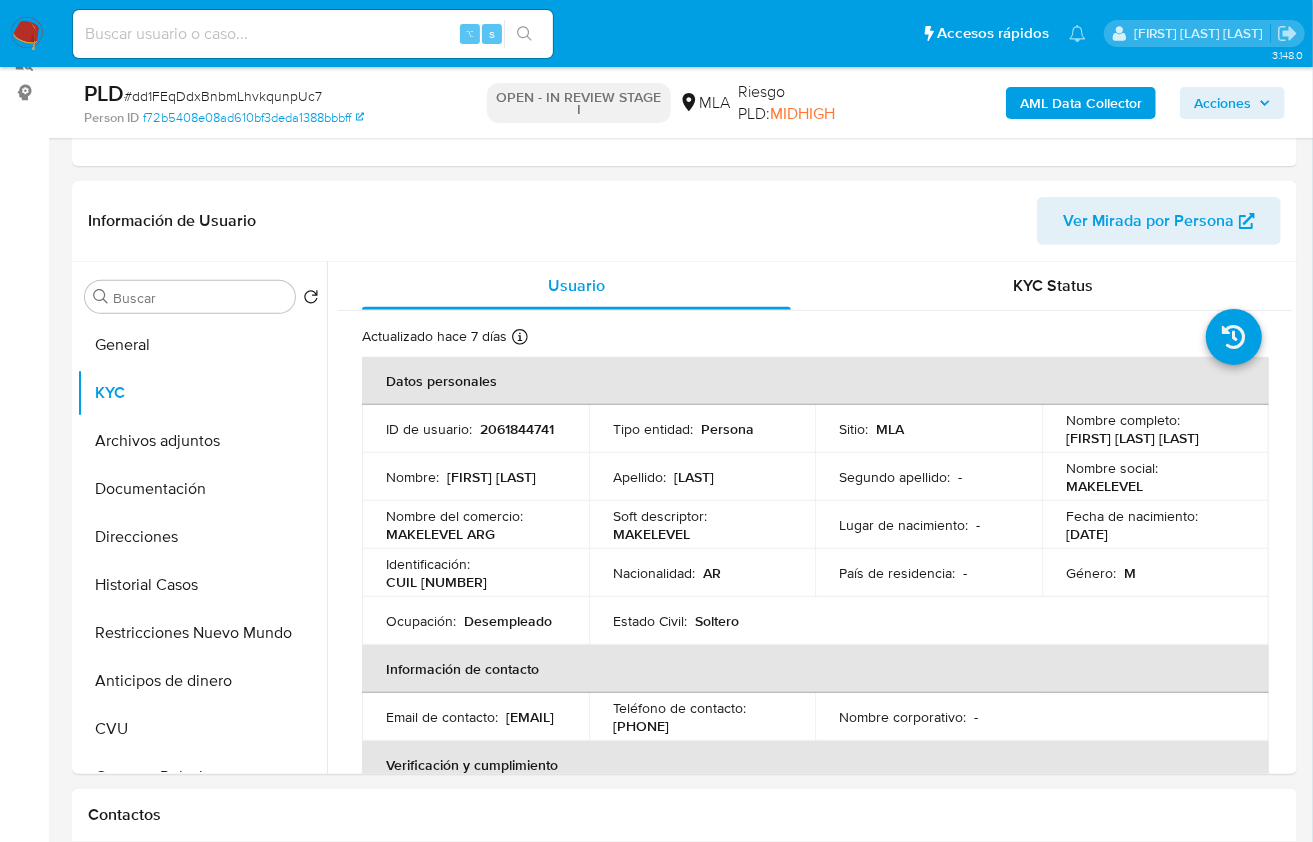 scroll, scrollTop: 571, scrollLeft: 0, axis: vertical 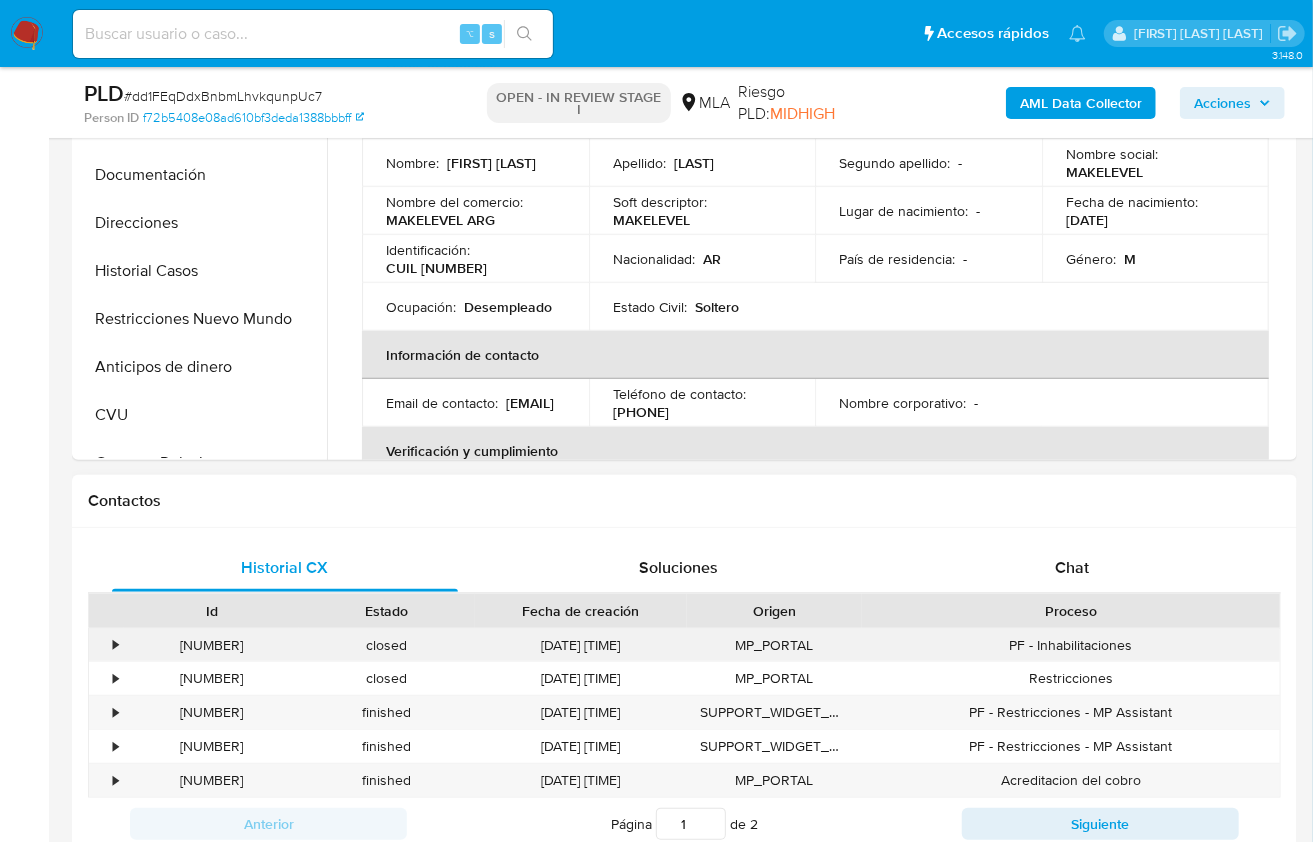 click on "396155286" at bounding box center (211, 645) 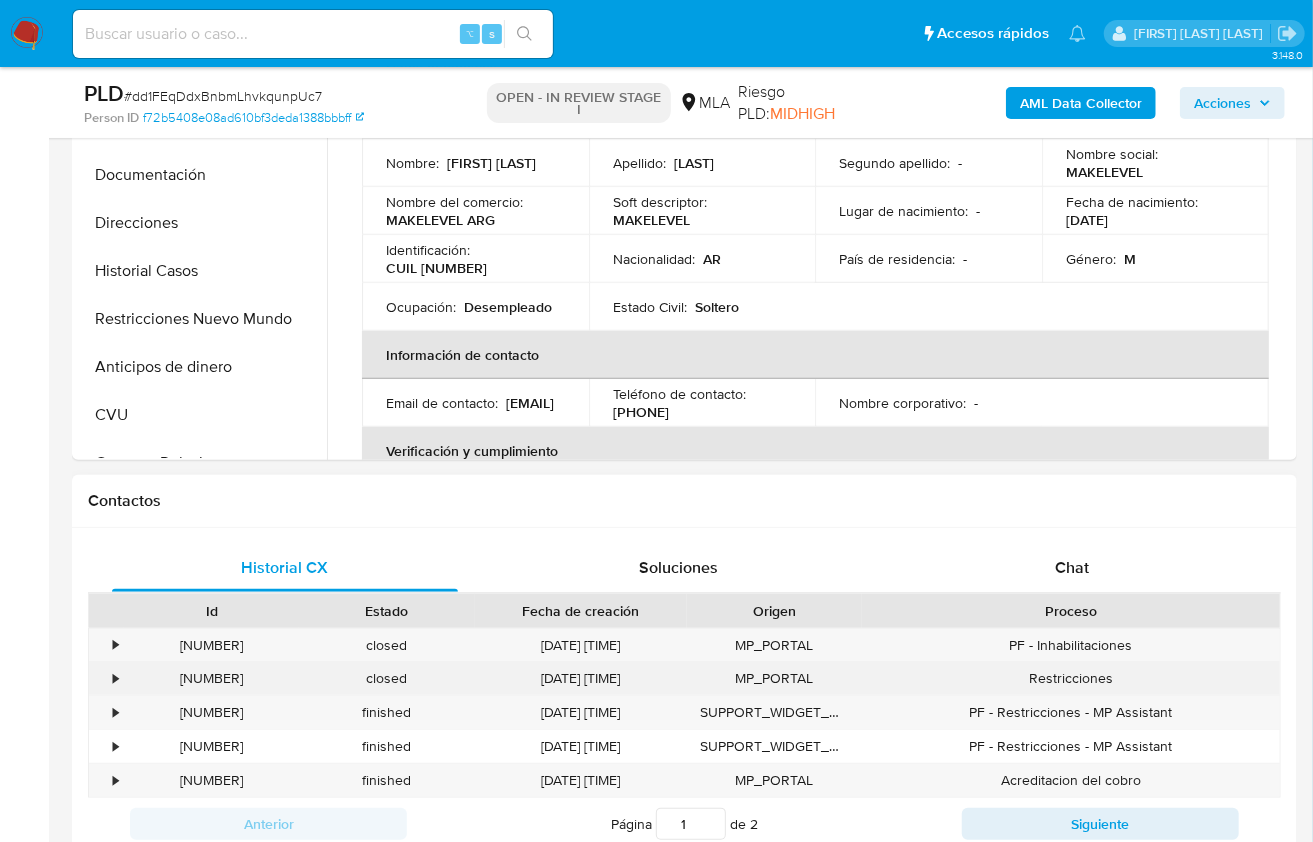click on "393137924" at bounding box center (211, 678) 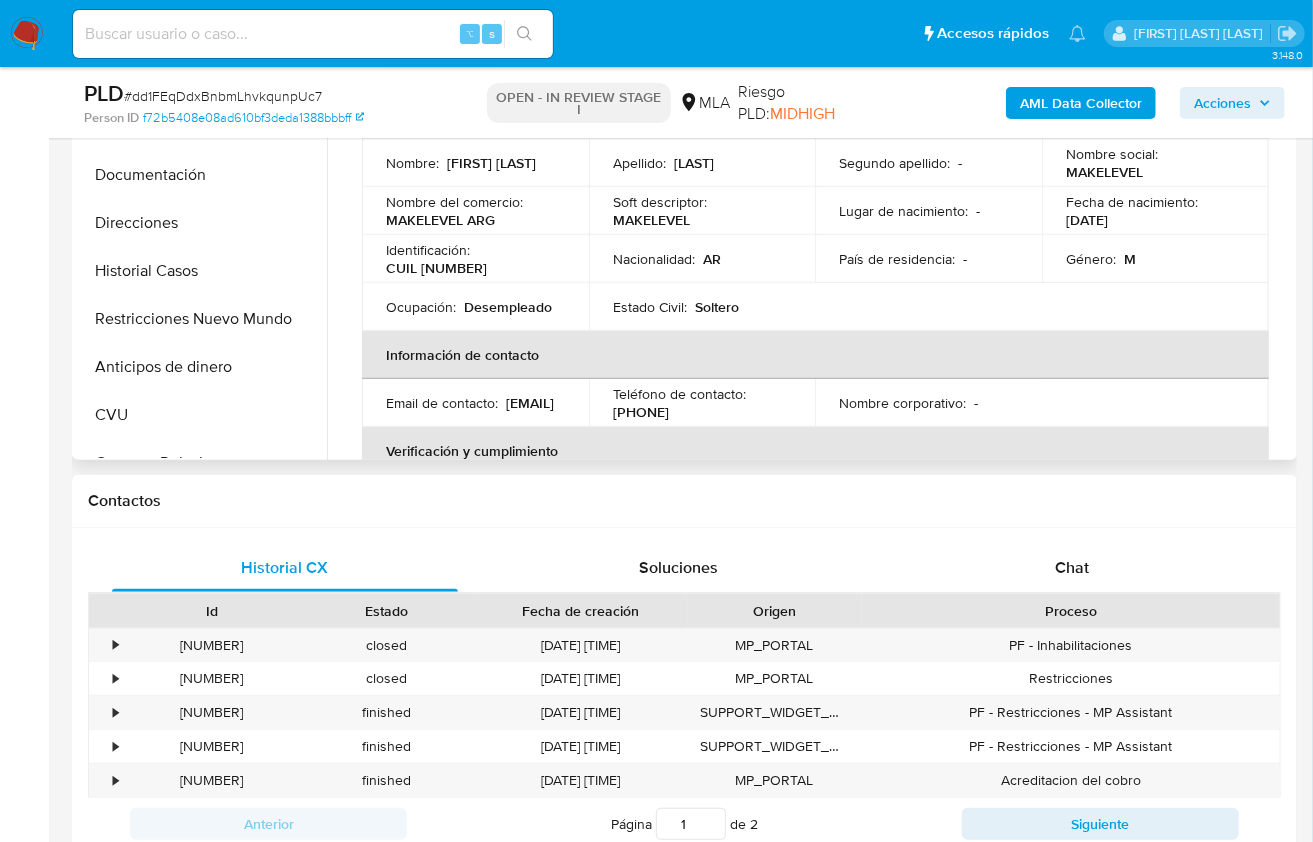 copy on "393137924" 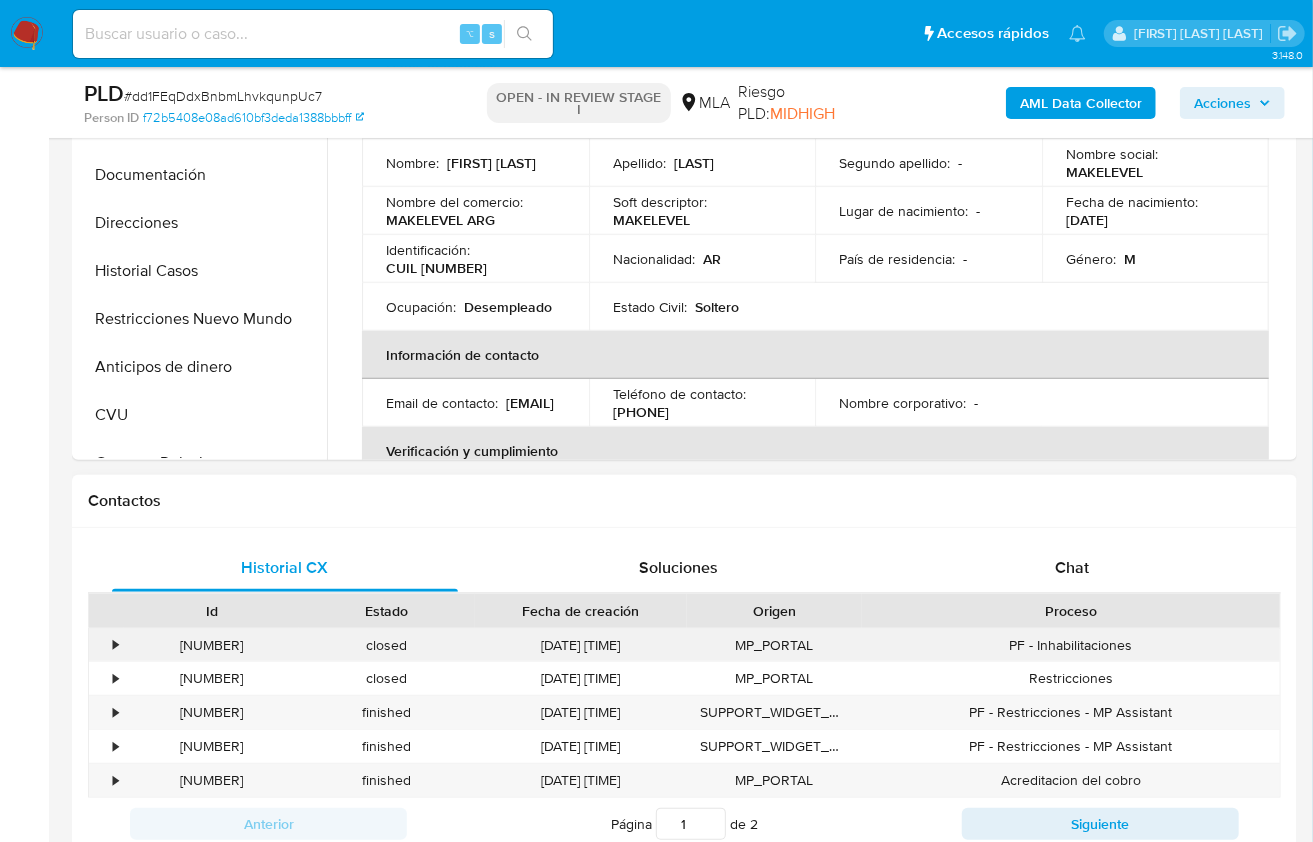 click on "396155286" at bounding box center [211, 645] 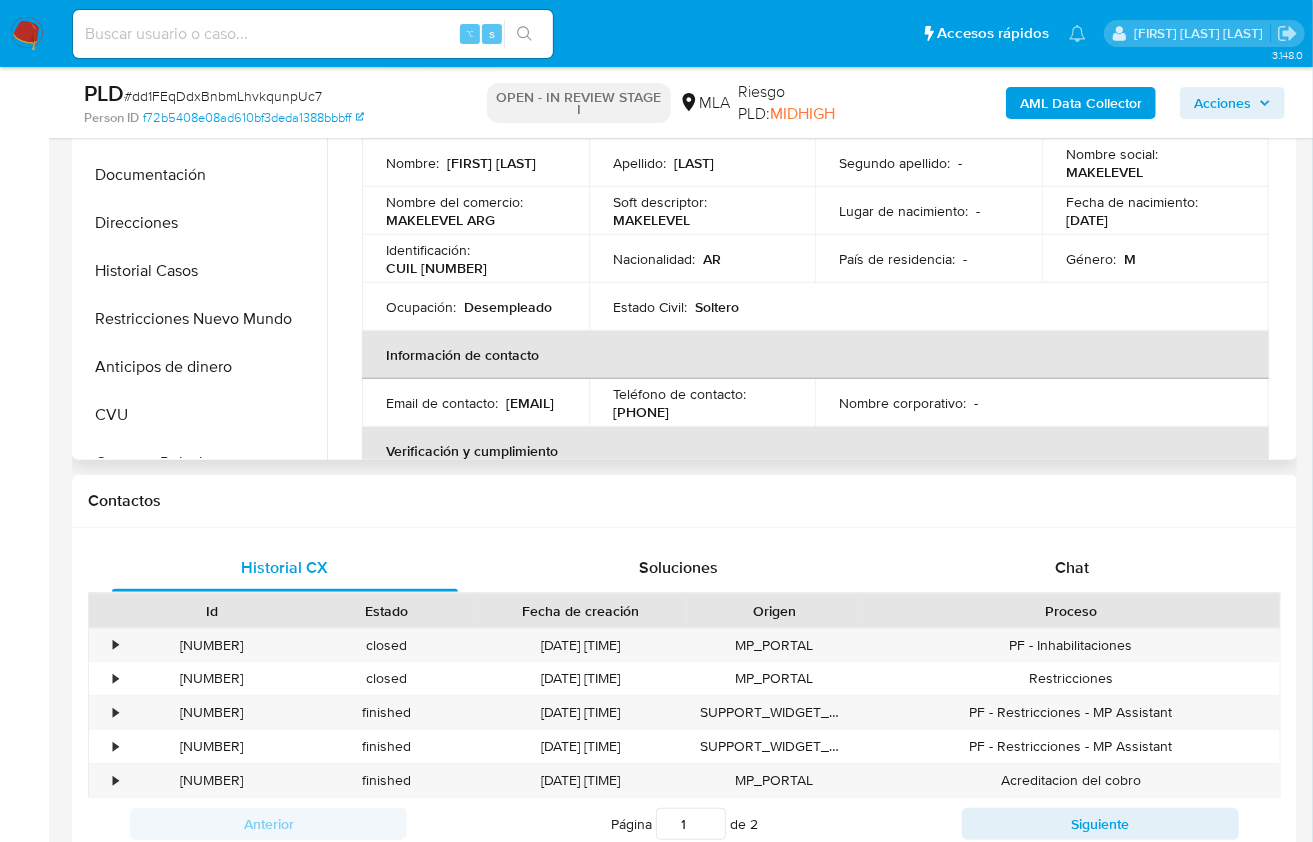 copy on "396155286" 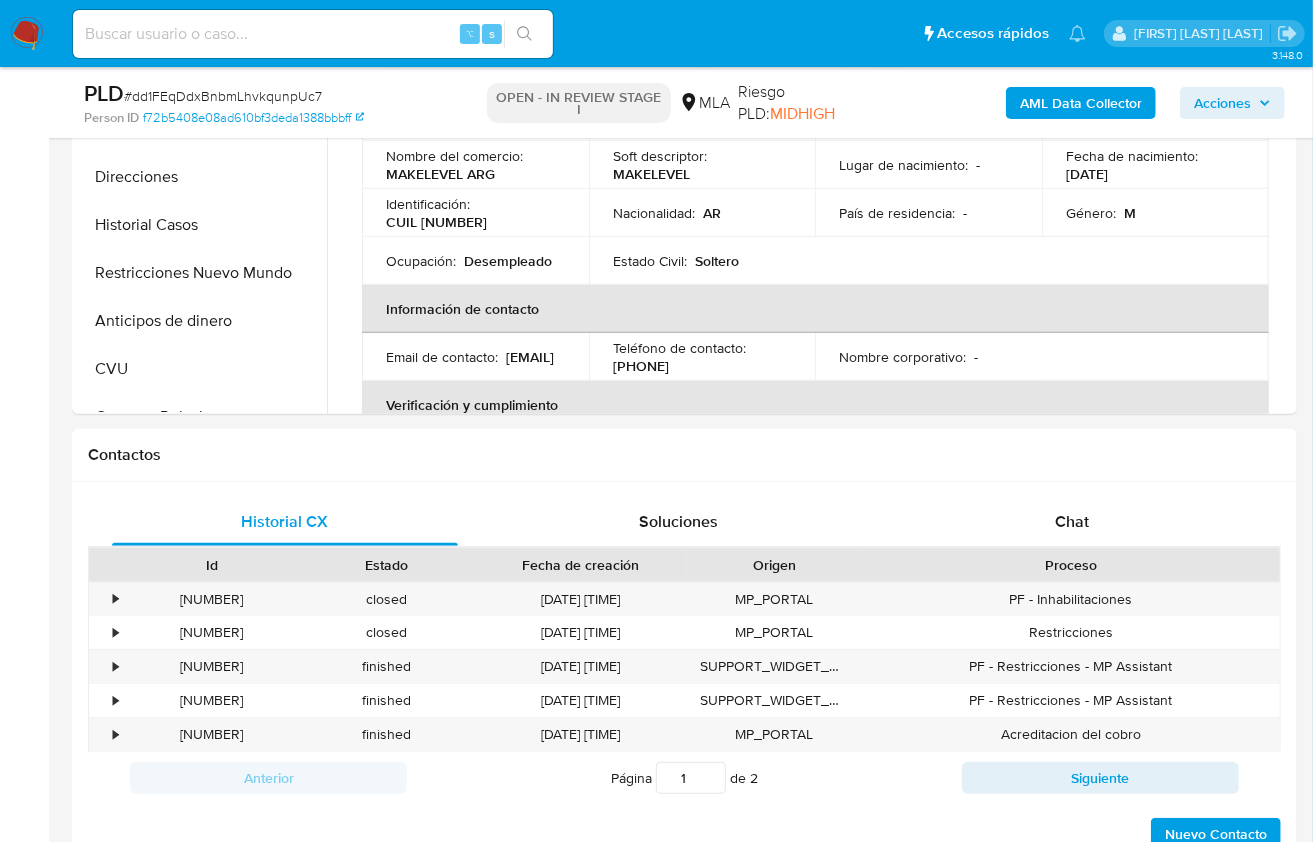 scroll, scrollTop: 587, scrollLeft: 0, axis: vertical 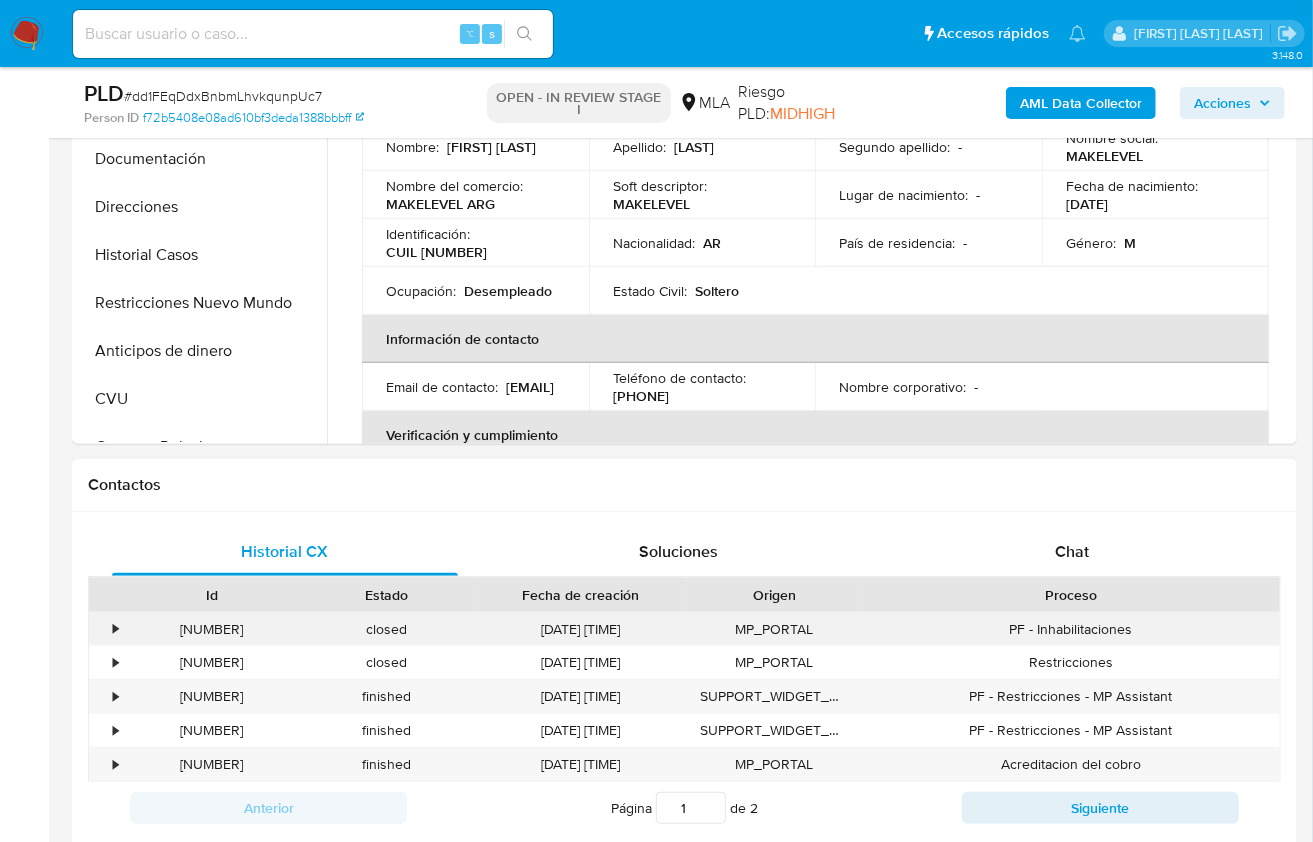 click on "396155286" at bounding box center [211, 629] 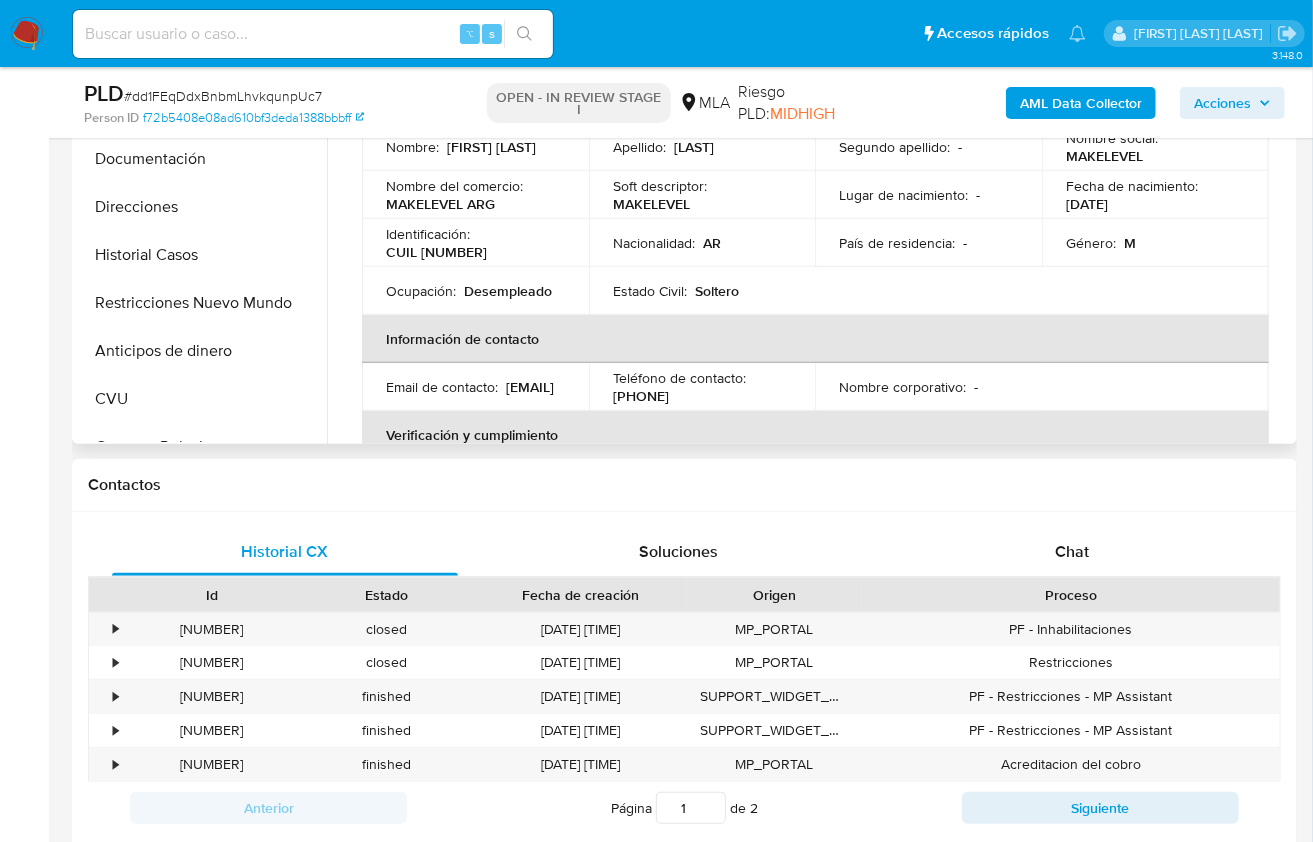 scroll, scrollTop: 270, scrollLeft: 0, axis: vertical 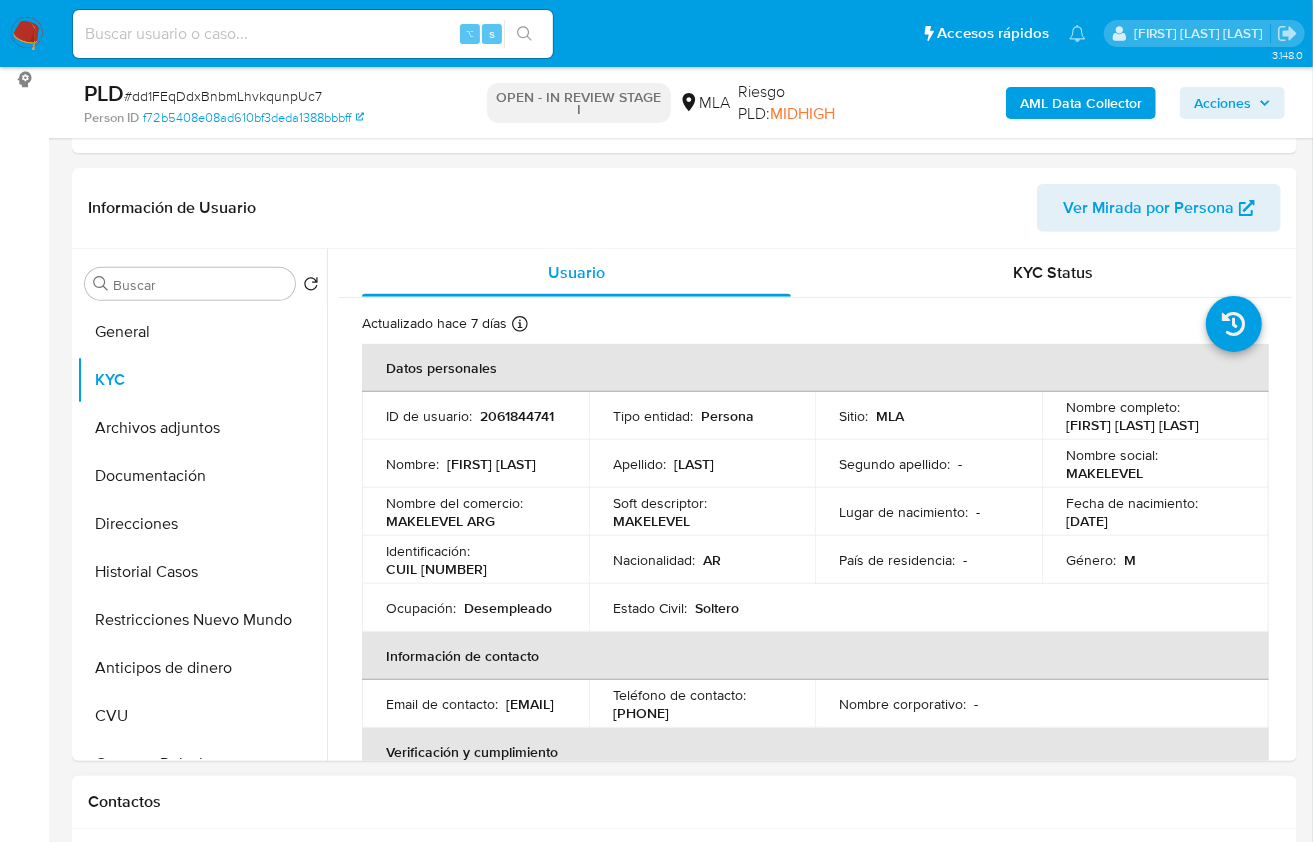 click on "Contactos" at bounding box center [684, 802] 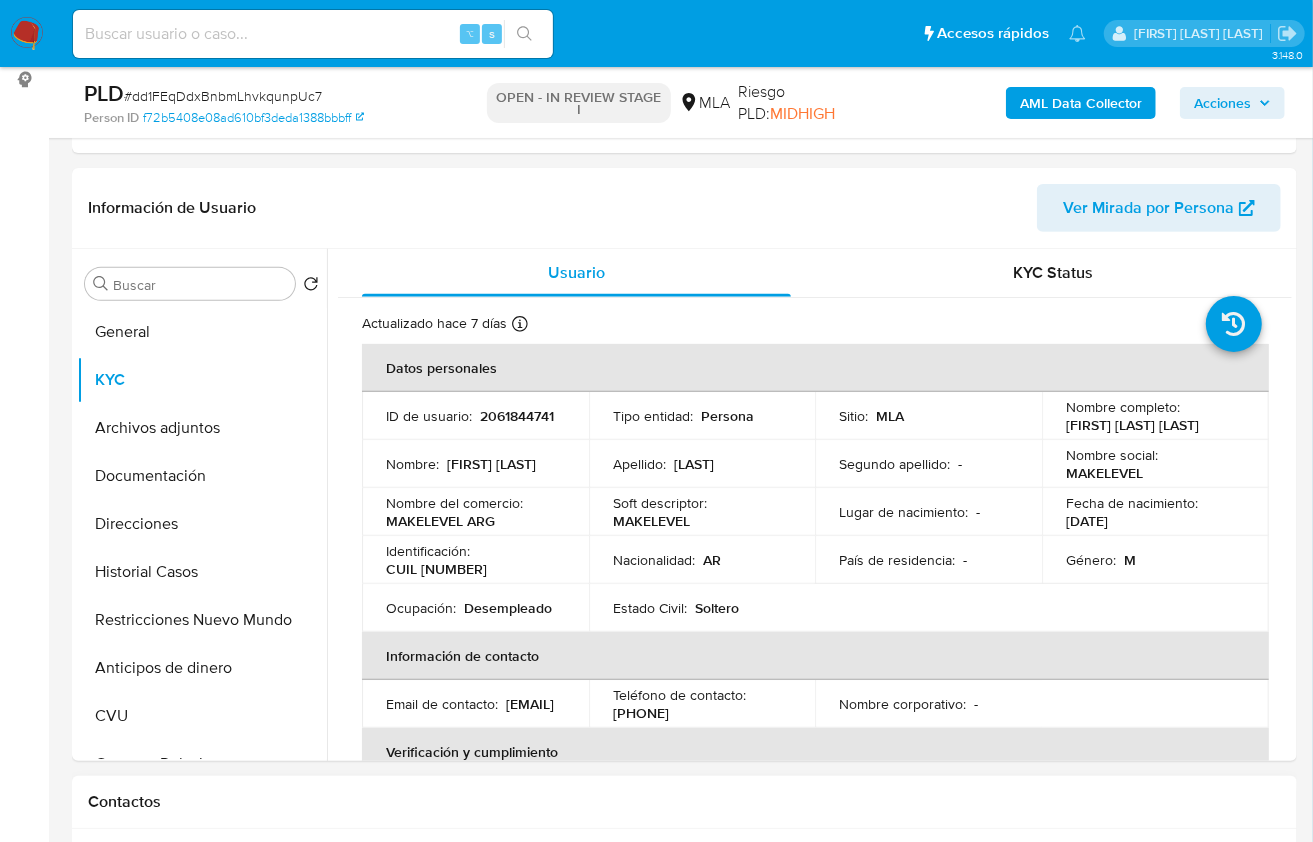 click on "Contactos" at bounding box center [684, 802] 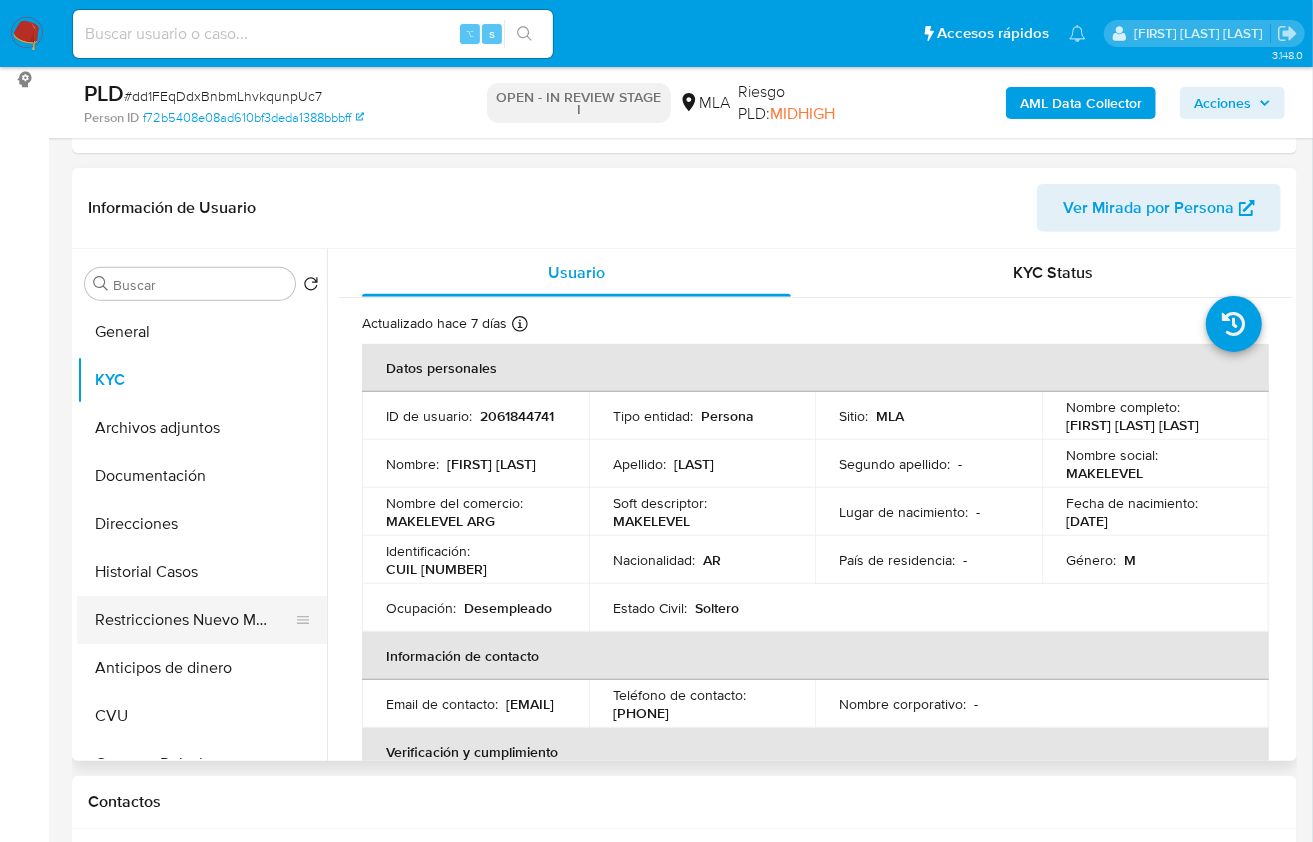 click on "Restricciones Nuevo Mundo" at bounding box center [194, 620] 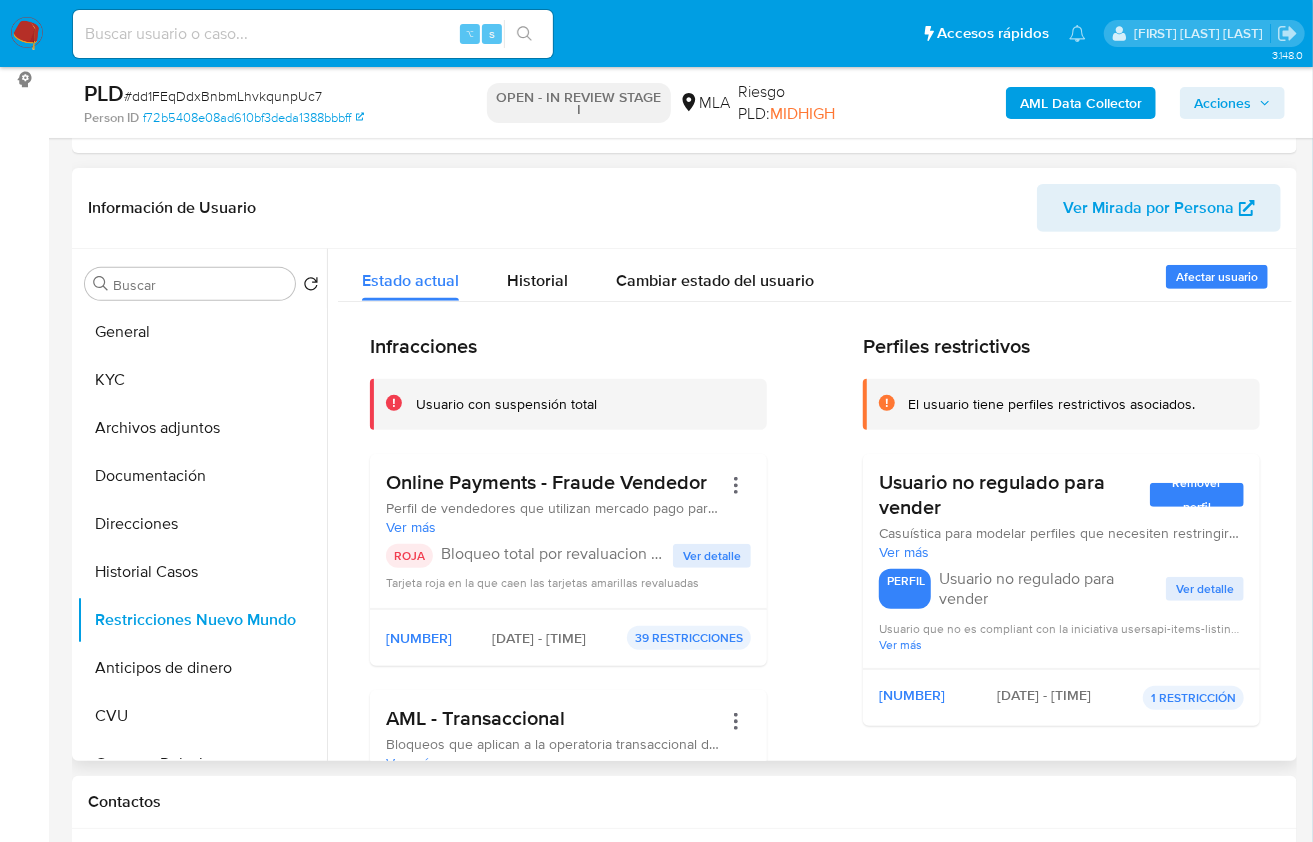 click on "Ver detalle" at bounding box center [712, 556] 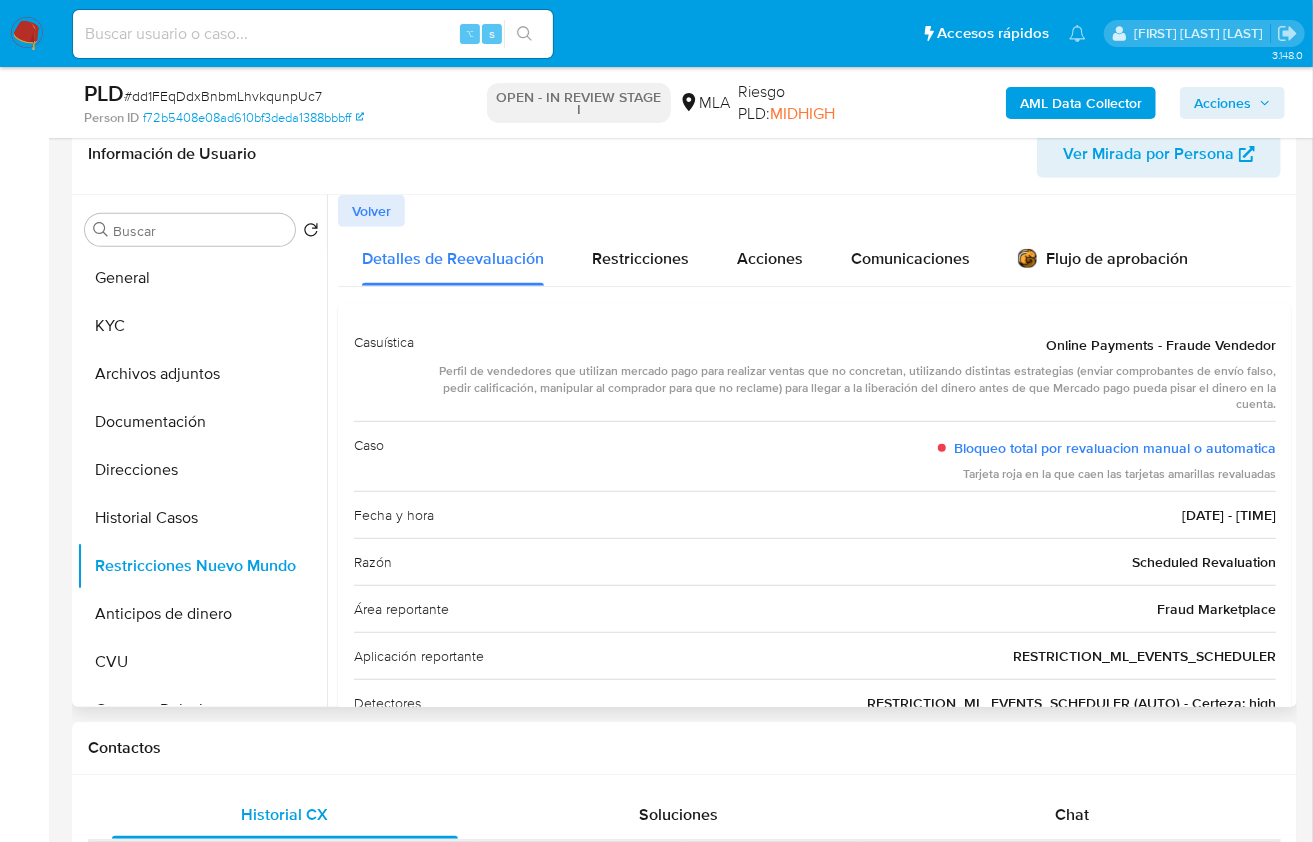 scroll, scrollTop: 601, scrollLeft: 0, axis: vertical 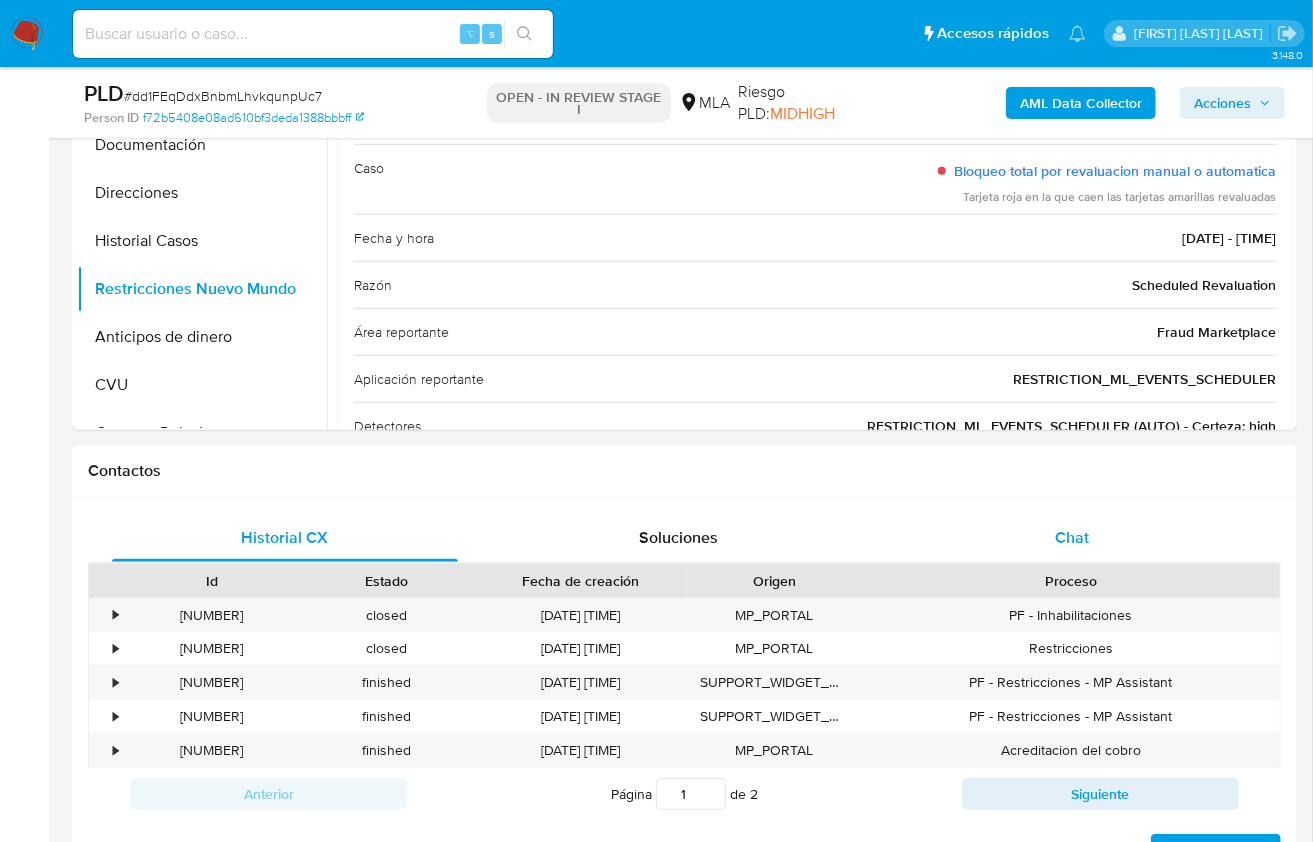 click on "Chat" at bounding box center (1072, 538) 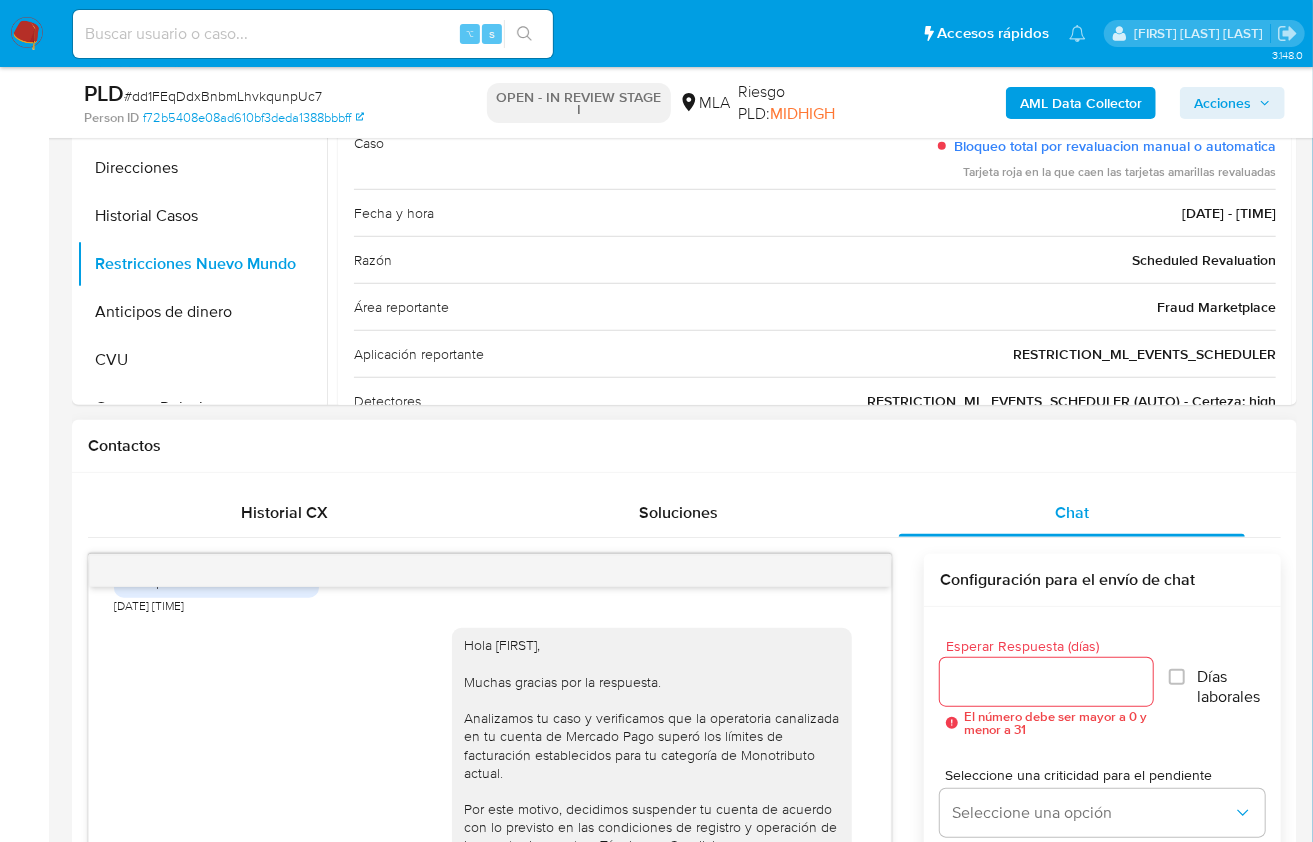 scroll, scrollTop: 871, scrollLeft: 0, axis: vertical 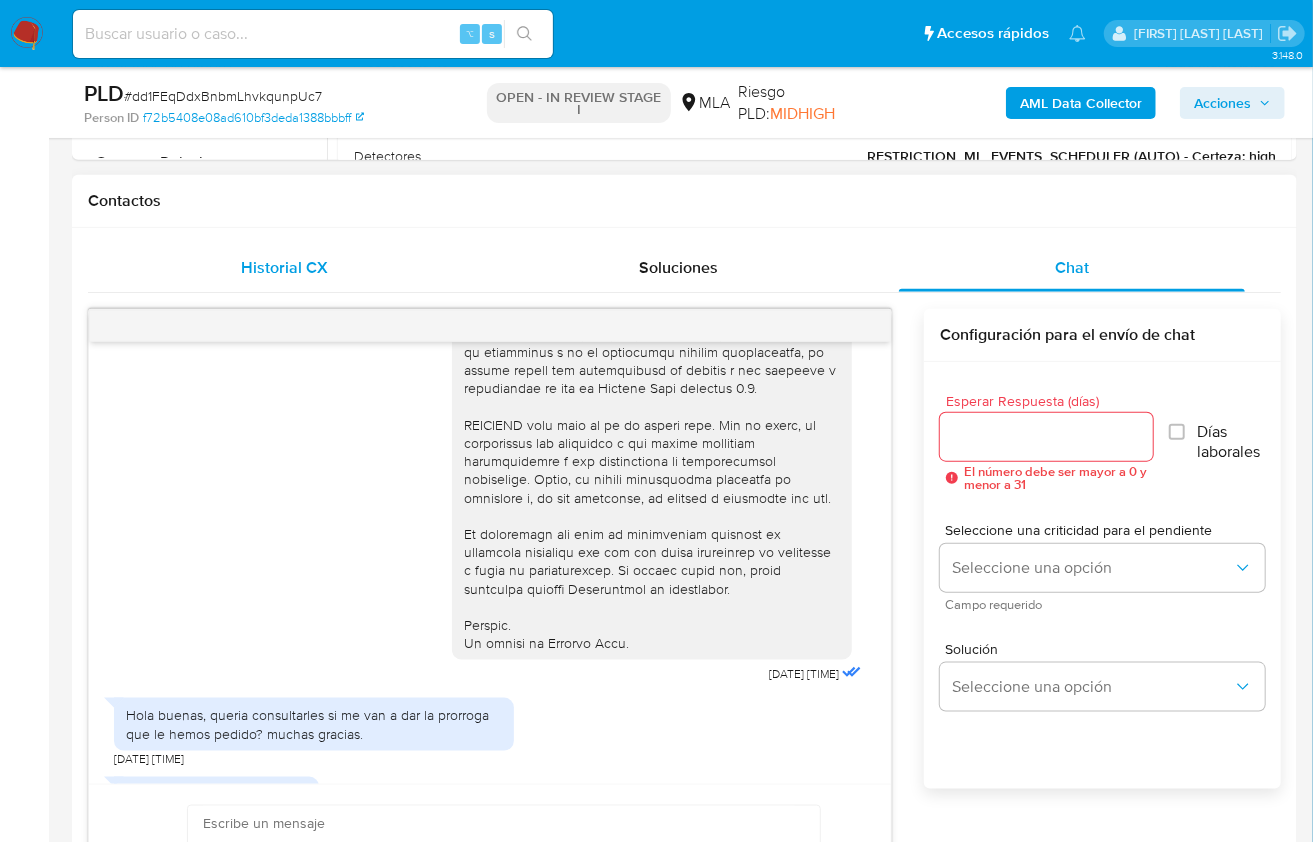 click on "Historial CX" at bounding box center (285, 268) 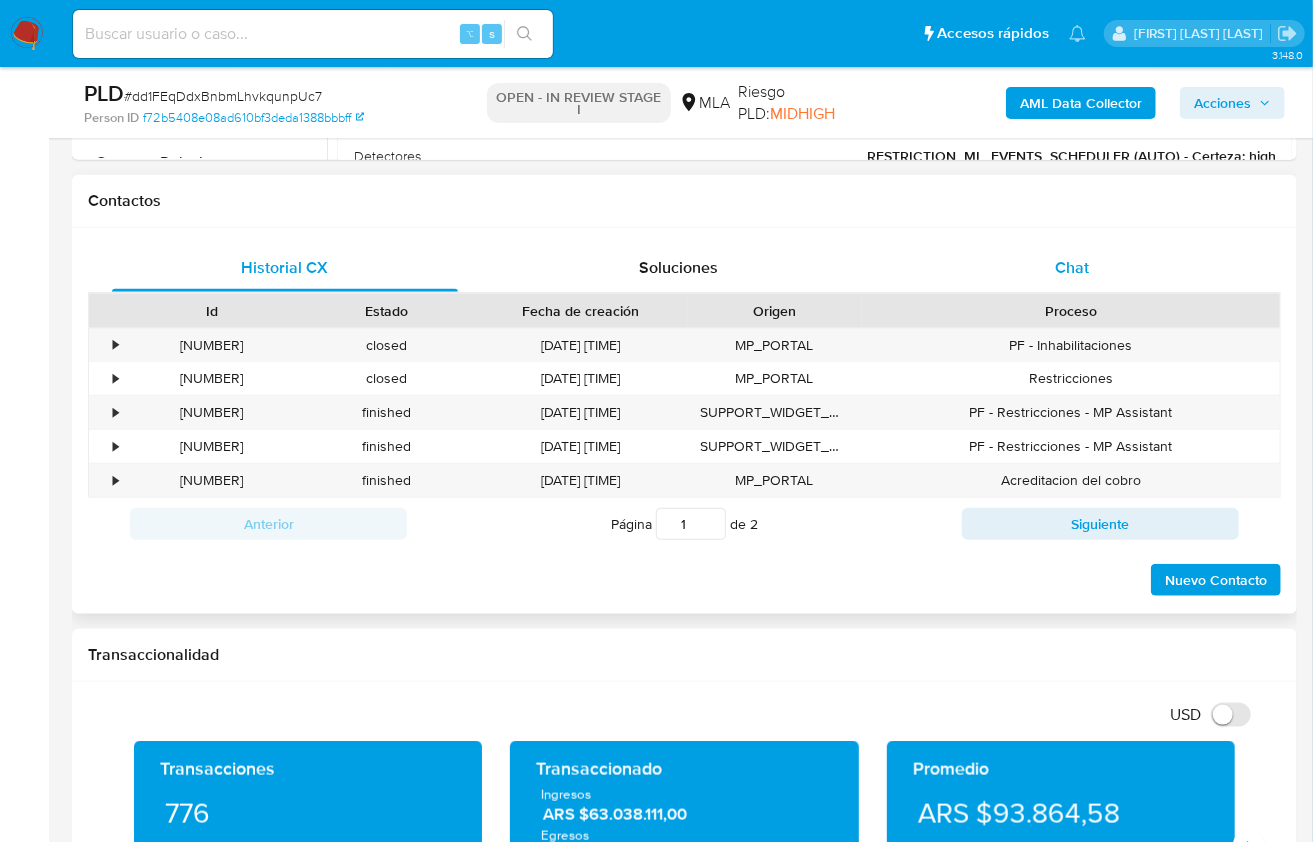 click on "Chat" at bounding box center (1072, 268) 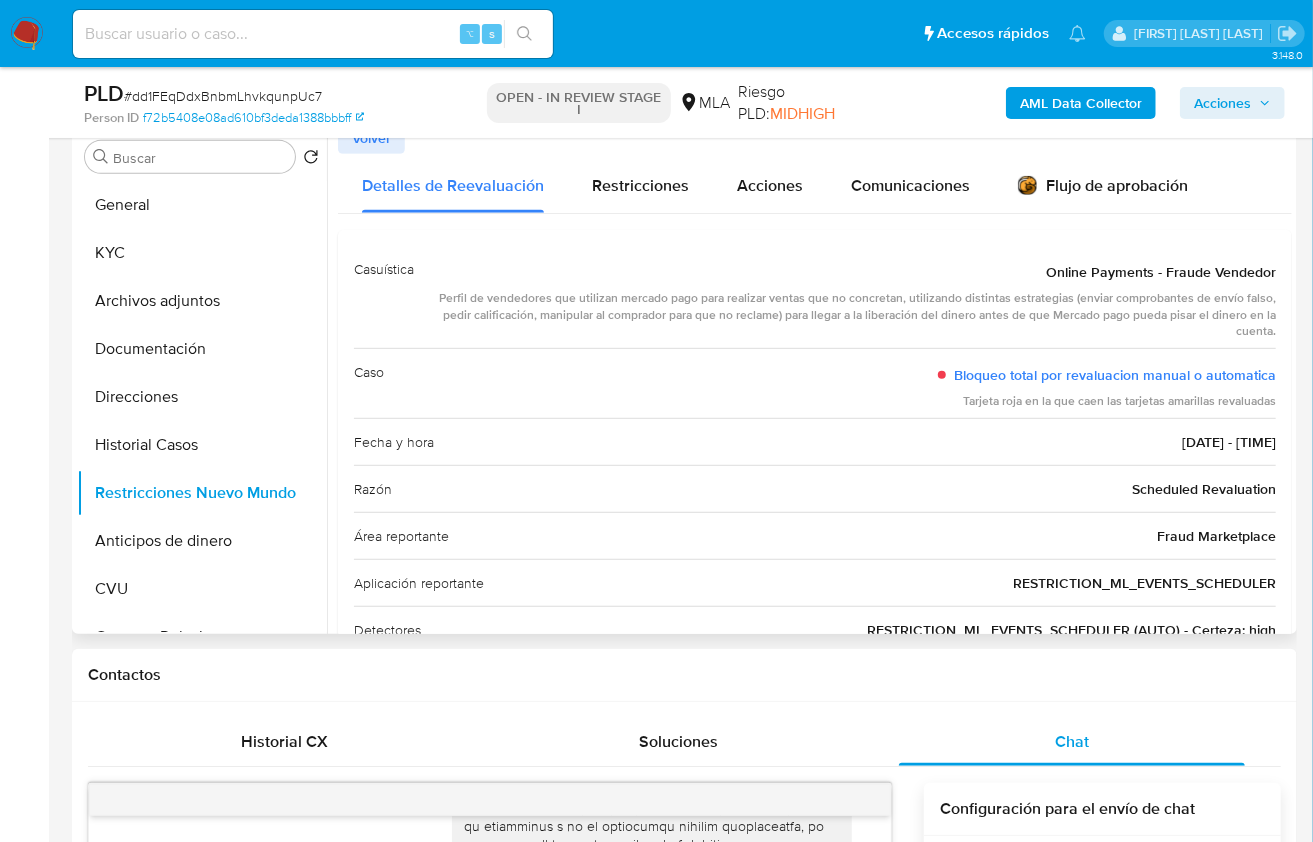 scroll, scrollTop: 337, scrollLeft: 0, axis: vertical 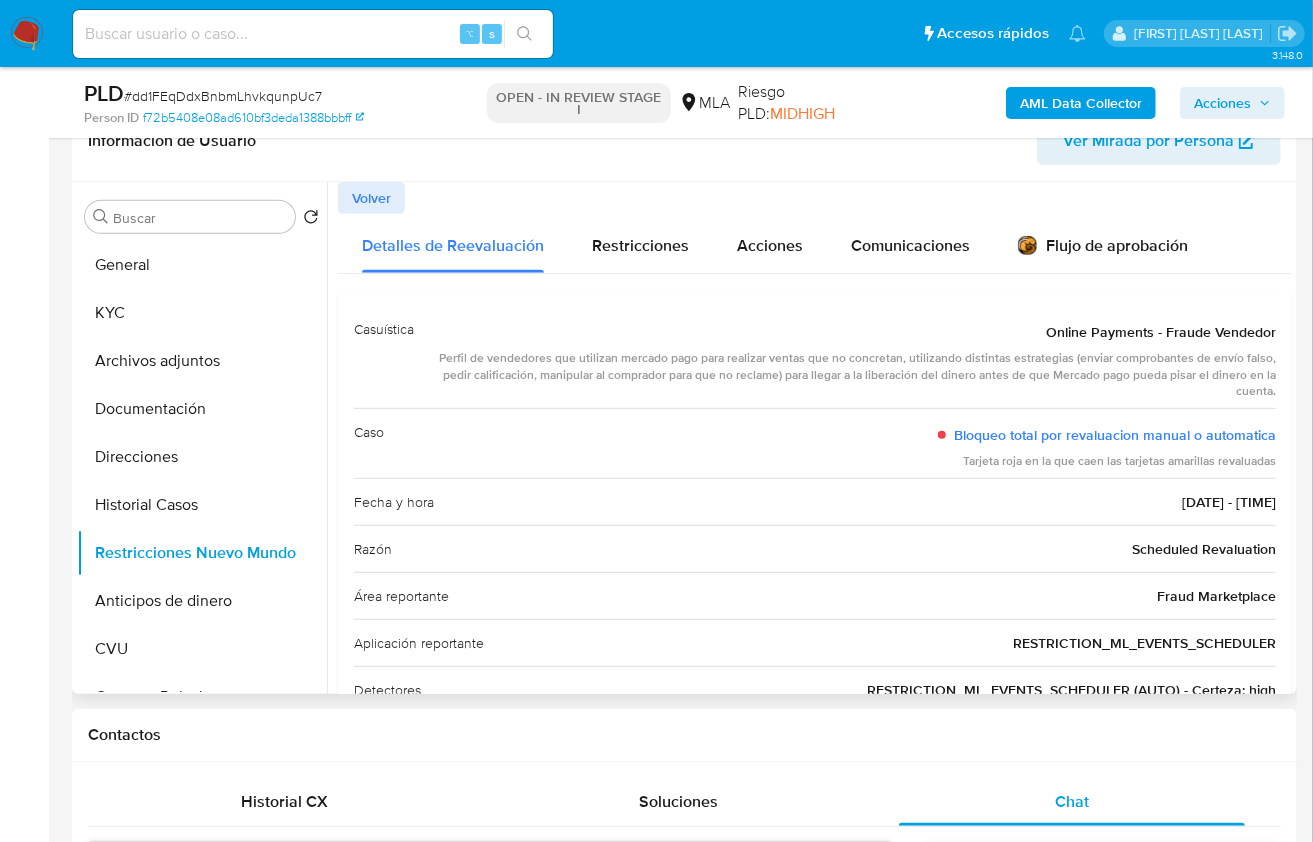click on "Volver" at bounding box center [371, 198] 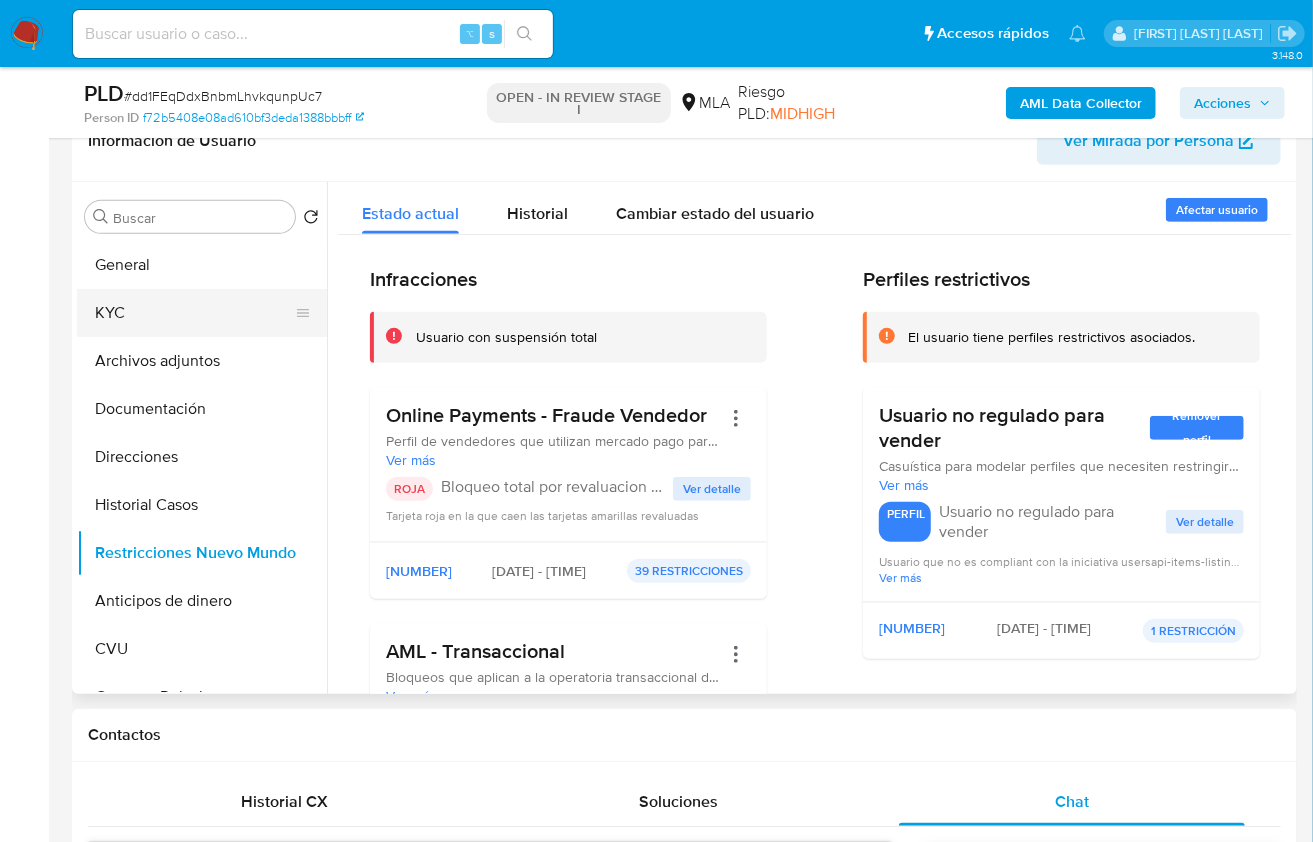 click on "KYC" at bounding box center (194, 313) 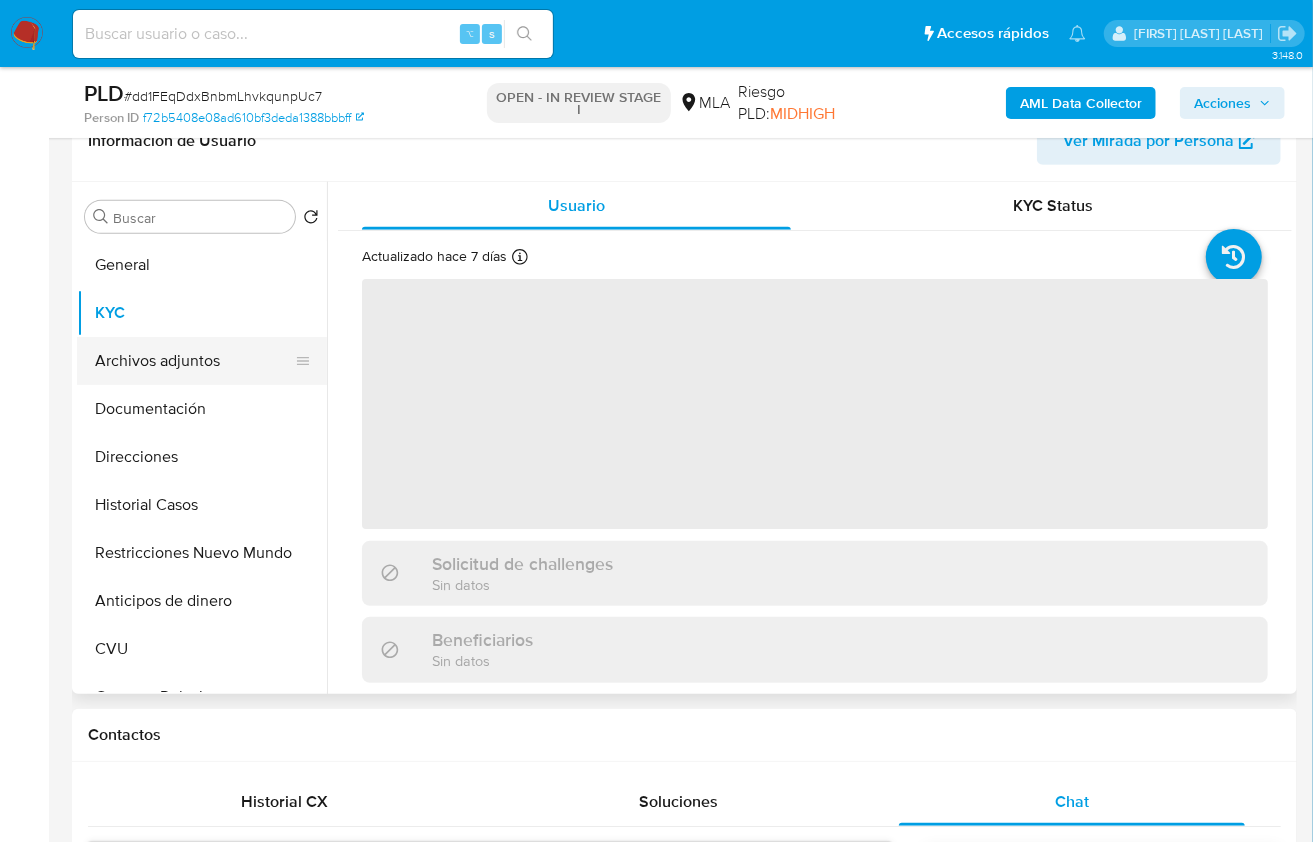 click on "Archivos adjuntos" at bounding box center (194, 361) 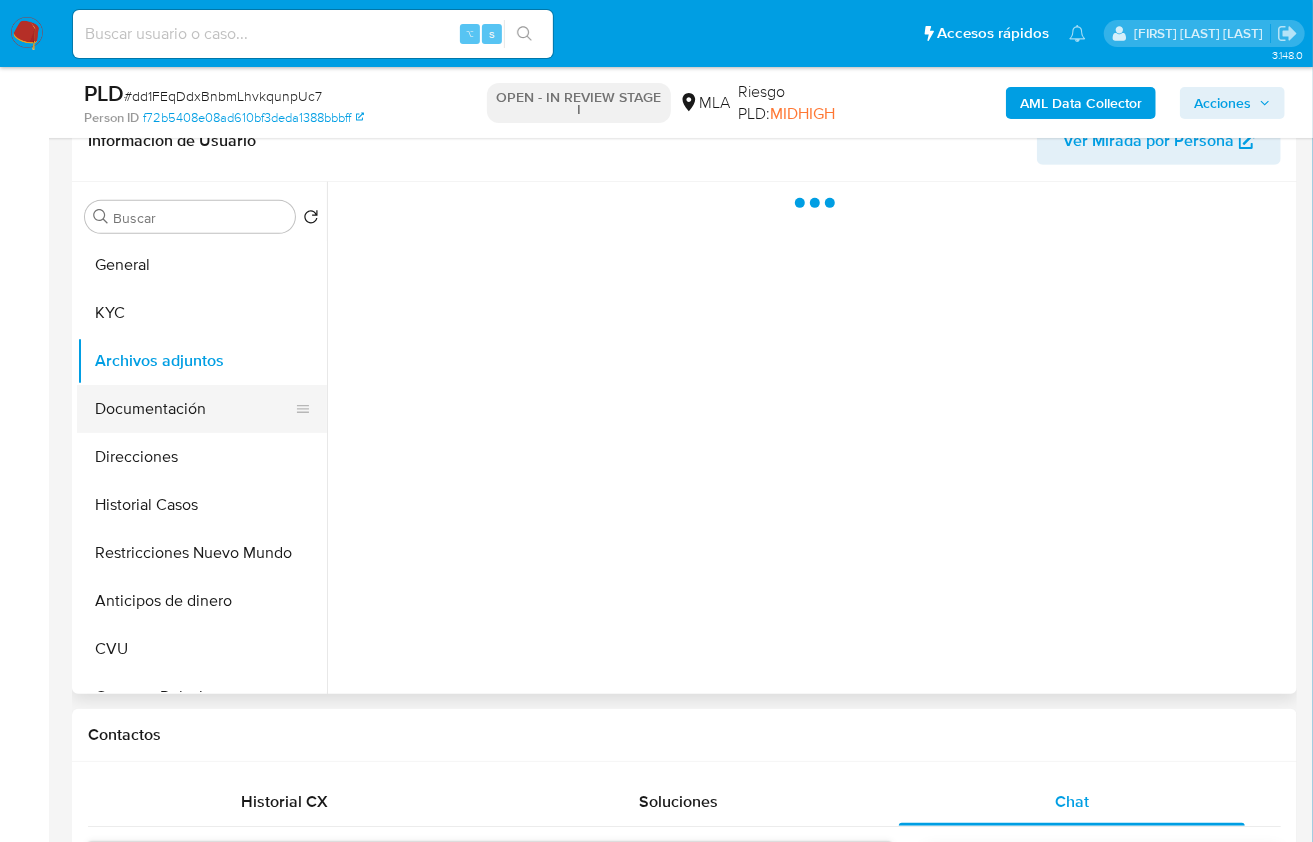 click on "Documentación" at bounding box center (194, 409) 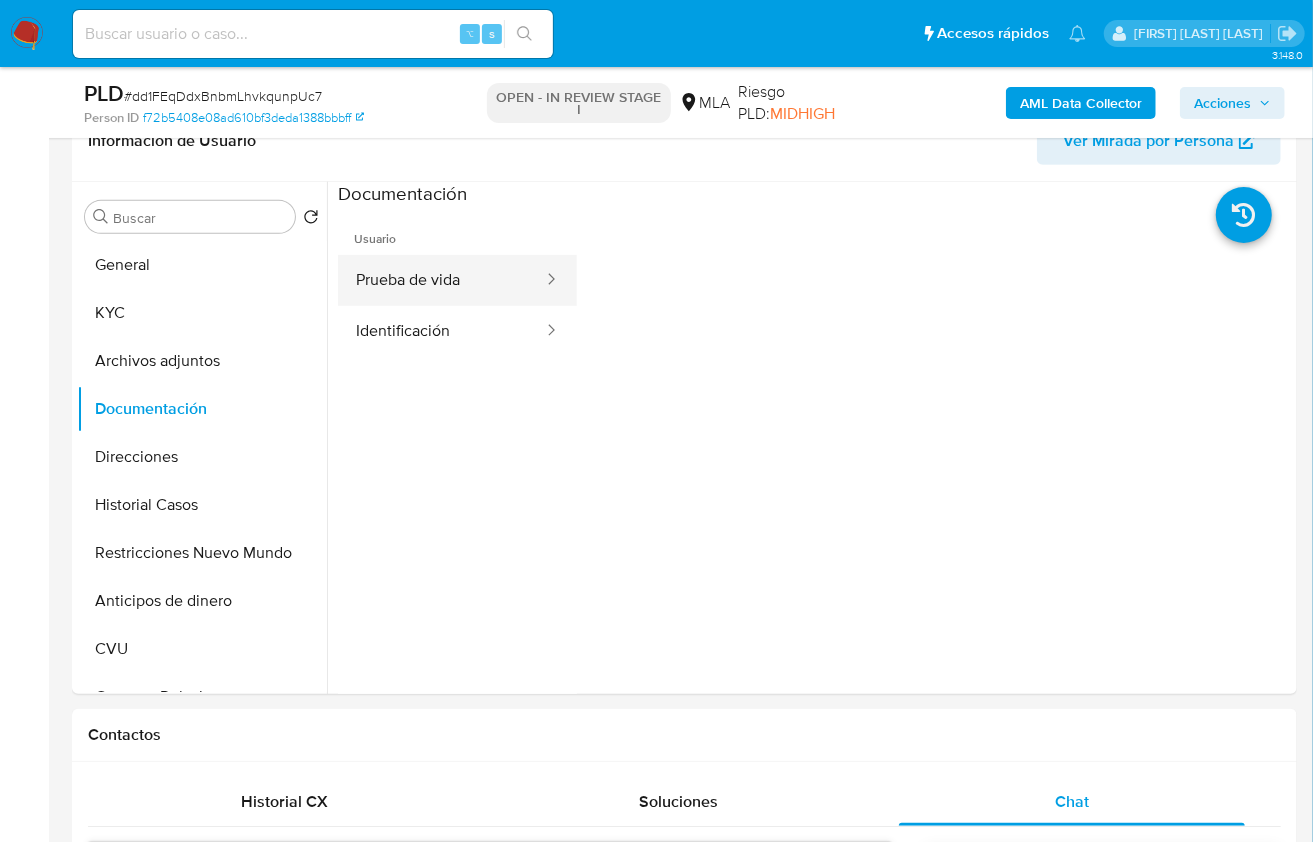 click on "Prueba de vida" at bounding box center [441, 280] 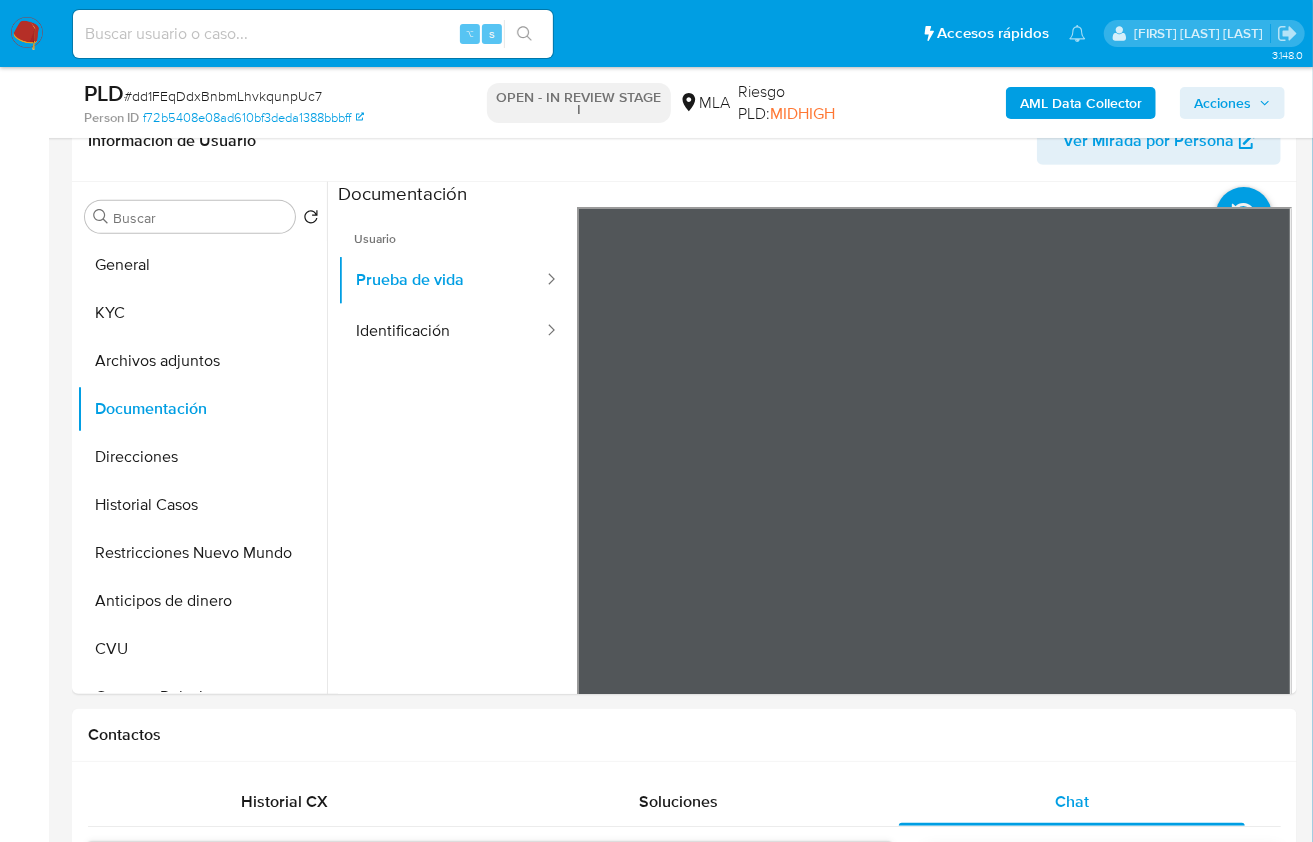 scroll, scrollTop: 175, scrollLeft: 0, axis: vertical 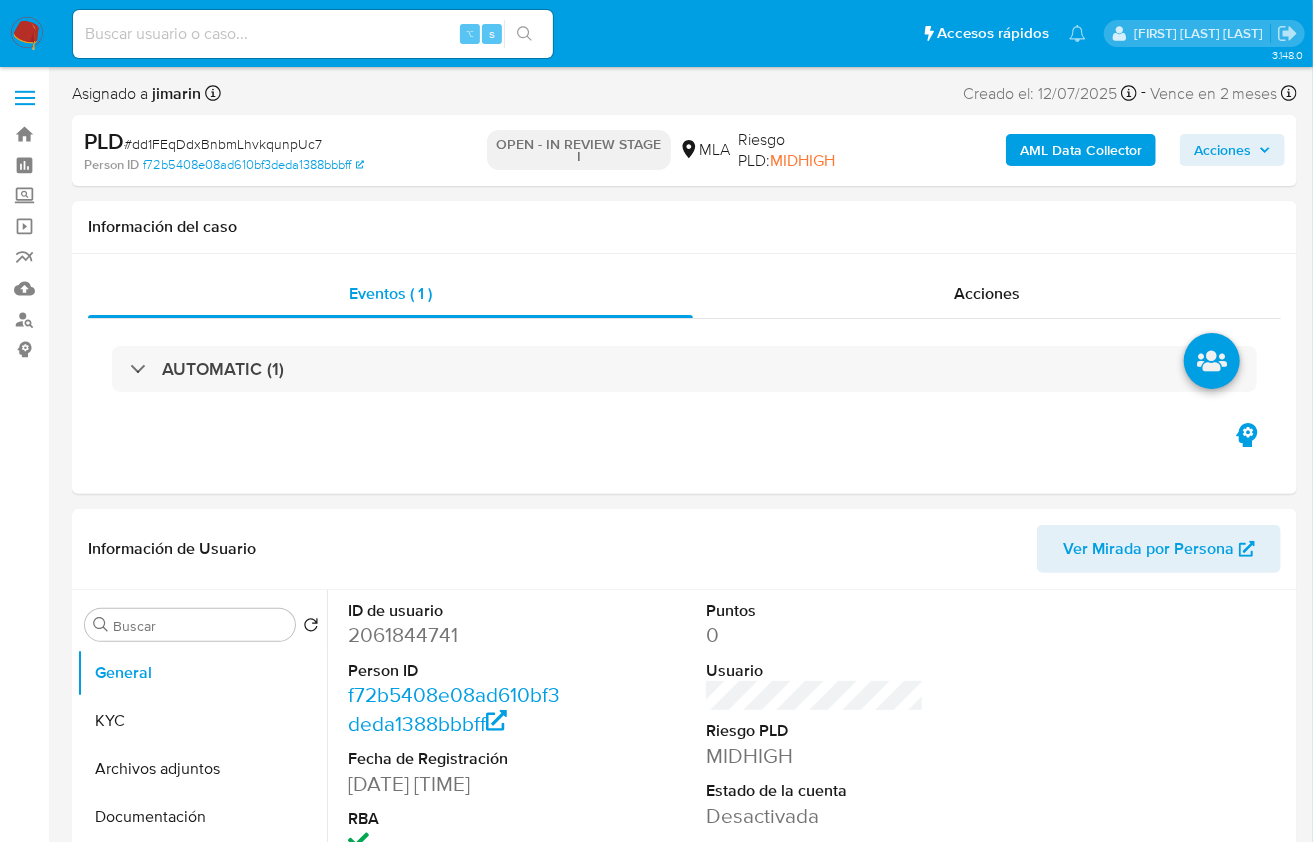 select on "10" 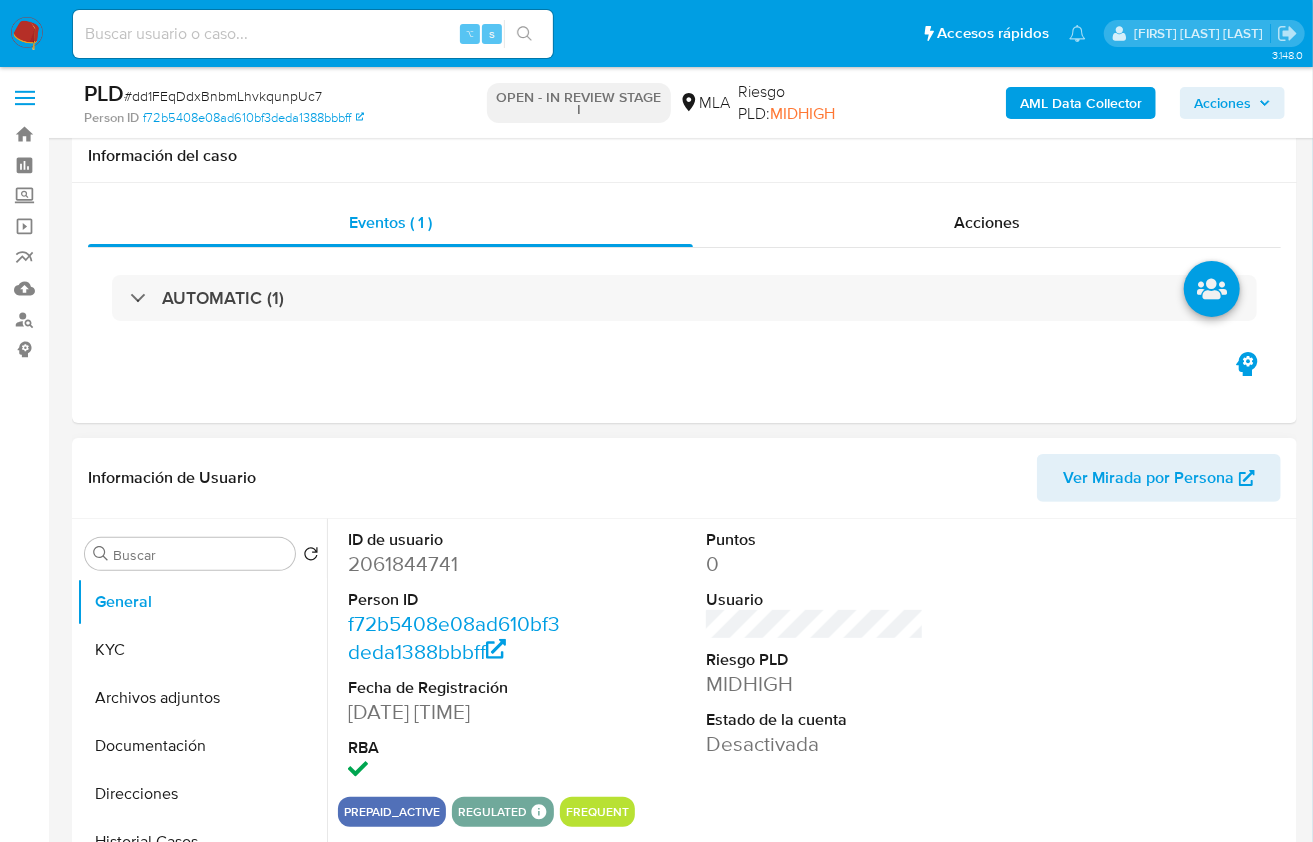 scroll, scrollTop: 357, scrollLeft: 0, axis: vertical 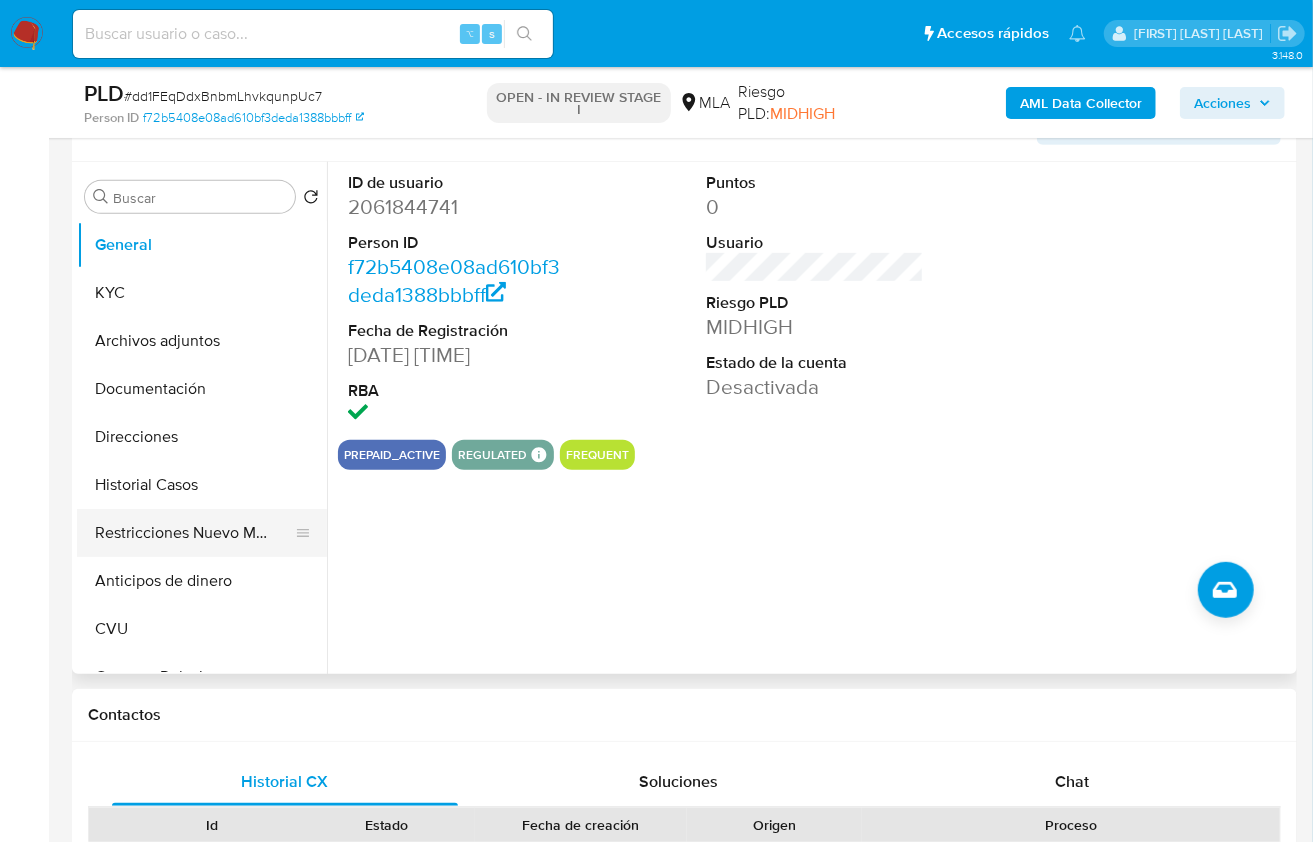 click on "Restricciones Nuevo Mundo" at bounding box center (194, 533) 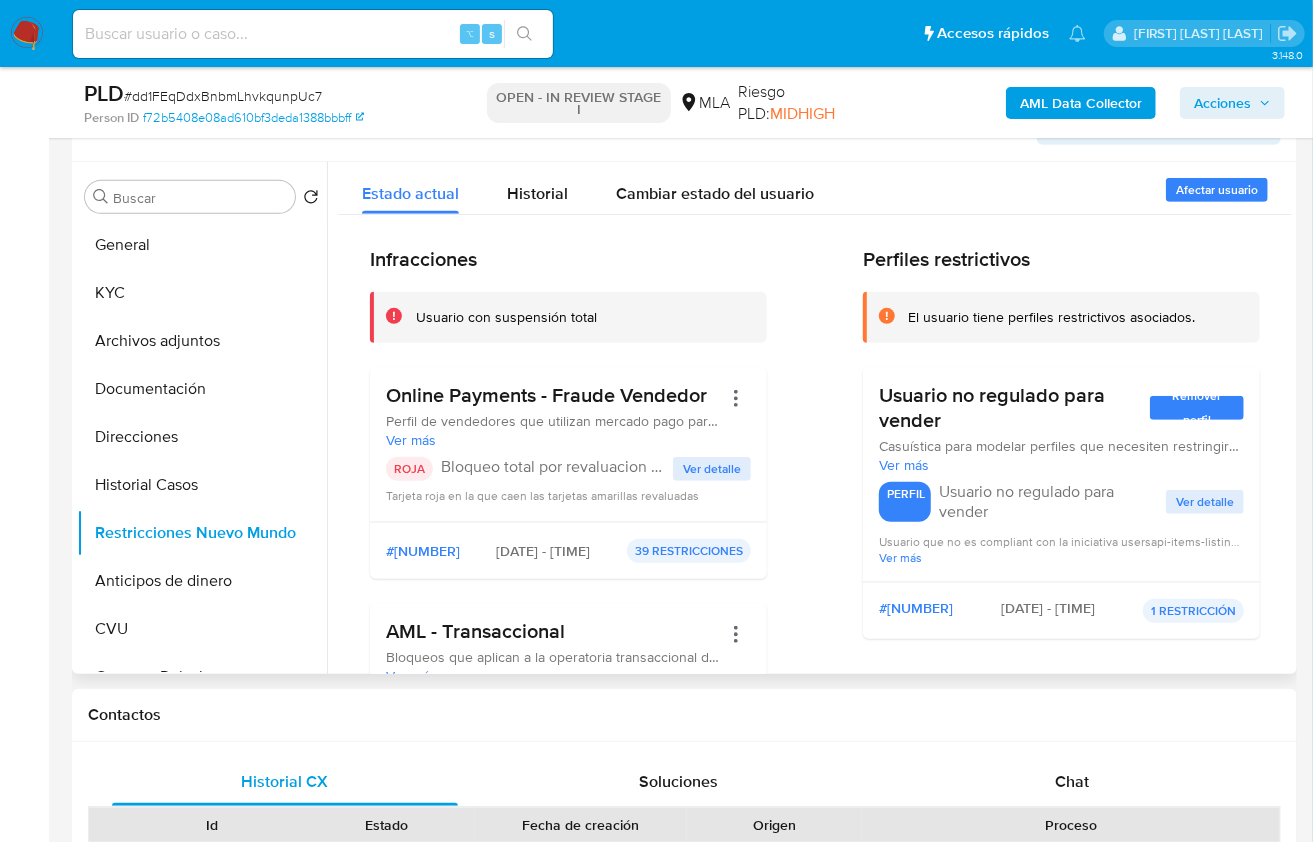 click on "Ver detalle" at bounding box center (712, 469) 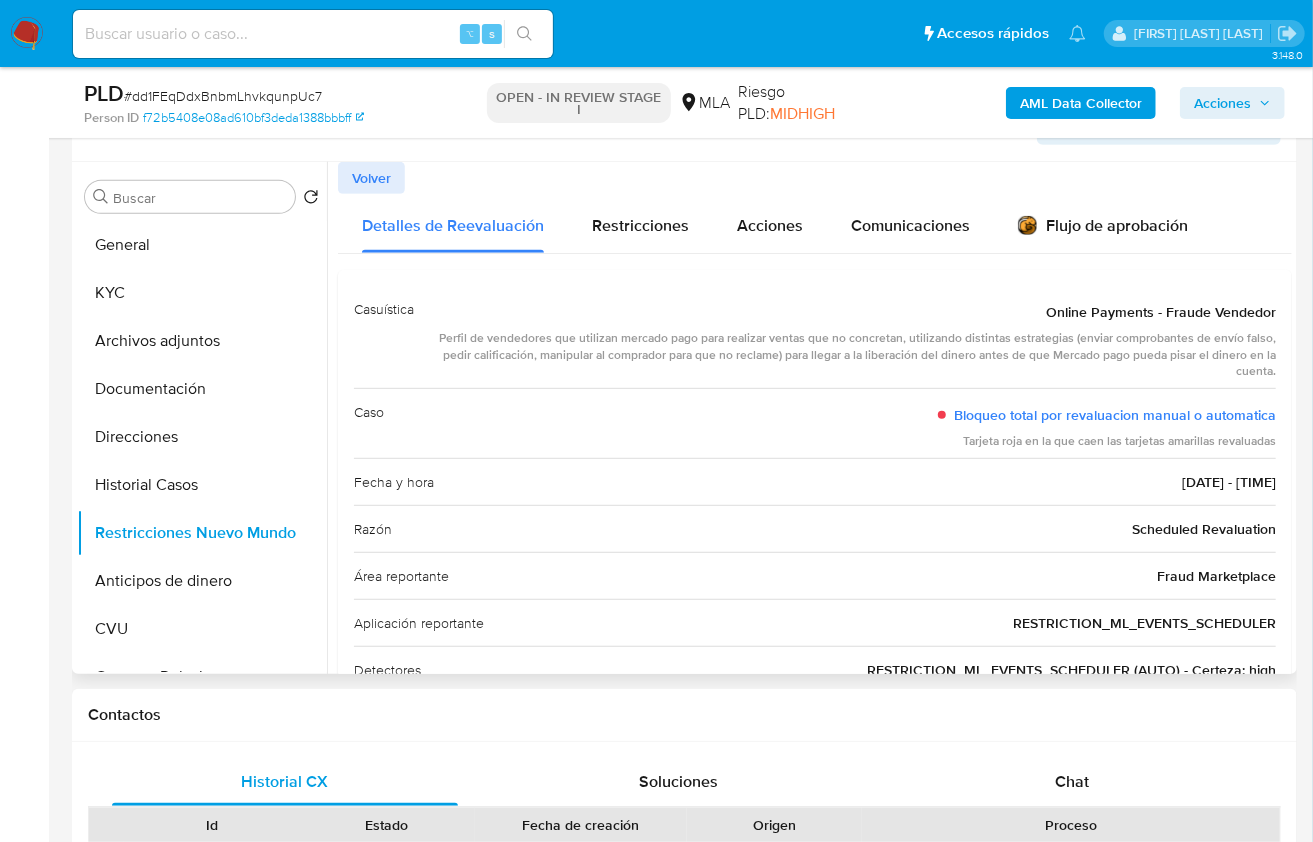 click on "Volver" at bounding box center (371, 178) 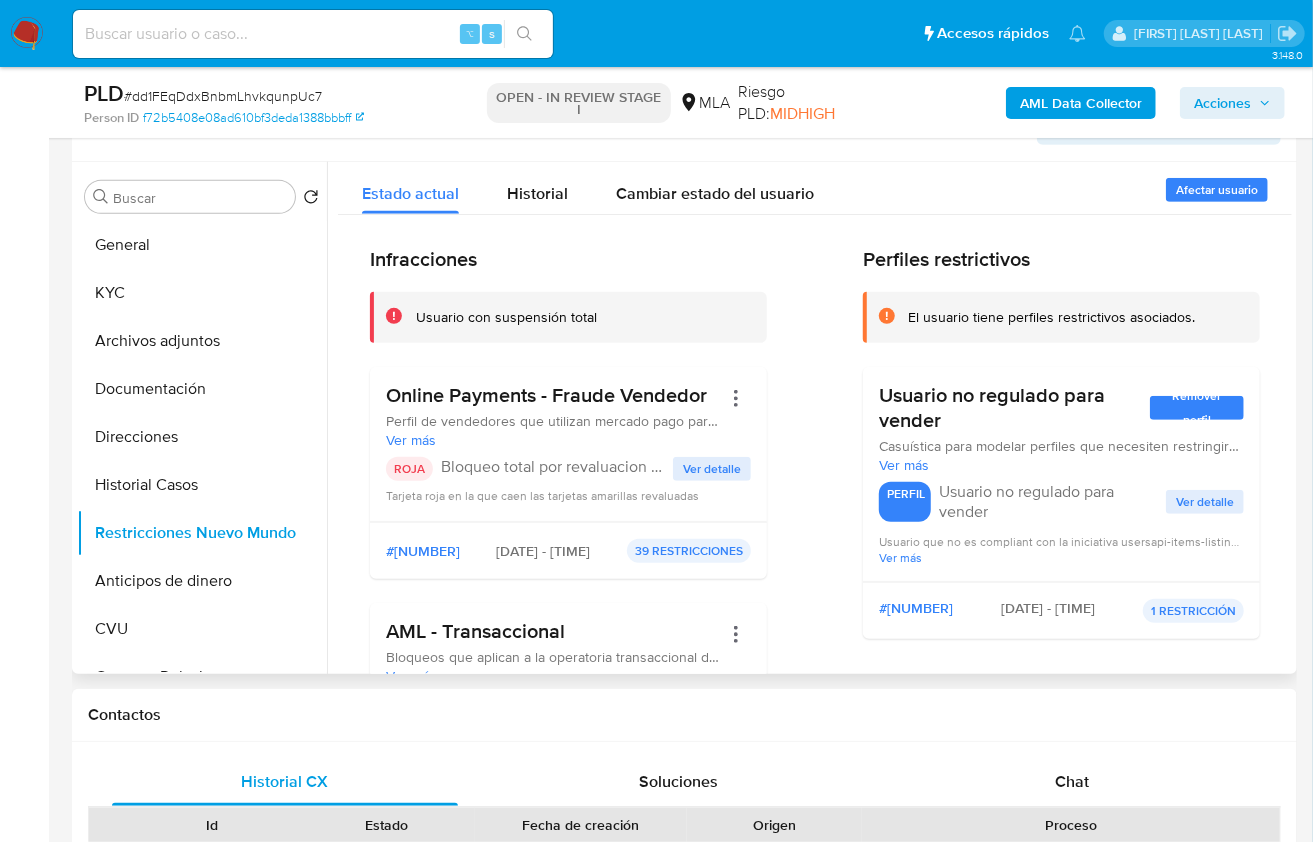 click on "Ver más" at bounding box center (553, 440) 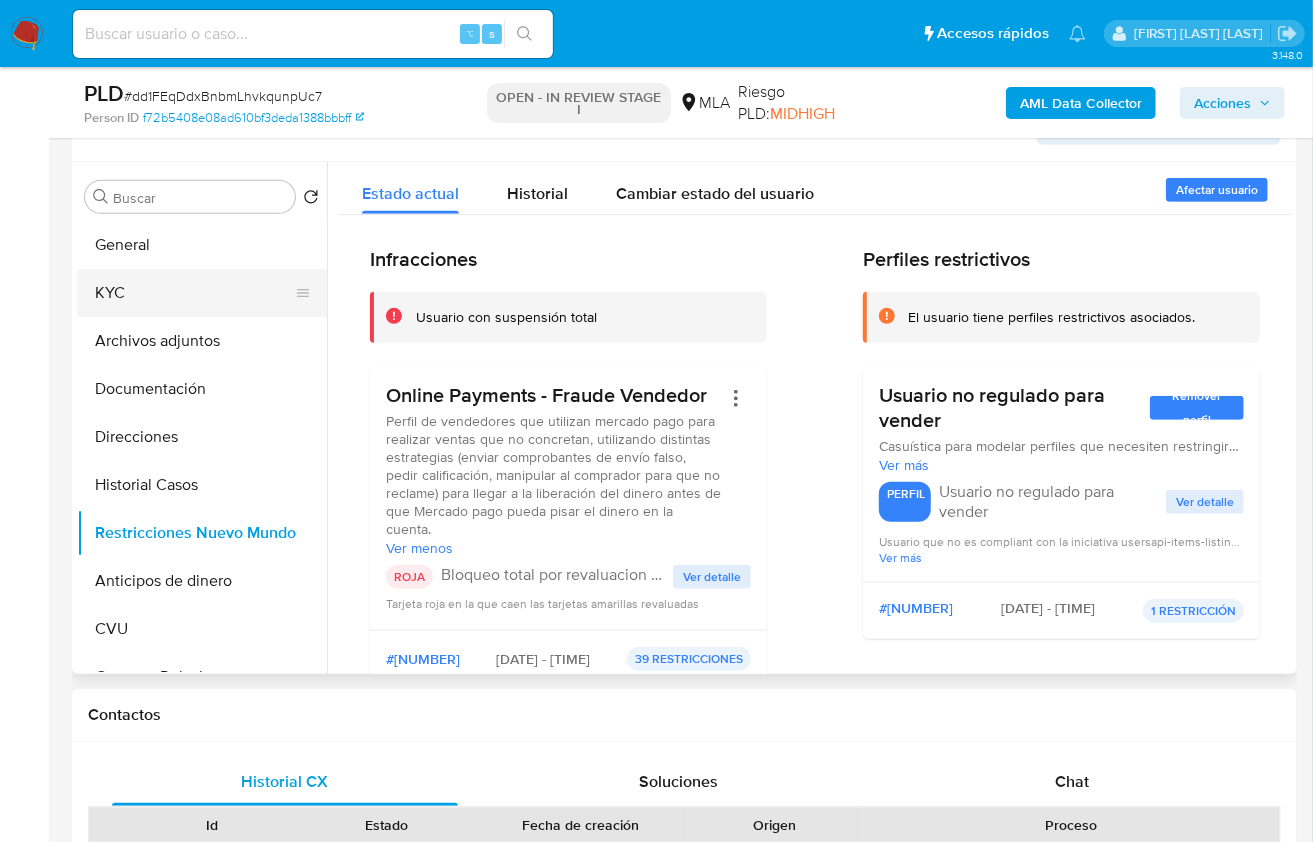 click on "KYC" at bounding box center (194, 293) 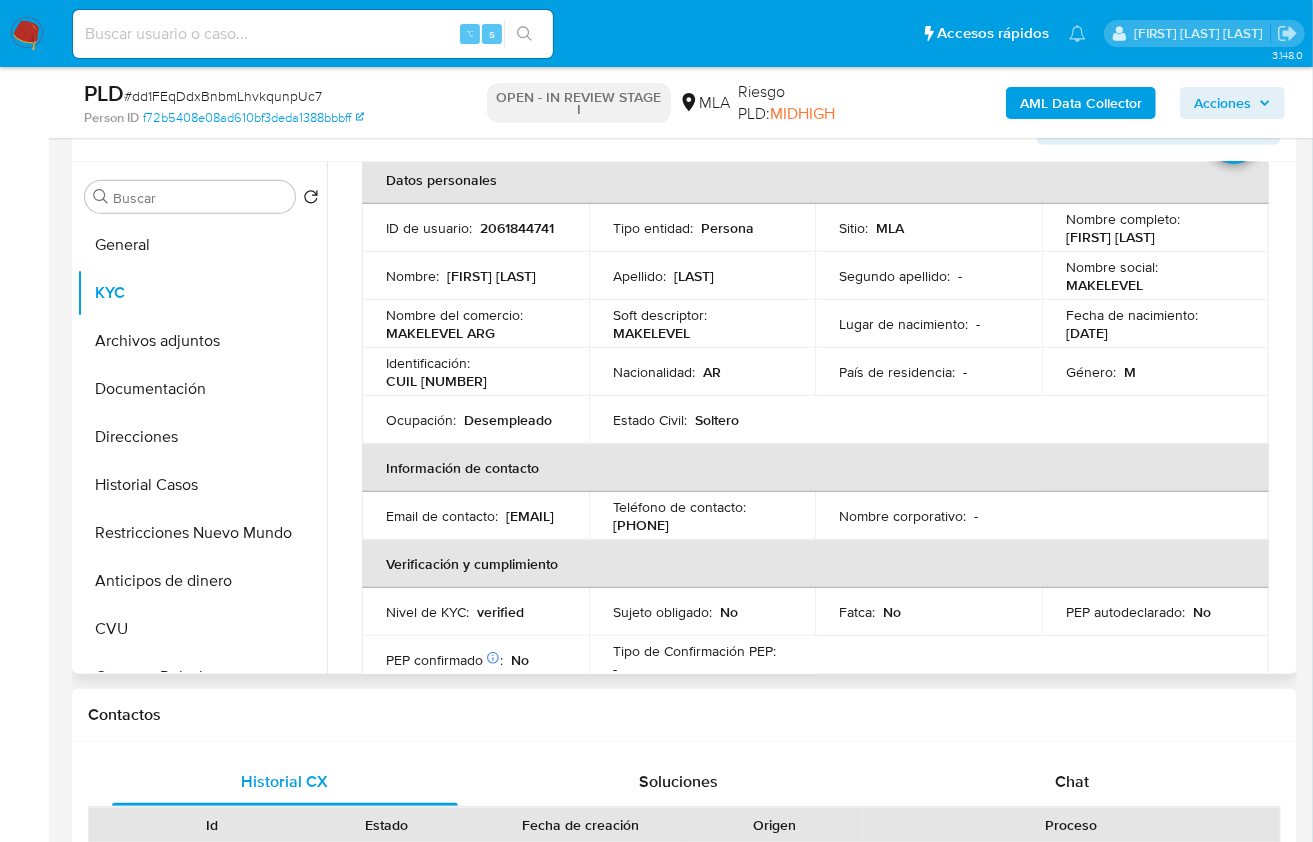 scroll, scrollTop: 137, scrollLeft: 0, axis: vertical 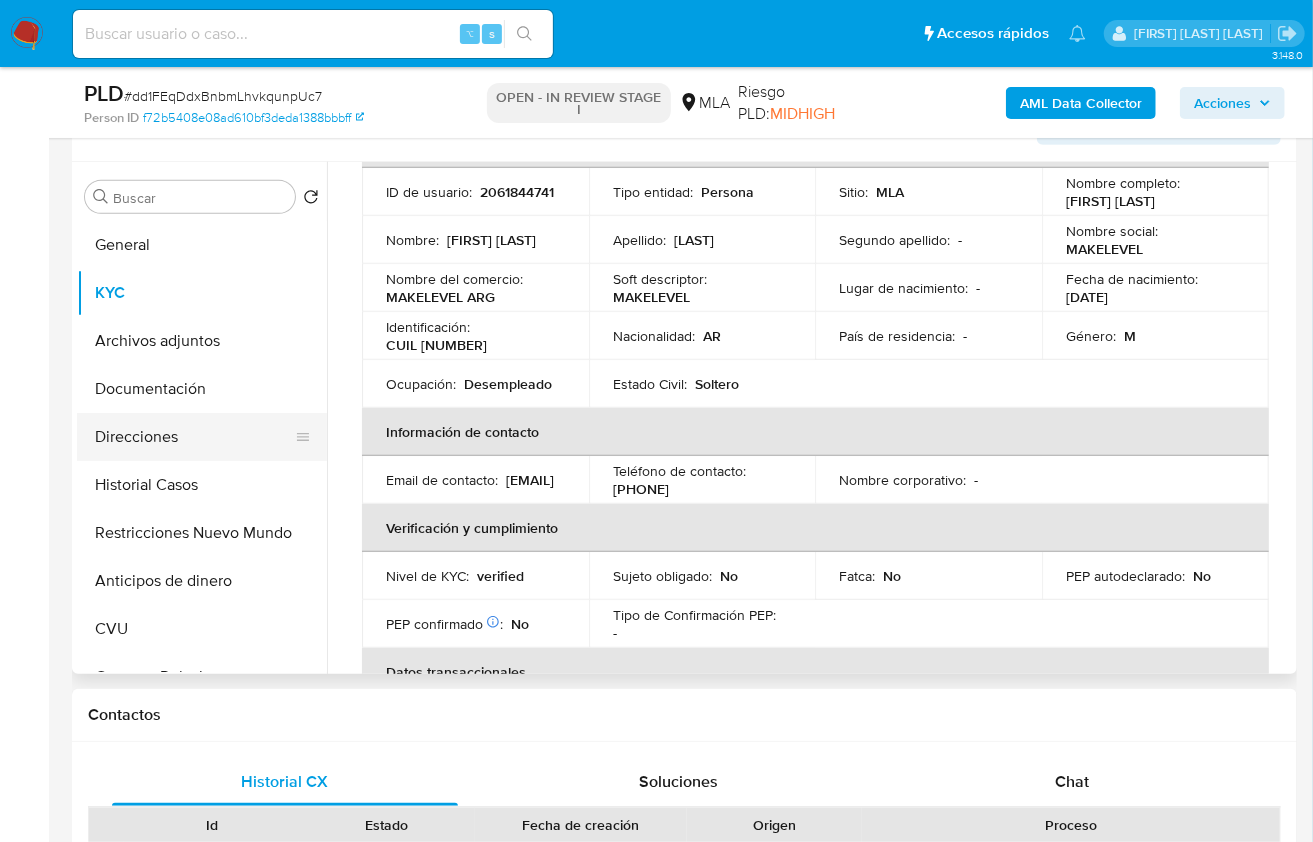 click on "Direcciones" at bounding box center [194, 437] 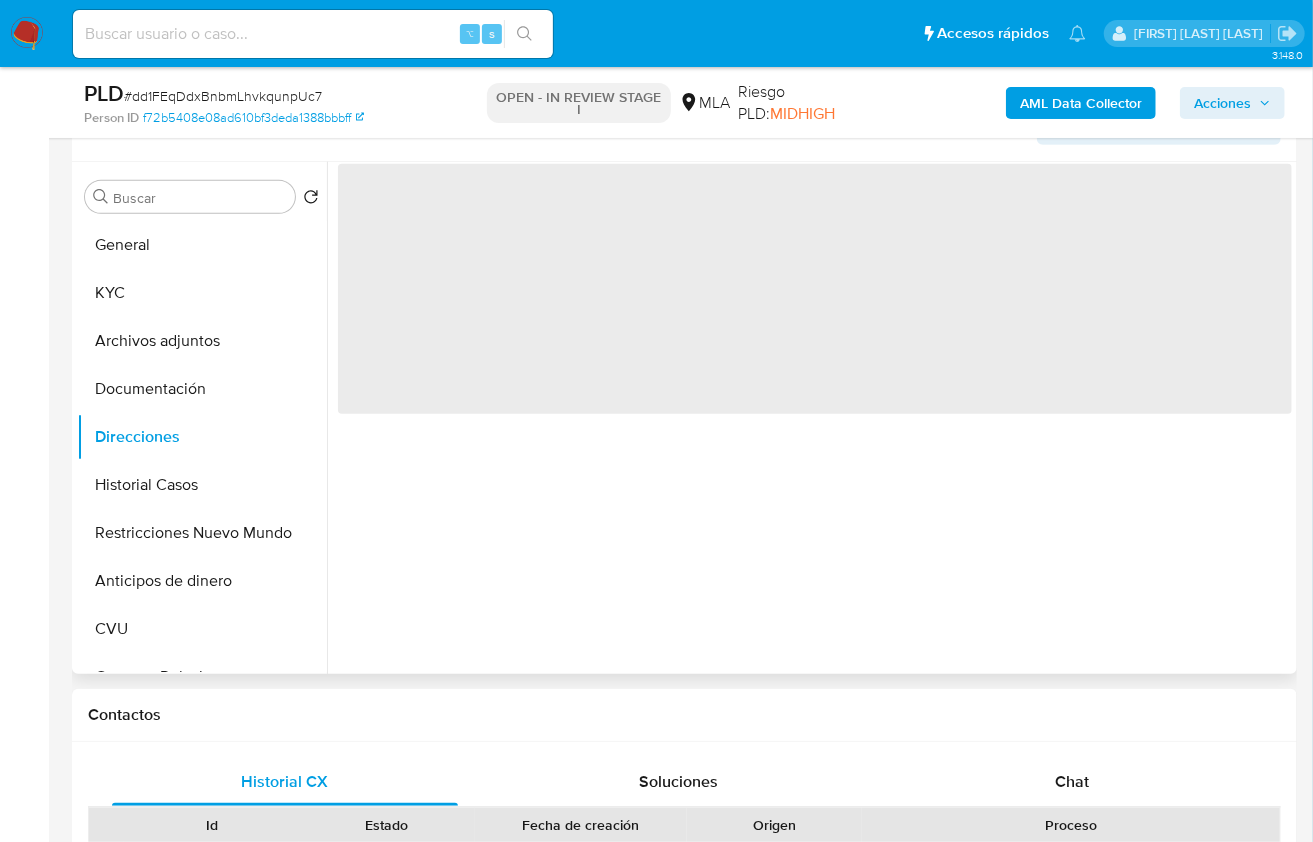 scroll, scrollTop: 0, scrollLeft: 0, axis: both 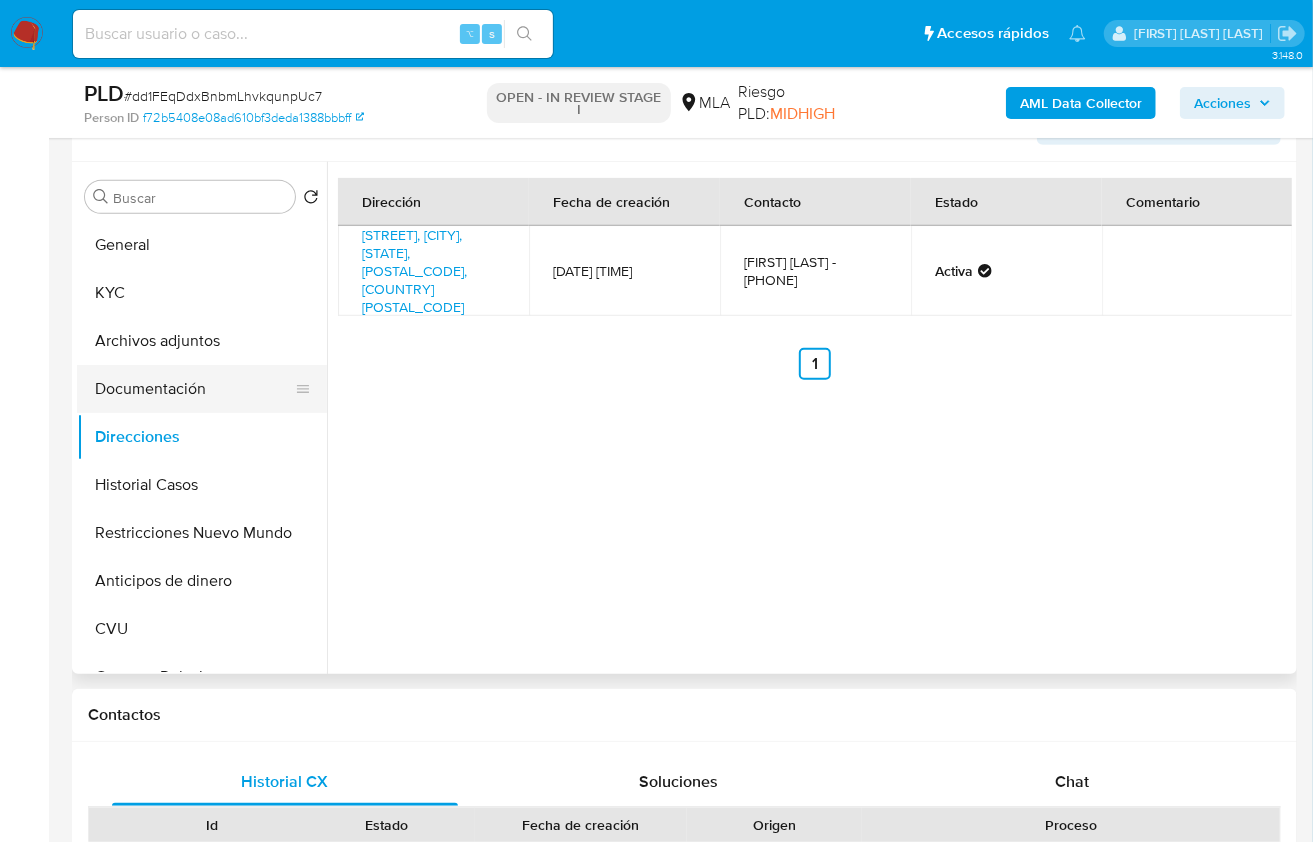 click on "Documentación" at bounding box center (194, 389) 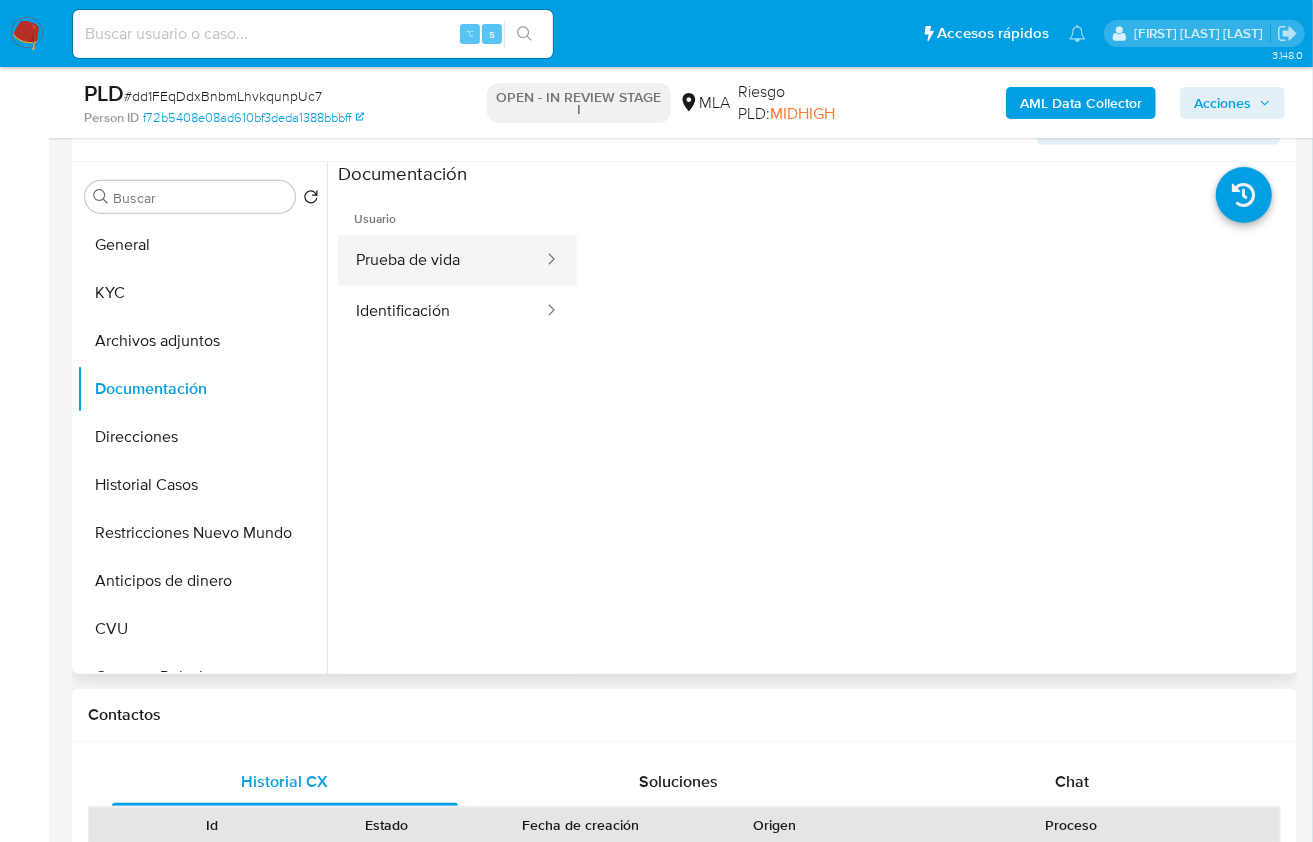 click on "Prueba de vida" at bounding box center [441, 260] 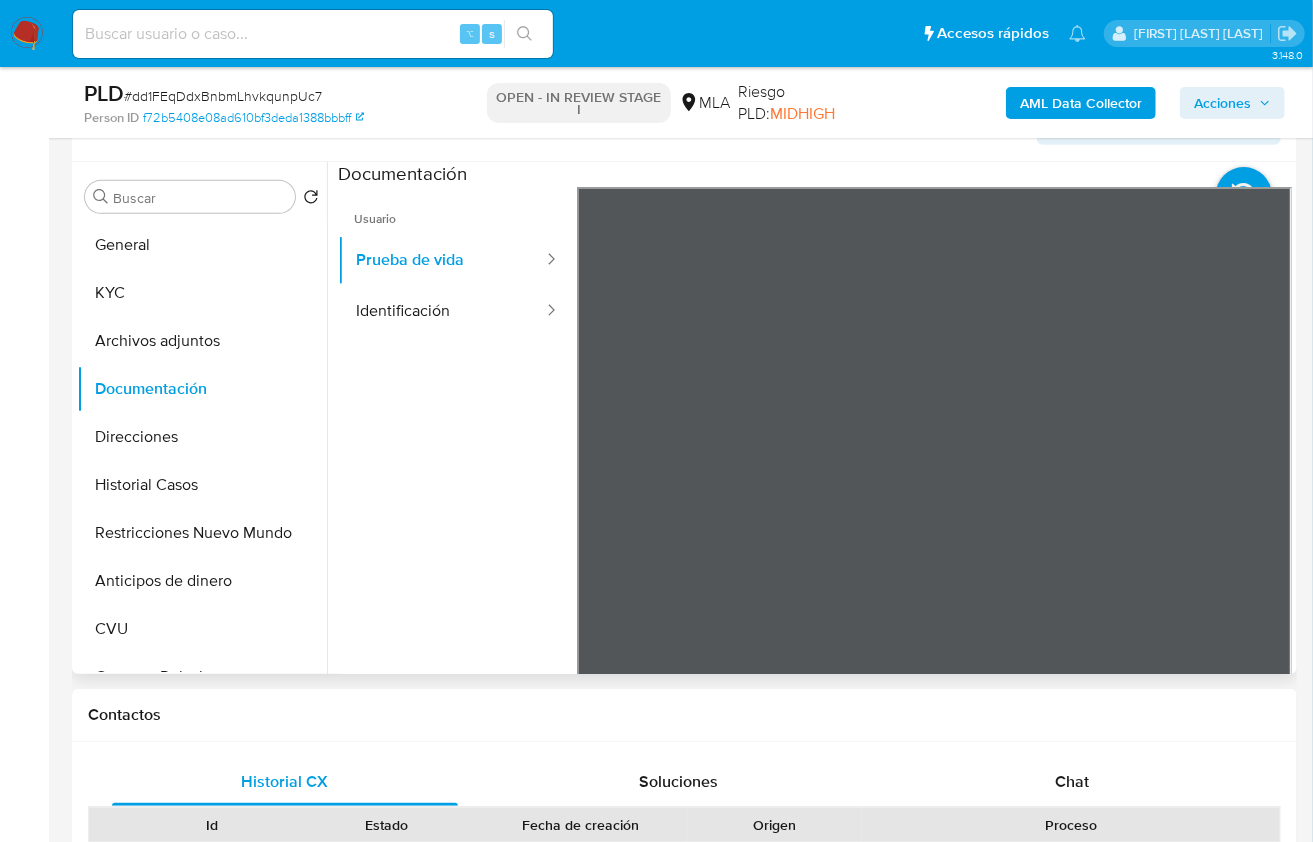 type 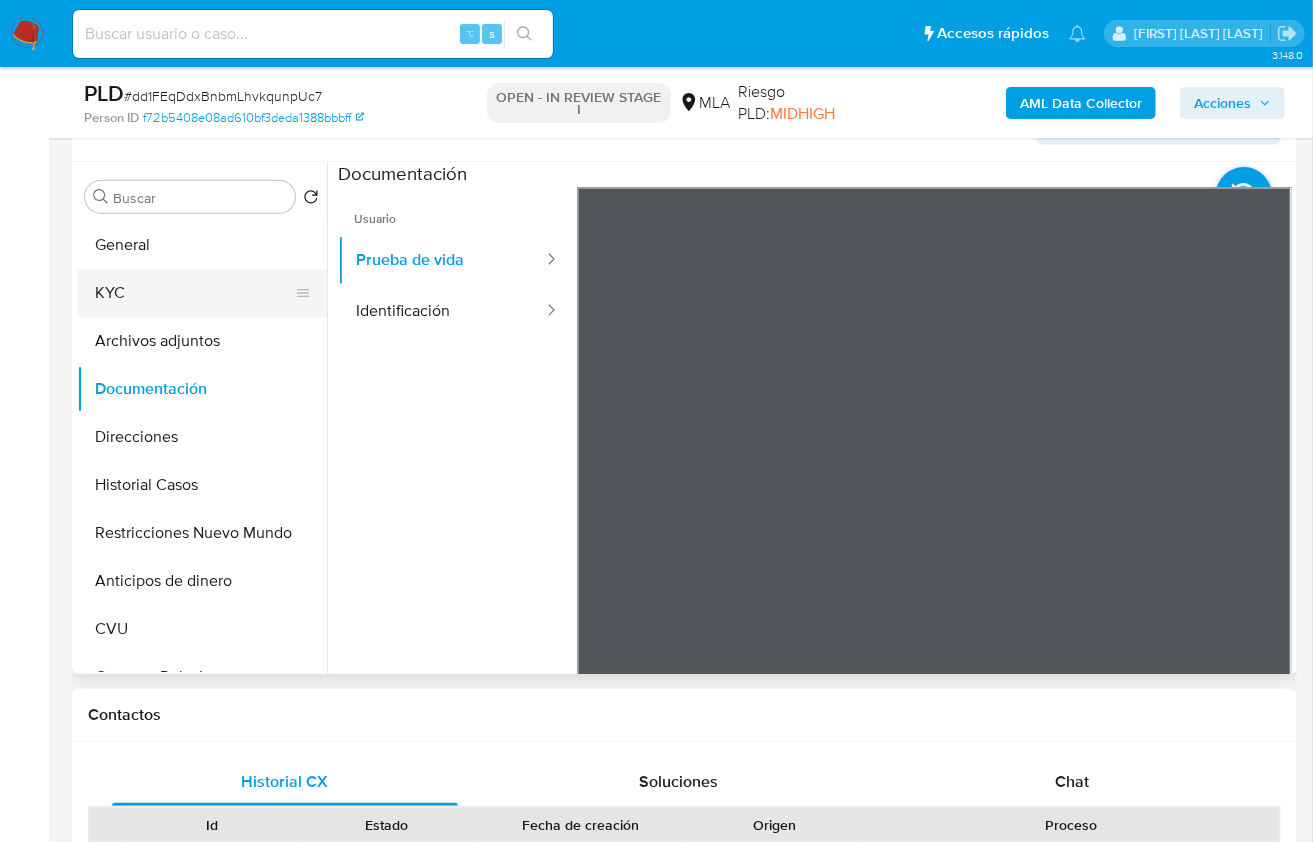 click on "KYC" at bounding box center [194, 293] 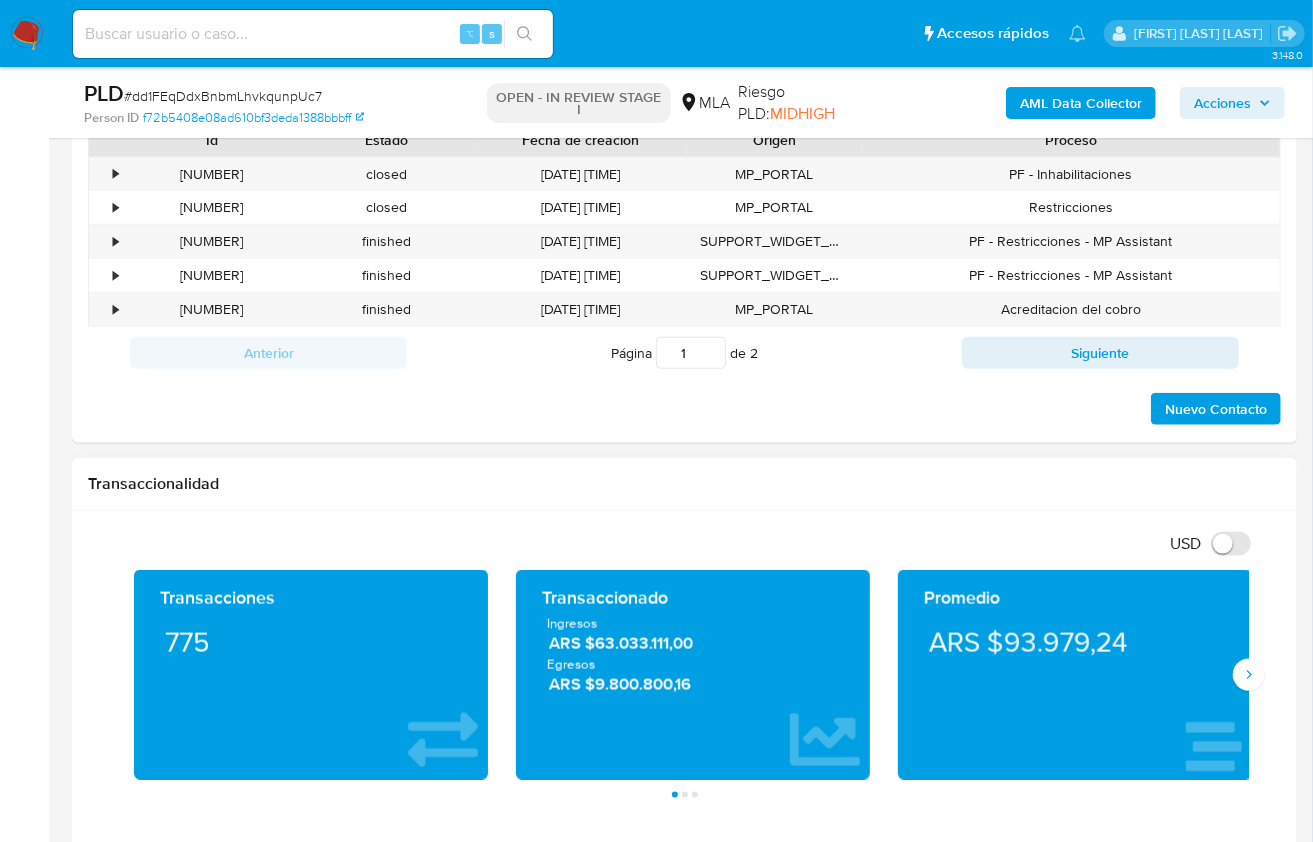 scroll, scrollTop: 667, scrollLeft: 0, axis: vertical 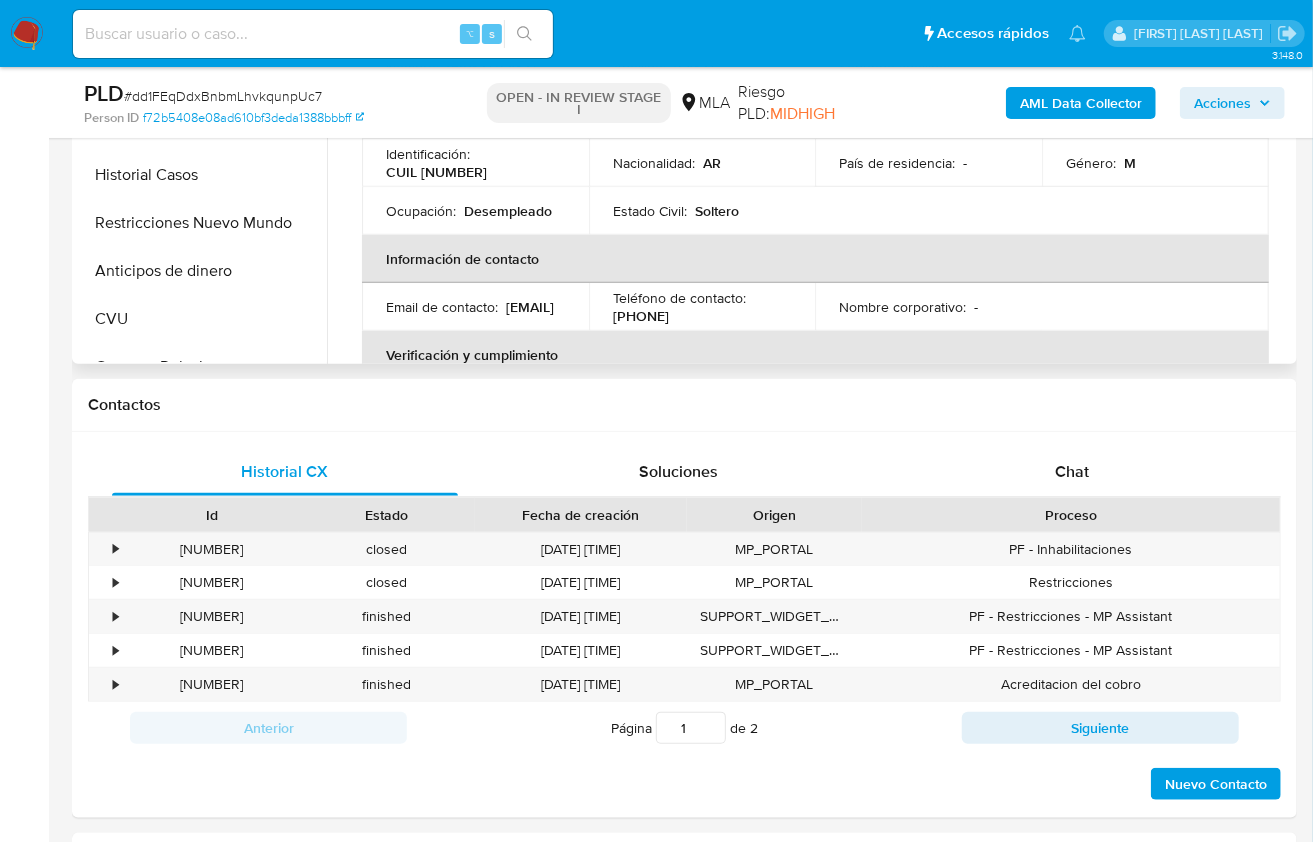 drag, startPoint x: 549, startPoint y: 317, endPoint x: 384, endPoint y: 312, distance: 165.07574 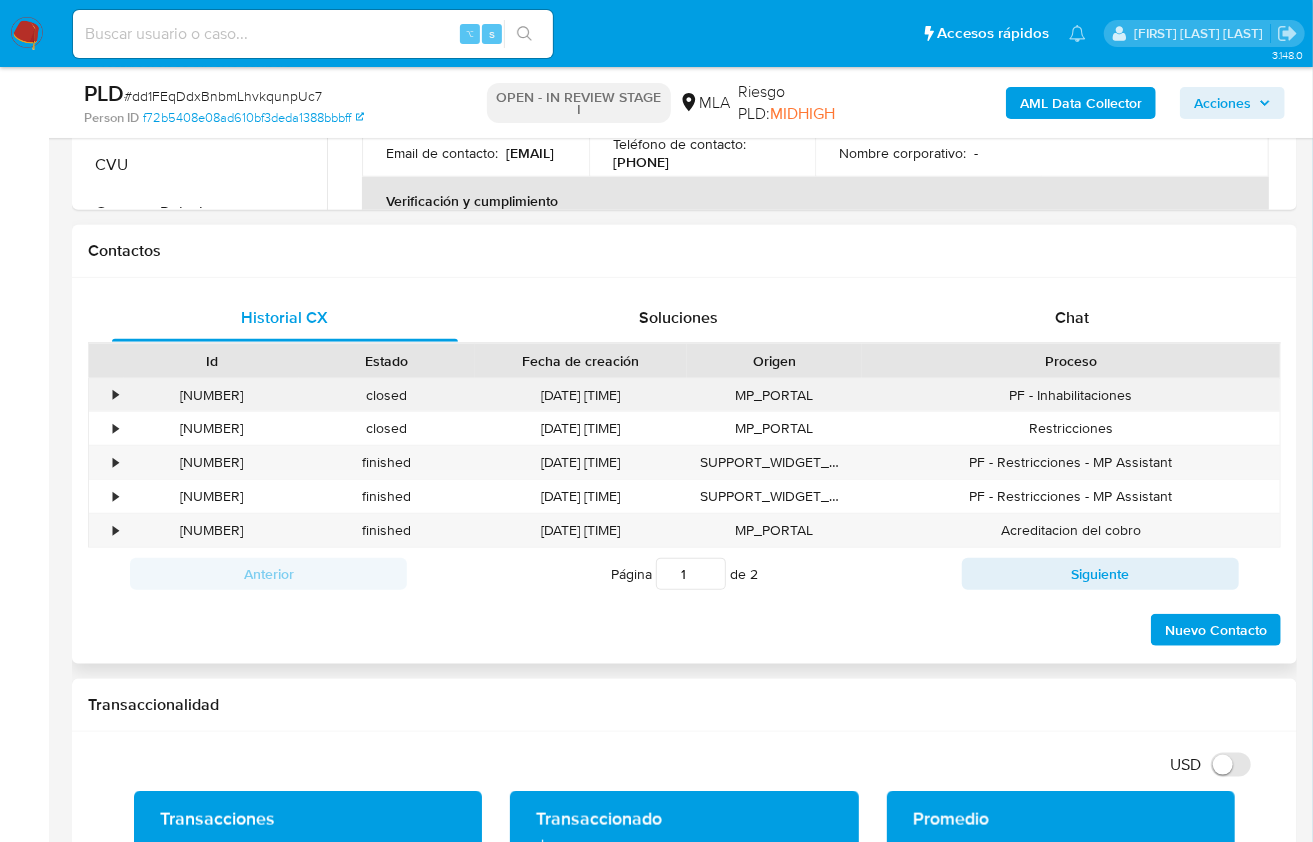 scroll, scrollTop: 483, scrollLeft: 0, axis: vertical 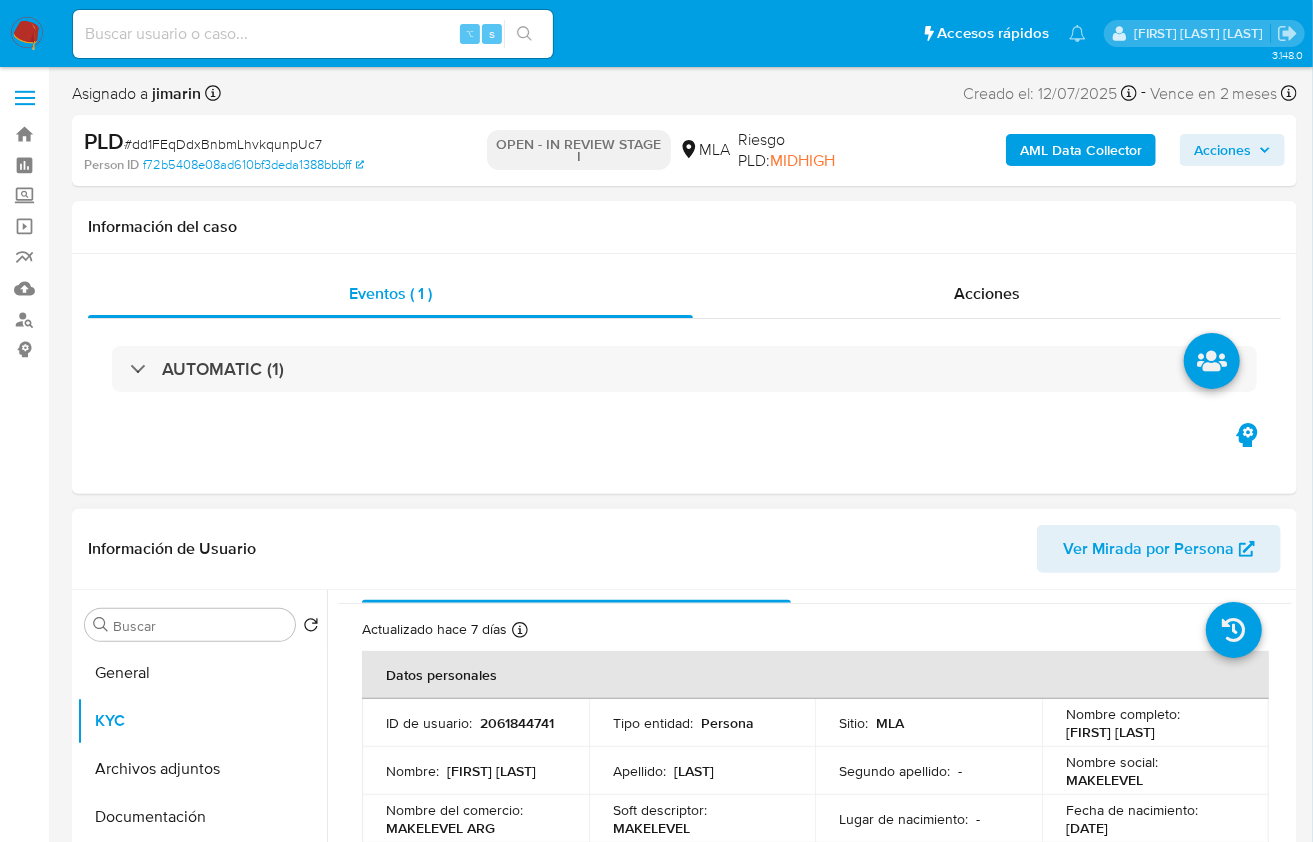 click on "Jonathan Miguel Sosa" at bounding box center [1110, 732] 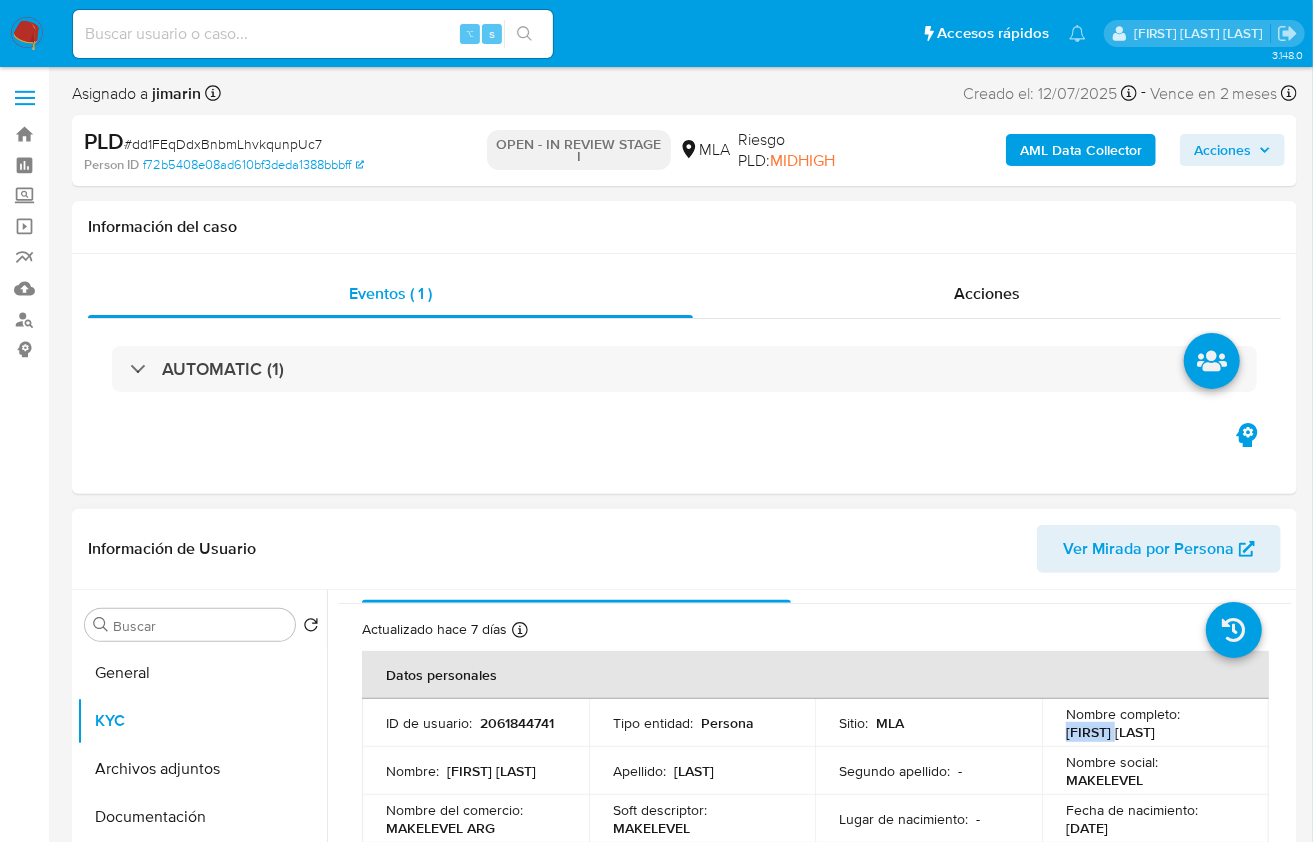 click on "Jonathan Miguel Sosa" at bounding box center [1110, 732] 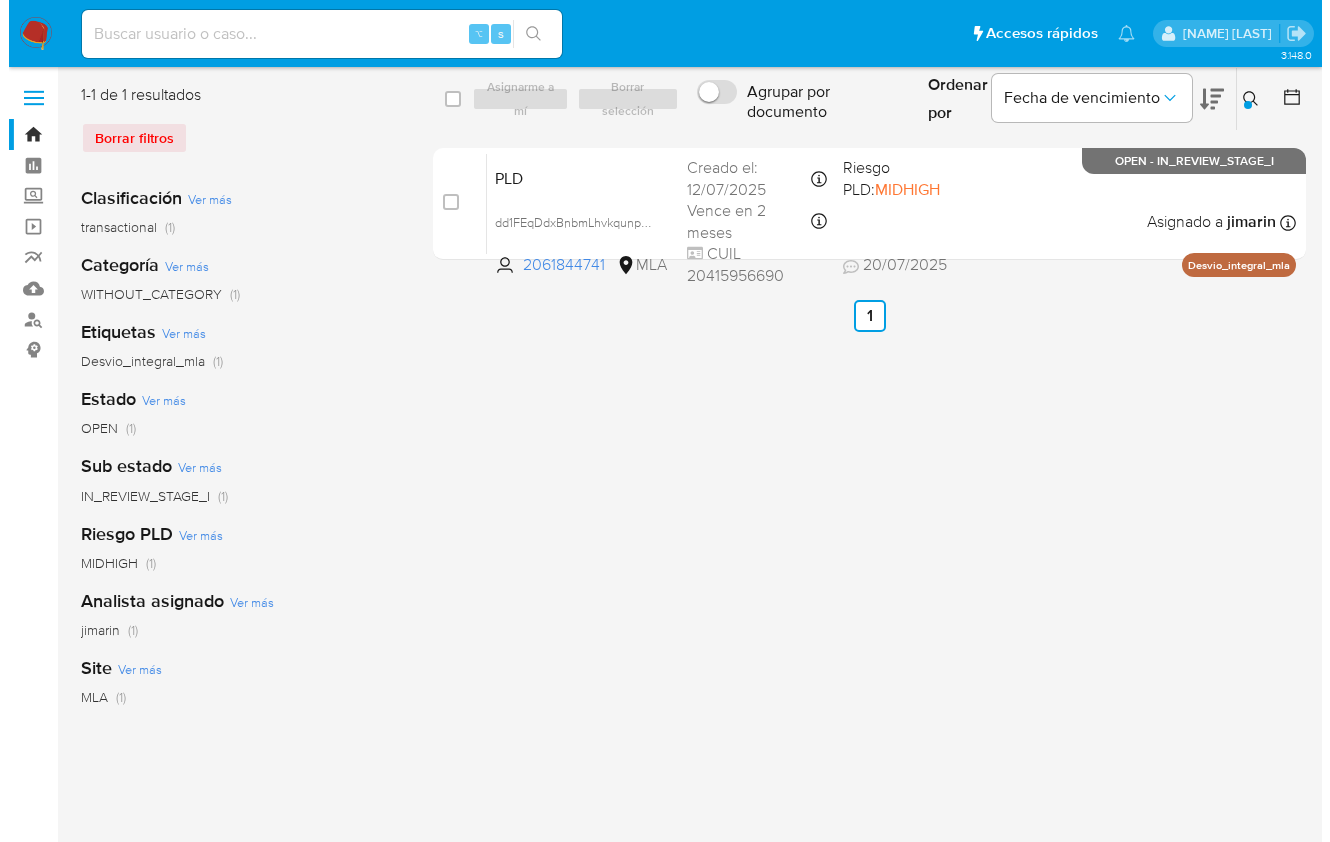 scroll, scrollTop: 0, scrollLeft: 0, axis: both 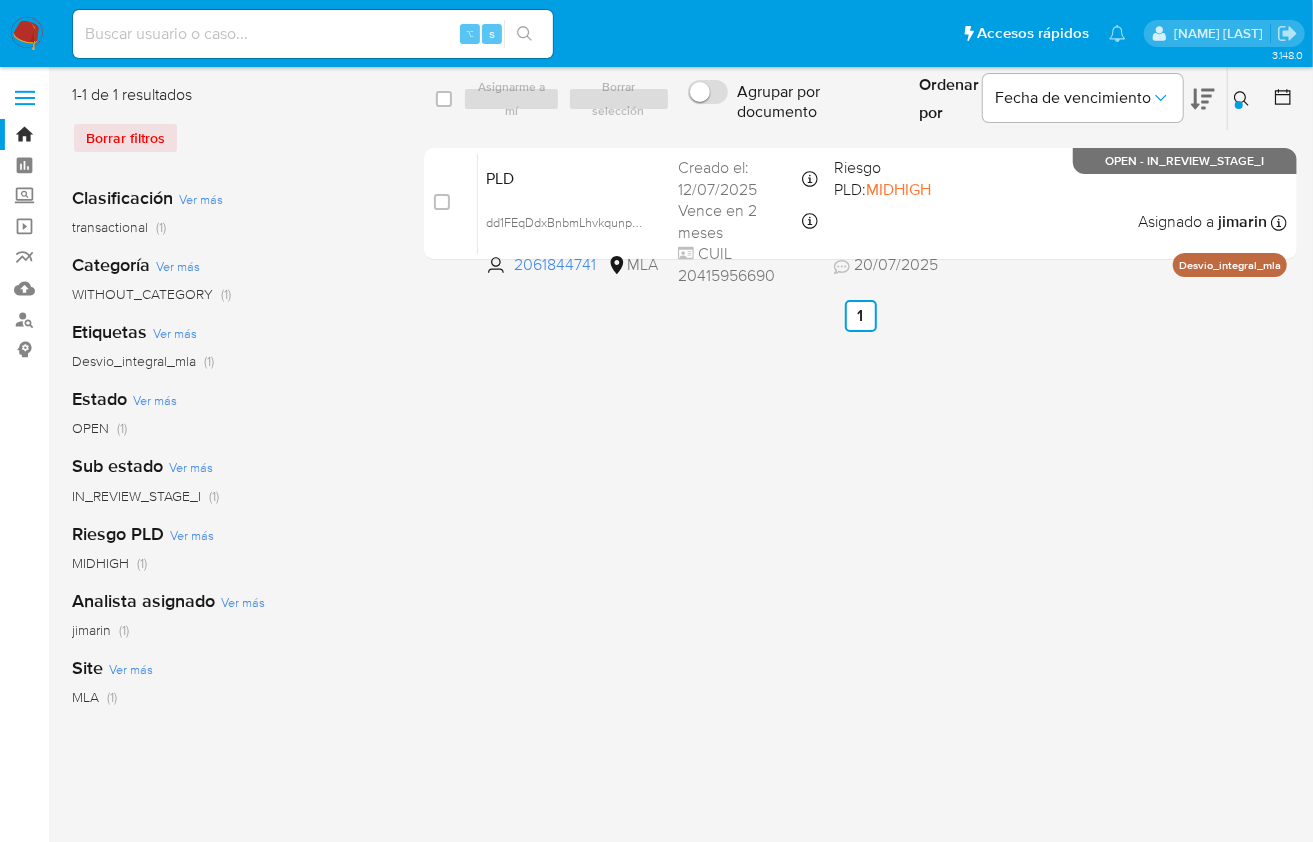 click at bounding box center [1244, 99] 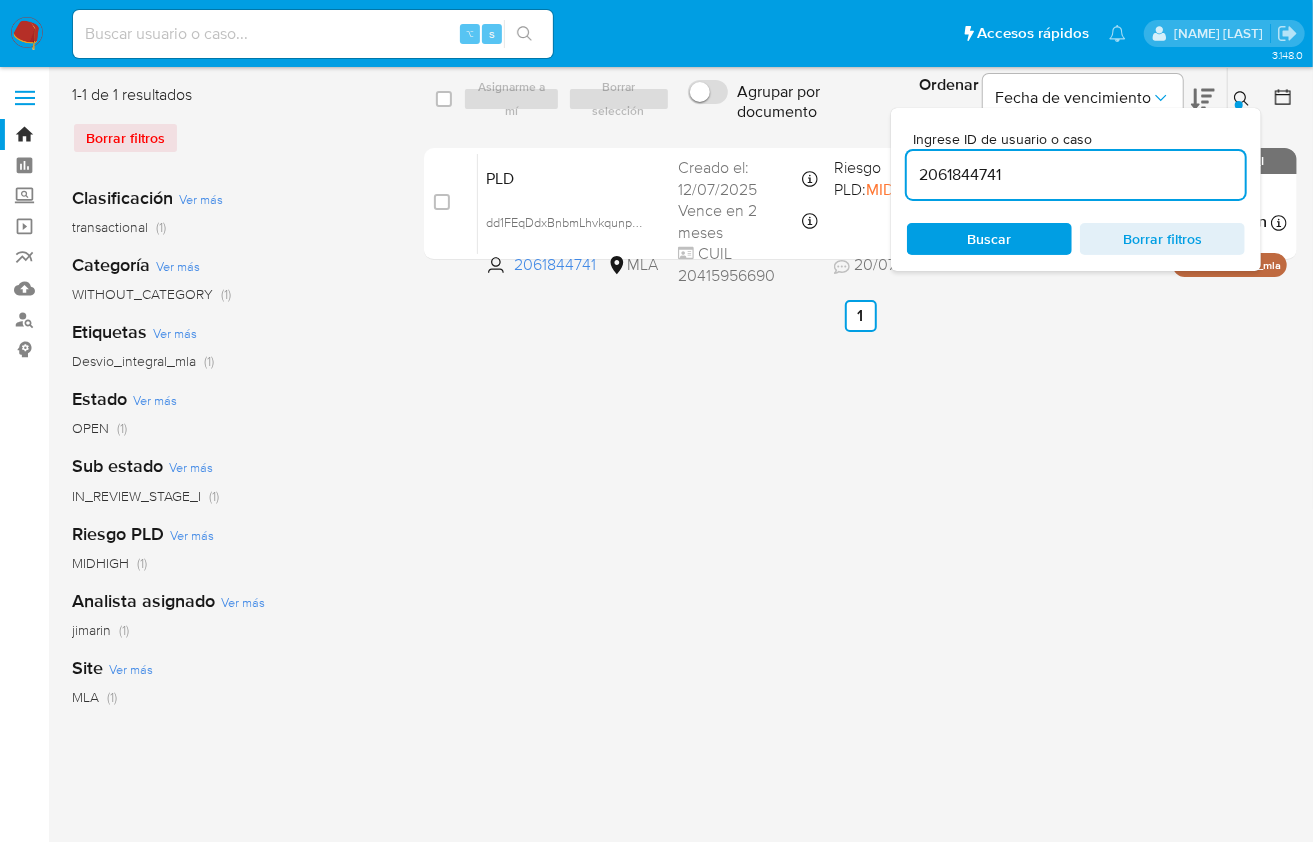 click on "2061844741" at bounding box center [1076, 175] 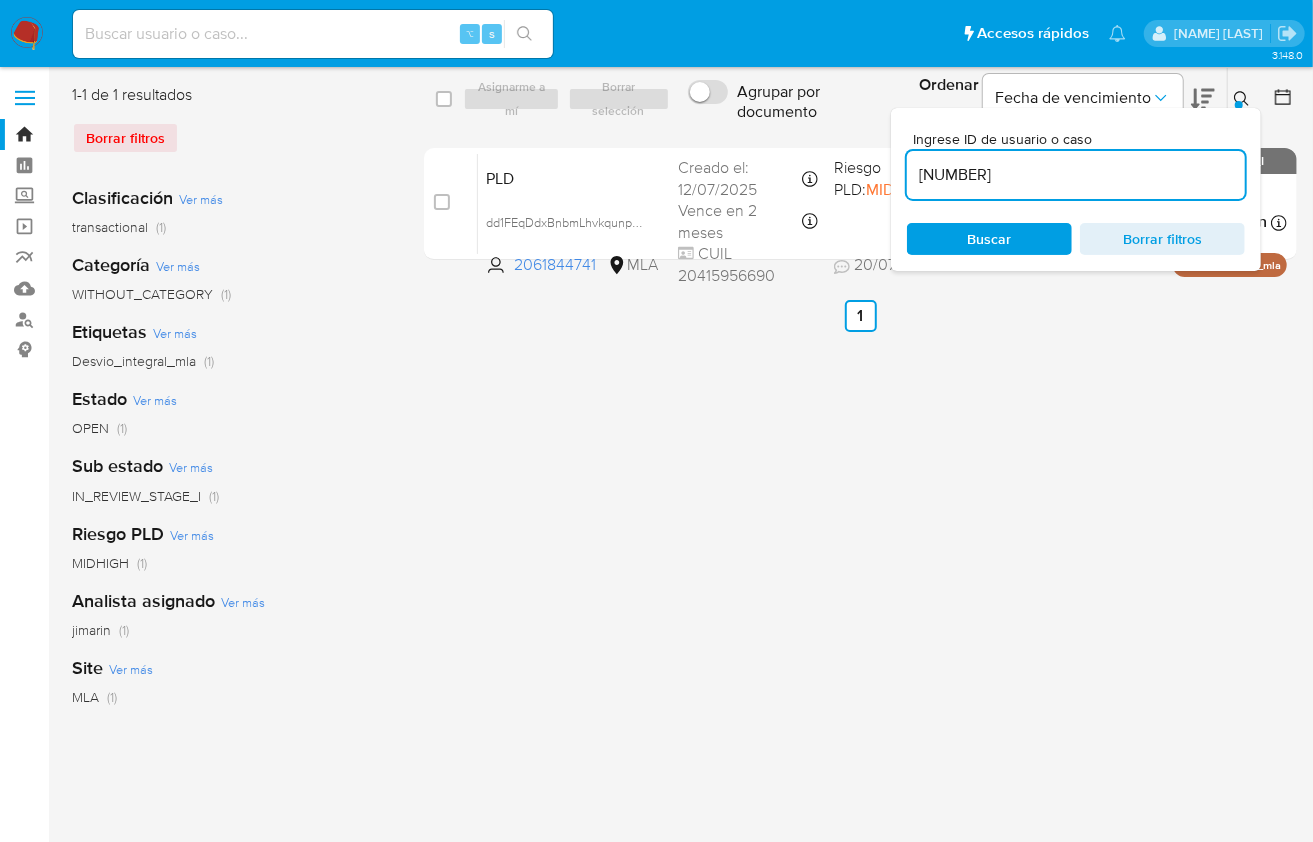 type on "[NUMBER]" 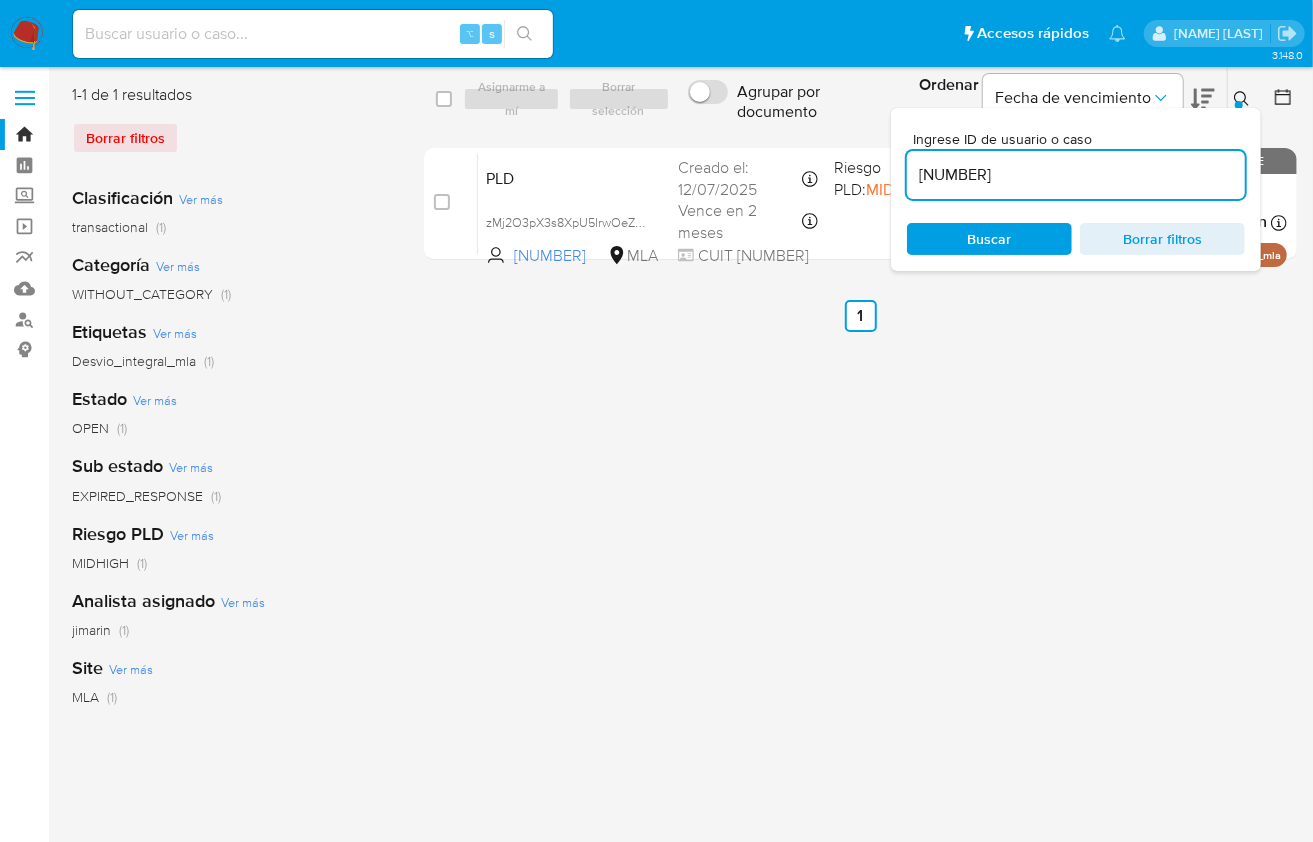 click 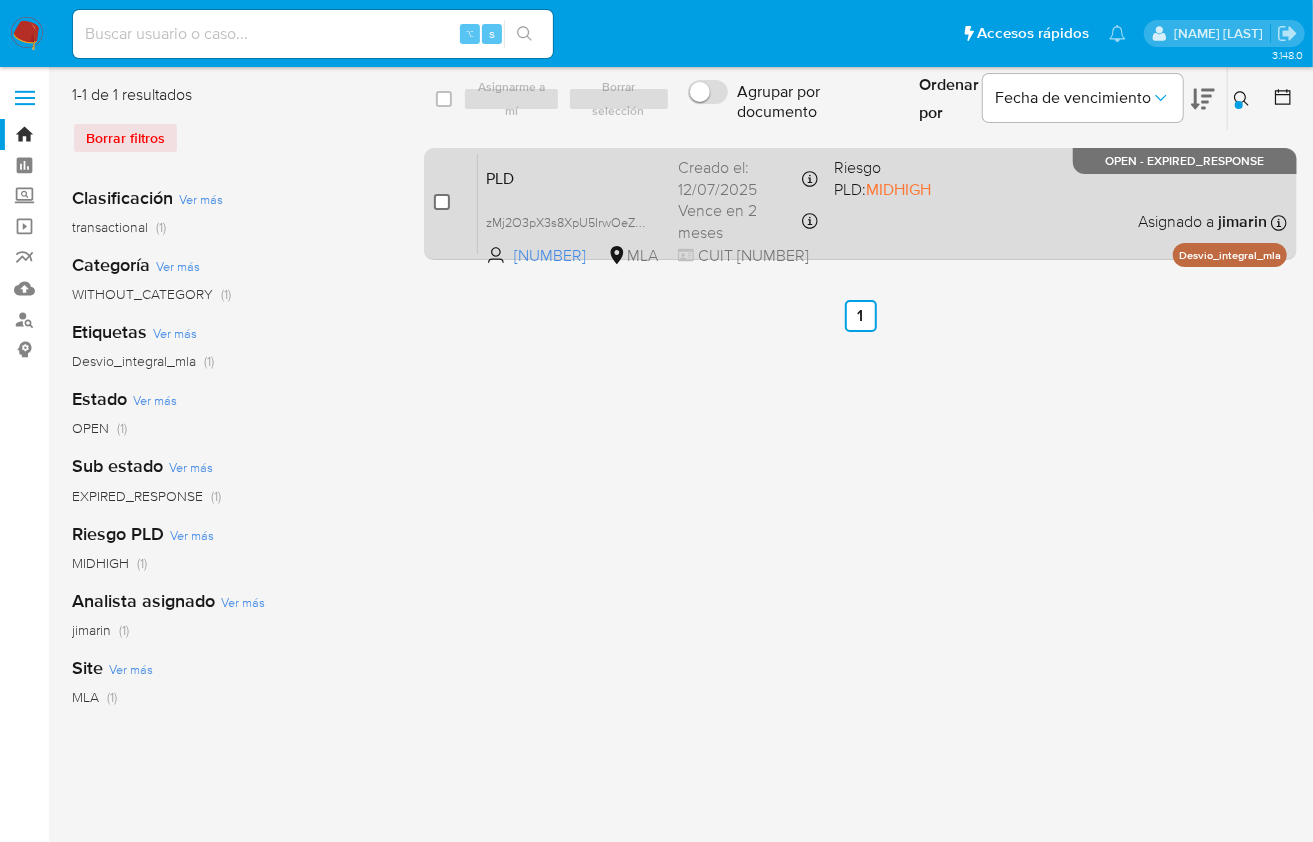 click at bounding box center (442, 202) 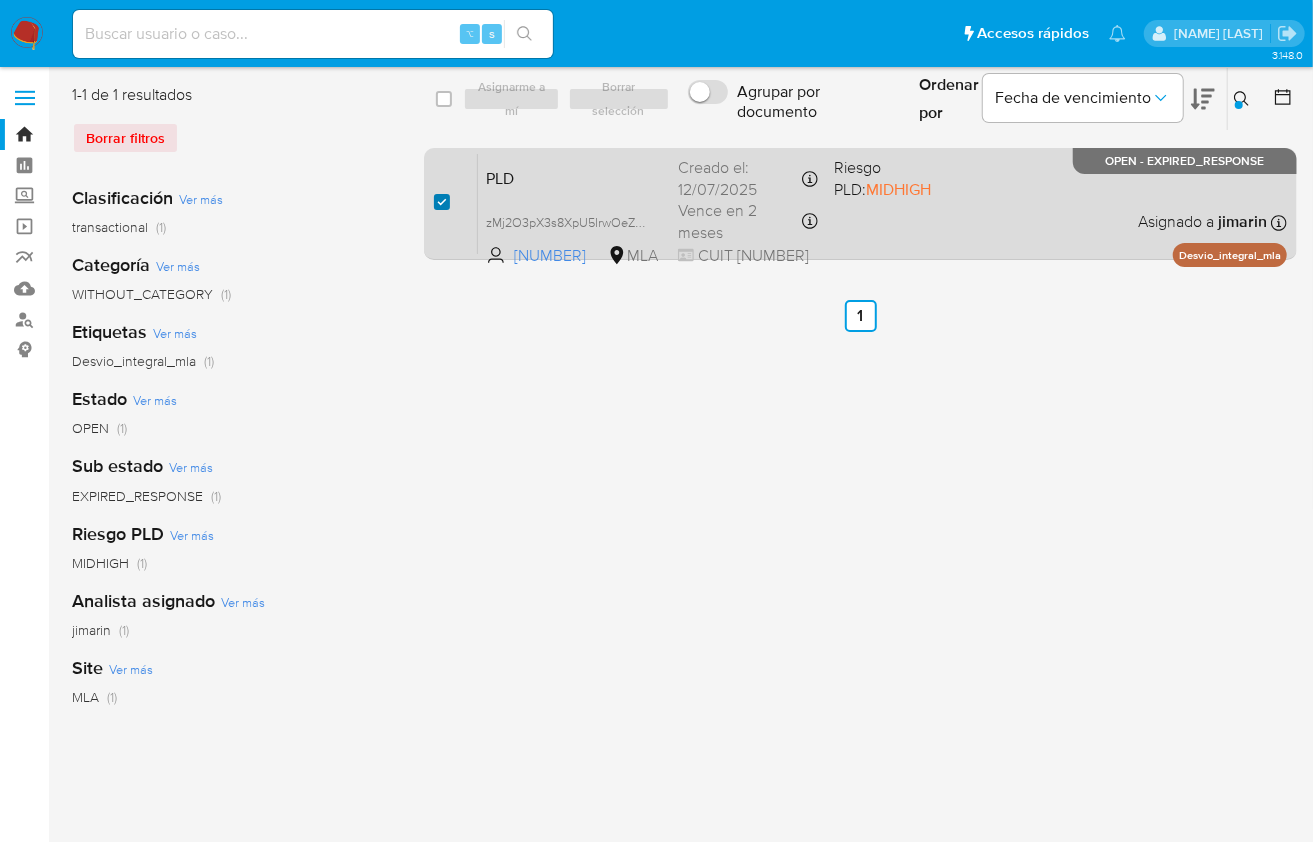 checkbox on "true" 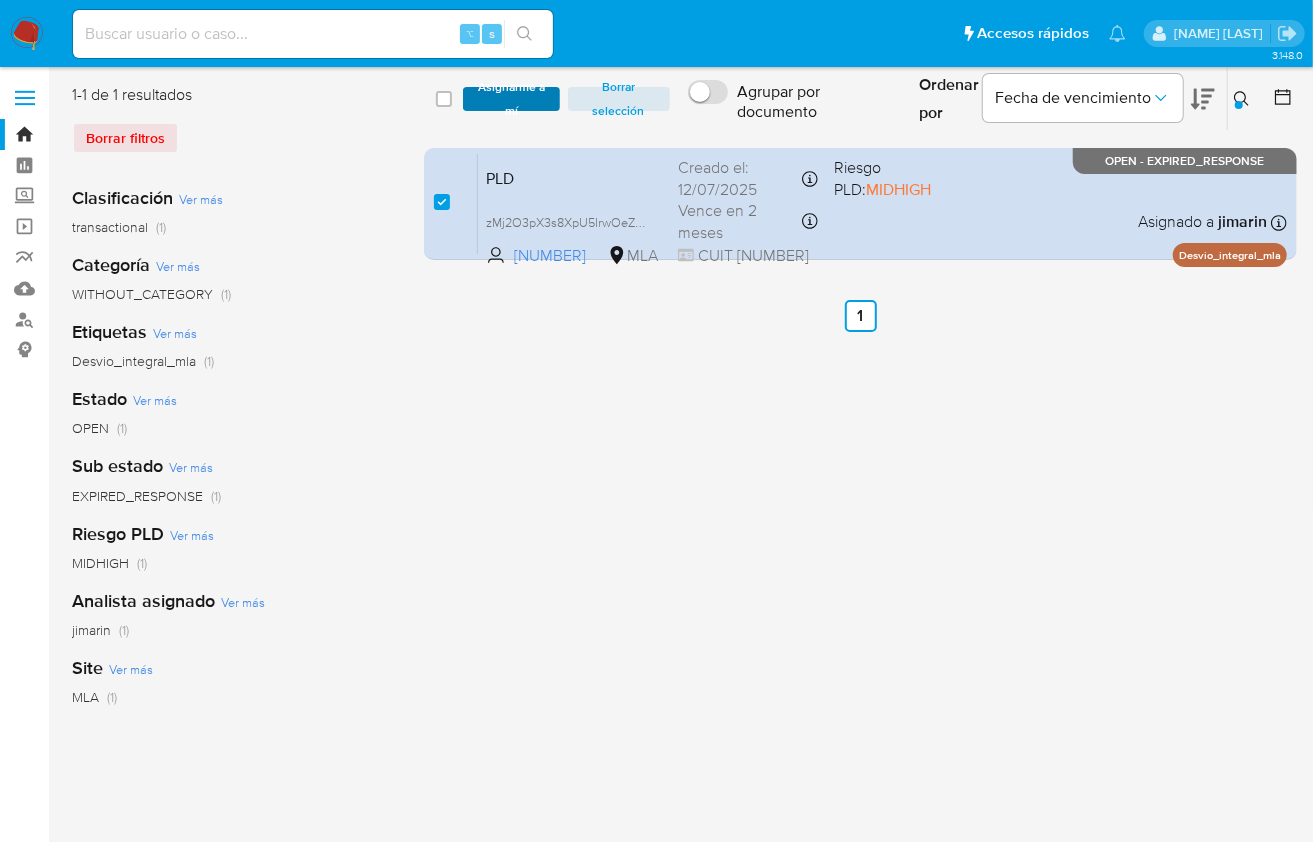 click on "Asignarme a mí" at bounding box center (511, 99) 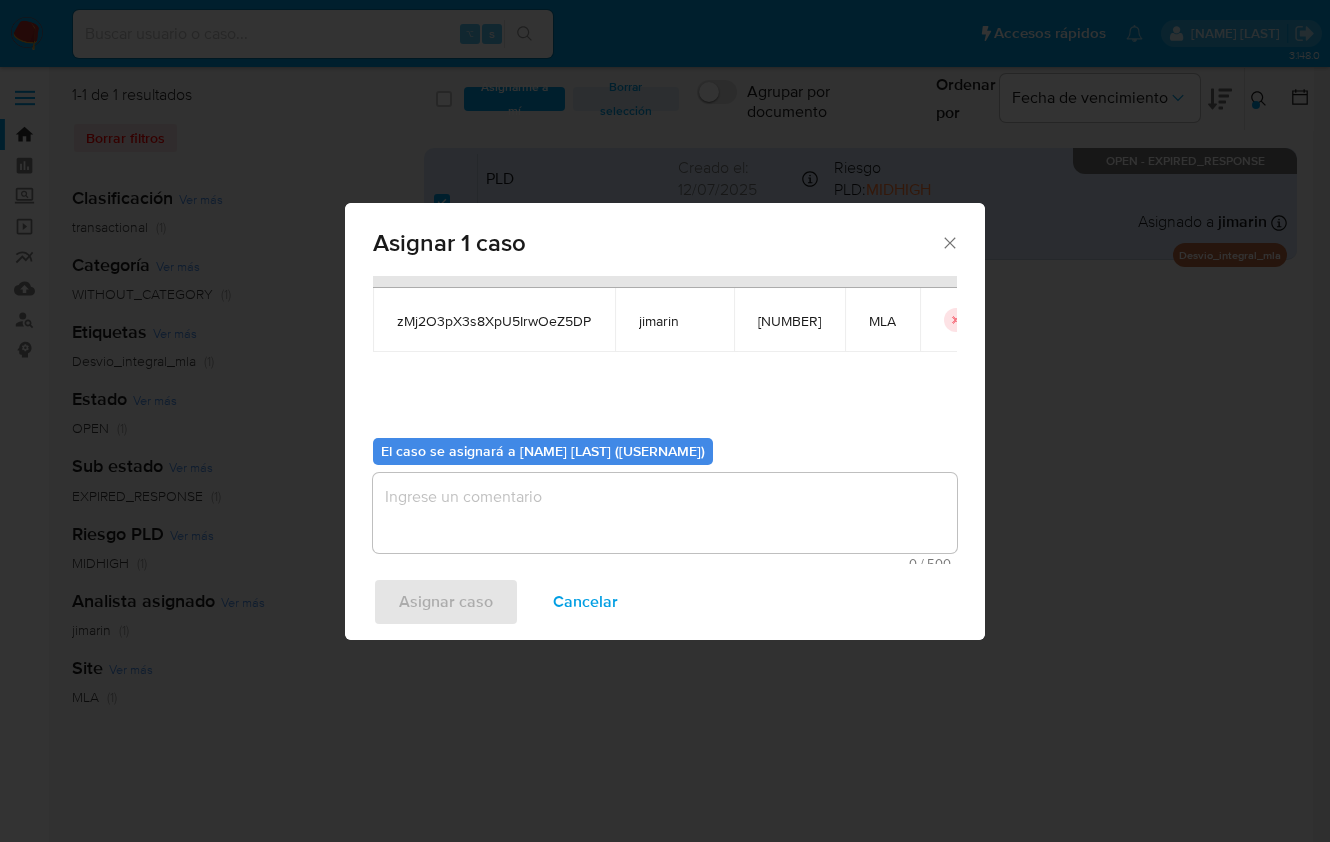 scroll, scrollTop: 102, scrollLeft: 0, axis: vertical 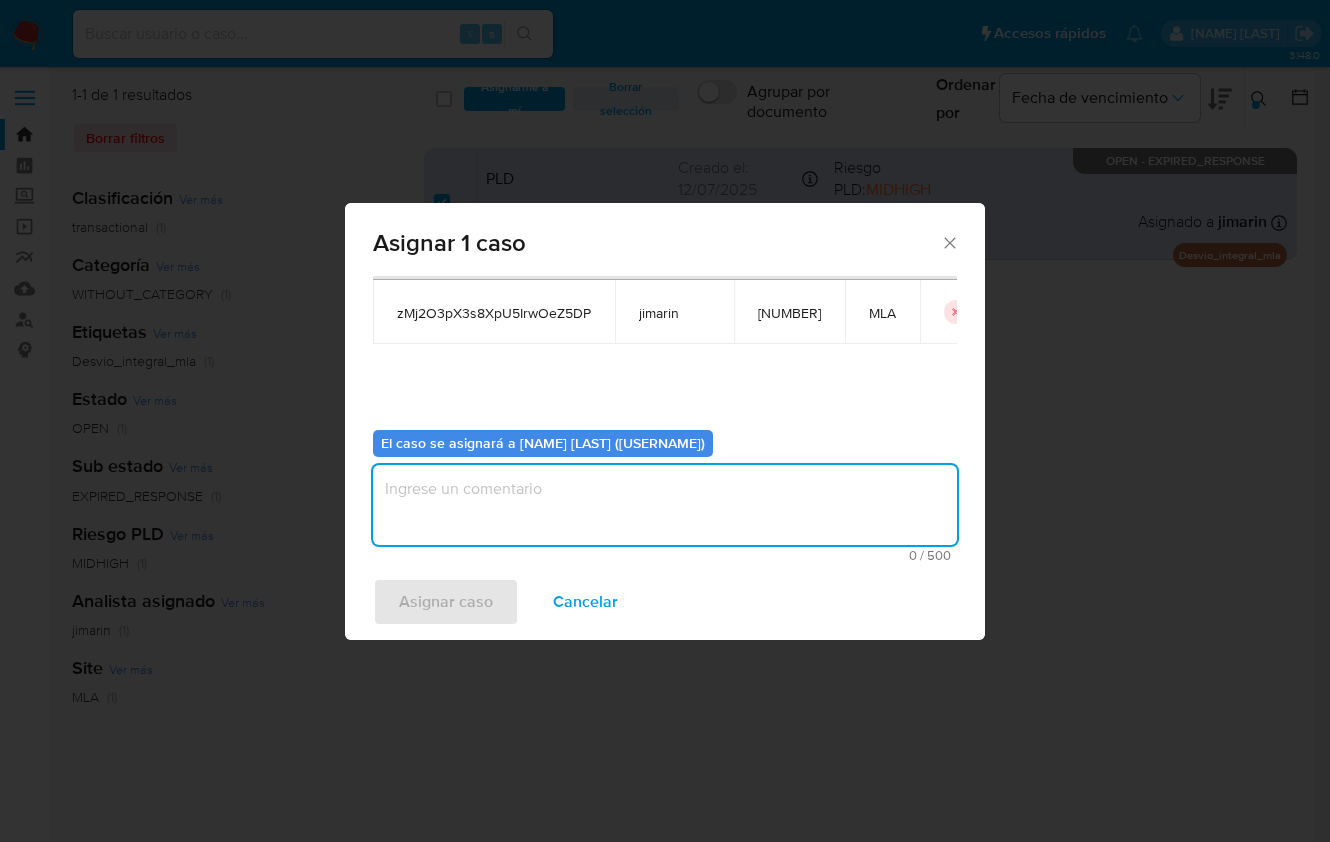 click at bounding box center (665, 505) 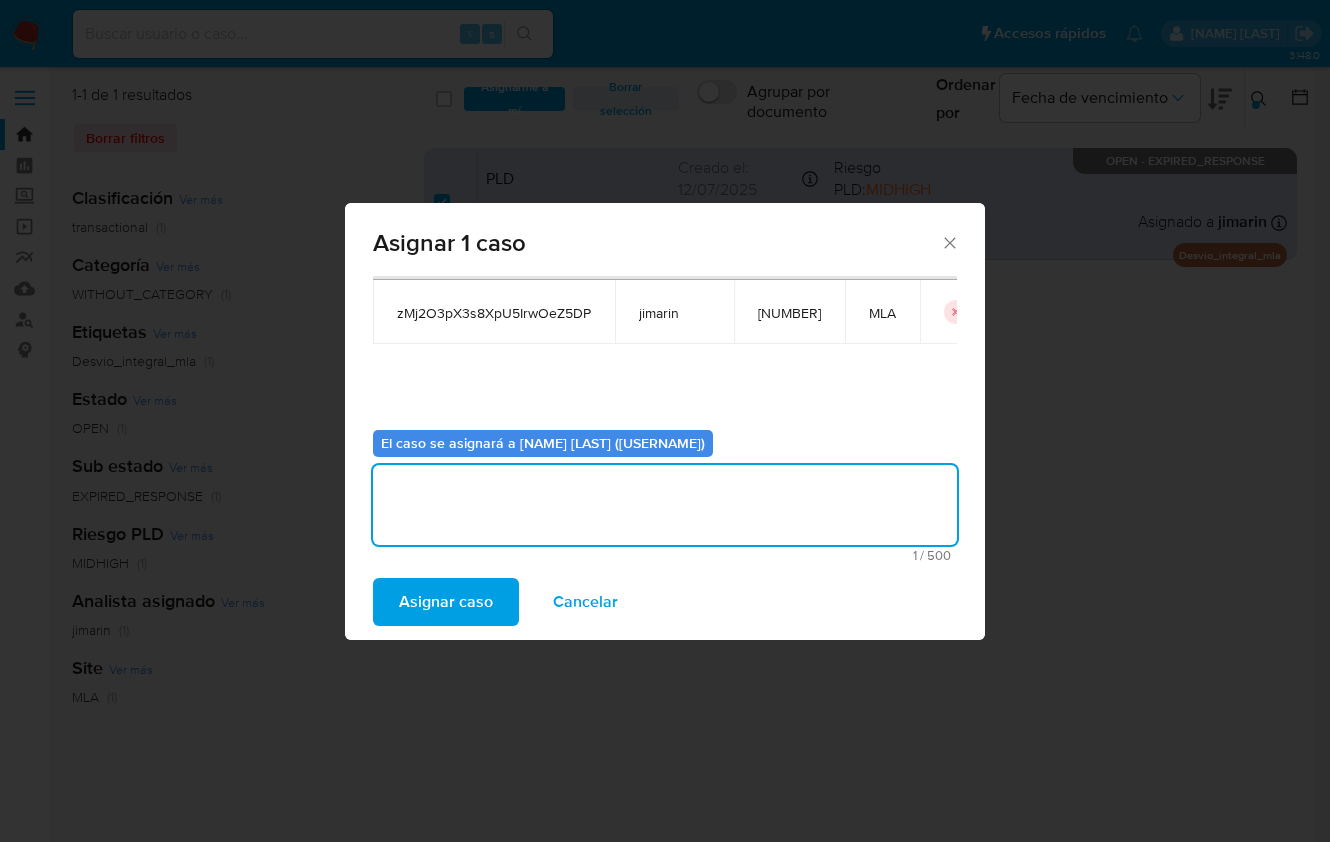 click on "Asignar caso" at bounding box center [446, 602] 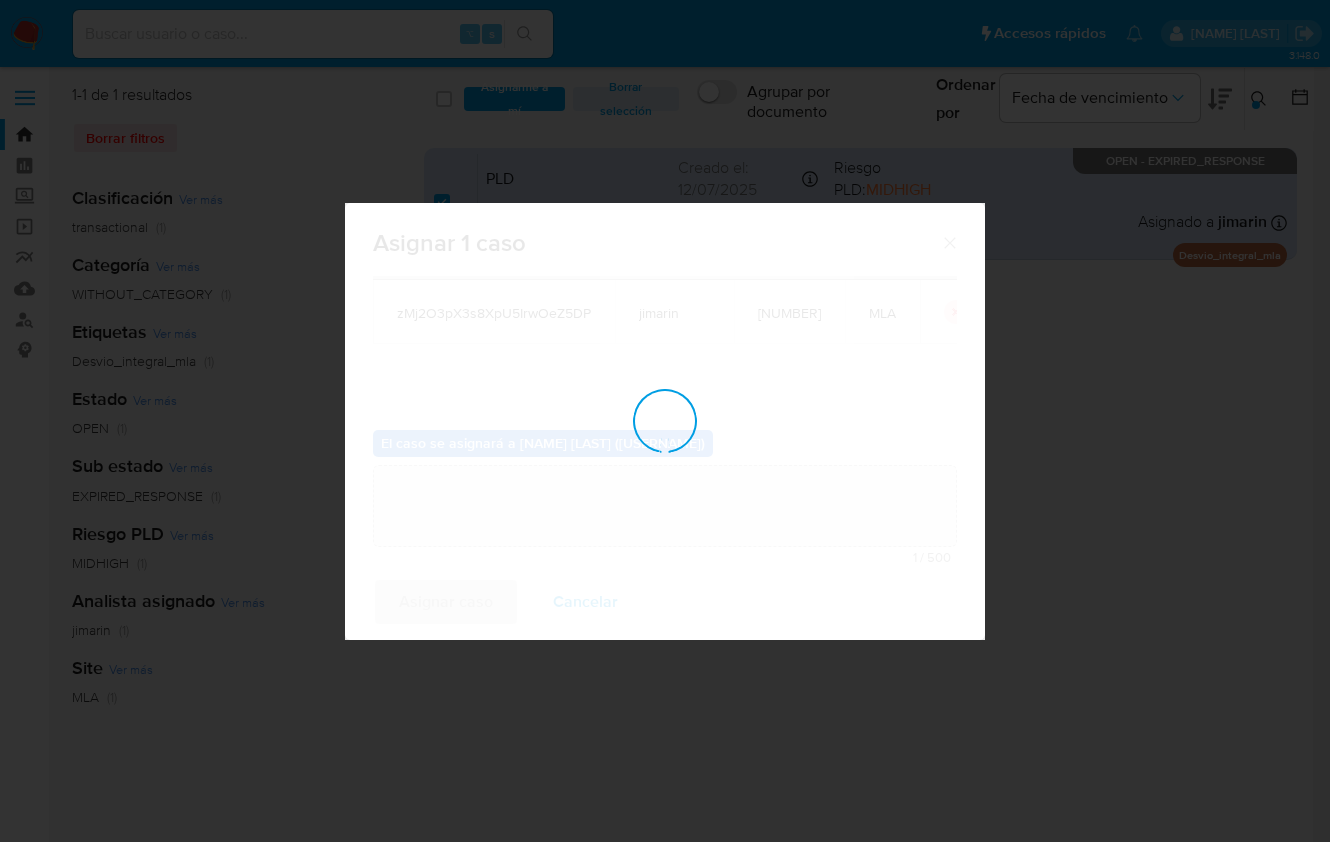 type 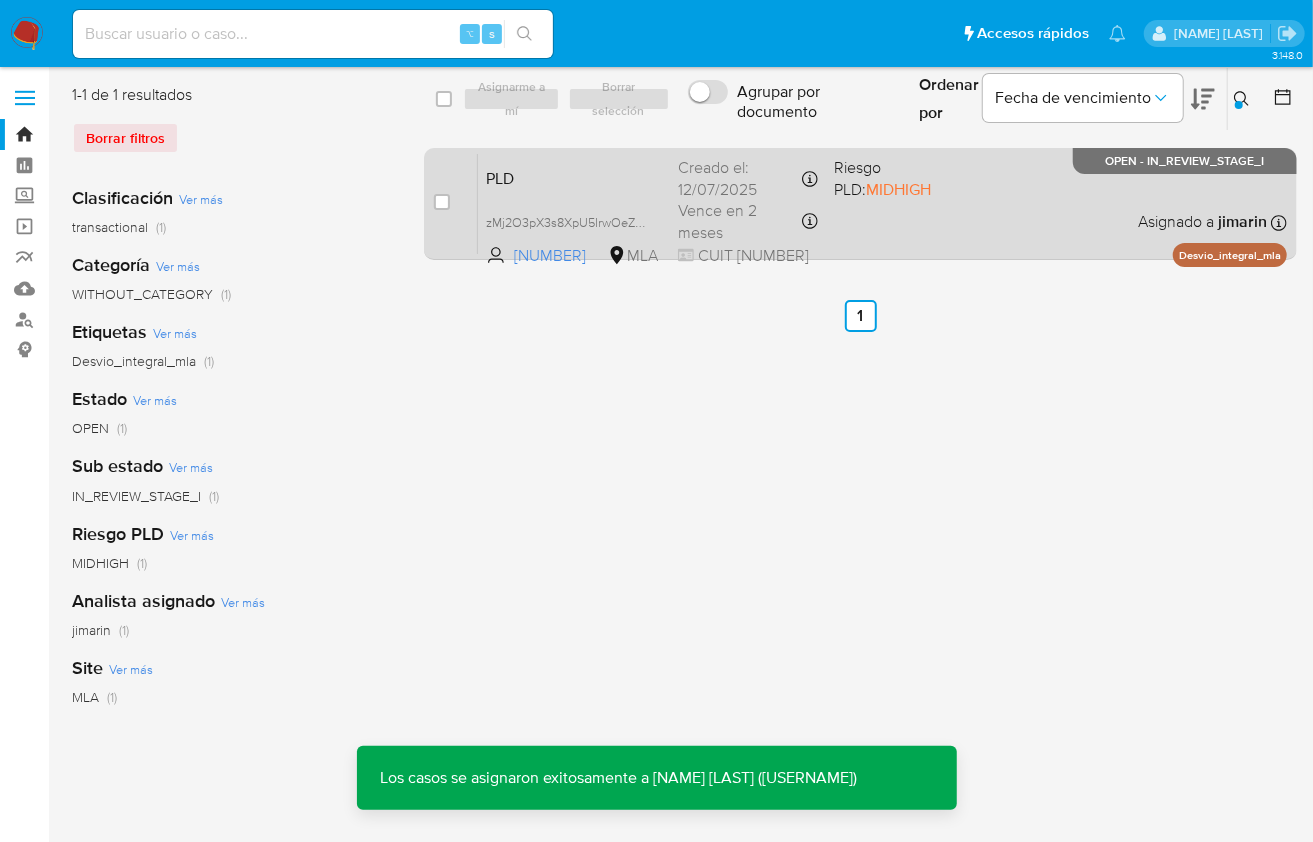 click on "PLD zMj2O3pX3s8XpU5IrwOeZ5DP [NUMBER] MLA Riesgo PLD:  MIDHIGH Creado el: [DATE]   Creado el: [DATE] [TIME] Vence en 2 meses   Vence el [DATE] [TIME] CUIT   [NUMBER] Asignado a   [USERNAME]   Asignado el: [DATE] [TIME] Desvio_integral_mla OPEN - IN_REVIEW_STAGE_I" at bounding box center (882, 203) 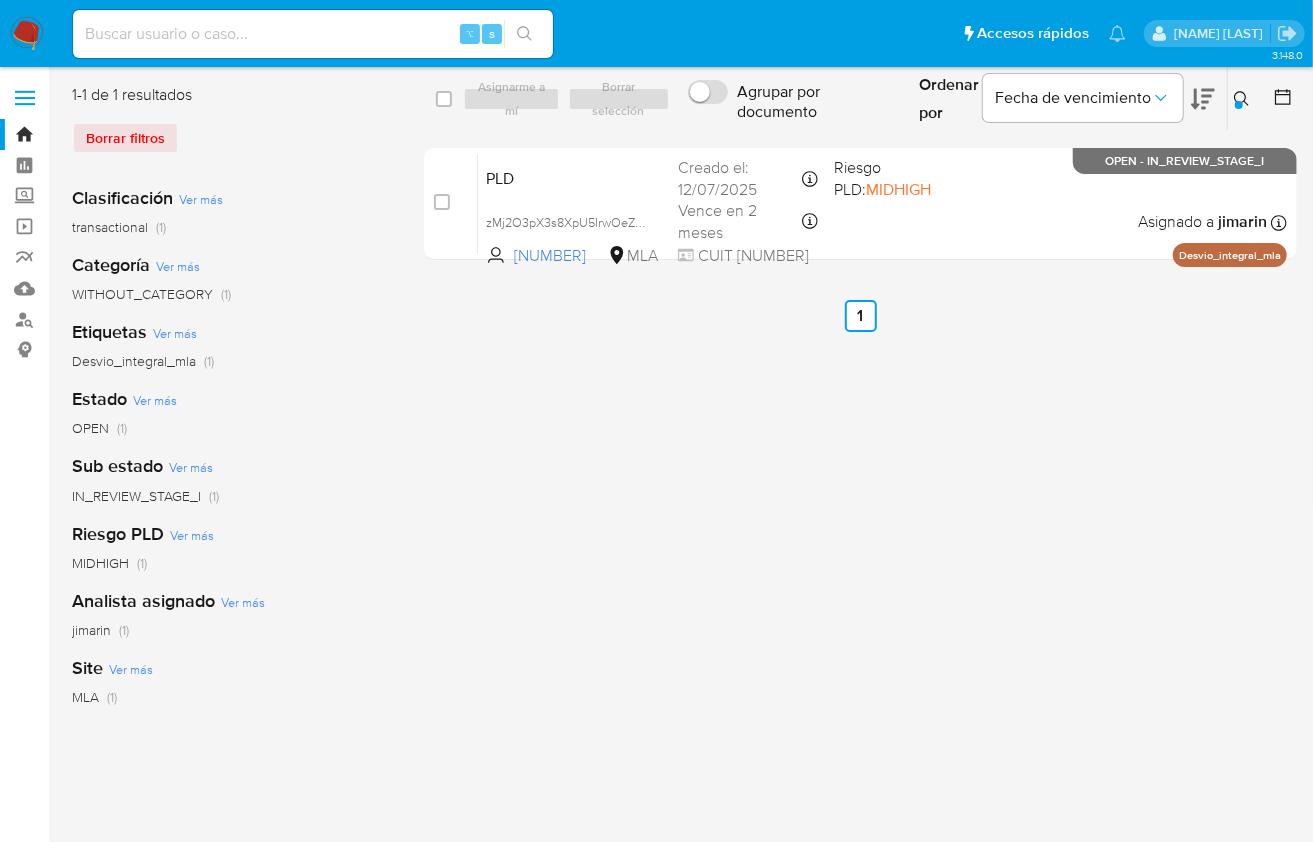 click at bounding box center [1244, 99] 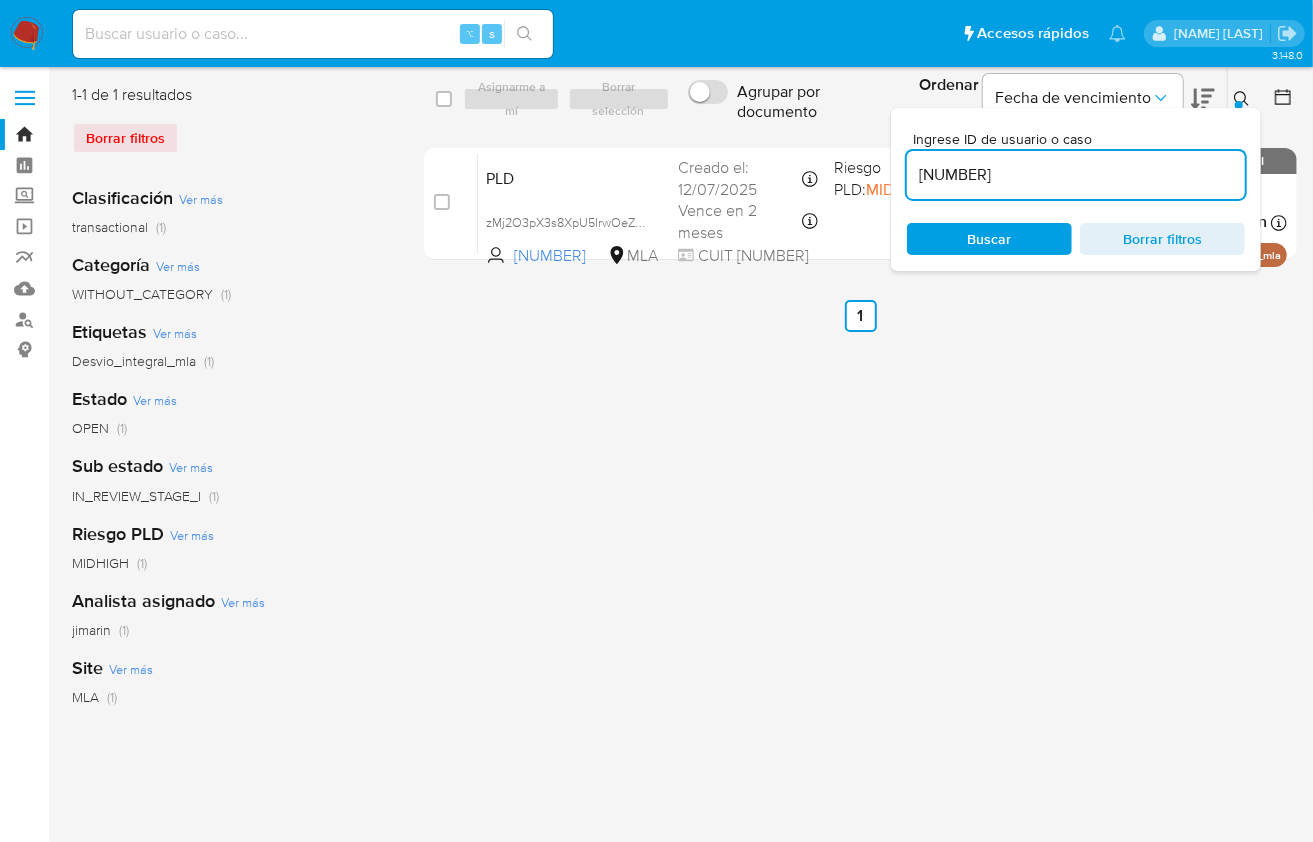 click 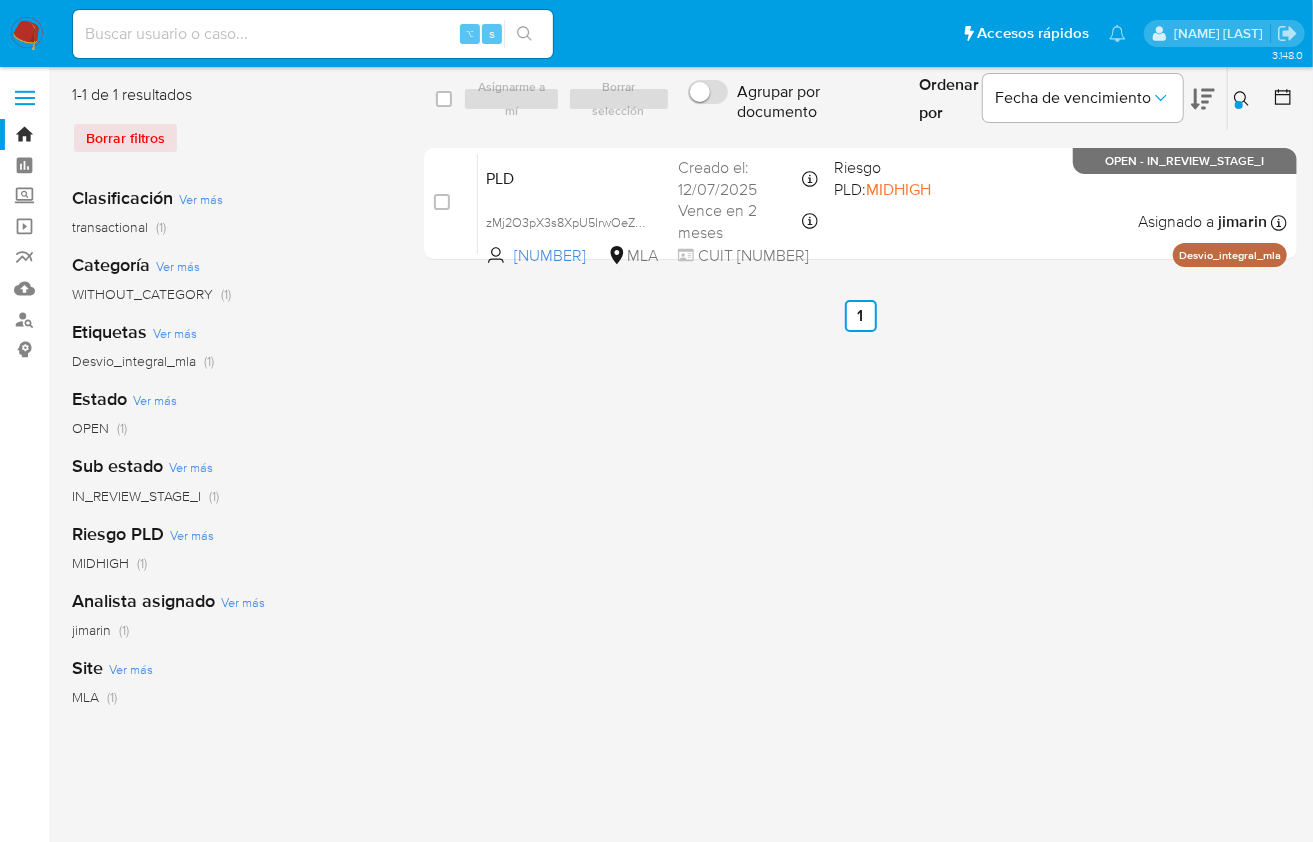click 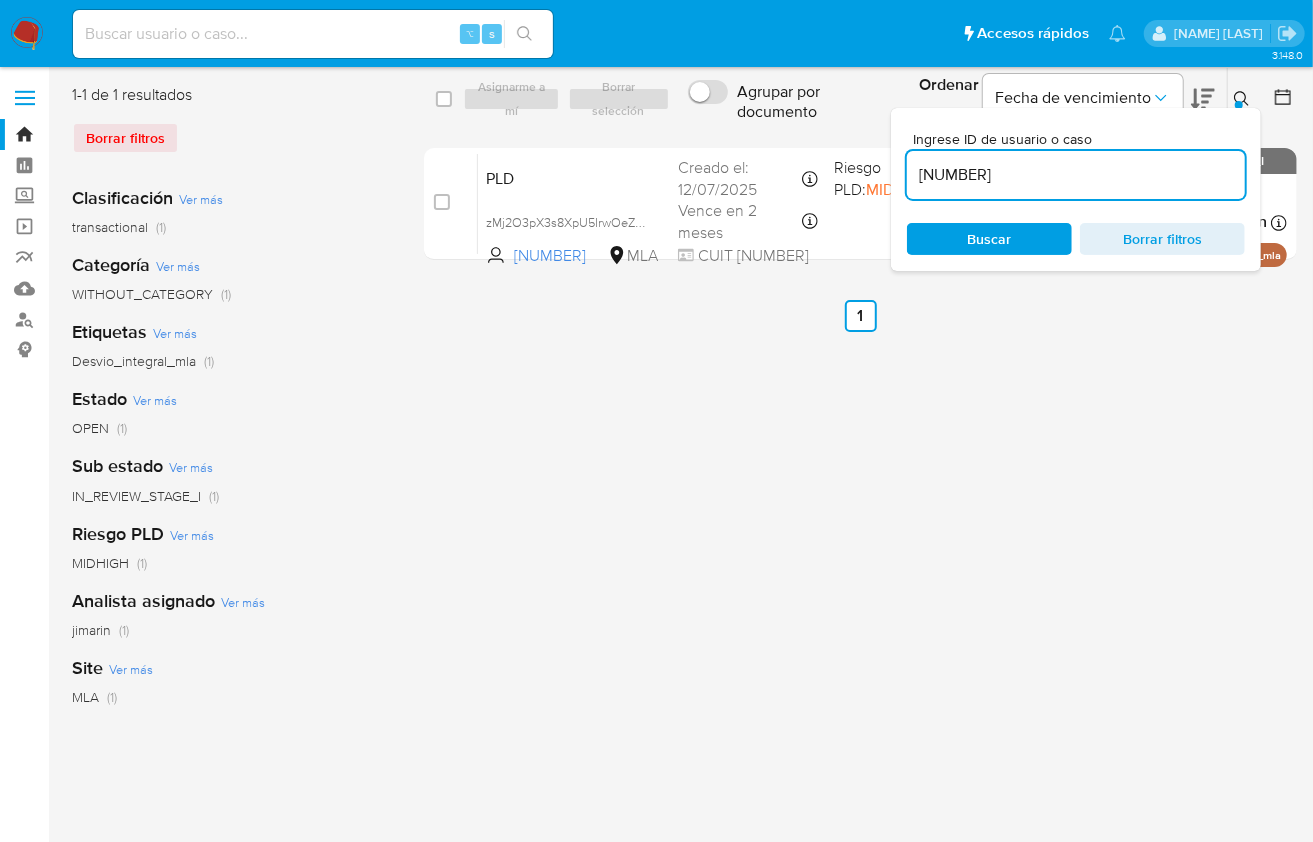 click on "[NUMBER]" at bounding box center (1076, 175) 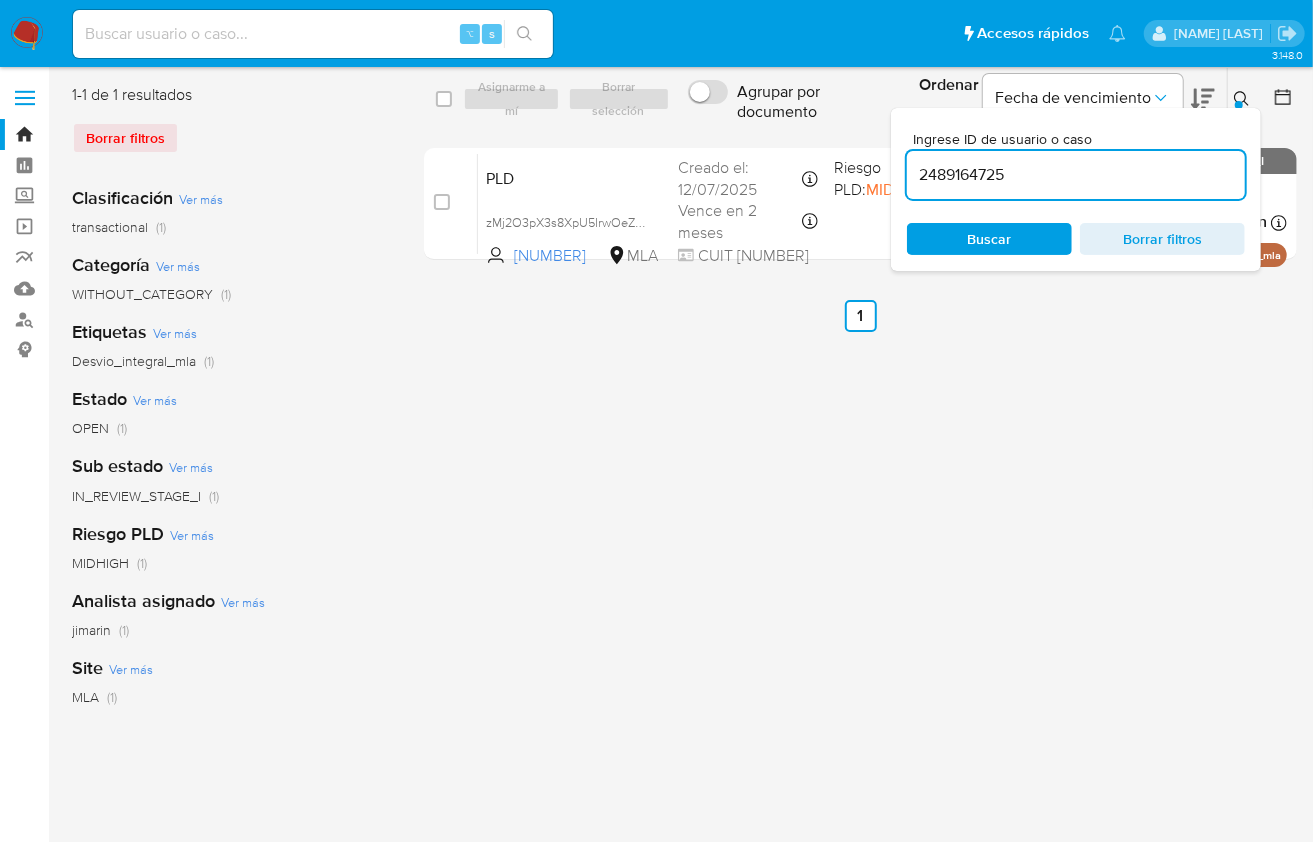 type on "2489164725" 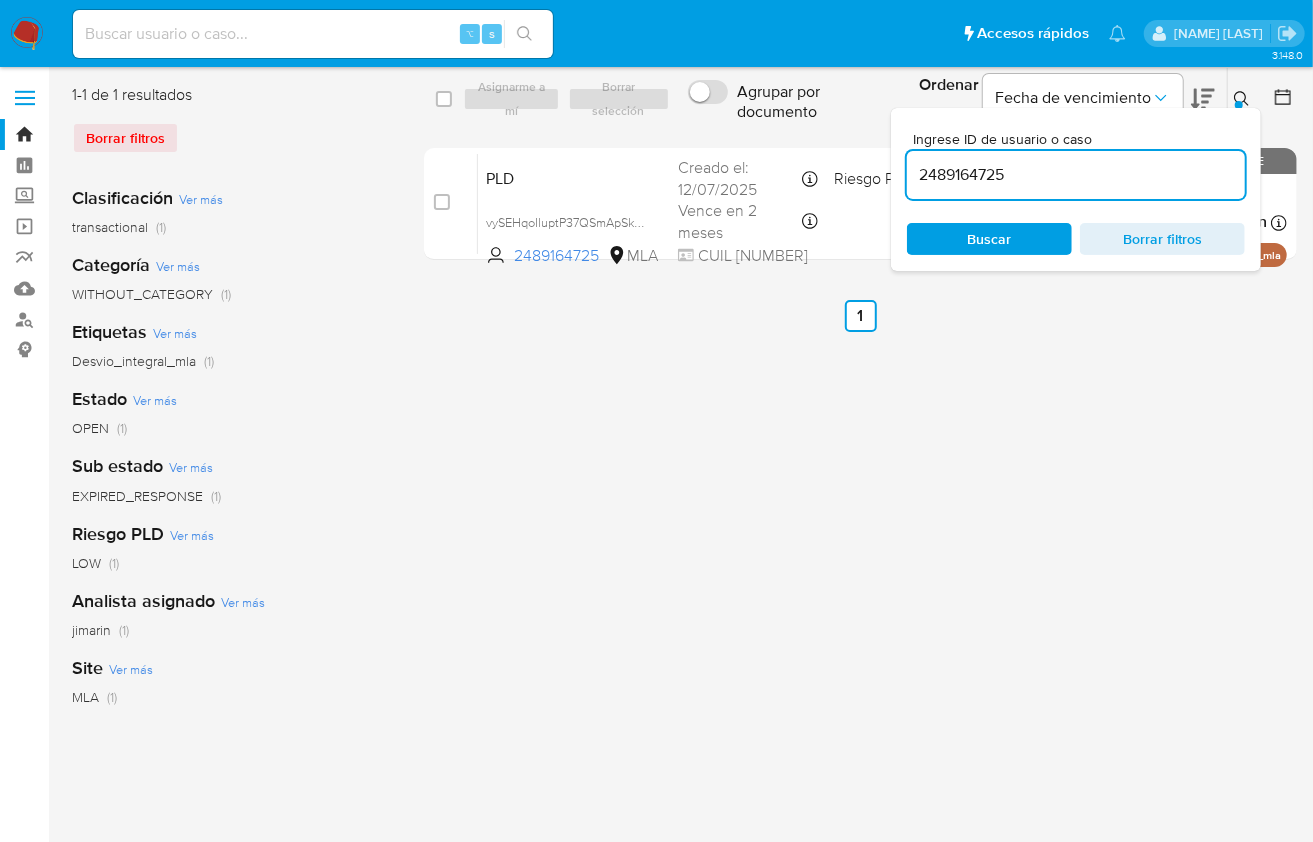 click 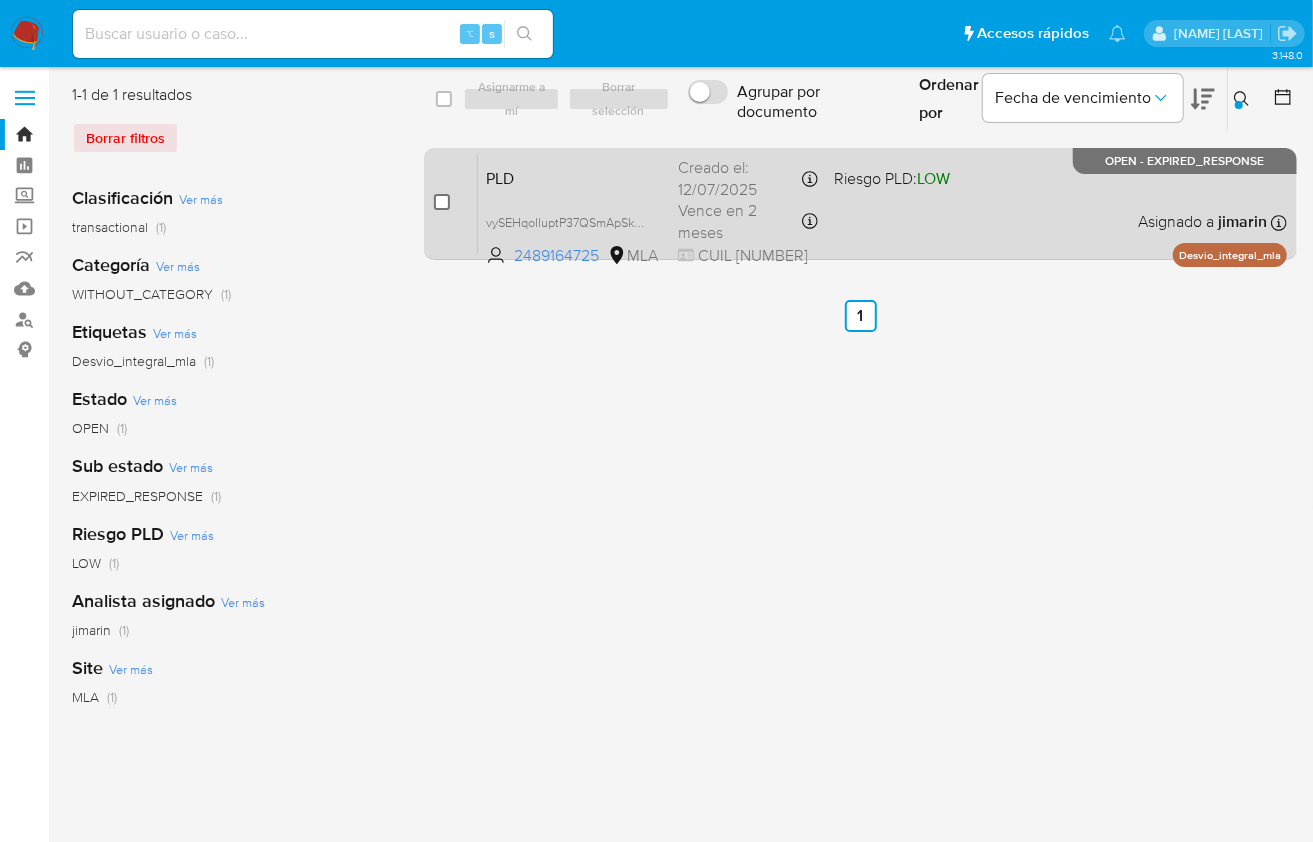 click at bounding box center (442, 202) 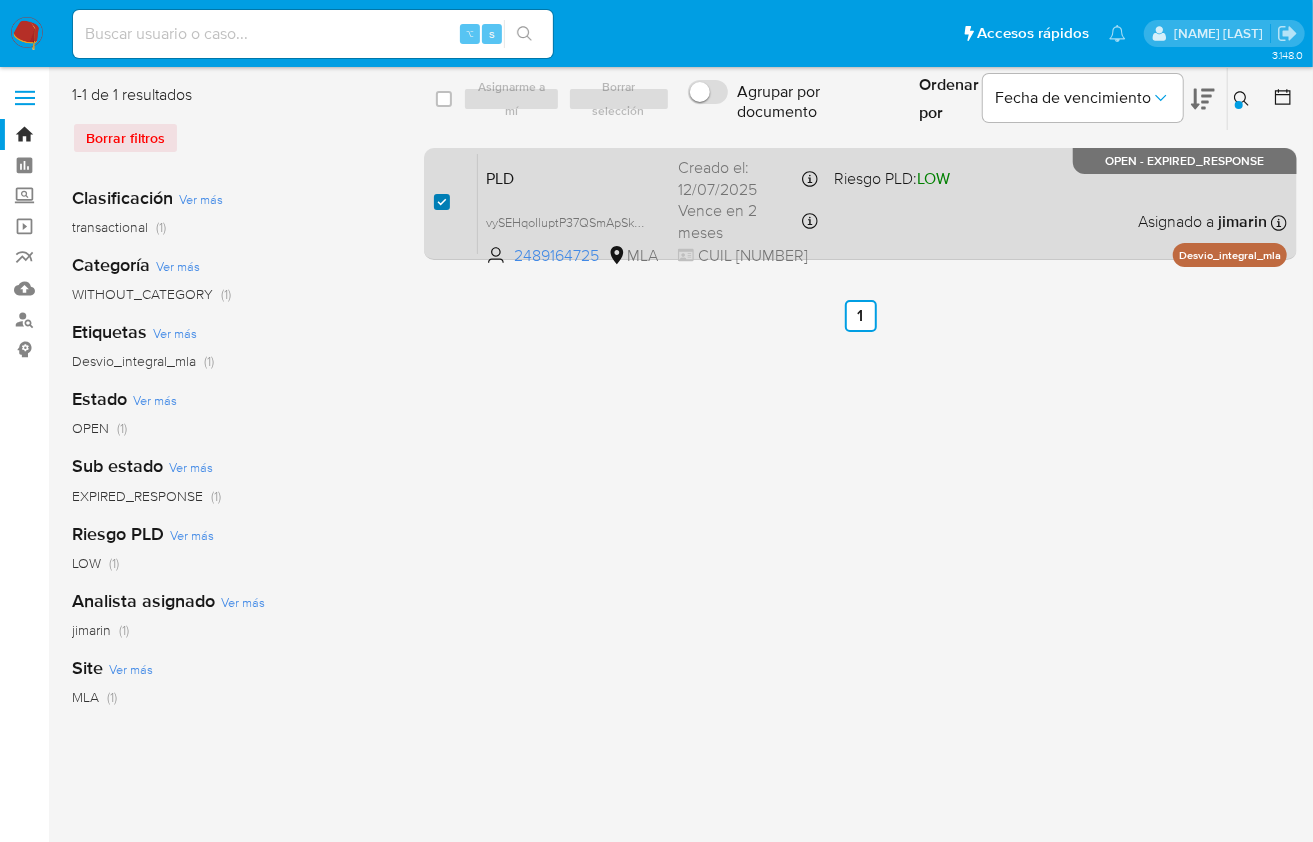 checkbox on "true" 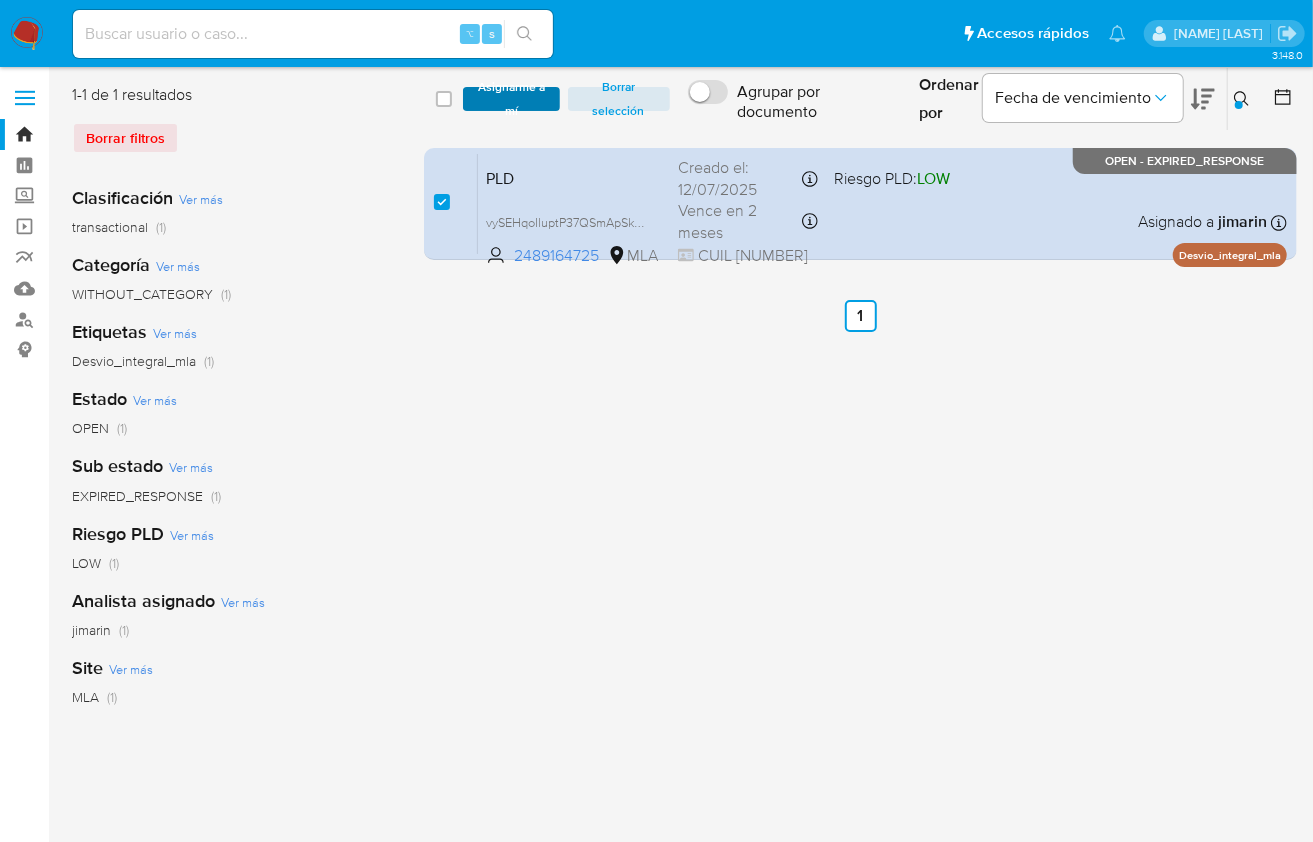 click on "Asignarme a mí" at bounding box center (511, 99) 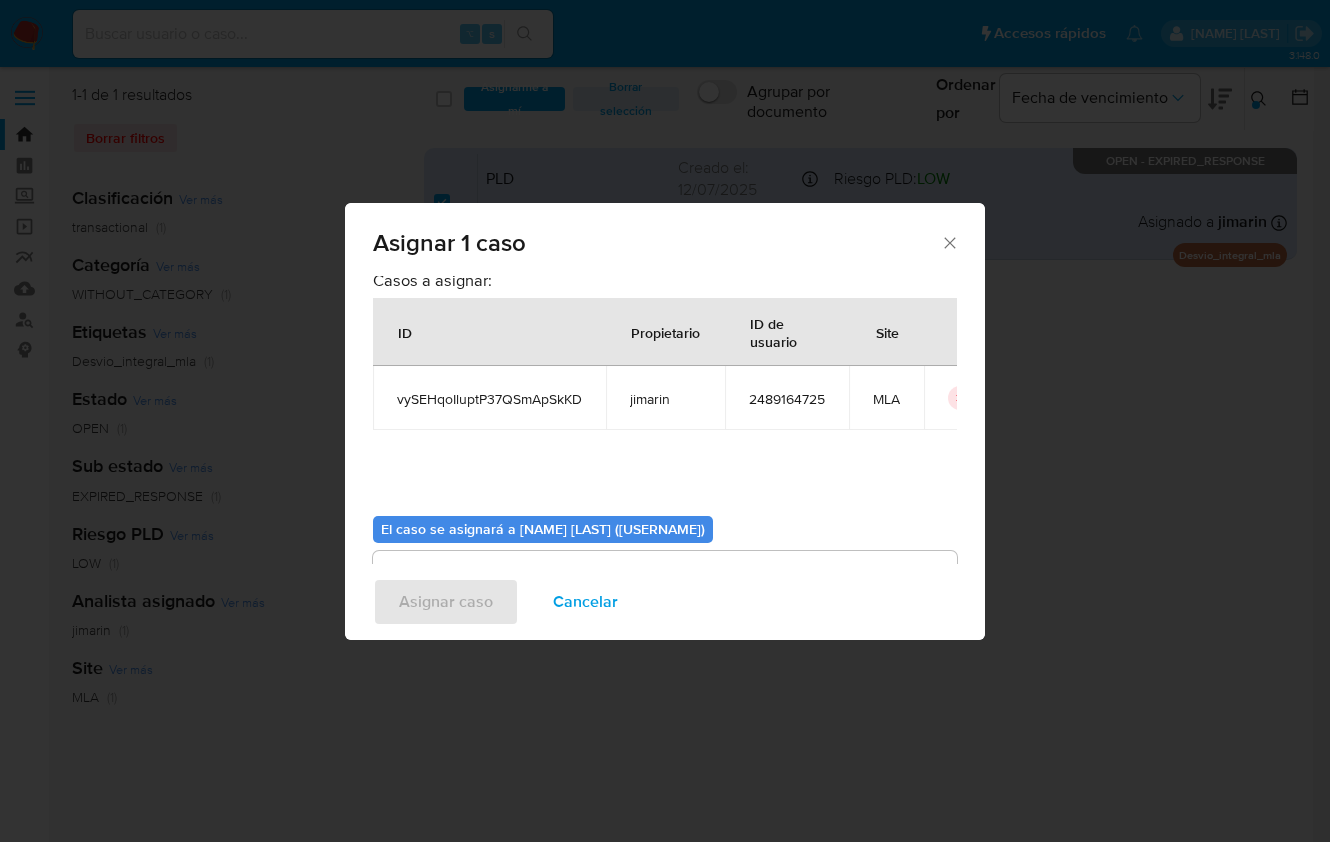 scroll, scrollTop: 102, scrollLeft: 0, axis: vertical 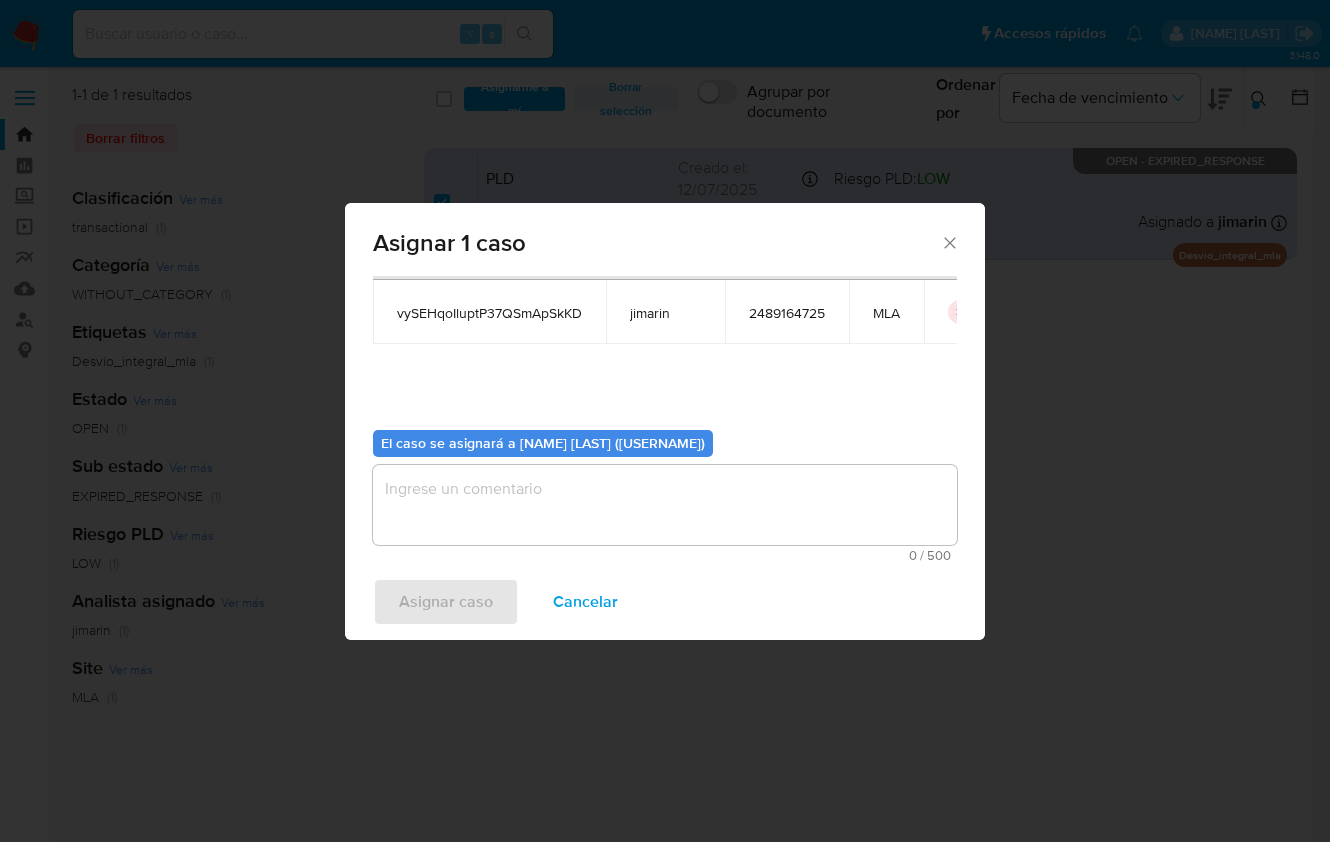 click at bounding box center [665, 505] 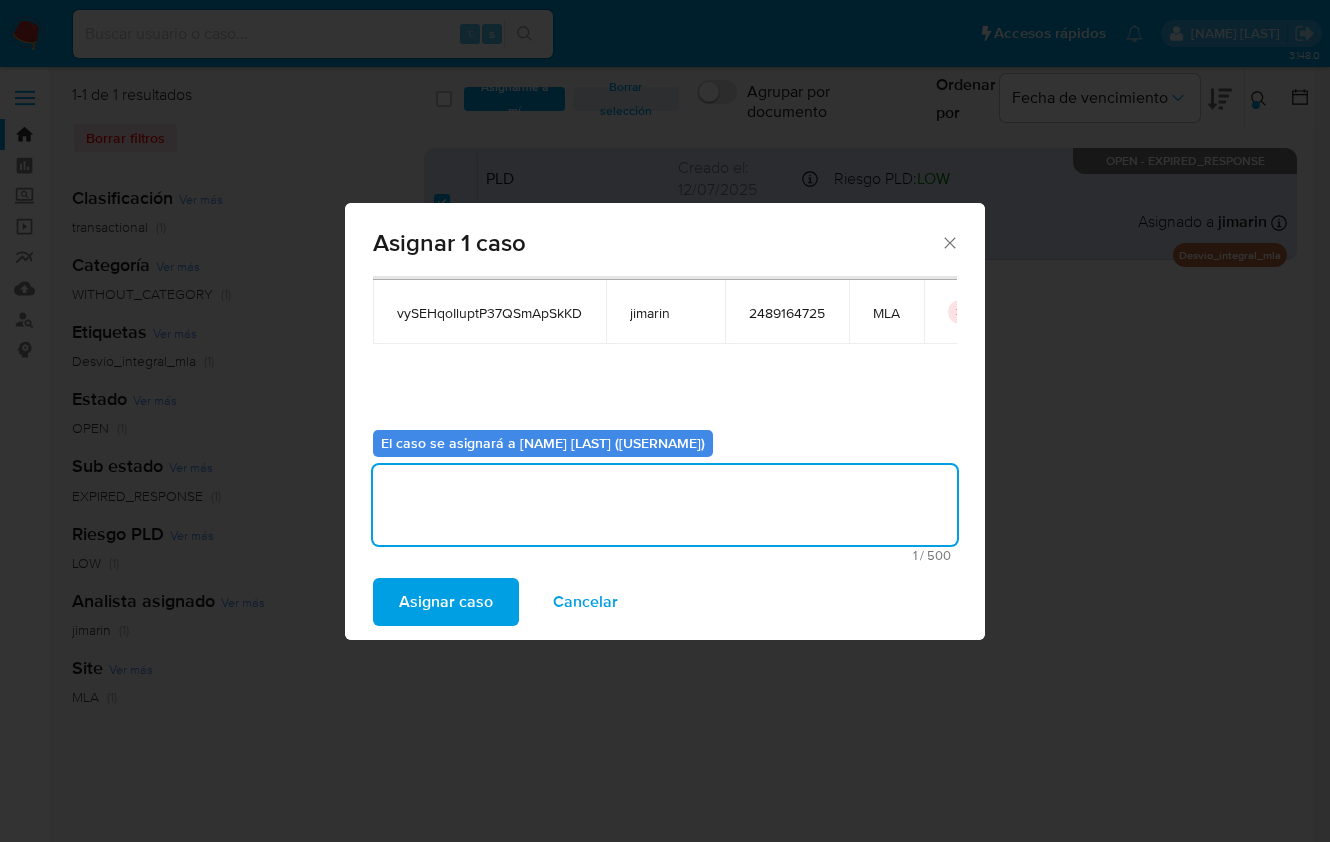 click on "Asignar caso" at bounding box center (446, 602) 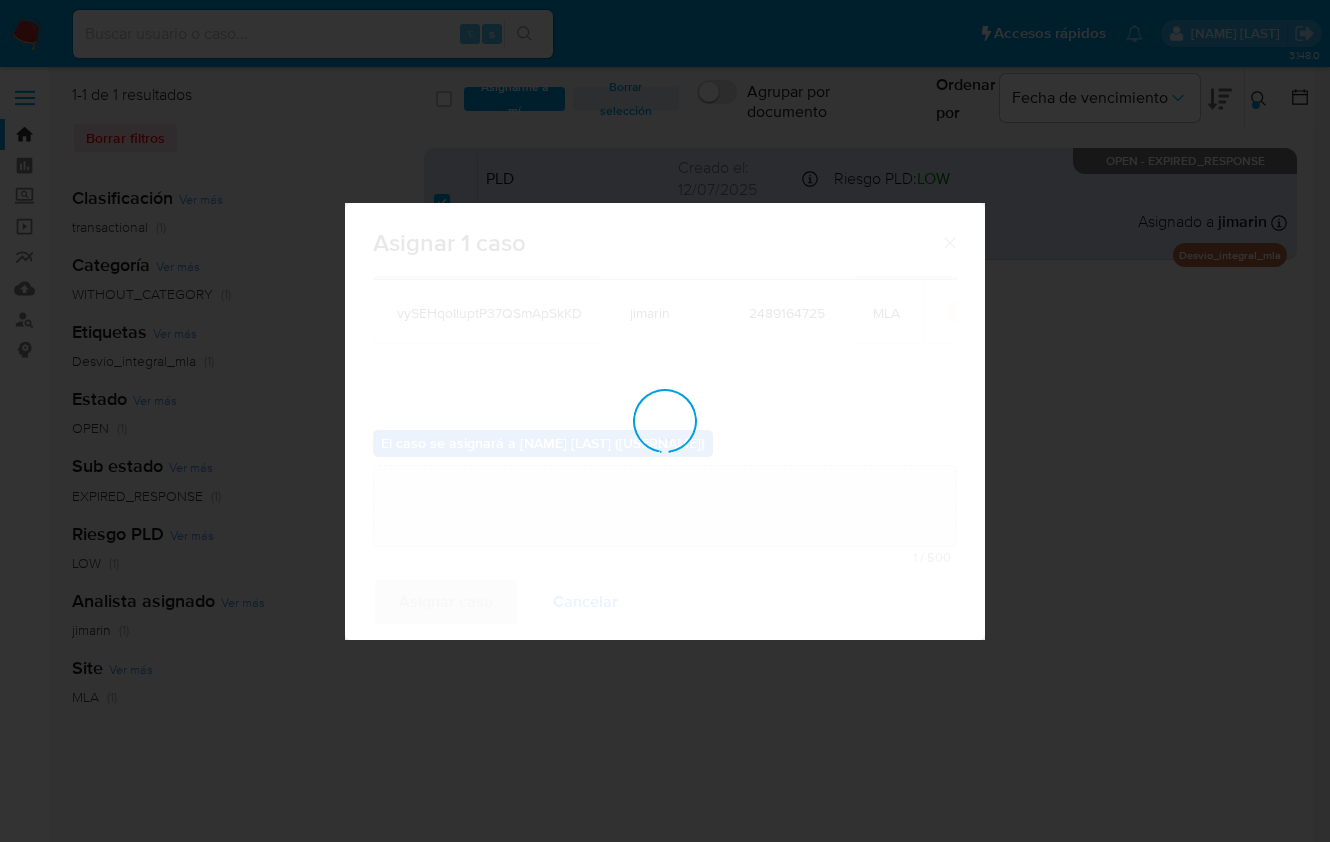type 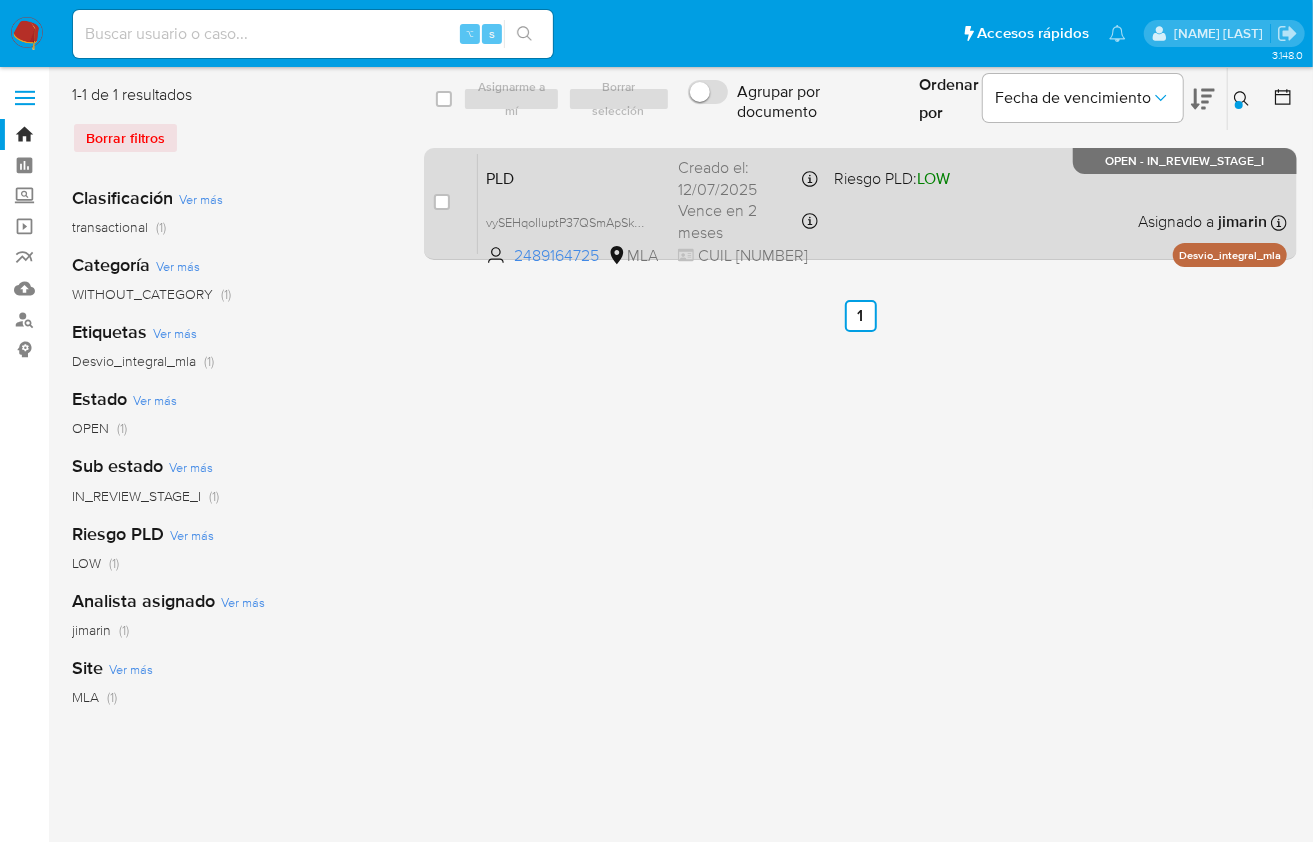 click on "PLD vySEHqoIluptP37QSmApSkKD [NUMBER] MLA Riesgo PLD:  LOW Creado el: [DATE]   Creado el: [DATE] [TIME] Vence en 2 meses   Vence el [DATE] [TIME] CUIL   [NUMBER] Asignado a   [USERNAME]   Asignado el: [DATE] [TIME] Desvio_integral_mla OPEN - IN_REVIEW_STAGE_I" at bounding box center (882, 203) 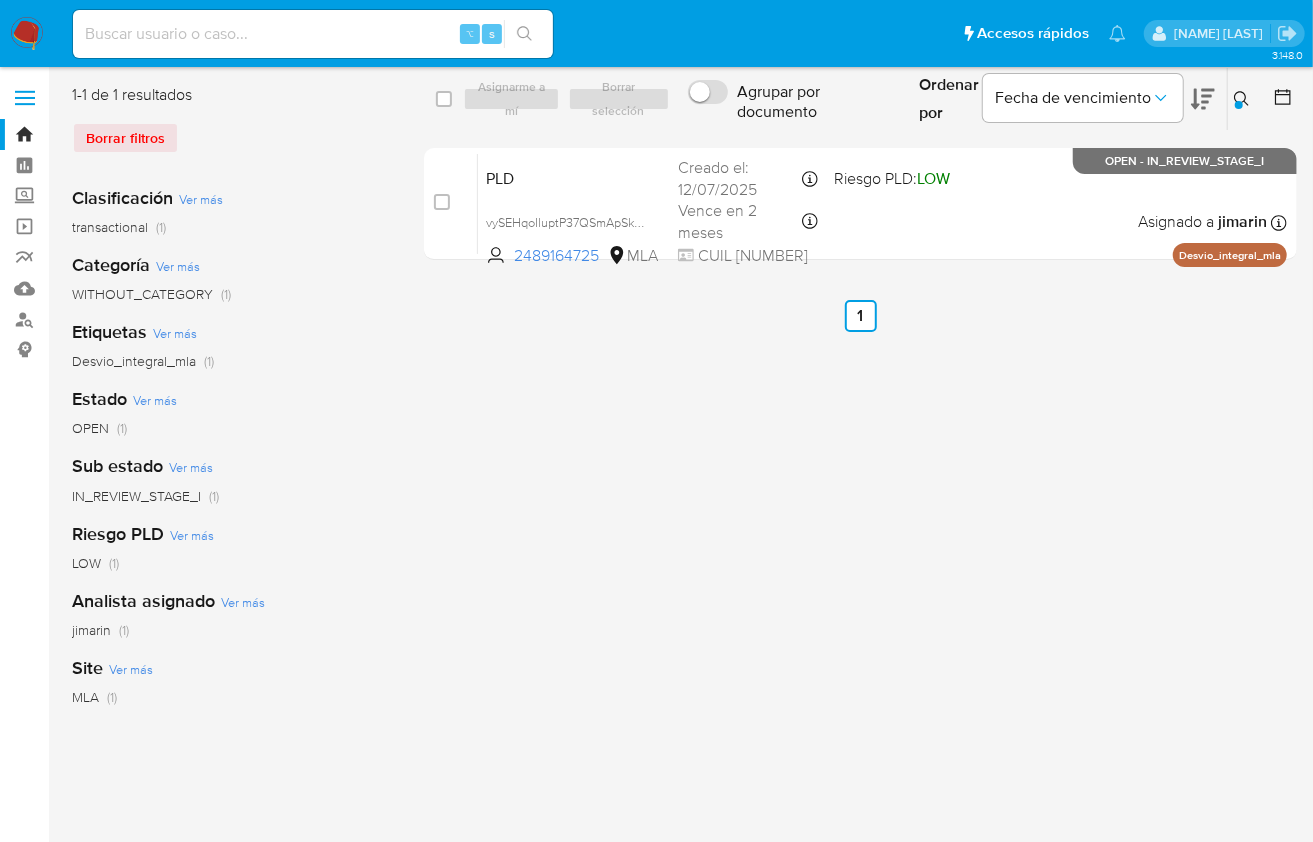 click 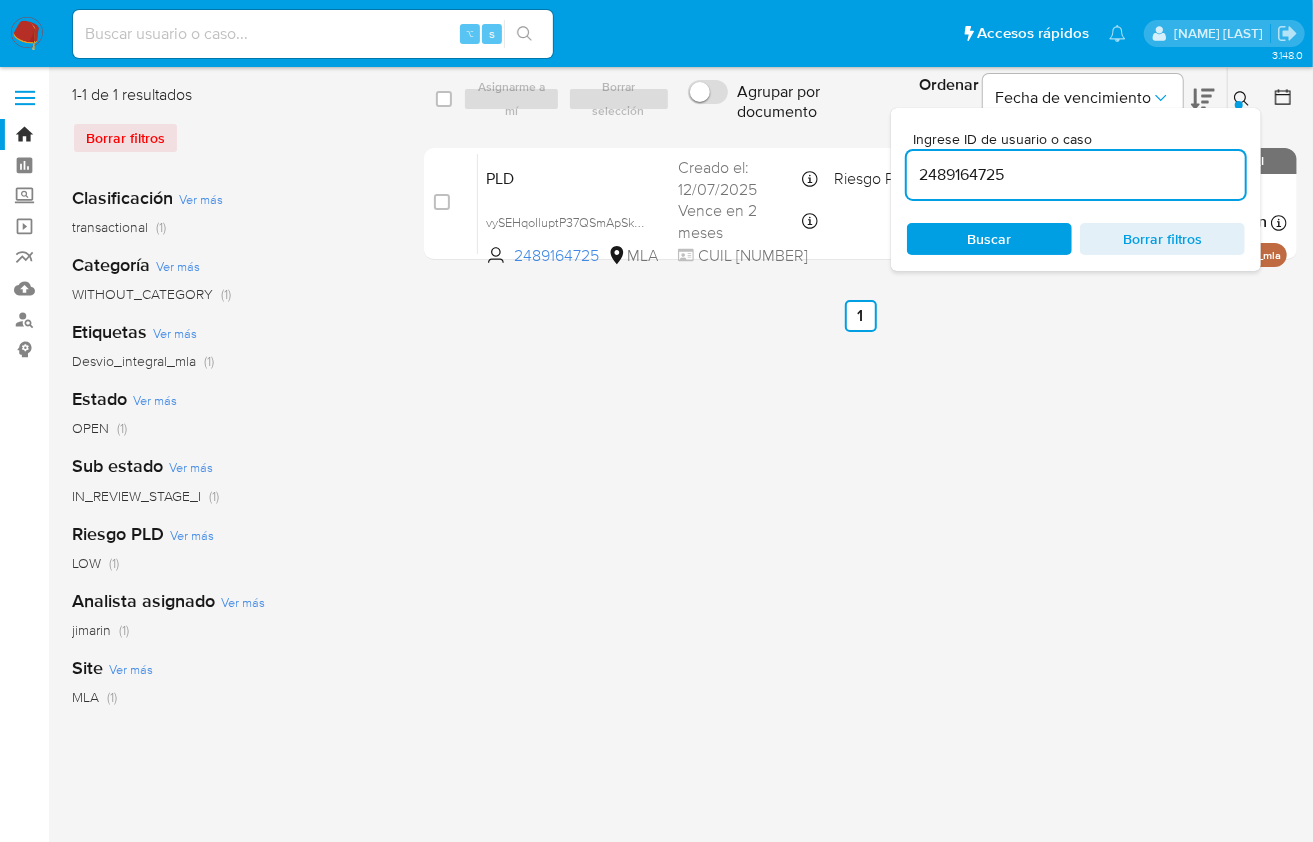 click on "2489164725" at bounding box center (1076, 175) 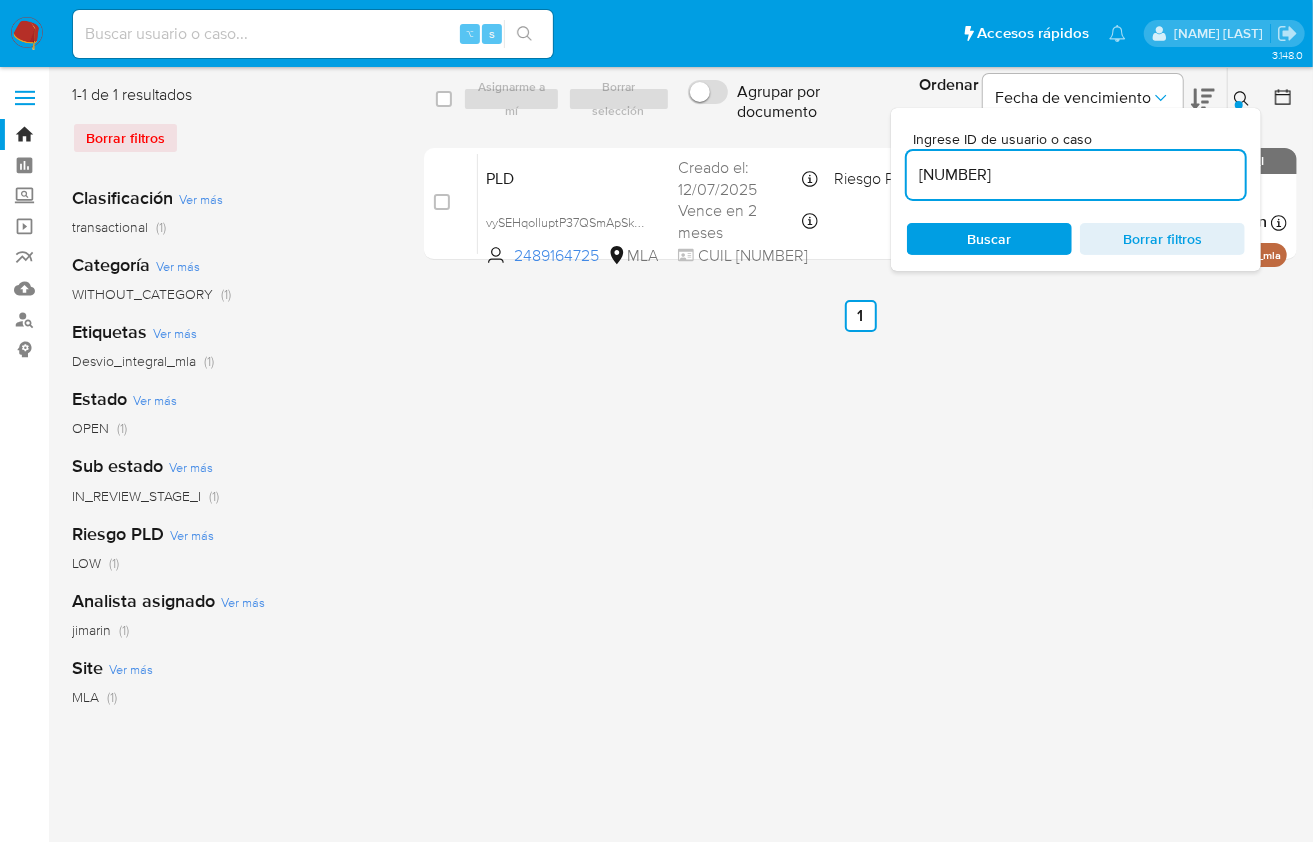 type on "2504151632" 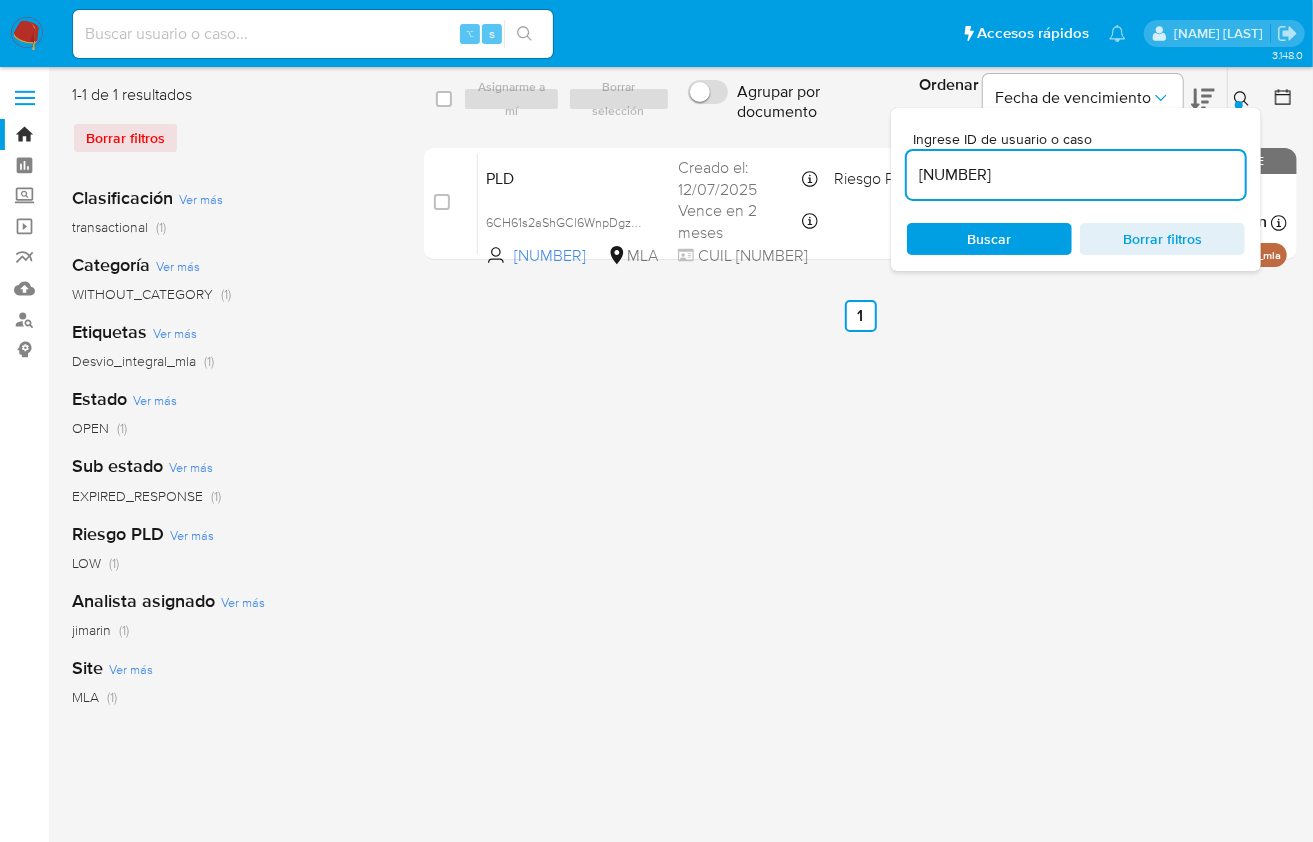 click 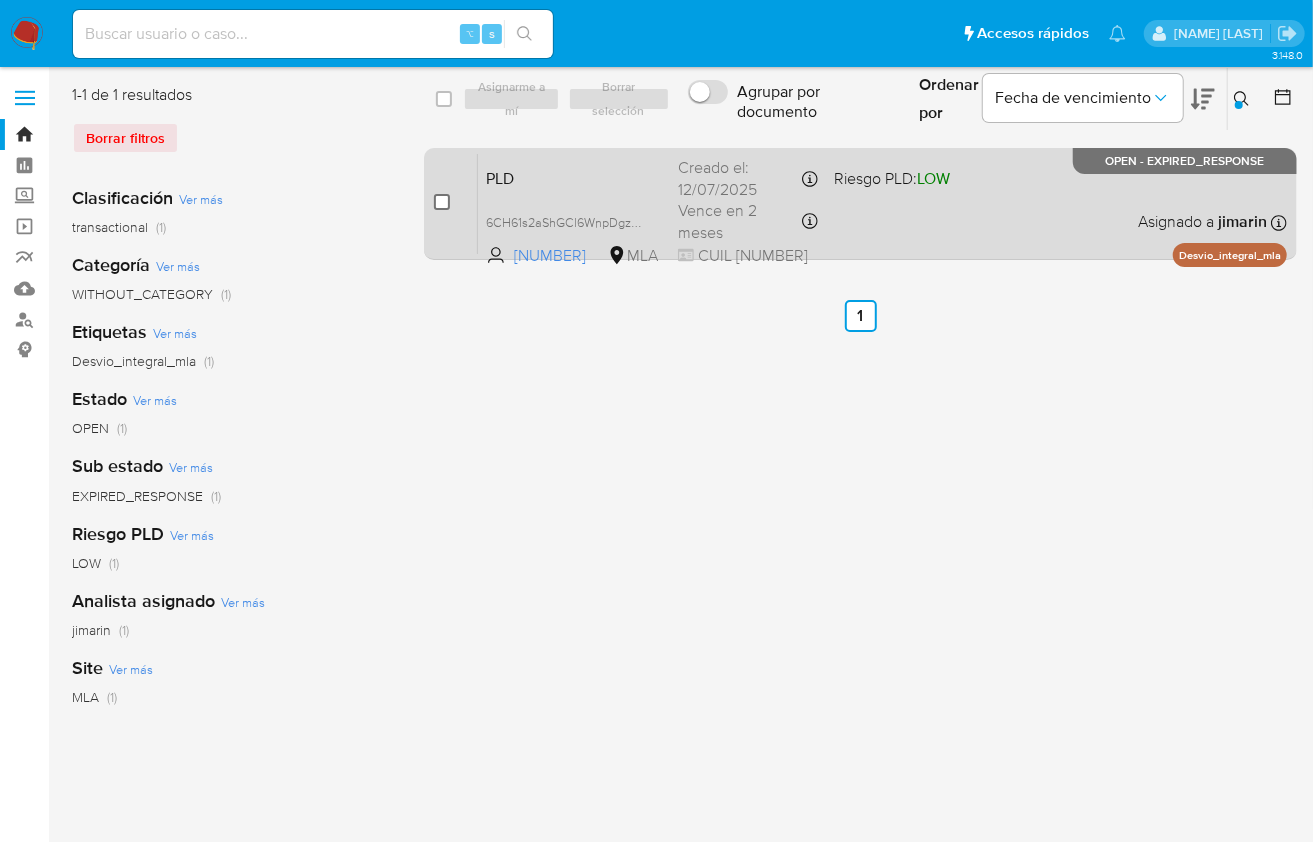 click at bounding box center (442, 202) 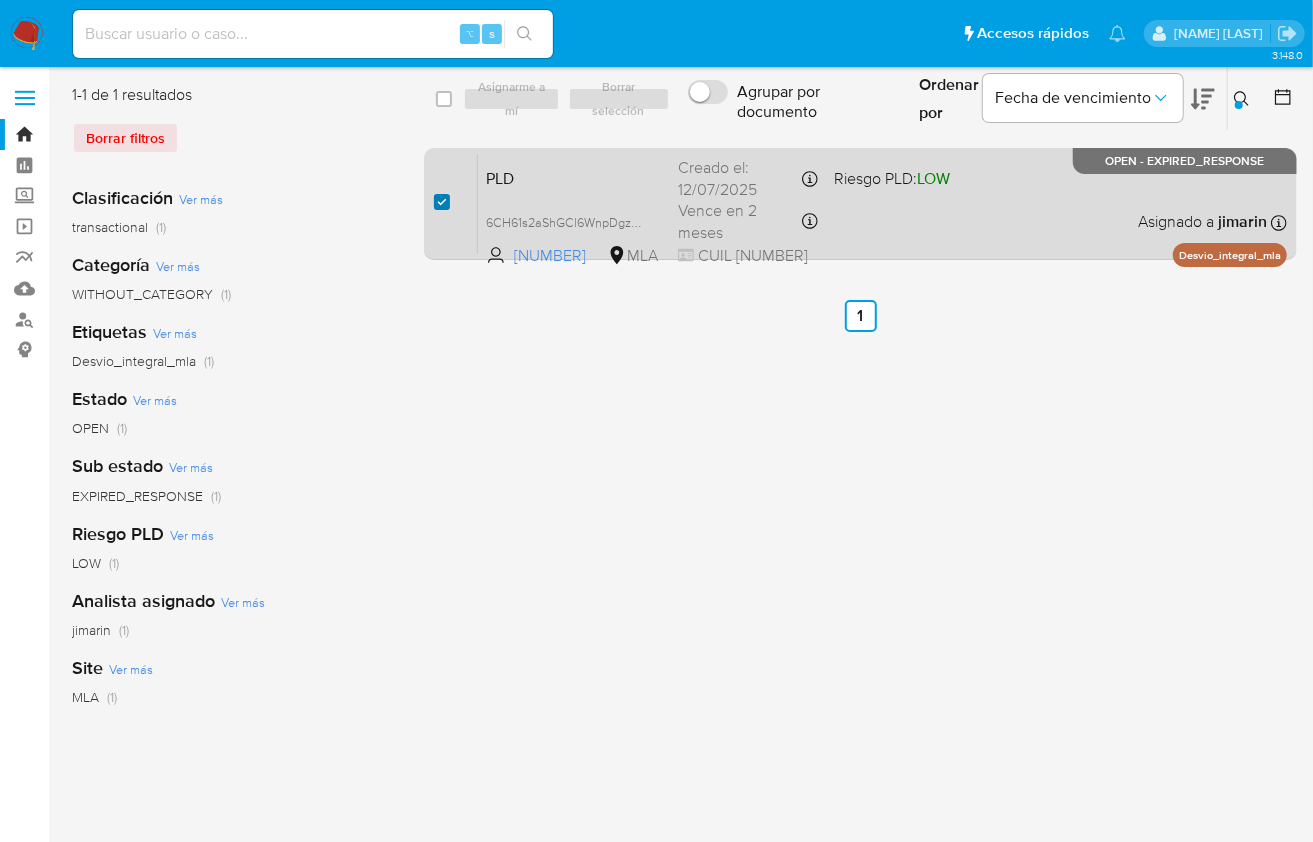 checkbox on "true" 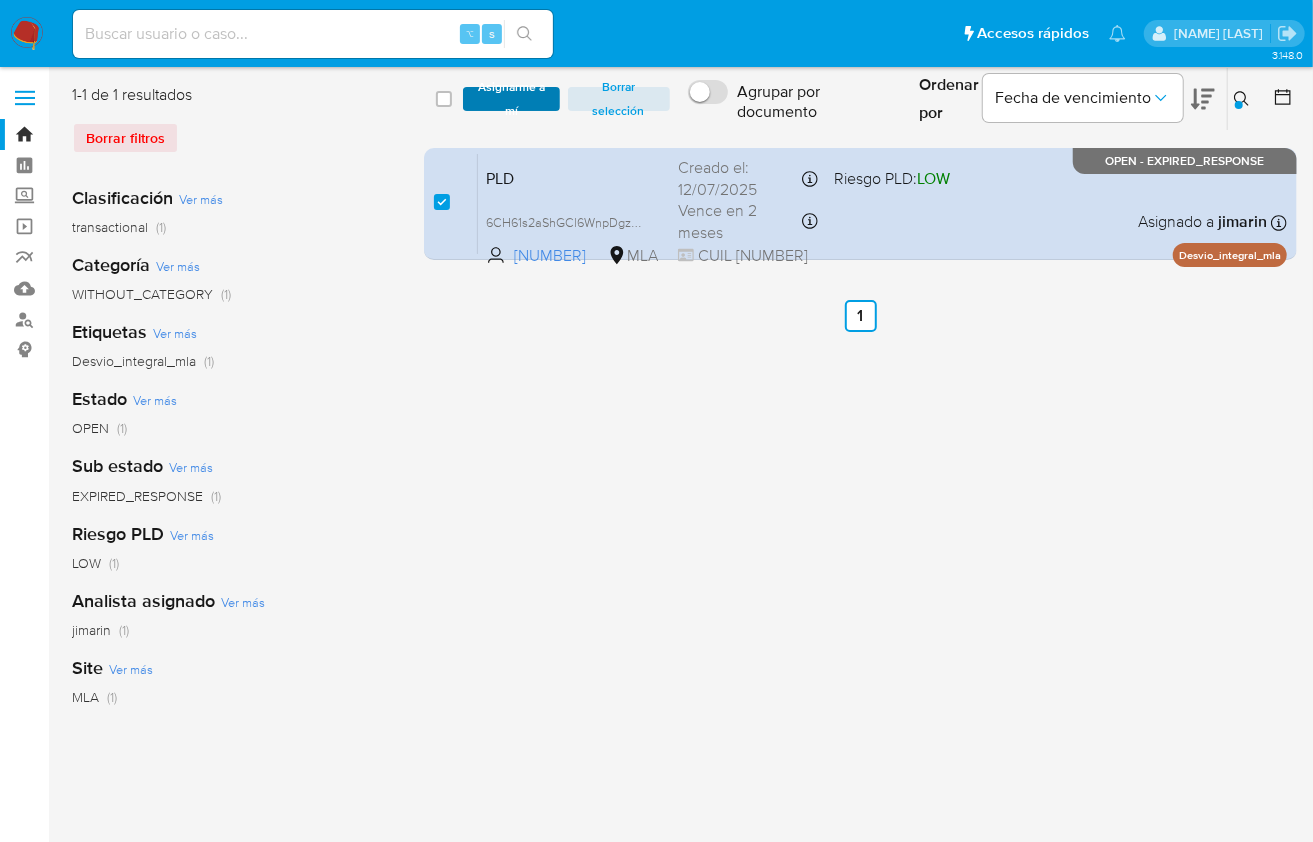 click on "Asignarme a mí" at bounding box center (511, 99) 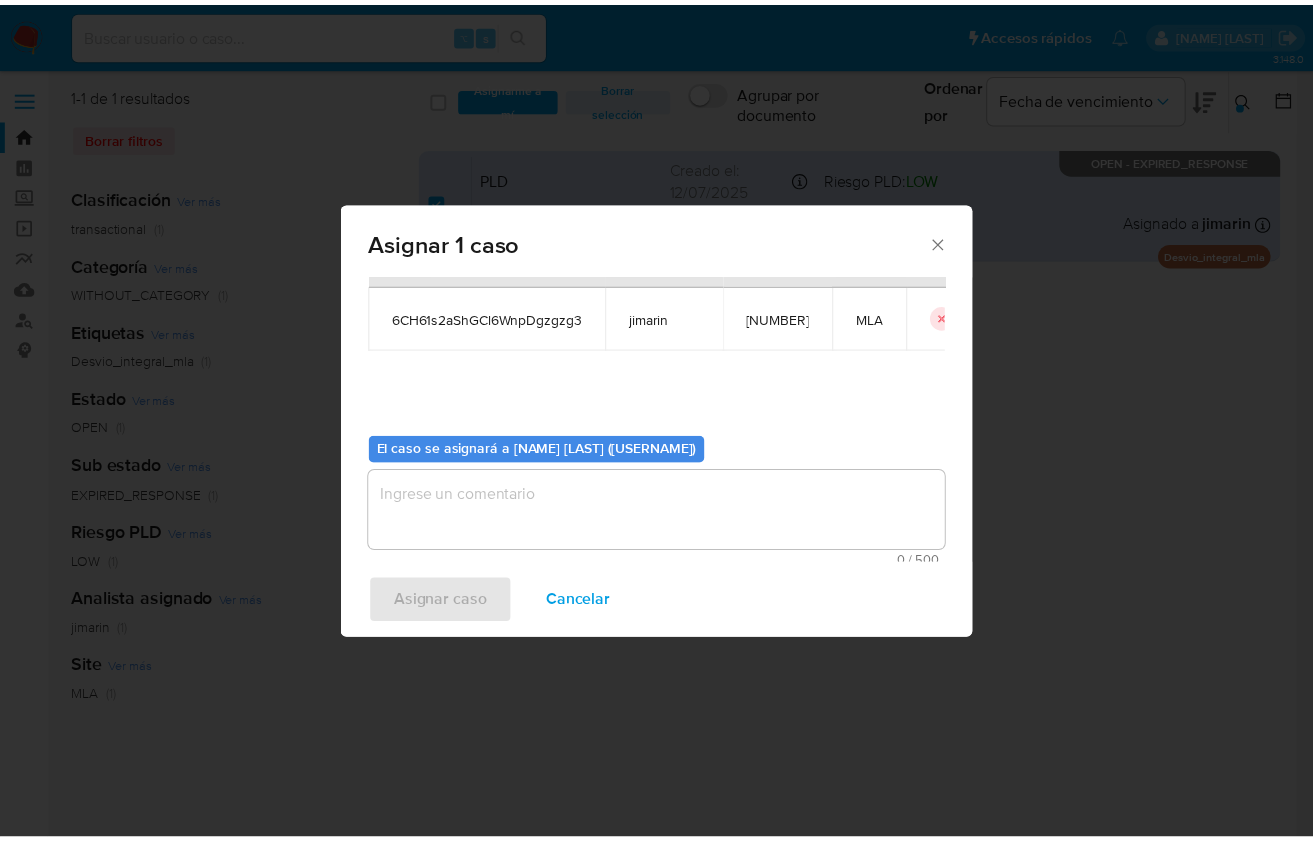 scroll, scrollTop: 102, scrollLeft: 0, axis: vertical 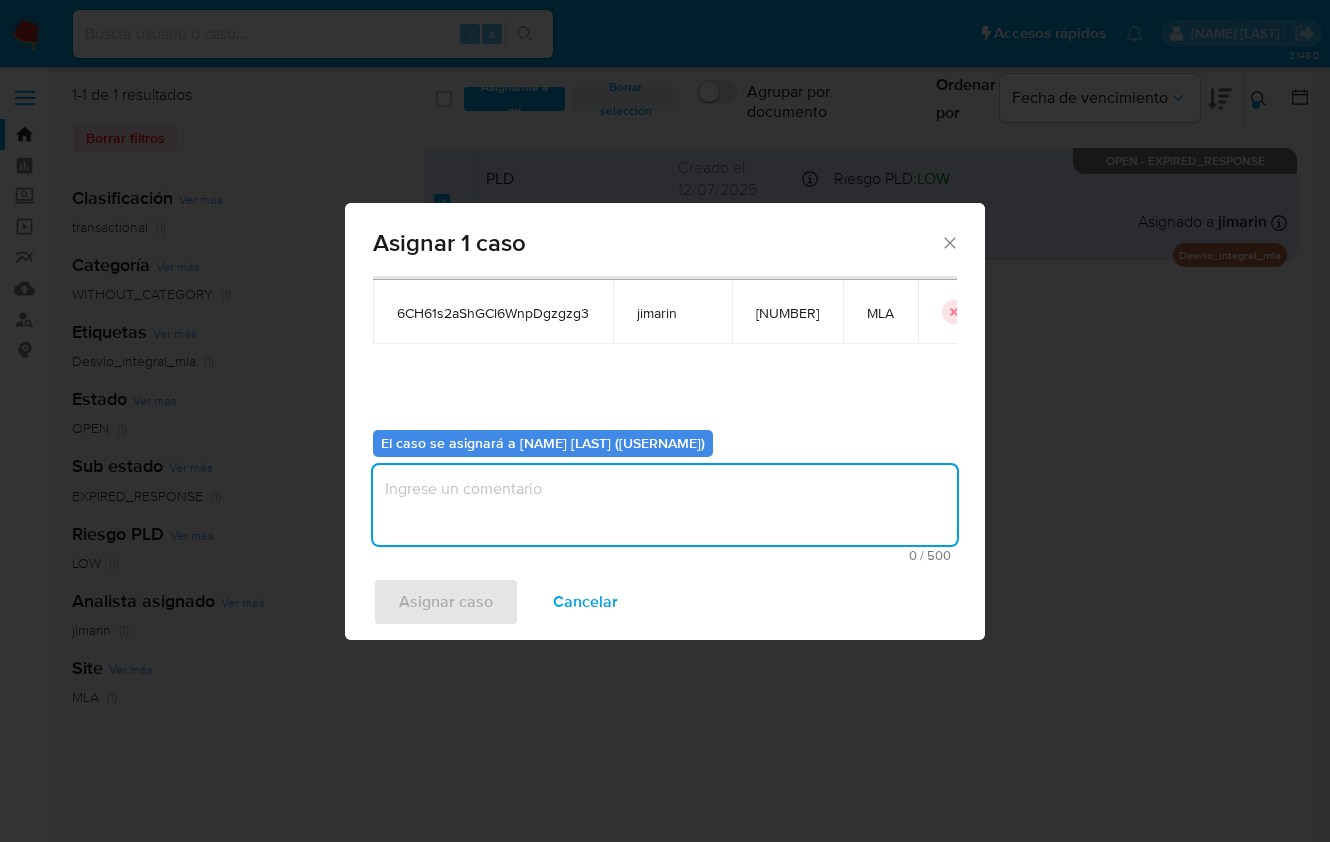 click at bounding box center [665, 505] 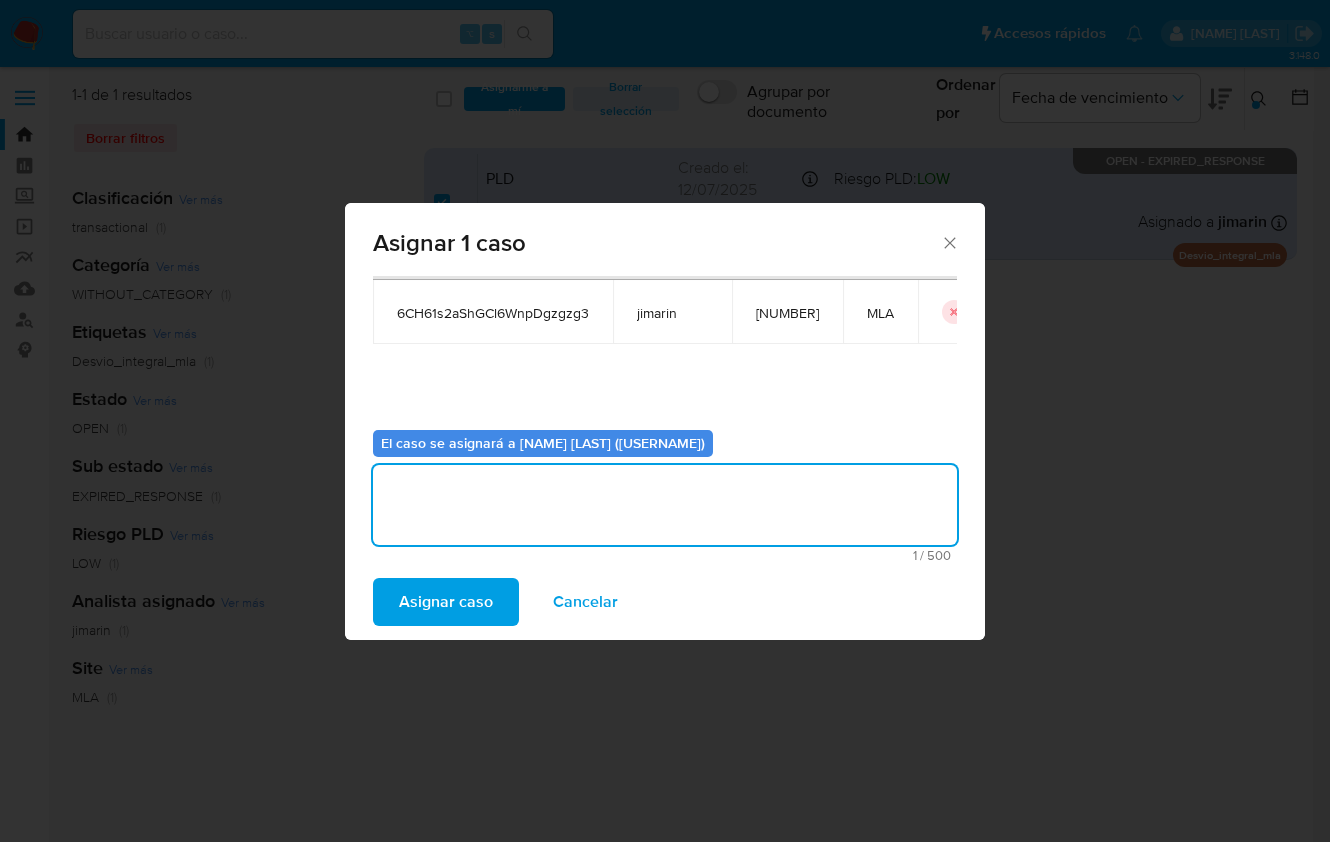 click on "Asignar caso" at bounding box center [446, 602] 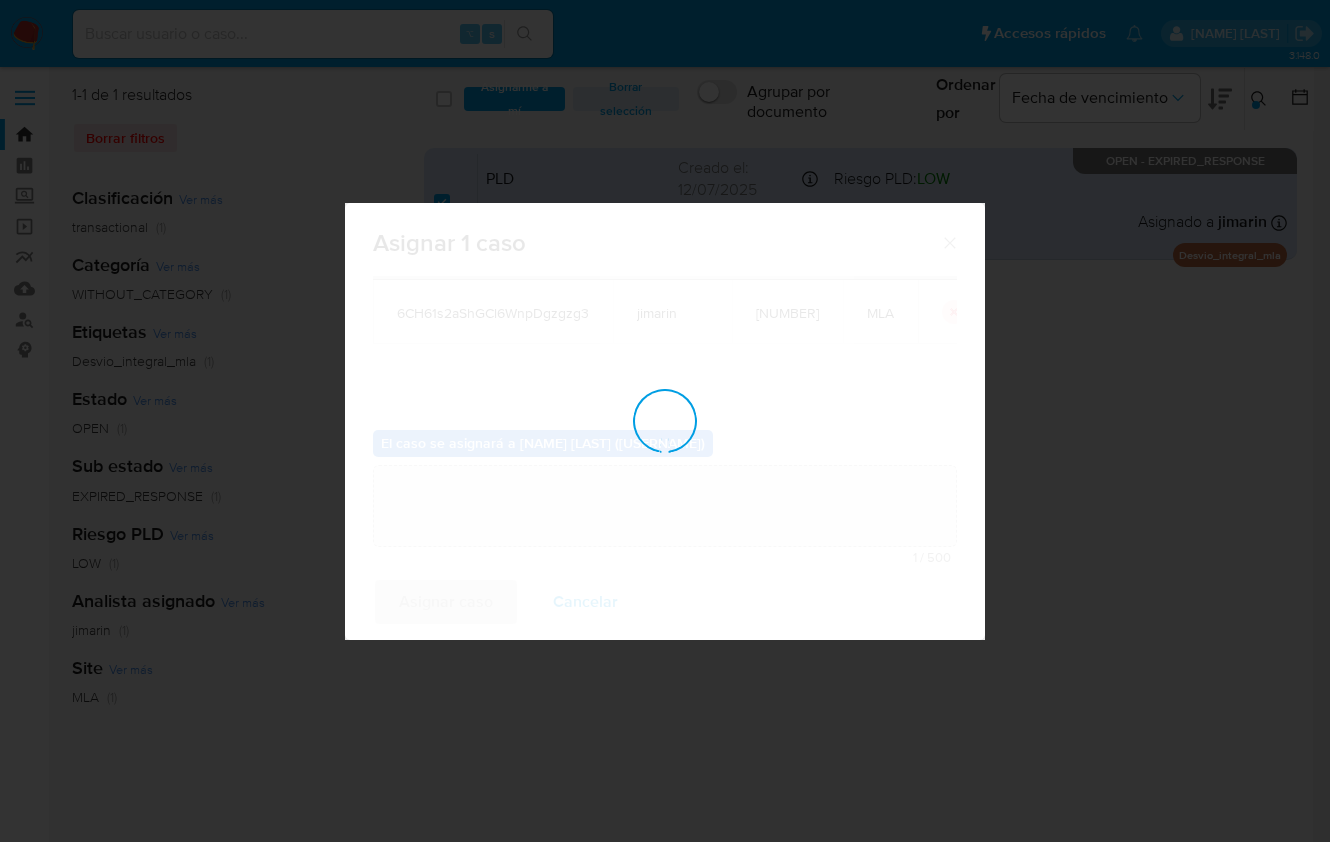 type 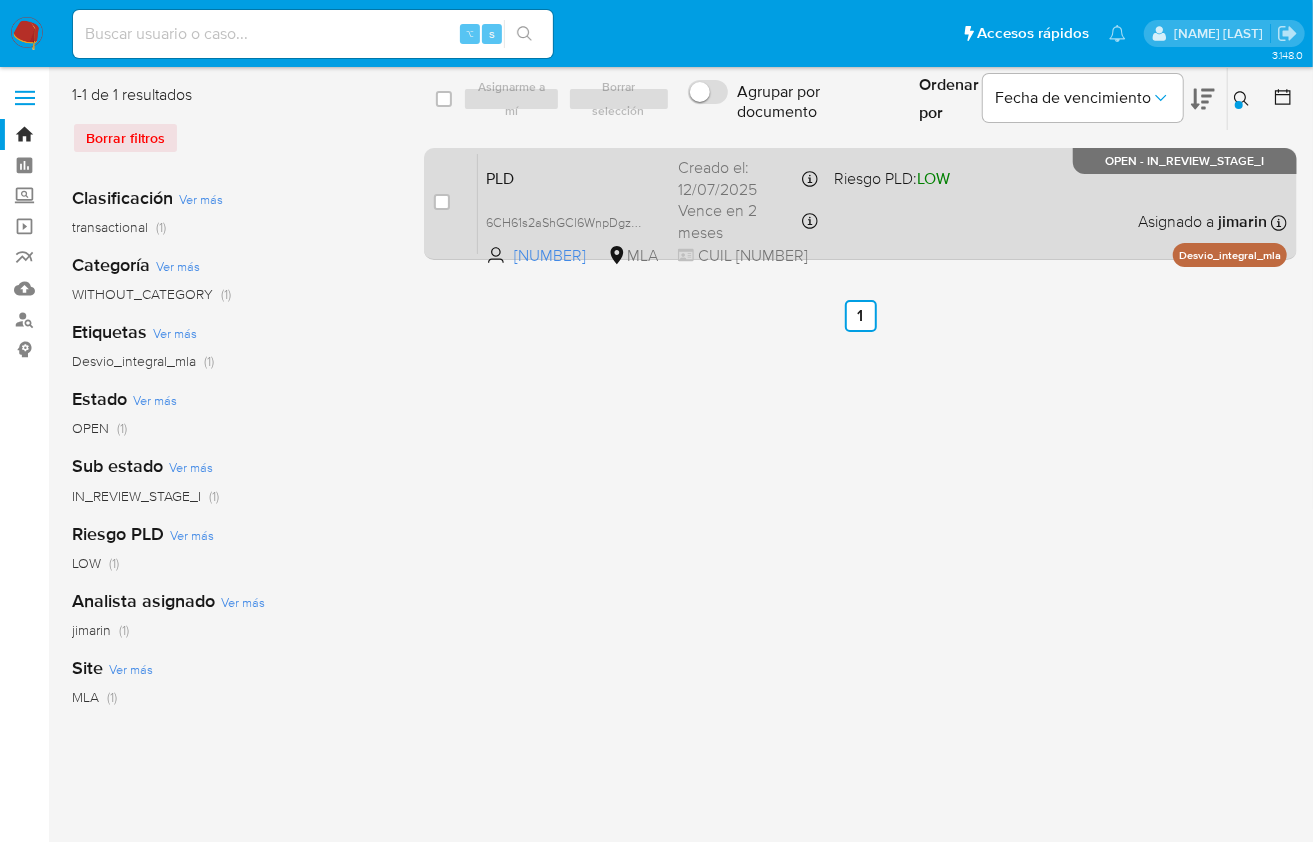 click on "PLD 6CH61s2aShGCl6WnpDgzgzg3 2504151632 MLA Riesgo PLD:  LOW Creado el: 12/07/2025   Creado el: 12/07/2025 03:09:25 Vence en 2 meses   Vence el 10/10/2025 03:09:25 CUIL   20432488927 Asignado a   jimarin   Asignado el: 17/07/2025 16:34:40 Desvio_integral_mla OPEN - IN_REVIEW_STAGE_I" at bounding box center (882, 203) 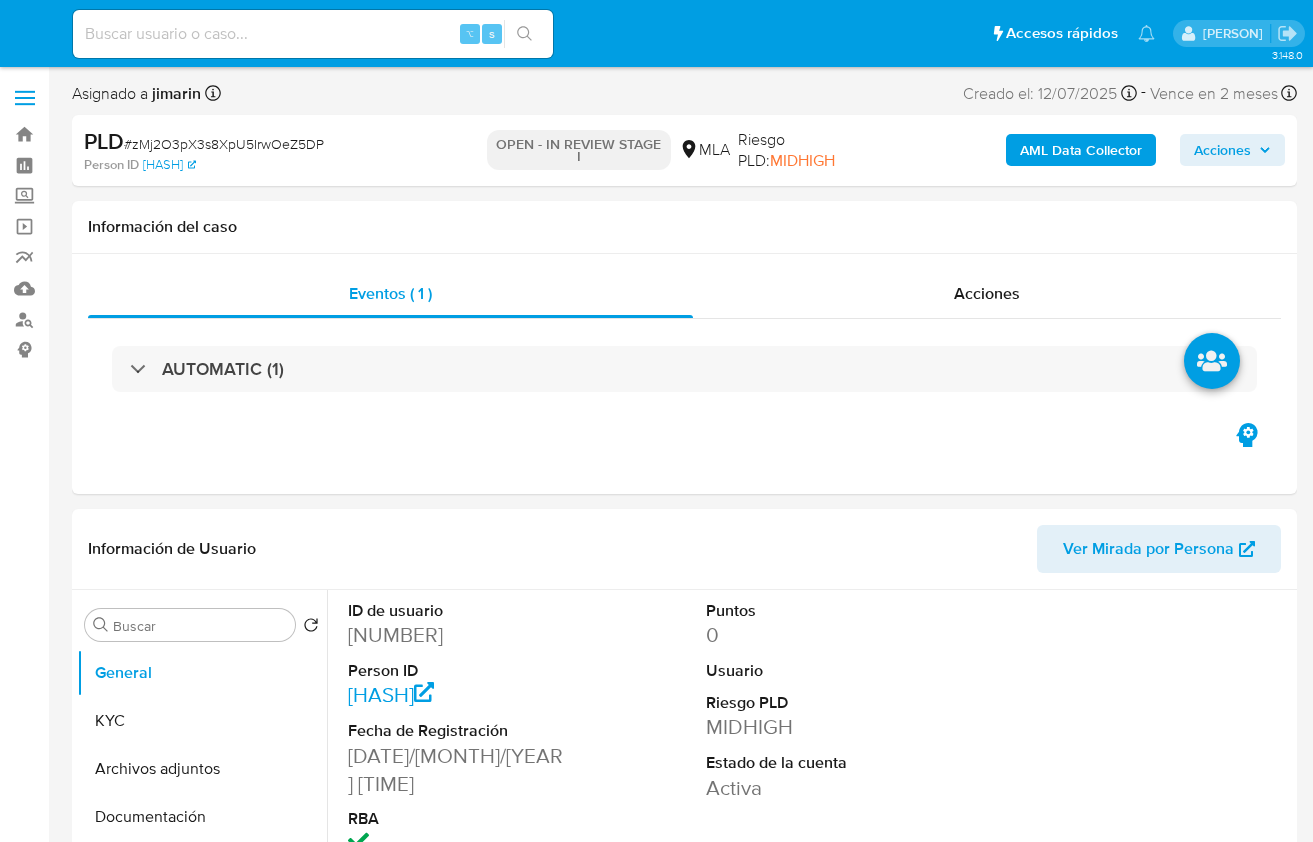 select on "10" 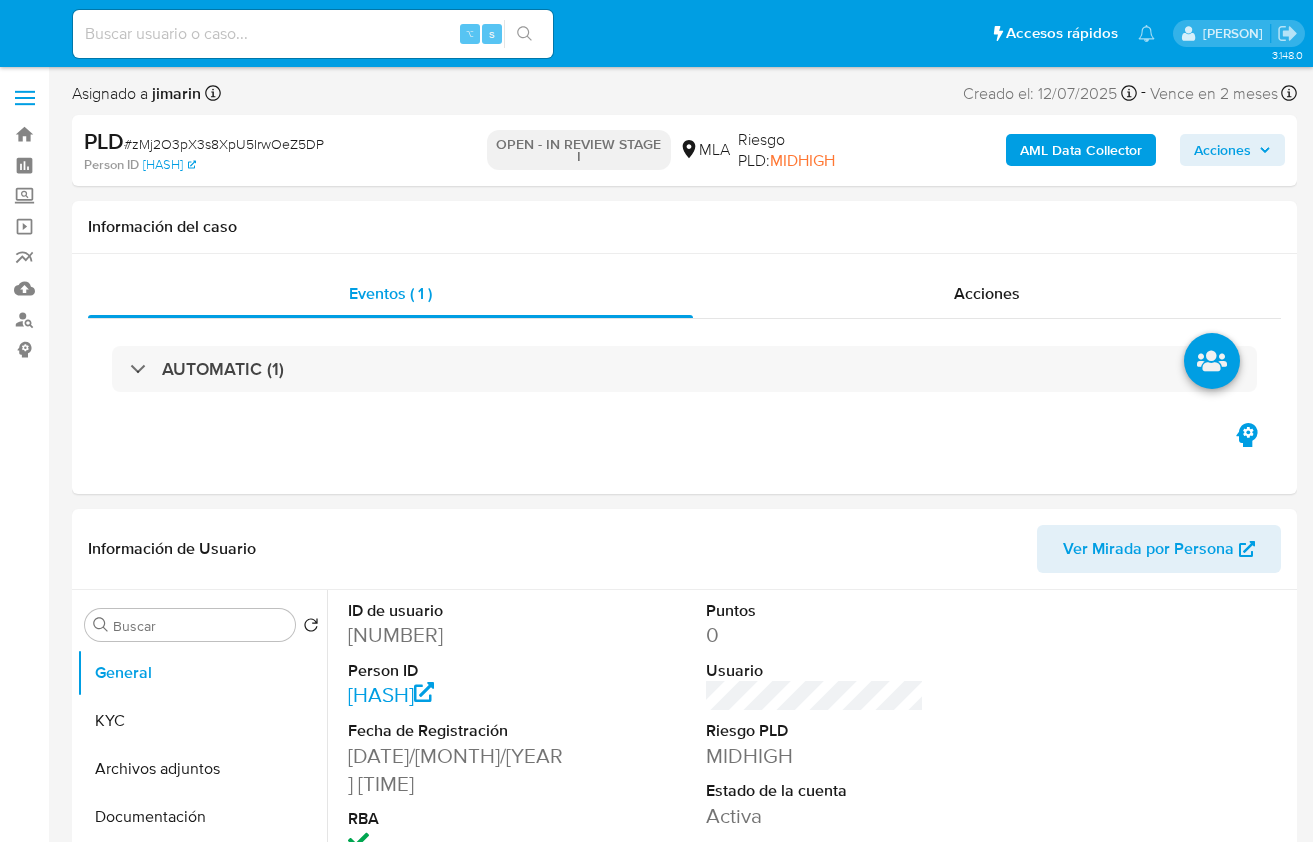 scroll, scrollTop: 0, scrollLeft: 0, axis: both 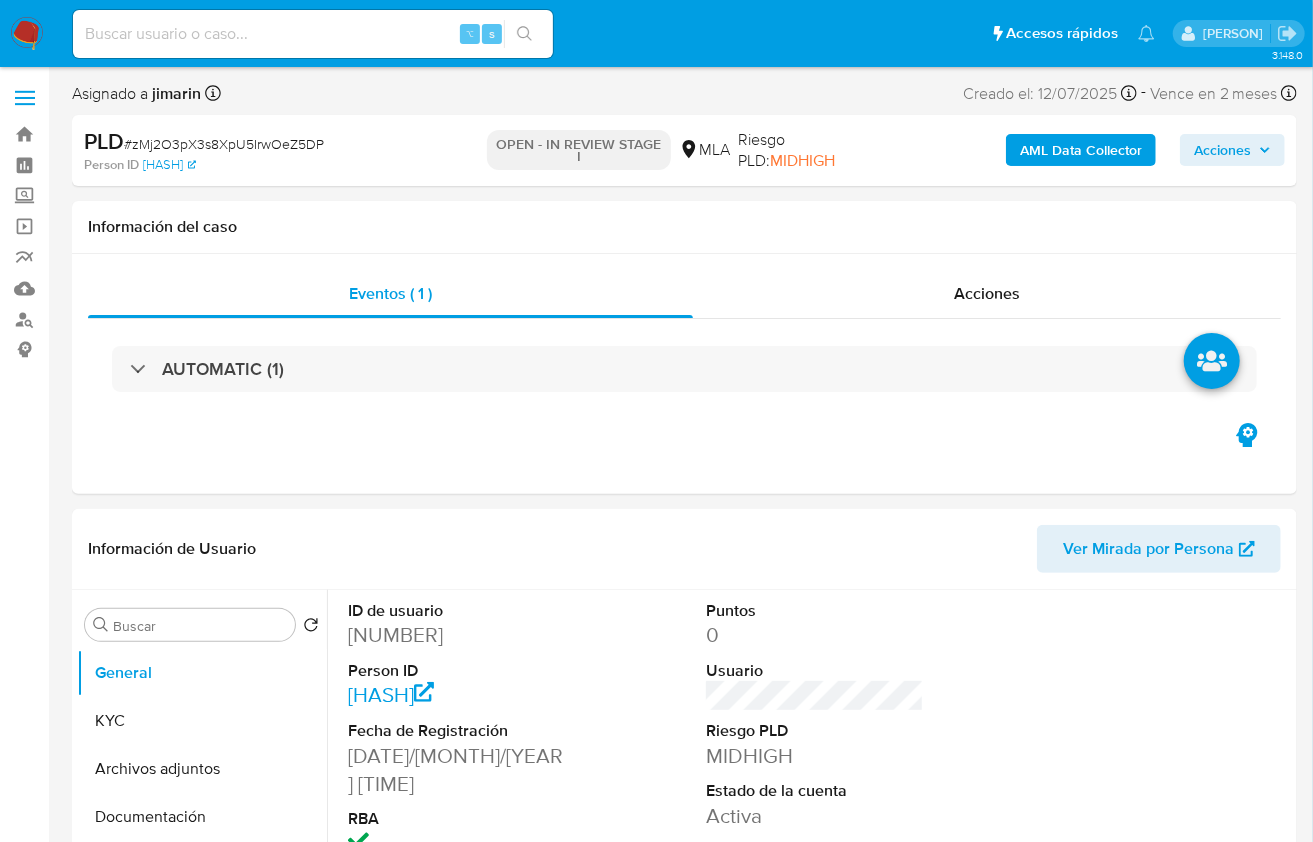click on "# zMj2O3pX3s8XpU5IrwOeZ5DP" at bounding box center [224, 144] 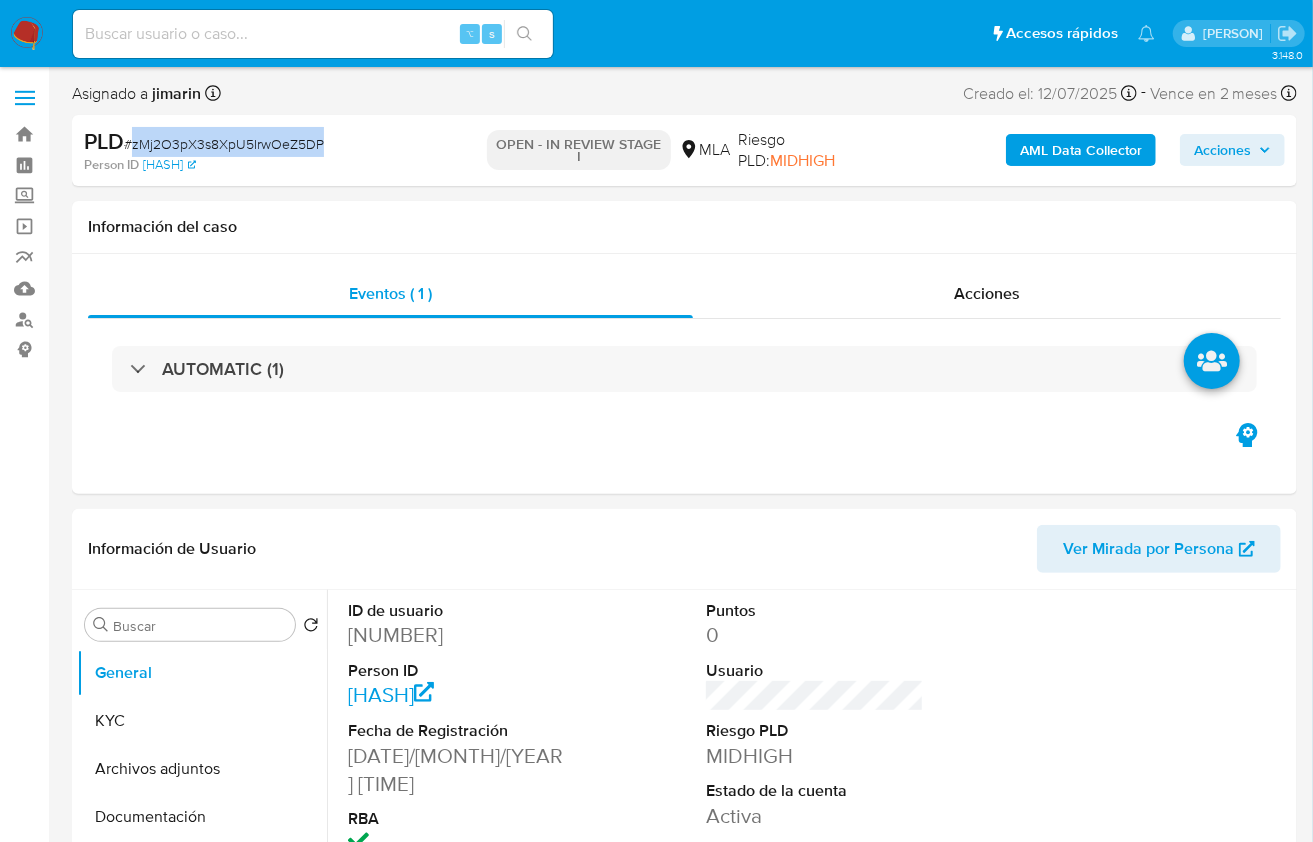 click on "# zMj2O3pX3s8XpU5IrwOeZ5DP" at bounding box center (224, 144) 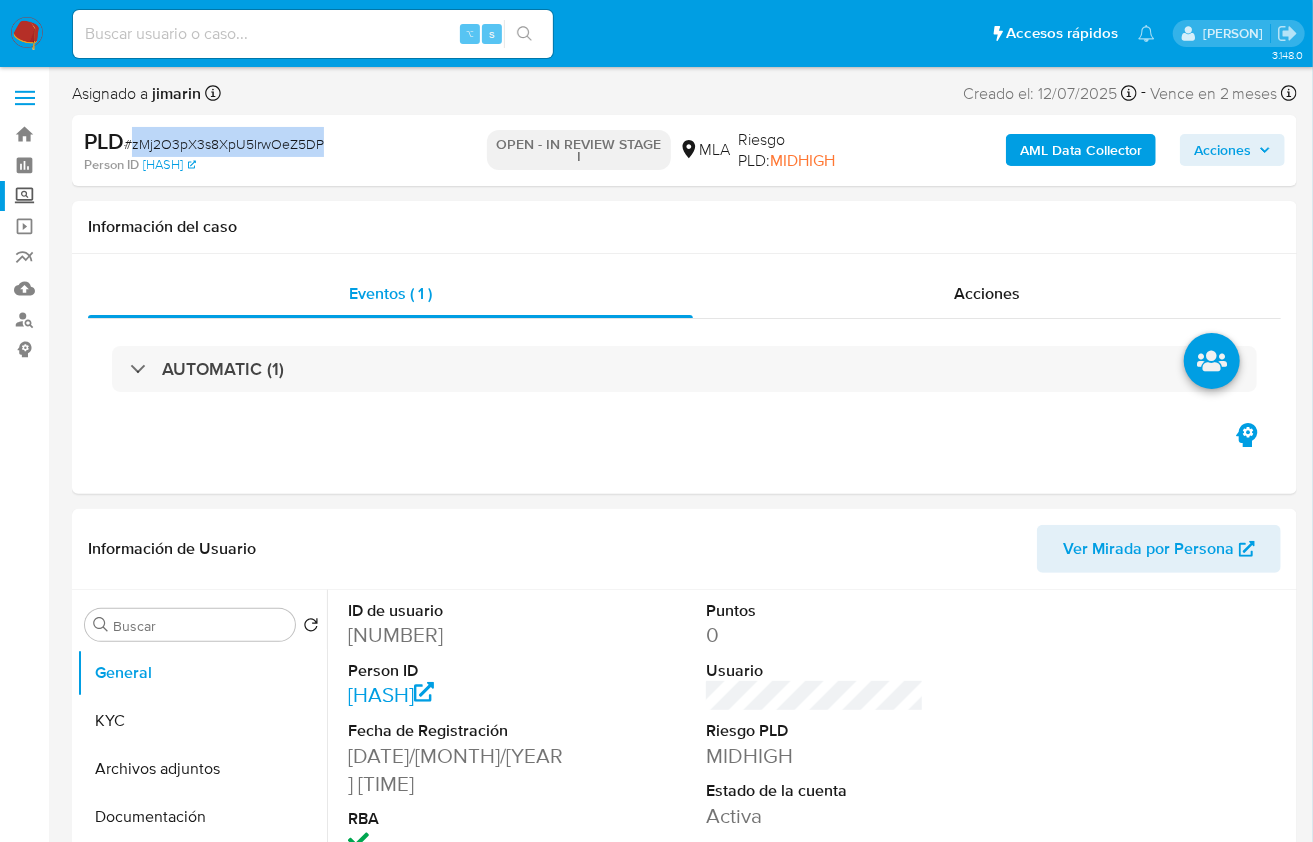 copy on "zMj2O3pX3s8XpU5IrwOeZ5DP" 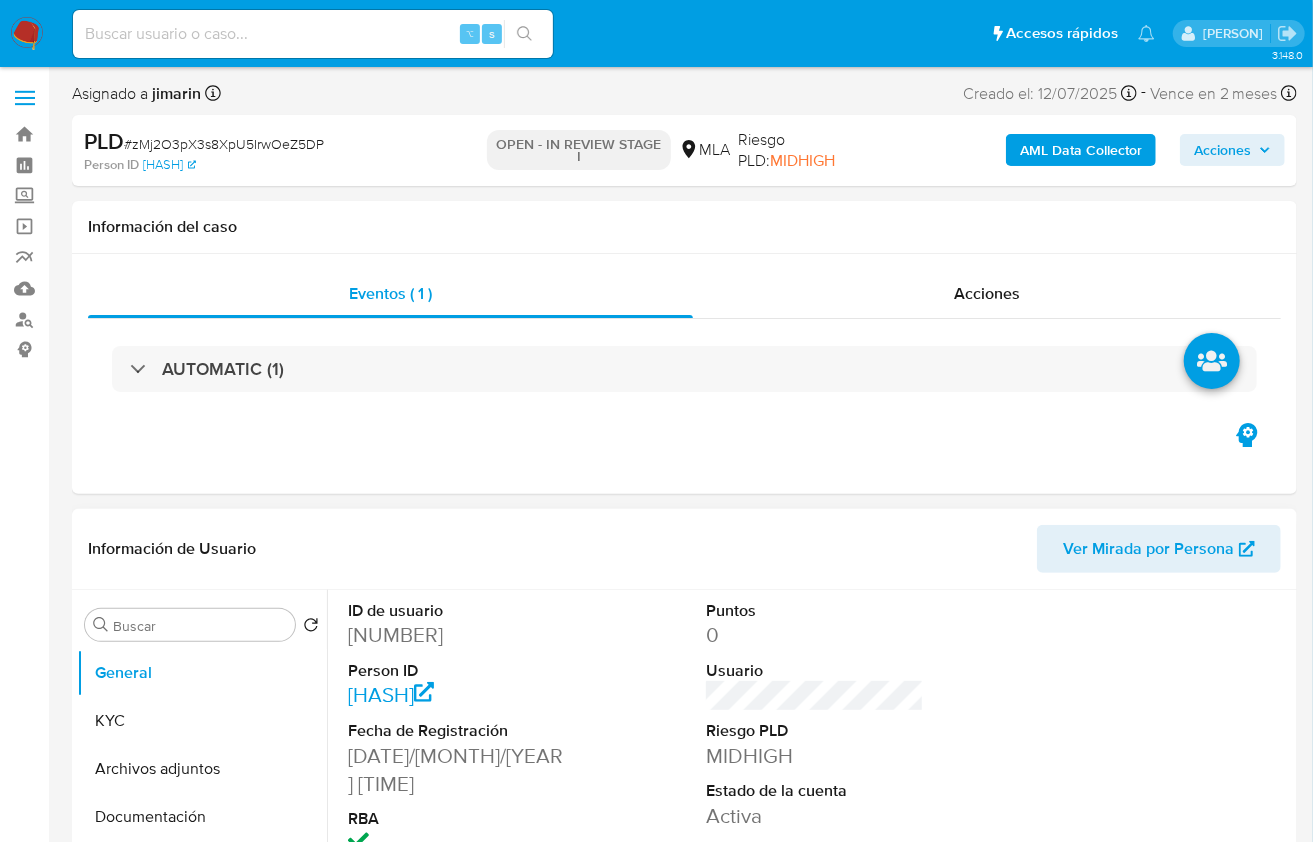click on "[NUMBER]" at bounding box center (457, 635) 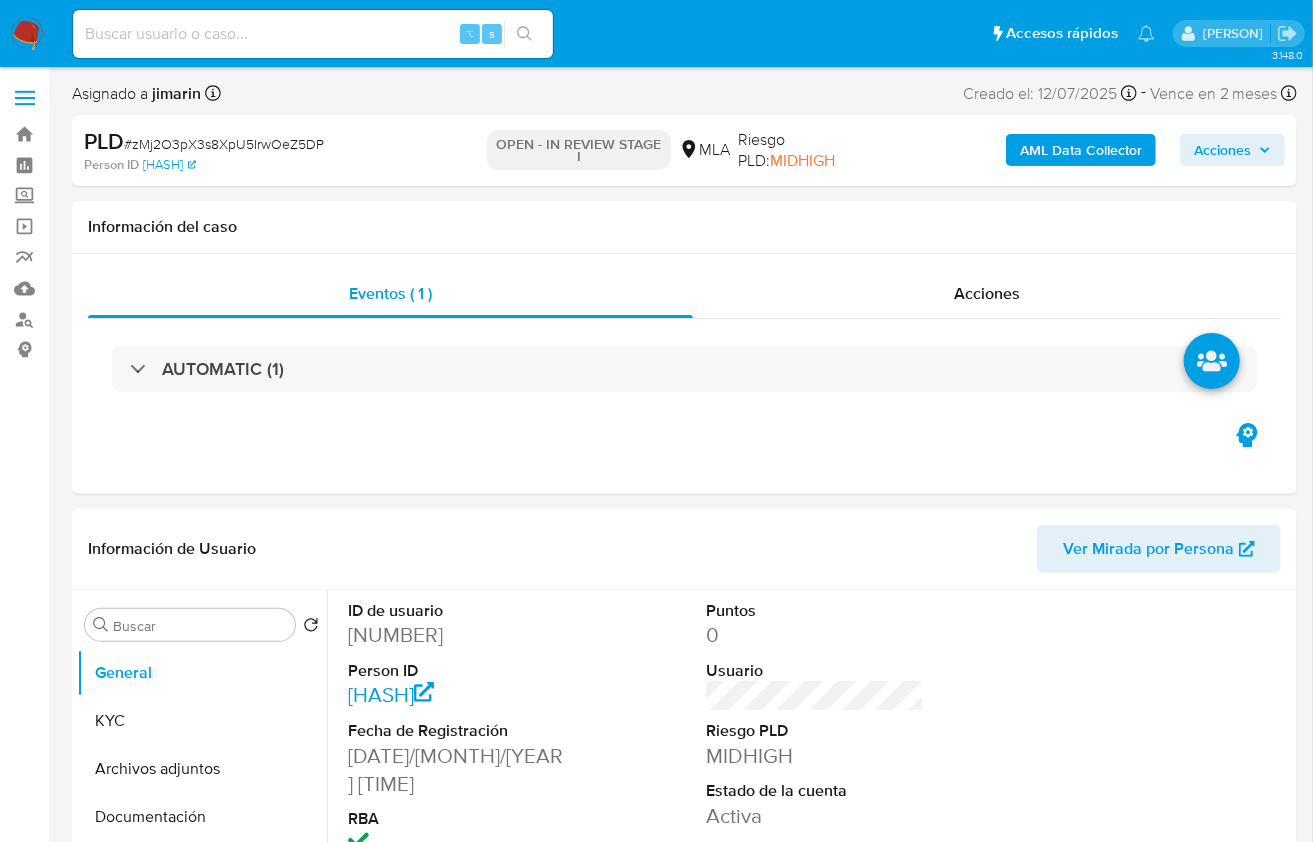 copy on "[NUMBER]" 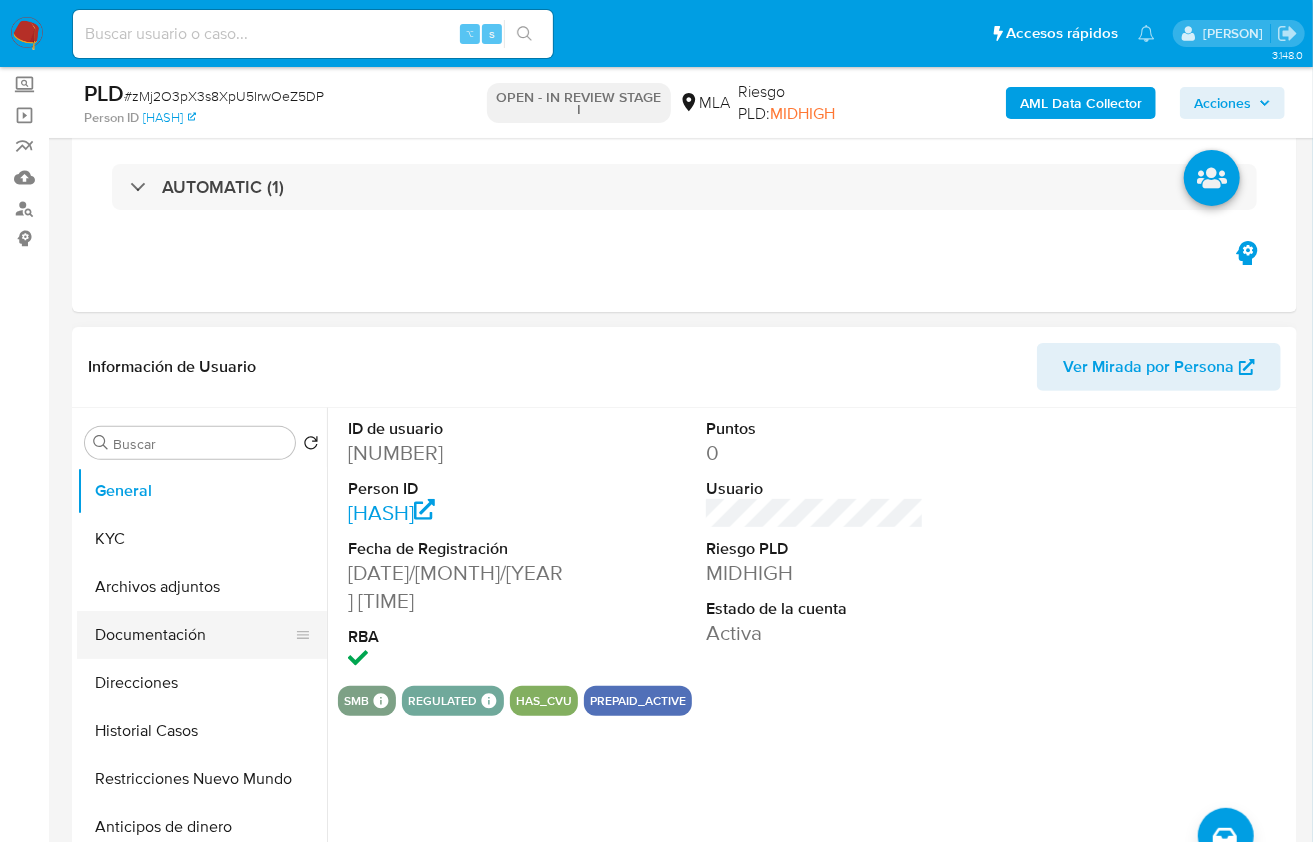 scroll, scrollTop: 360, scrollLeft: 0, axis: vertical 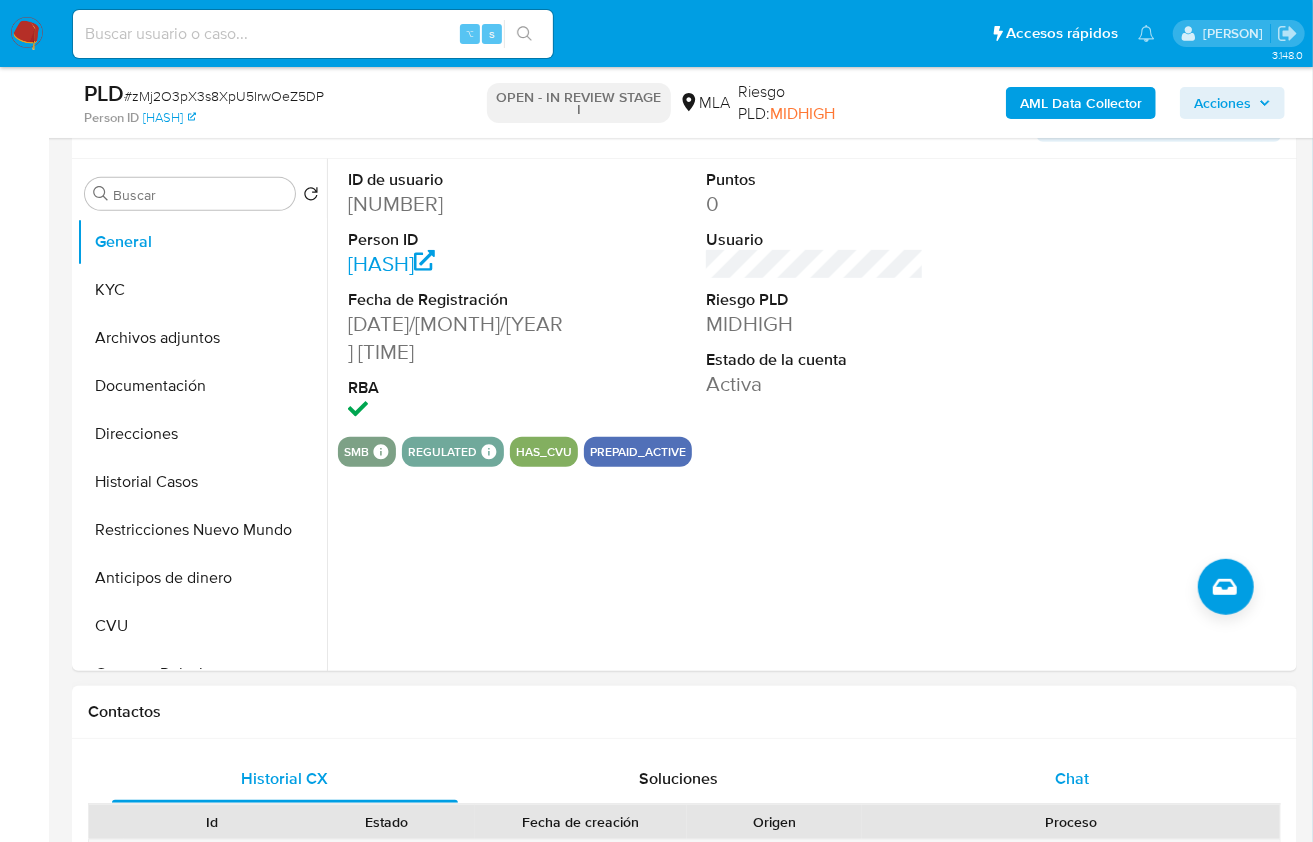 click on "Chat" at bounding box center [1072, 779] 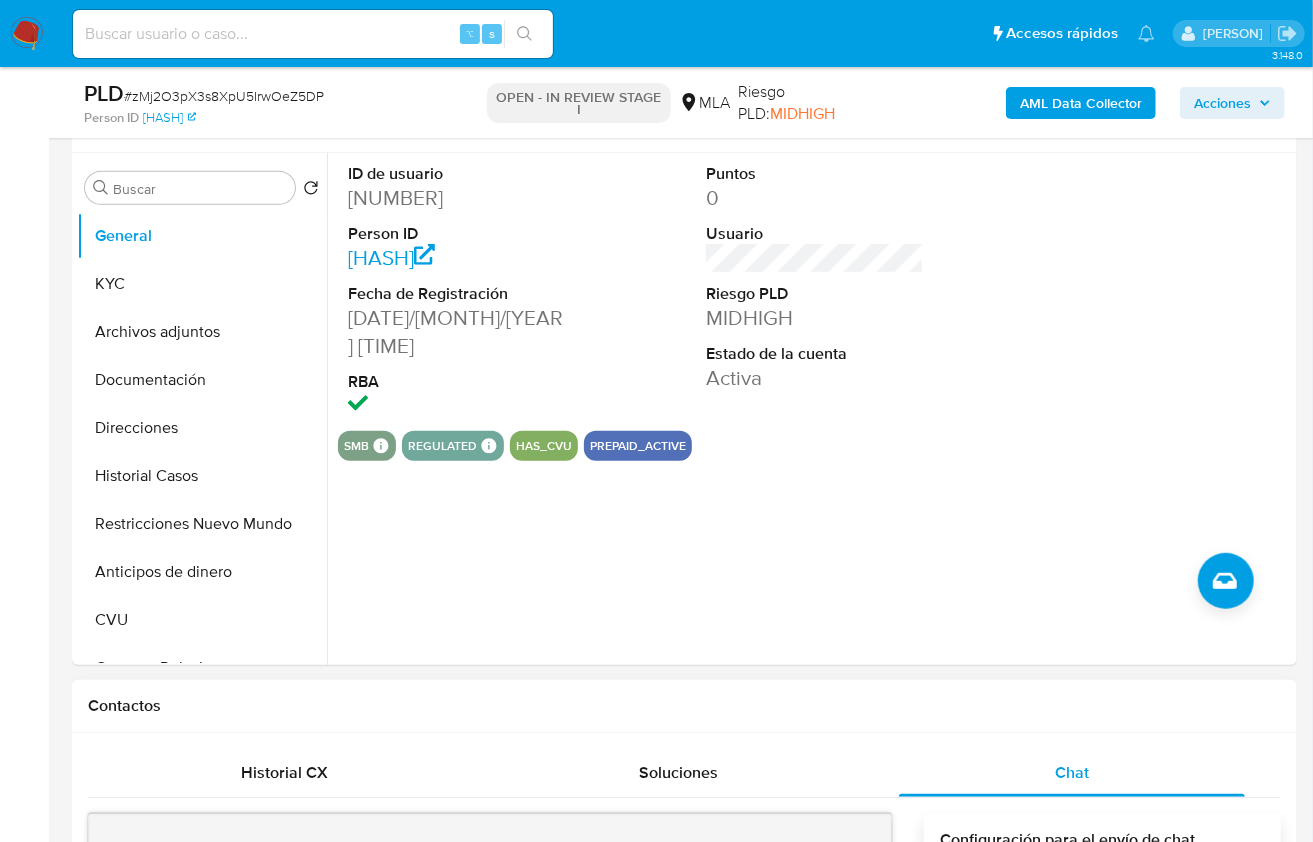 scroll, scrollTop: 877, scrollLeft: 0, axis: vertical 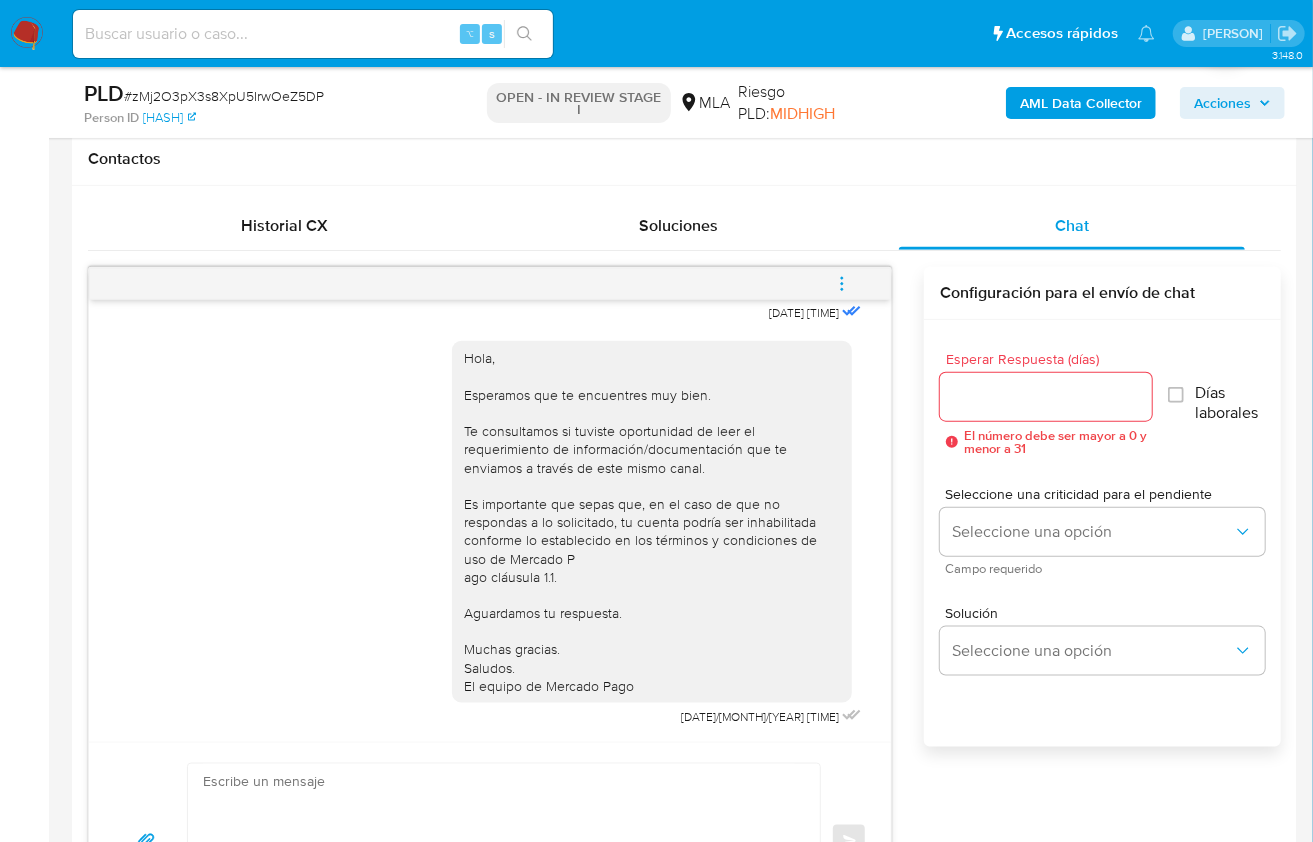 click at bounding box center [842, 284] 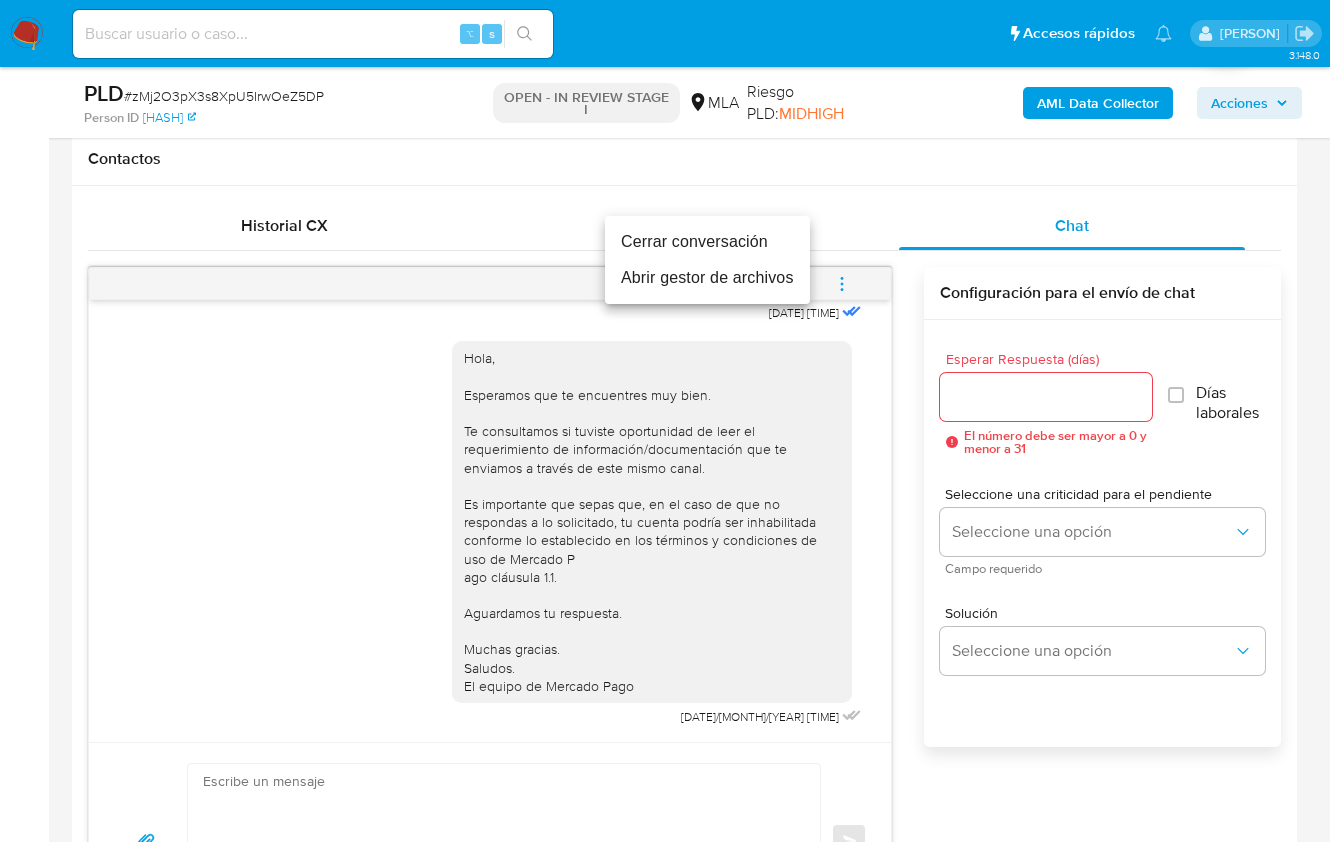 click on "Cerrar conversación" at bounding box center (707, 242) 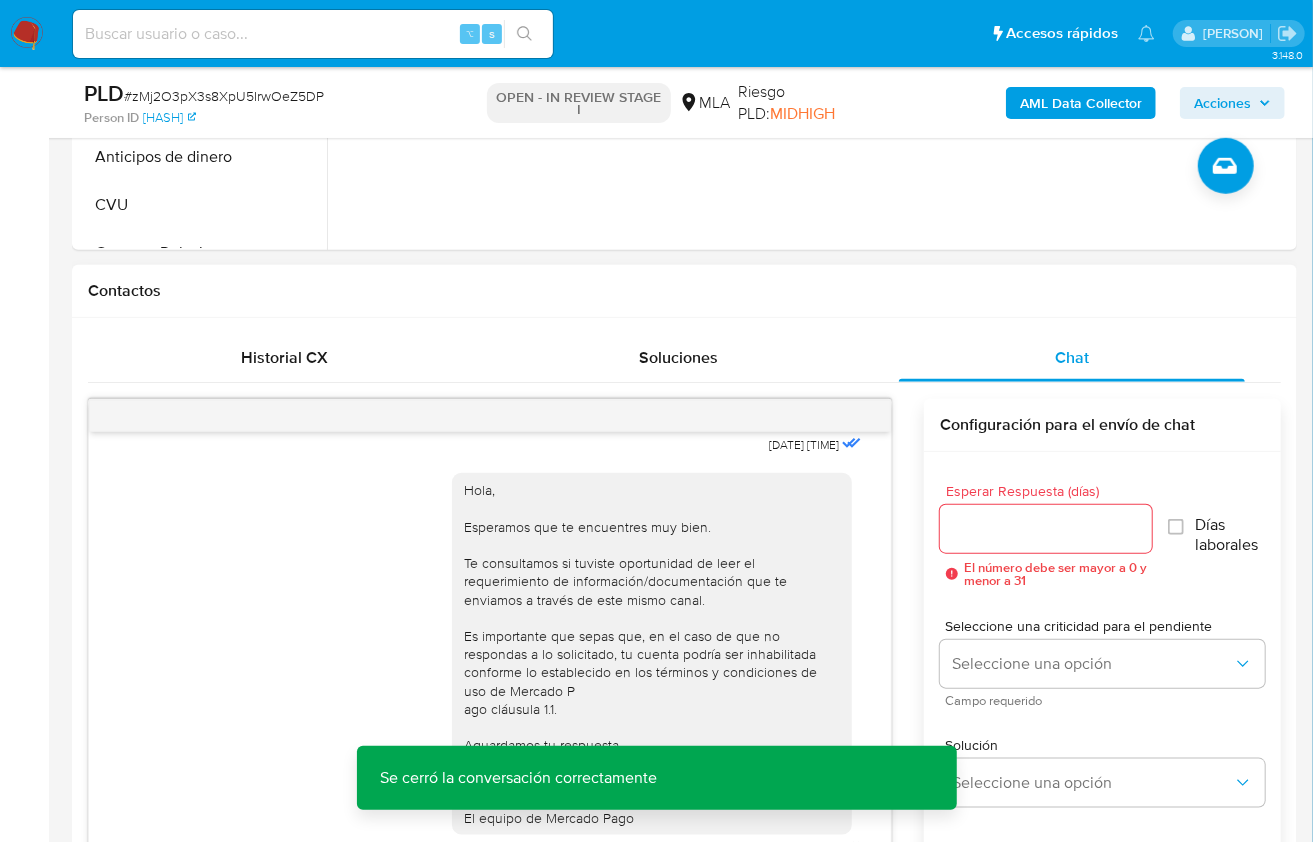 scroll, scrollTop: 403, scrollLeft: 0, axis: vertical 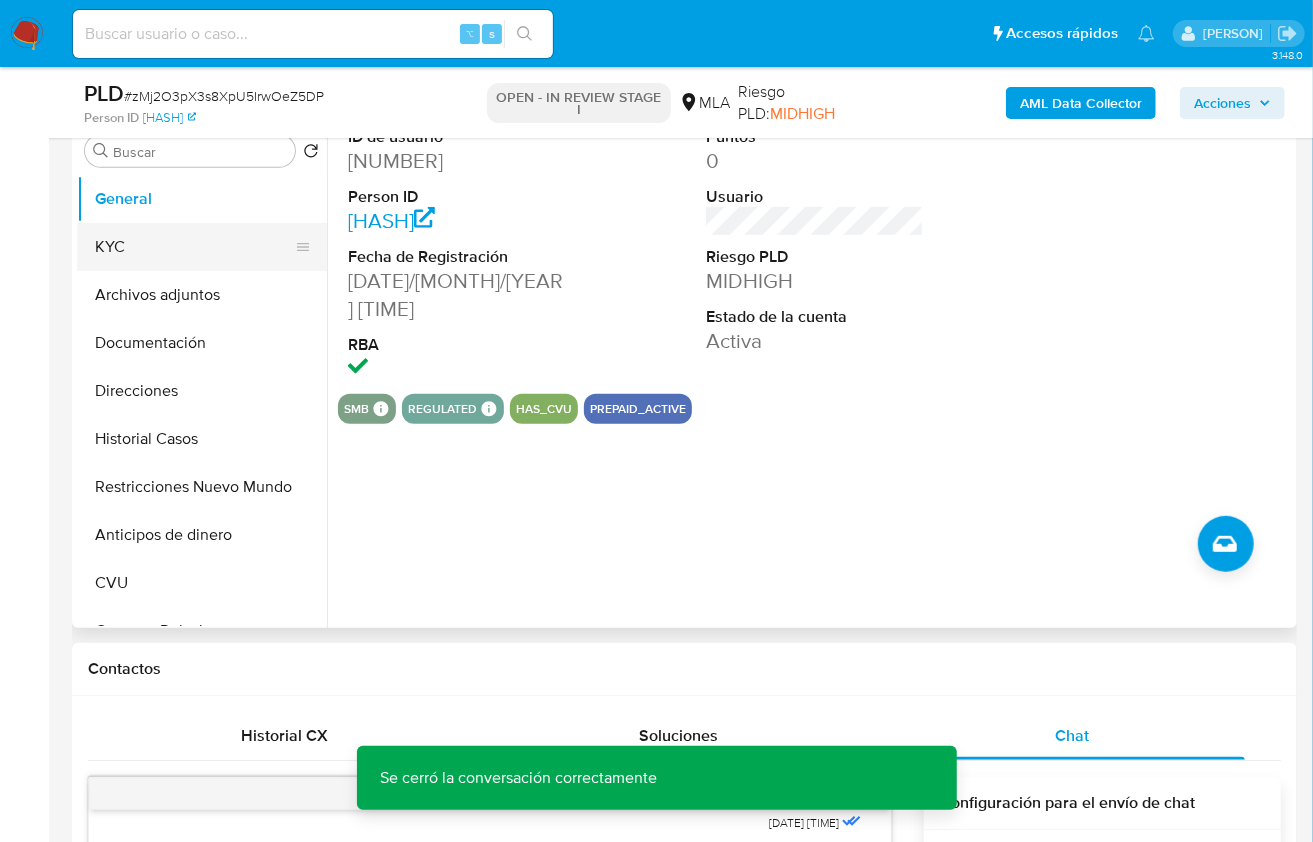 click on "KYC" at bounding box center [194, 247] 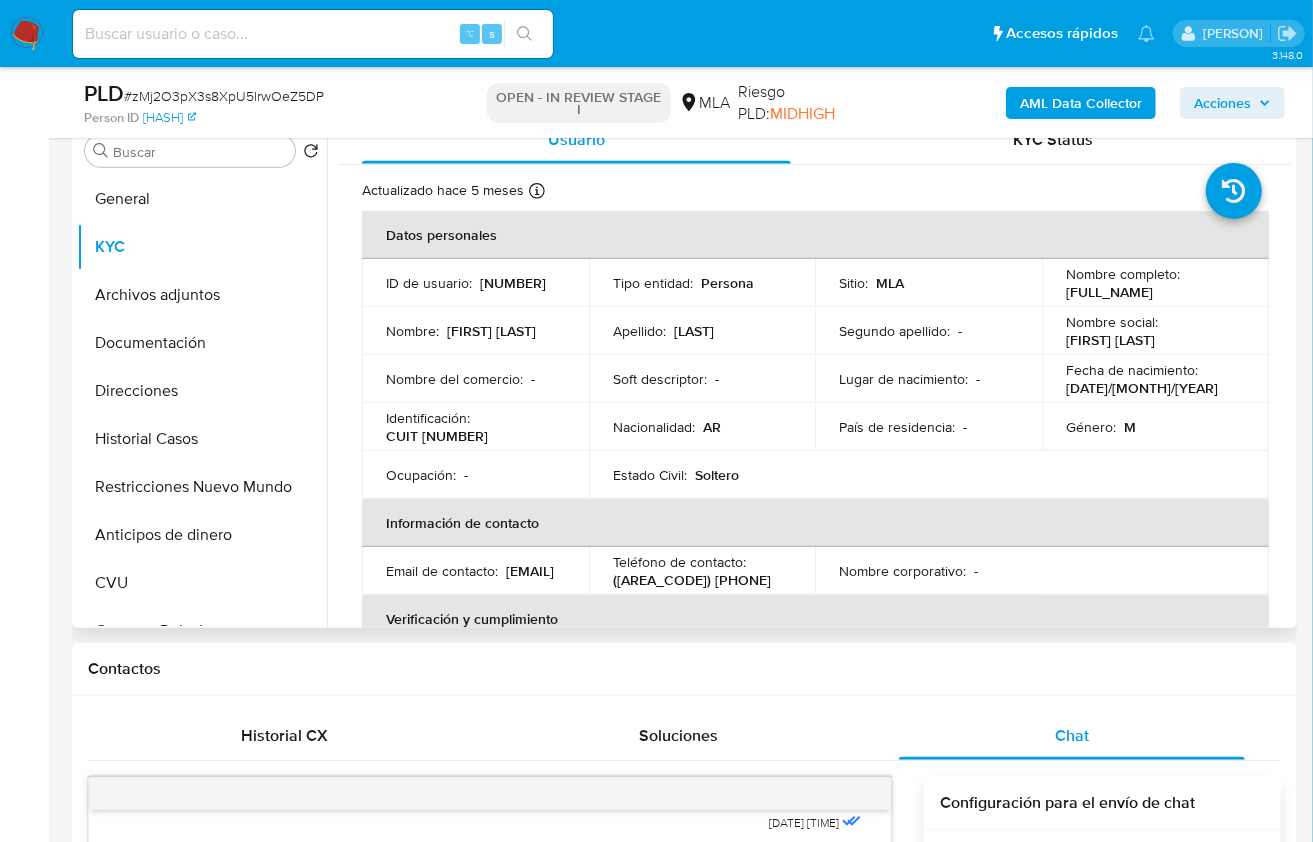 click on "CUIT 20406395767" at bounding box center [437, 436] 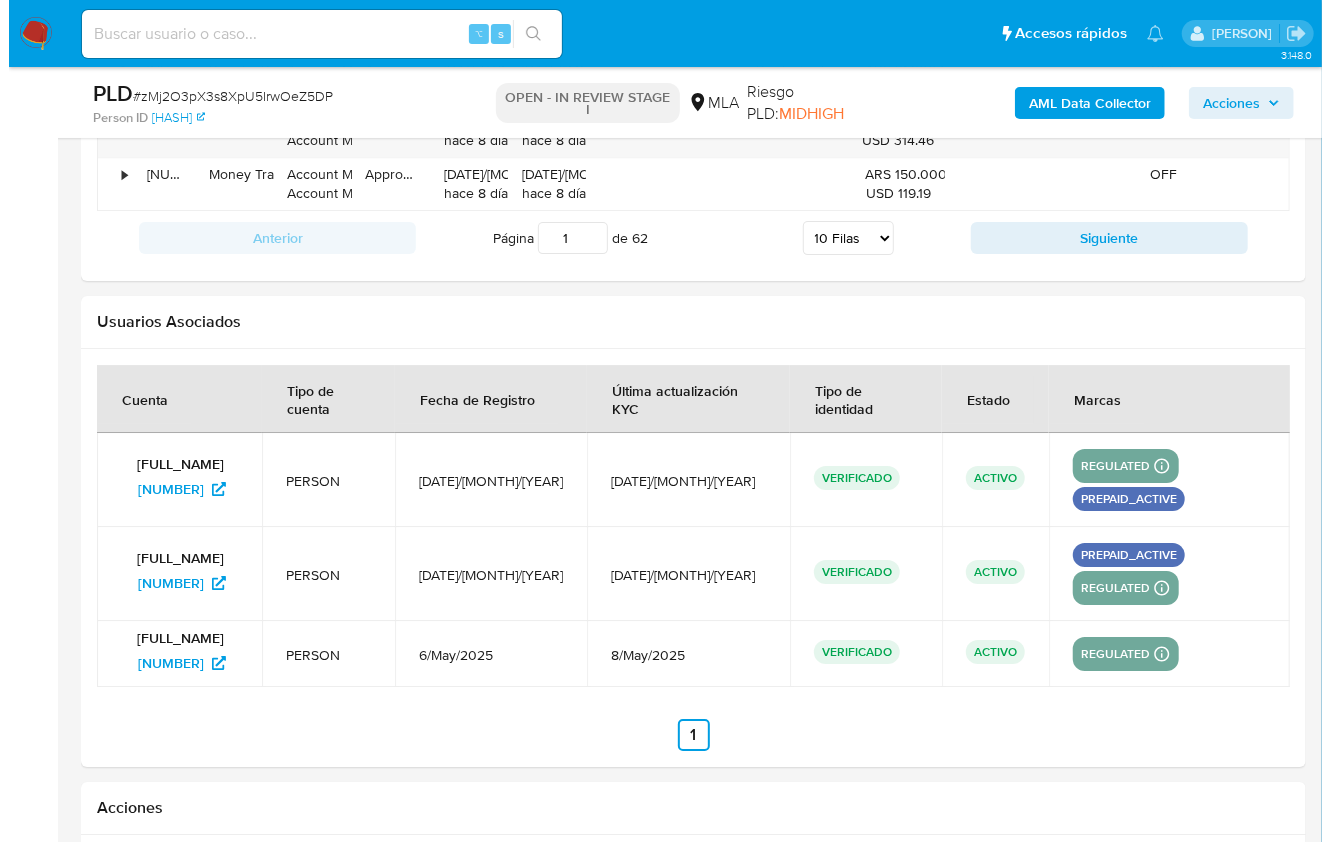 scroll, scrollTop: 3623, scrollLeft: 0, axis: vertical 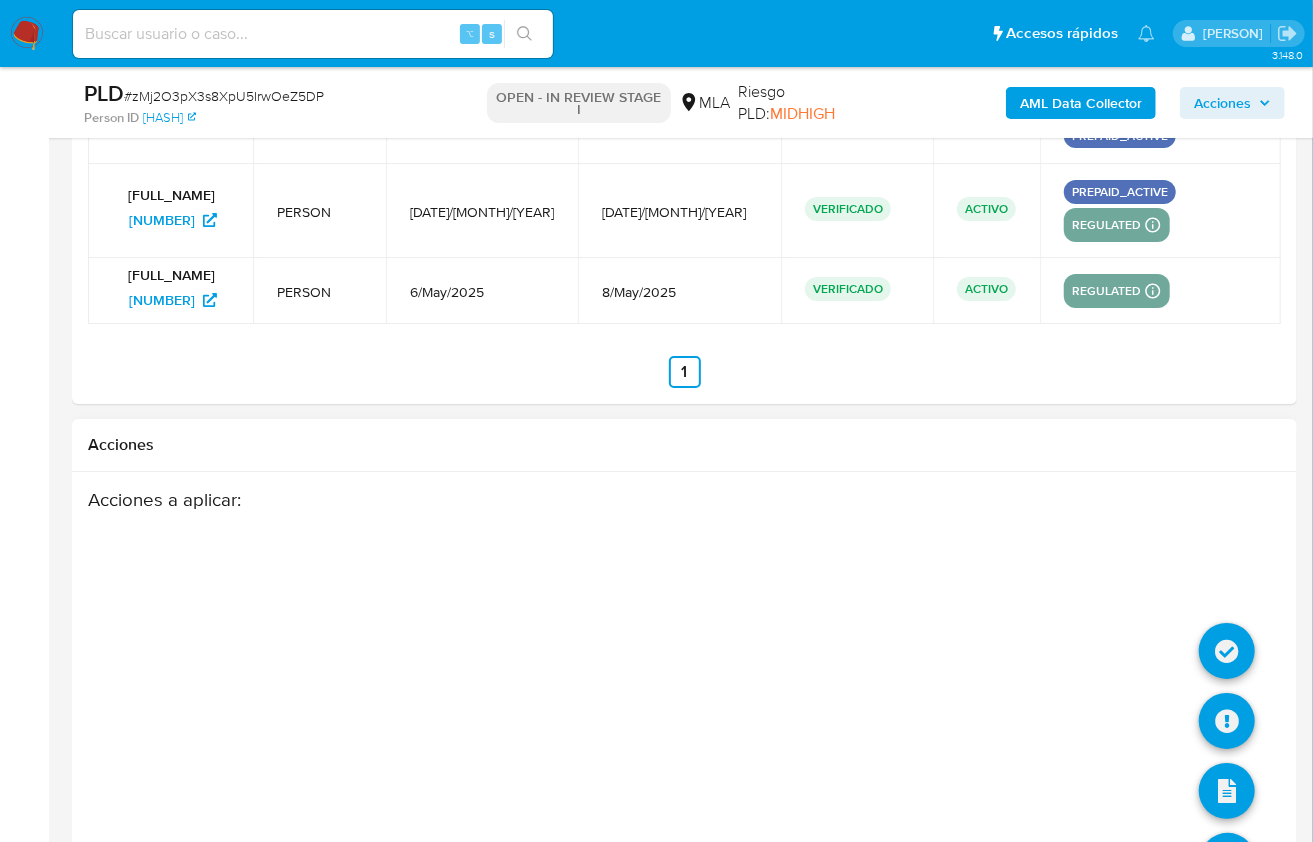click at bounding box center [1228, 864] 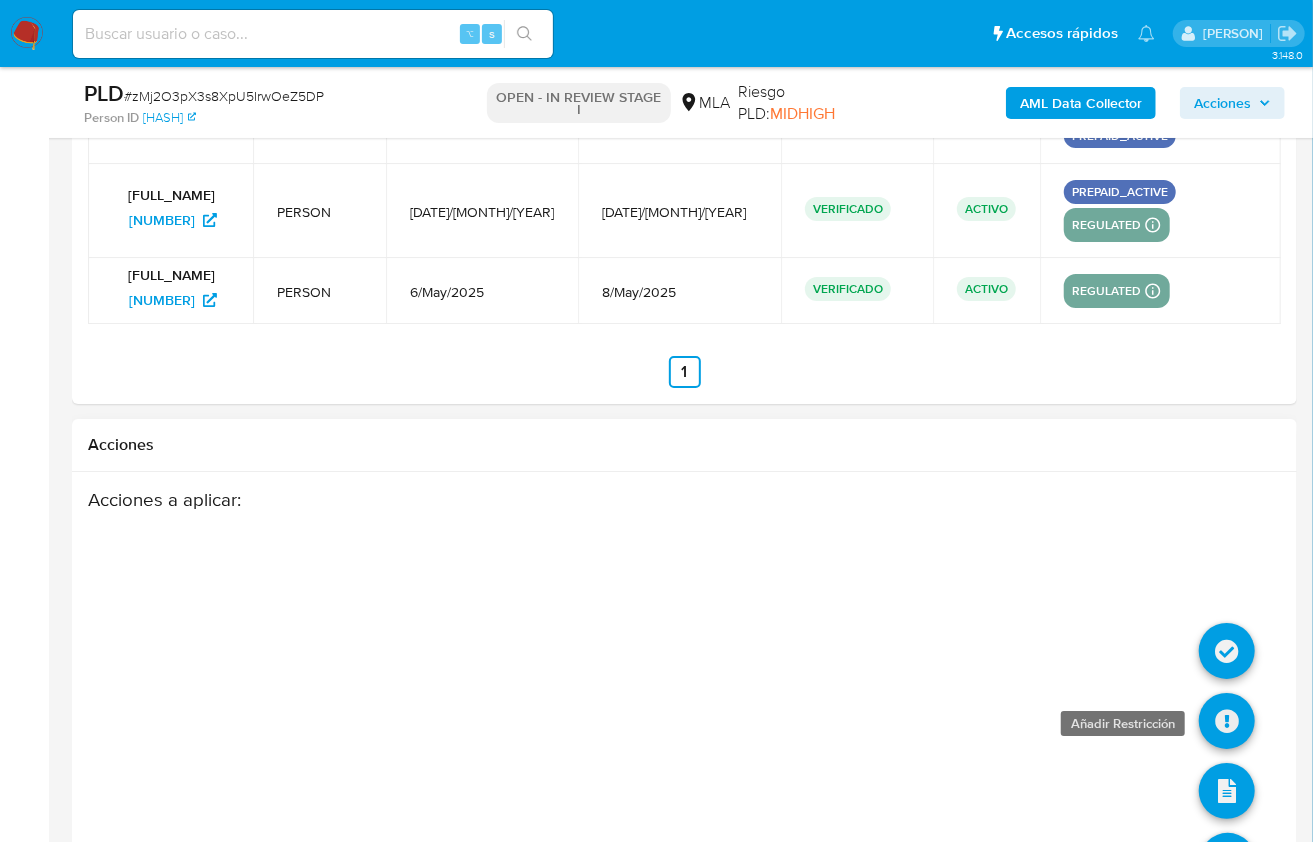 click at bounding box center [1227, 721] 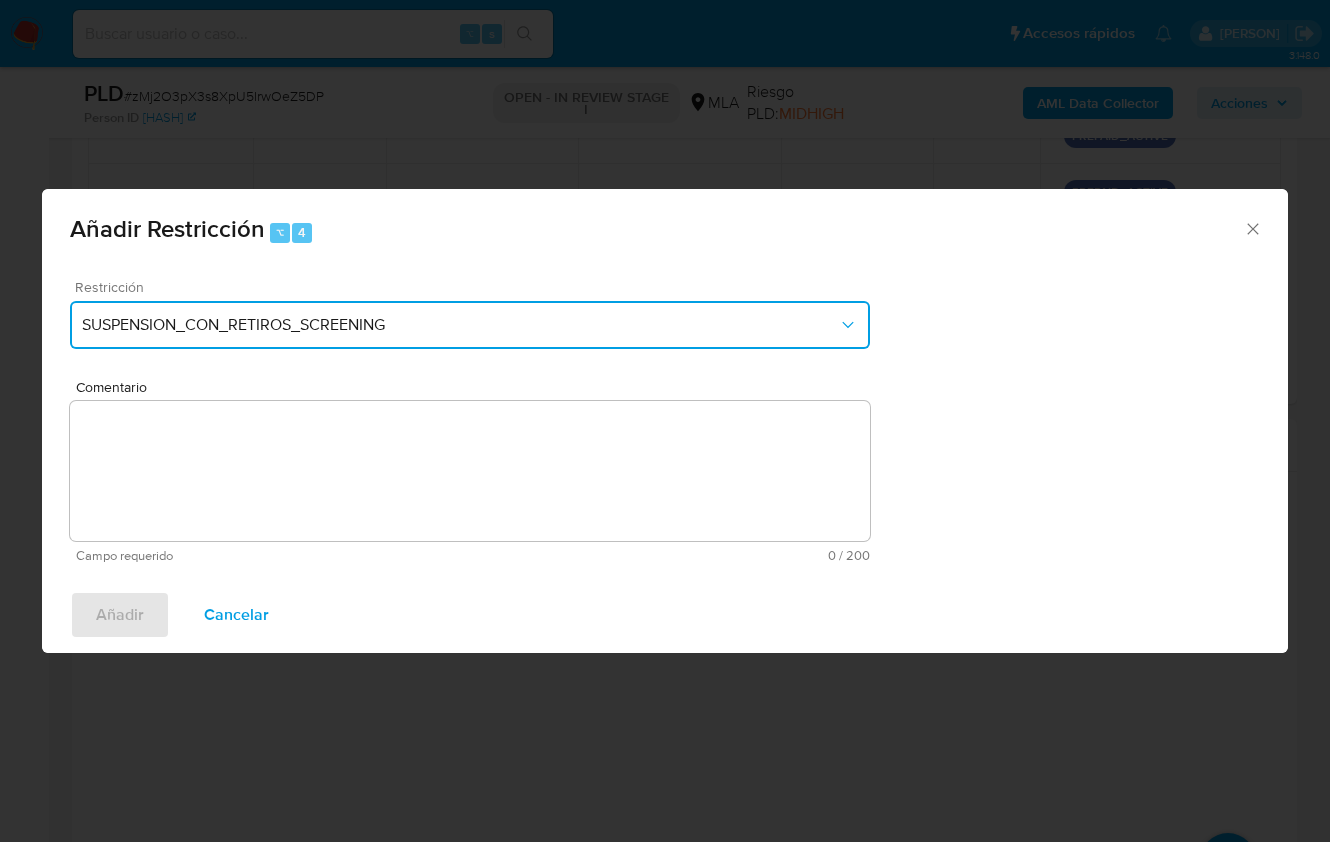 click on "SUSPENSION_CON_RETIROS_SCREENING" at bounding box center (470, 325) 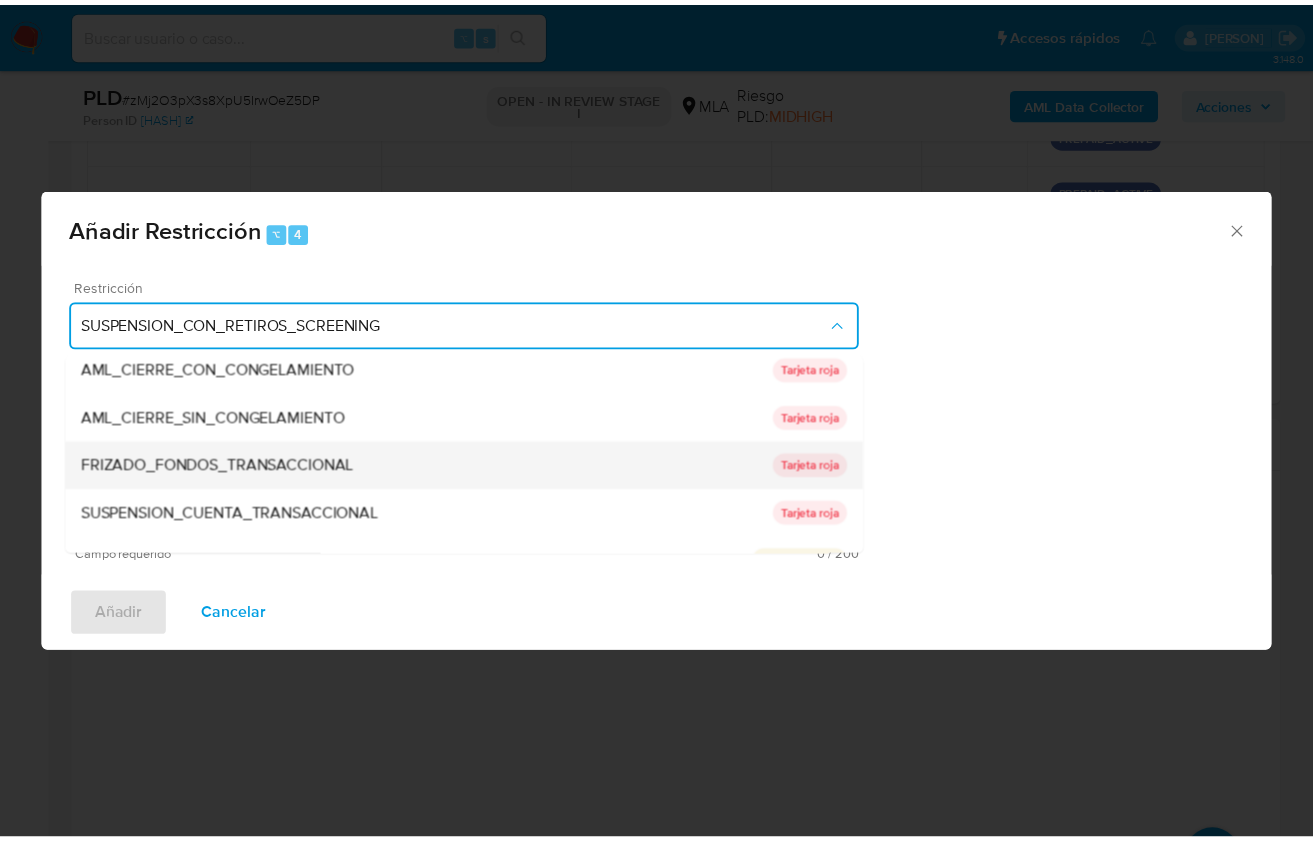 scroll, scrollTop: 106, scrollLeft: 0, axis: vertical 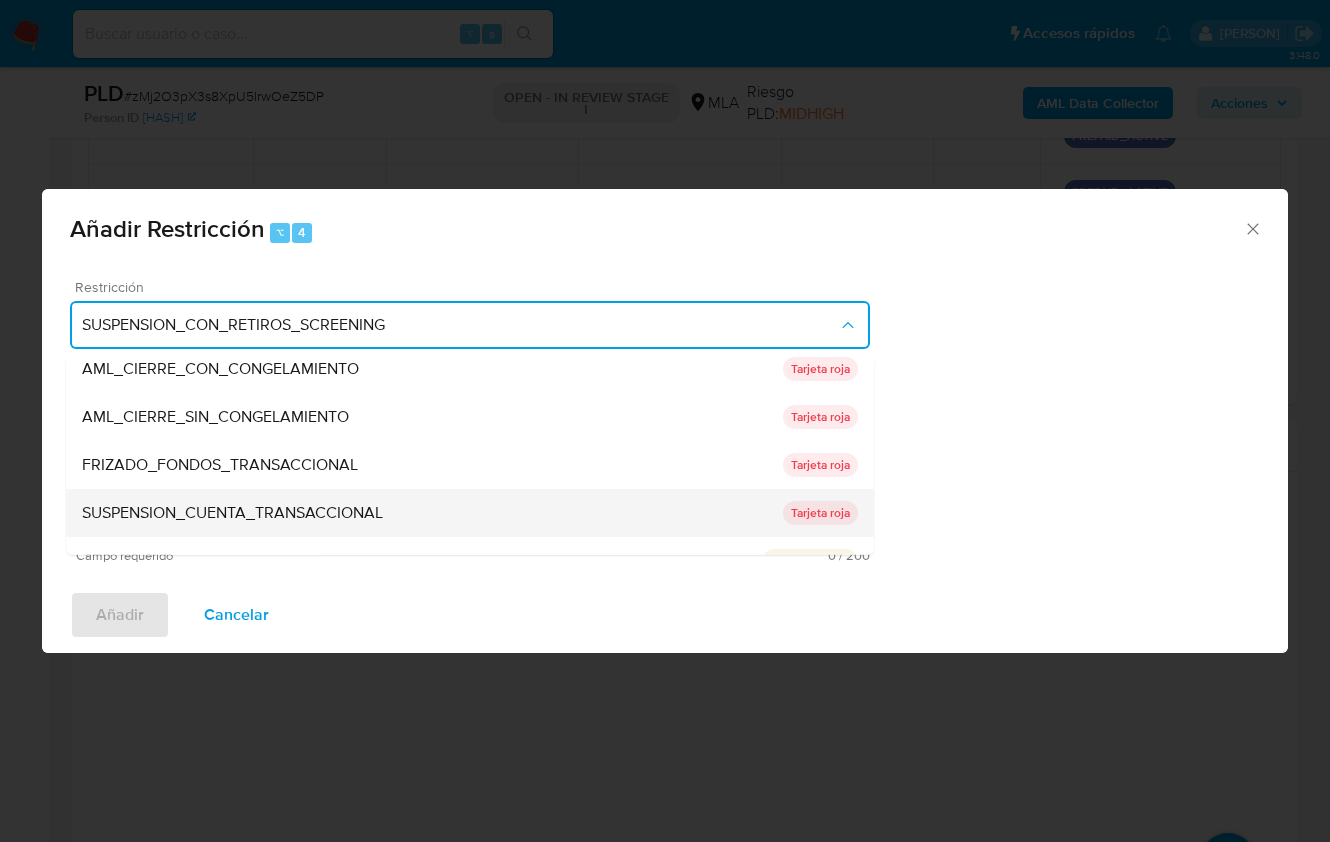click on "SUSPENSION_CUENTA_TRANSACCIONAL" at bounding box center (232, 513) 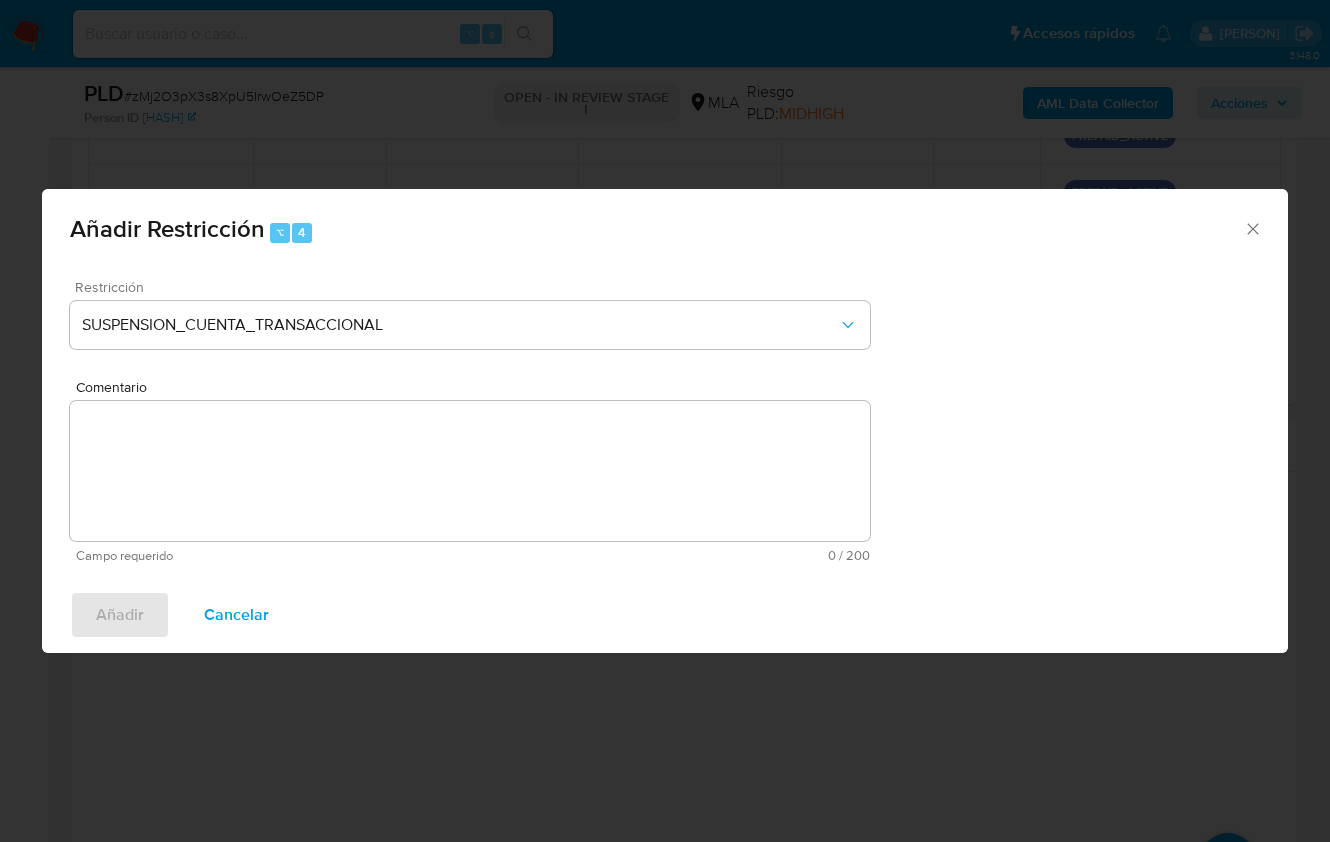 click on "Comentario" at bounding box center [470, 471] 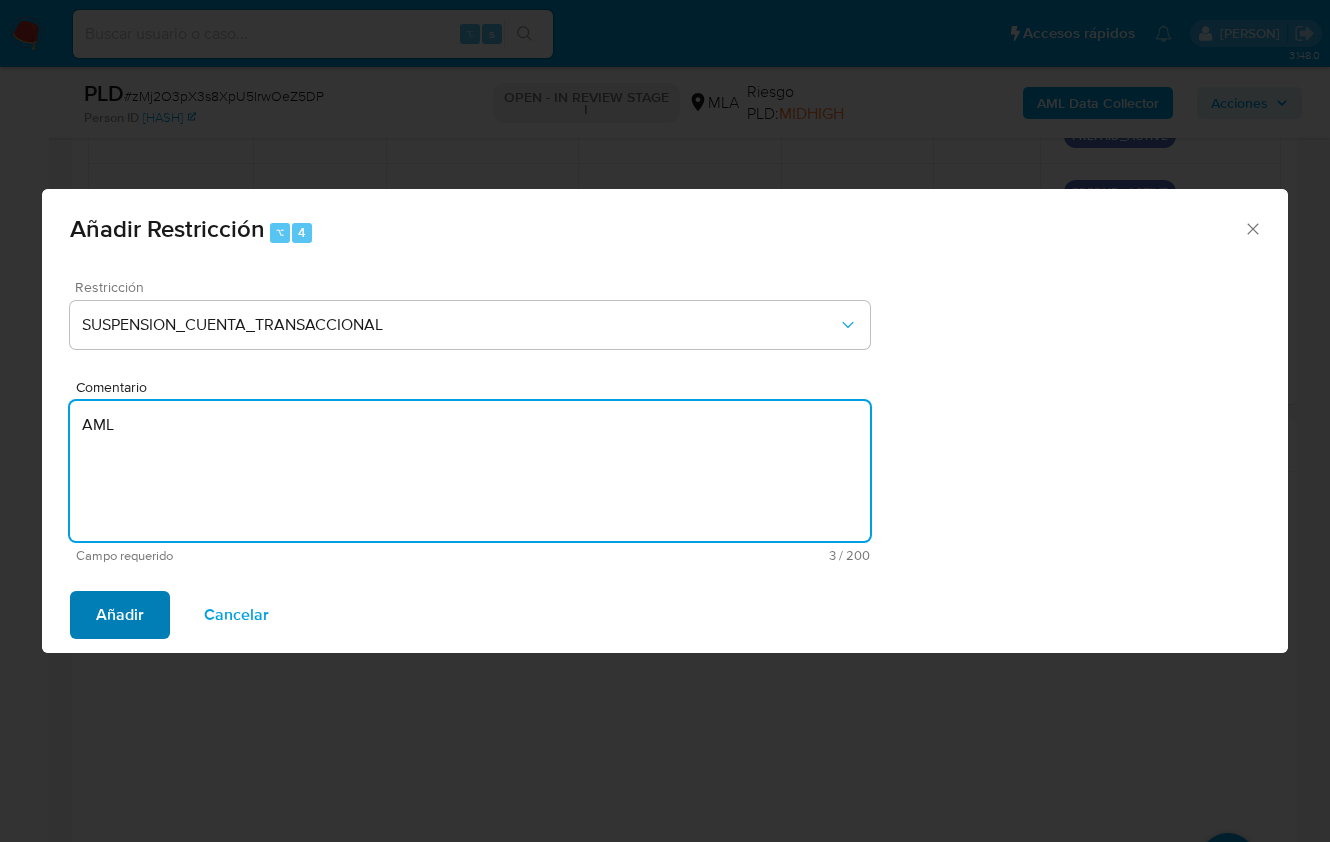 type on "AML" 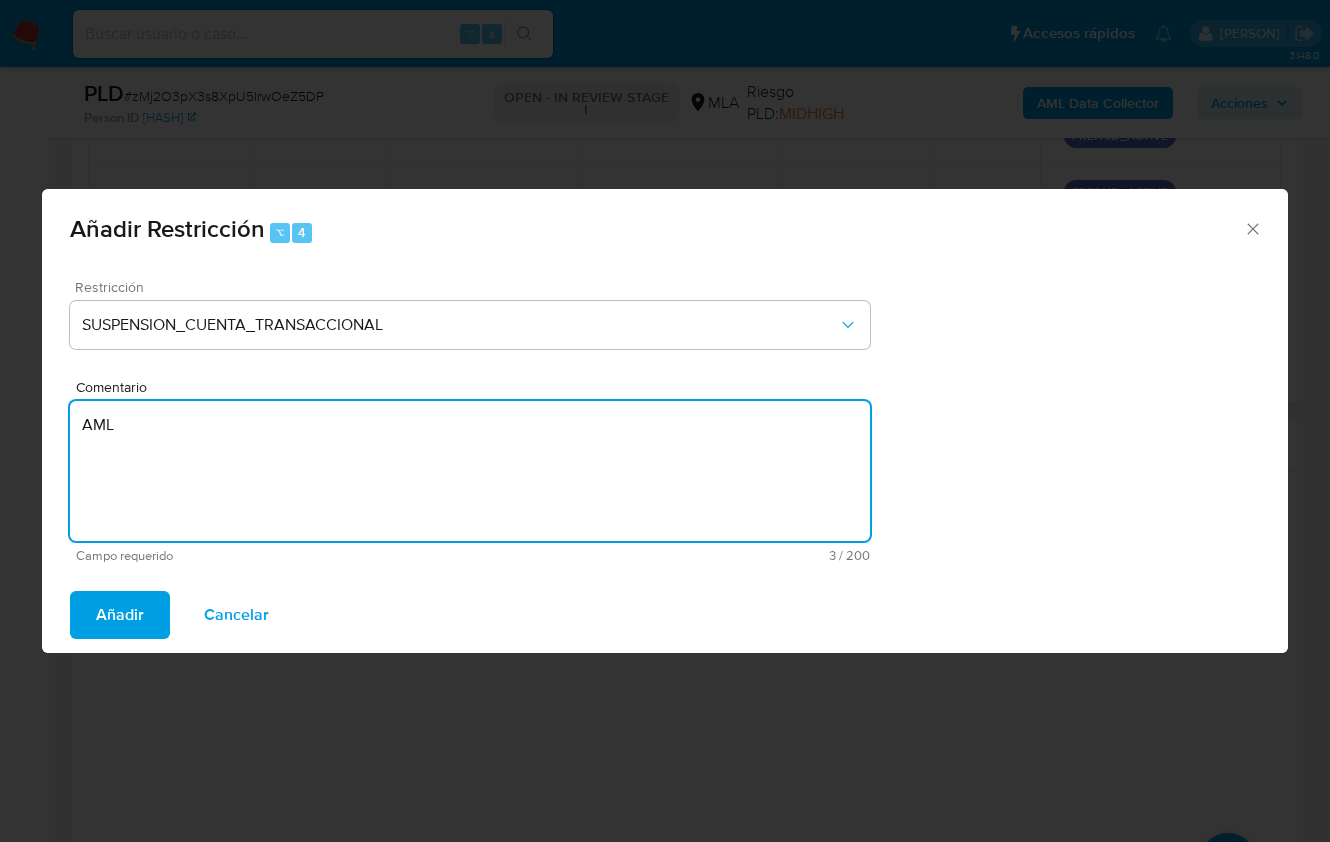 click on "Añadir" at bounding box center (120, 615) 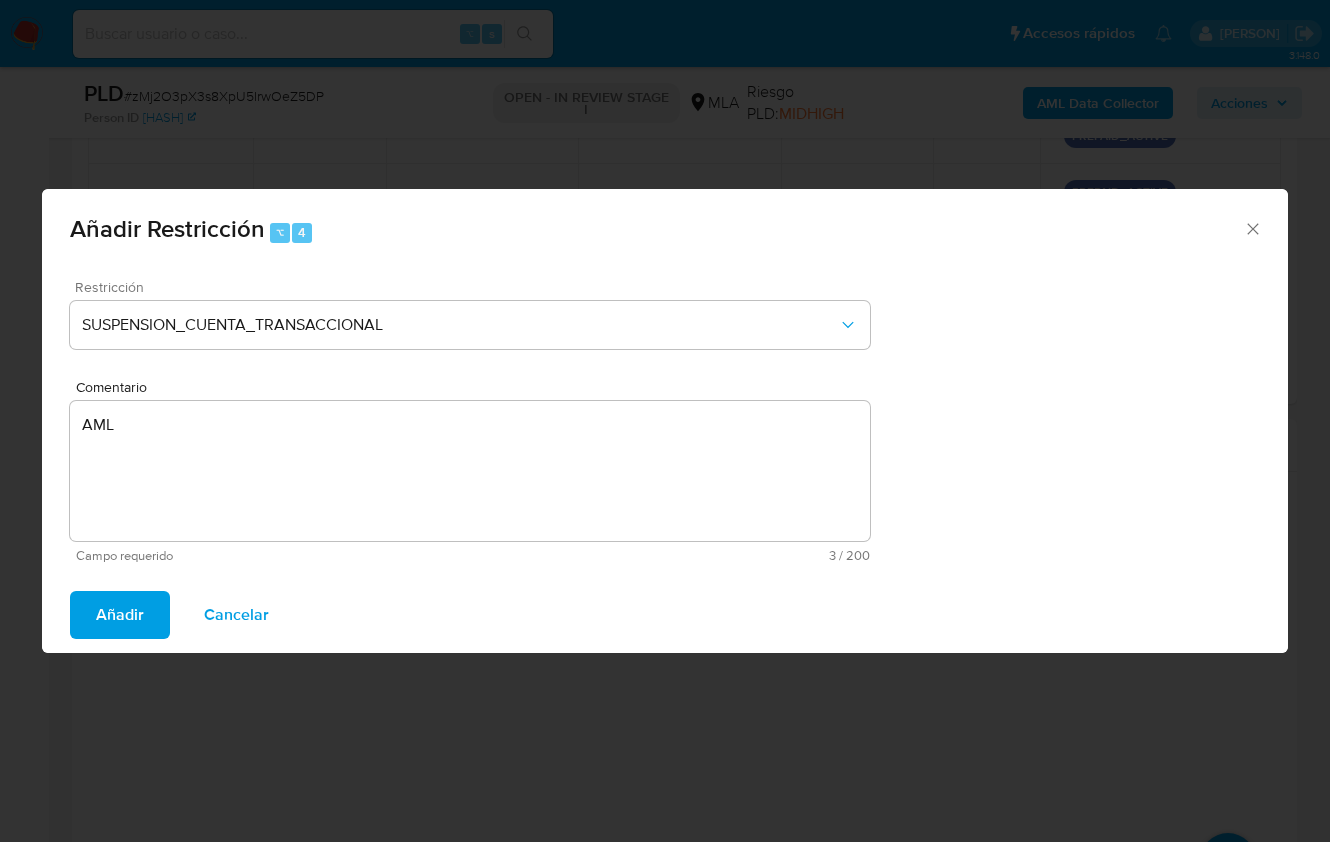 type 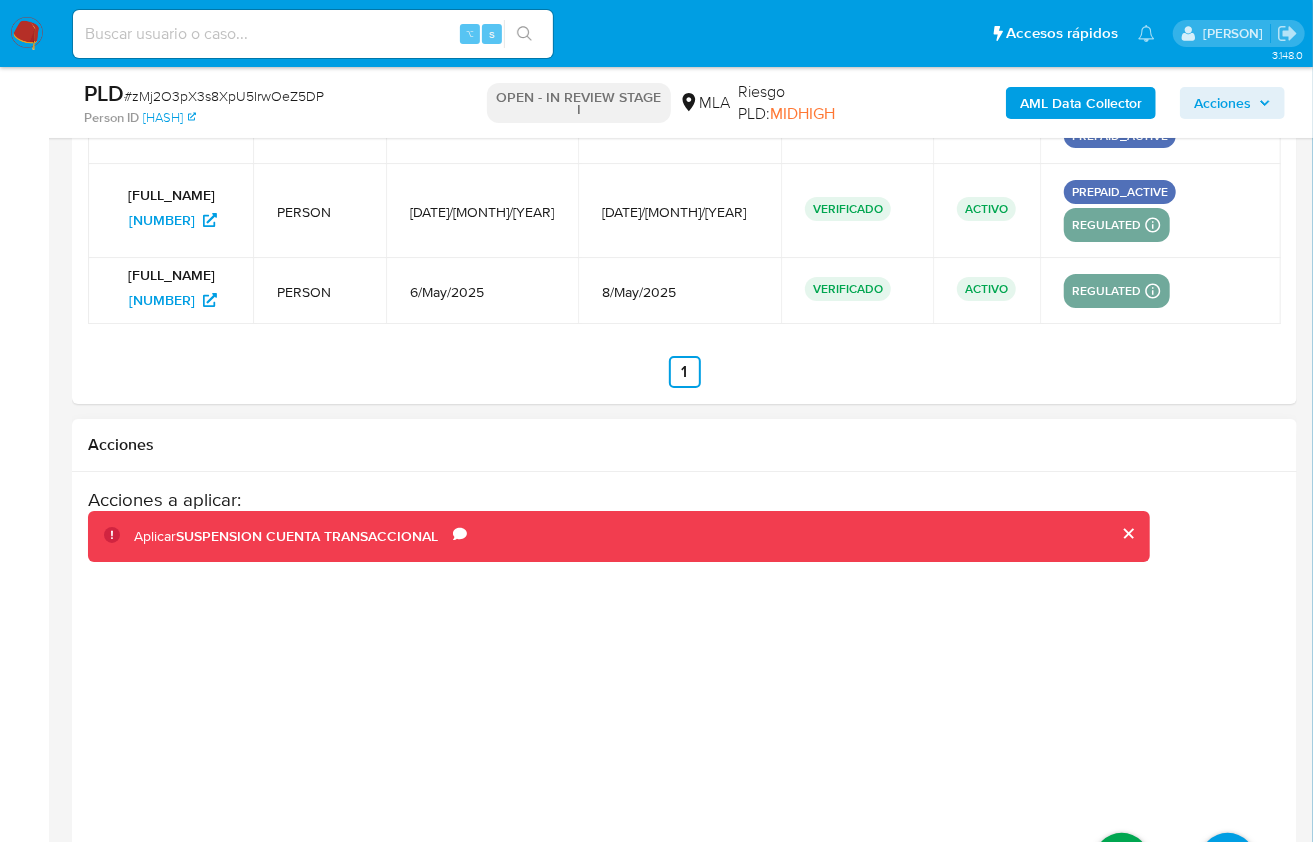 click at bounding box center (1122, 861) 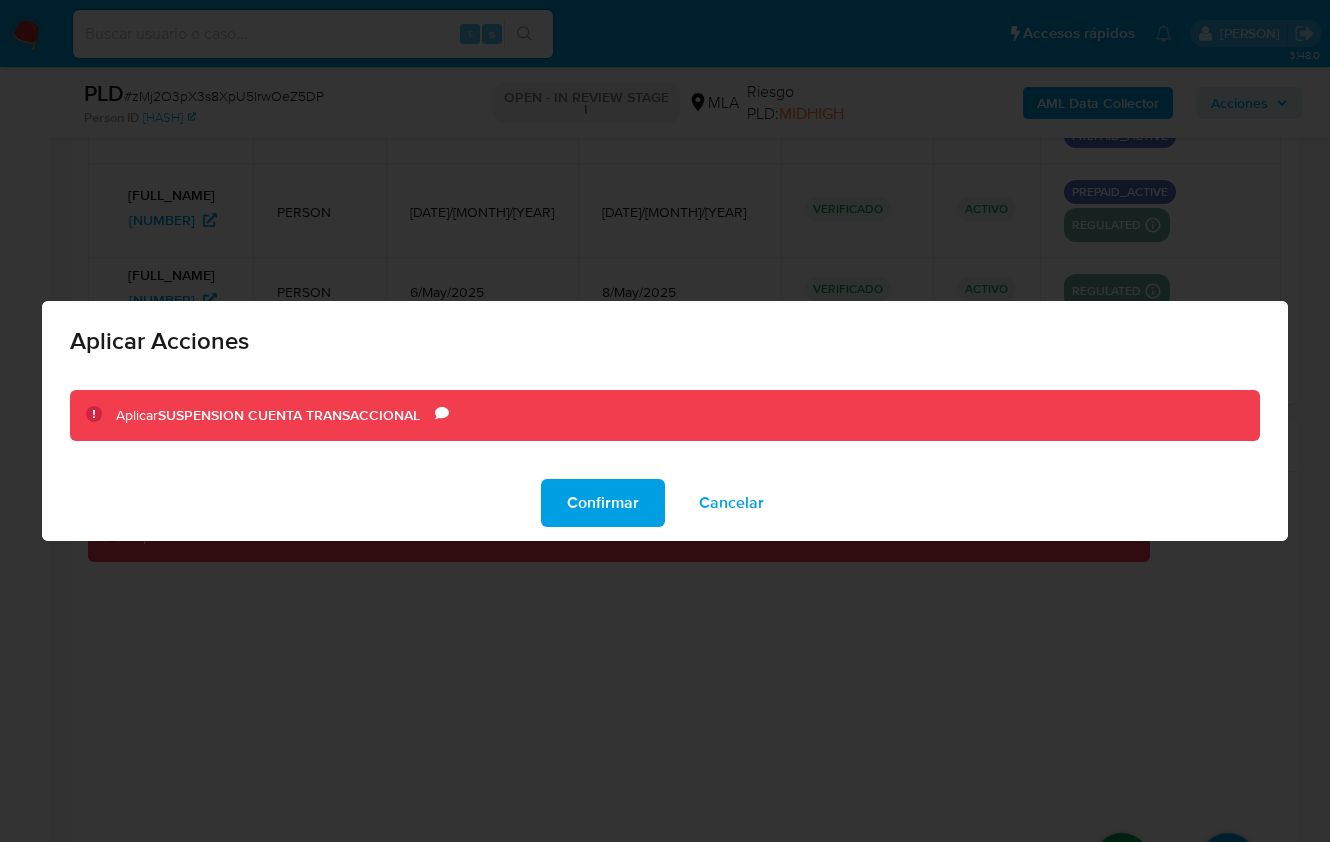 click on "Confirmar" at bounding box center (603, 503) 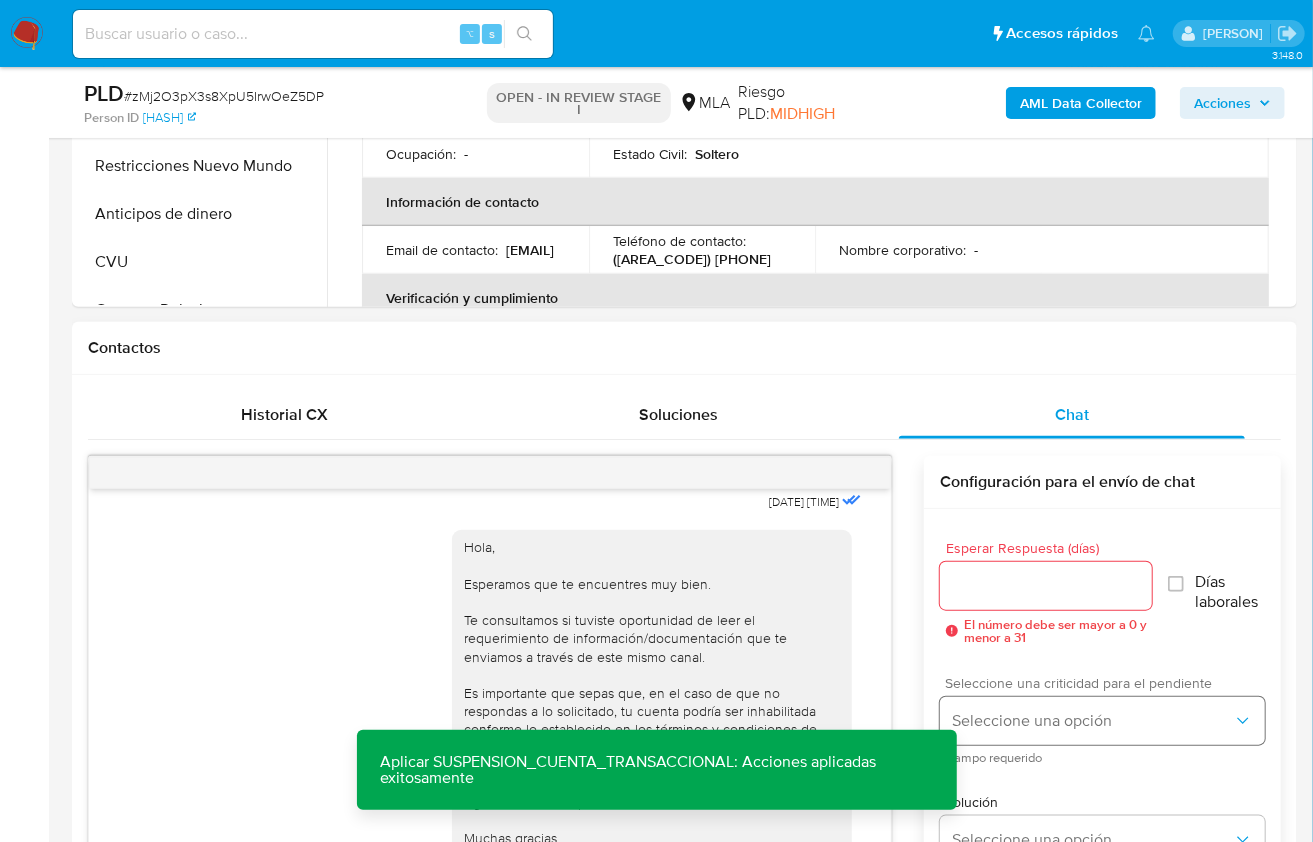 scroll, scrollTop: 281, scrollLeft: 0, axis: vertical 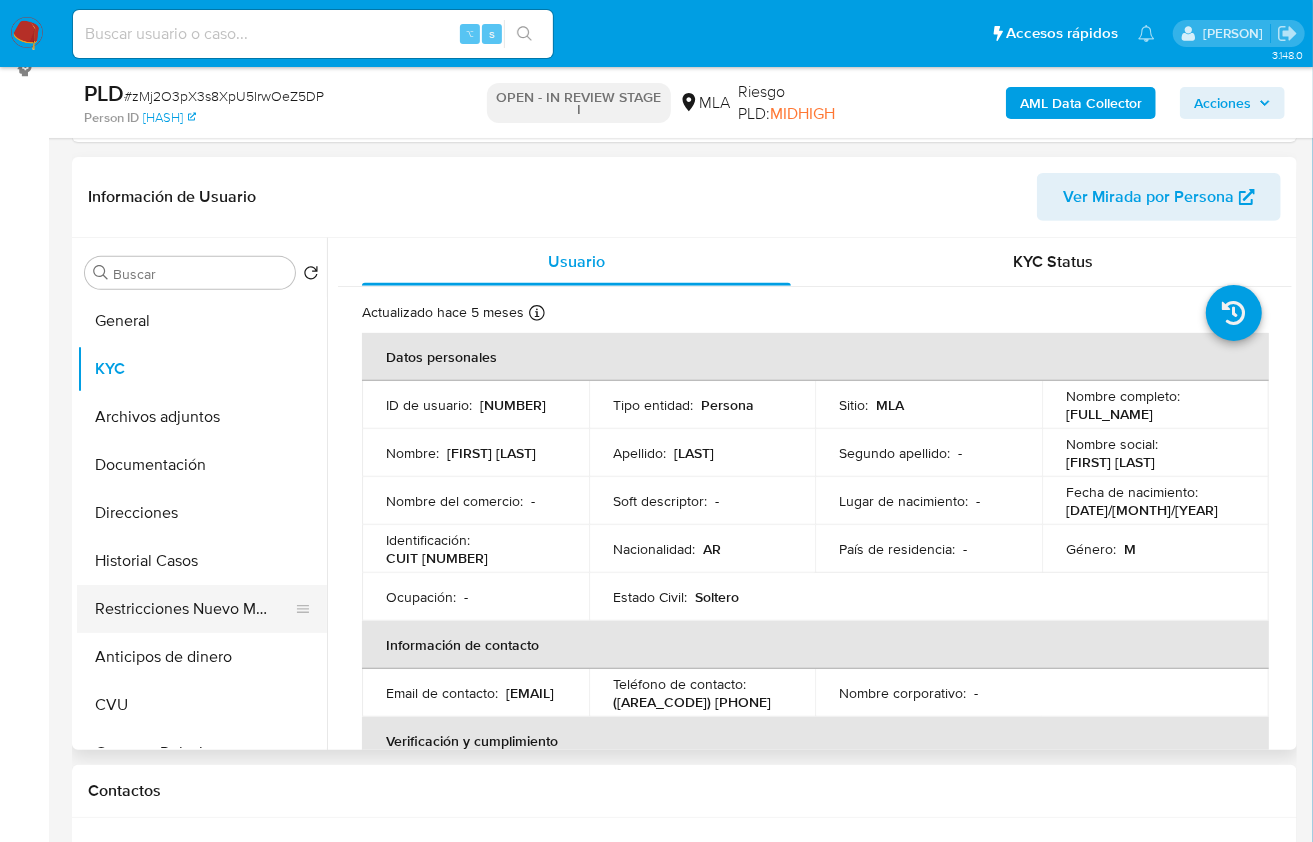 click on "Restricciones Nuevo Mundo" at bounding box center (194, 609) 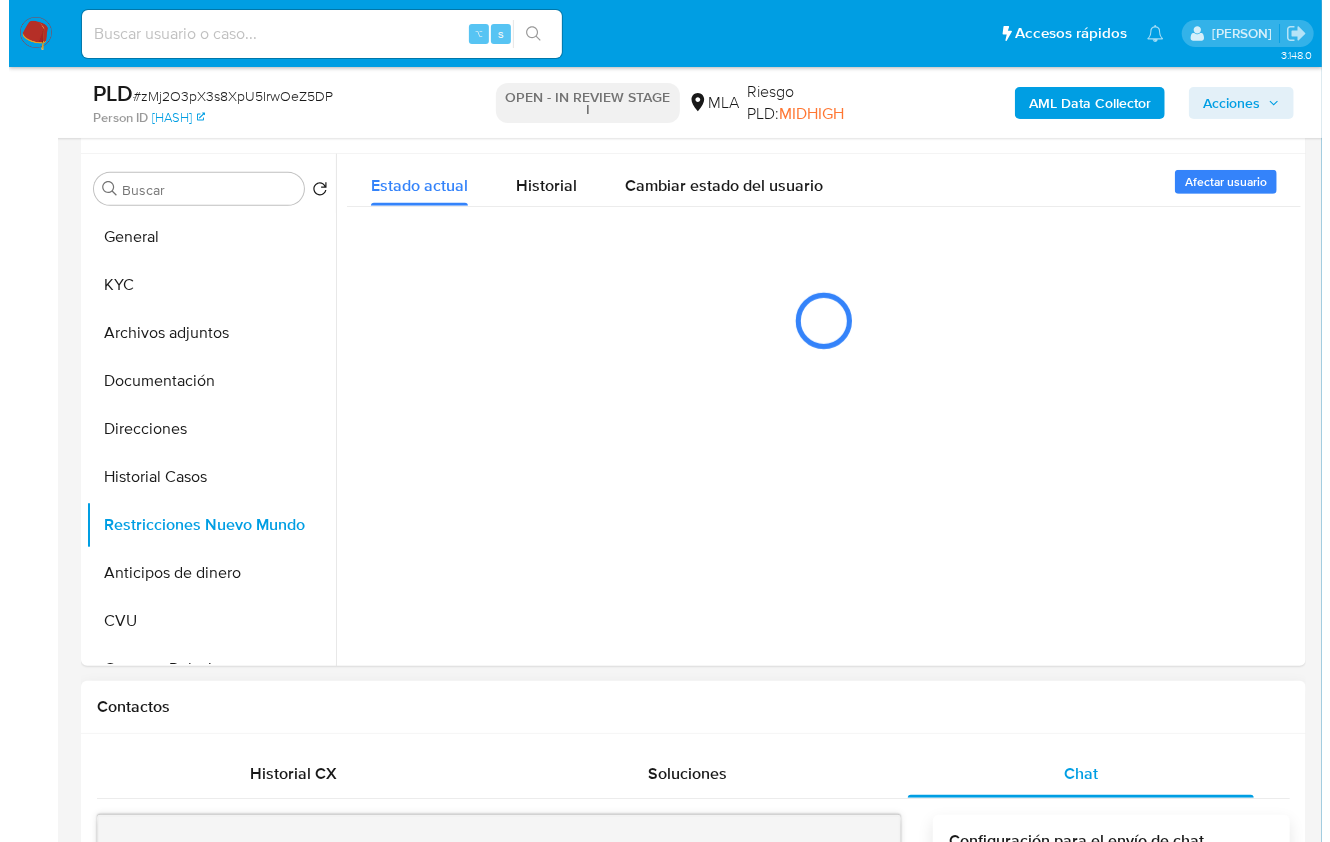 scroll, scrollTop: 353, scrollLeft: 0, axis: vertical 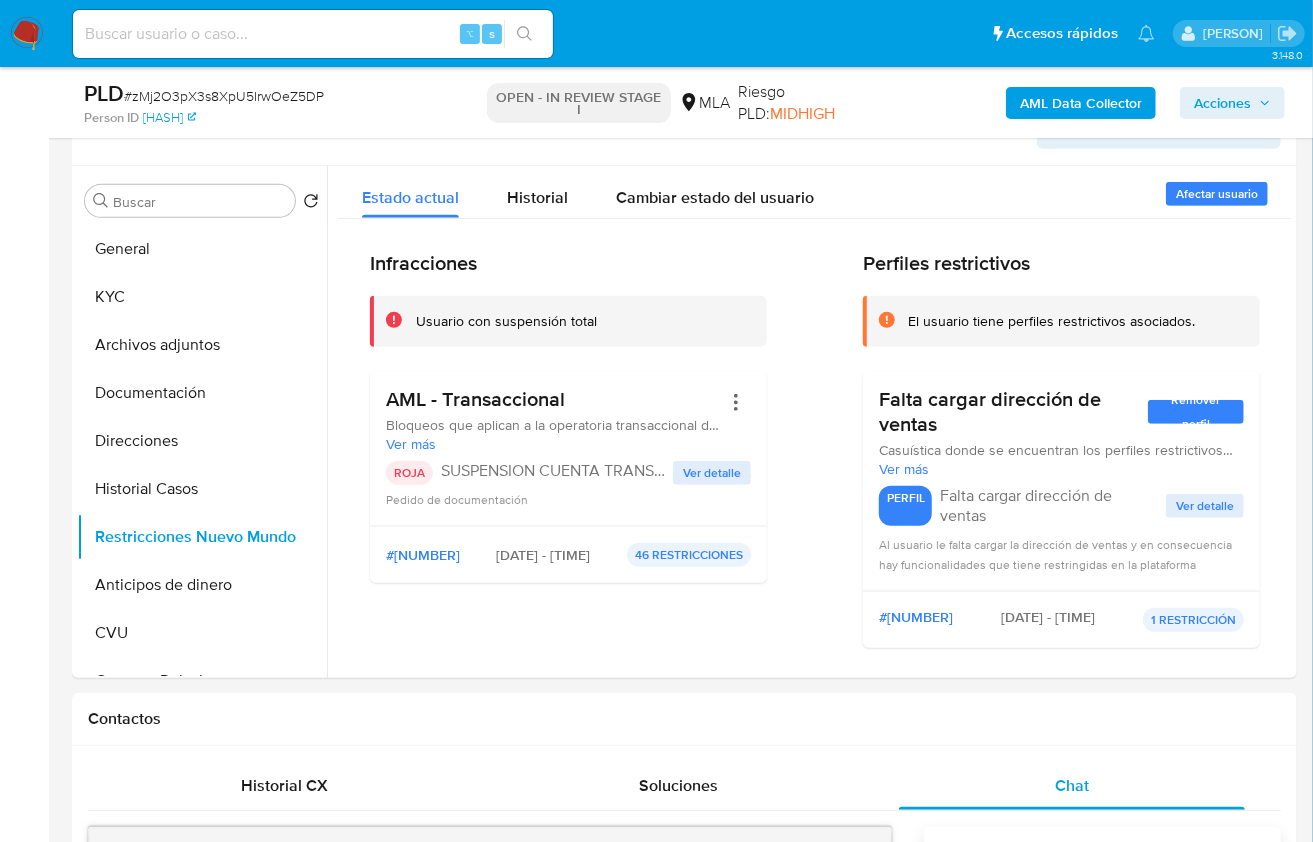 click on "AML Data Collector" at bounding box center [1081, 103] 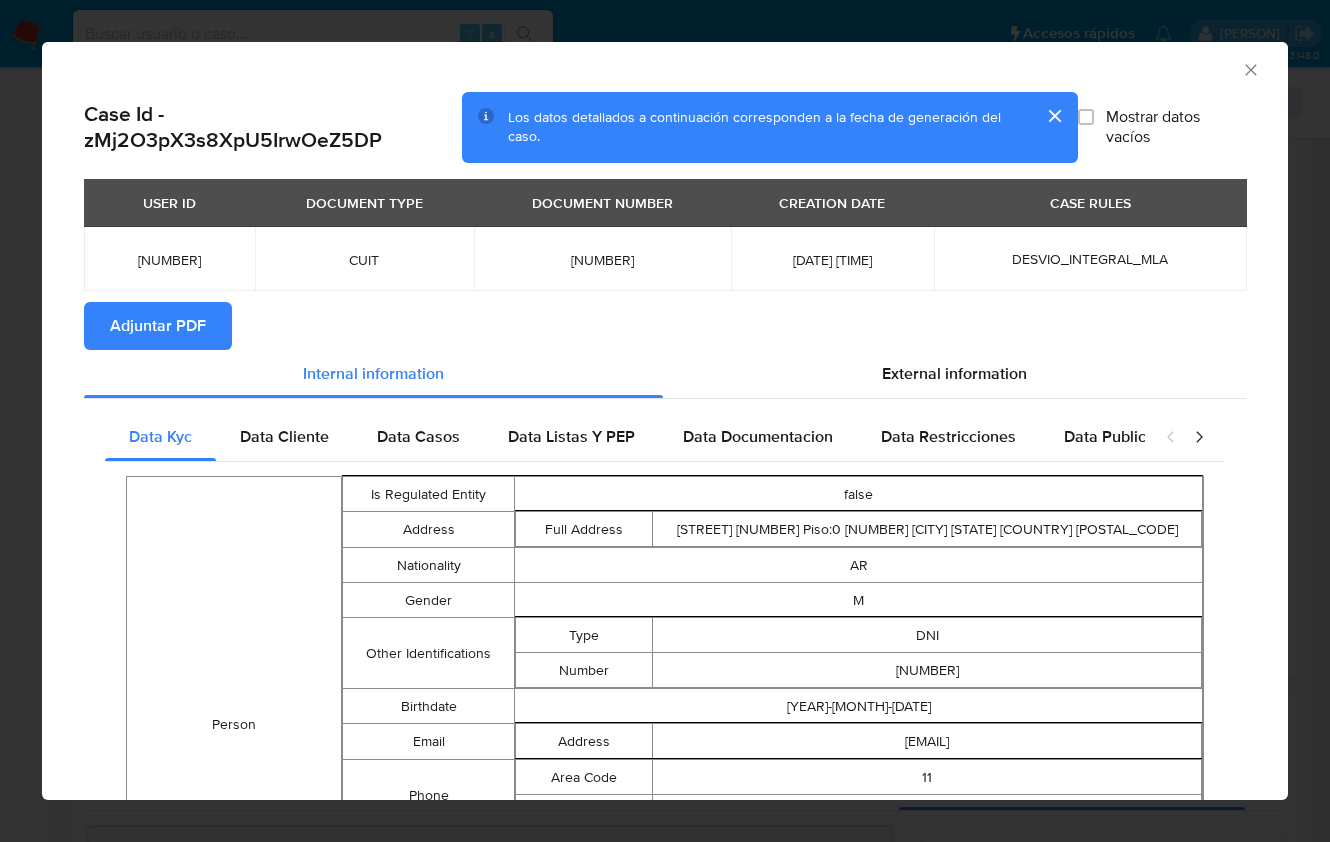 click on "Adjuntar PDF" at bounding box center [158, 326] 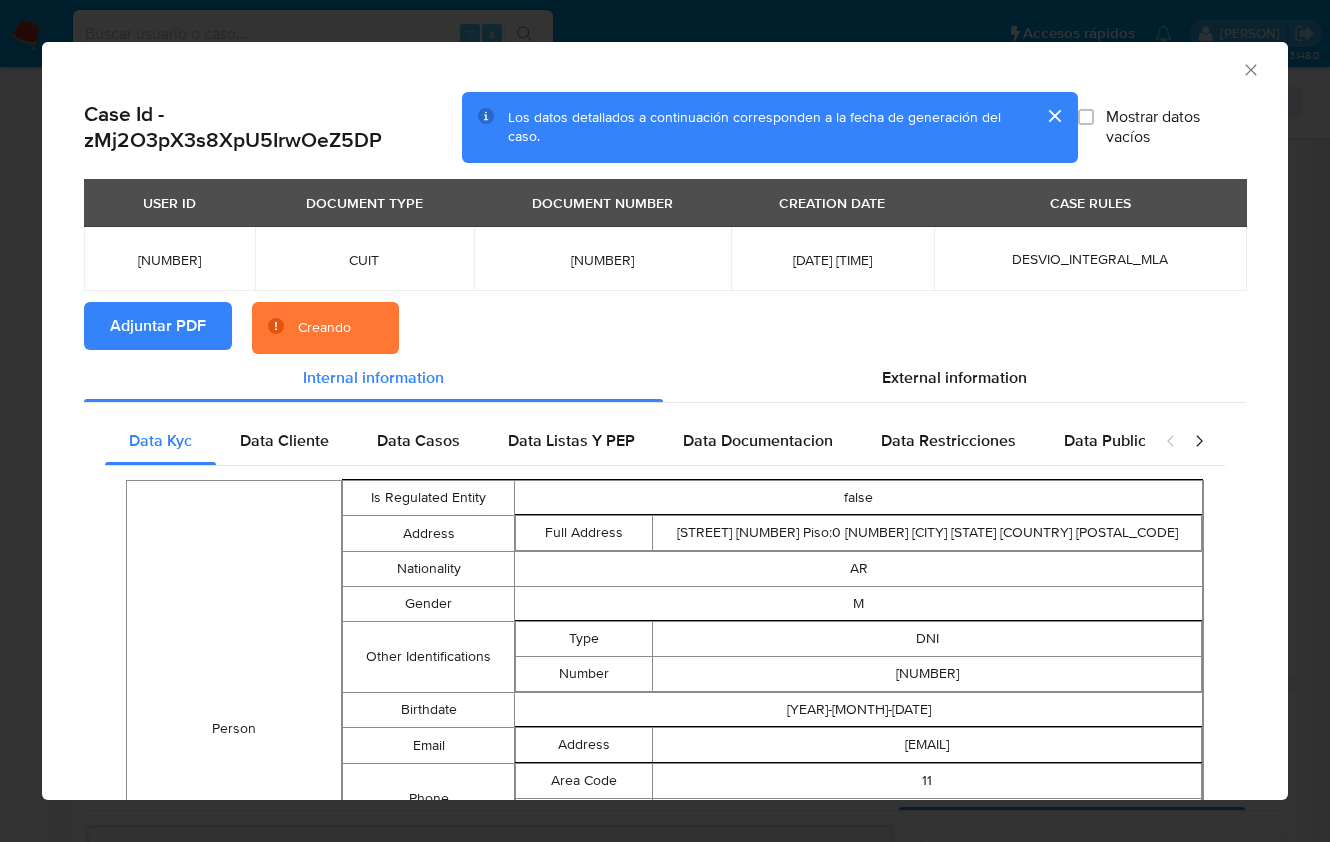 click on "AML Data Collector" at bounding box center (648, 67) 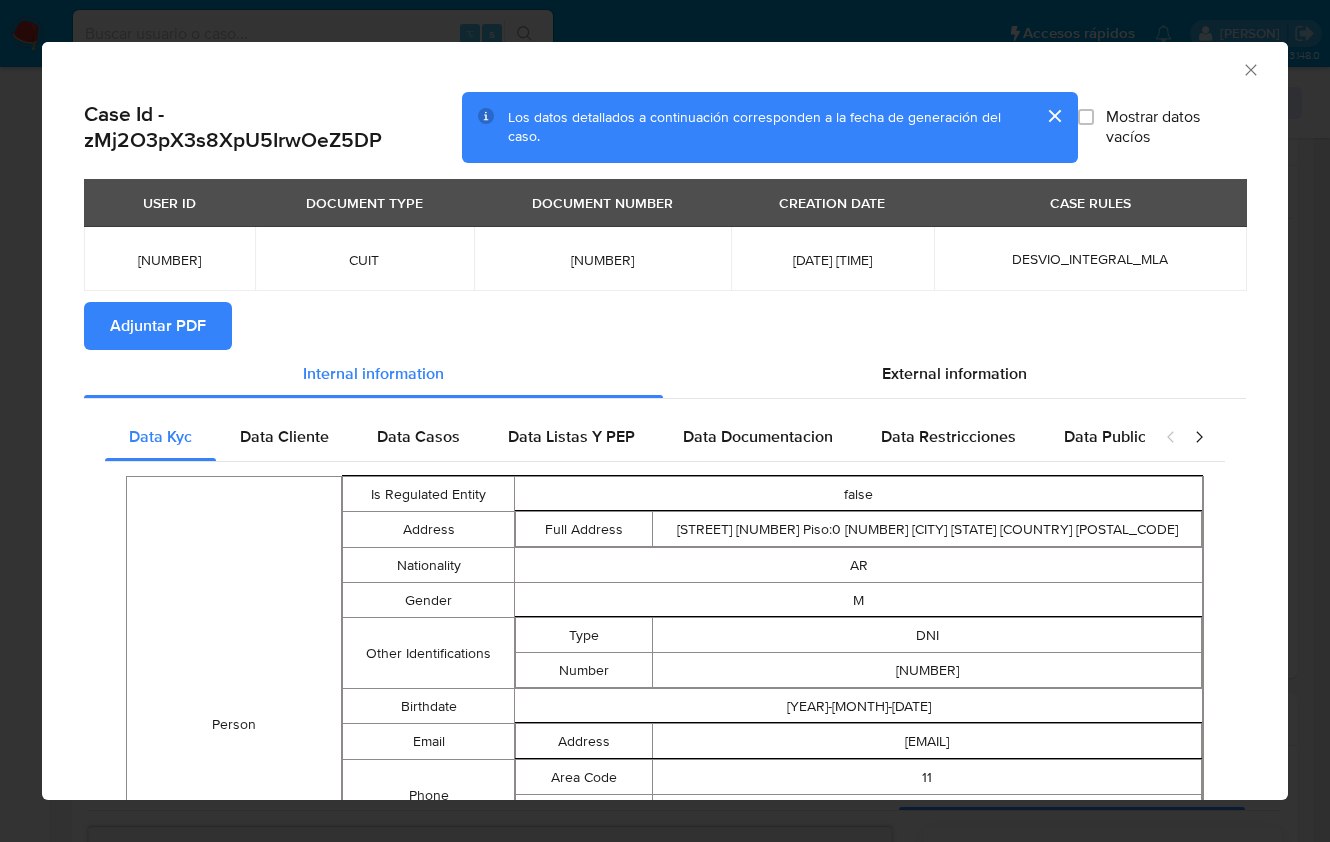 click 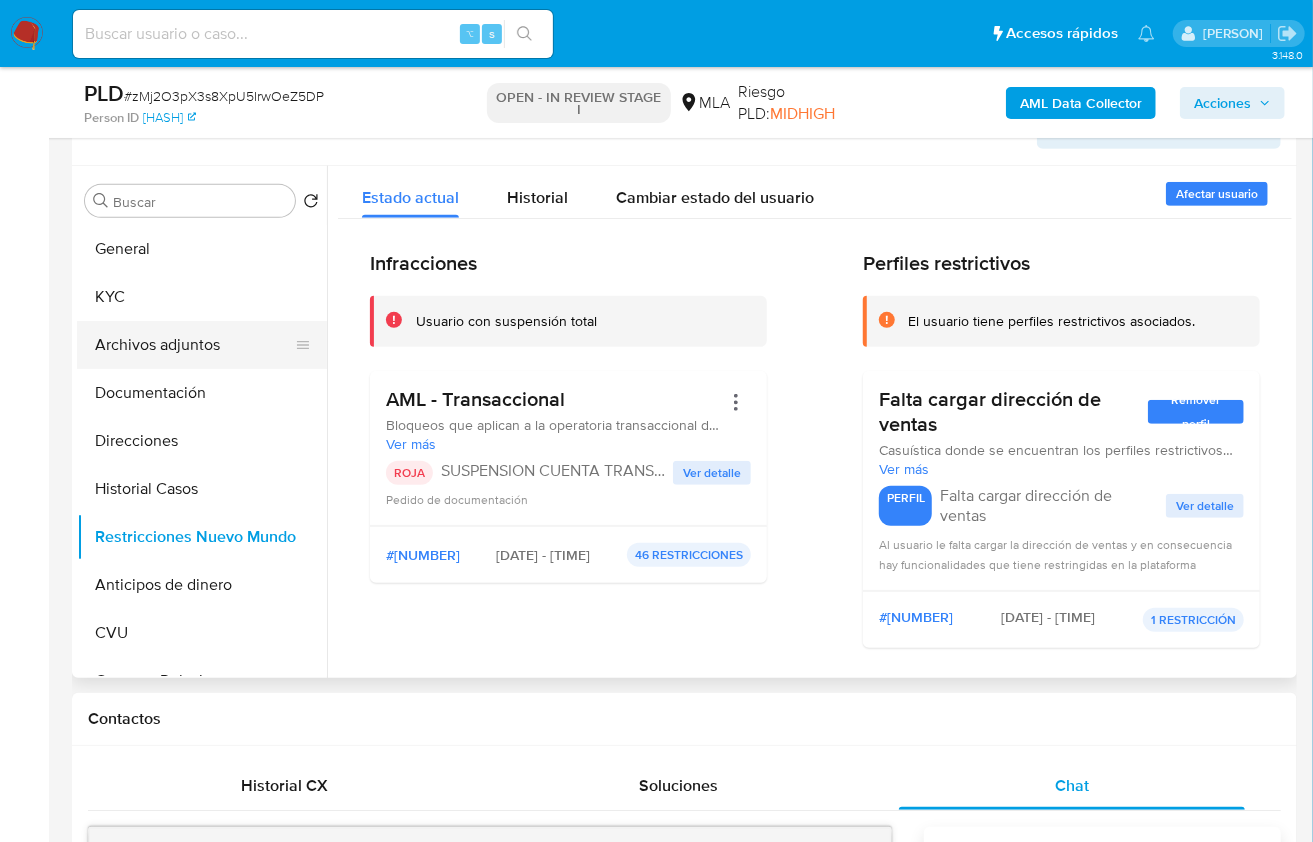 click on "Archivos adjuntos" at bounding box center [194, 345] 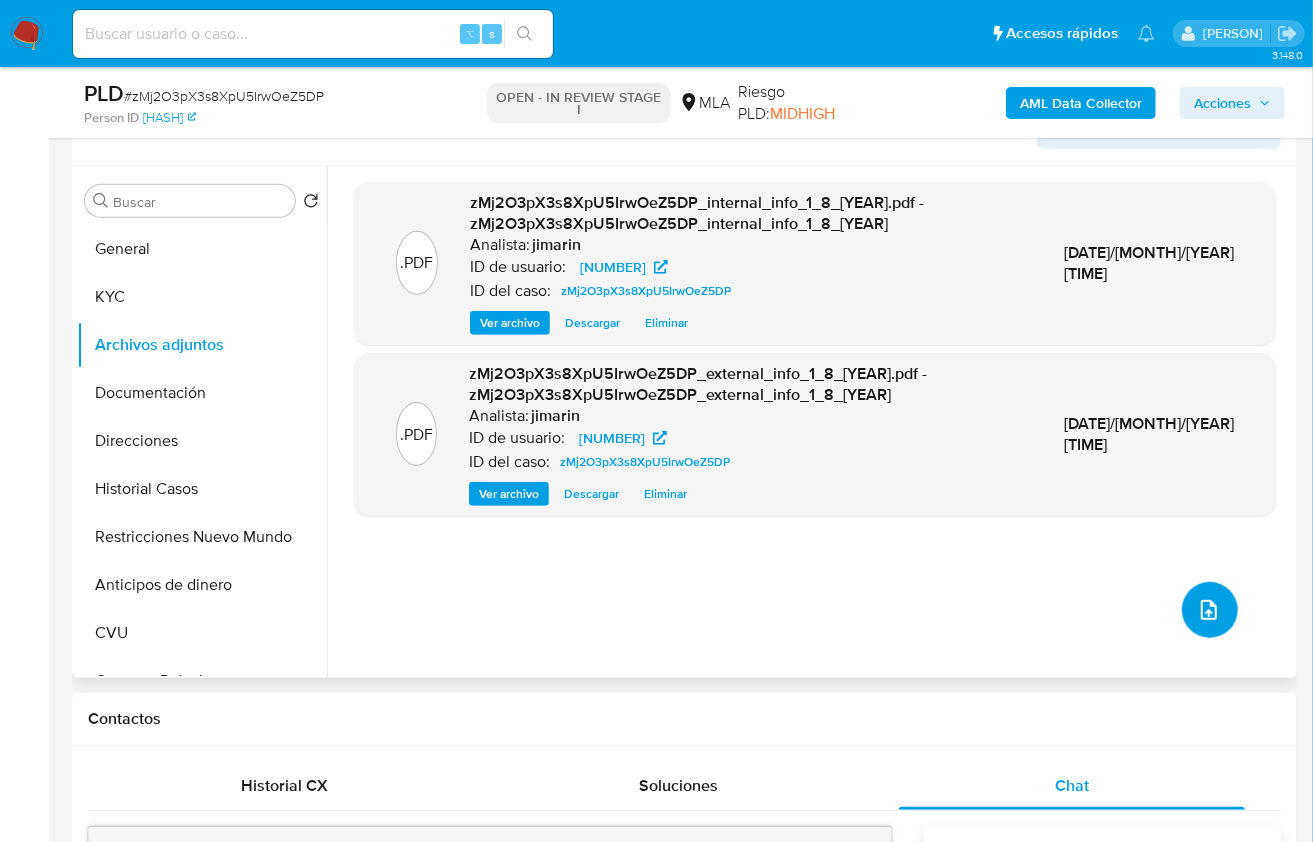 click at bounding box center [1210, 610] 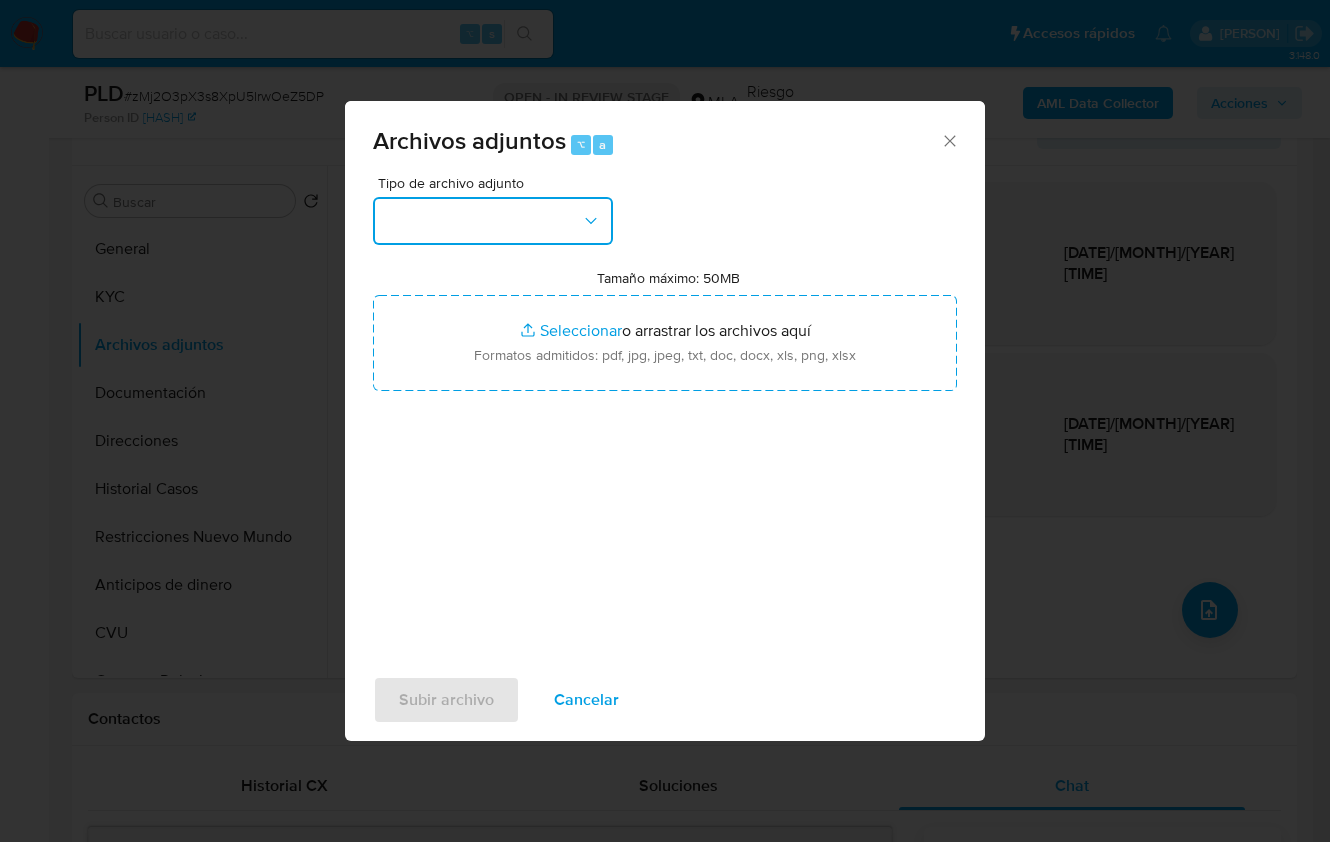 click at bounding box center [493, 221] 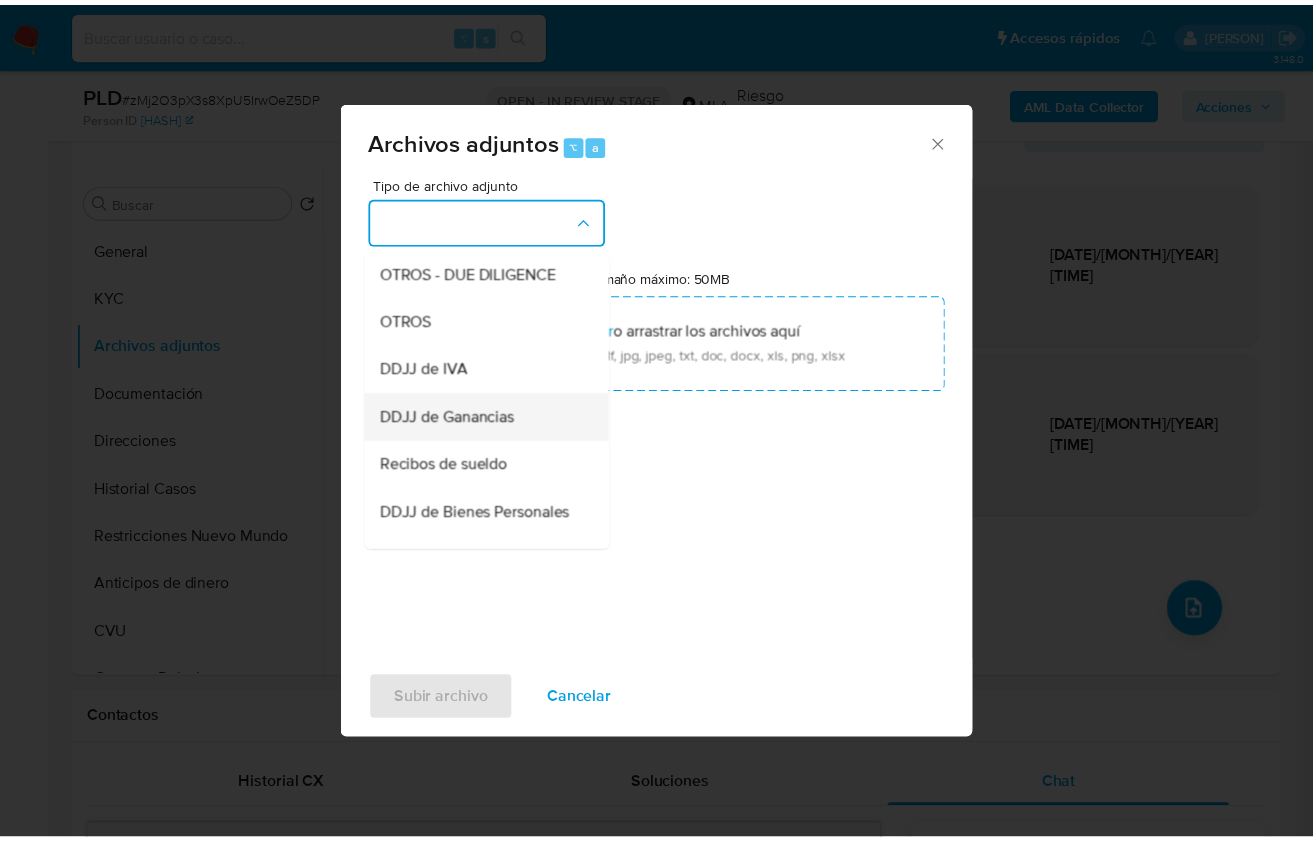 scroll, scrollTop: 398, scrollLeft: 0, axis: vertical 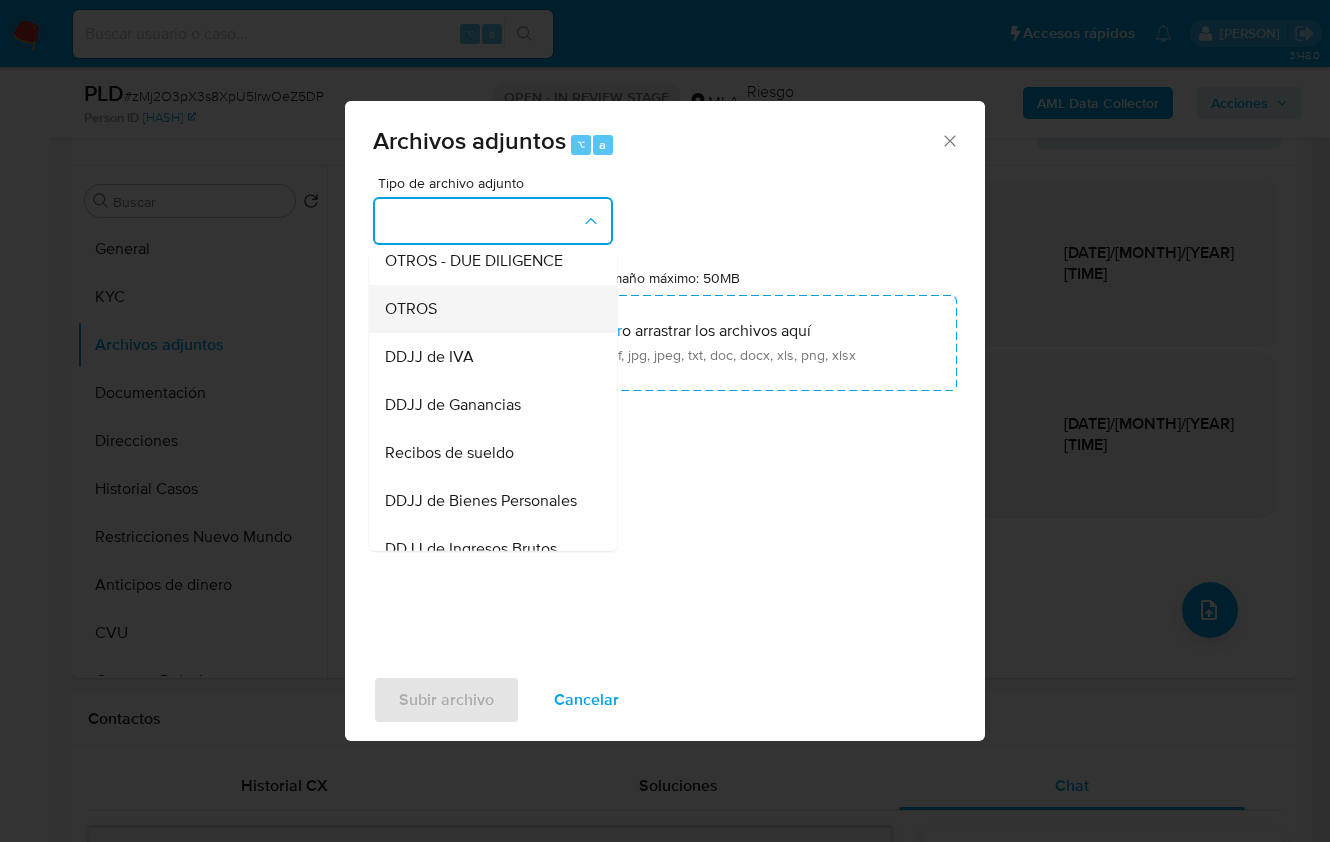 click on "OTROS" at bounding box center [487, 308] 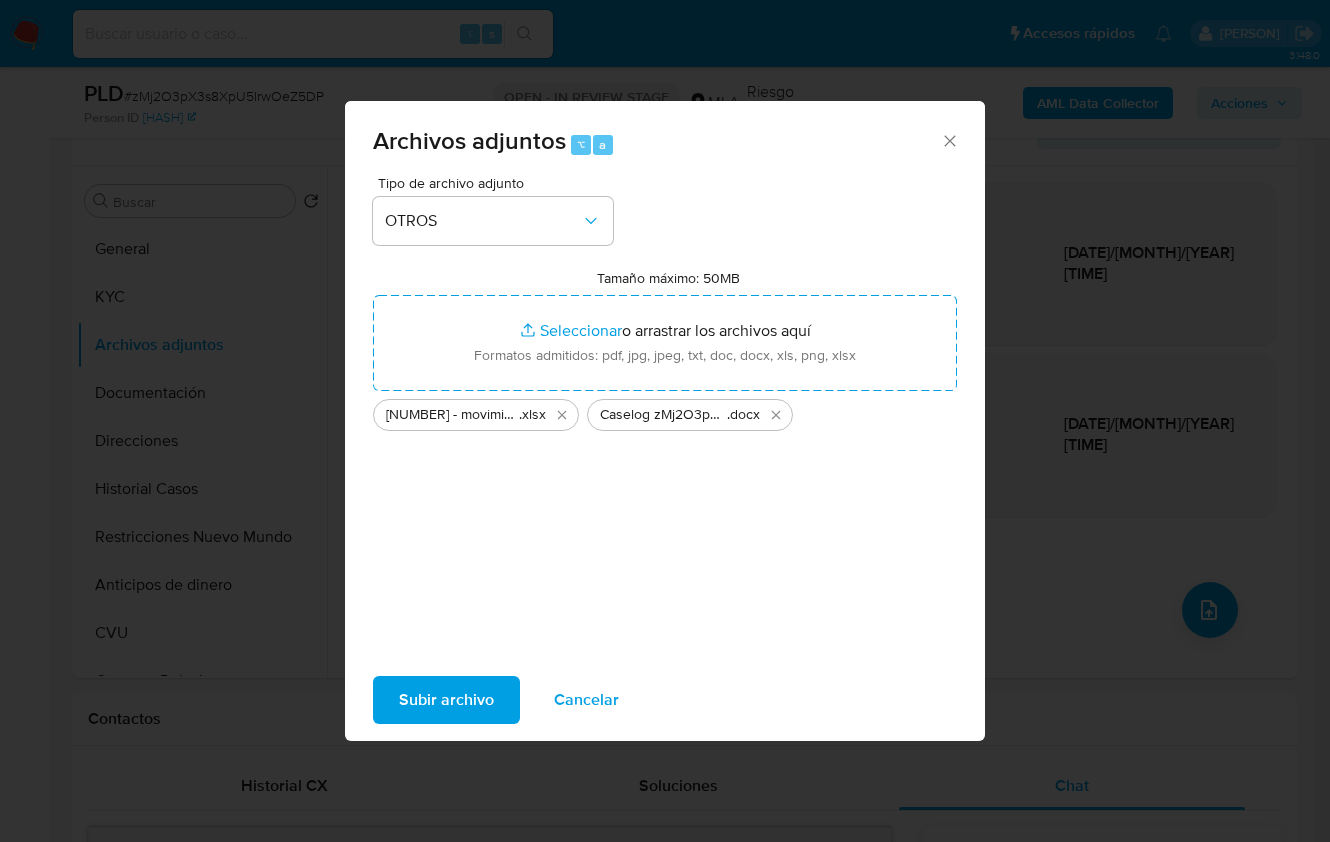 click on "Subir archivo" at bounding box center (446, 700) 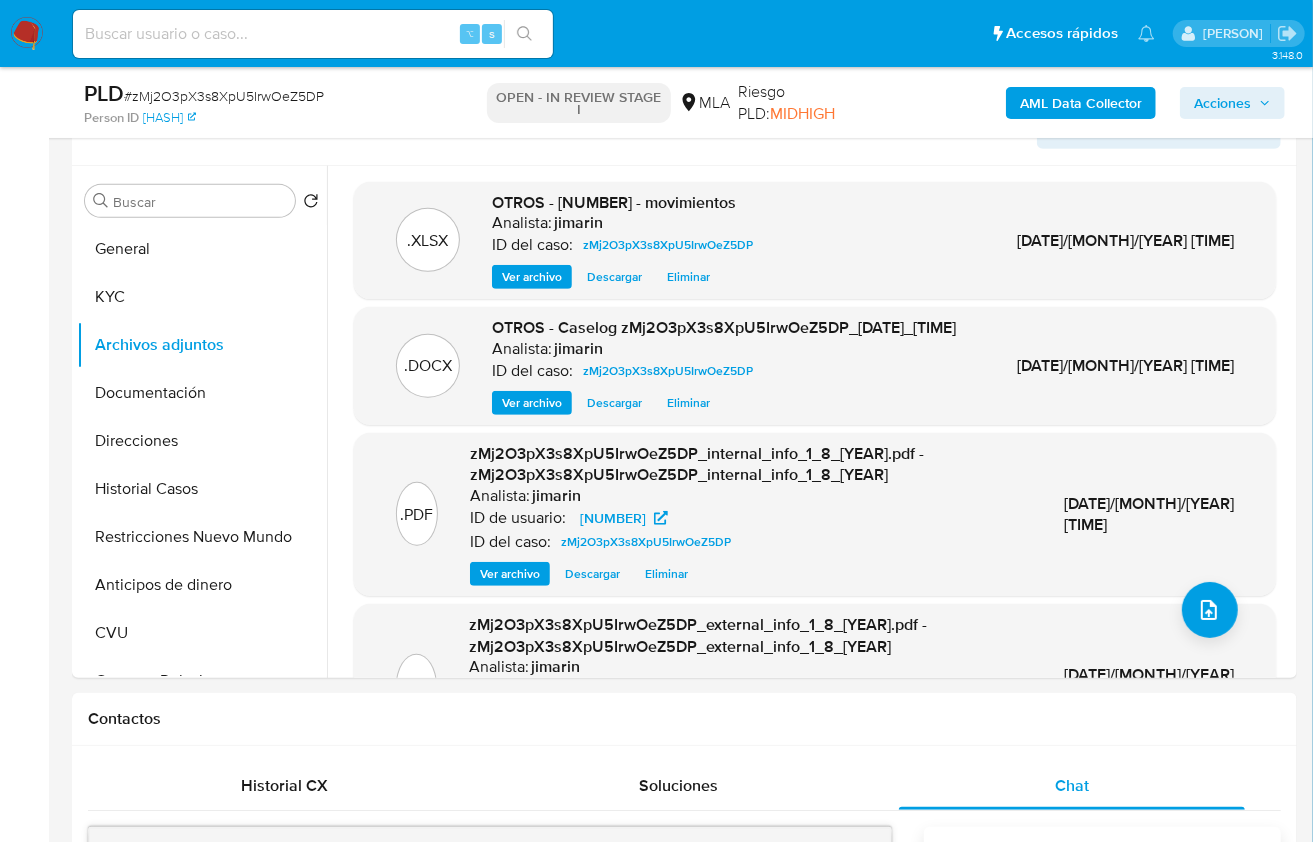 click on "Acciones" at bounding box center [1222, 103] 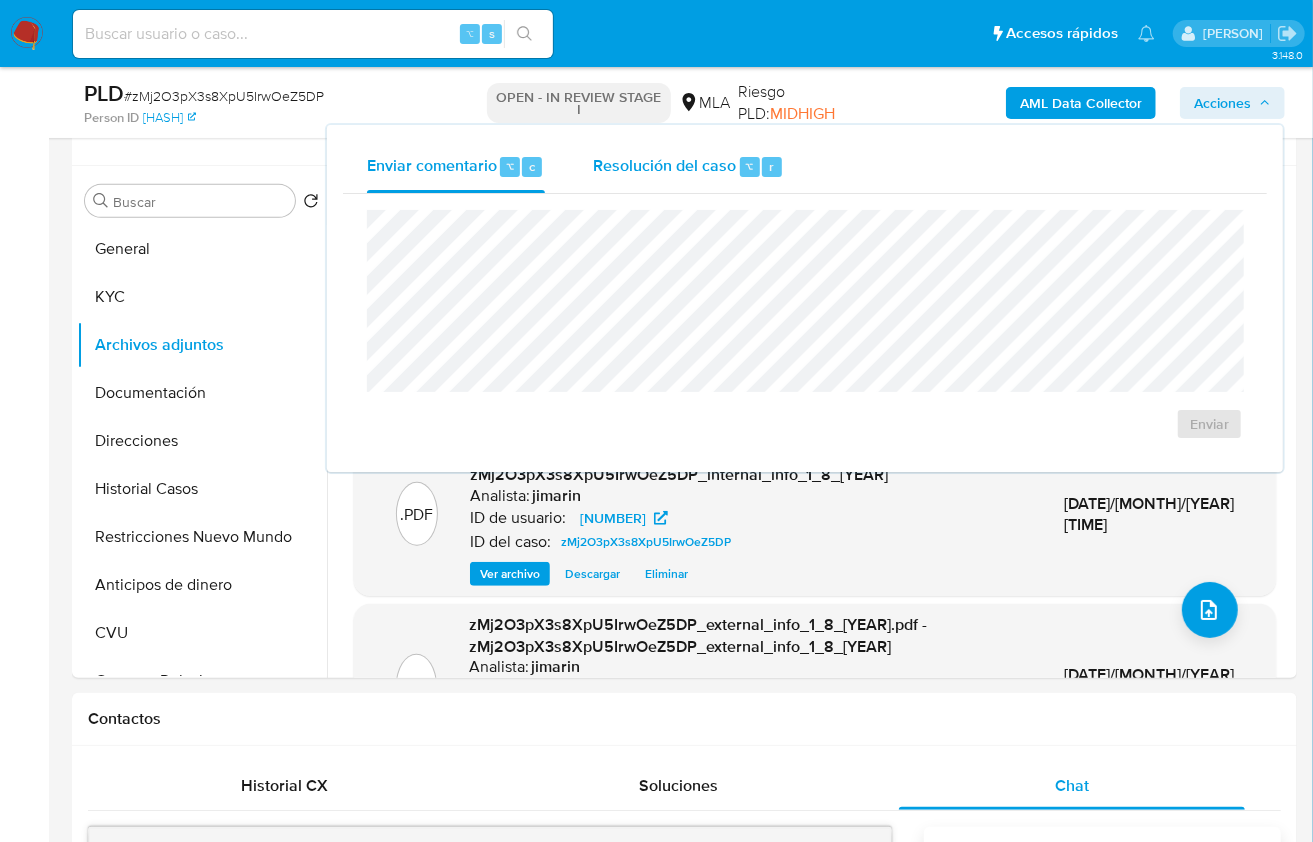 click on "Resolución del caso" at bounding box center [664, 165] 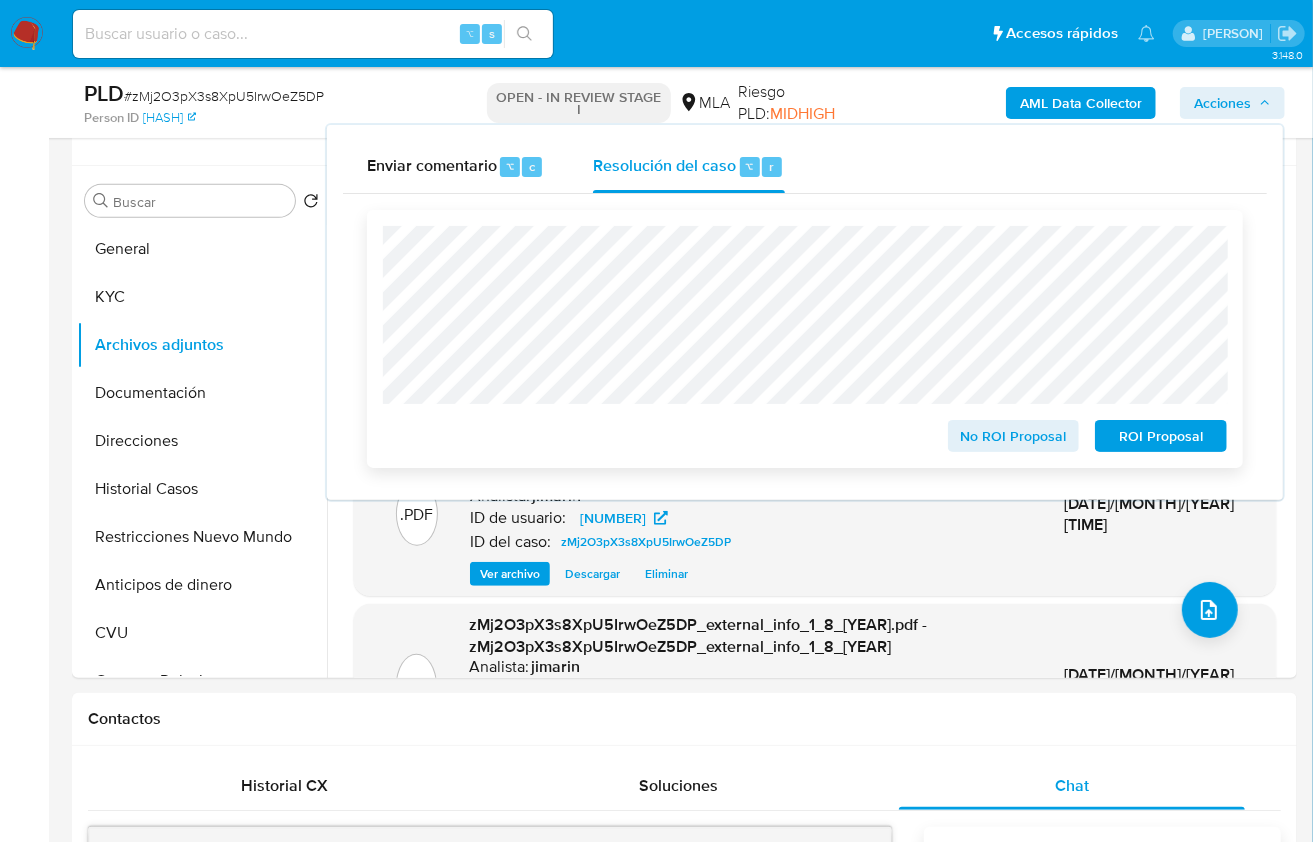 click on "ROI Proposal" at bounding box center [1161, 436] 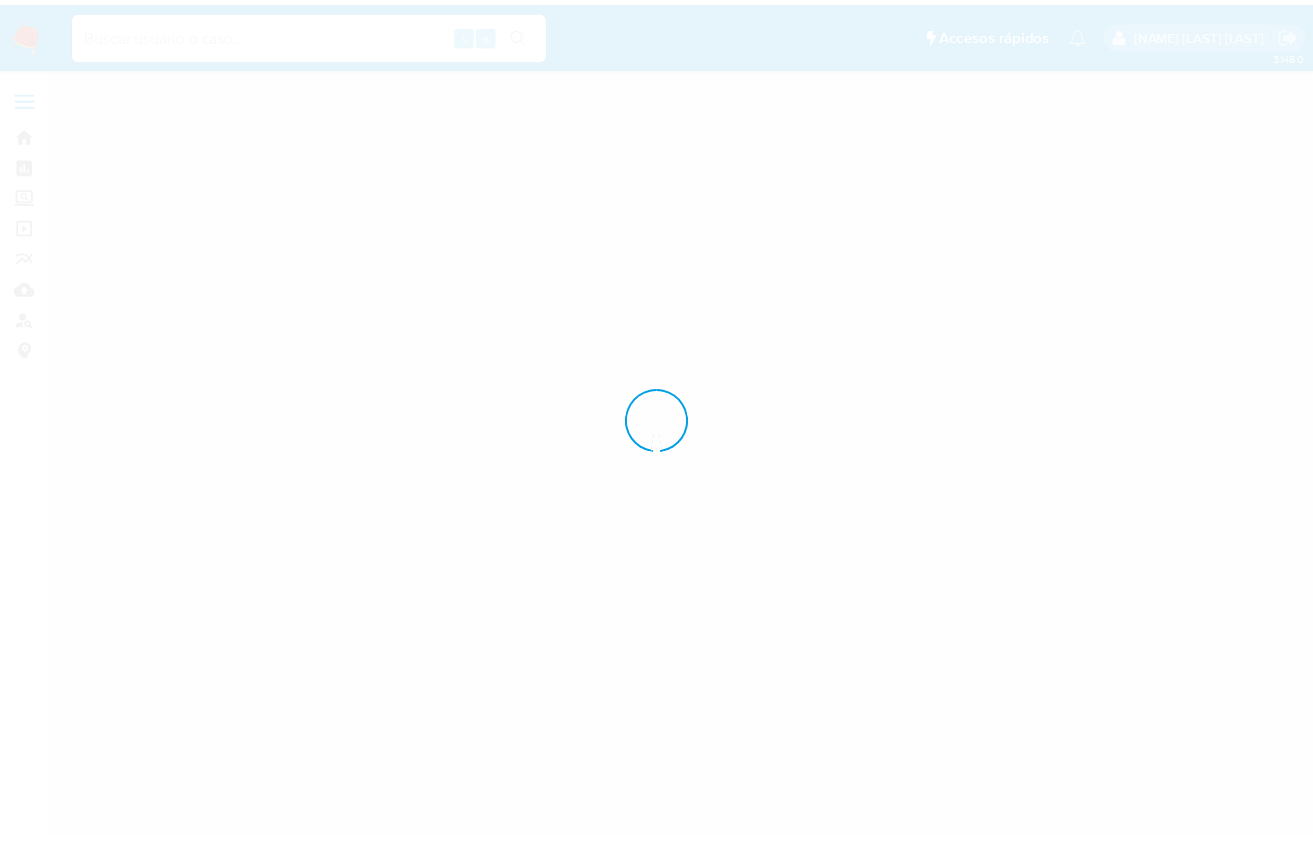 scroll, scrollTop: 0, scrollLeft: 0, axis: both 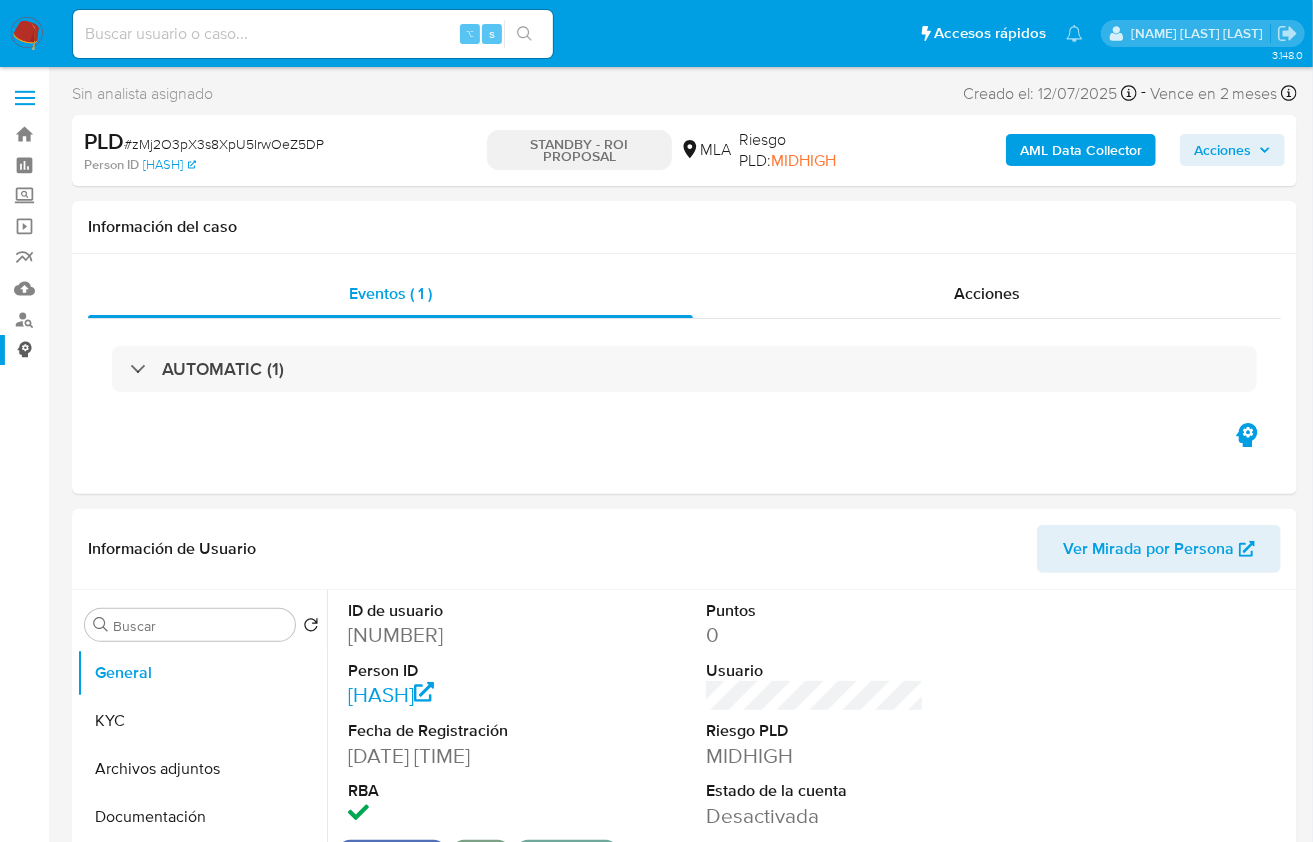 select on "10" 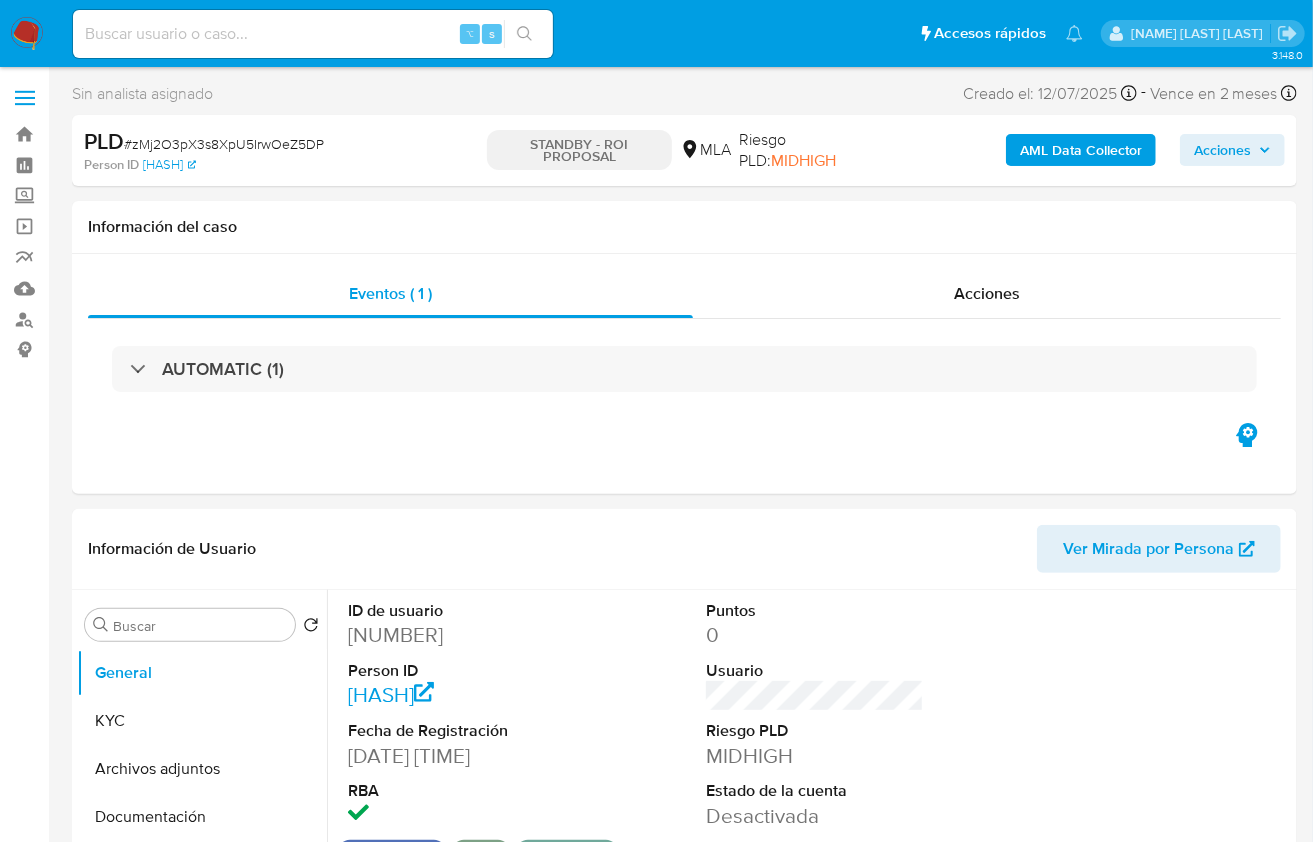 click on "# zMj2O3pX3s8XpU5IrwOeZ5DP" at bounding box center (224, 144) 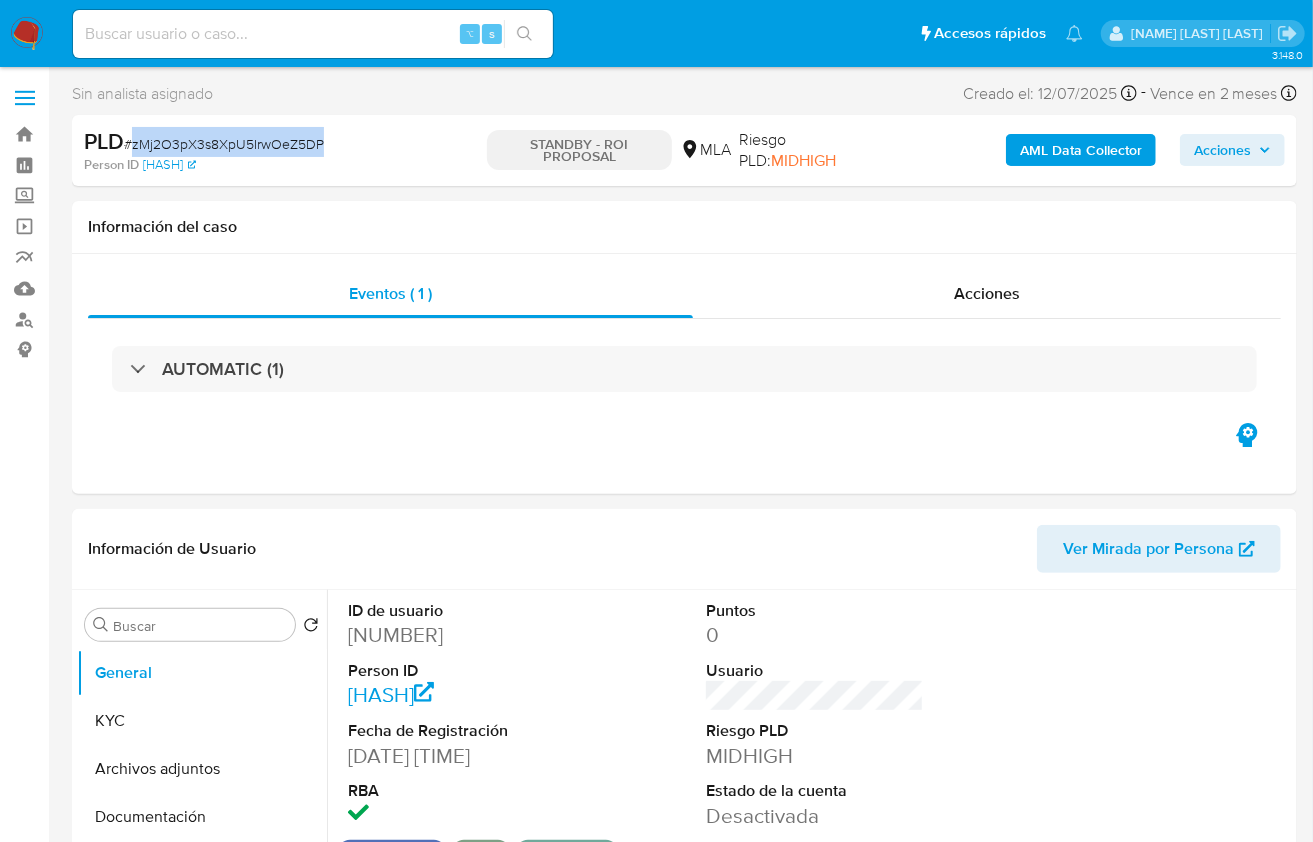 click on "# zMj2O3pX3s8XpU5IrwOeZ5DP" at bounding box center [224, 144] 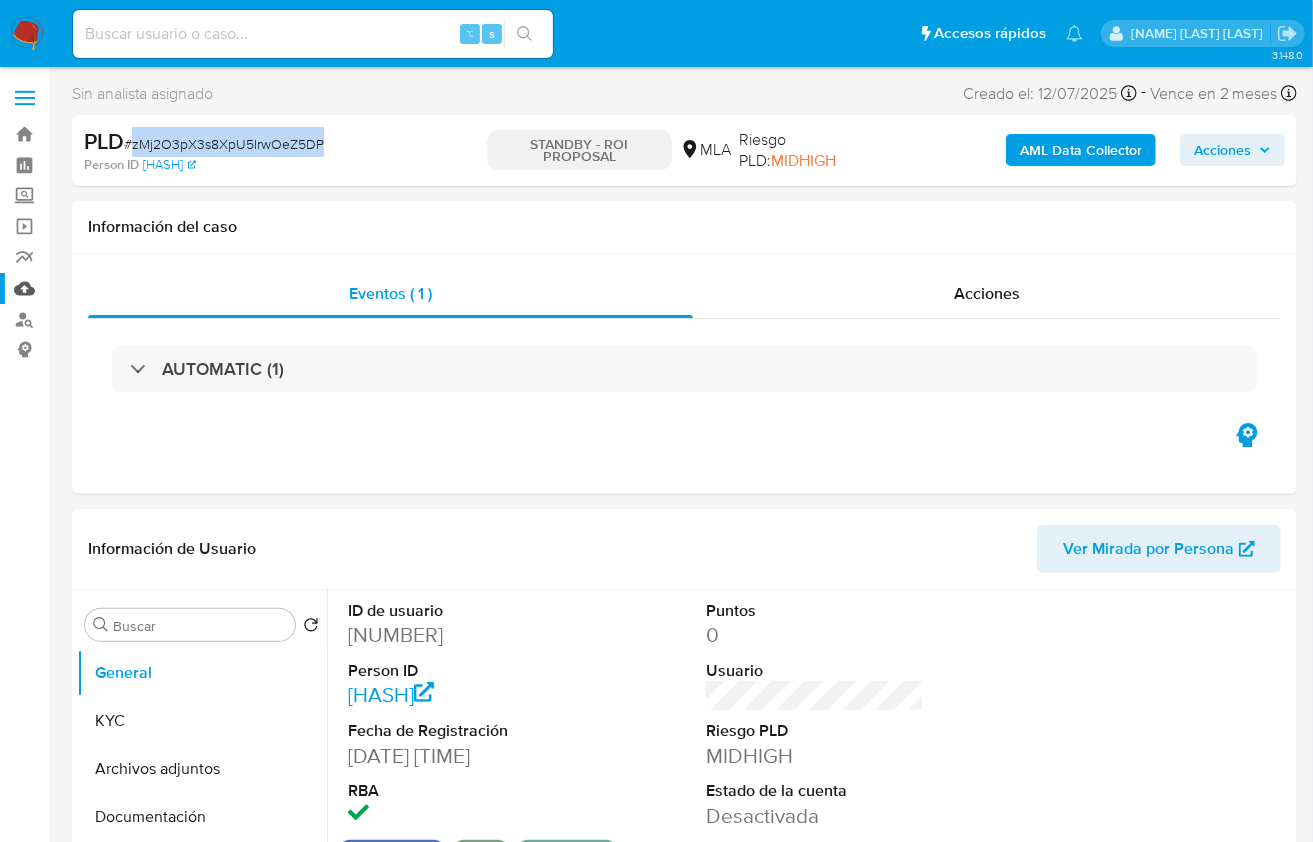 copy on "zMj2O3pX3s8XpU5IrwOeZ5DP" 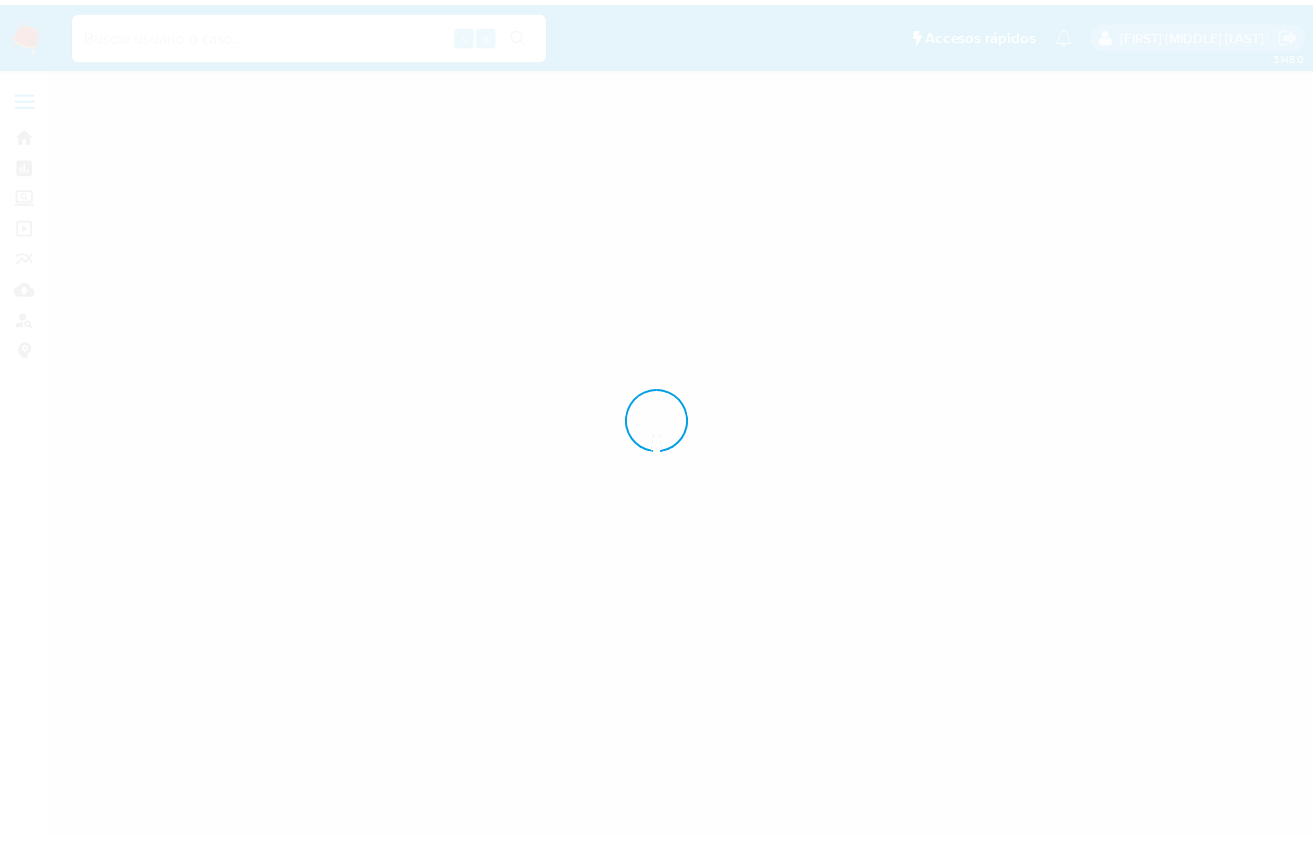 scroll, scrollTop: 0, scrollLeft: 0, axis: both 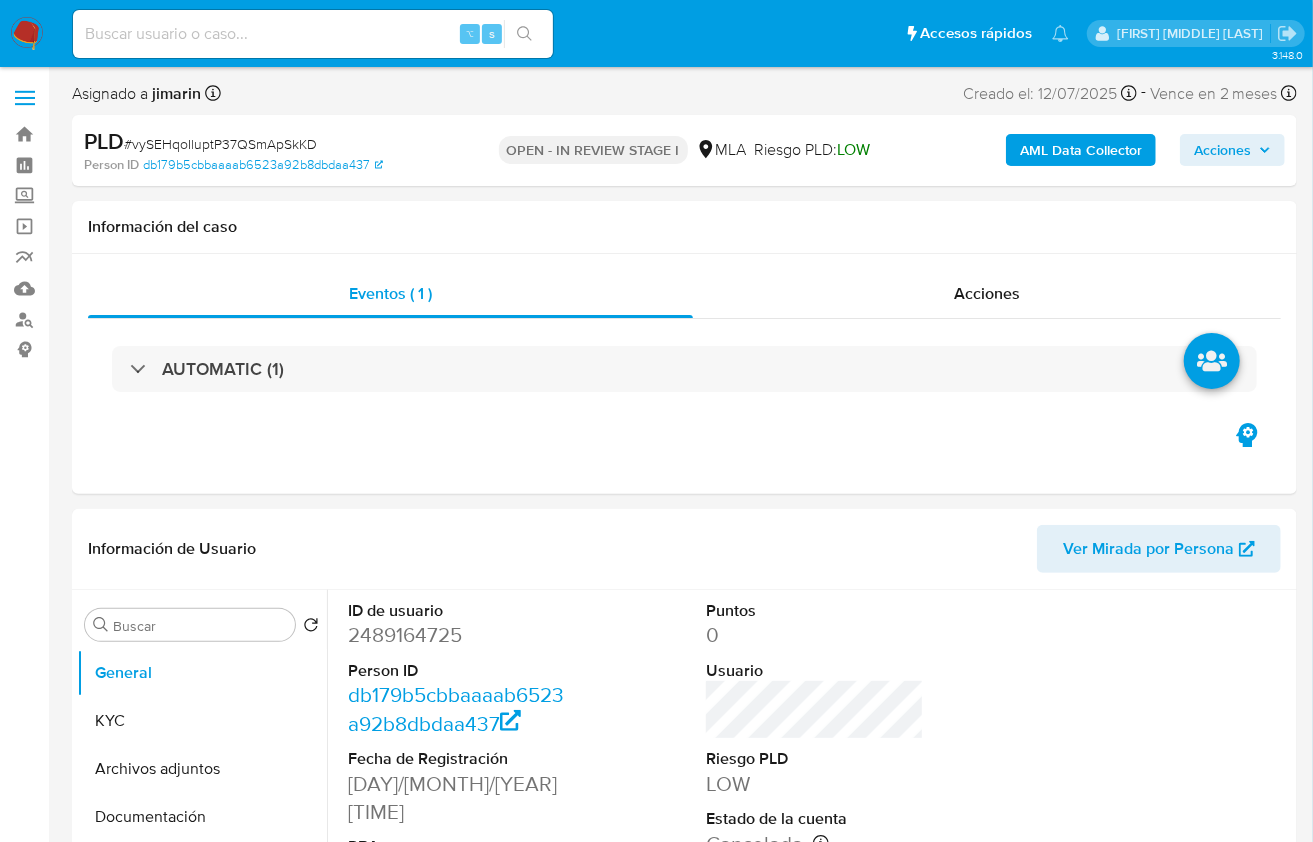 select on "10" 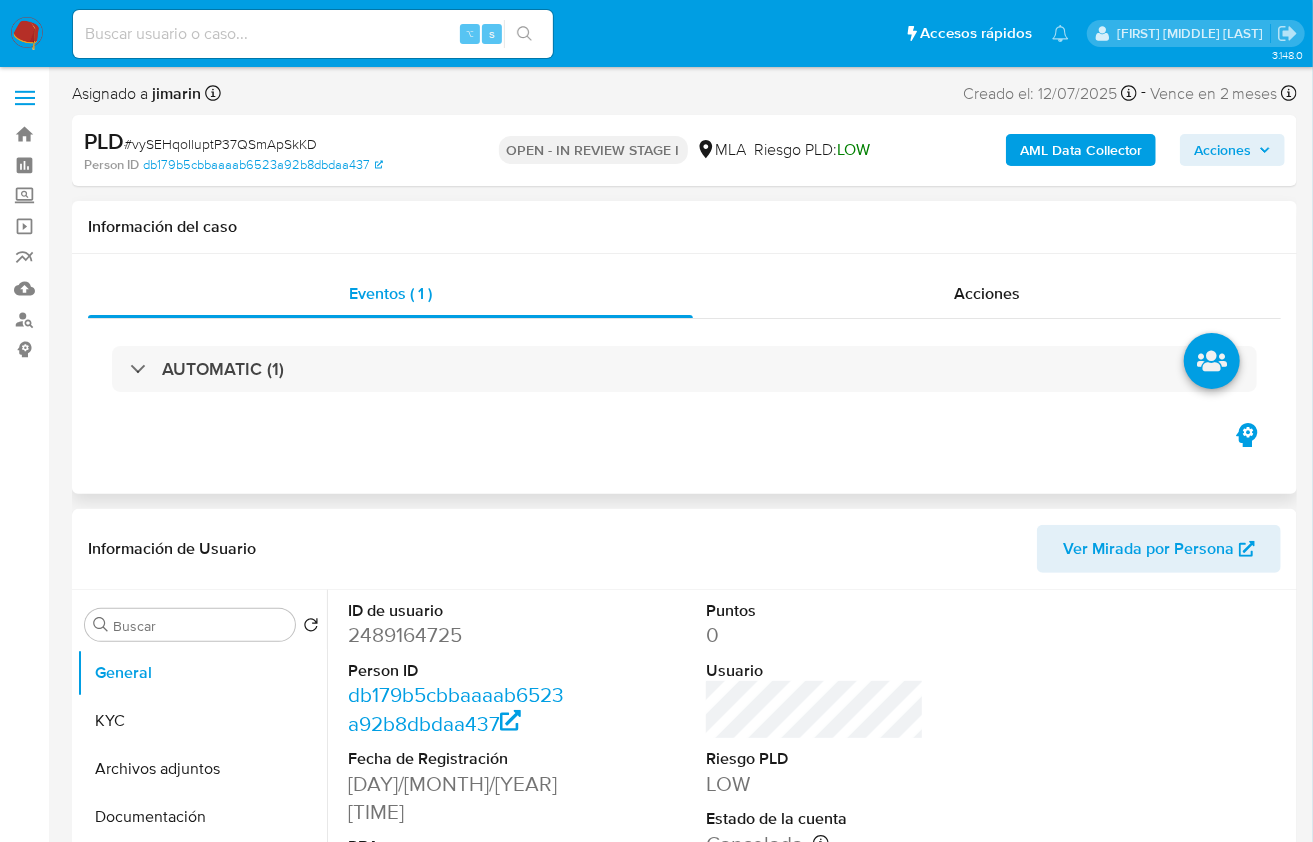 click on "Eventos ( 1 ) Acciones AUTOMATIC (1)" at bounding box center [684, 374] 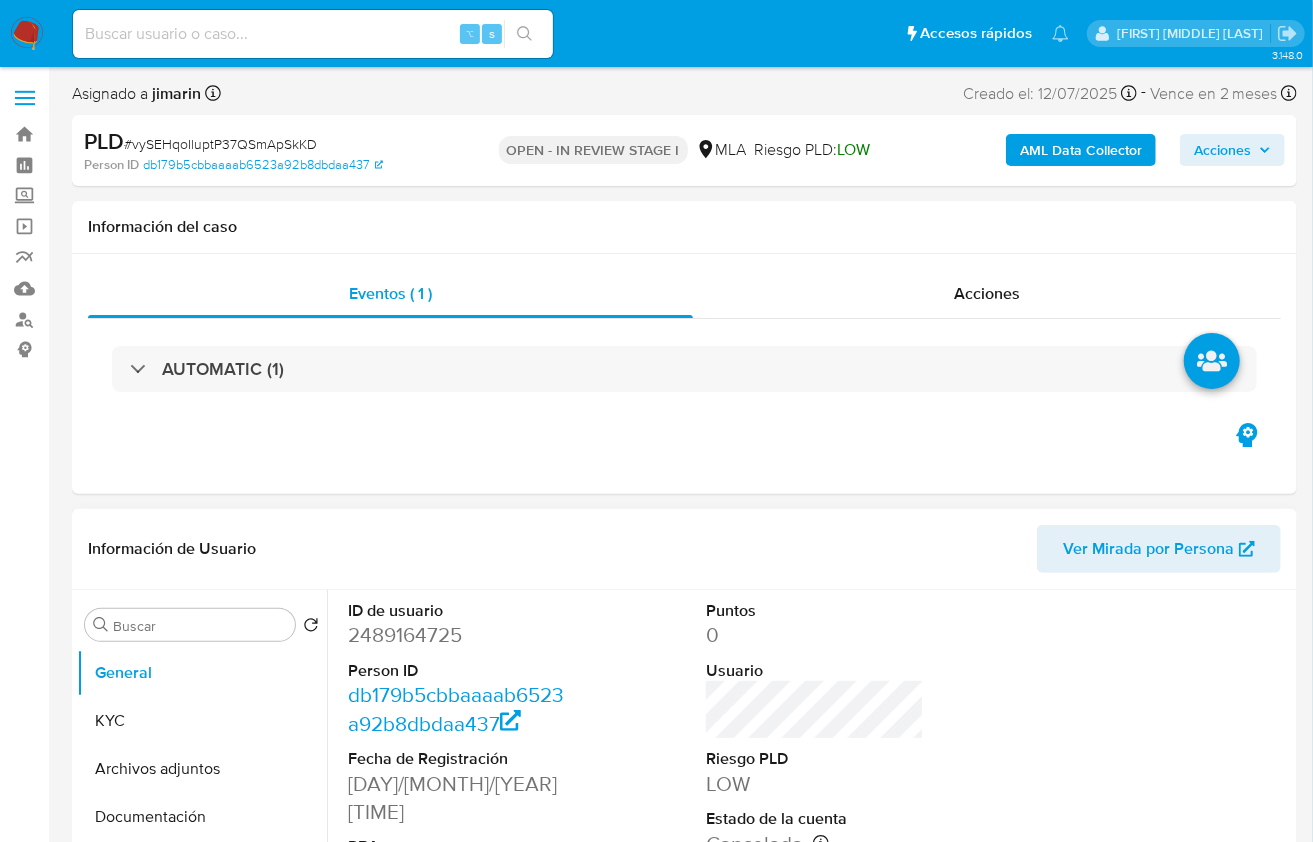 click on "2489164725" at bounding box center (457, 635) 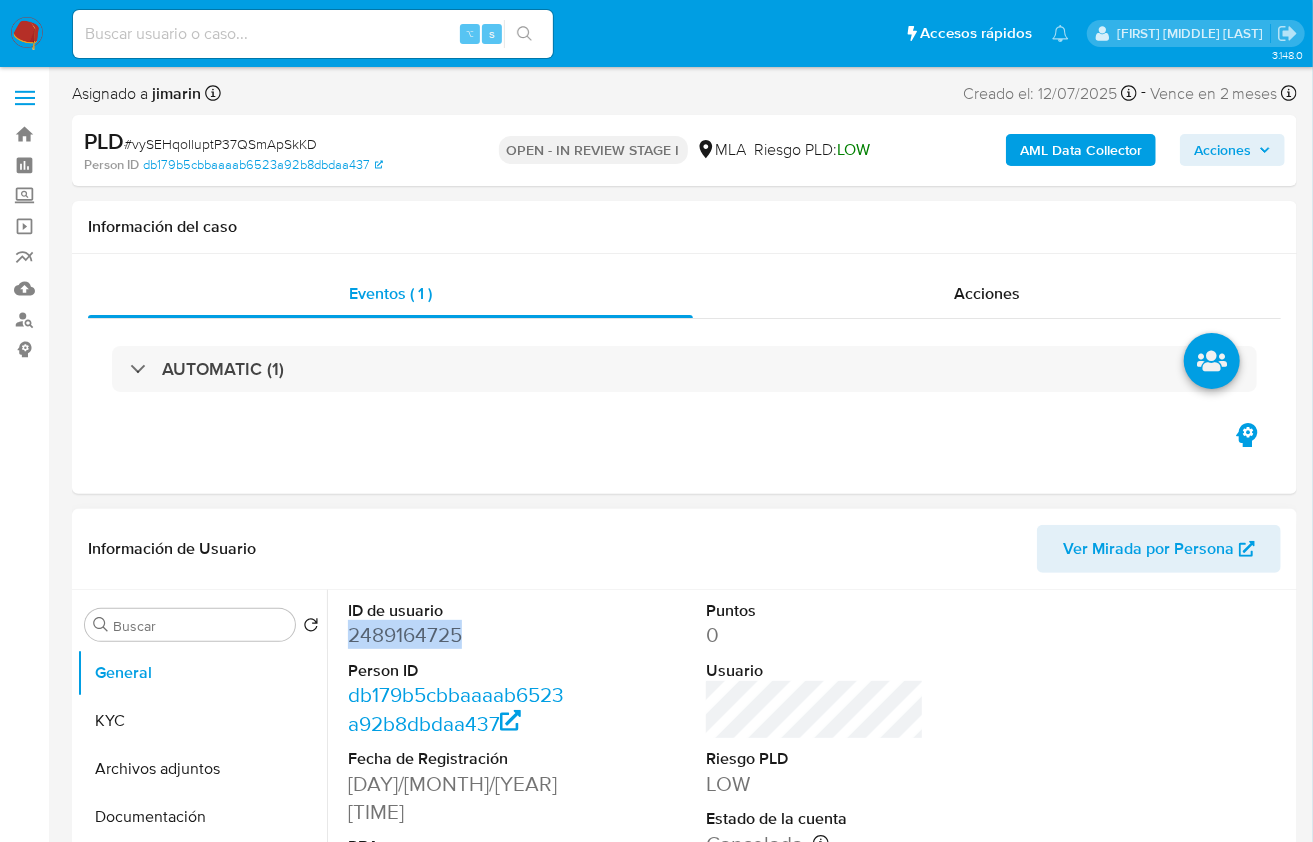 click on "2489164725" at bounding box center [457, 635] 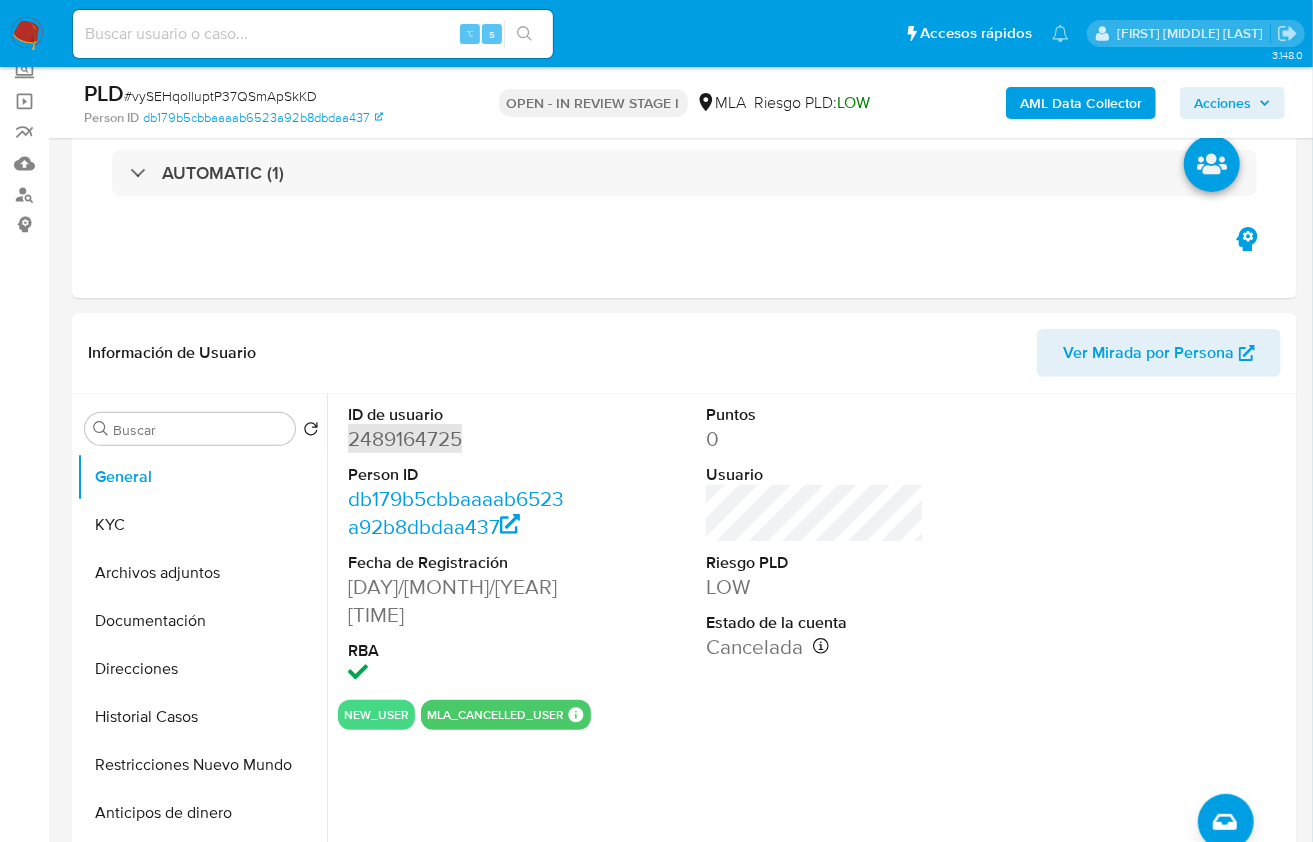 scroll, scrollTop: 143, scrollLeft: 0, axis: vertical 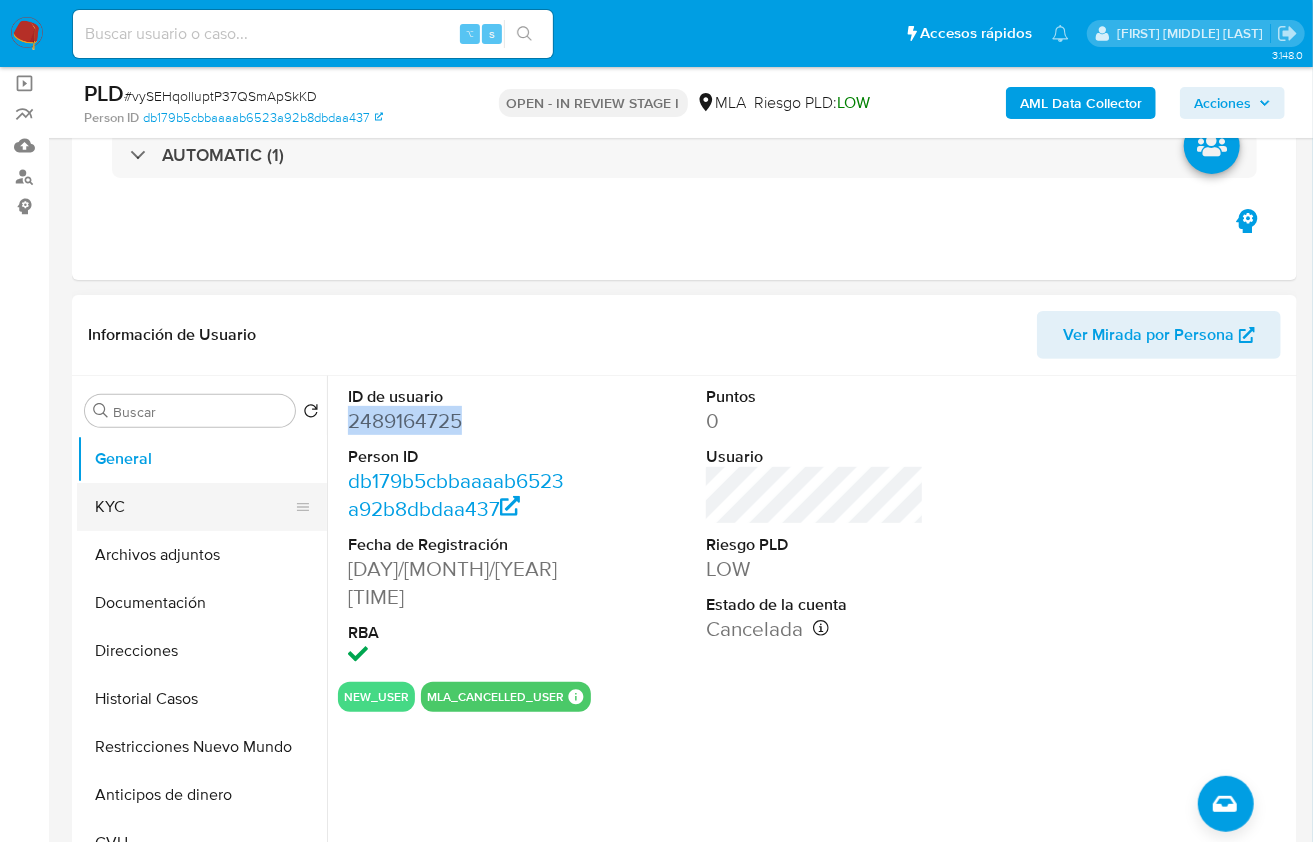 click on "KYC" at bounding box center [194, 507] 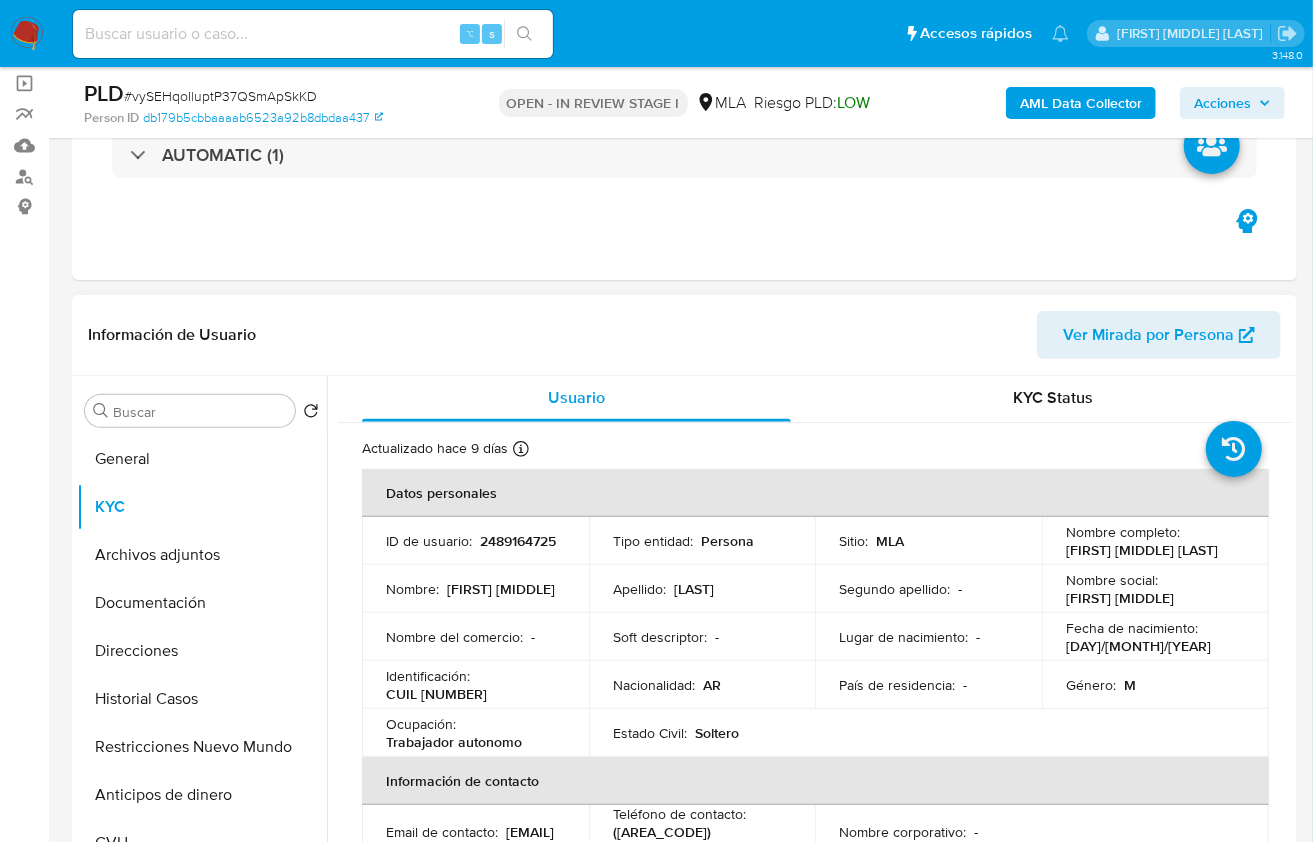scroll, scrollTop: 4, scrollLeft: 0, axis: vertical 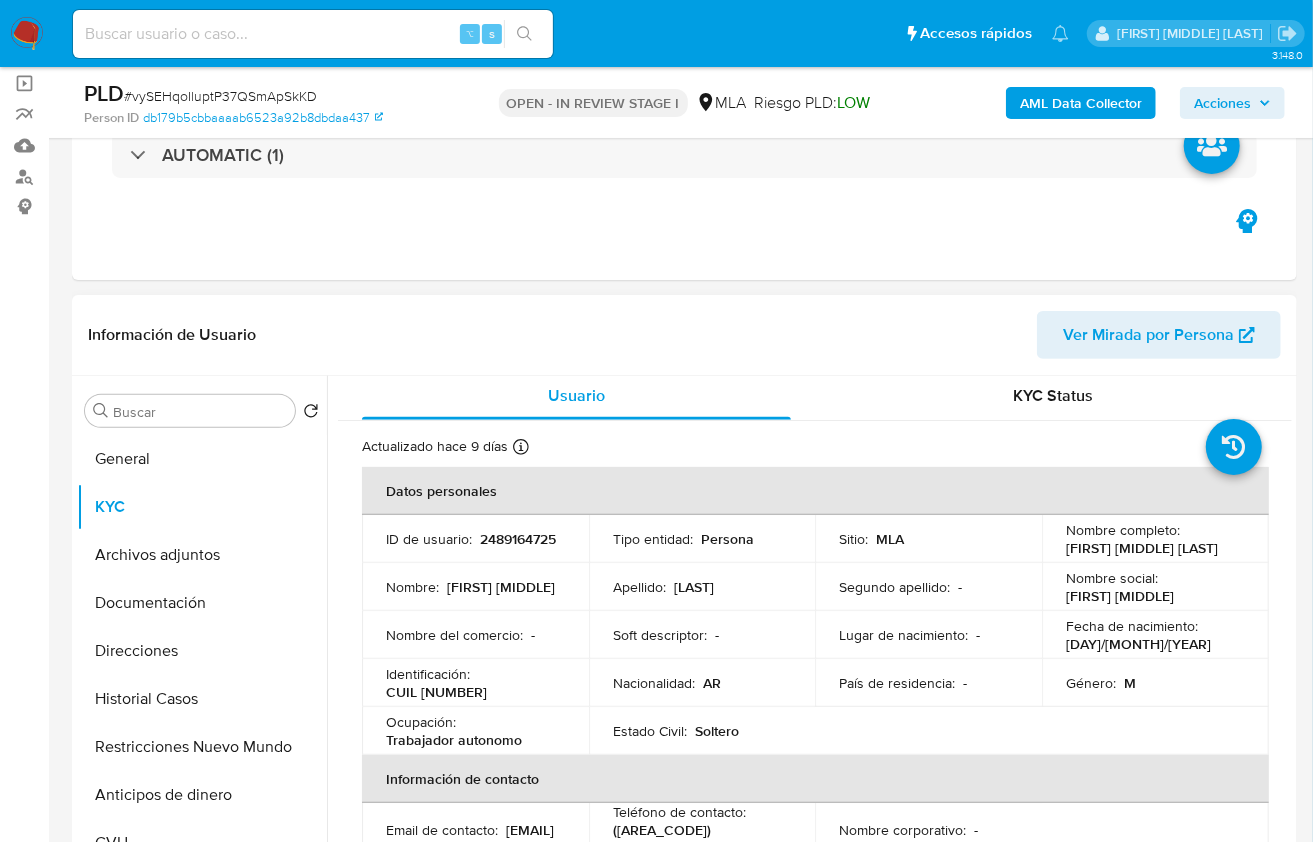 click on "CUIL [NUMBER]" at bounding box center [436, 692] 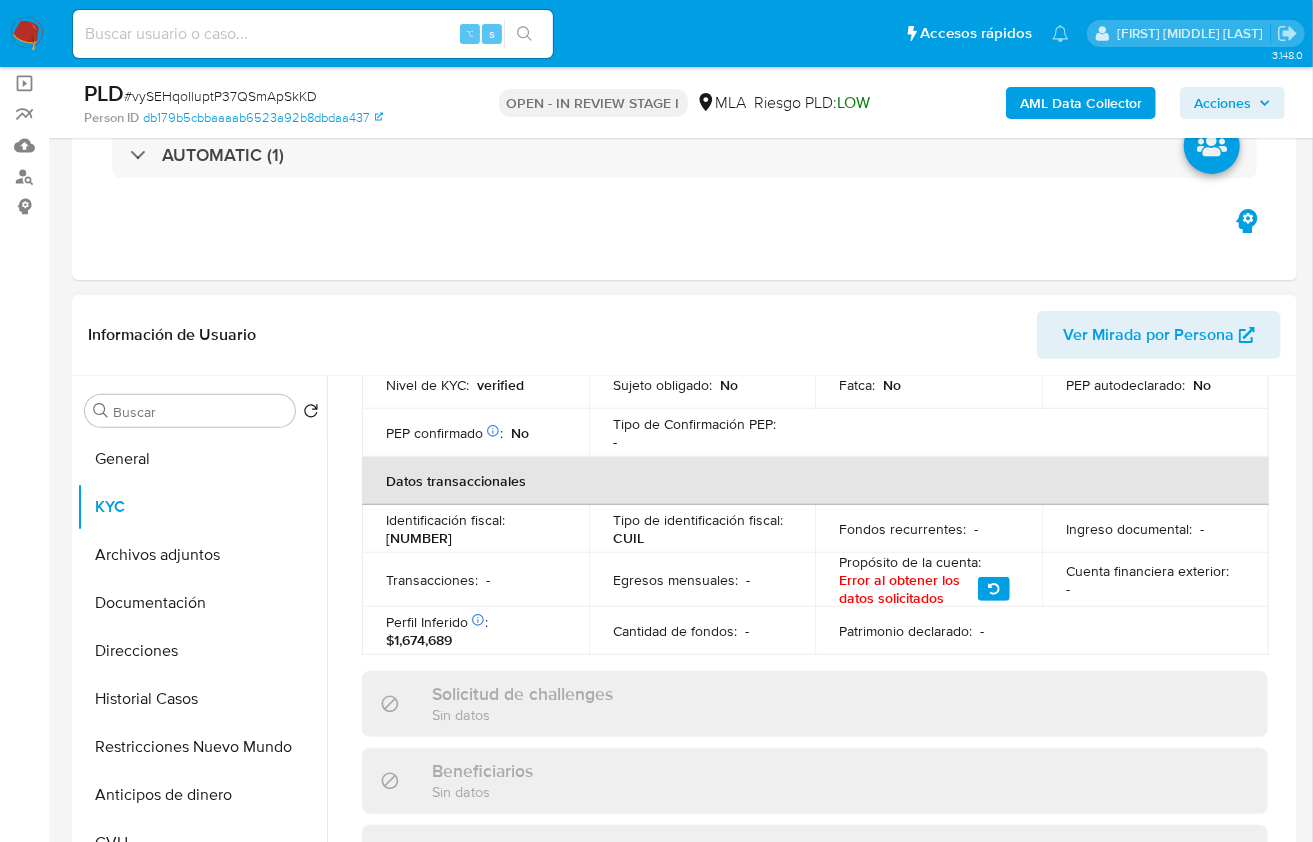 scroll, scrollTop: 551, scrollLeft: 0, axis: vertical 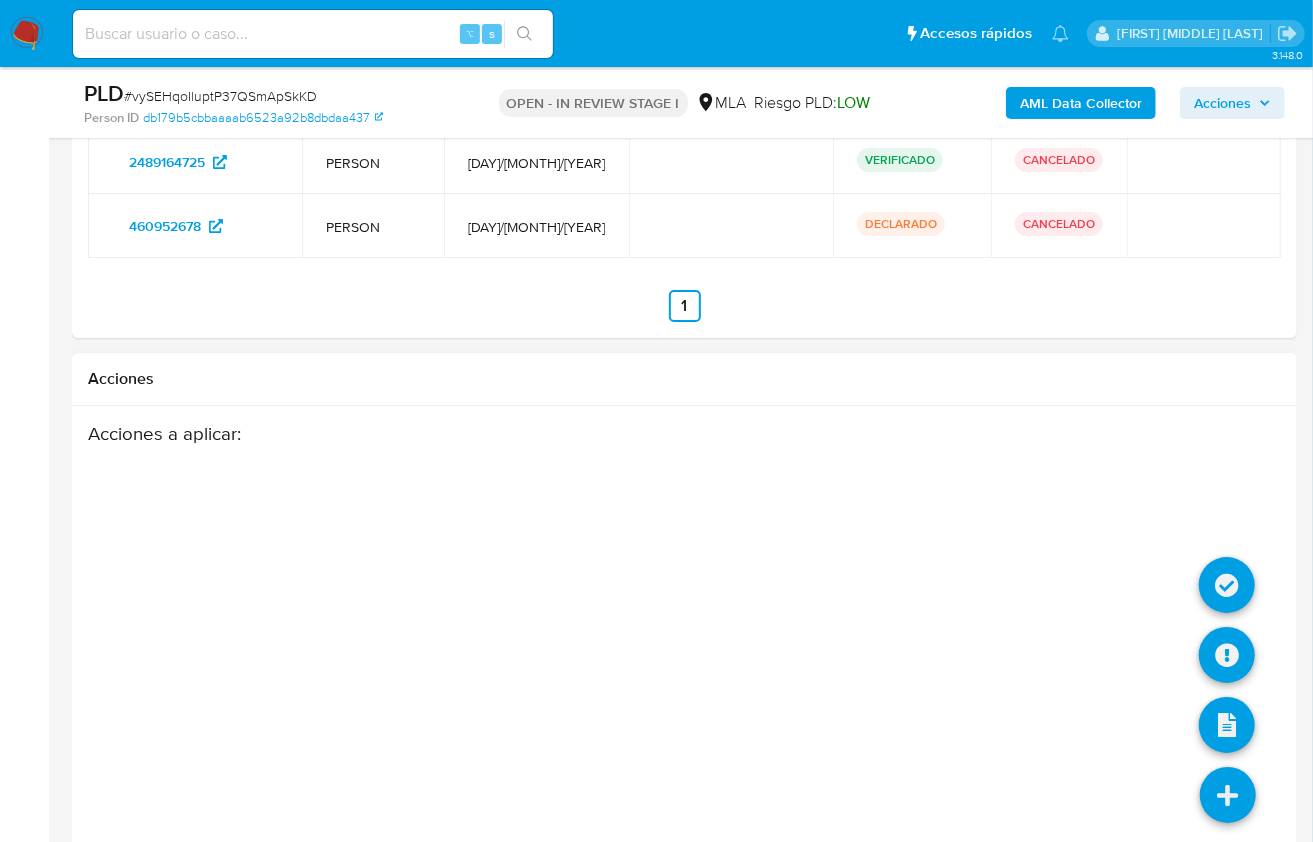 click at bounding box center (1228, 795) 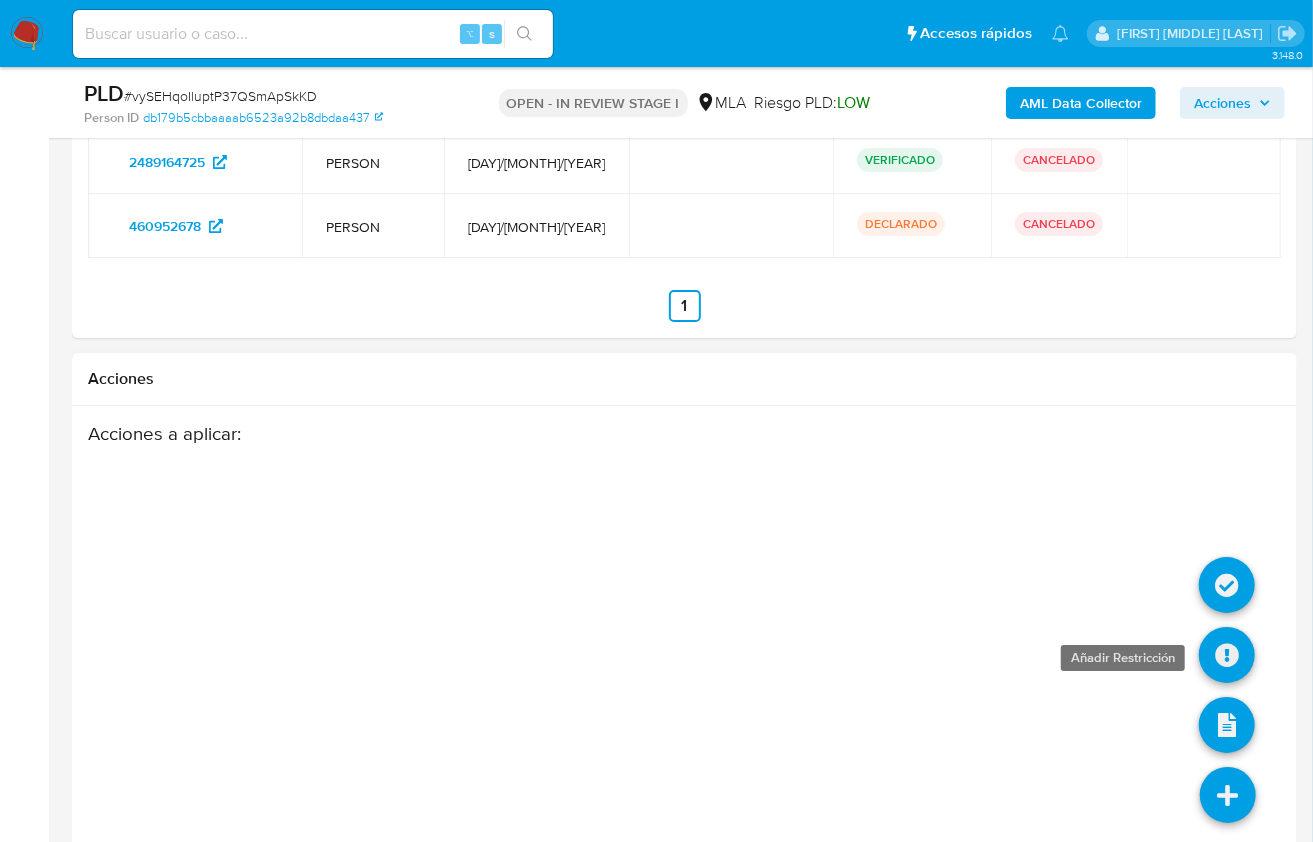 click at bounding box center [1227, 655] 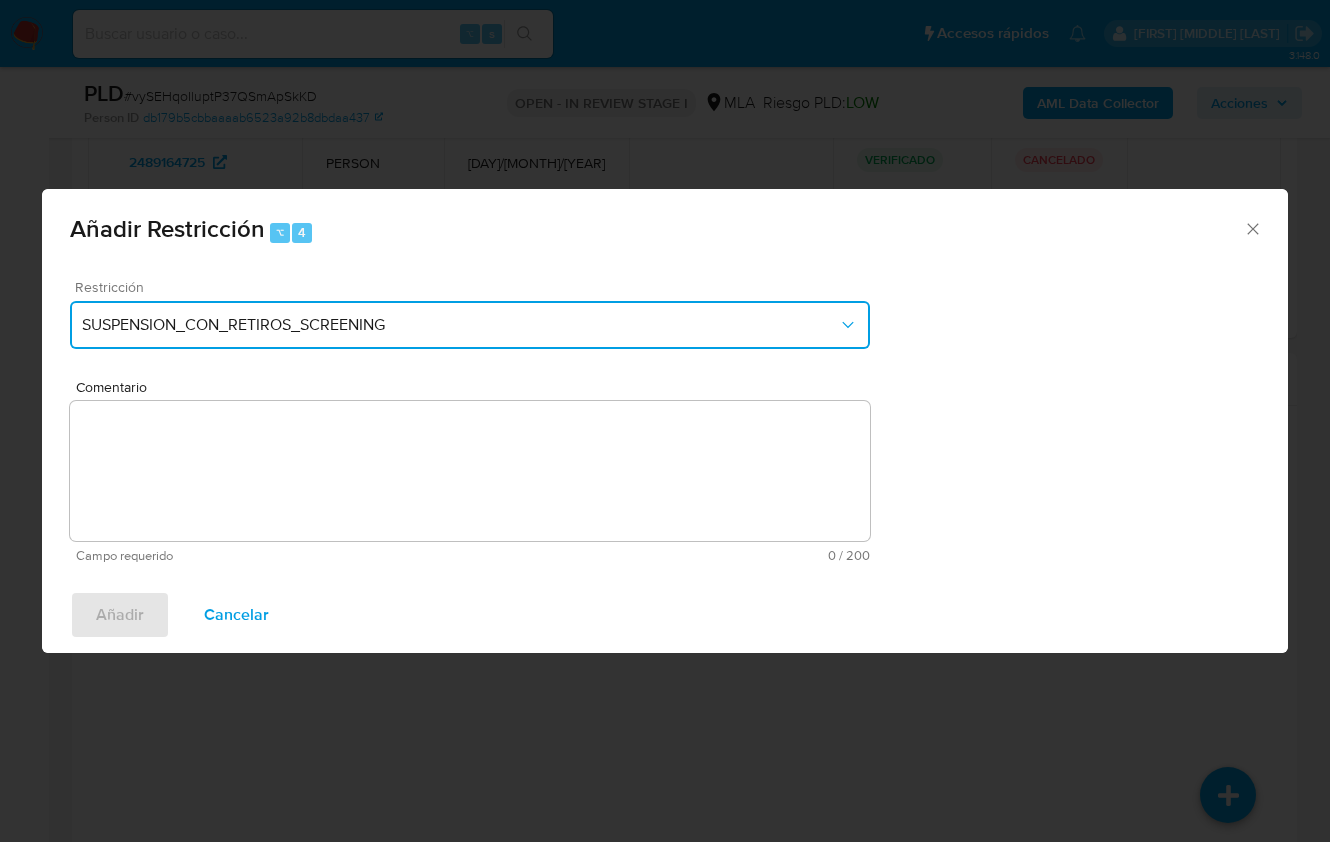 click on "SUSPENSION_CON_RETIROS_SCREENING" at bounding box center (460, 325) 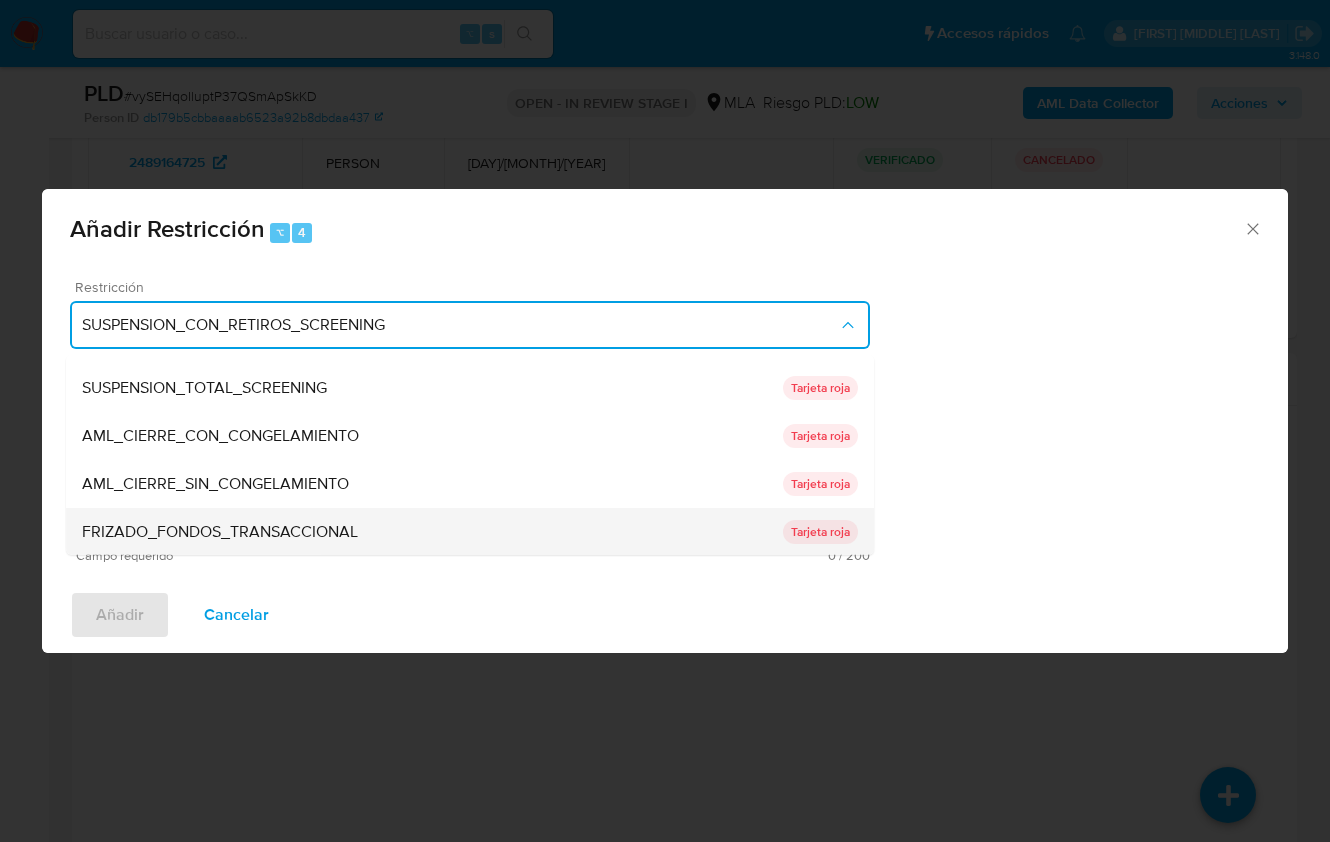 scroll, scrollTop: 40, scrollLeft: 0, axis: vertical 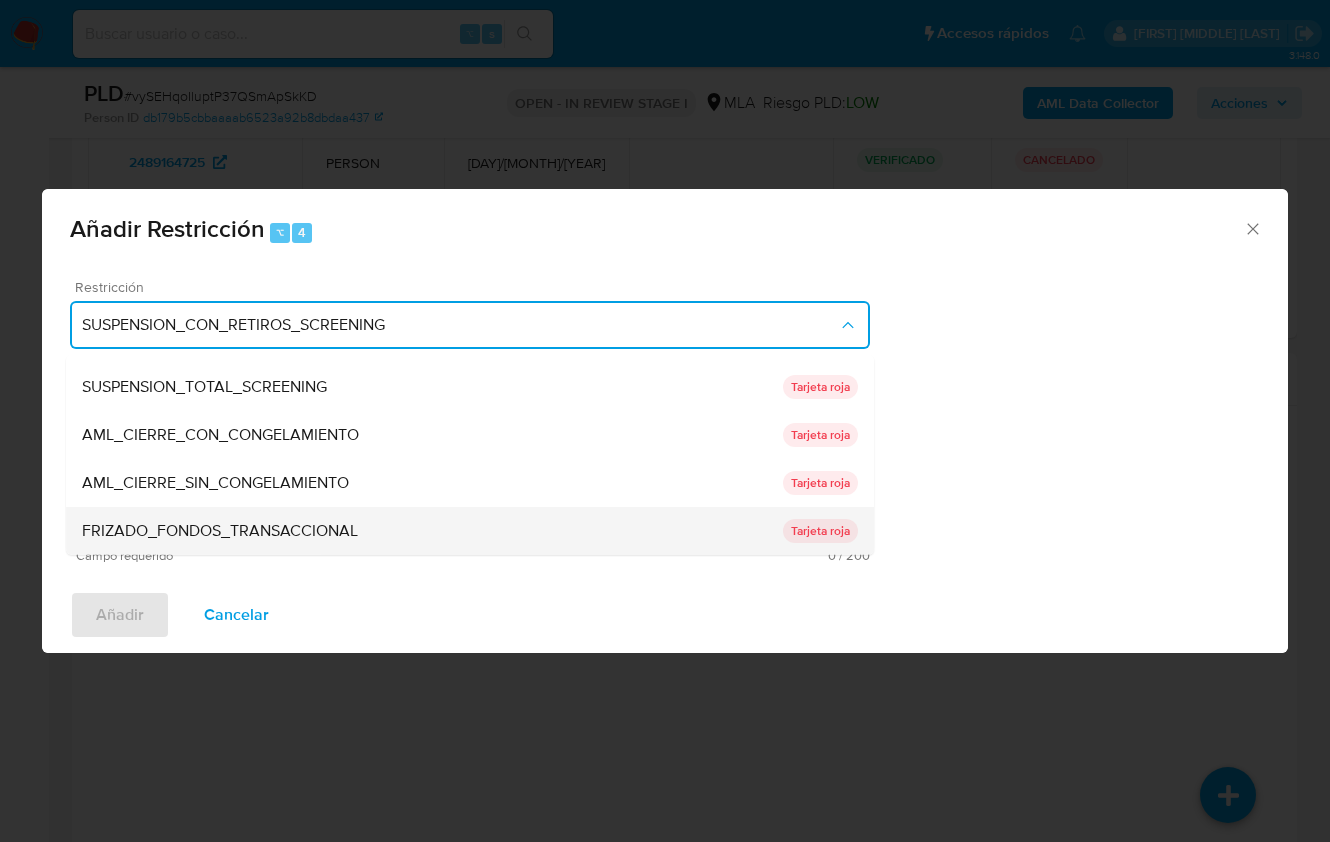 click on "FRIZADO_FONDOS_TRANSACCIONAL" at bounding box center [220, 531] 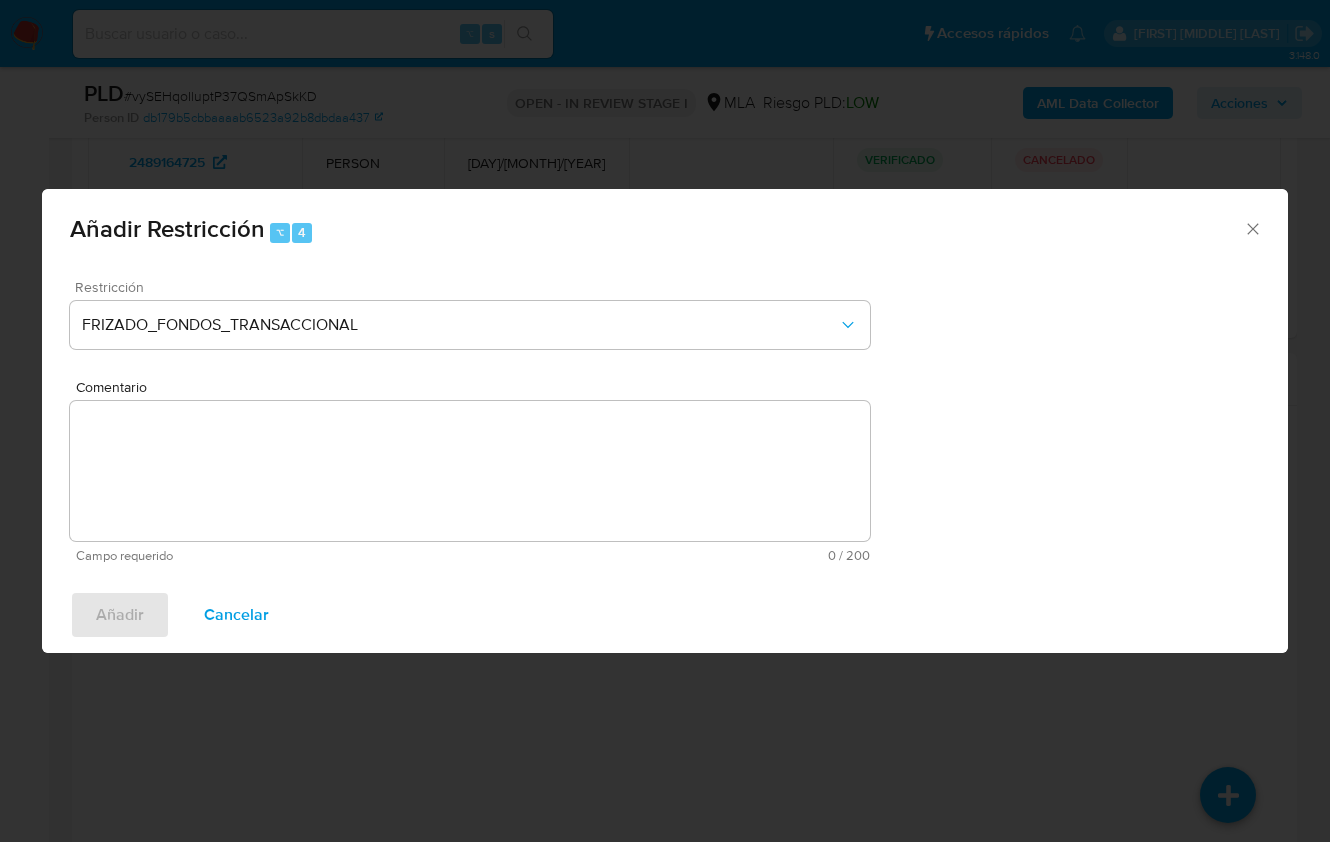 click on "Comentario" at bounding box center (470, 471) 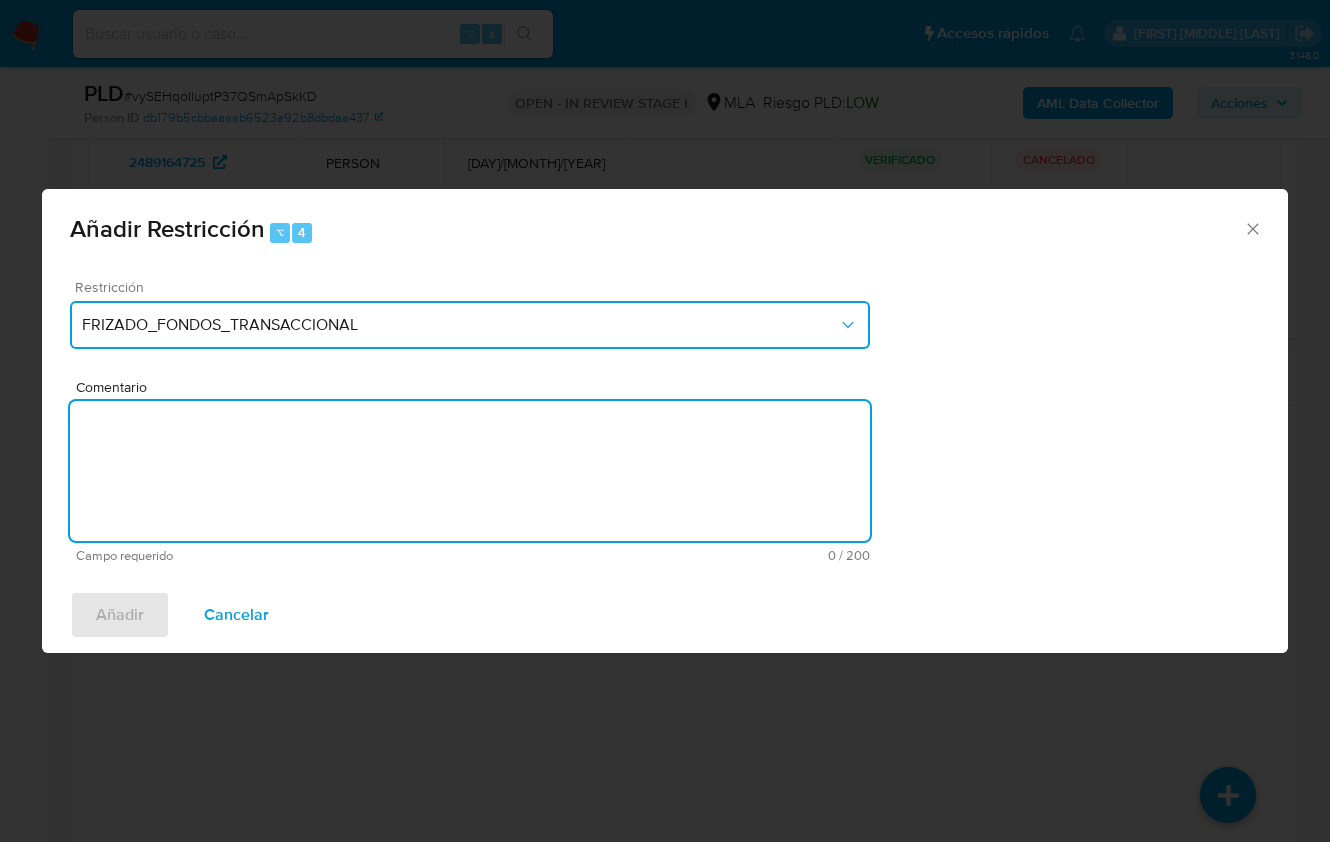 click on "FRIZADO_FONDOS_TRANSACCIONAL" at bounding box center [470, 325] 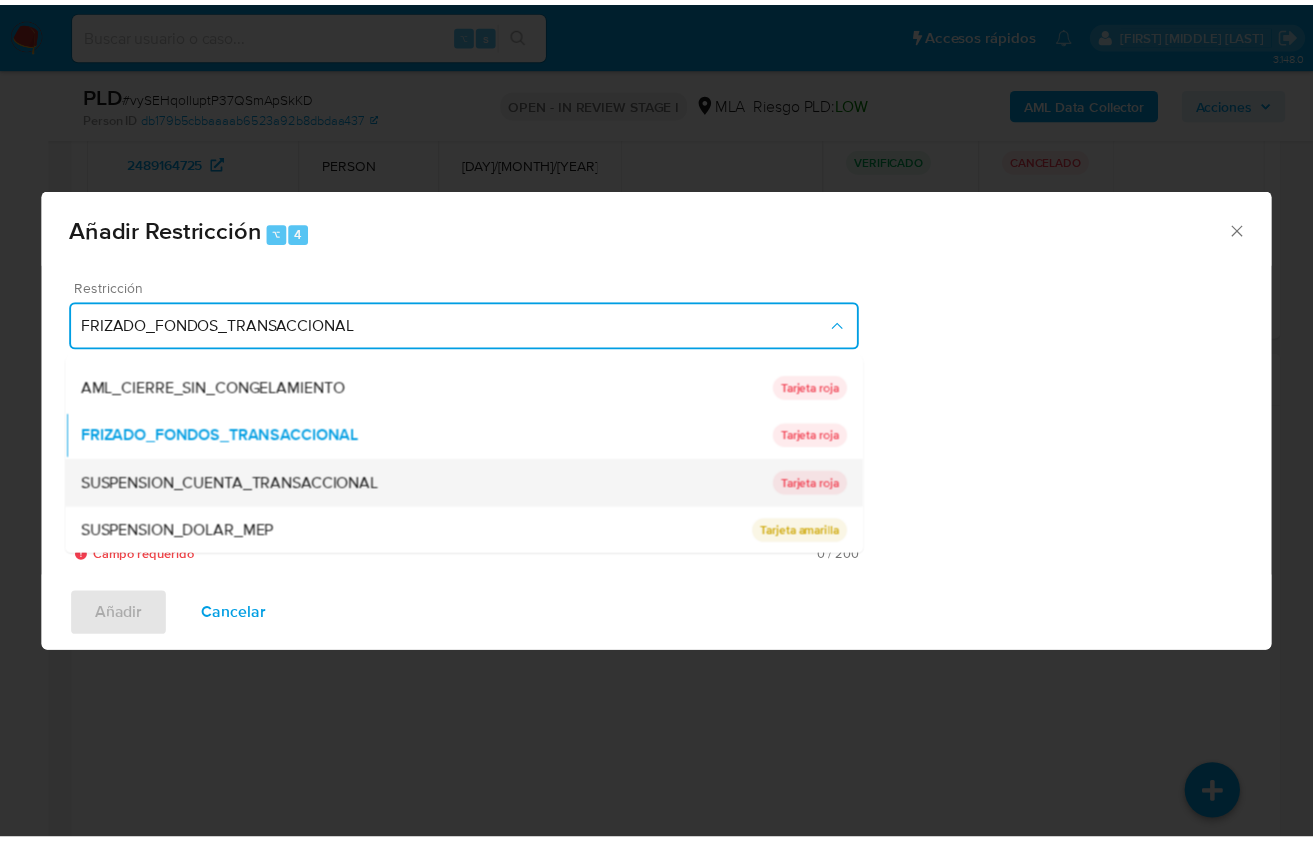 scroll, scrollTop: 136, scrollLeft: 0, axis: vertical 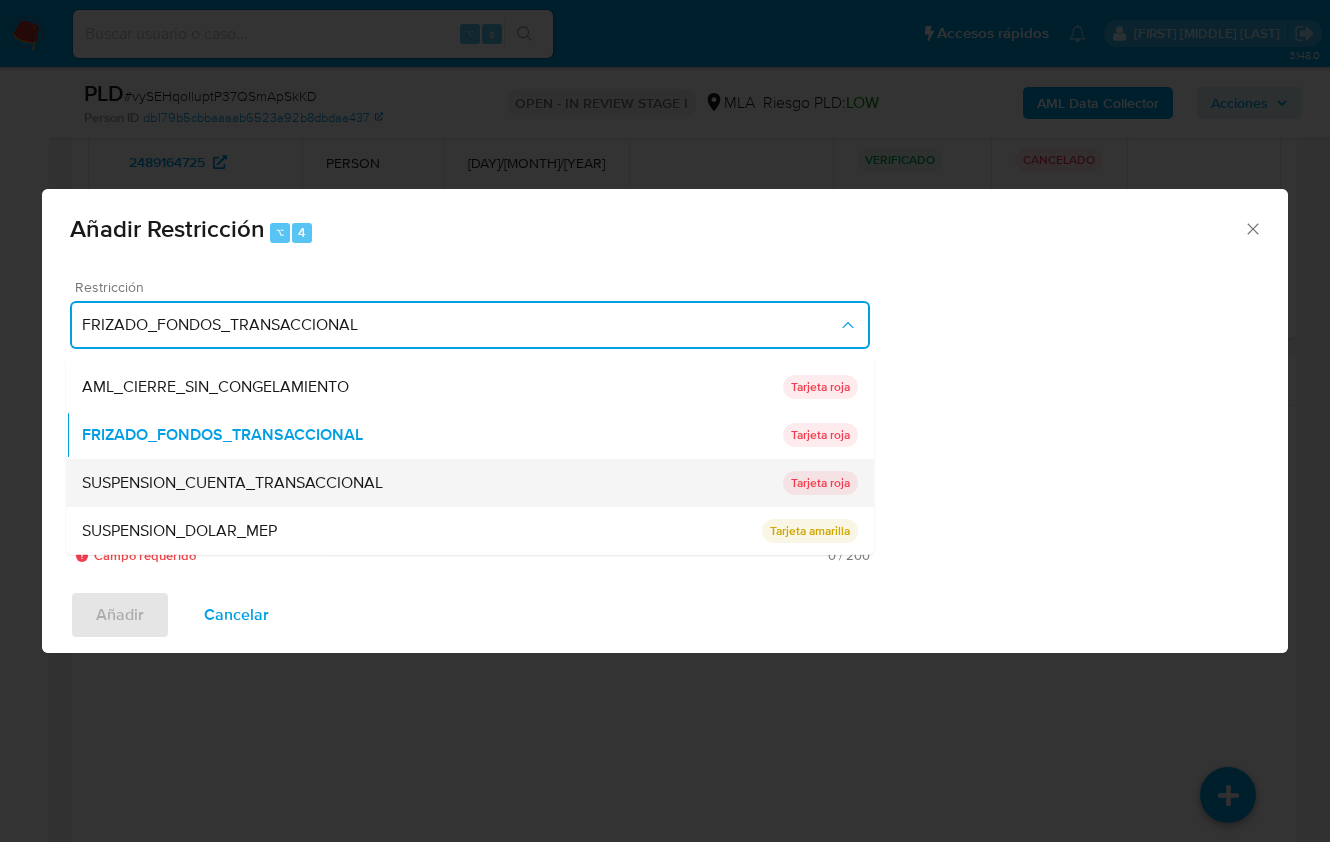 click on "SUSPENSION_CUENTA_TRANSACCIONAL" at bounding box center [232, 483] 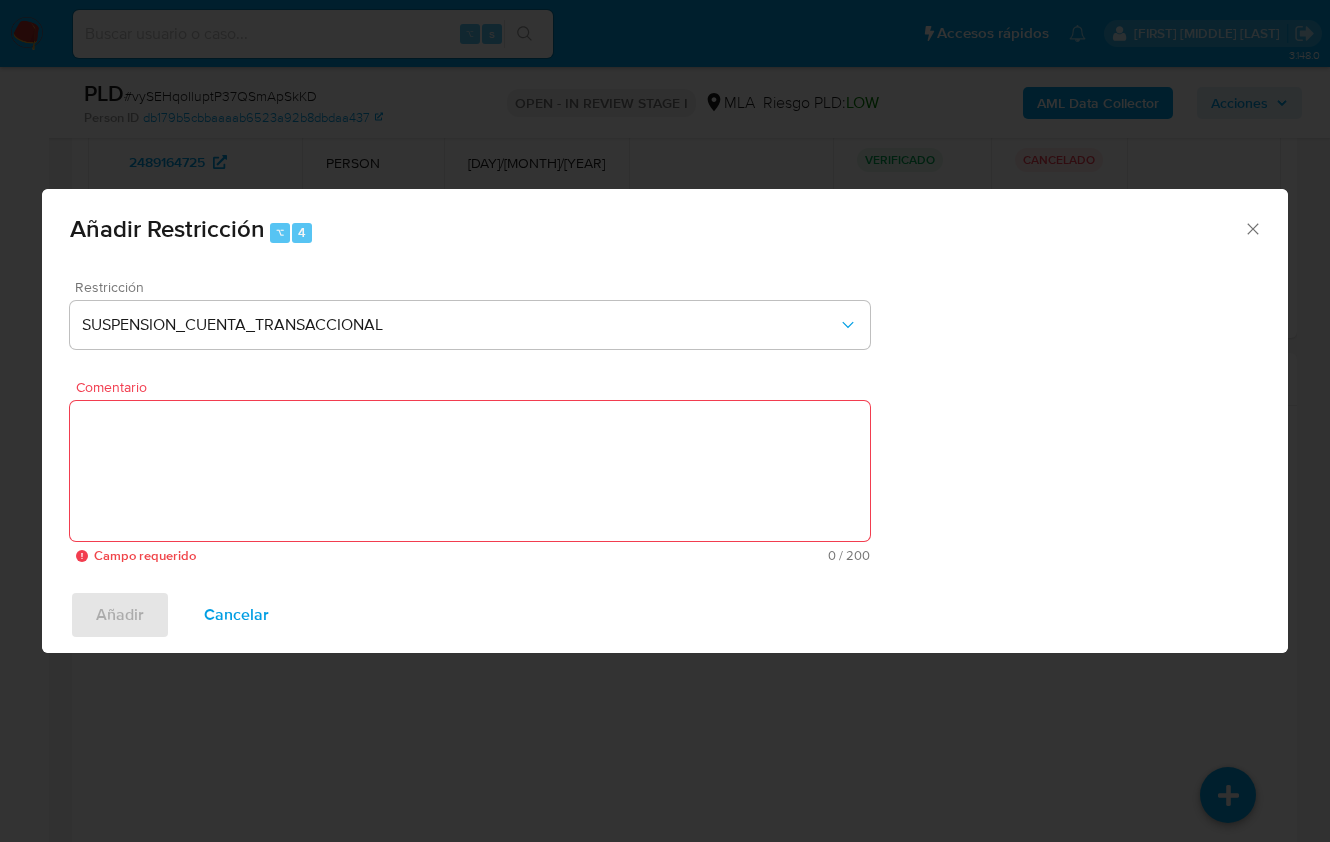 click on "Comentario" at bounding box center [470, 471] 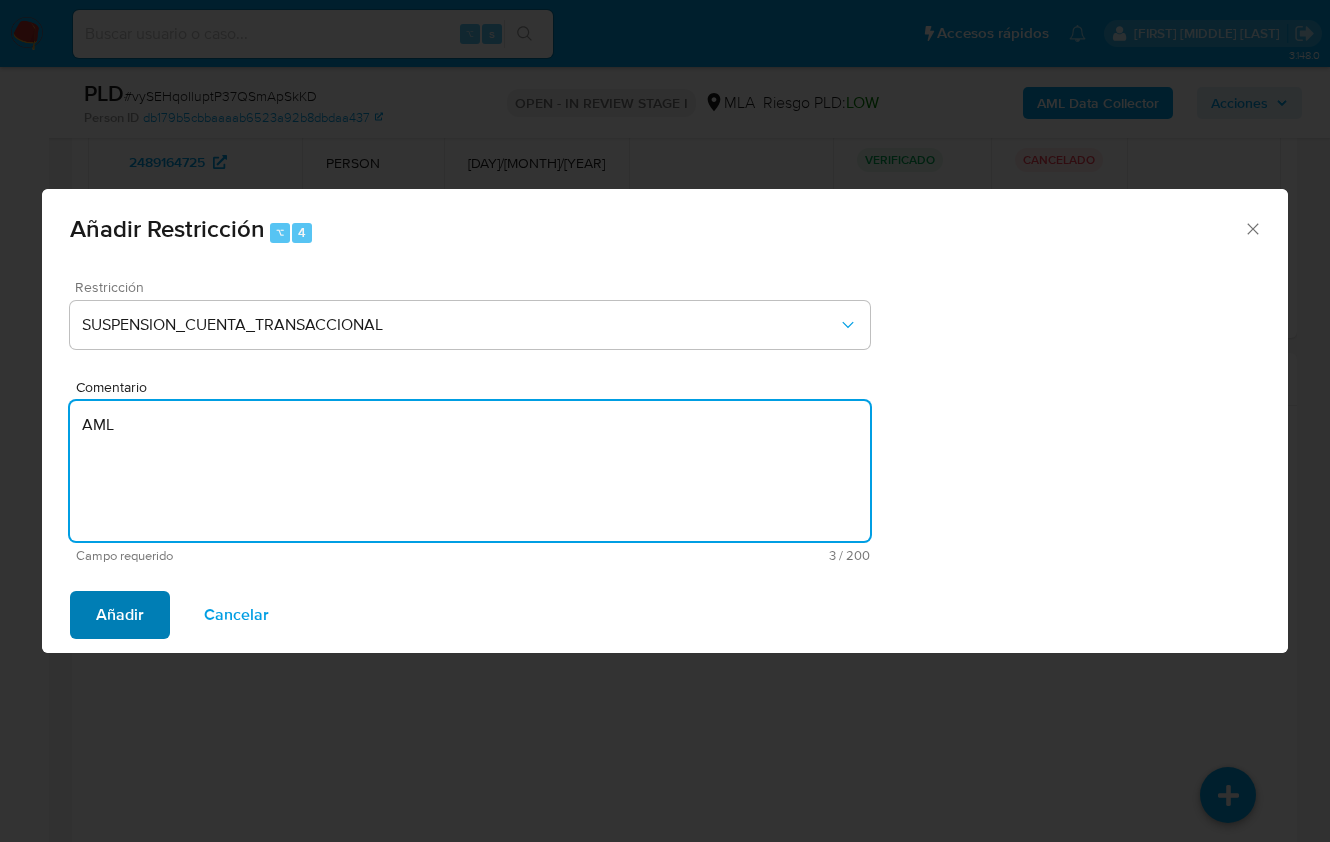 type on "AML" 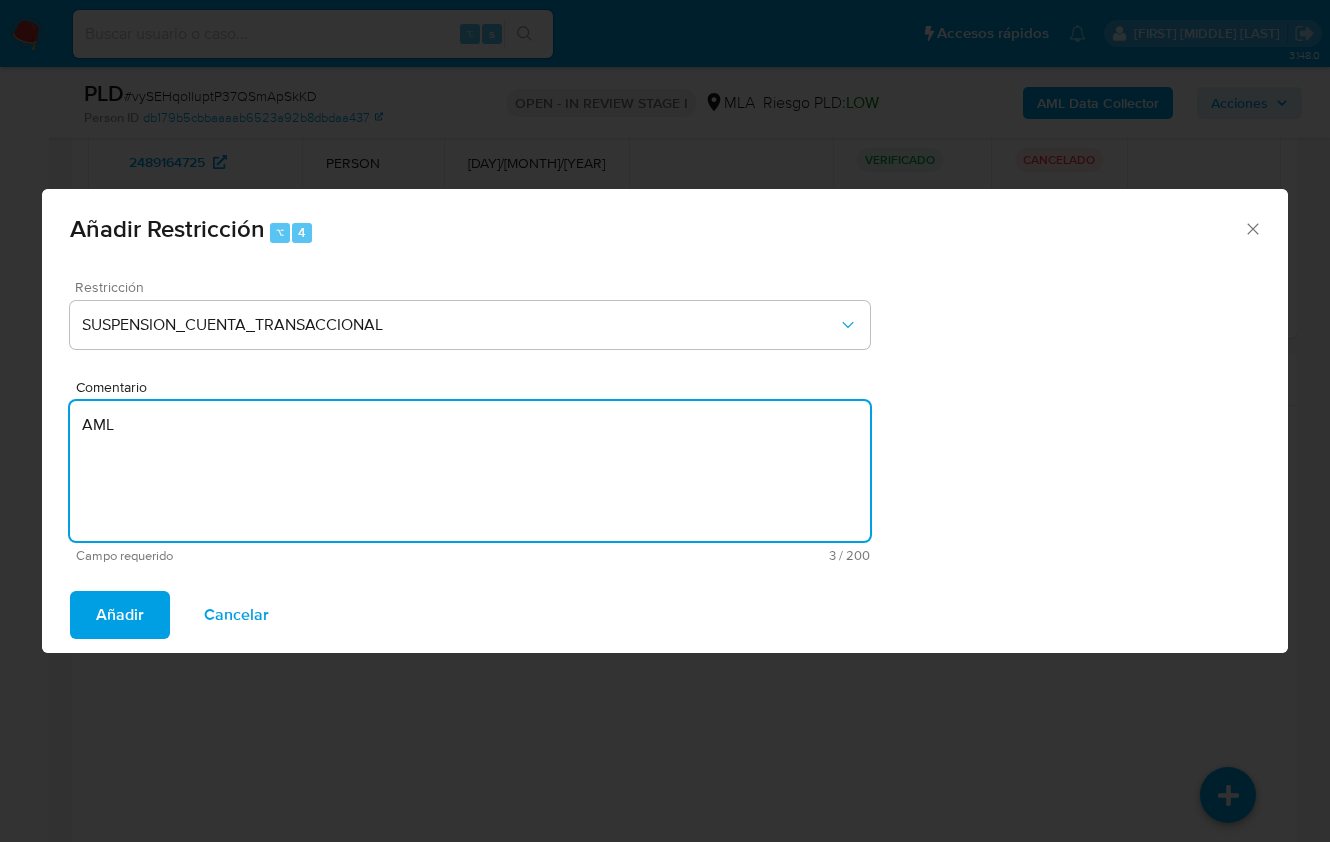 click on "Añadir" at bounding box center (120, 615) 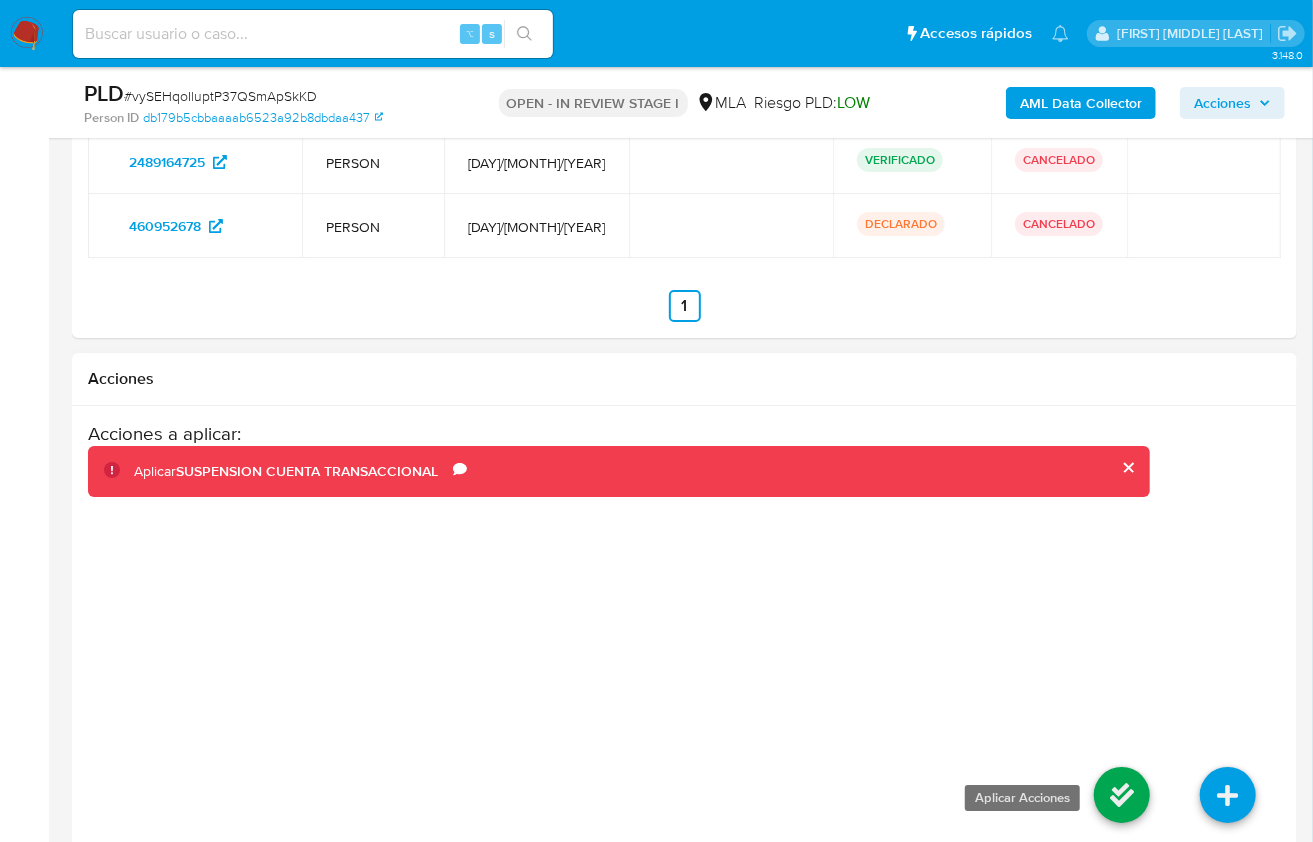 click at bounding box center (1122, 795) 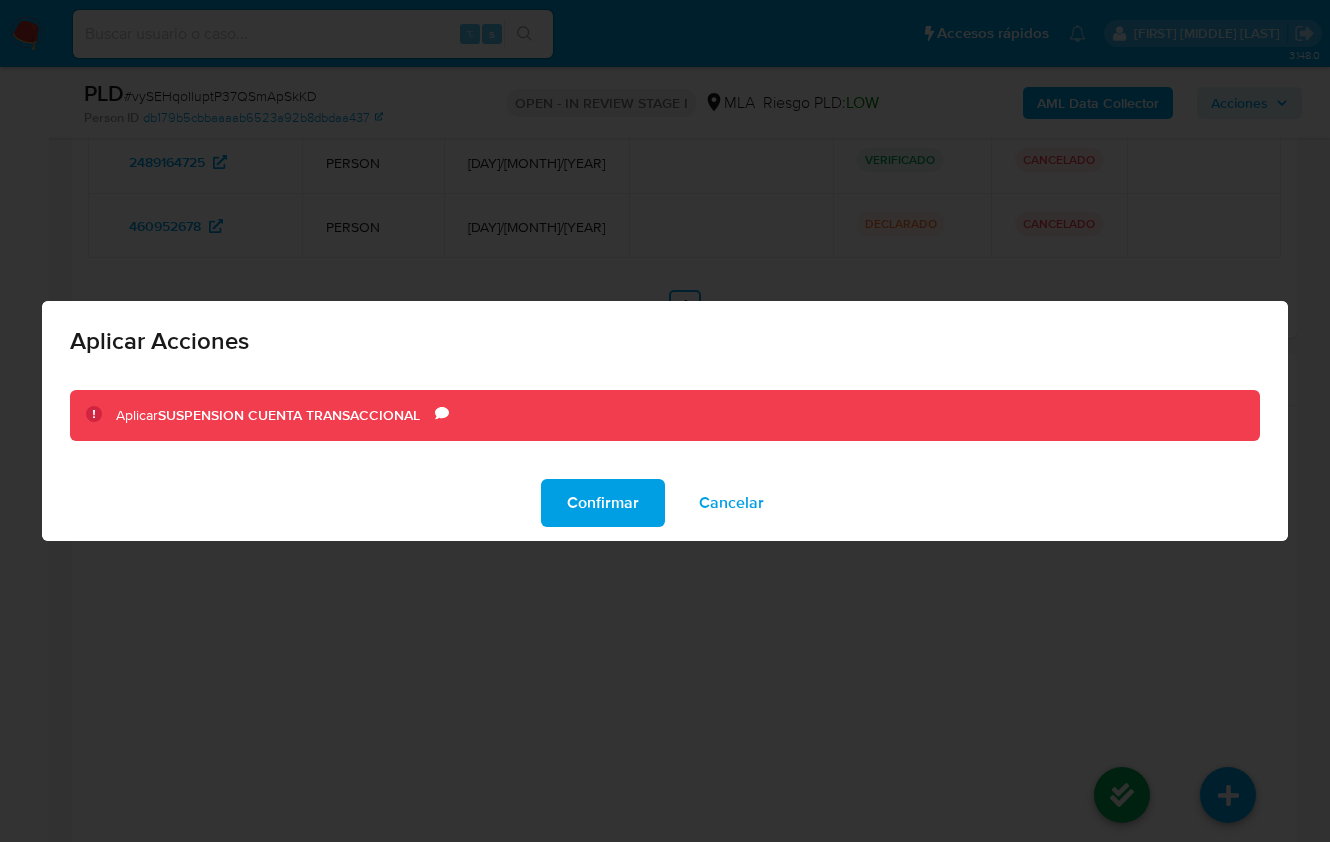 click on "Confirmar" at bounding box center [603, 503] 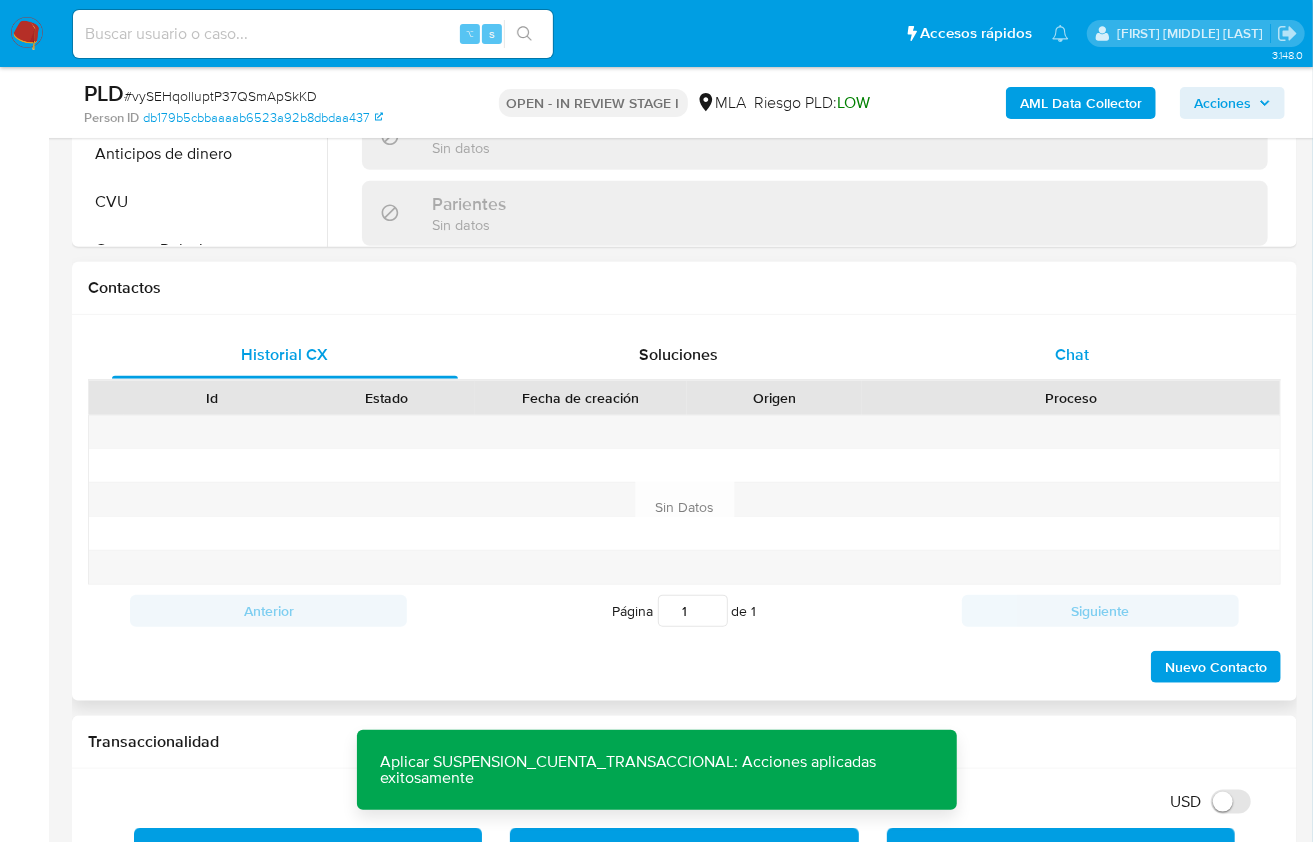 click on "Chat" at bounding box center (1072, 354) 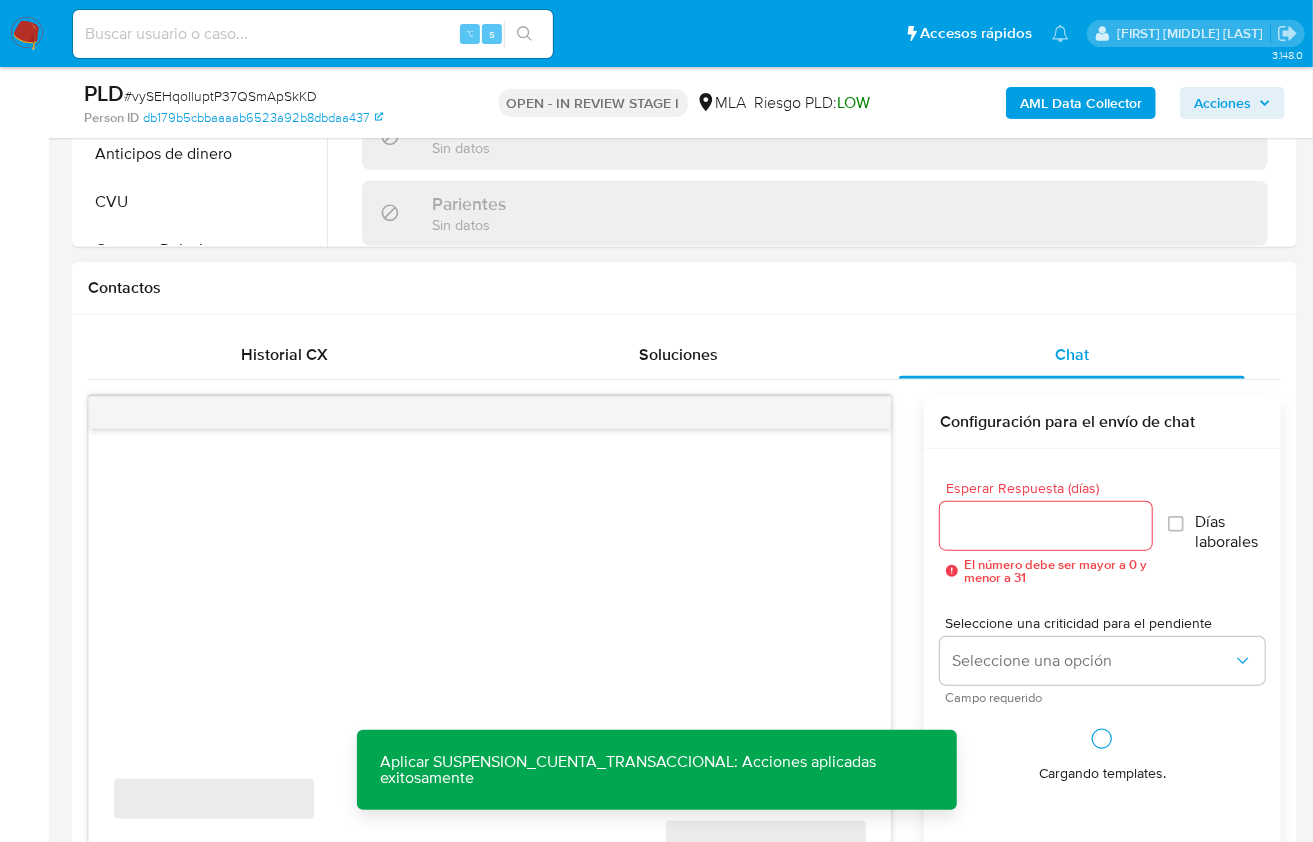 scroll, scrollTop: 1155, scrollLeft: 0, axis: vertical 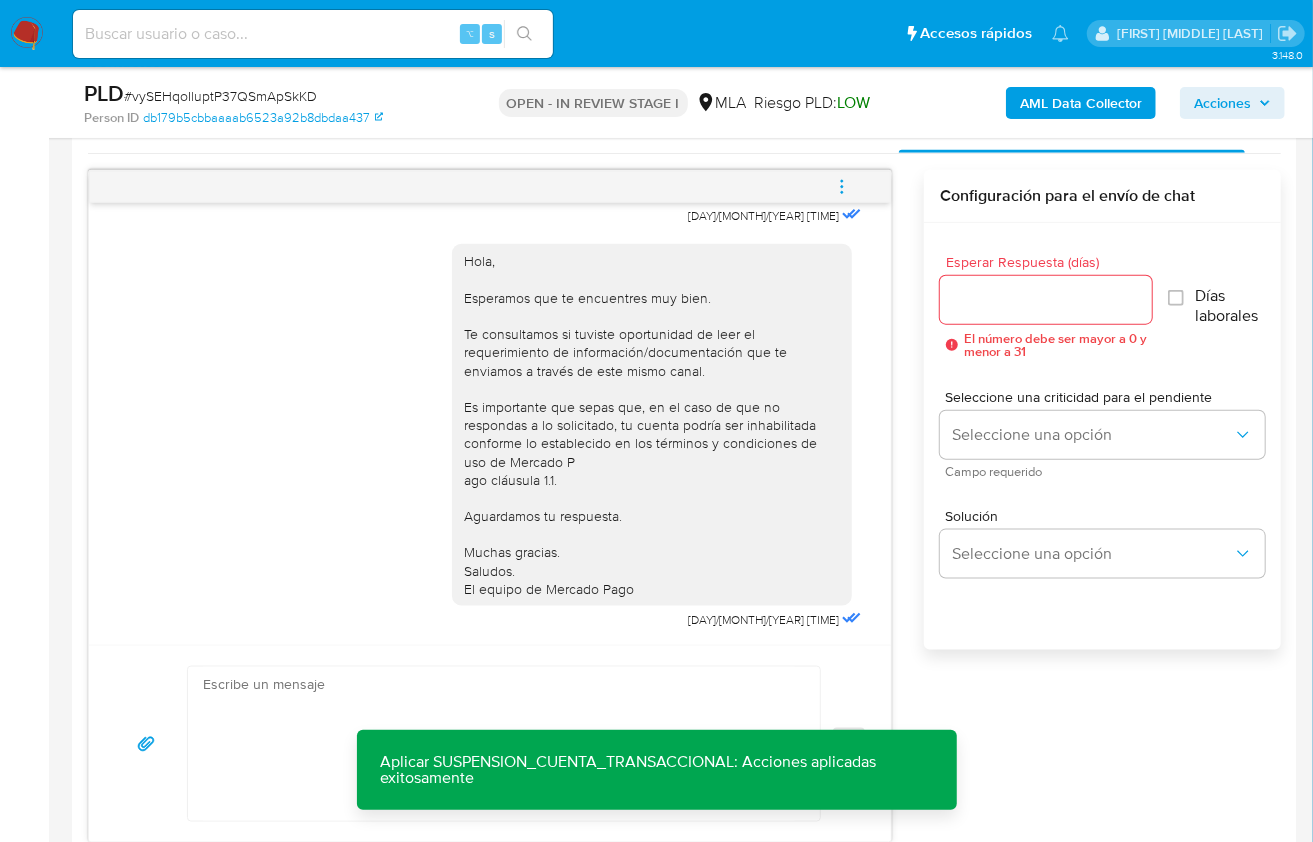 click at bounding box center (842, 187) 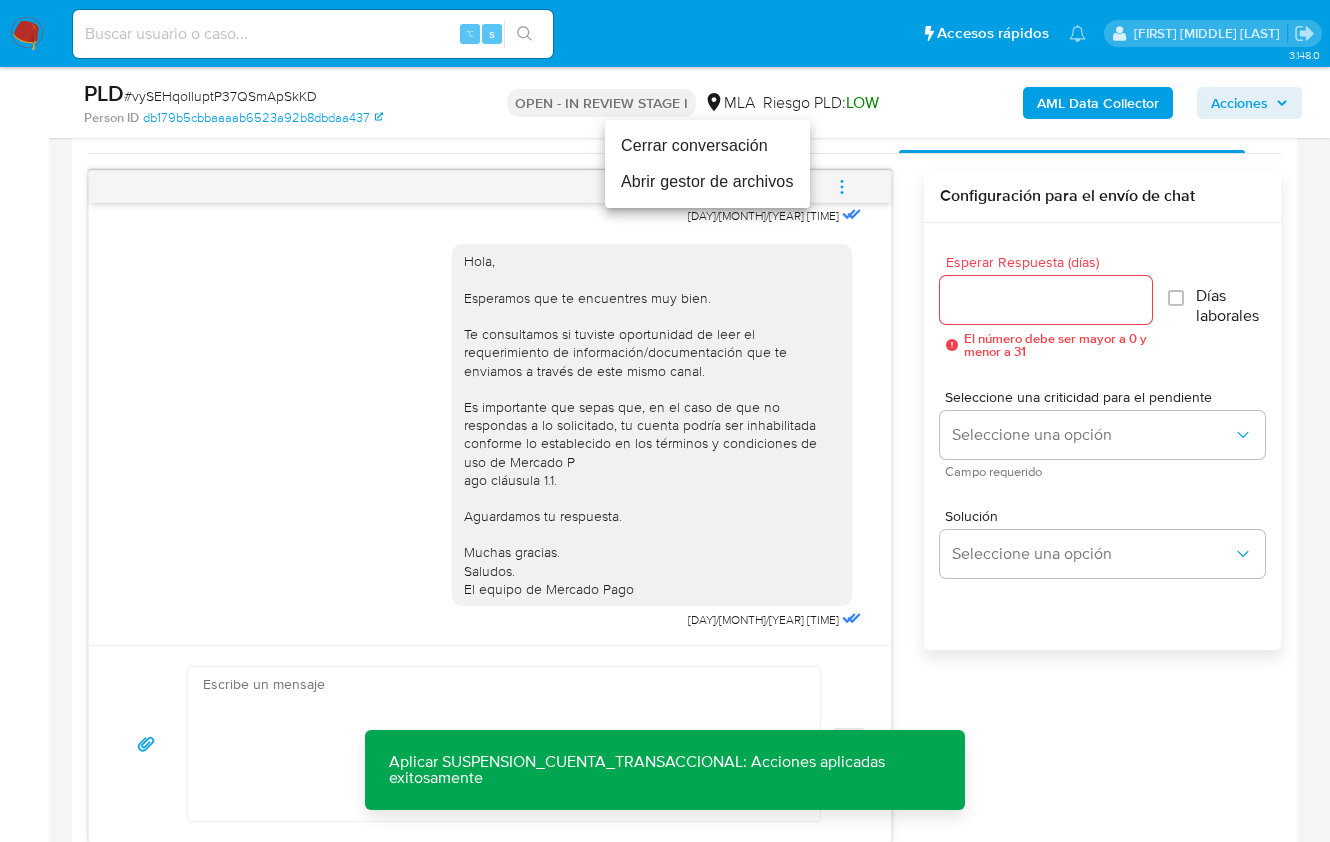 click on "Cerrar conversación" at bounding box center [707, 146] 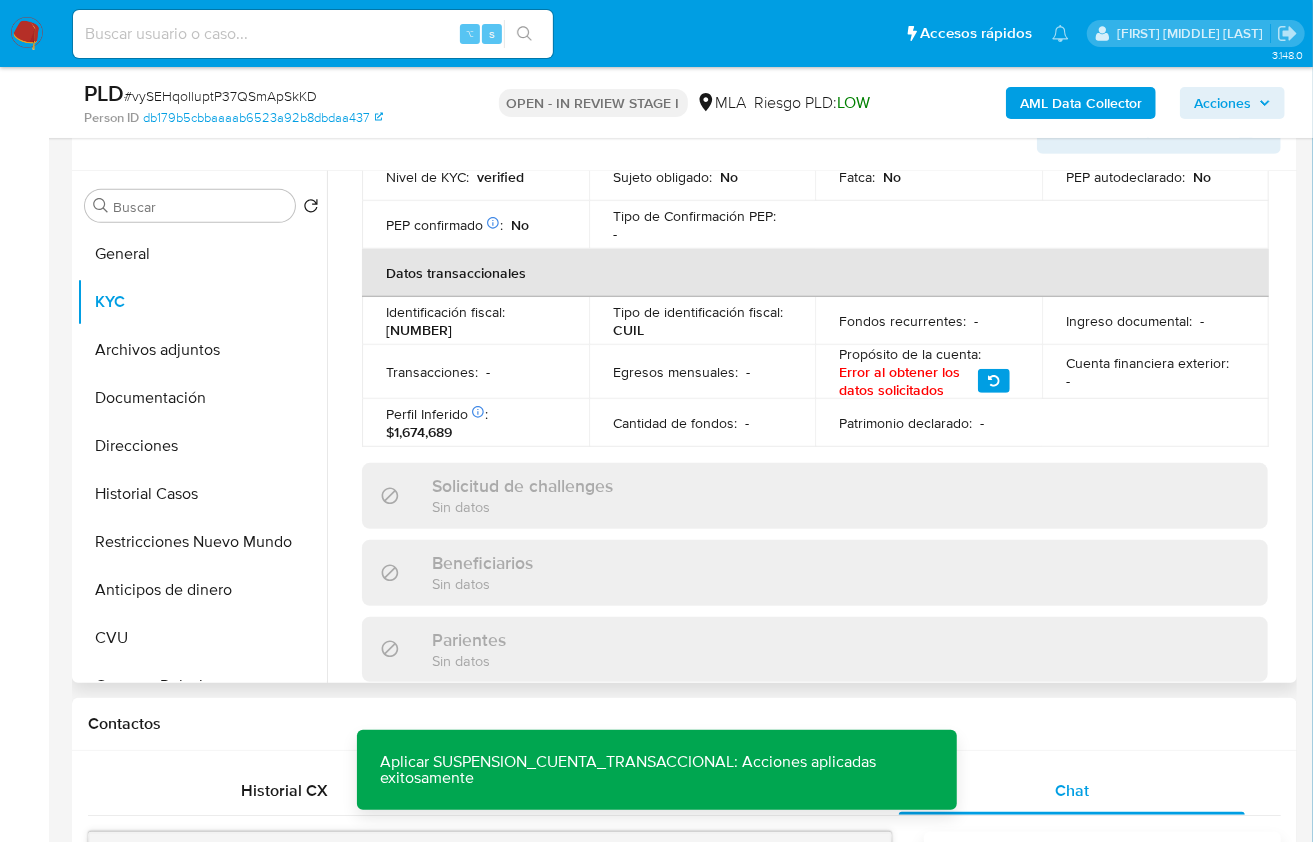 scroll, scrollTop: 346, scrollLeft: 0, axis: vertical 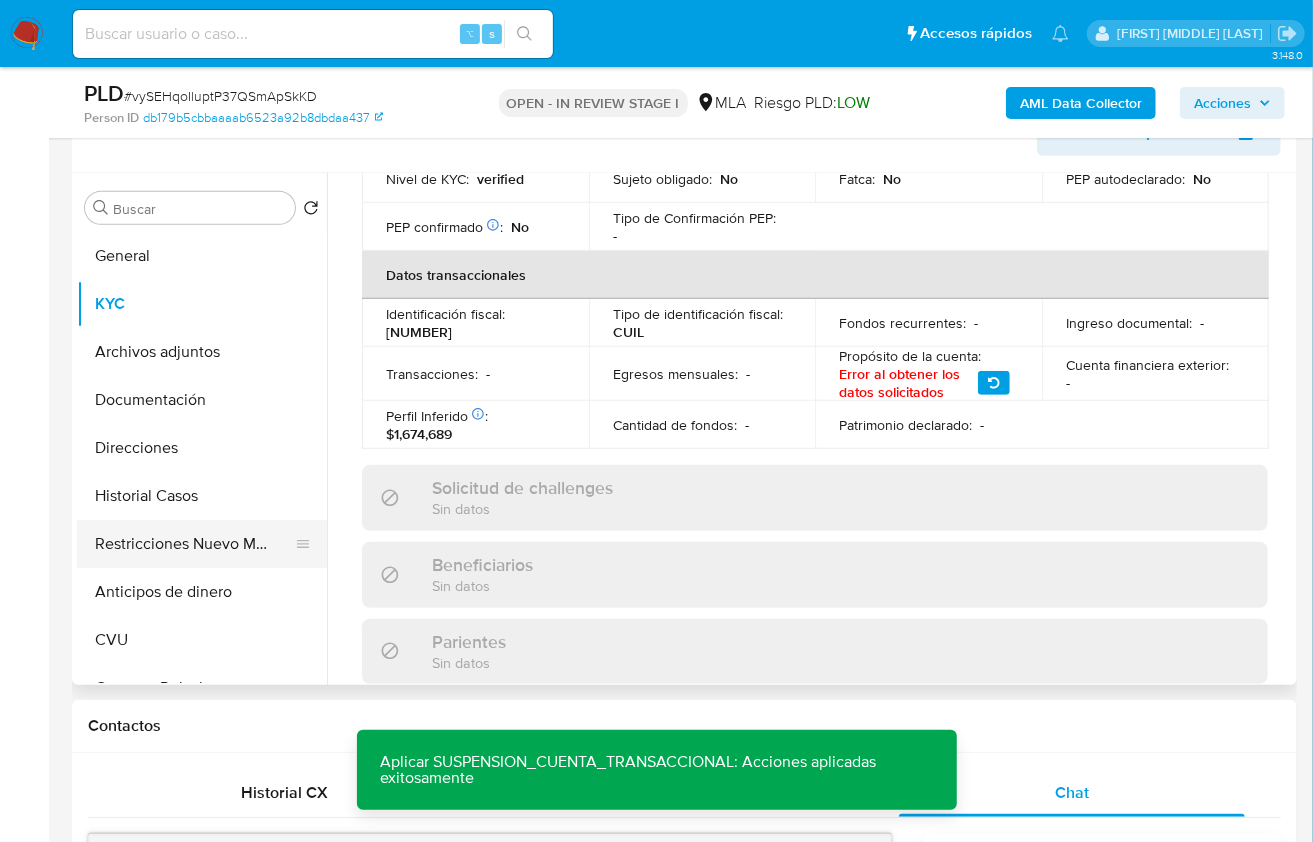 click on "Restricciones Nuevo Mundo" at bounding box center (194, 544) 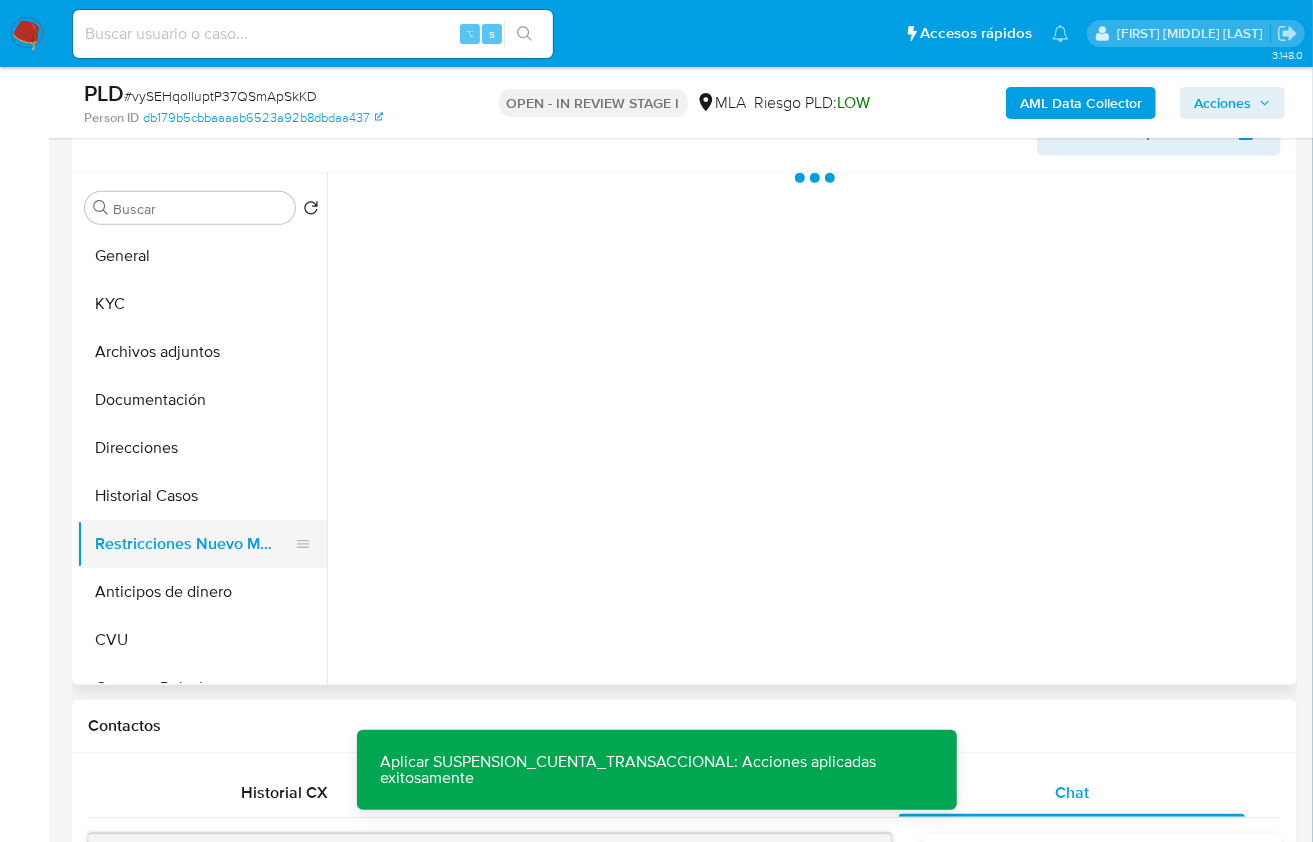 scroll, scrollTop: 0, scrollLeft: 0, axis: both 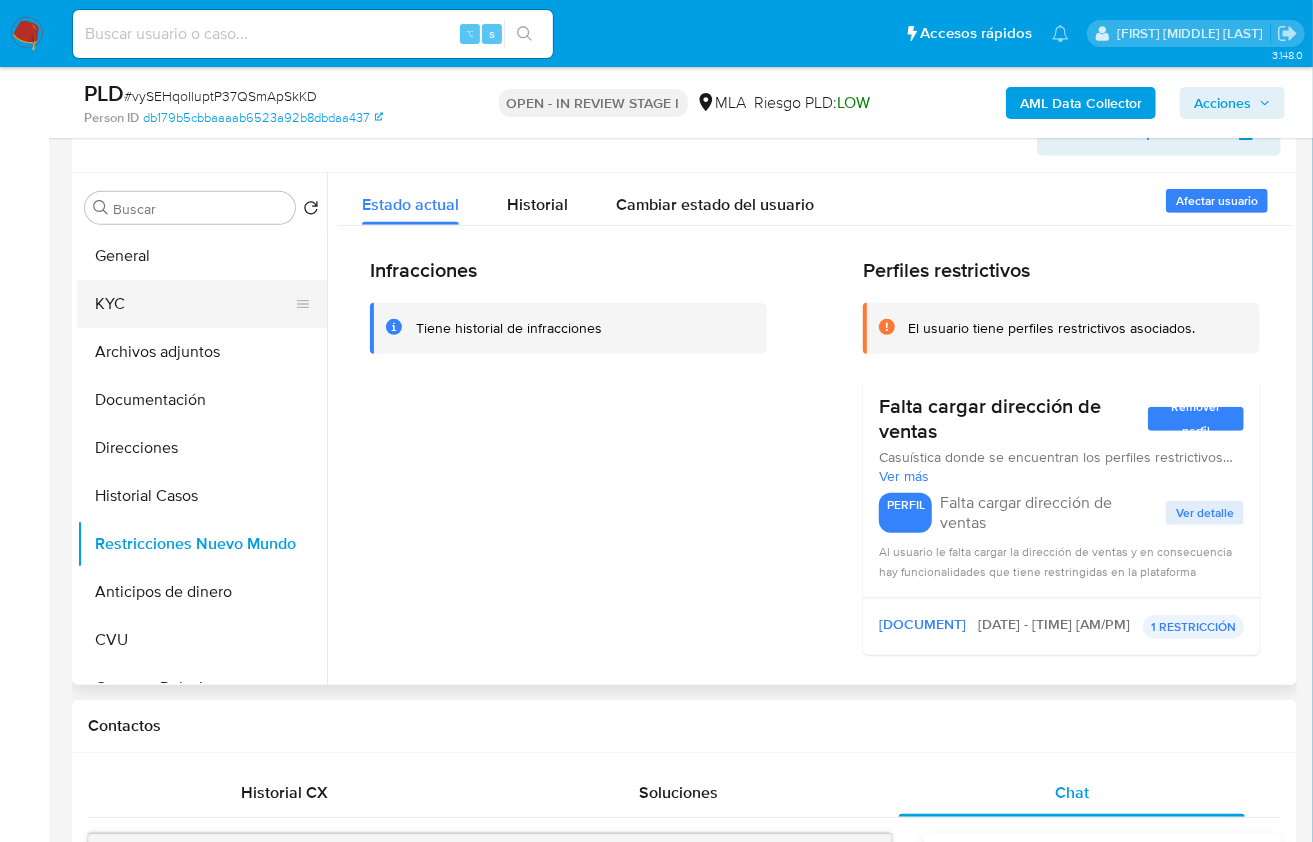 click on "KYC" at bounding box center [194, 304] 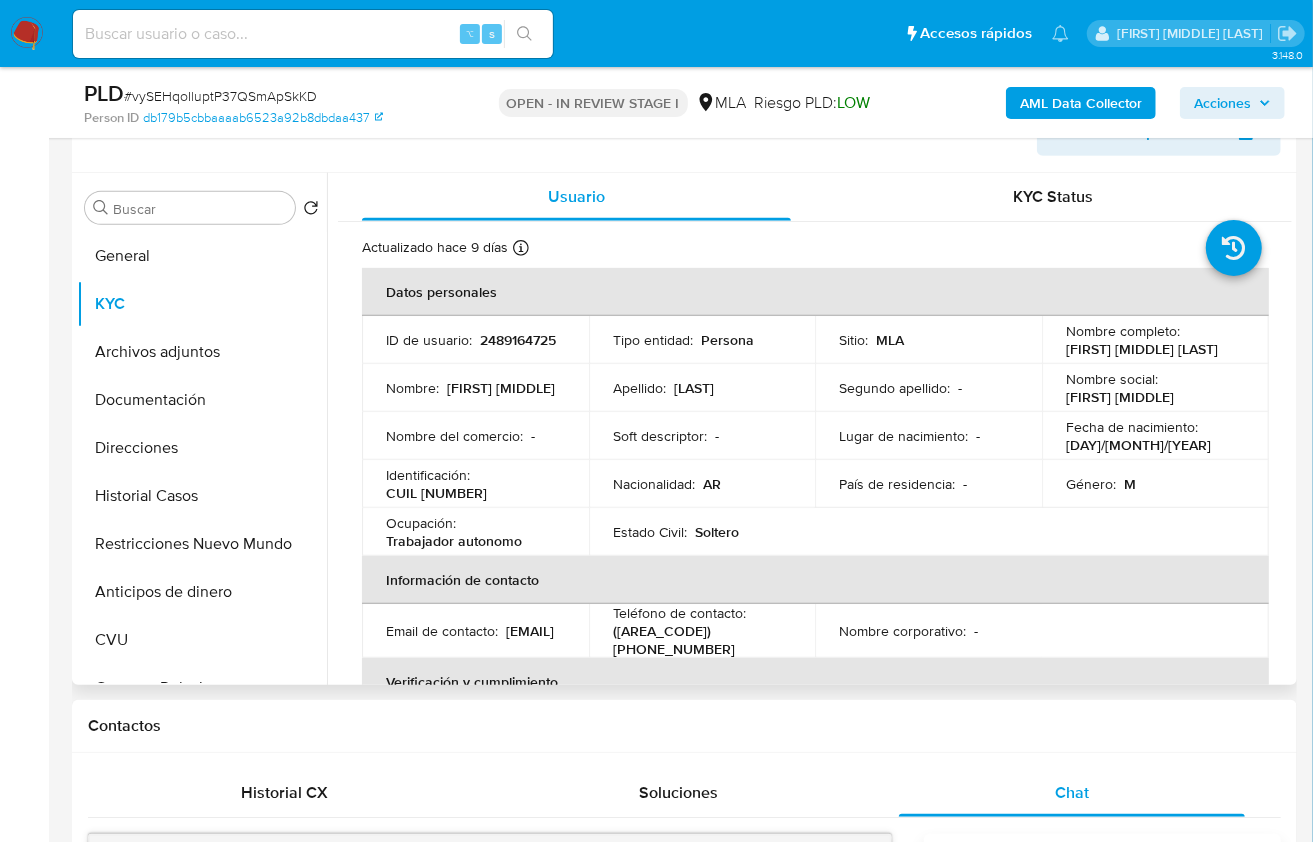 click on "CUIL [NUMBER]" at bounding box center [436, 493] 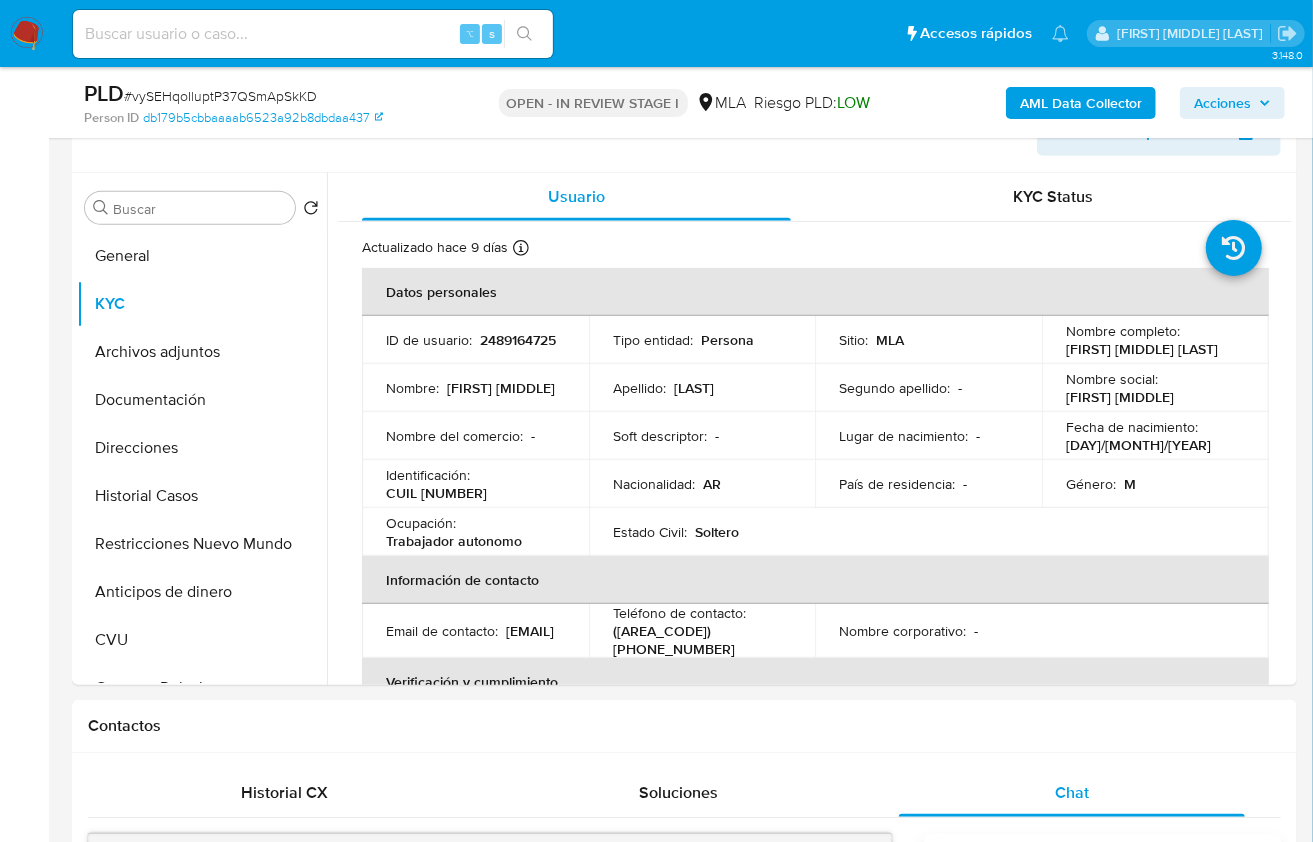 copy on "[NUMBER]" 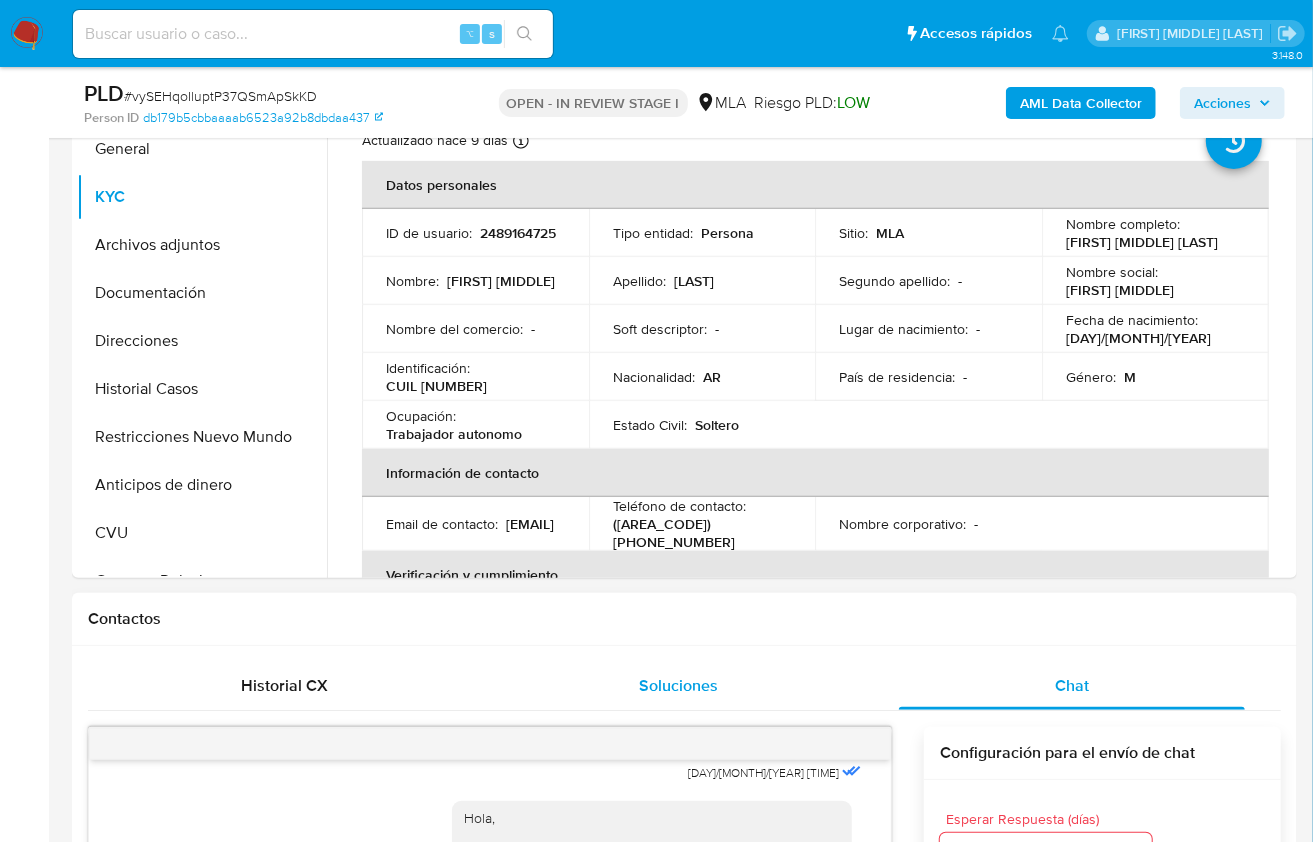 scroll, scrollTop: 458, scrollLeft: 0, axis: vertical 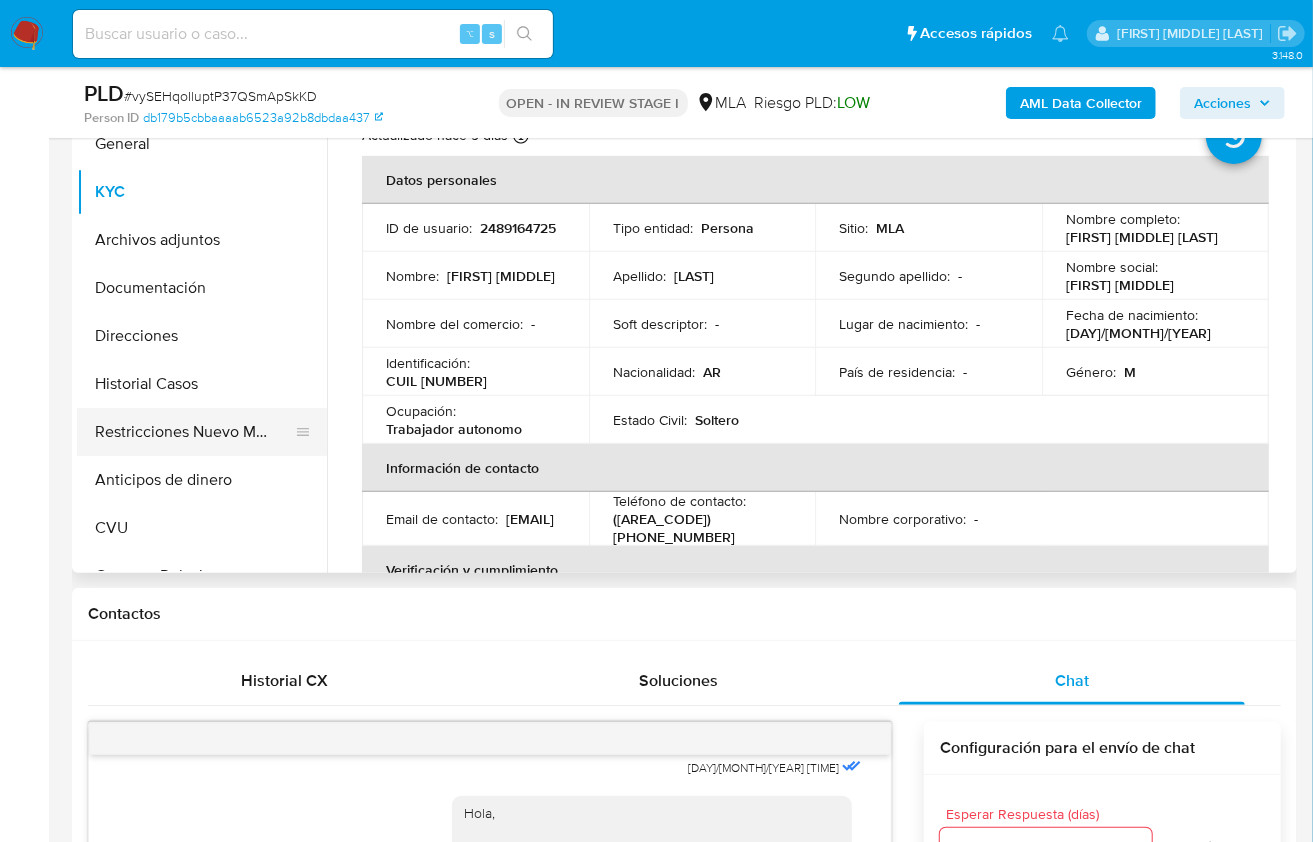 click on "Restricciones Nuevo Mundo" at bounding box center [194, 432] 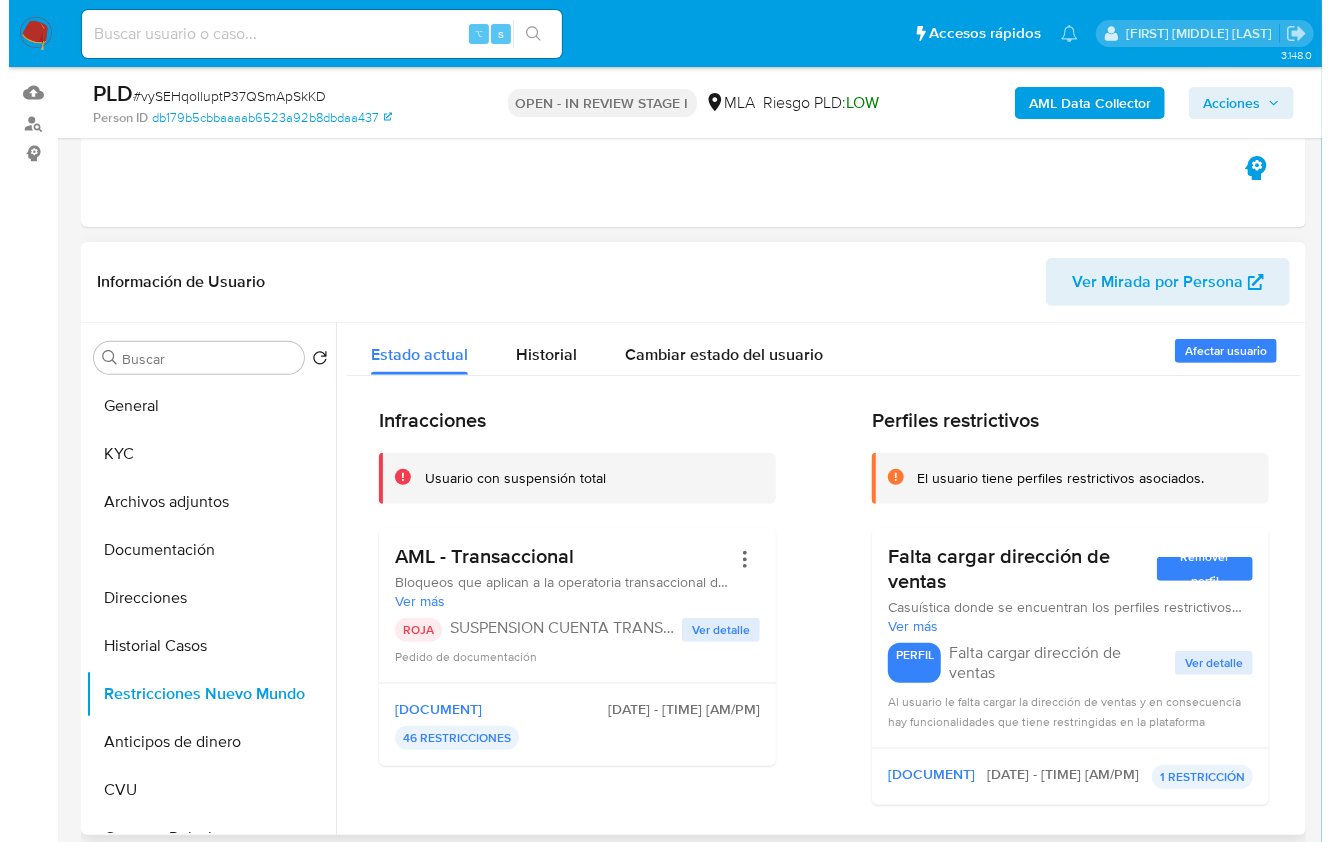 scroll, scrollTop: 195, scrollLeft: 0, axis: vertical 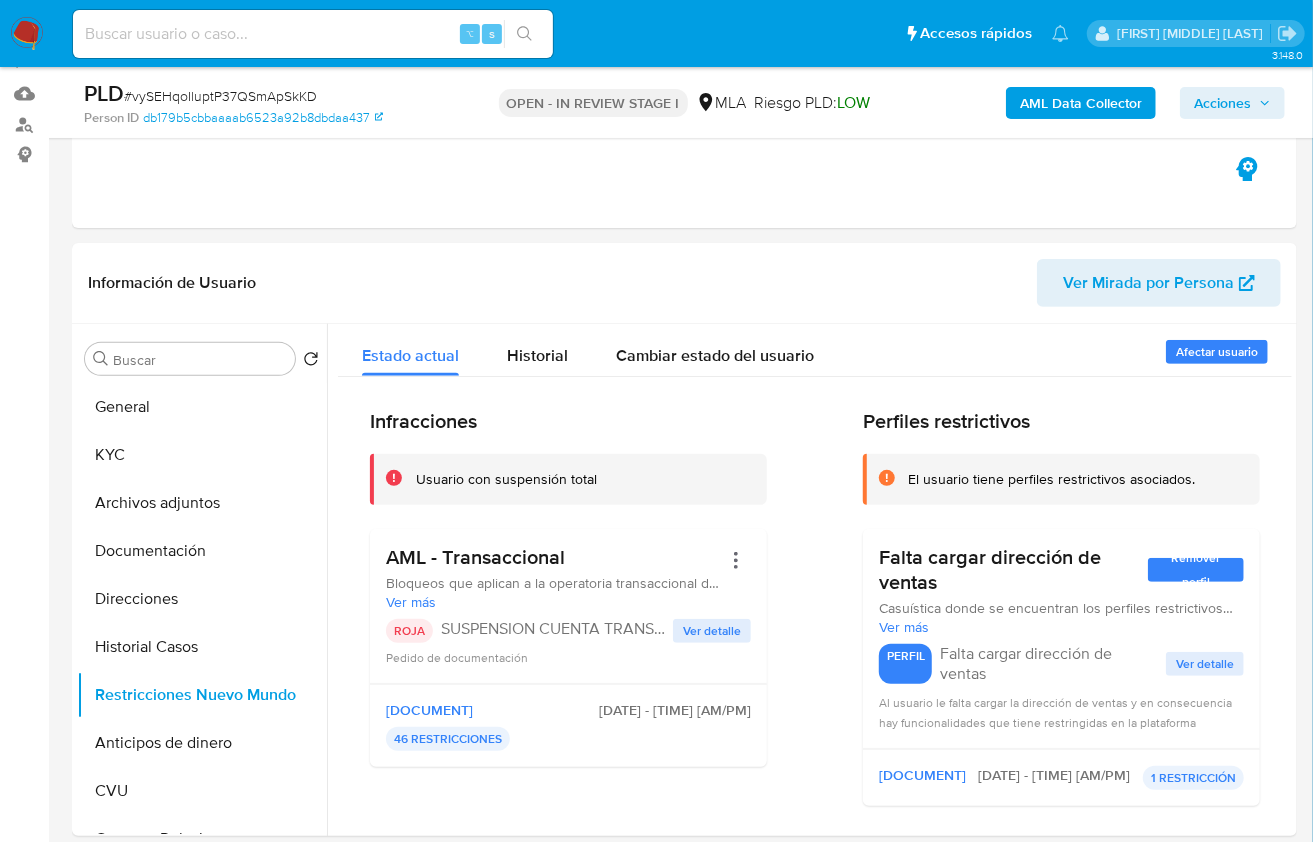 click on "AML Data Collector" at bounding box center (1081, 103) 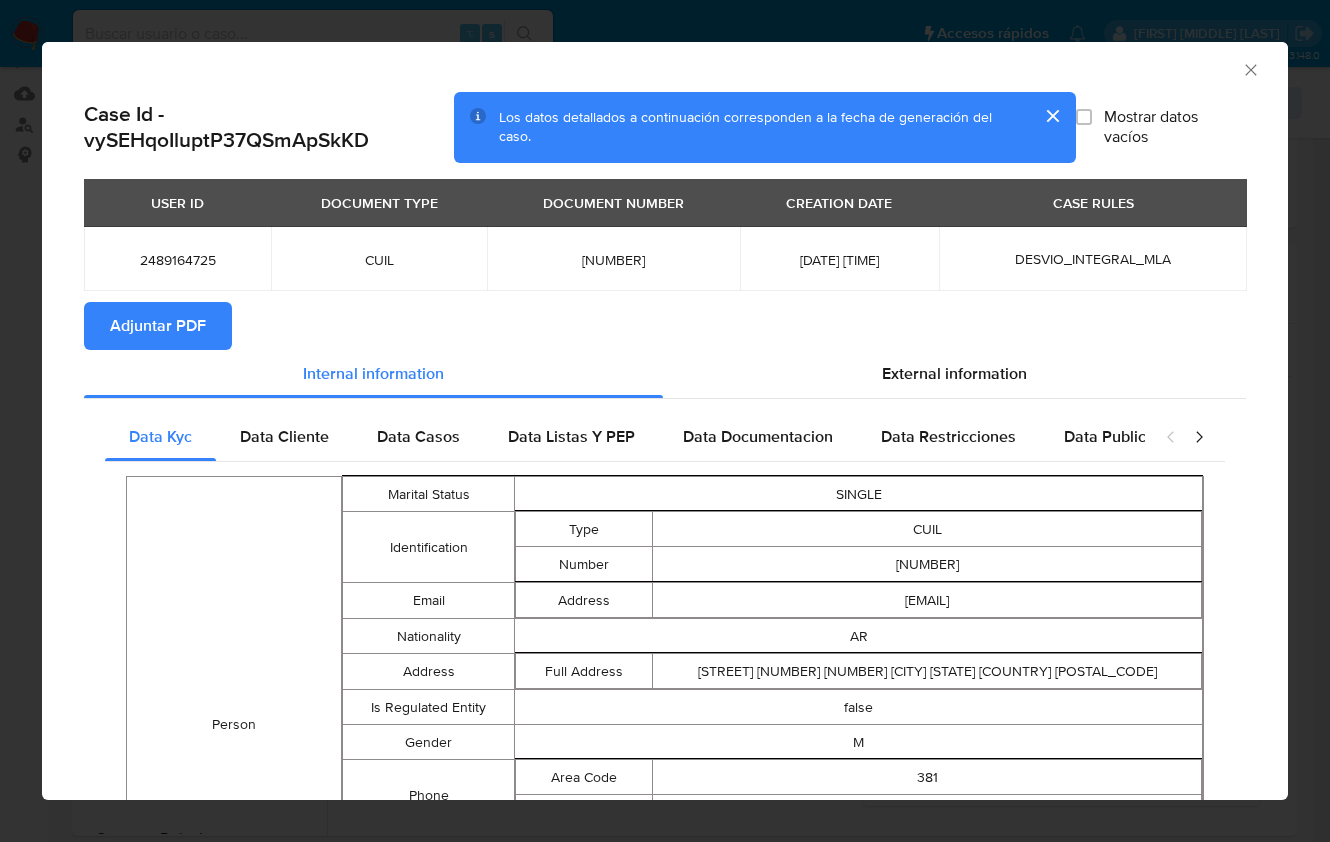 click on "Adjuntar PDF" at bounding box center (158, 326) 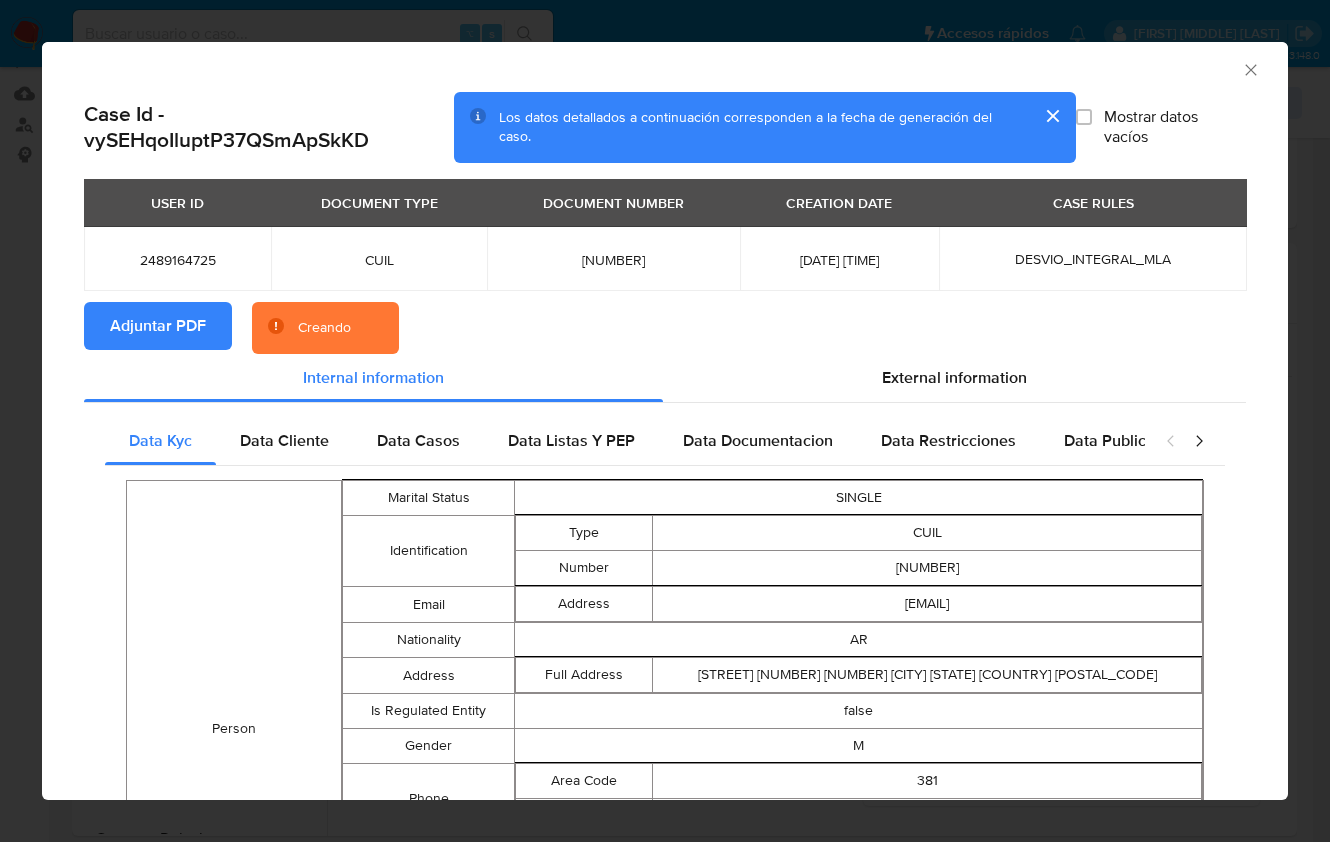 click on "Adjuntar PDF     Creando" at bounding box center [665, 328] 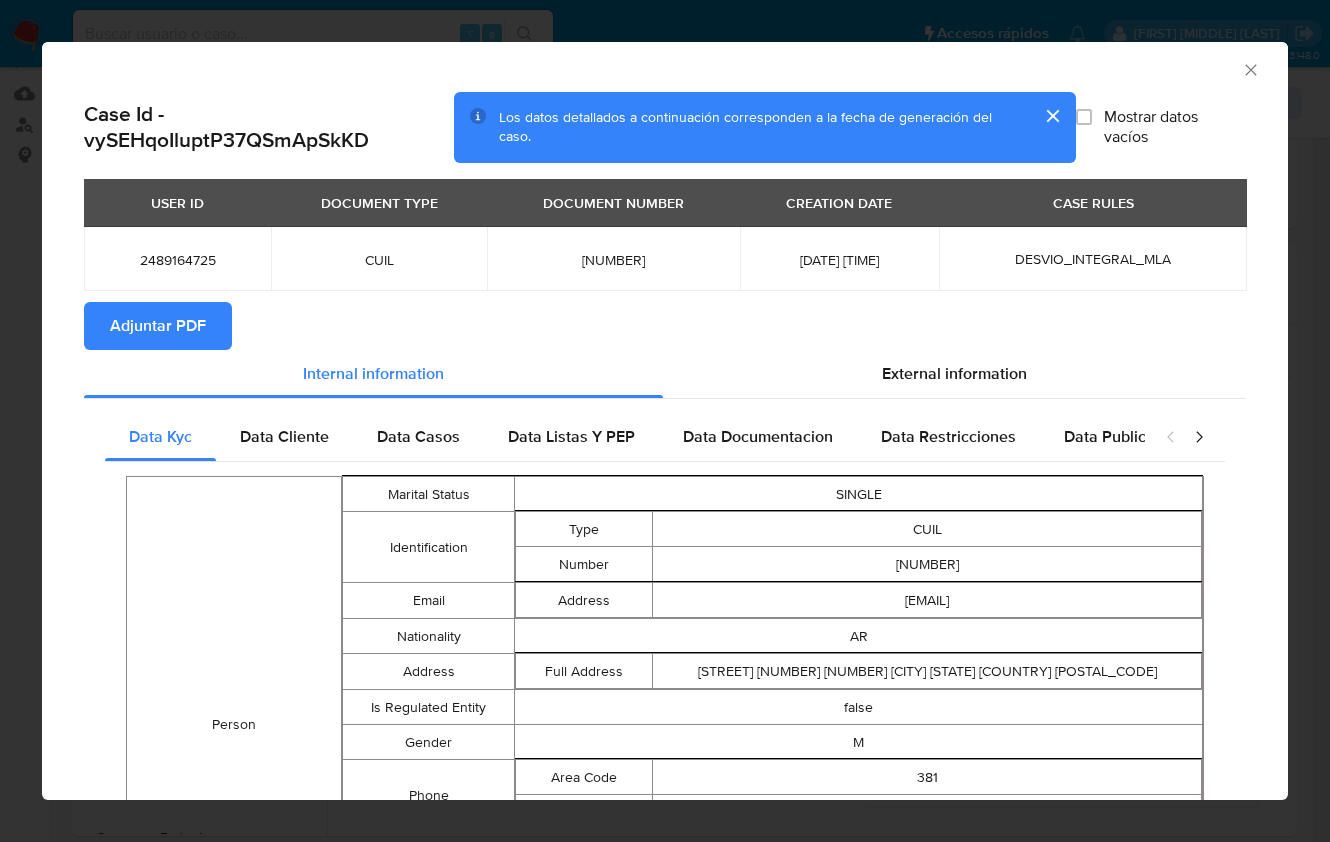 click 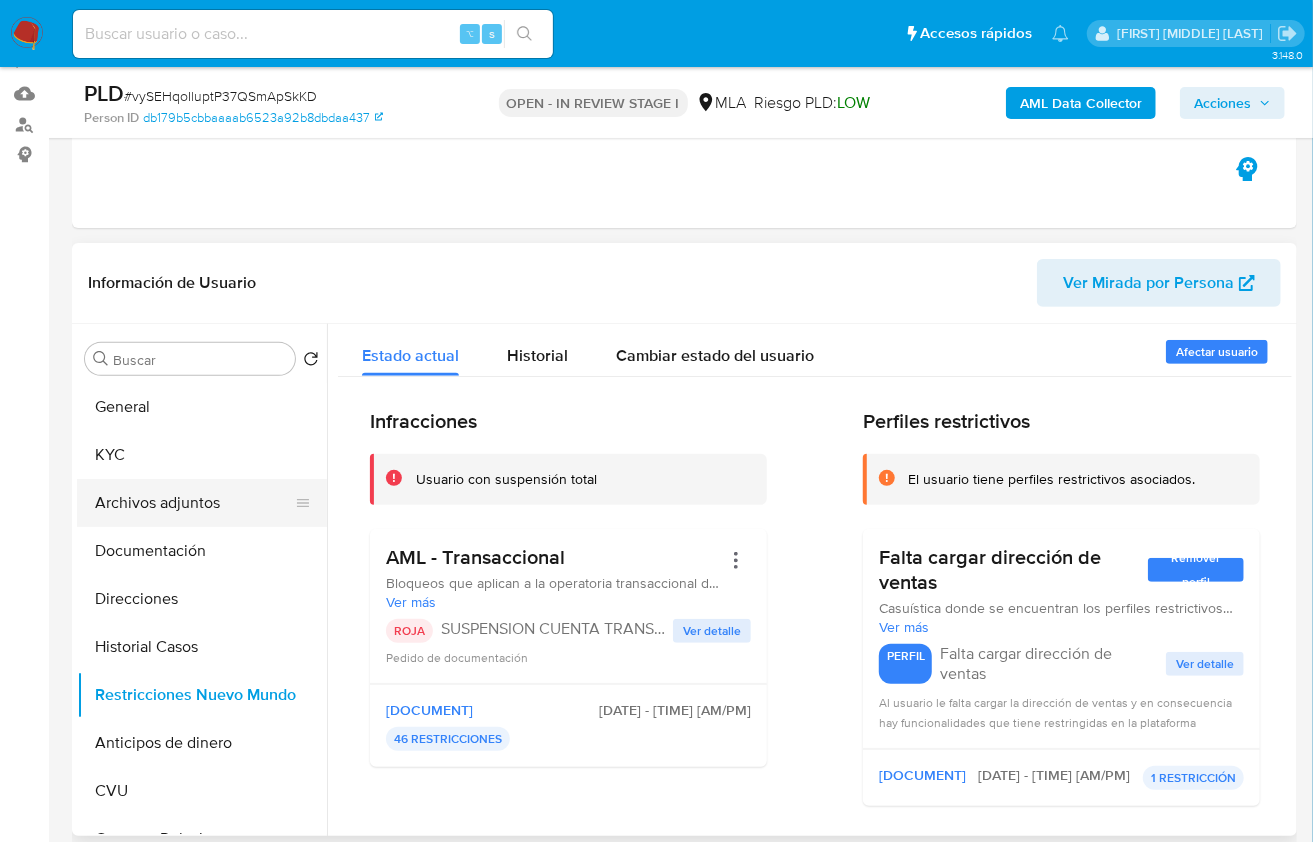 click on "Archivos adjuntos" at bounding box center [194, 503] 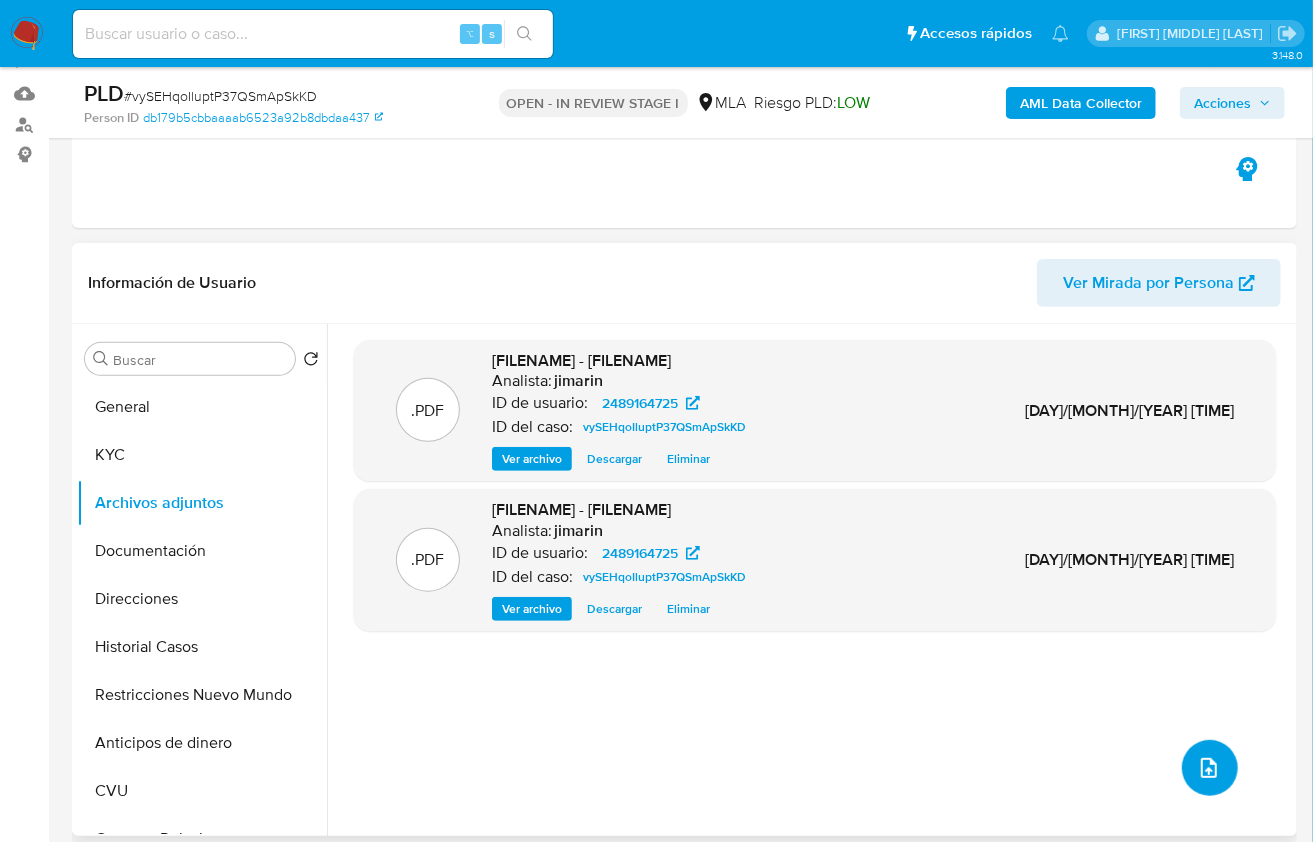 click 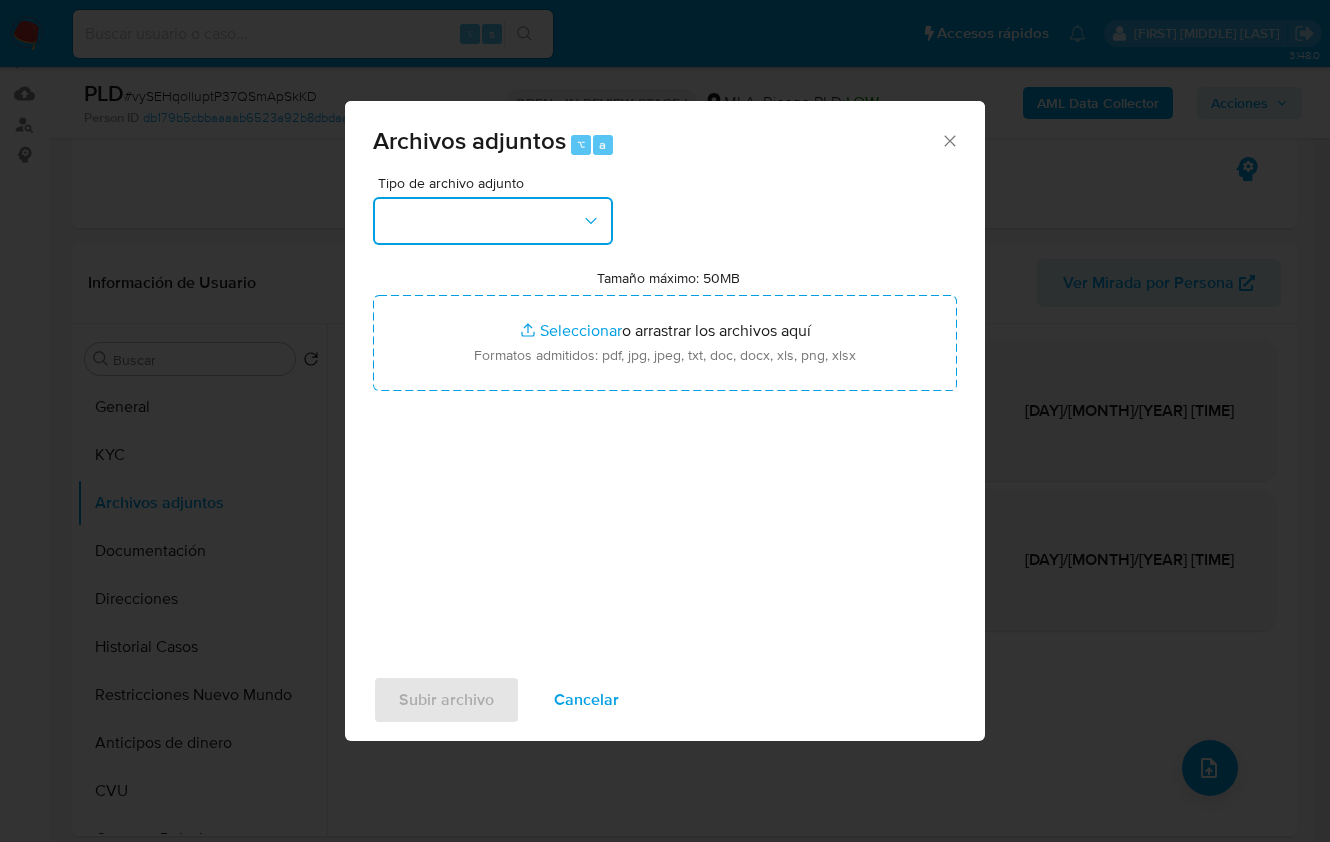 click at bounding box center (493, 221) 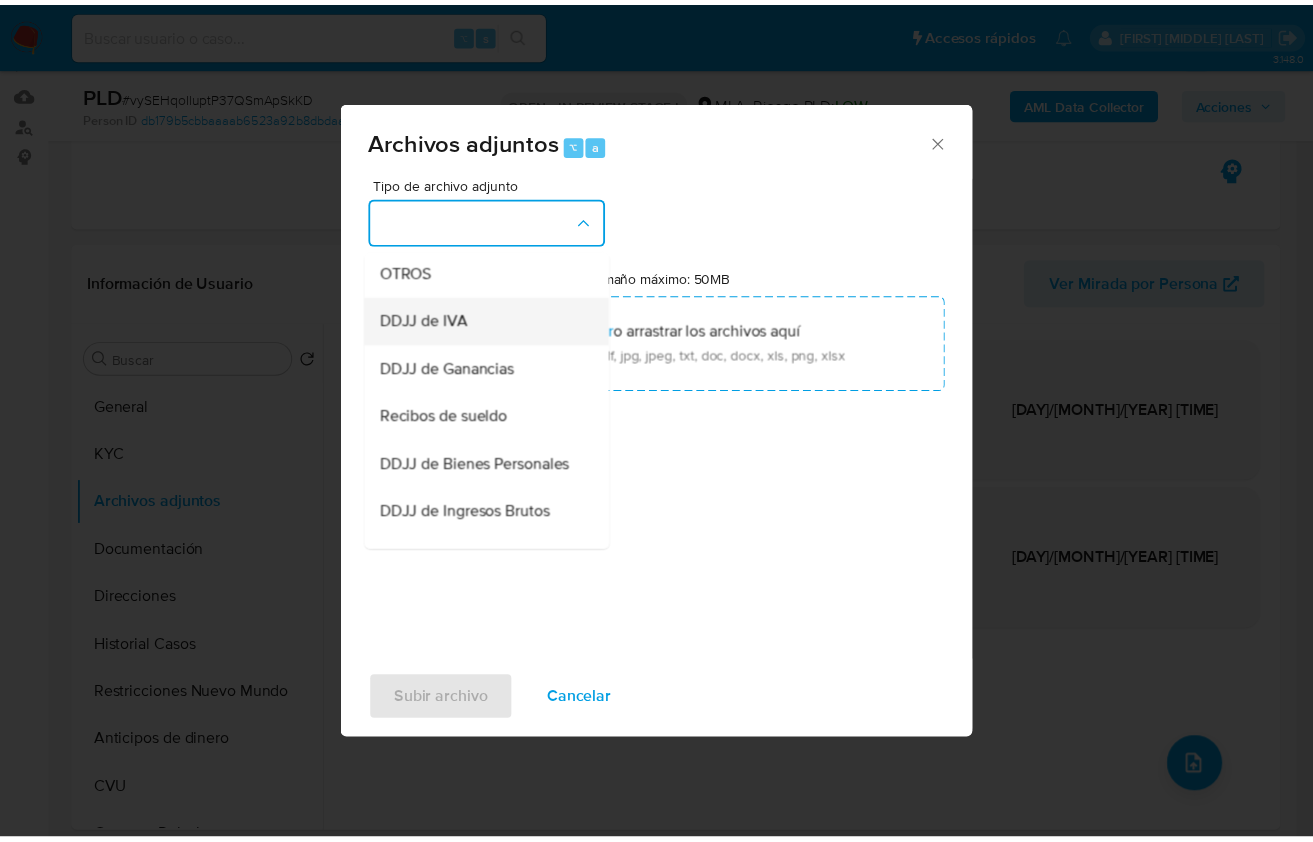 scroll, scrollTop: 410, scrollLeft: 0, axis: vertical 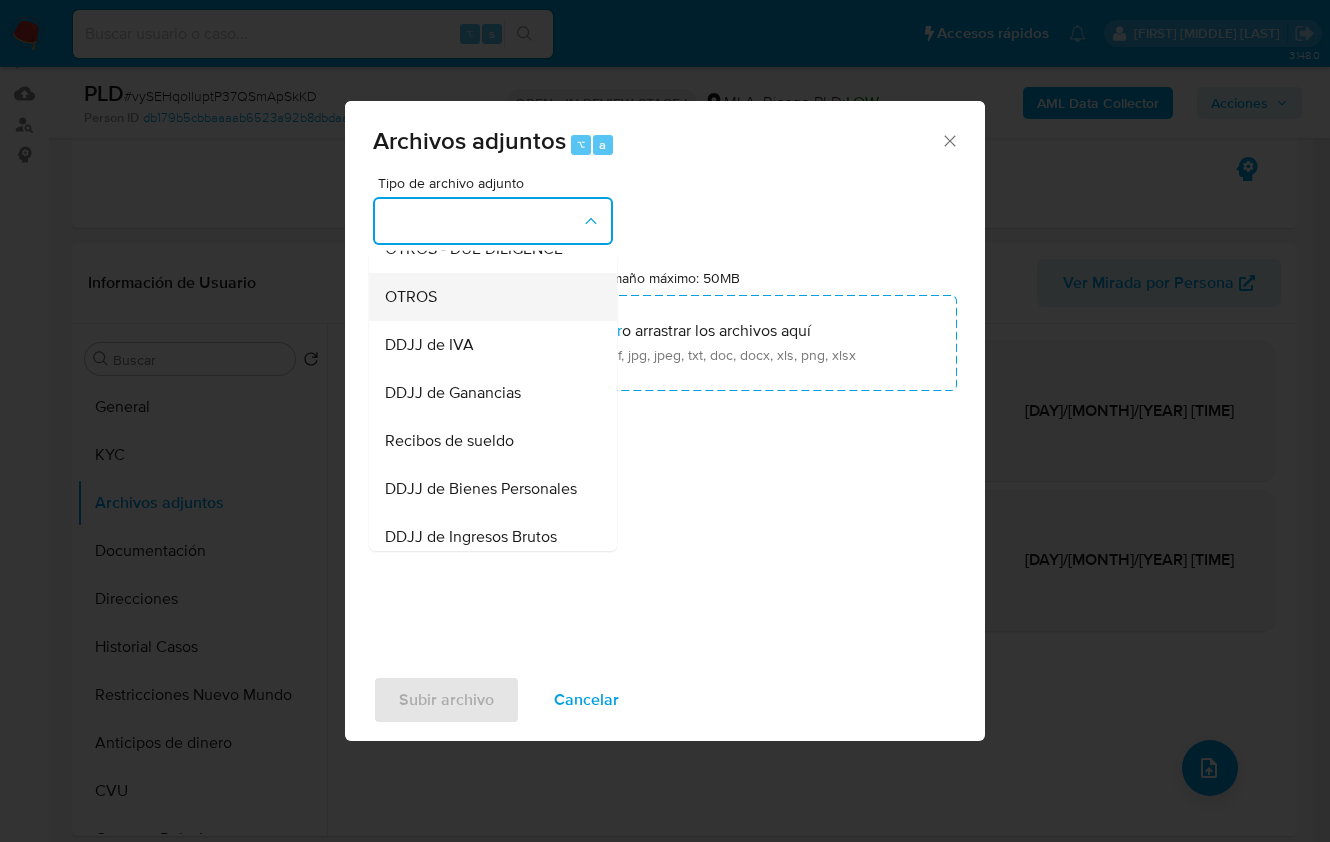 click on "OTROS" at bounding box center [487, 296] 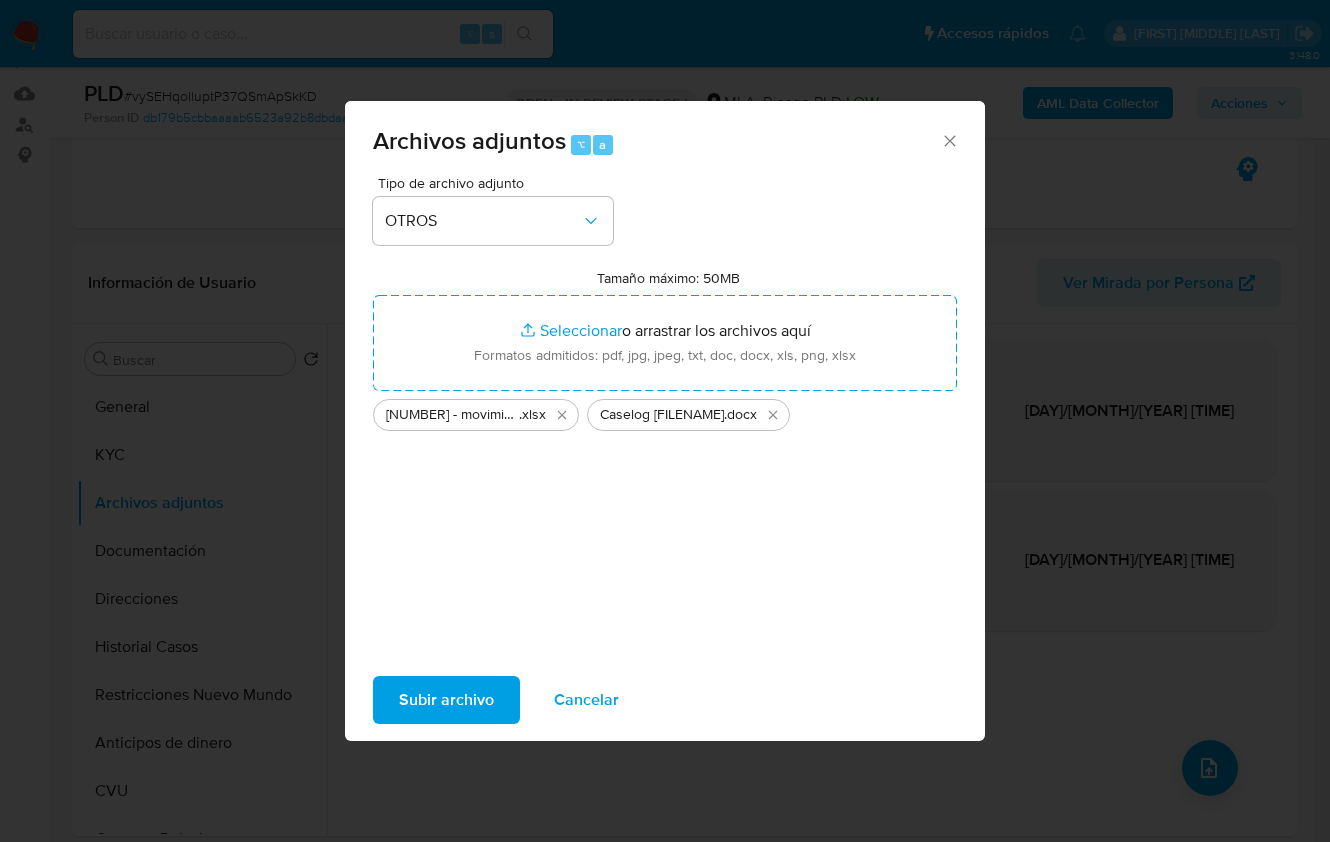 click on "Subir archivo" at bounding box center [446, 700] 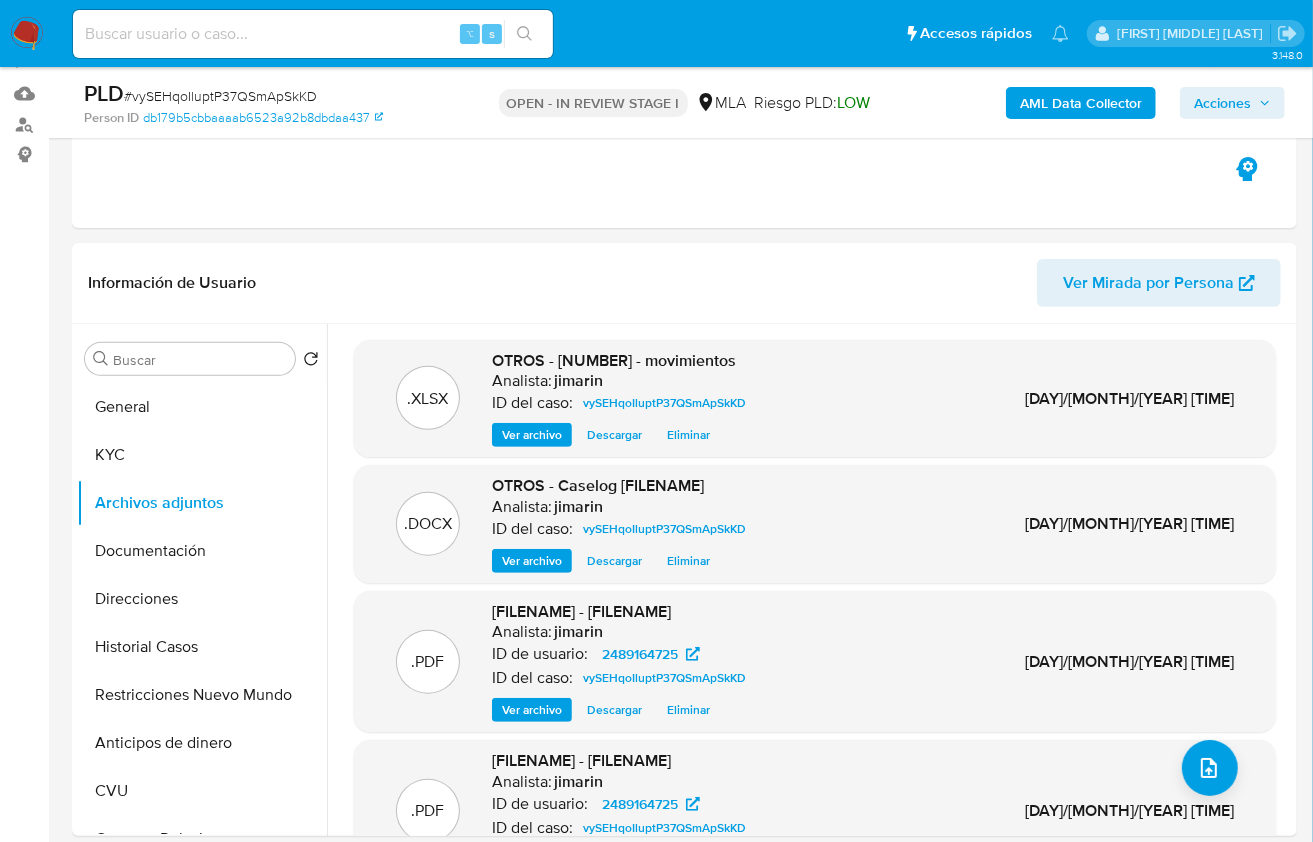 click on "Acciones" at bounding box center (1222, 103) 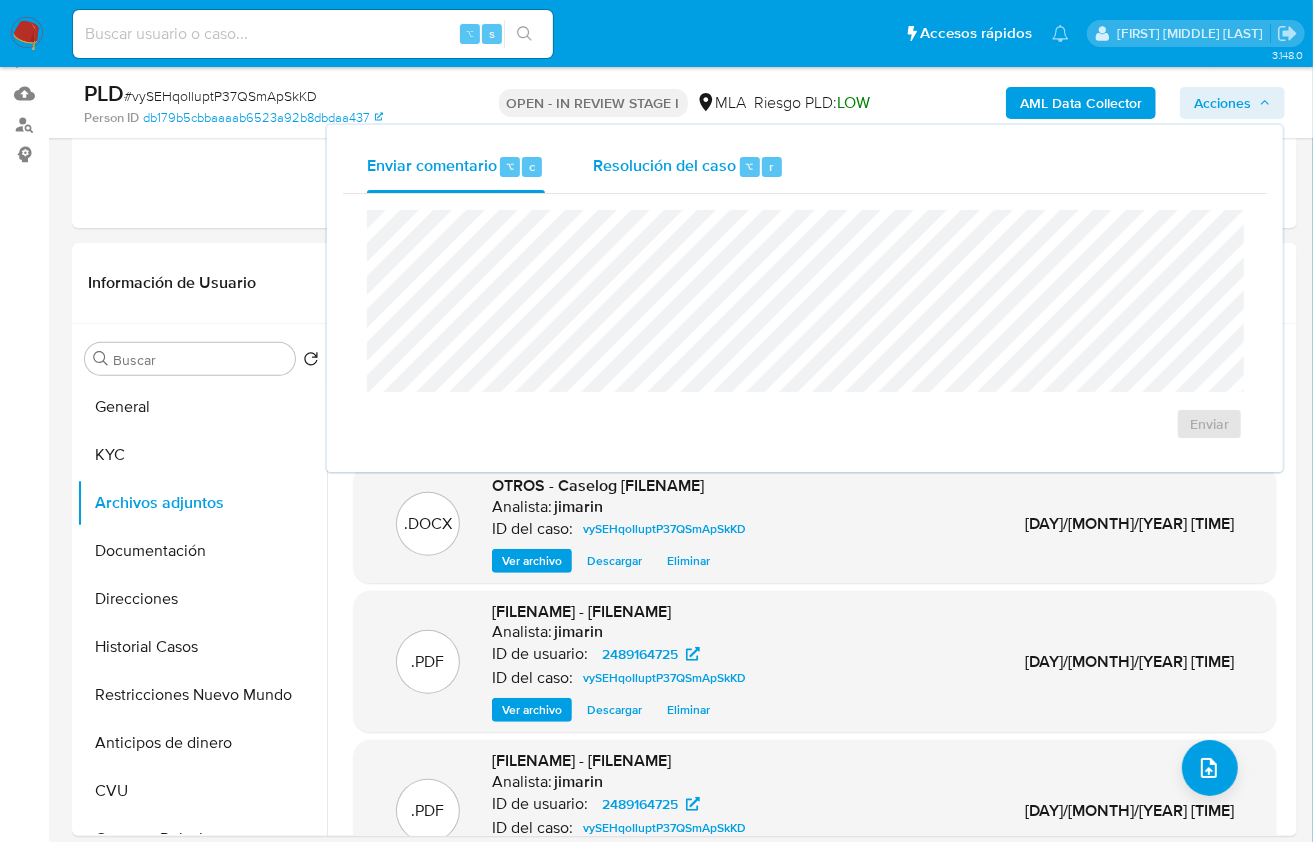 click on "⌥" at bounding box center (750, 167) 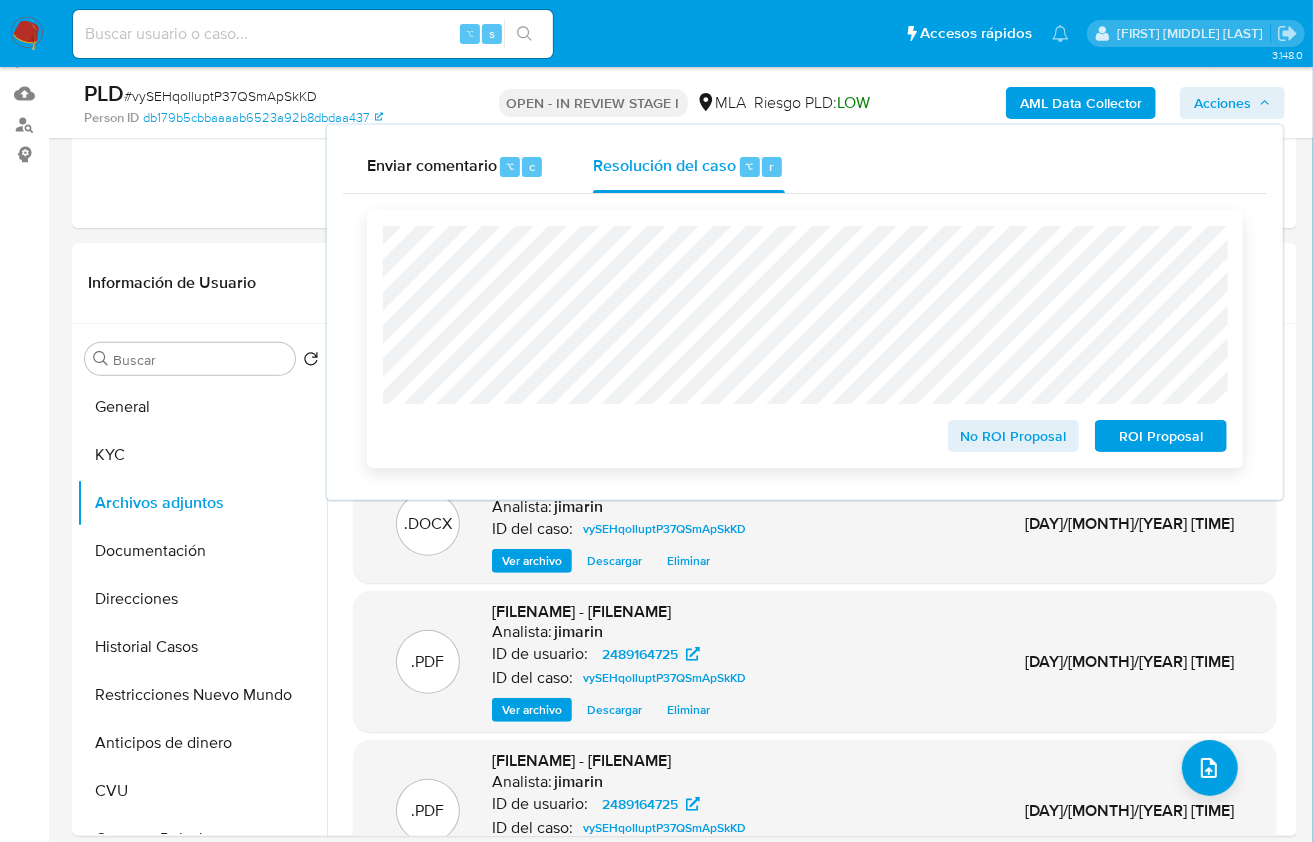 click on "ROI Proposal" at bounding box center [1161, 436] 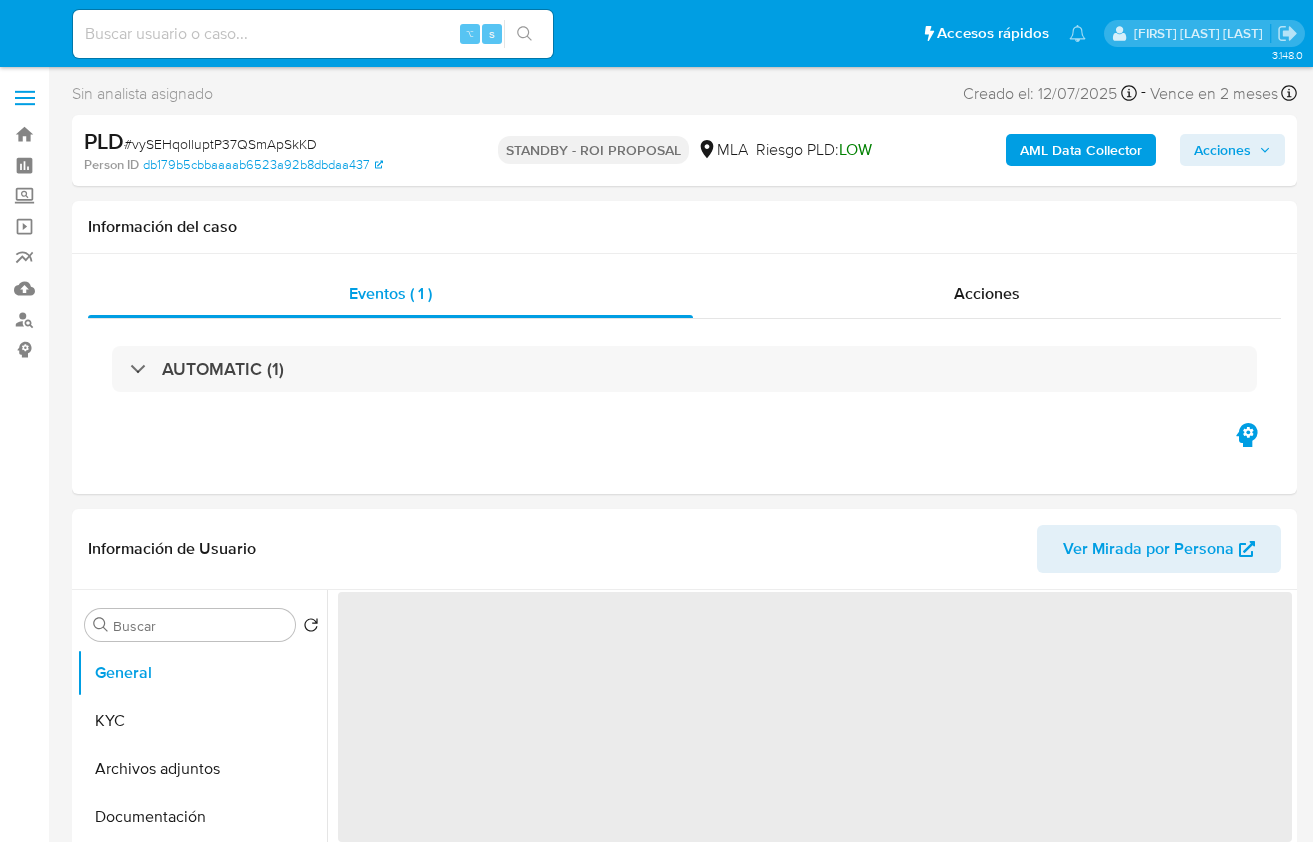 select on "10" 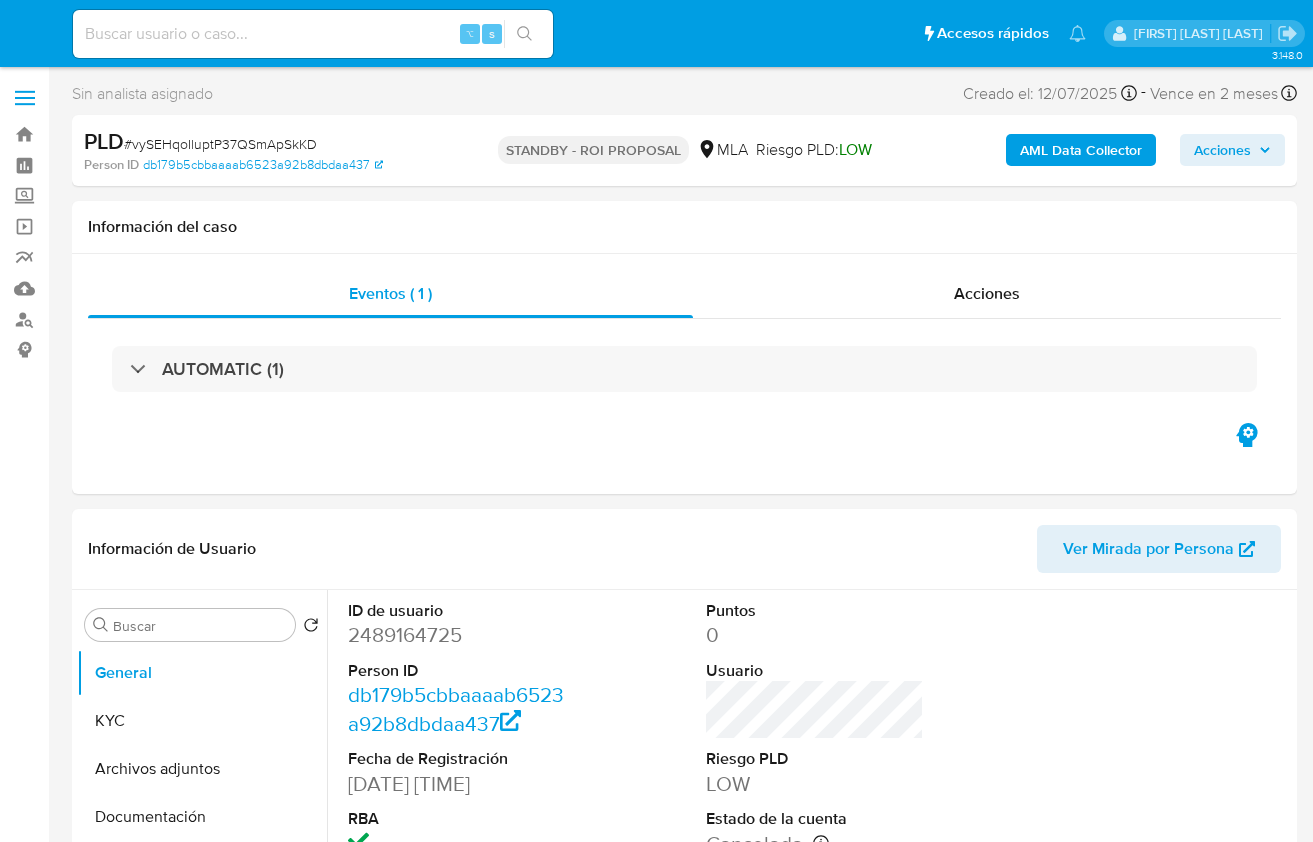 scroll, scrollTop: 0, scrollLeft: 0, axis: both 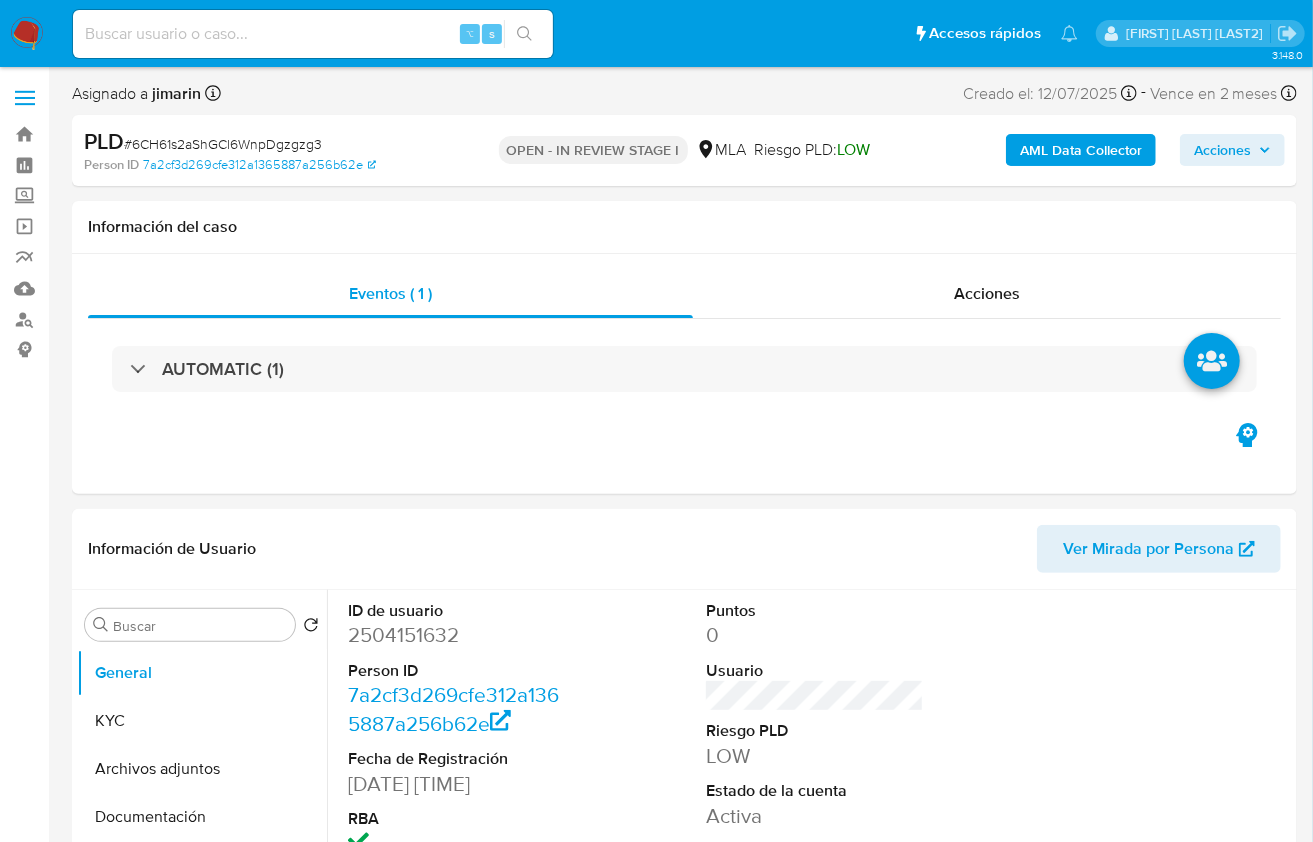 click on "# 6CH61s2aShGCl6WnpDgzgzg3" at bounding box center (223, 144) 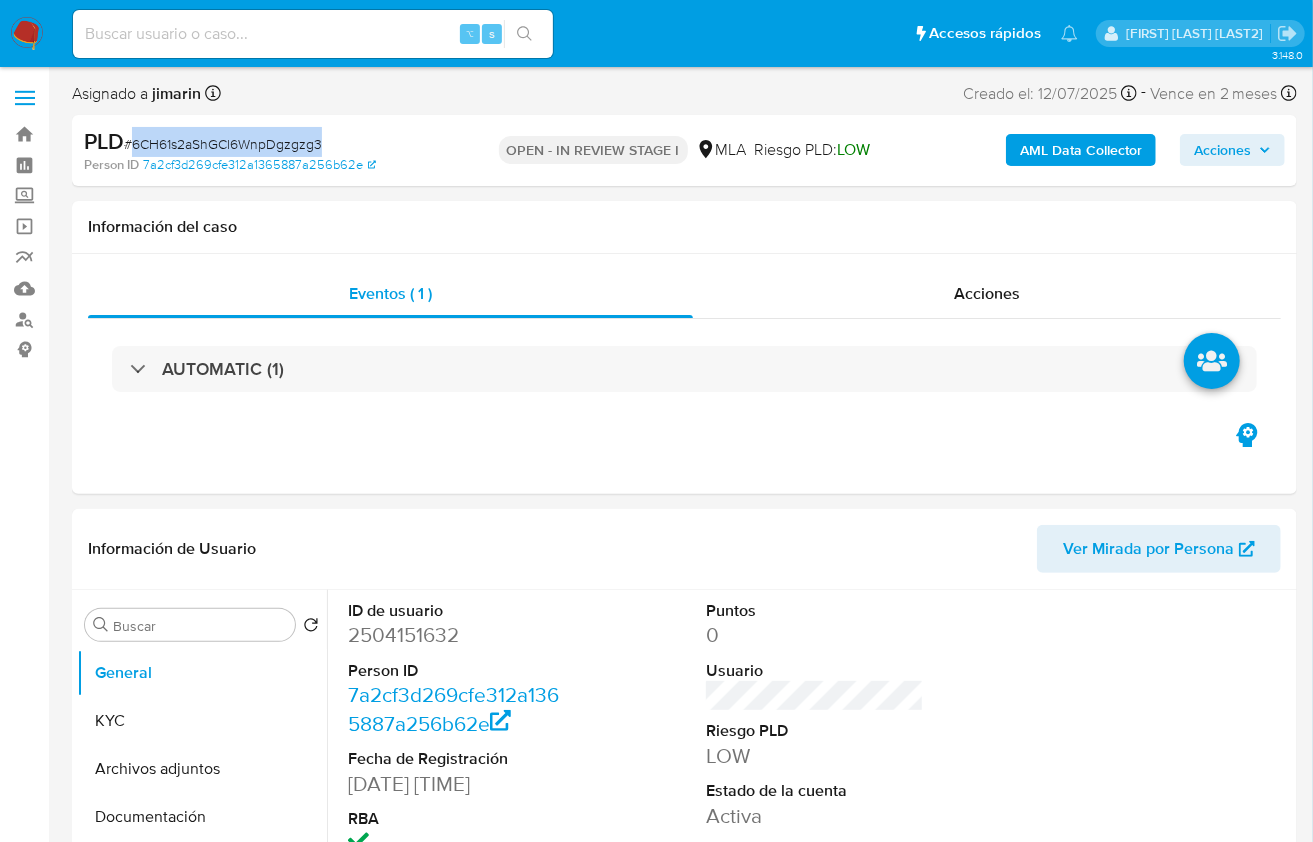 click on "# 6CH61s2aShGCl6WnpDgzgzg3" at bounding box center (223, 144) 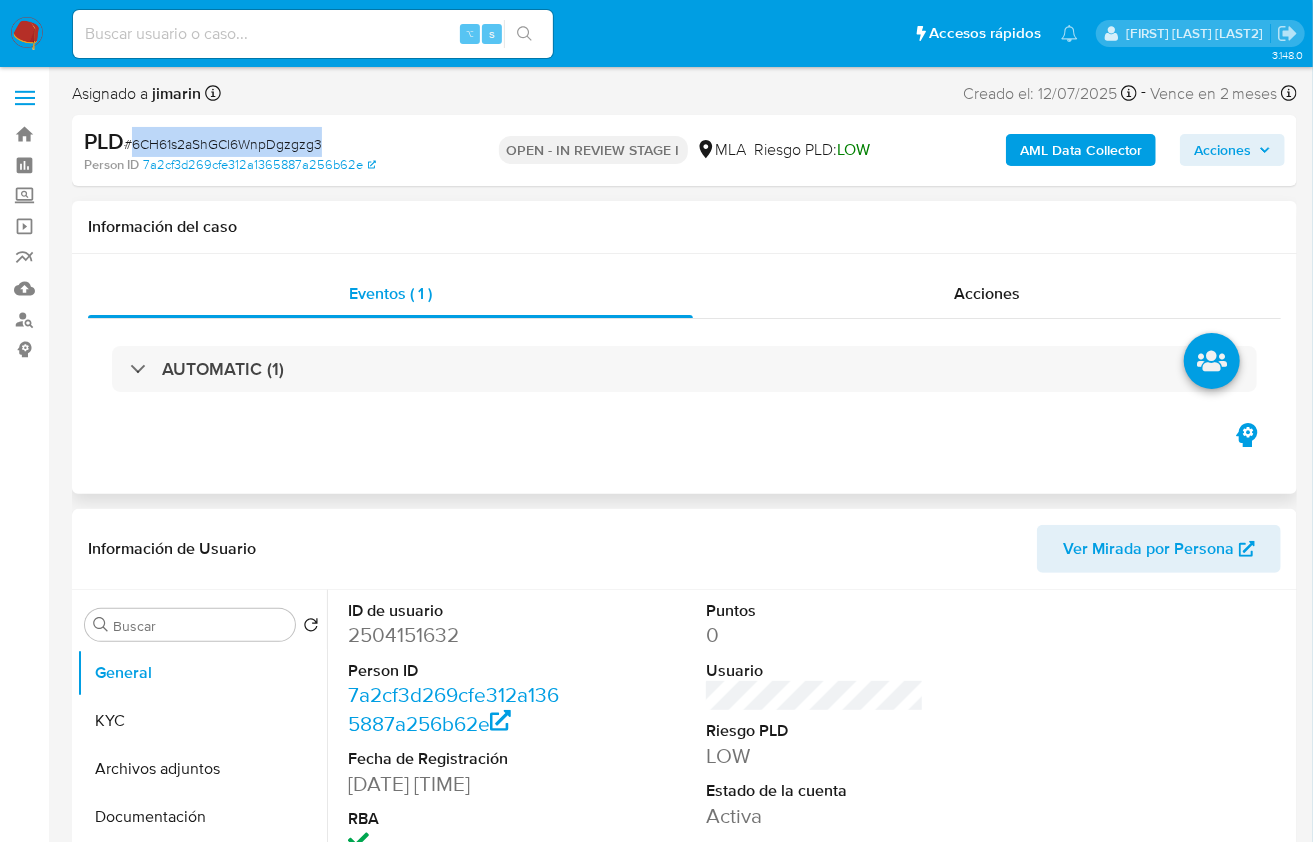 copy on "6CH61s2aShGCl6WnpDgzgzg3" 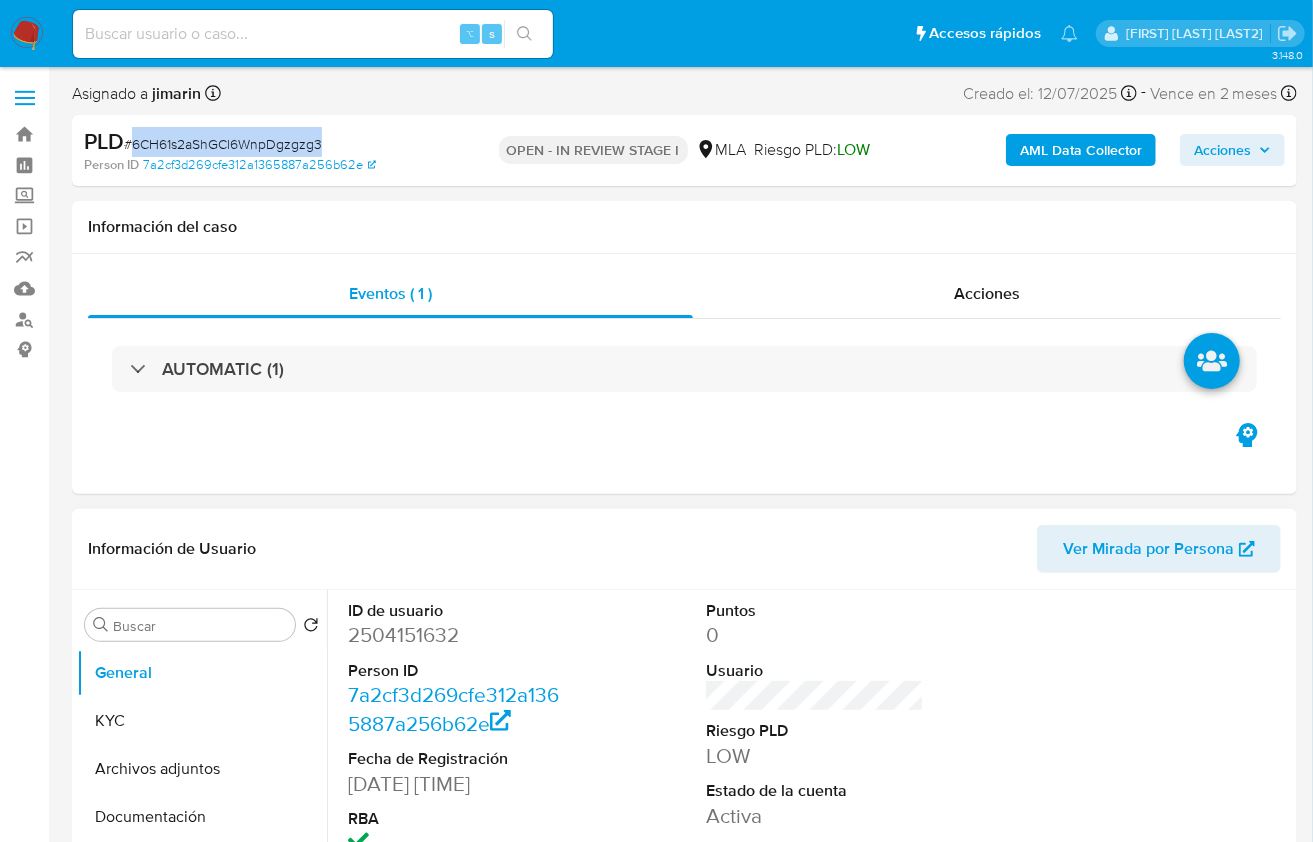 click on "[NUMBER]" at bounding box center (457, 635) 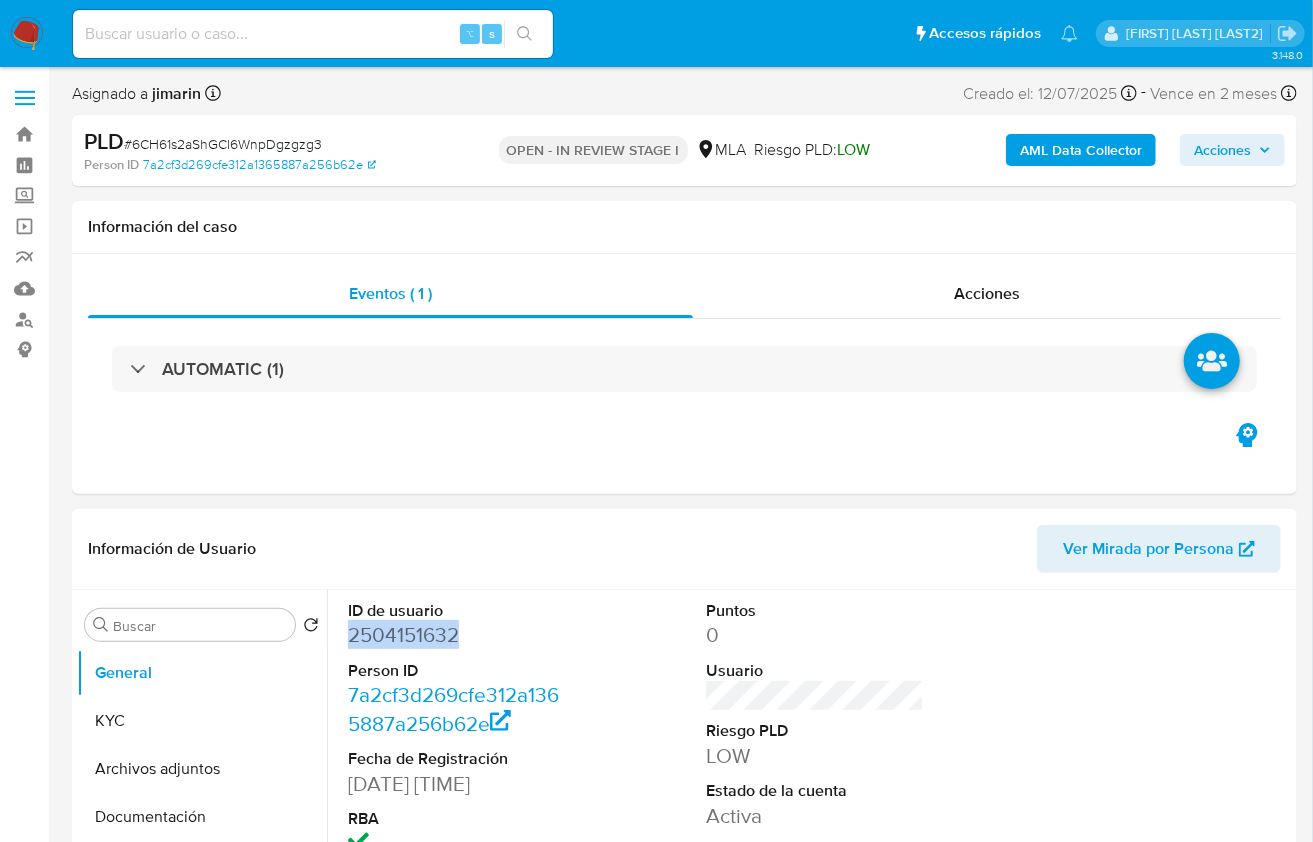 click on "[NUMBER]" at bounding box center [457, 635] 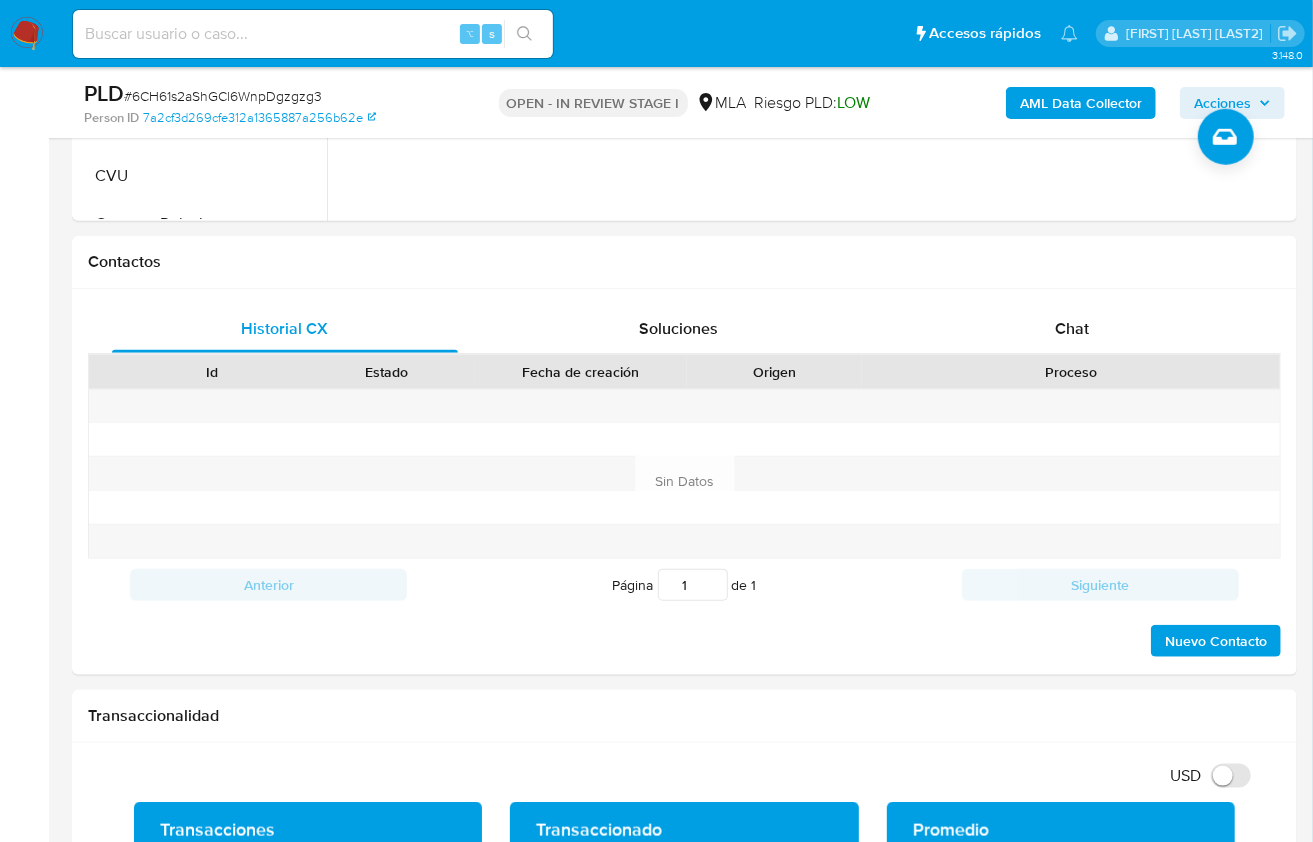 scroll, scrollTop: 829, scrollLeft: 0, axis: vertical 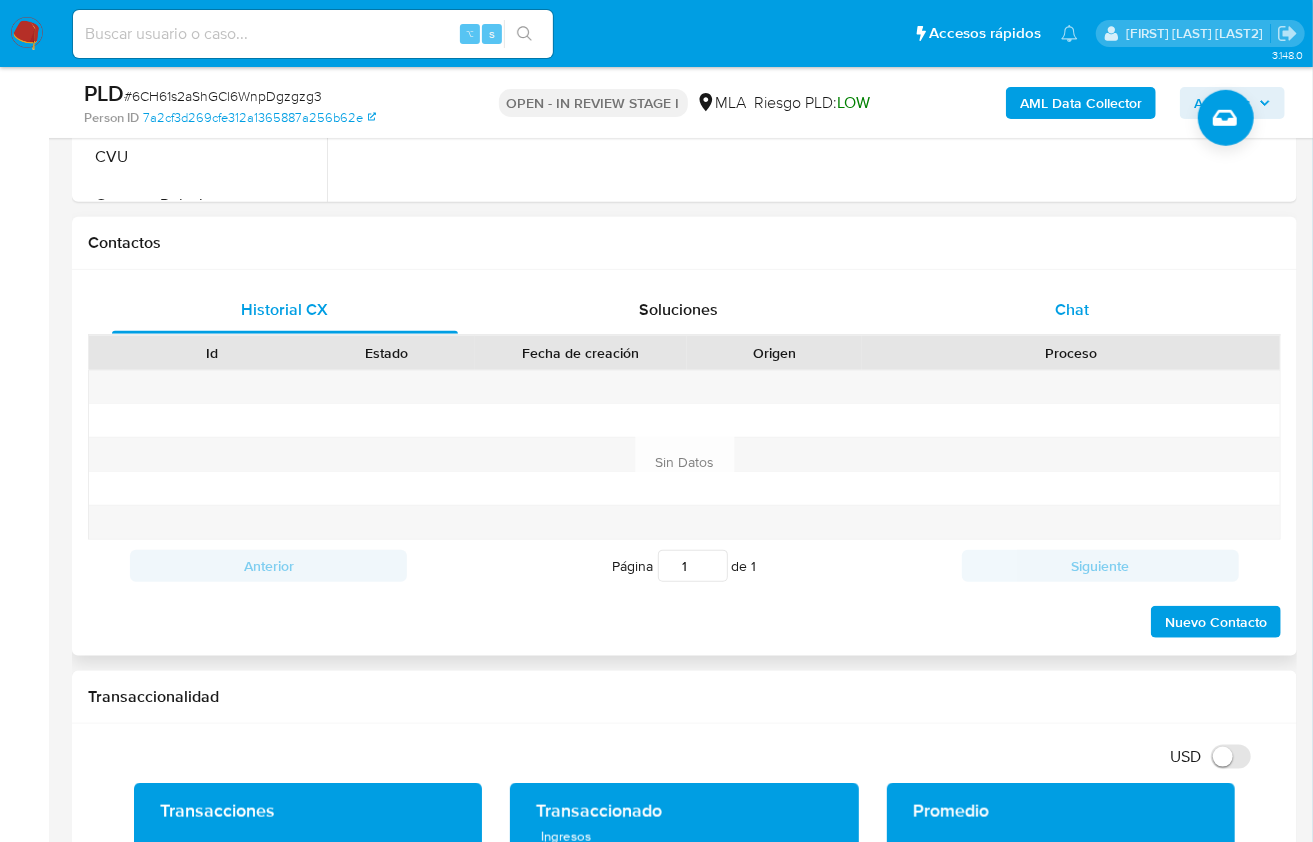 click on "Chat" at bounding box center [1072, 310] 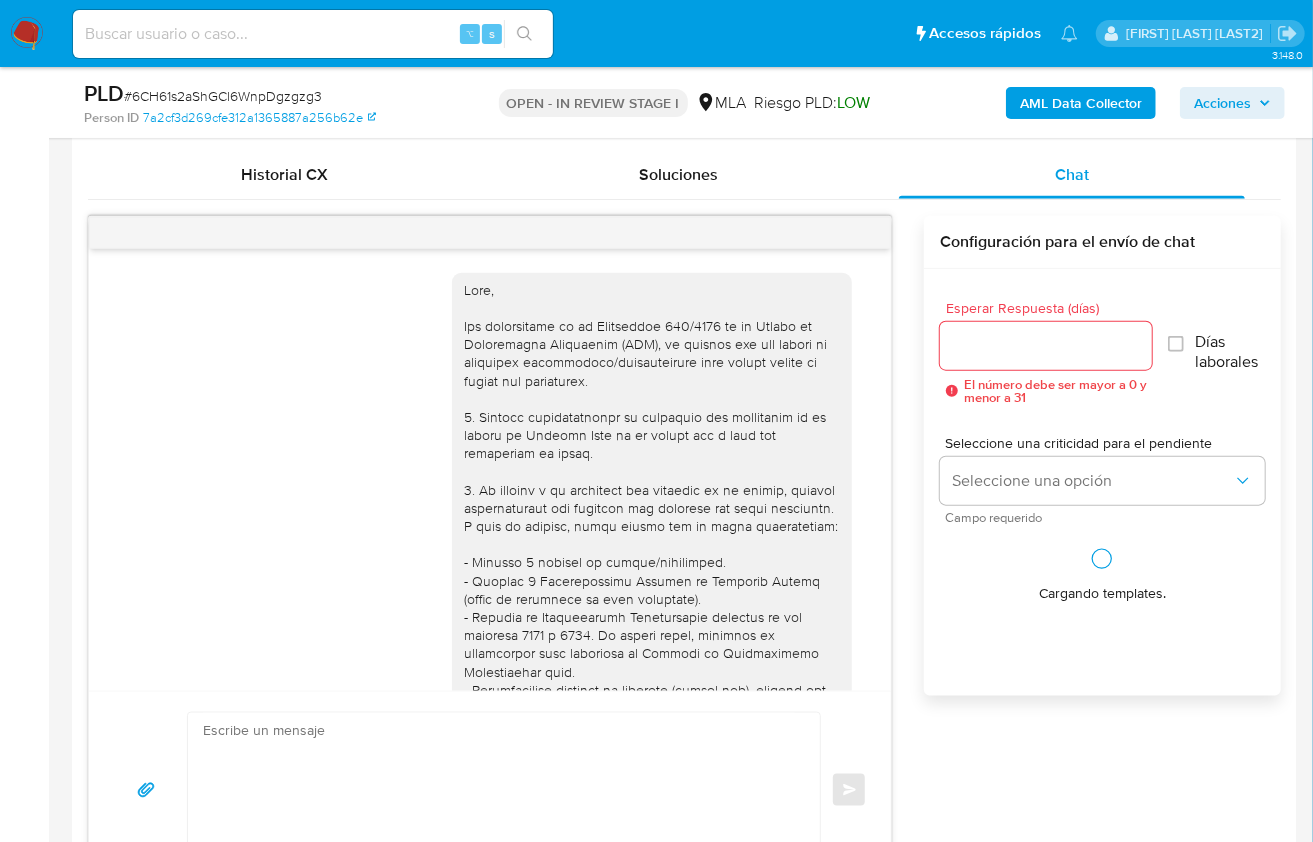 scroll, scrollTop: 980, scrollLeft: 0, axis: vertical 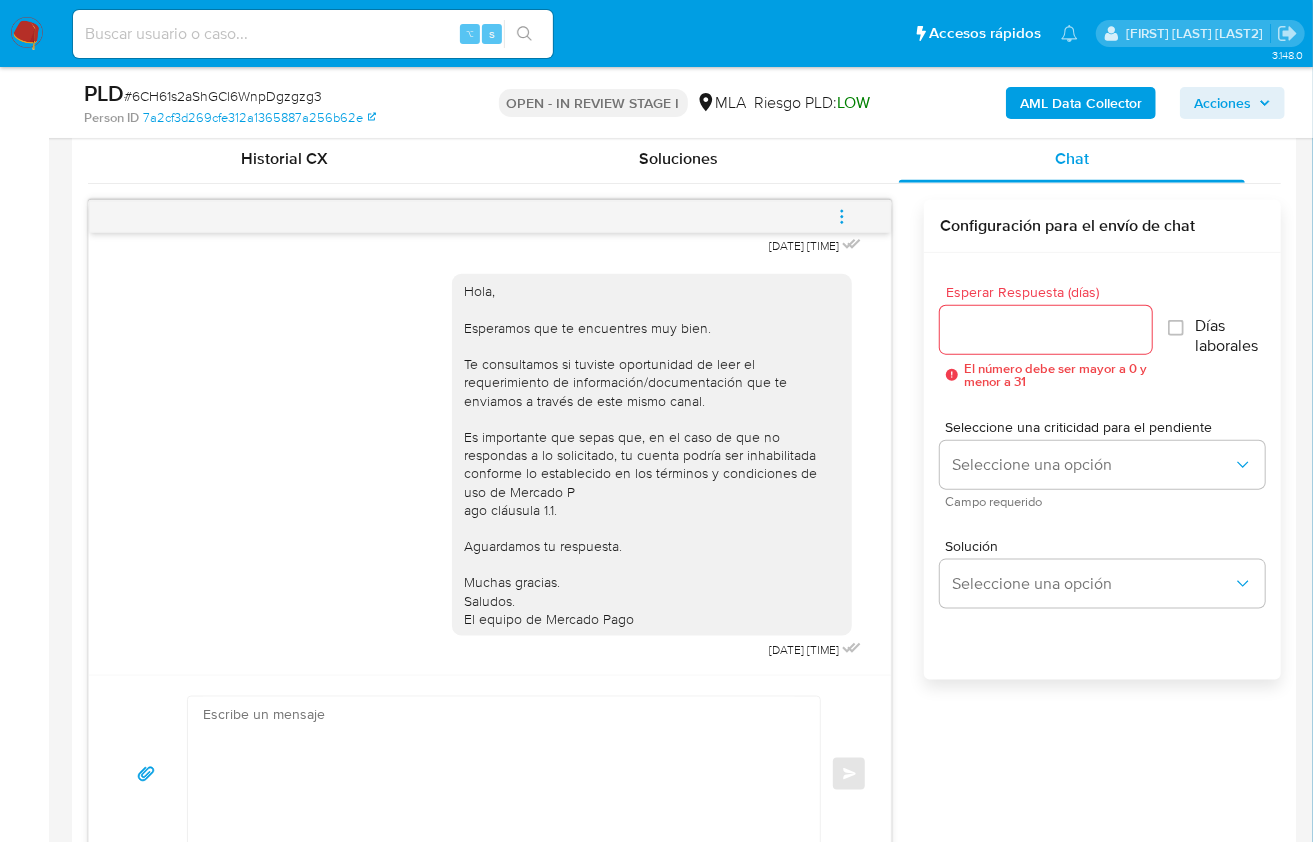 click 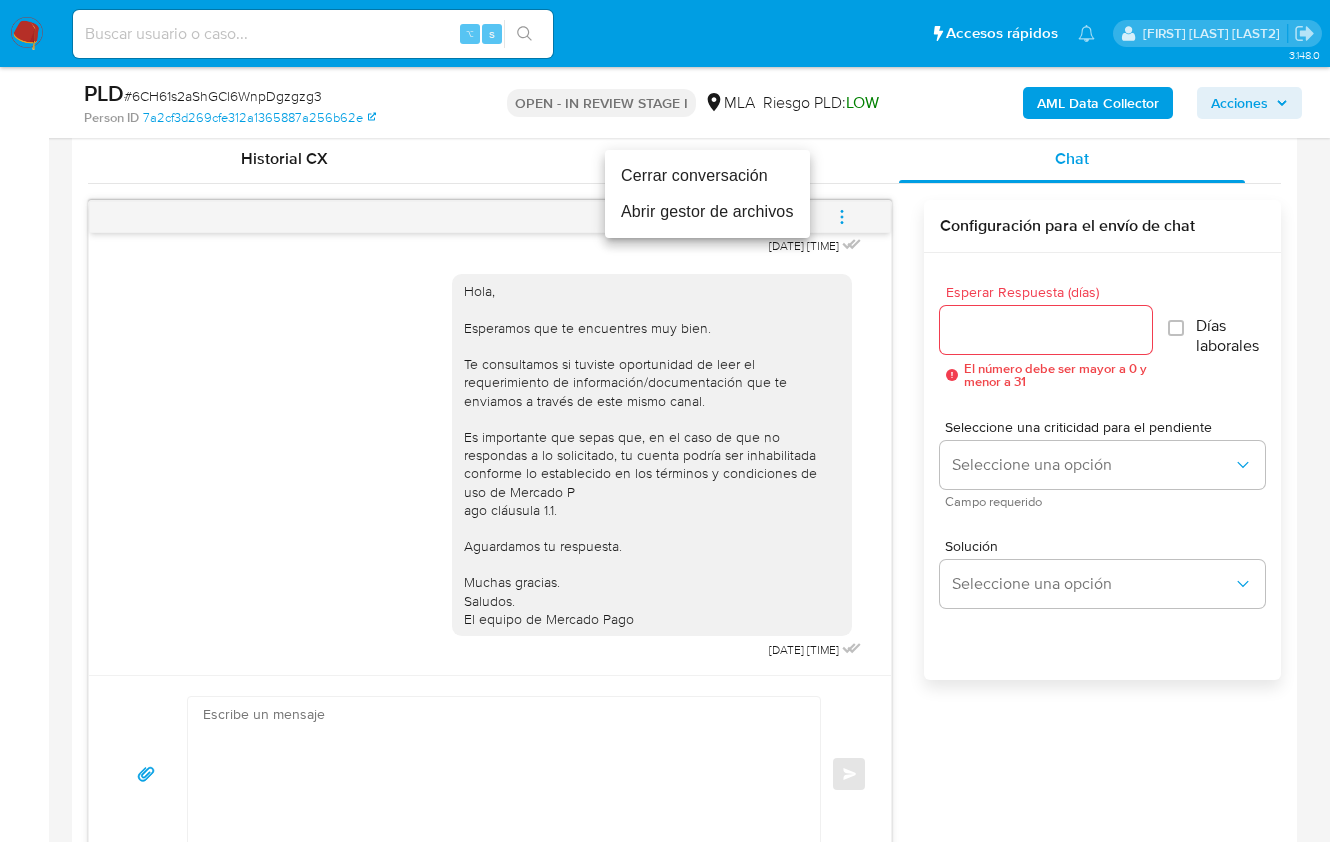 click on "Cerrar conversación" at bounding box center [707, 176] 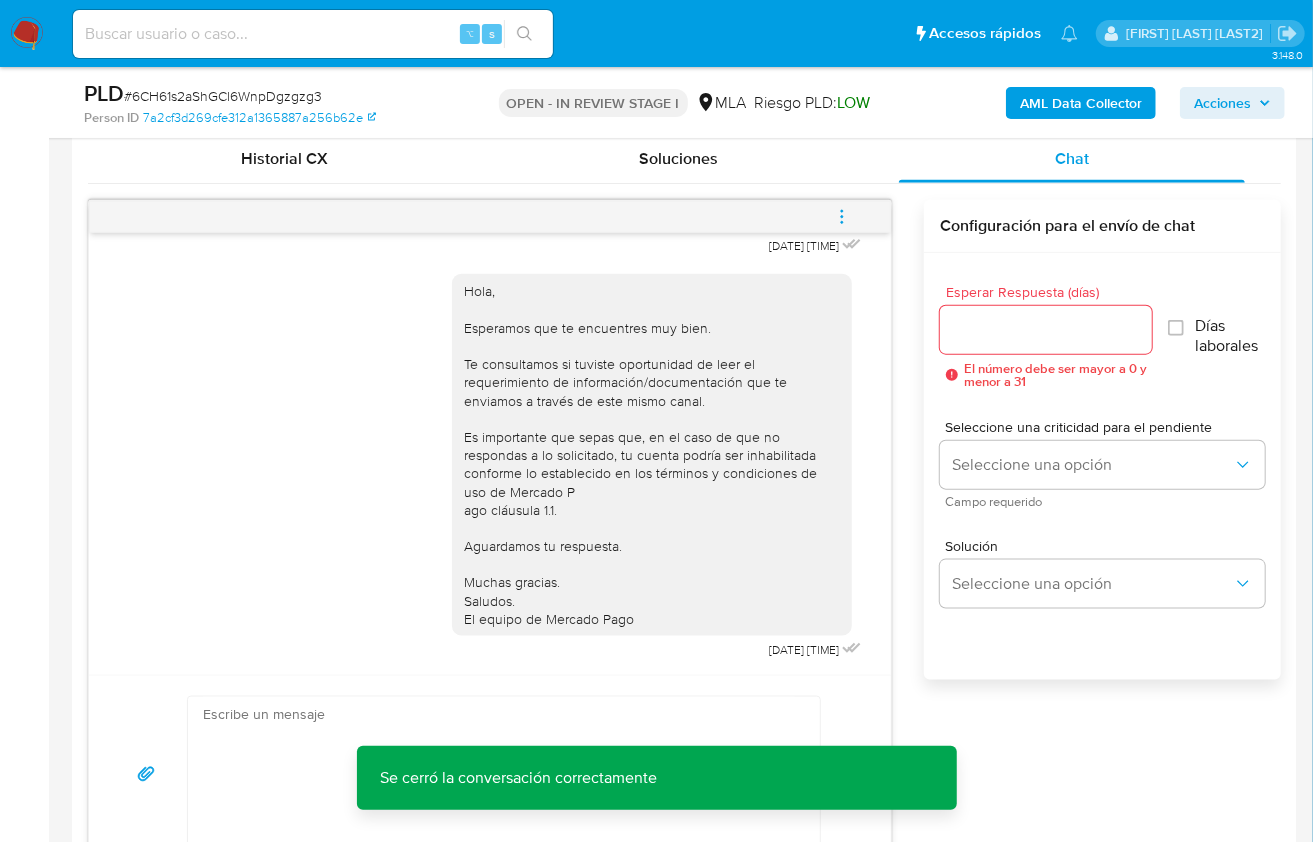 click on "17/07/2025 19:58:28 Hola,
Esperamos que te encuentres muy bien.
Te consultamos si tuviste oportunidad de leer el requerimiento de información/documentación que te enviamos a través de este mismo canal.
Es importante que sepas que, en el caso de que no respondas a lo solicitado, tu cuenta podría ser inhabilitada conforme lo establecido en los términos y condiciones de uso de Mercado P
ago cláusula 1.1.
Aguardamos tu respuesta.
Muchas gracias.
Saludos.
El equipo de Mercado Pago
21/07/2025 13:48:04 Enviar Configuración para el envío de chat Esperar Respuesta (días) El número debe ser mayor a 0 y menor a 31 Días laborales Seleccione una criticidad para el pendiente Seleccione una opción Campo requerido Solución Seleccione una opción" at bounding box center (684, 536) 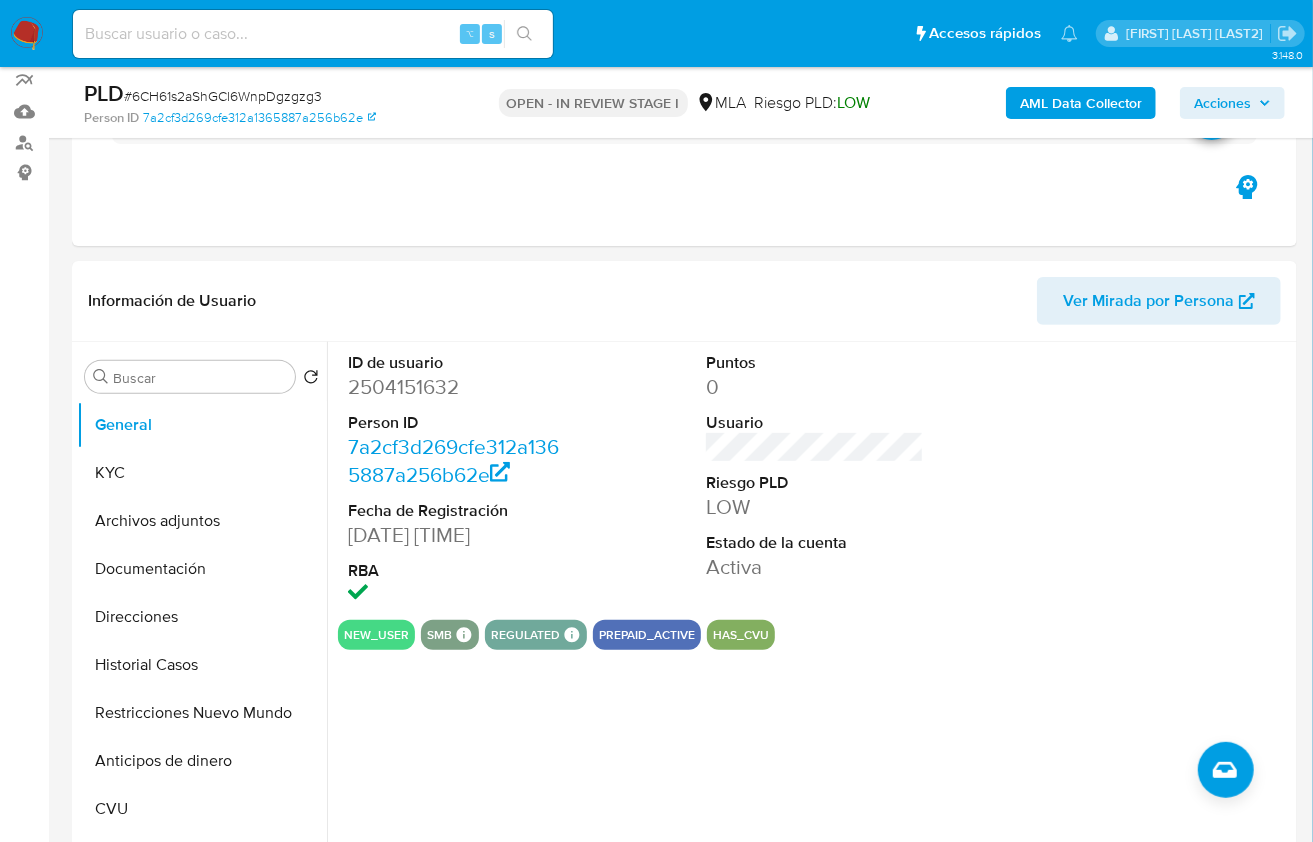 scroll, scrollTop: 145, scrollLeft: 0, axis: vertical 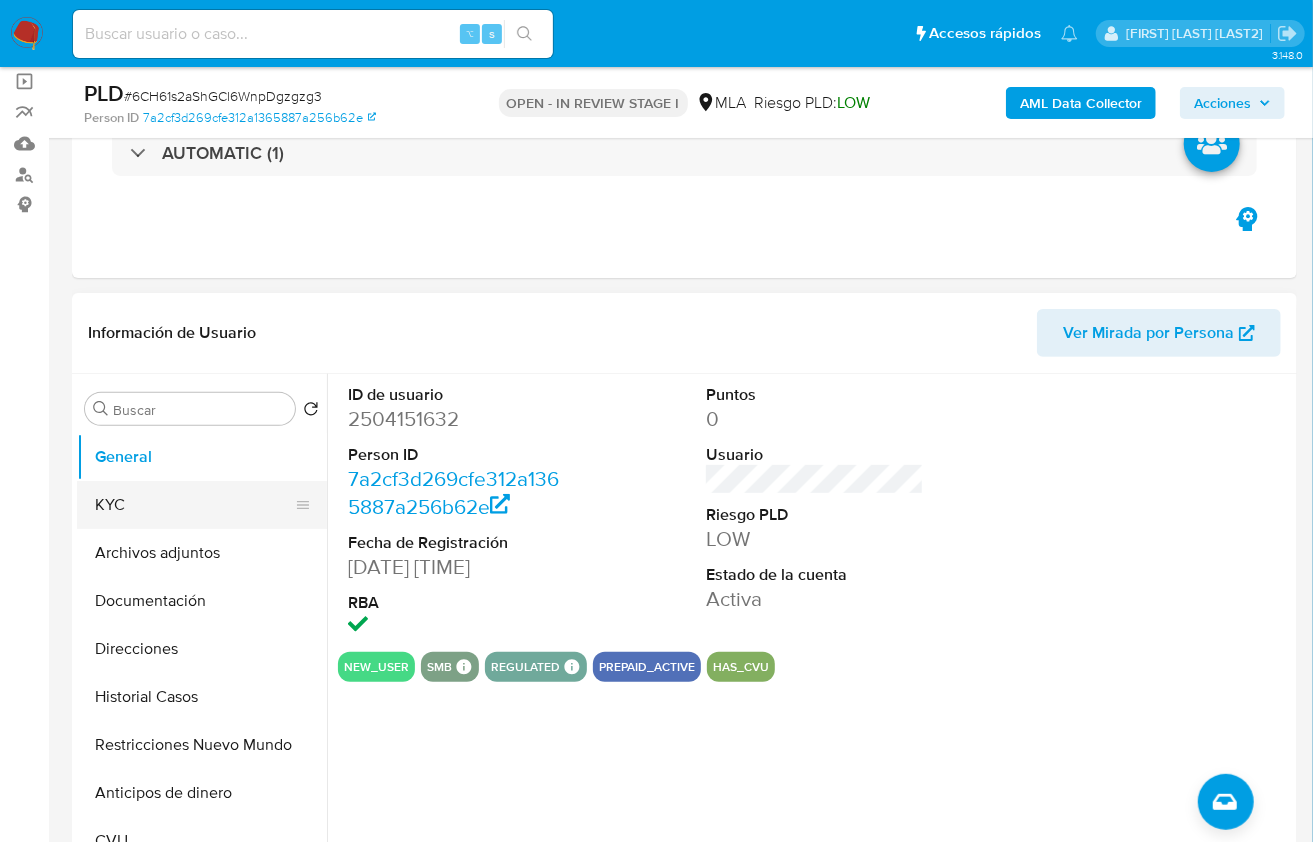 click on "KYC" at bounding box center [194, 505] 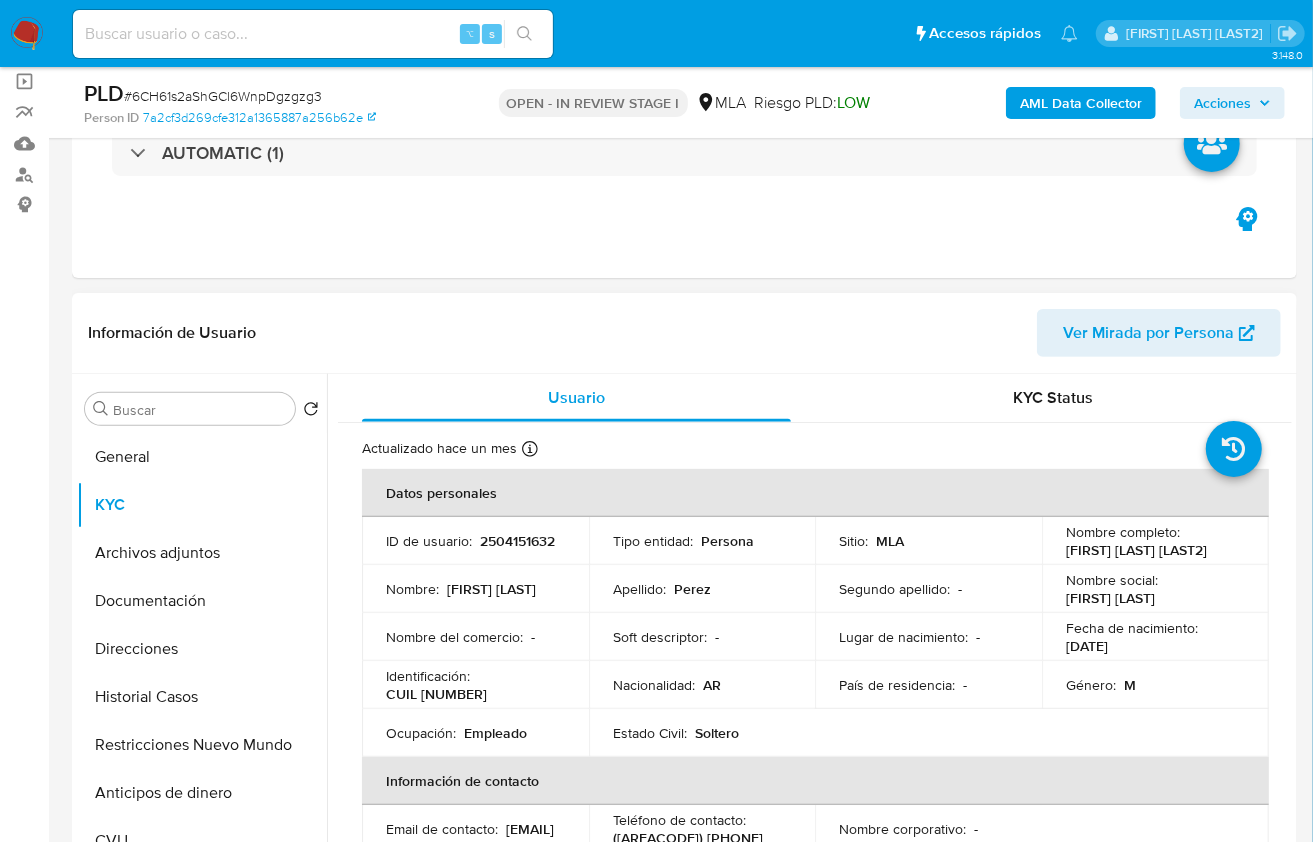 click on "CUIL 20432488927" at bounding box center [436, 694] 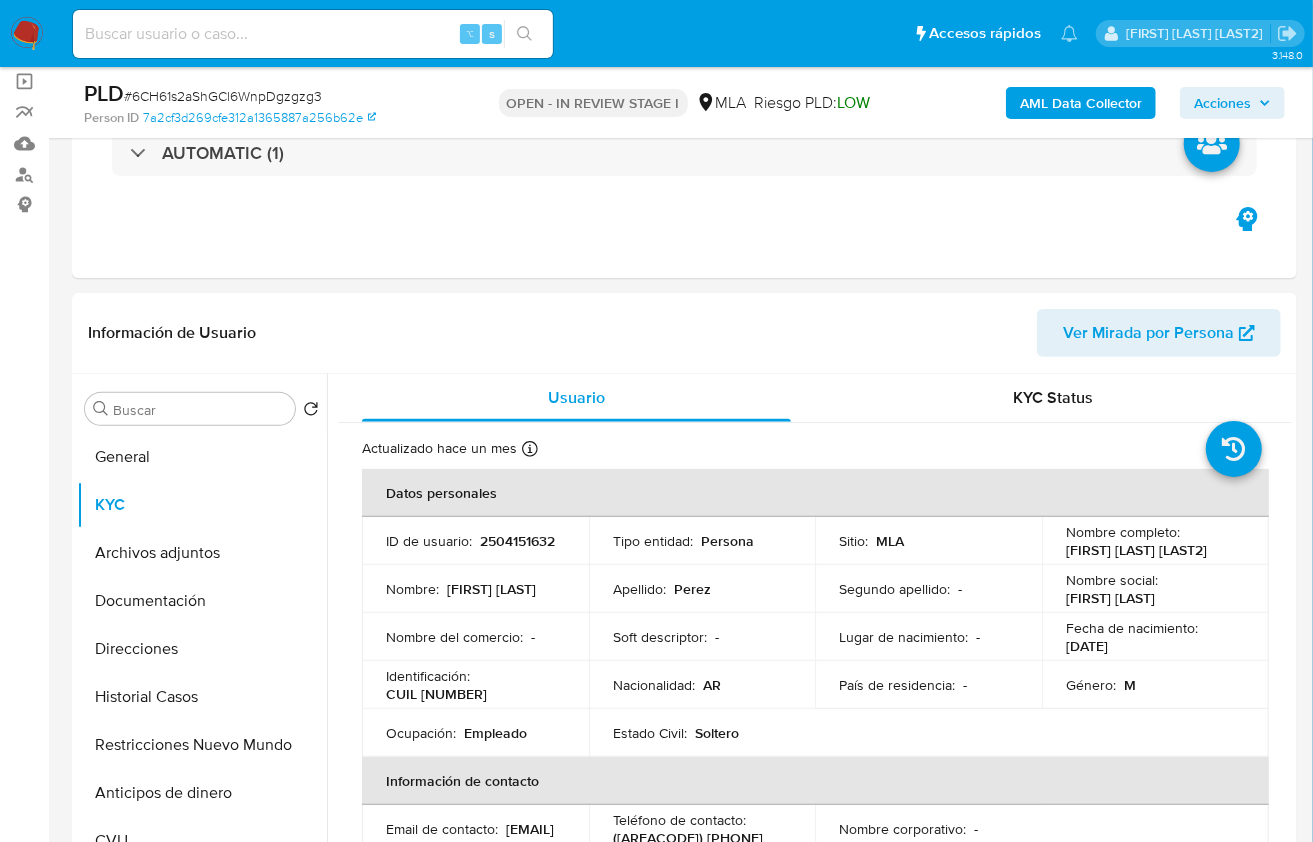 copy on "20432488927" 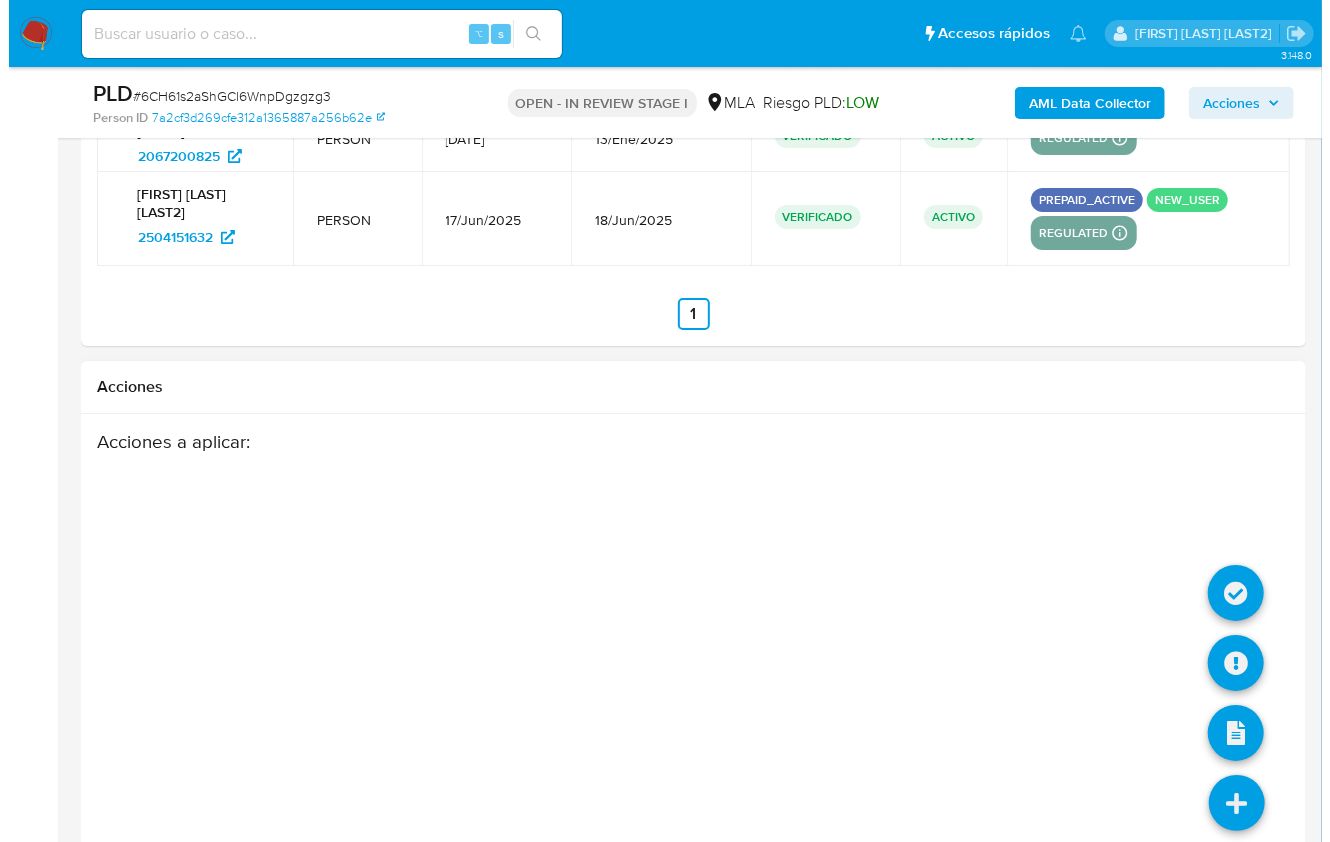 scroll, scrollTop: 3682, scrollLeft: 0, axis: vertical 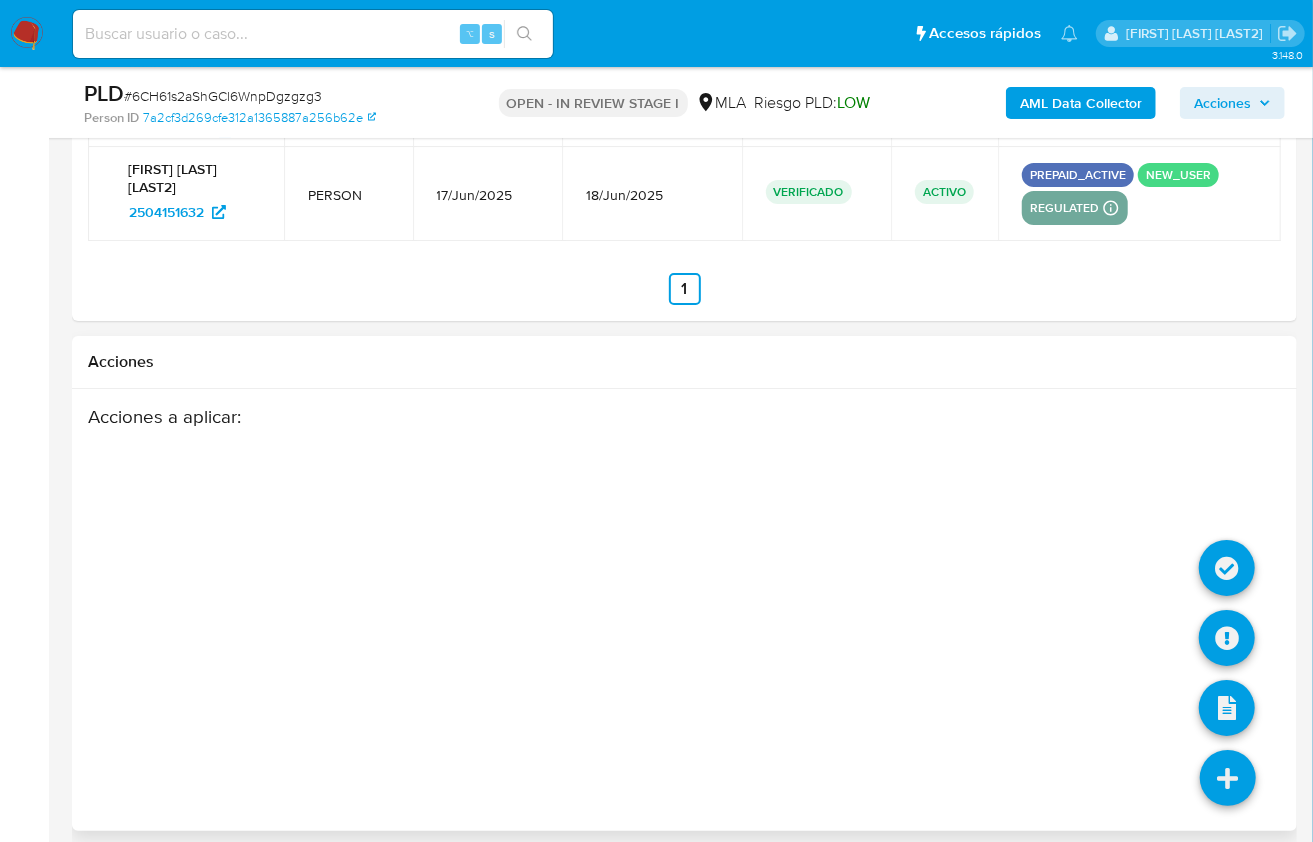 click at bounding box center (1228, 778) 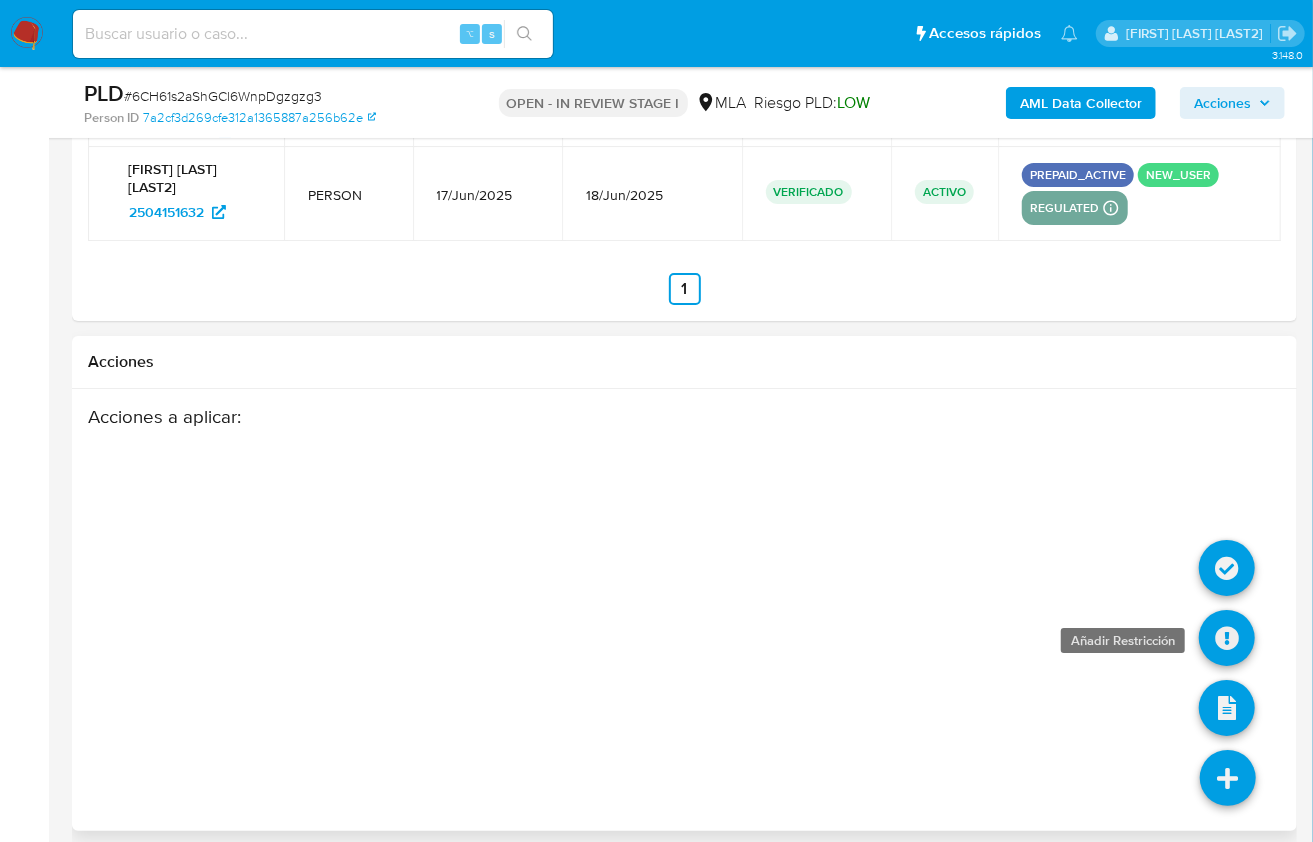 click at bounding box center [1227, 638] 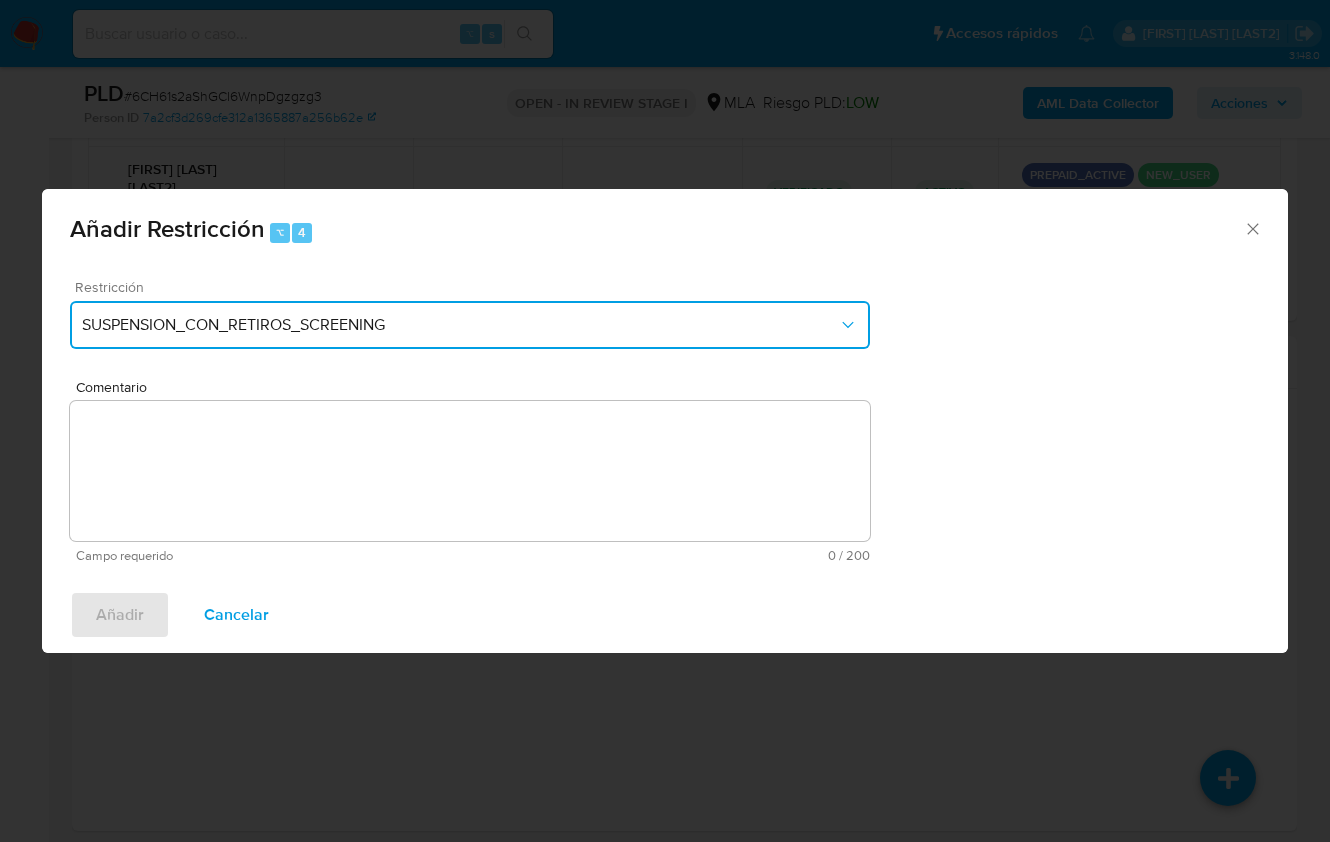 click on "SUSPENSION_CON_RETIROS_SCREENING" at bounding box center (470, 325) 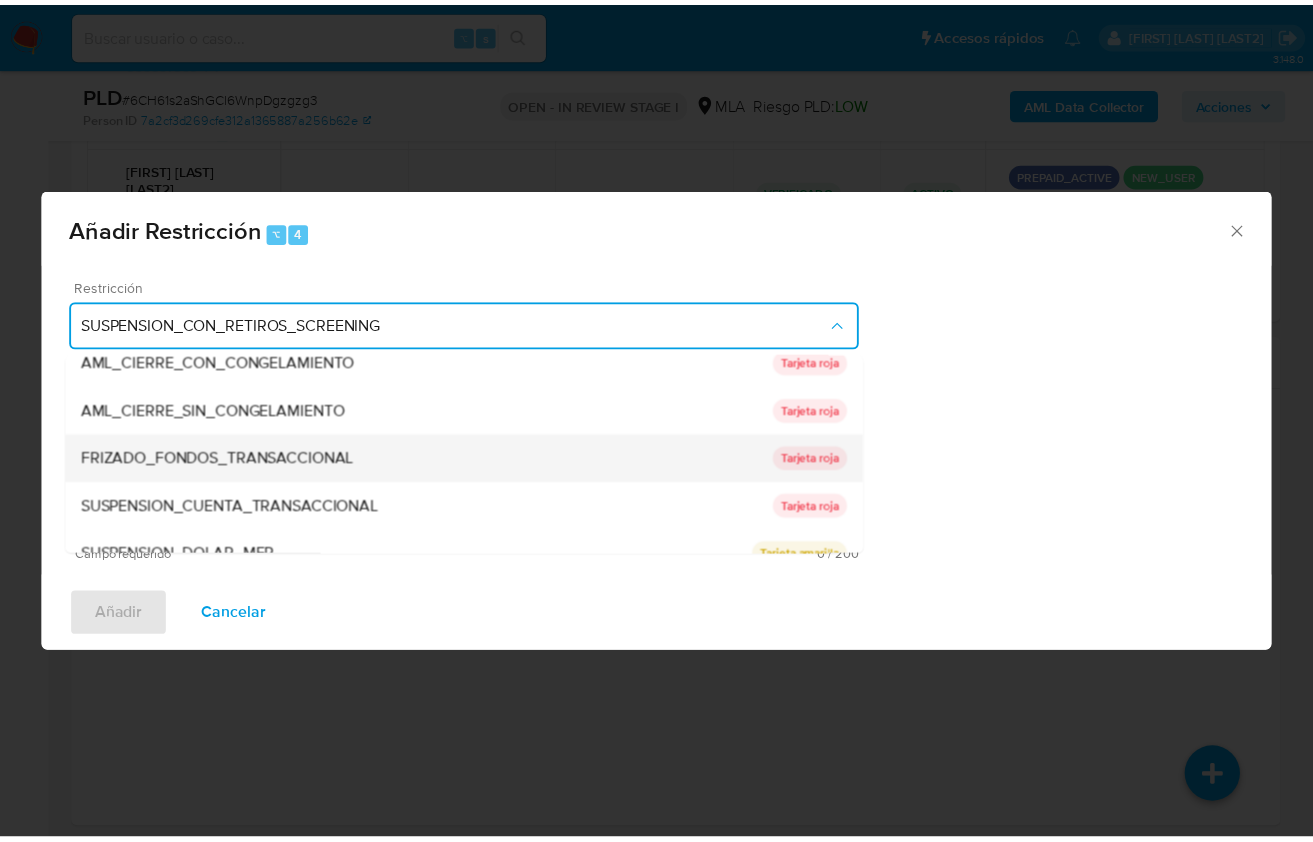 scroll, scrollTop: 133, scrollLeft: 0, axis: vertical 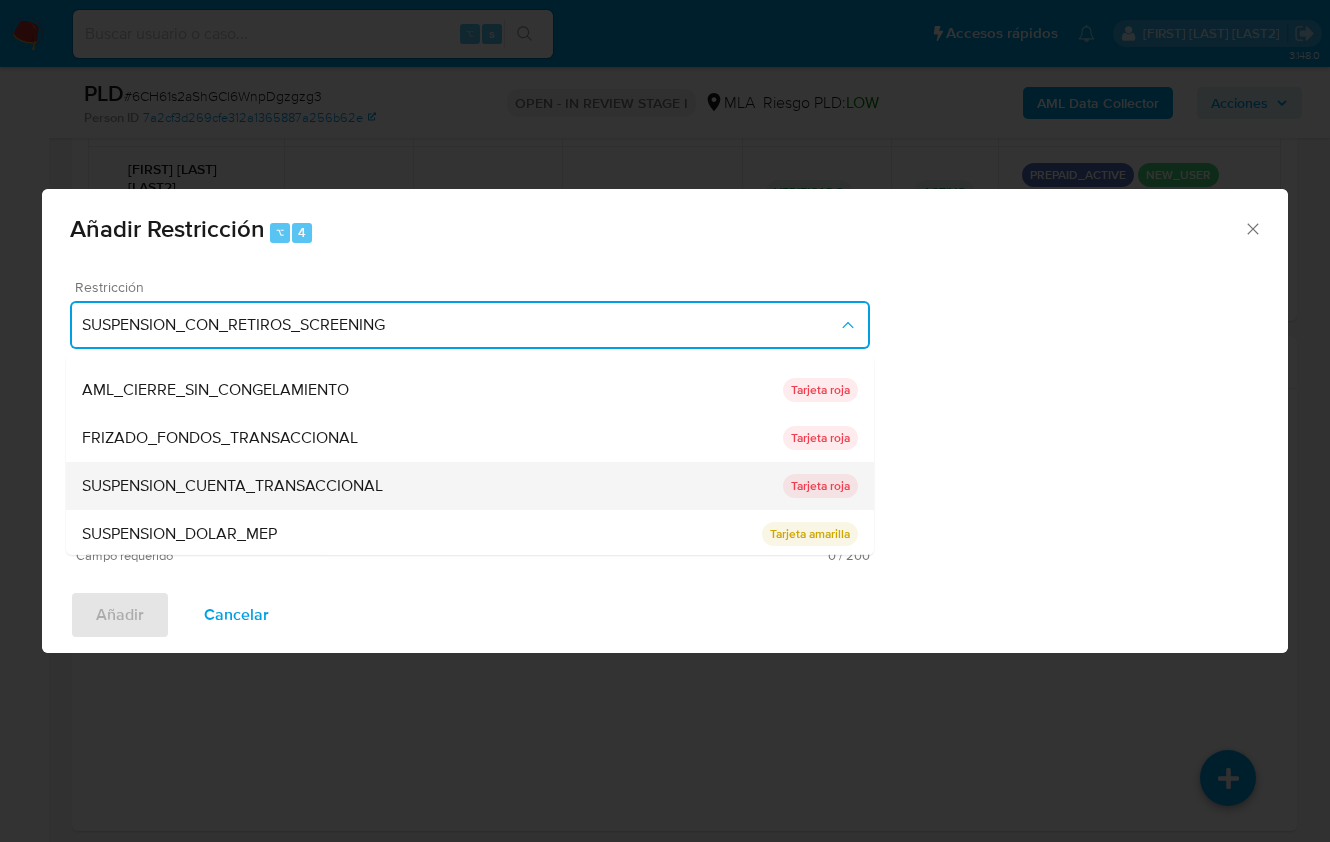 click on "SUSPENSION_CUENTA_TRANSACCIONAL" at bounding box center (232, 486) 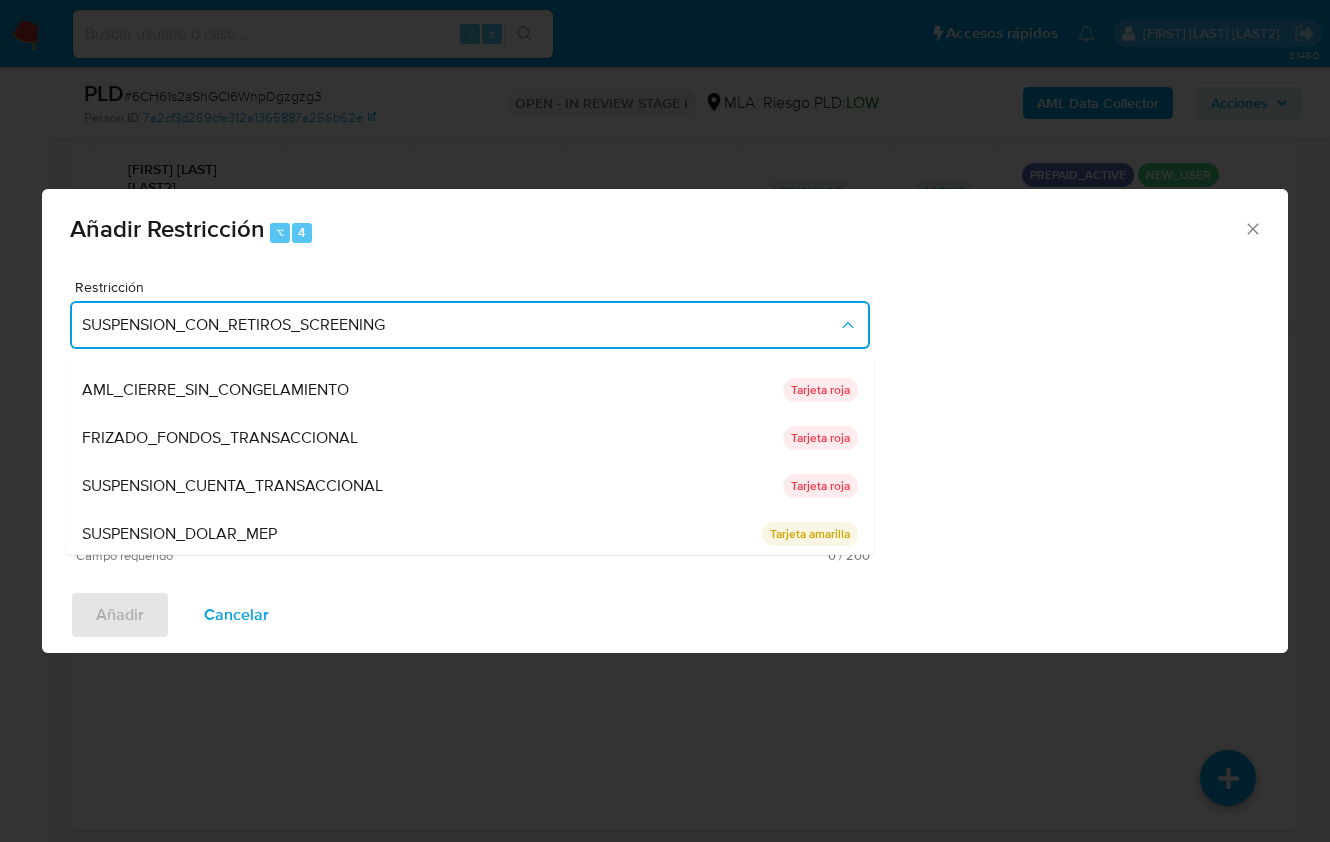 click on "Comentario" at bounding box center (470, 471) 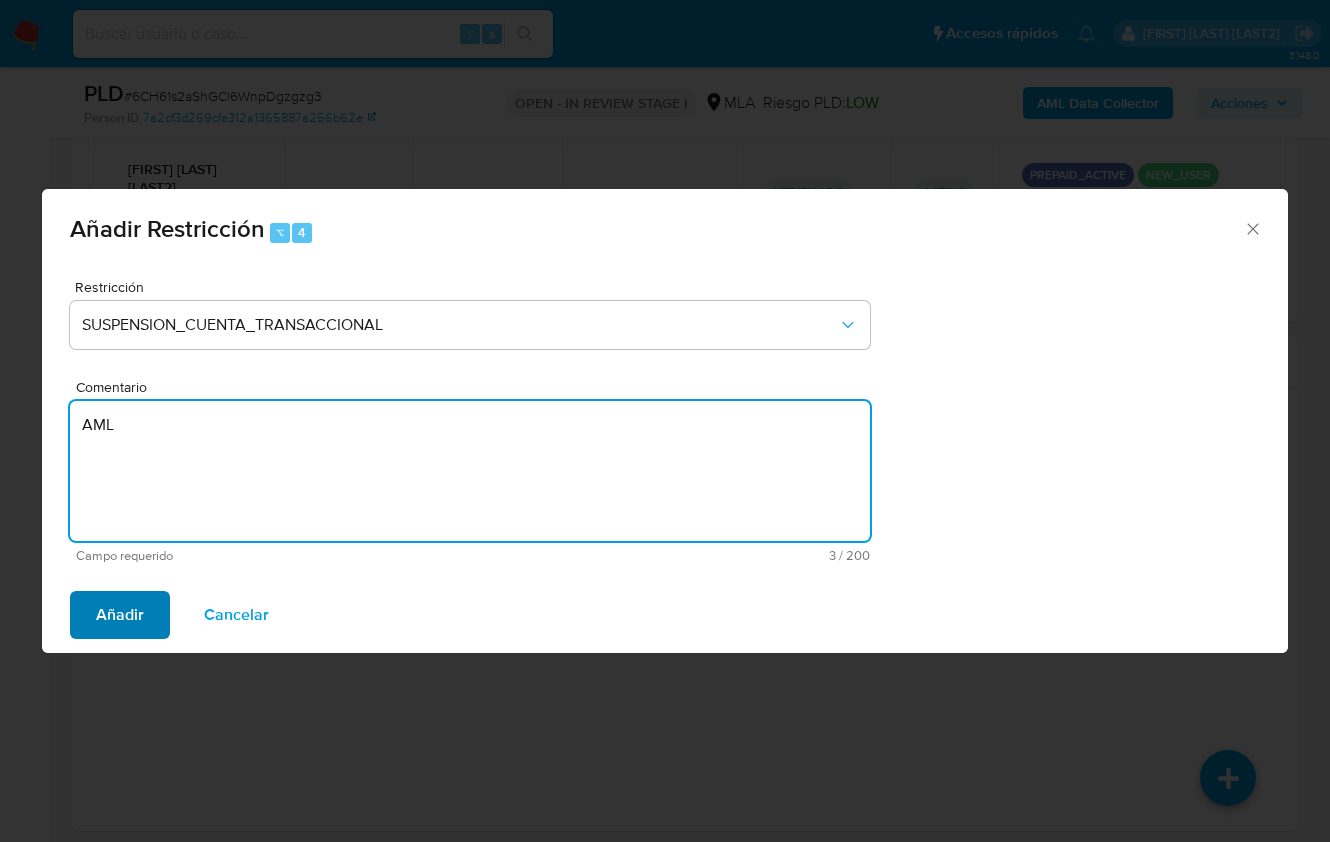 type on "AML" 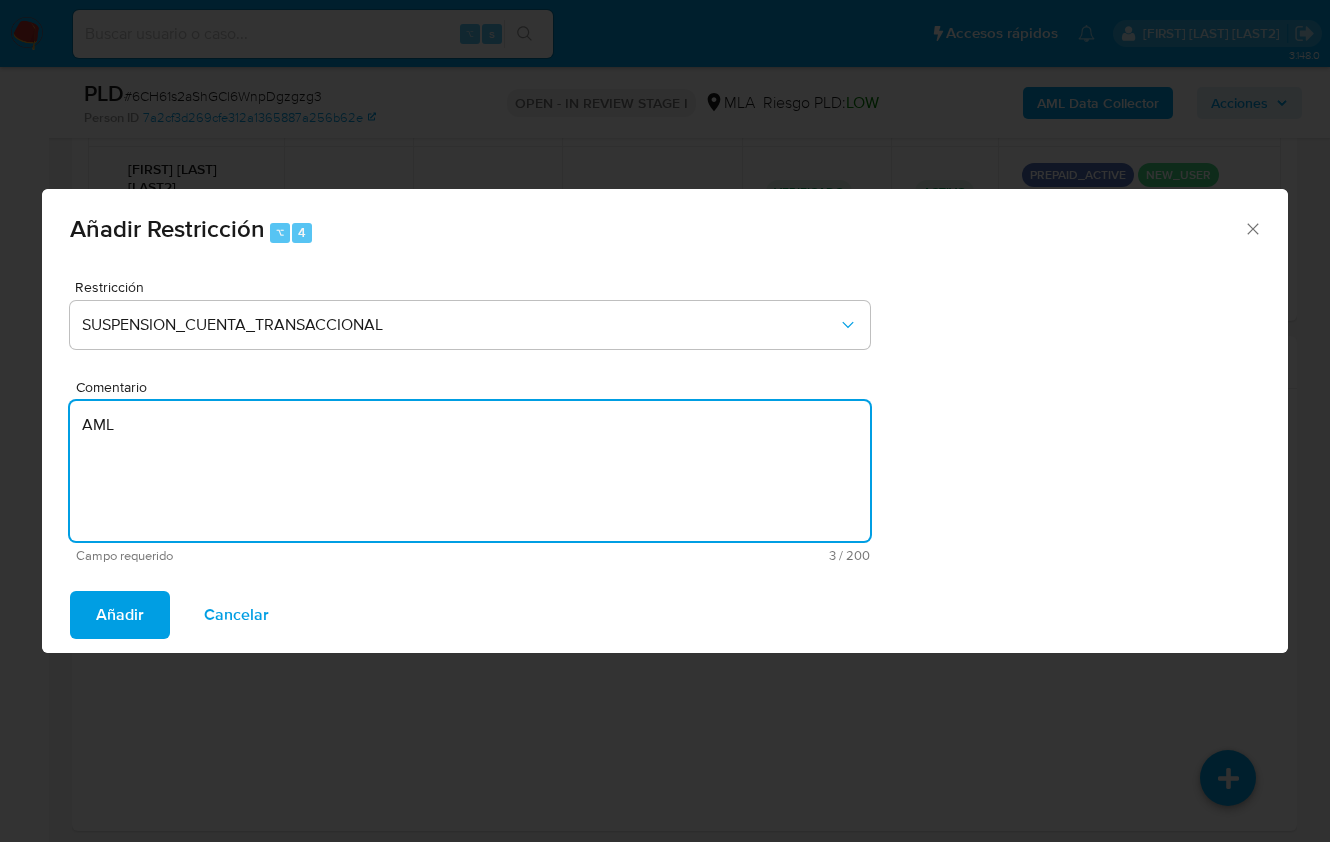 click on "Añadir" at bounding box center [120, 615] 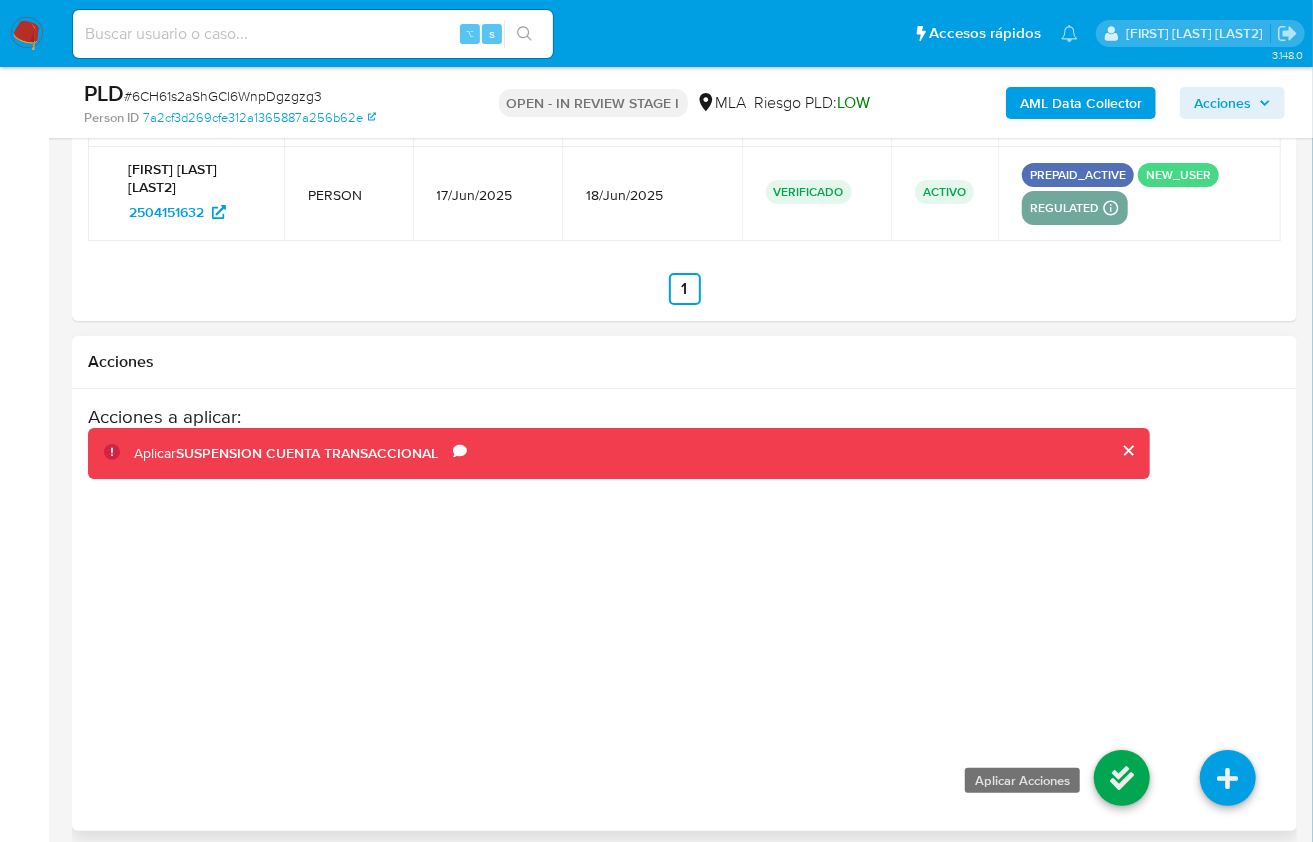 click at bounding box center [1122, 778] 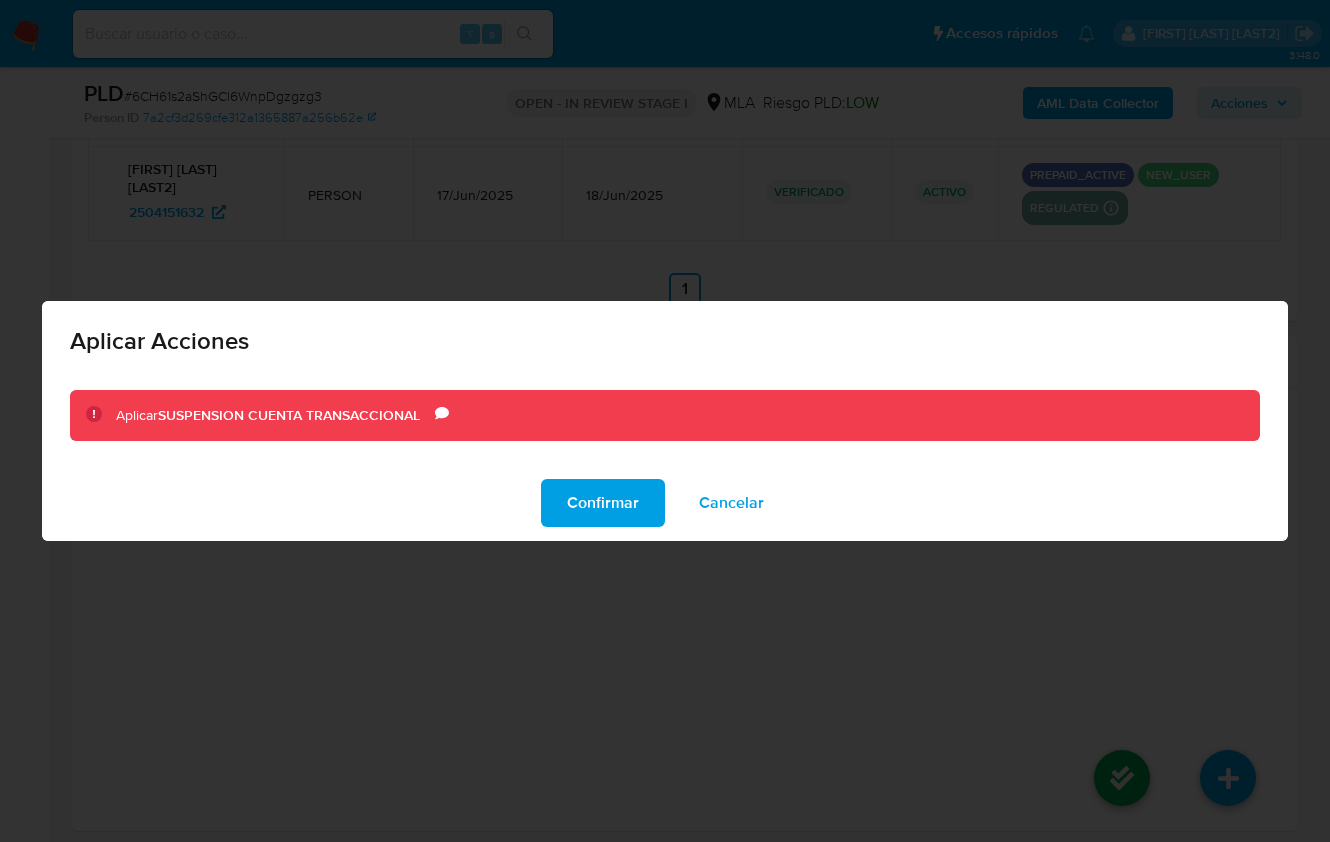 click on "Confirmar" at bounding box center [603, 503] 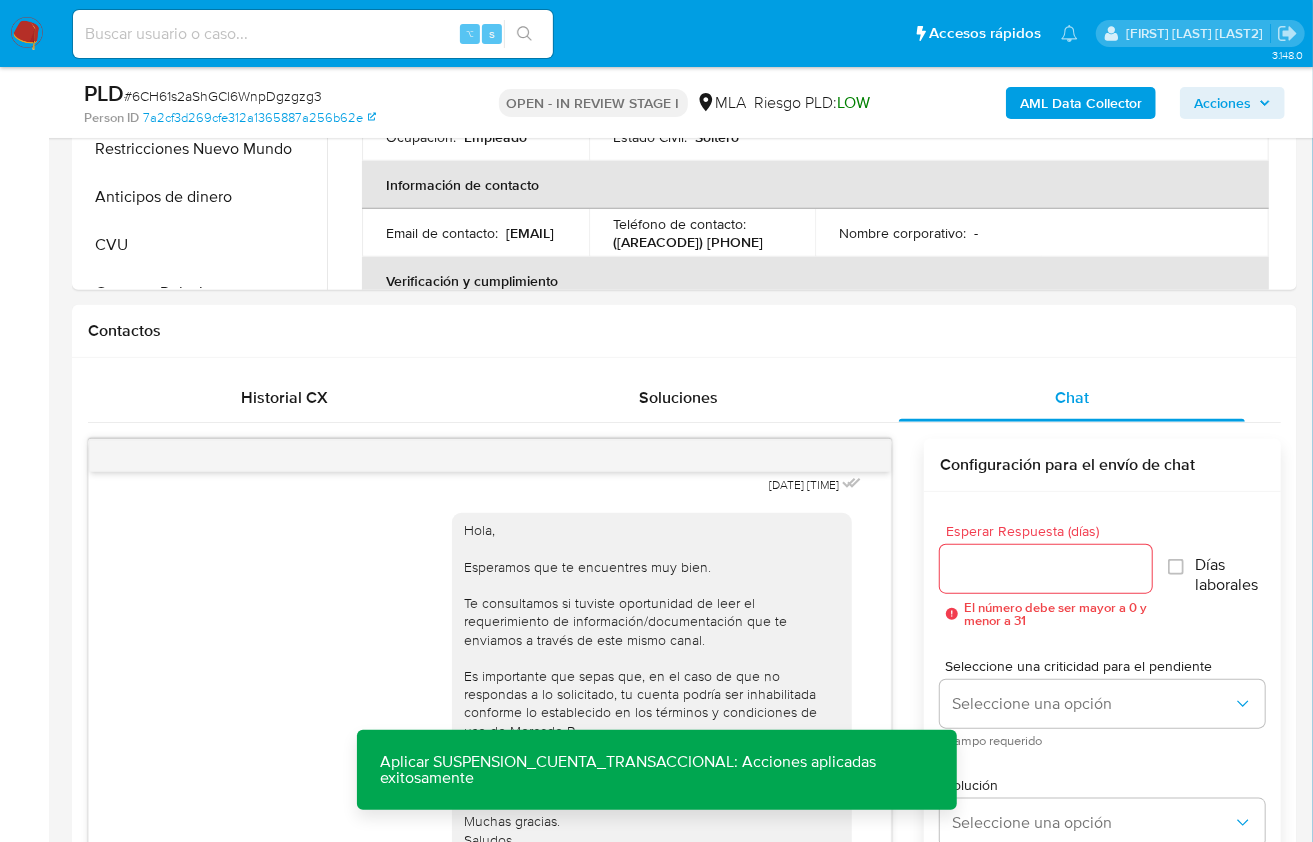 scroll, scrollTop: 508, scrollLeft: 0, axis: vertical 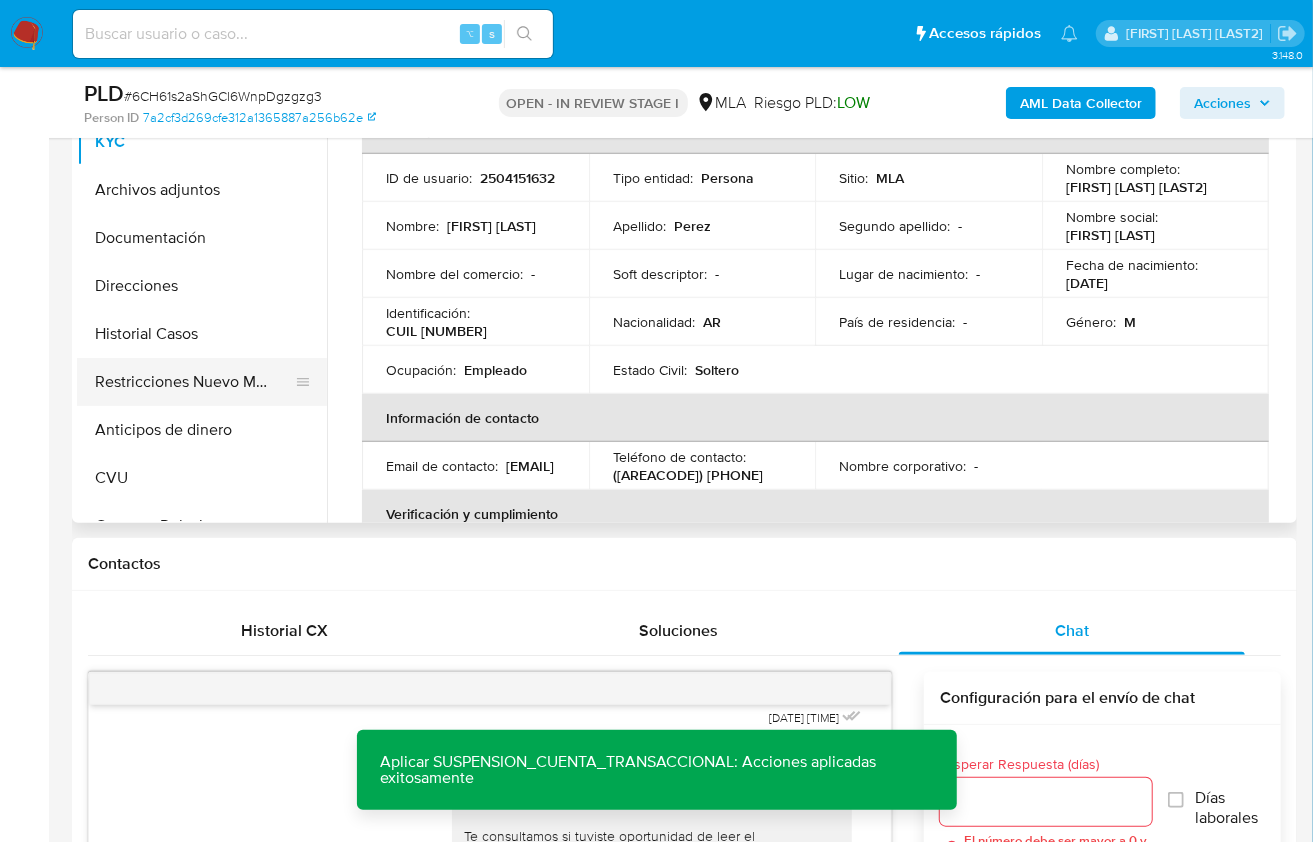 click on "Restricciones Nuevo Mundo" at bounding box center [194, 382] 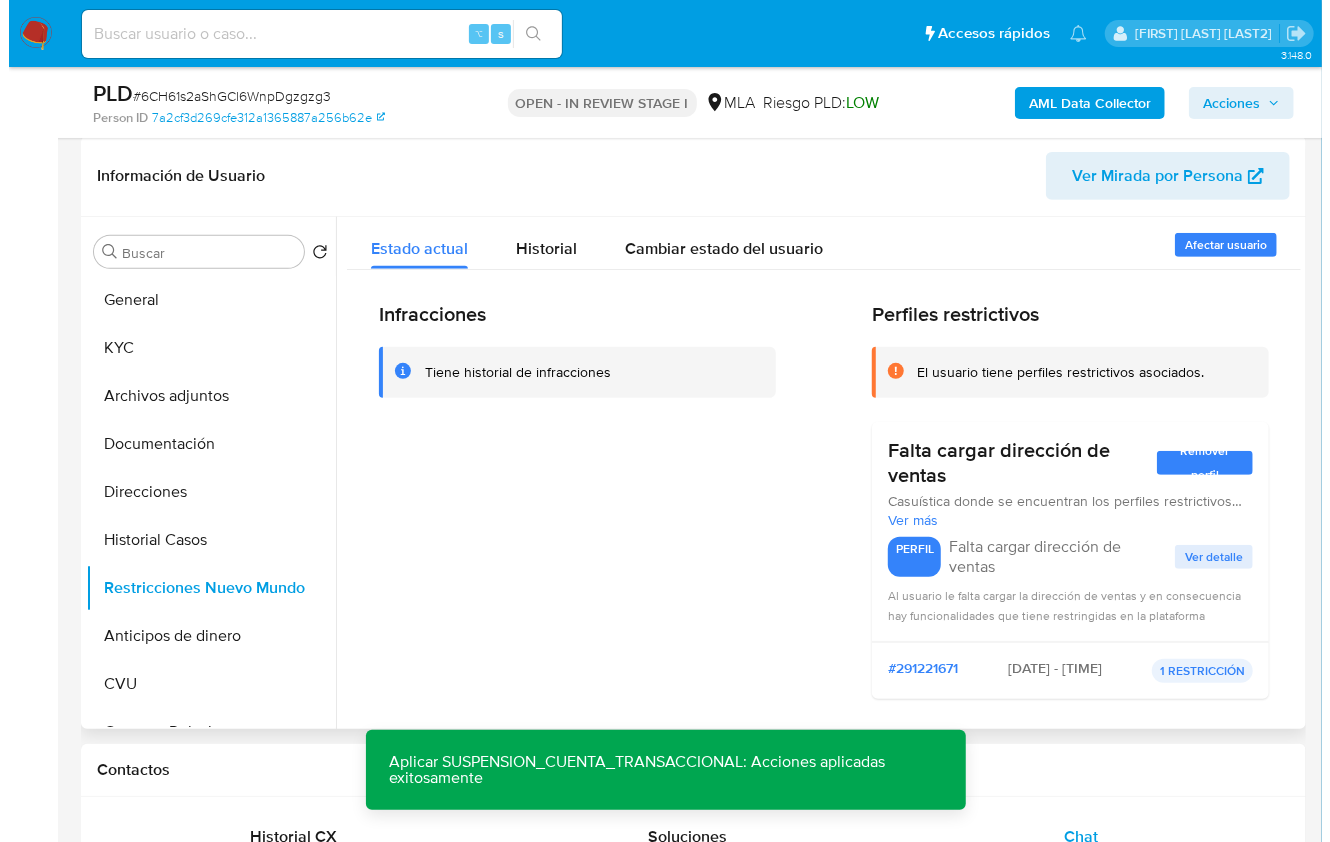 scroll, scrollTop: 290, scrollLeft: 0, axis: vertical 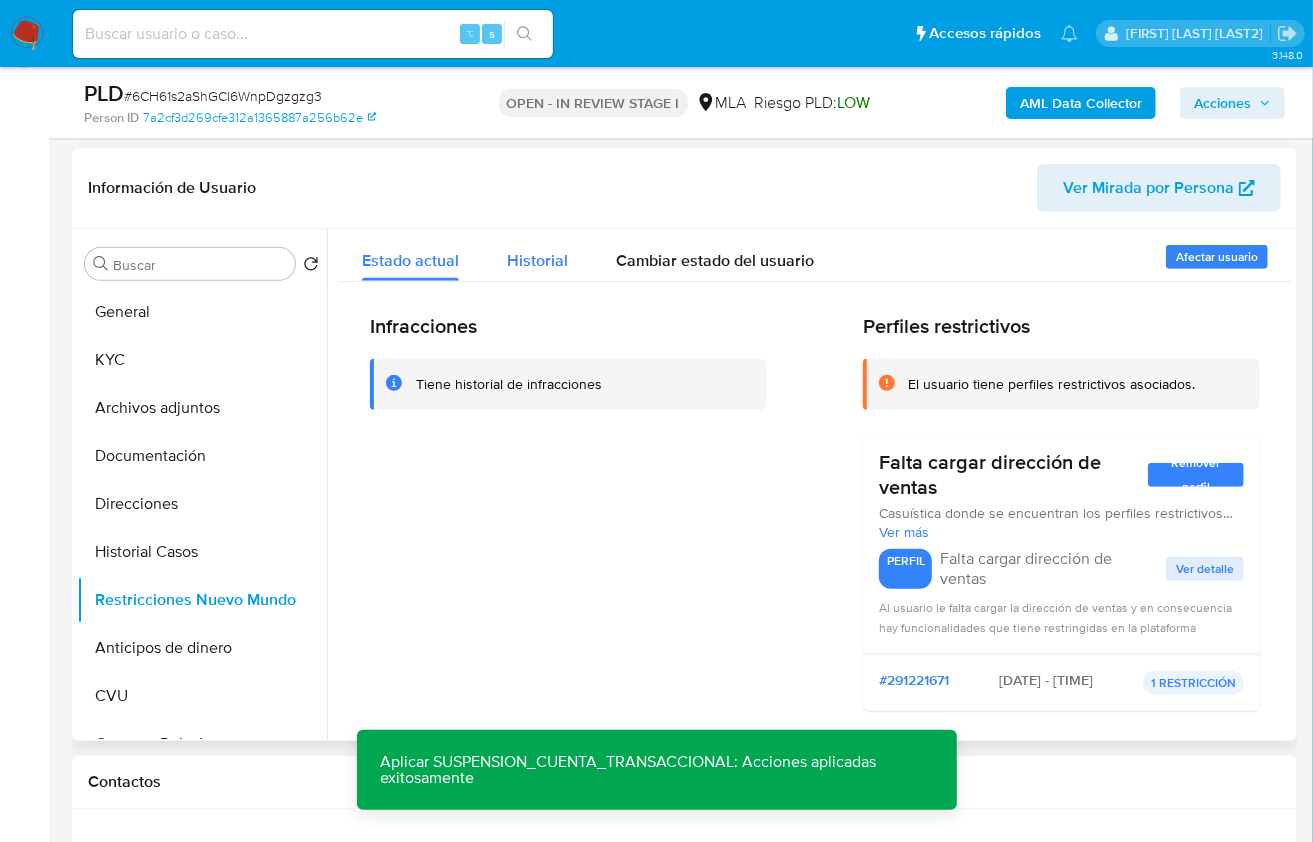 click on "Historial" at bounding box center [537, 255] 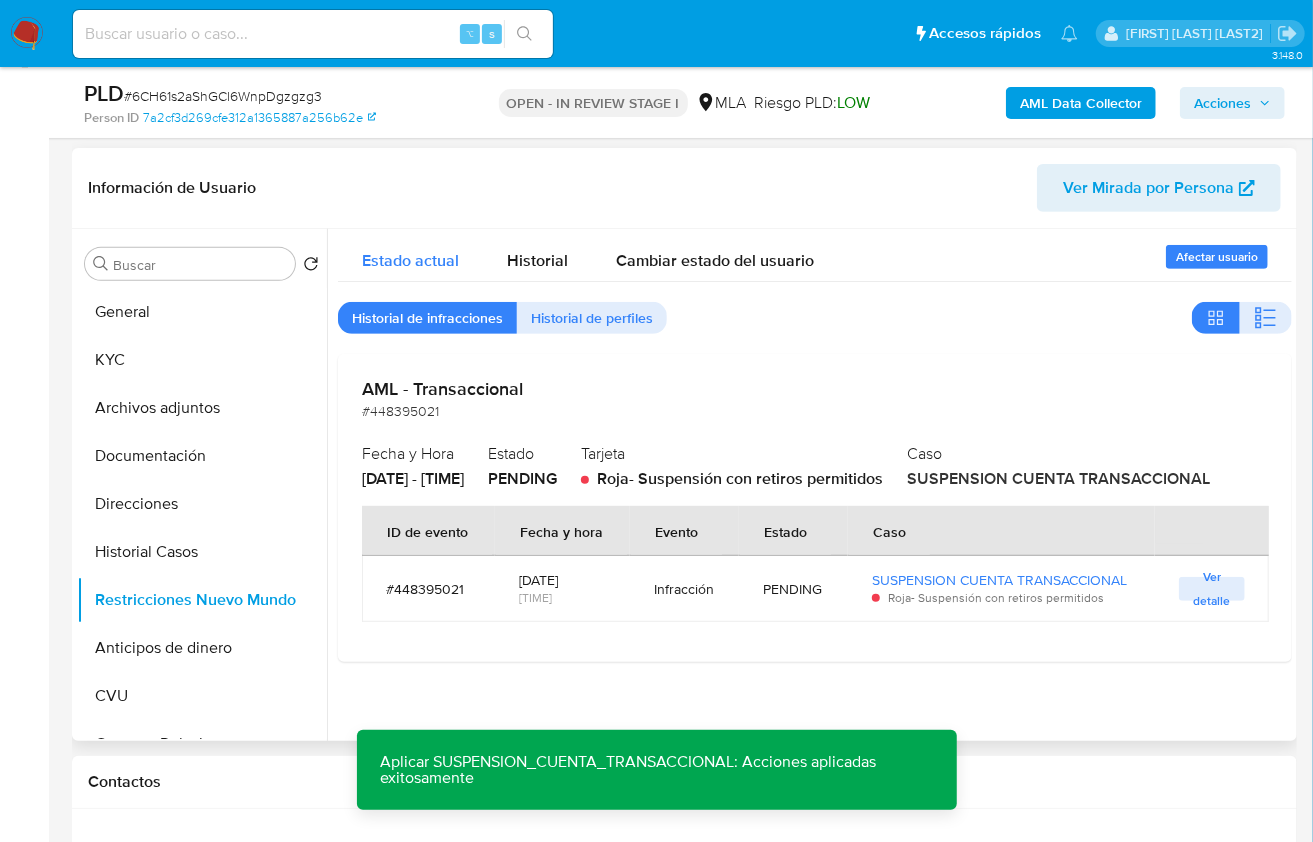 click on "Estado actual" at bounding box center [410, 260] 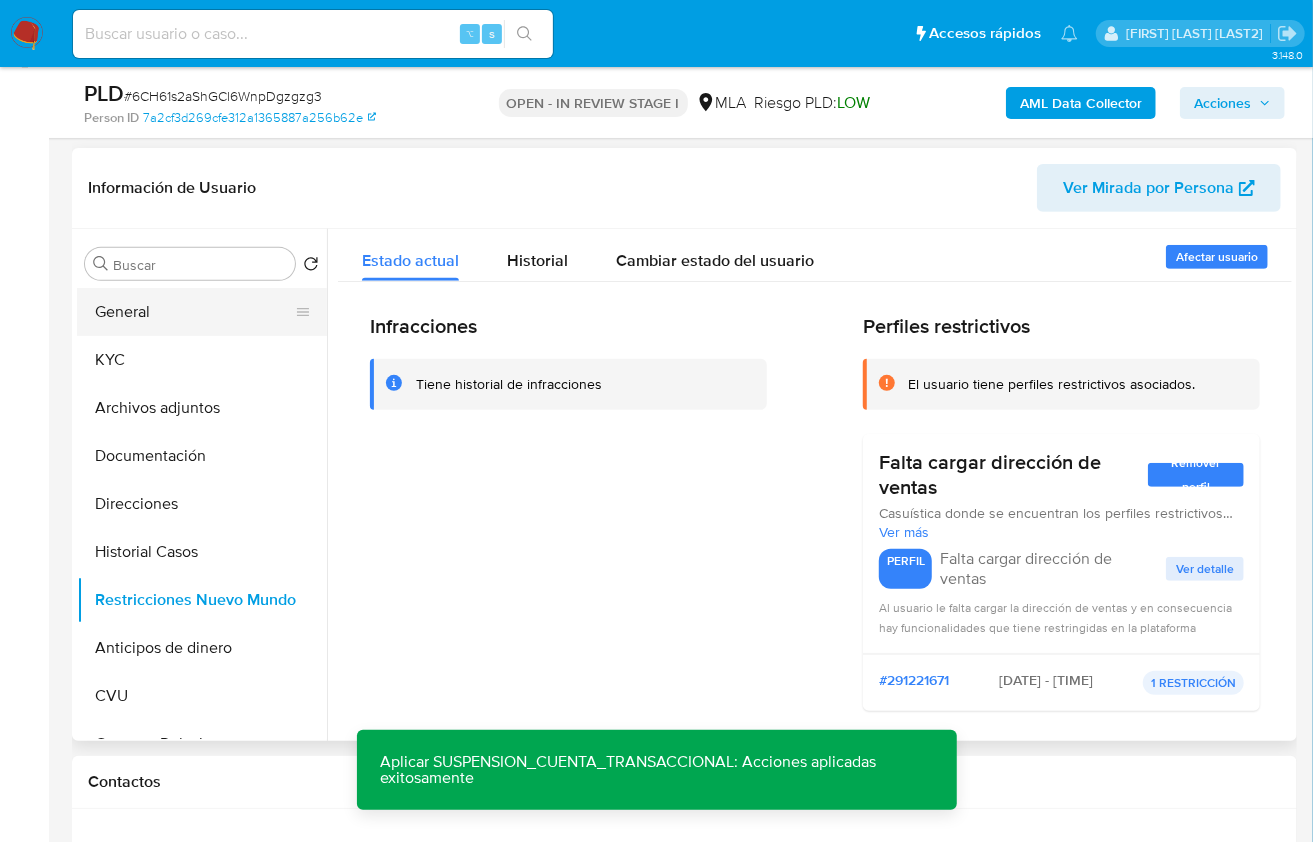 click on "General" at bounding box center (194, 312) 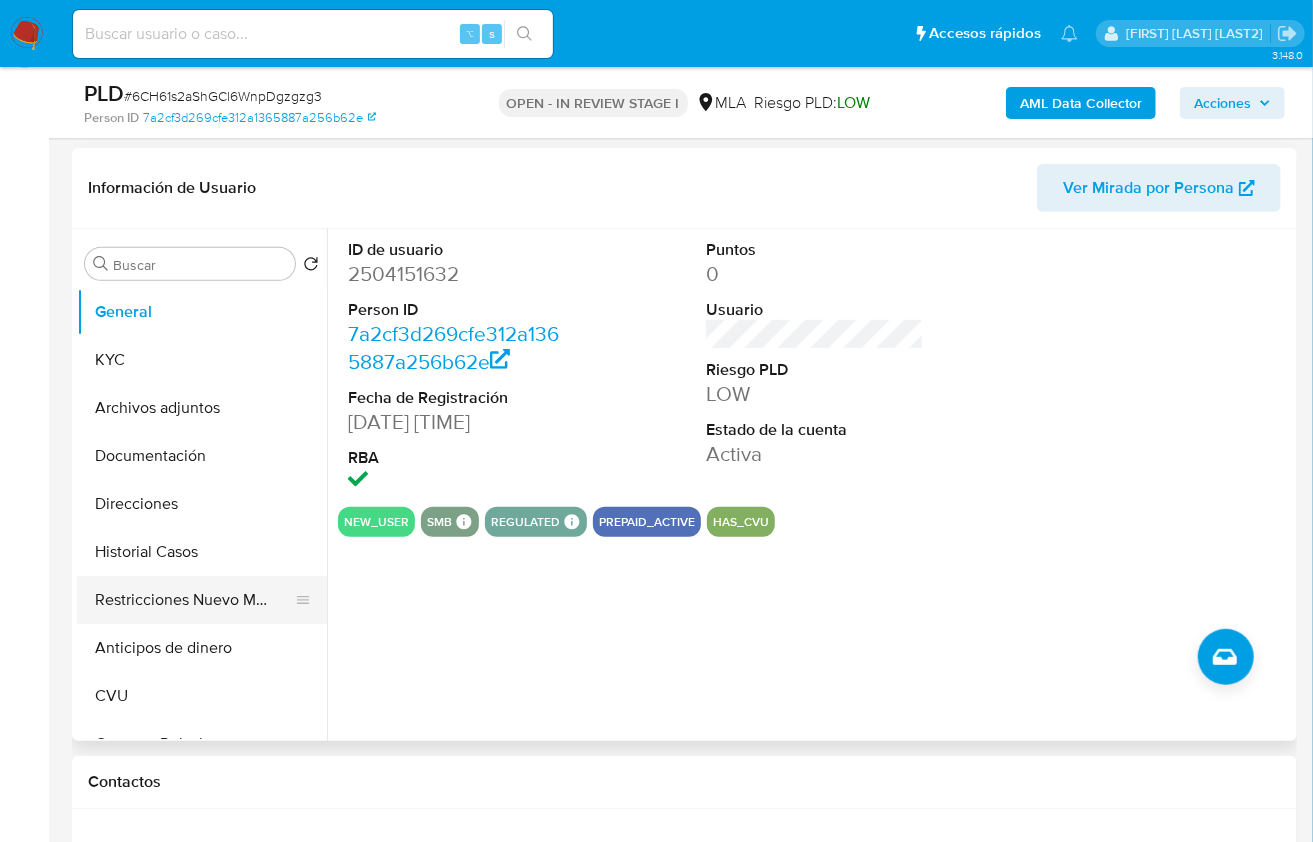 click on "Restricciones Nuevo Mundo" at bounding box center [194, 600] 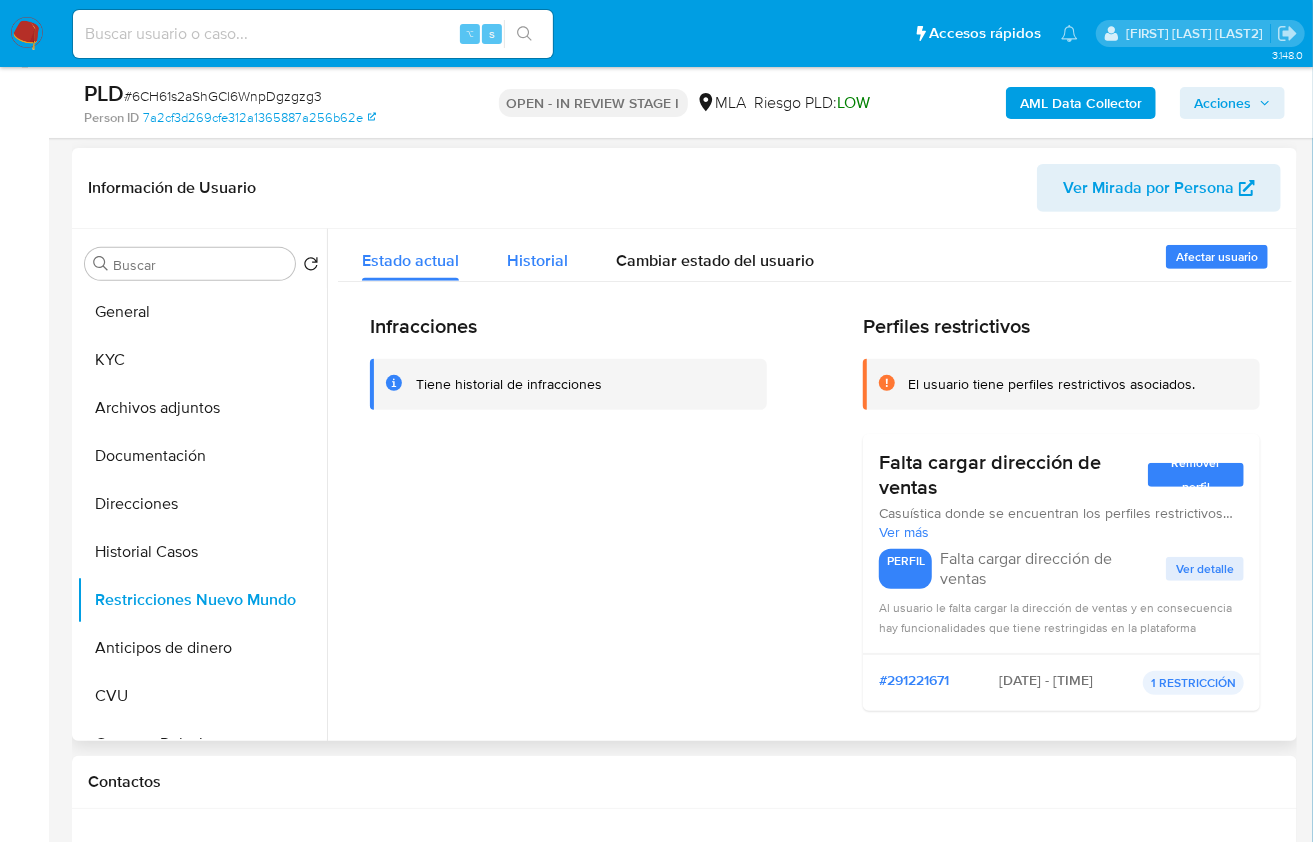 click on "Historial" at bounding box center [537, 255] 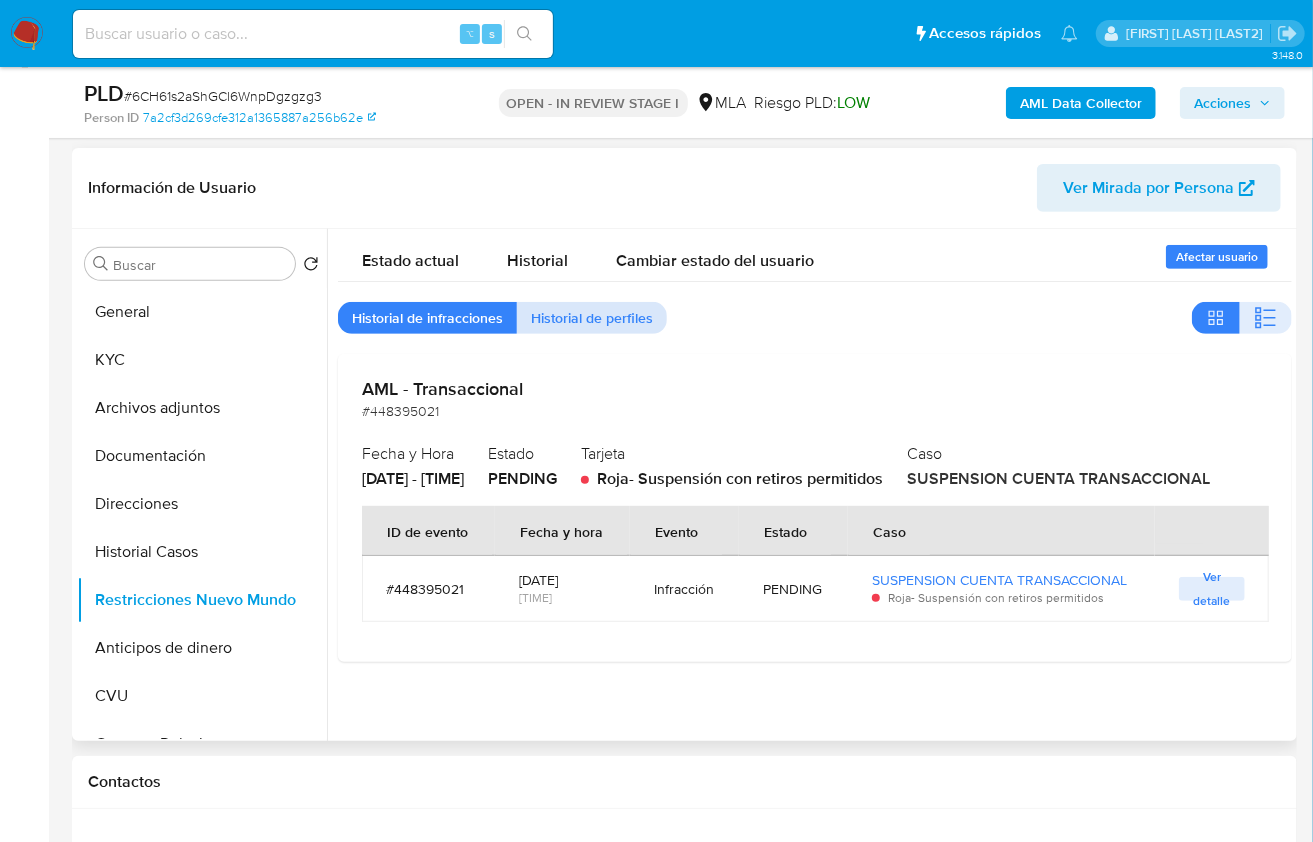 click on "Historial de perfiles" at bounding box center [592, 318] 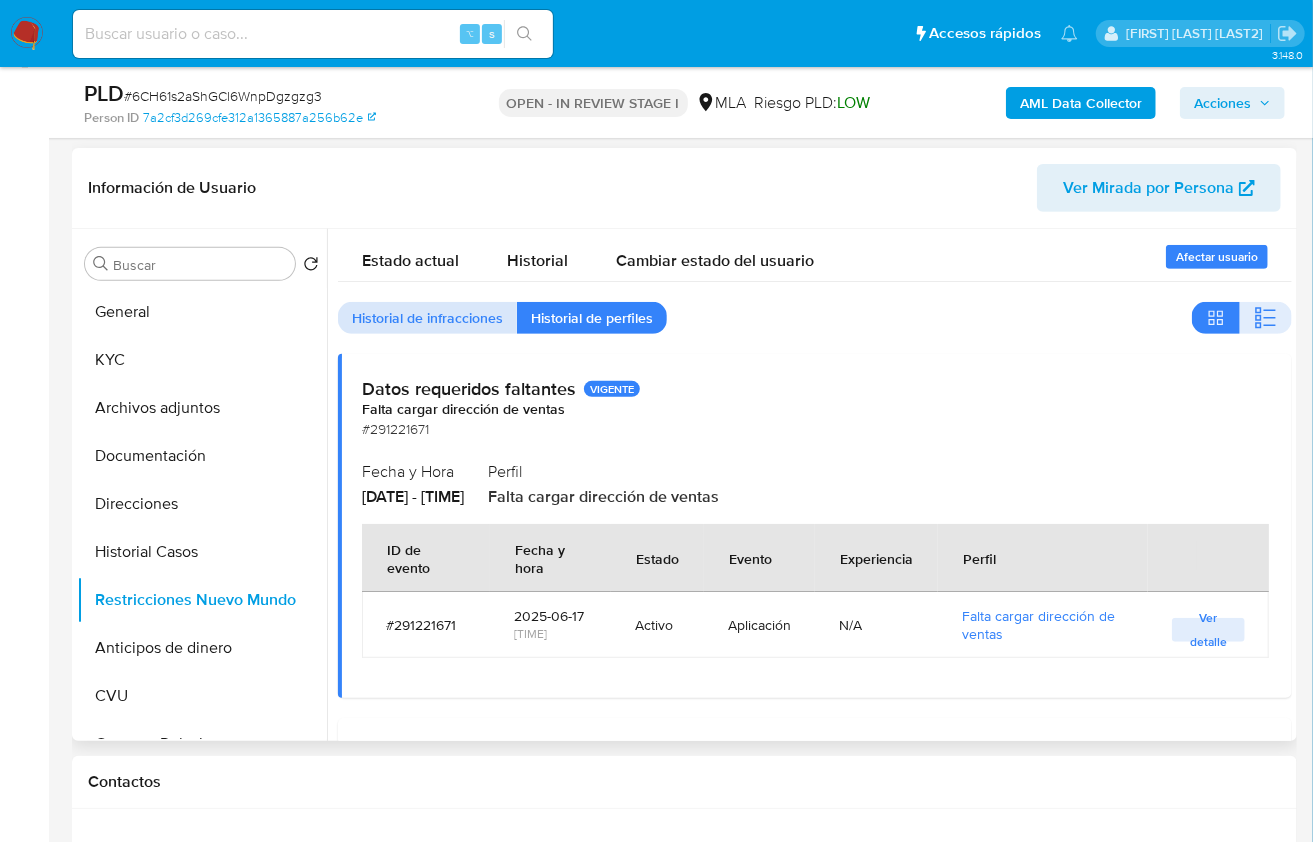 click on "Historial de infracciones" at bounding box center [427, 318] 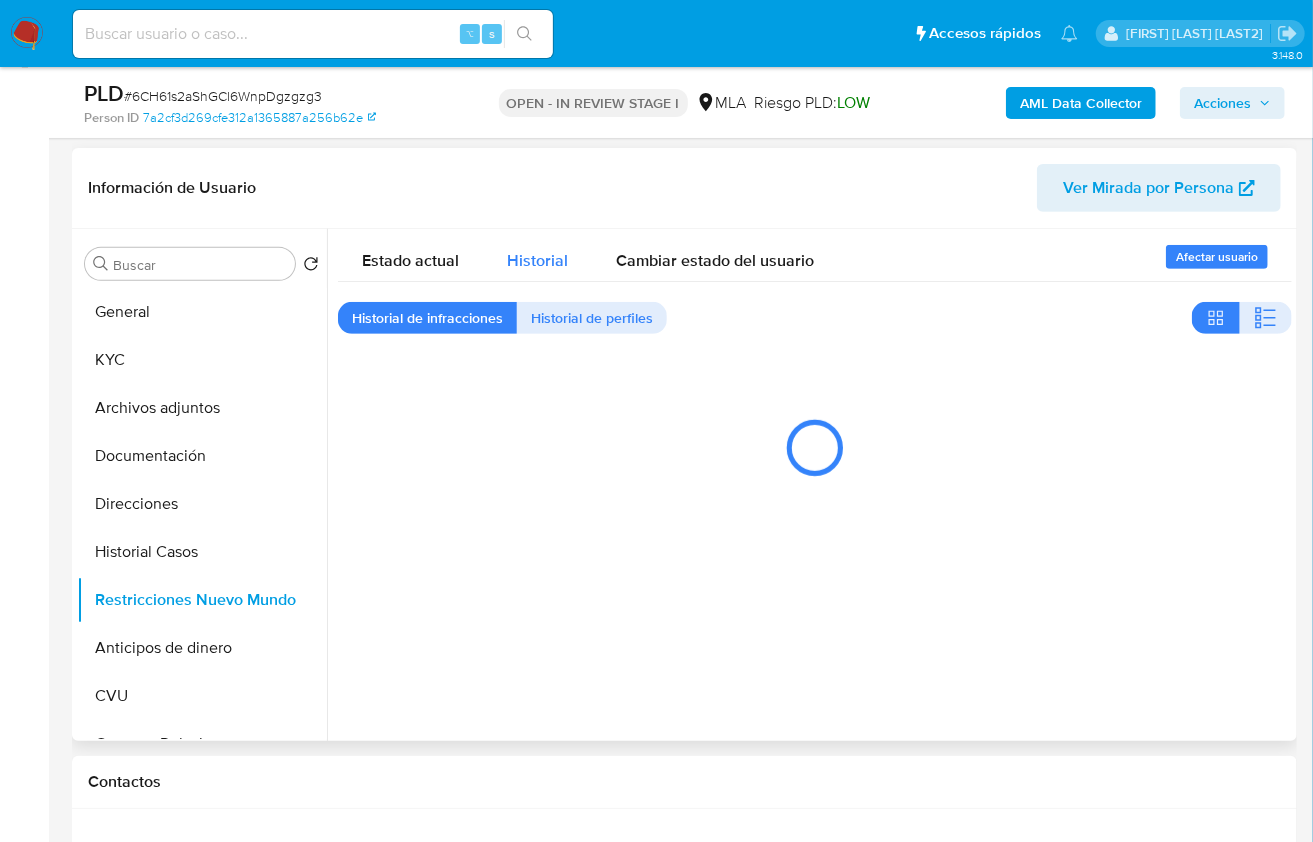 click on "Historial" at bounding box center (537, 255) 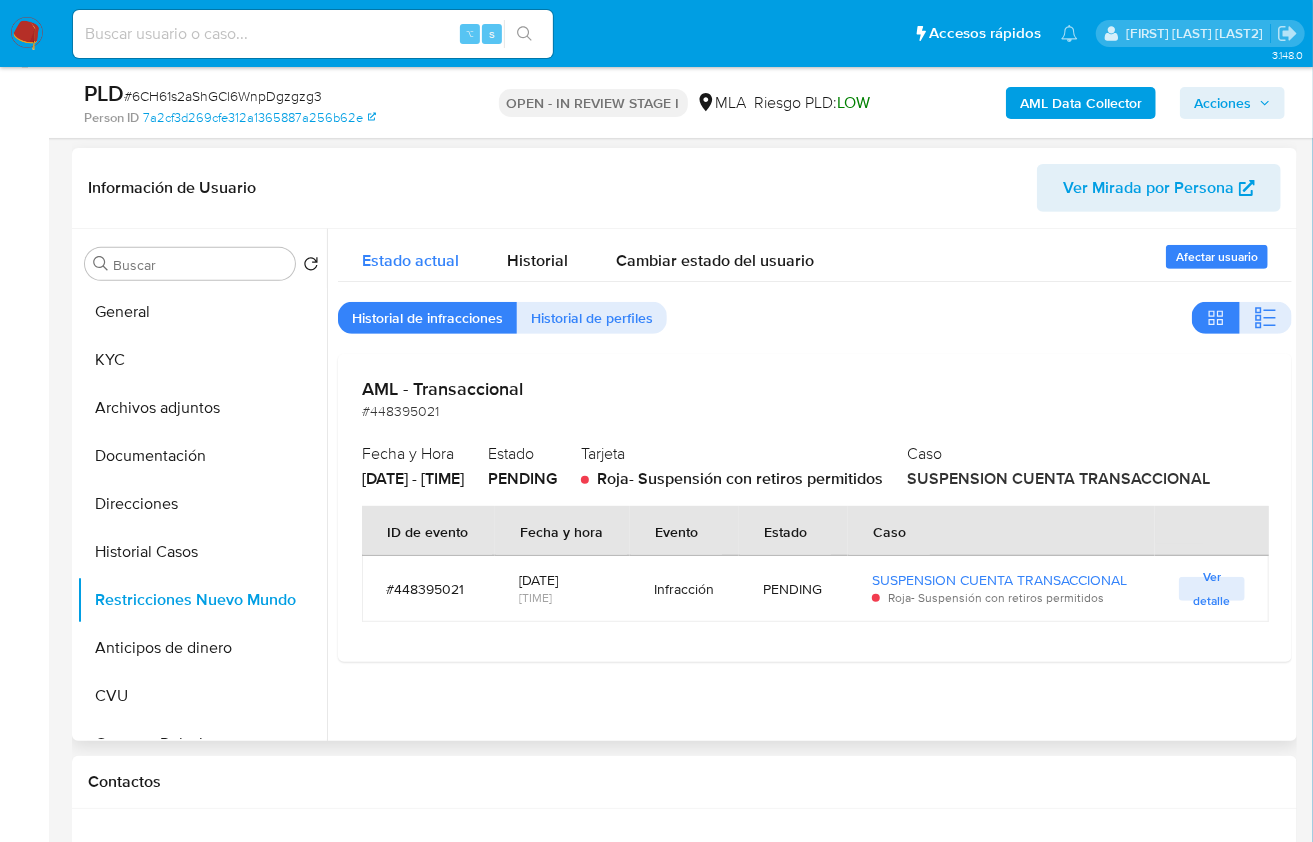 click on "Estado actual" at bounding box center (410, 260) 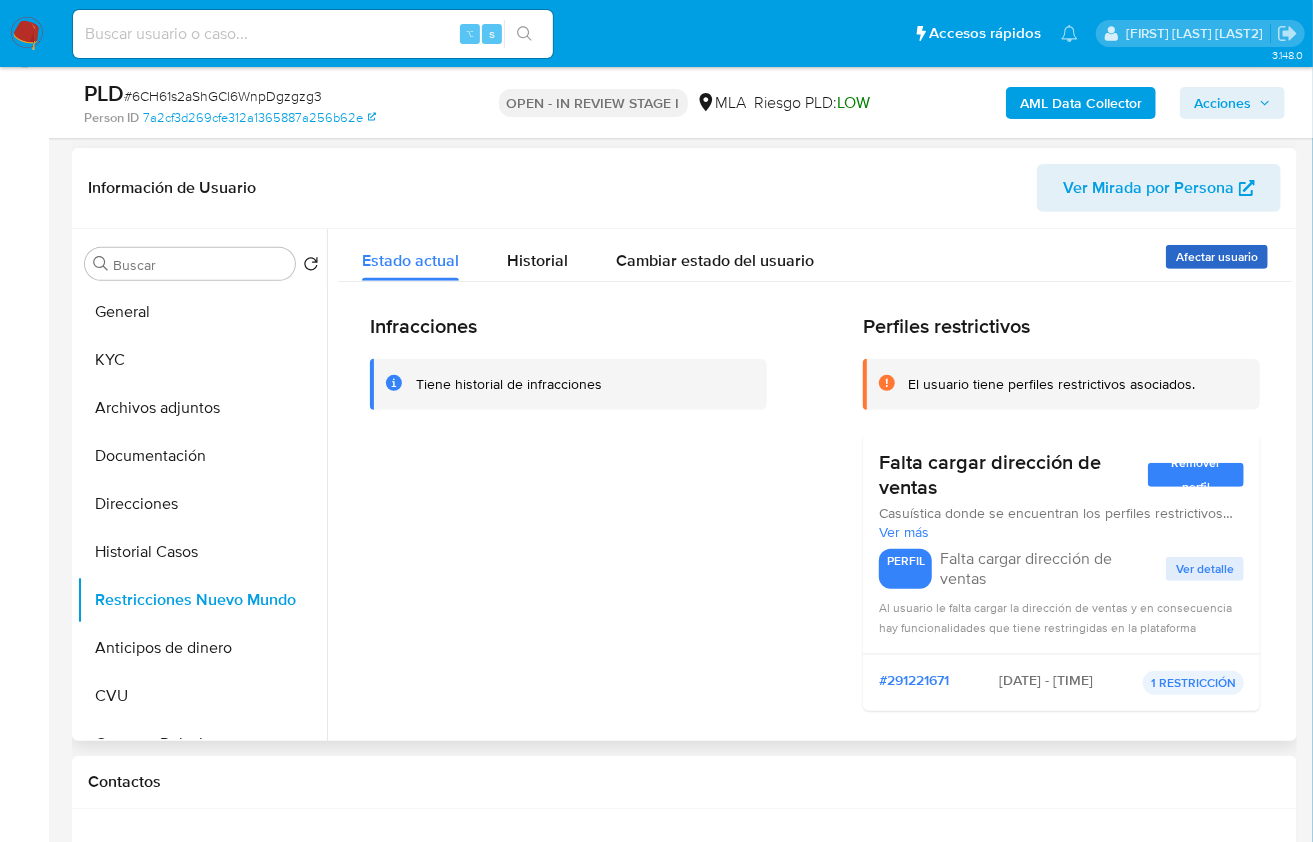 click on "Afectar usuario" at bounding box center (1217, 257) 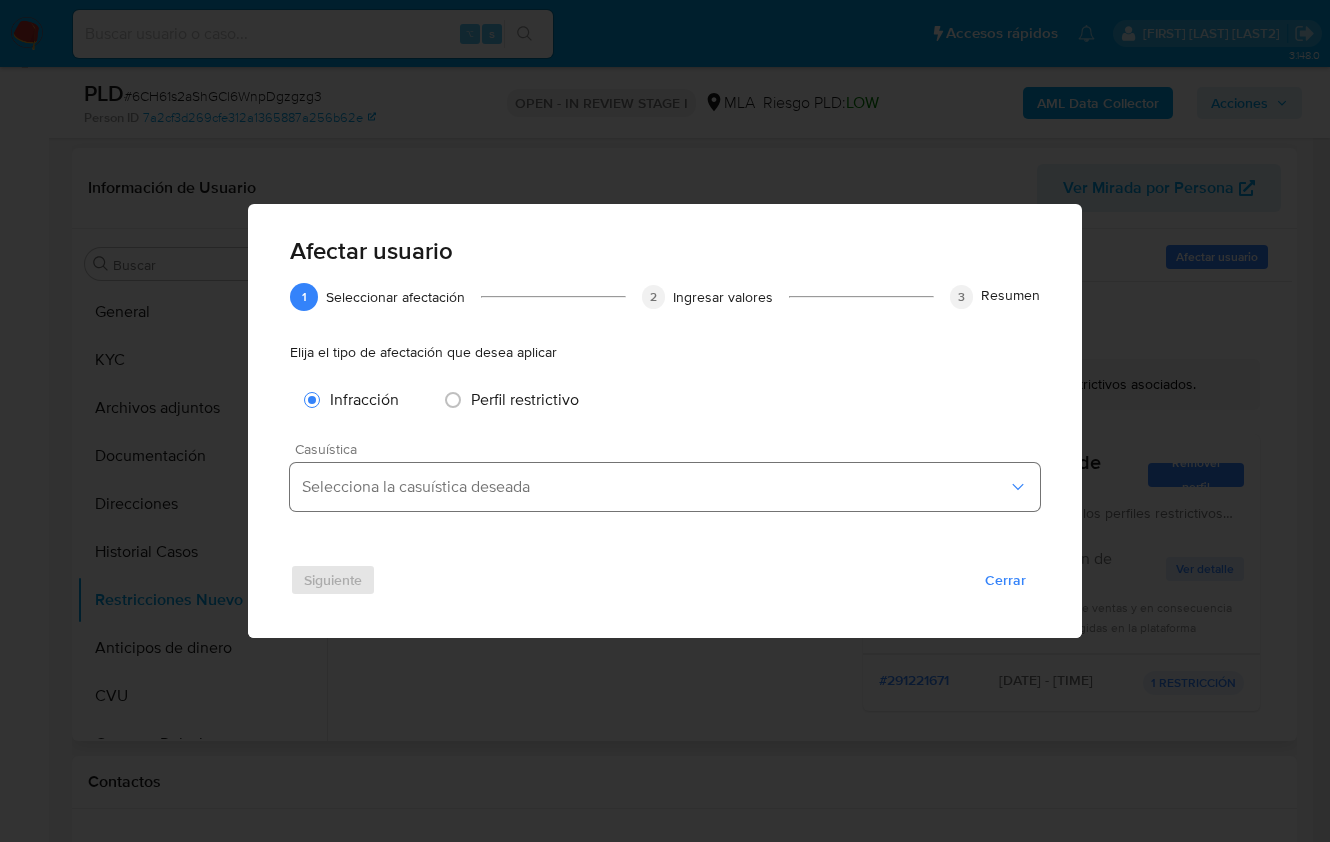 click on "Selecciona la casuística deseada" at bounding box center (655, 487) 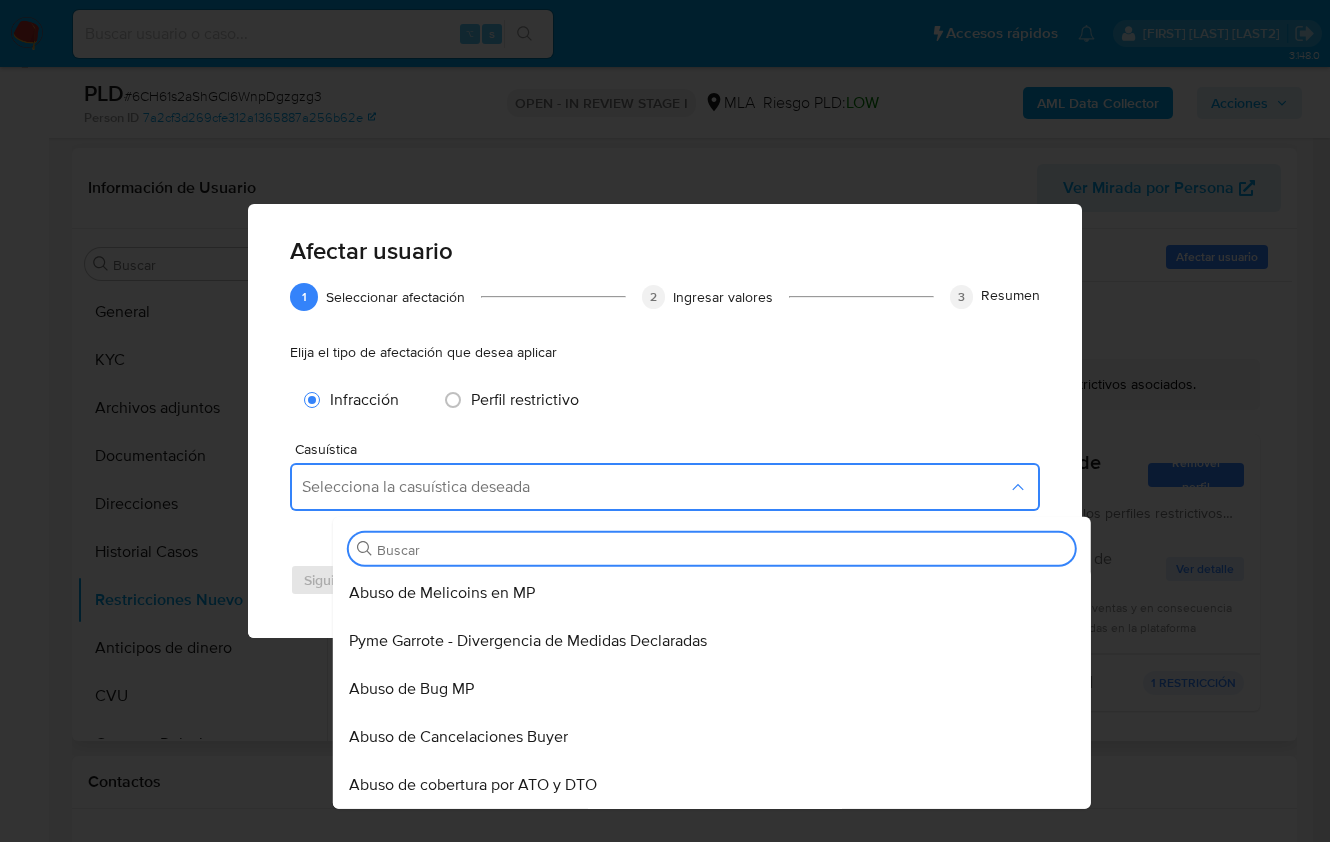 click on "Infracción Perfil restrictivo" at bounding box center [665, 400] 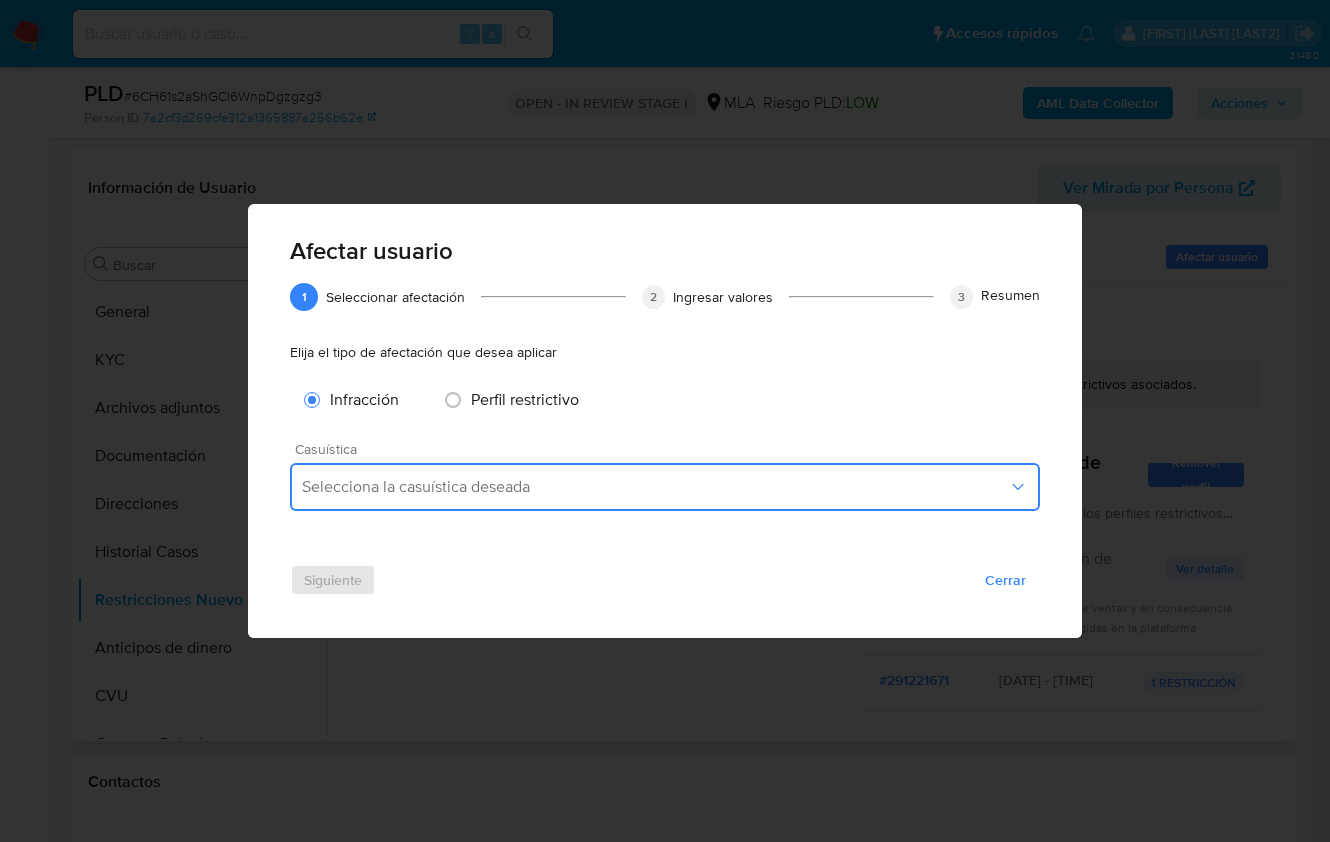 click on "Selecciona la casuística deseada" at bounding box center [655, 487] 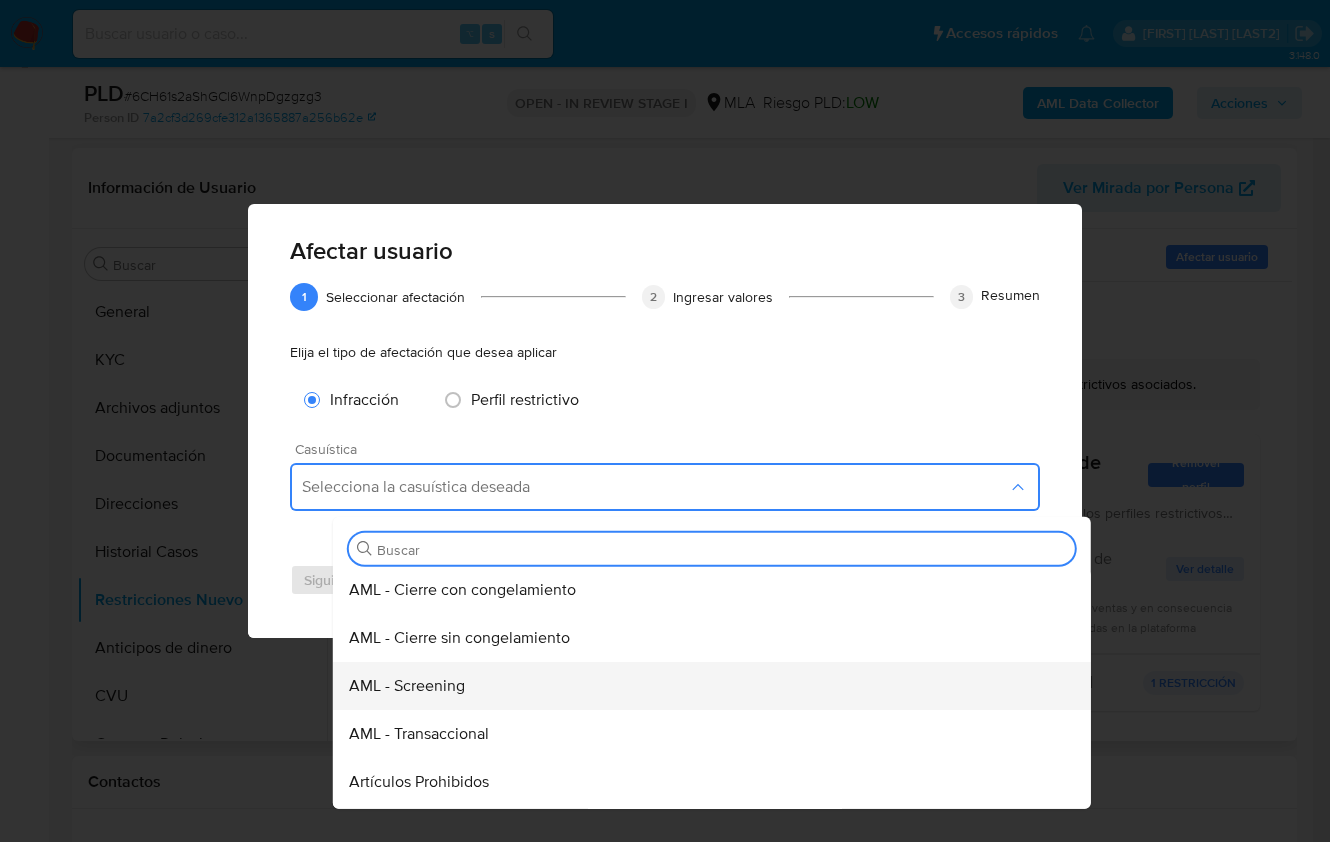 scroll, scrollTop: 596, scrollLeft: 0, axis: vertical 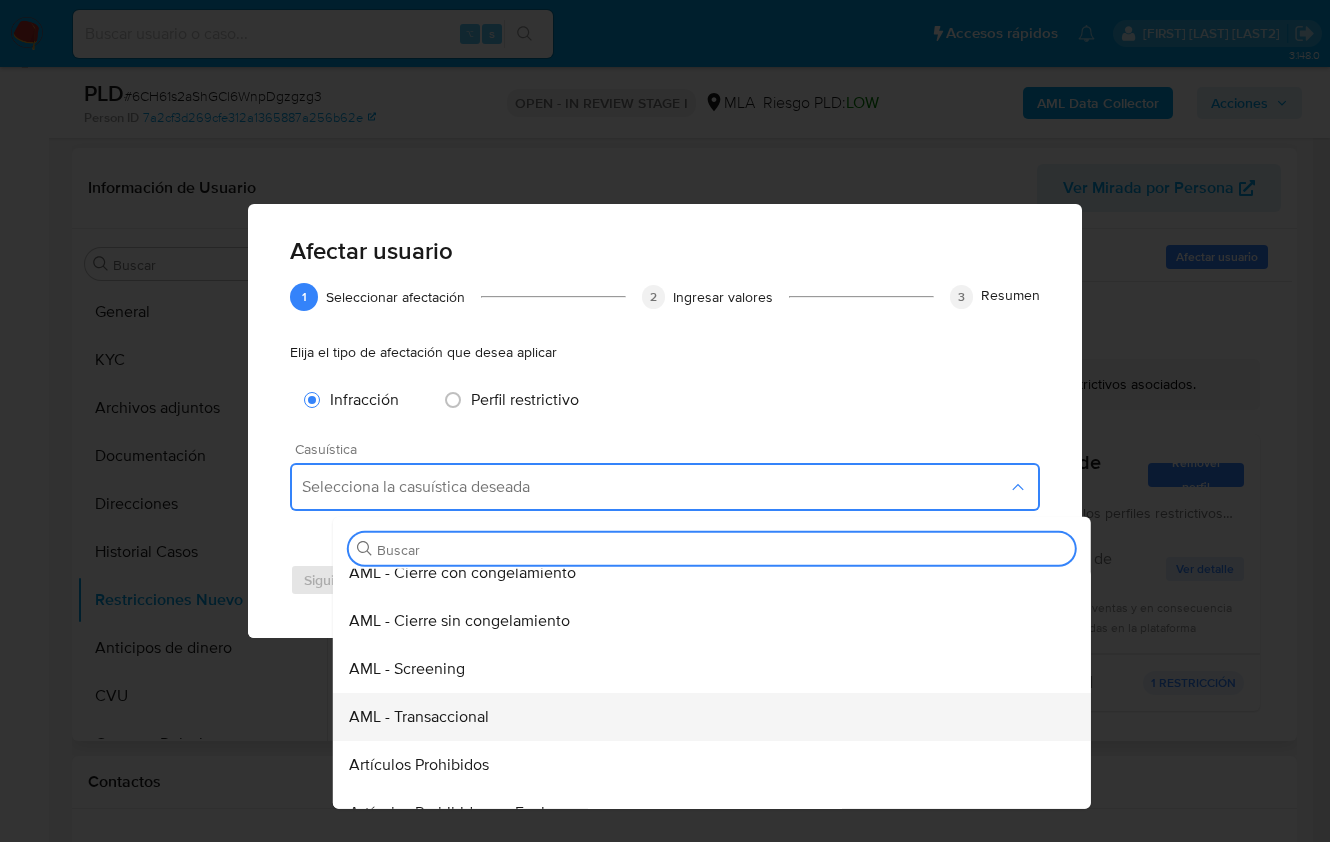 click on "AML - Transaccional" at bounding box center (419, 716) 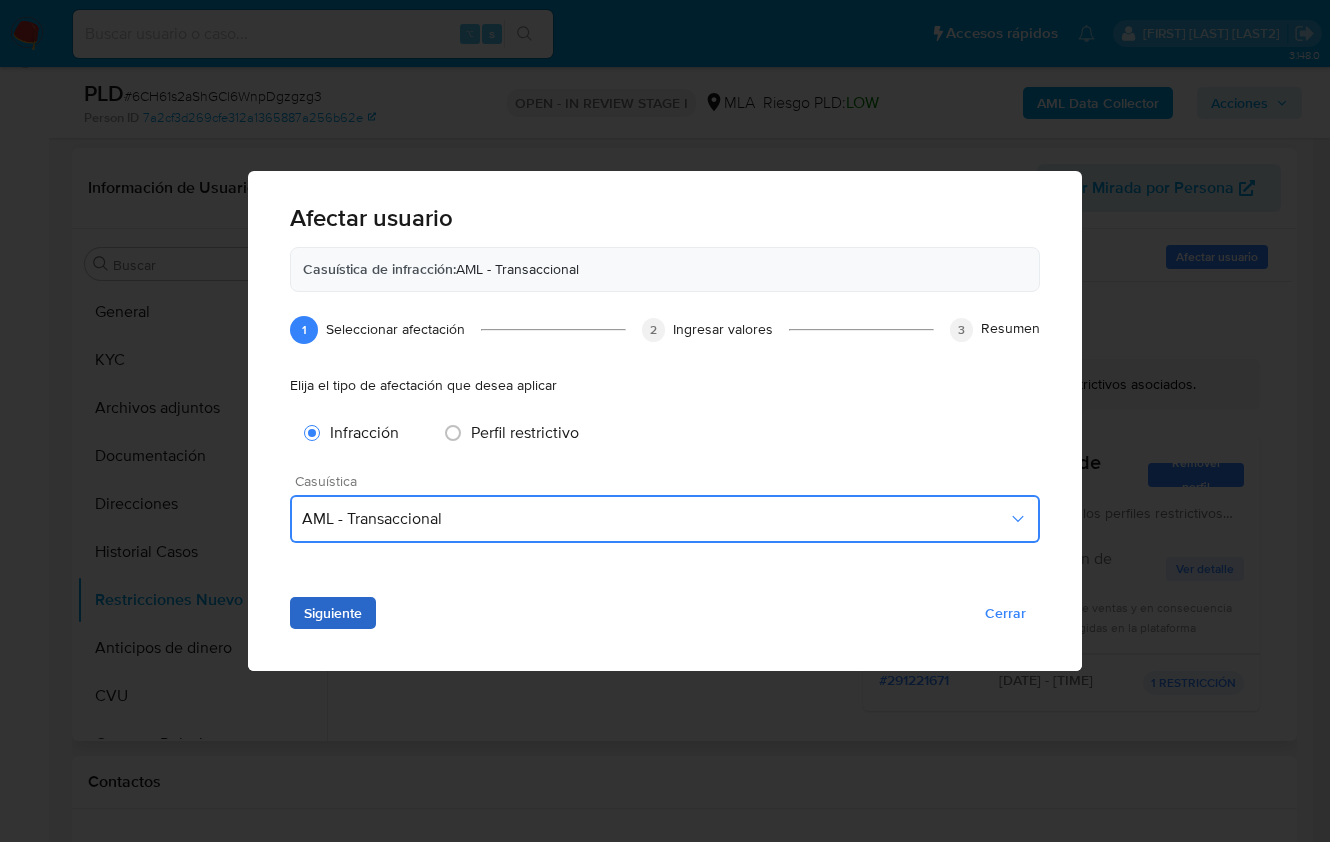 click on "Siguiente" at bounding box center (333, 613) 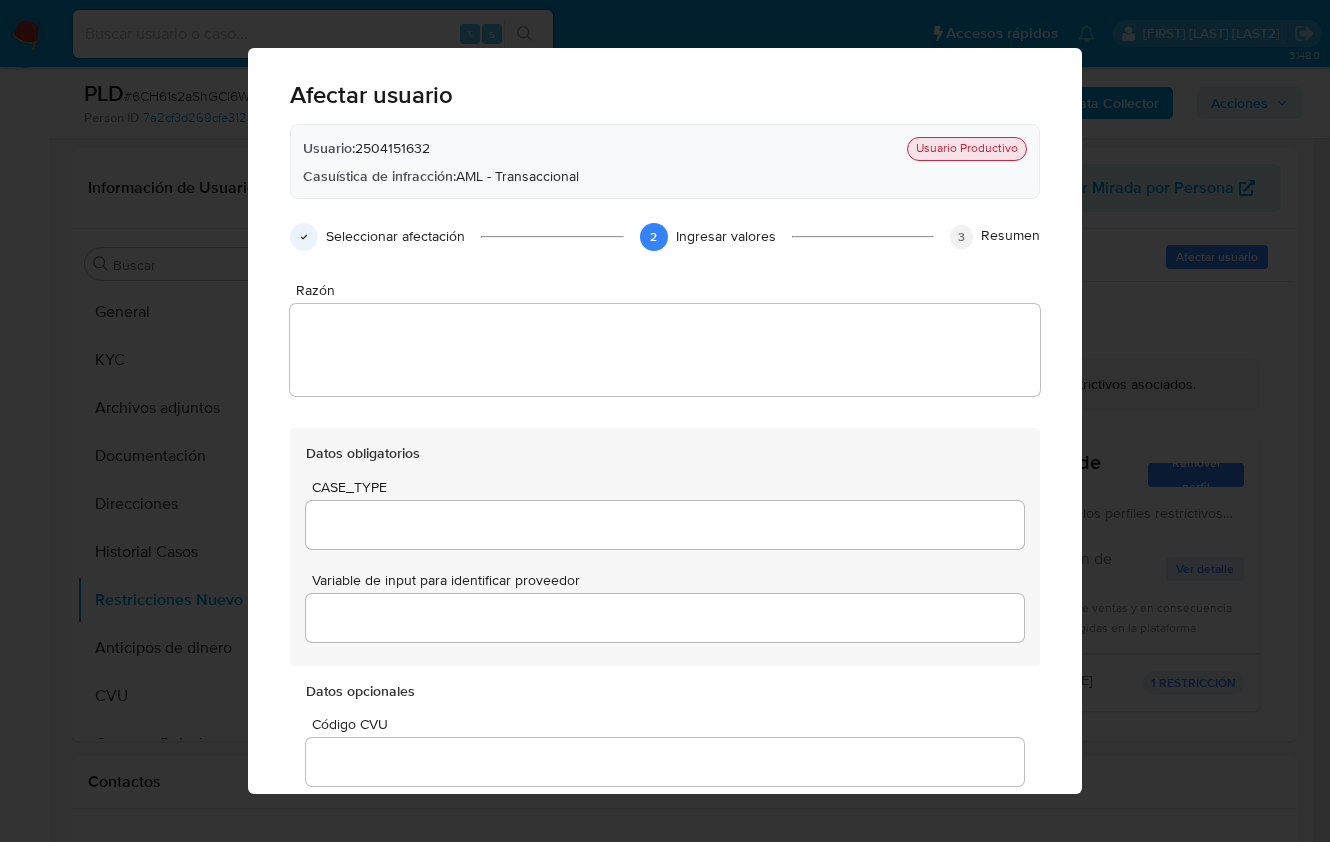 click at bounding box center (665, 350) 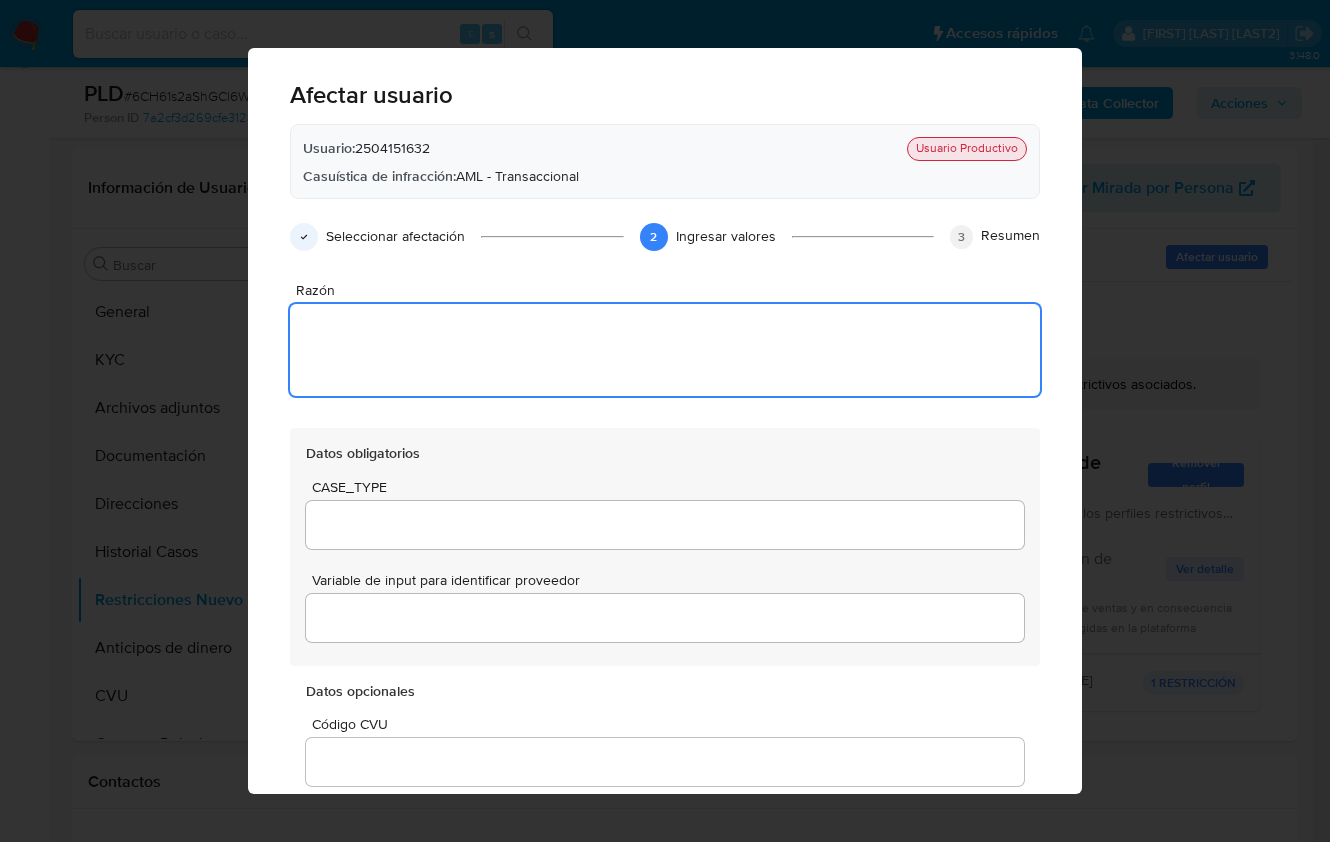 click on "CASE_TYPE Variable de input para identificar proveedor" at bounding box center [665, 565] 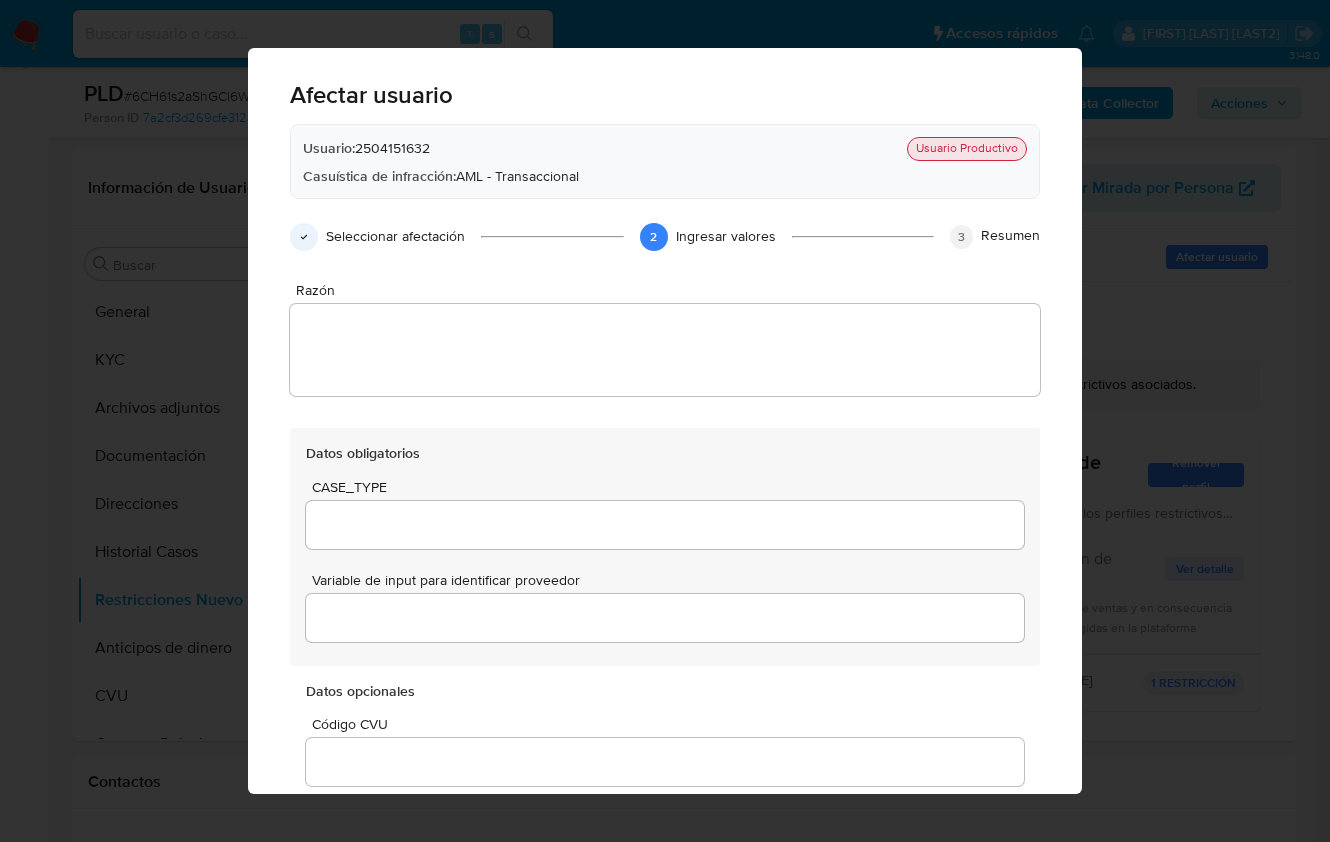click at bounding box center [665, 525] 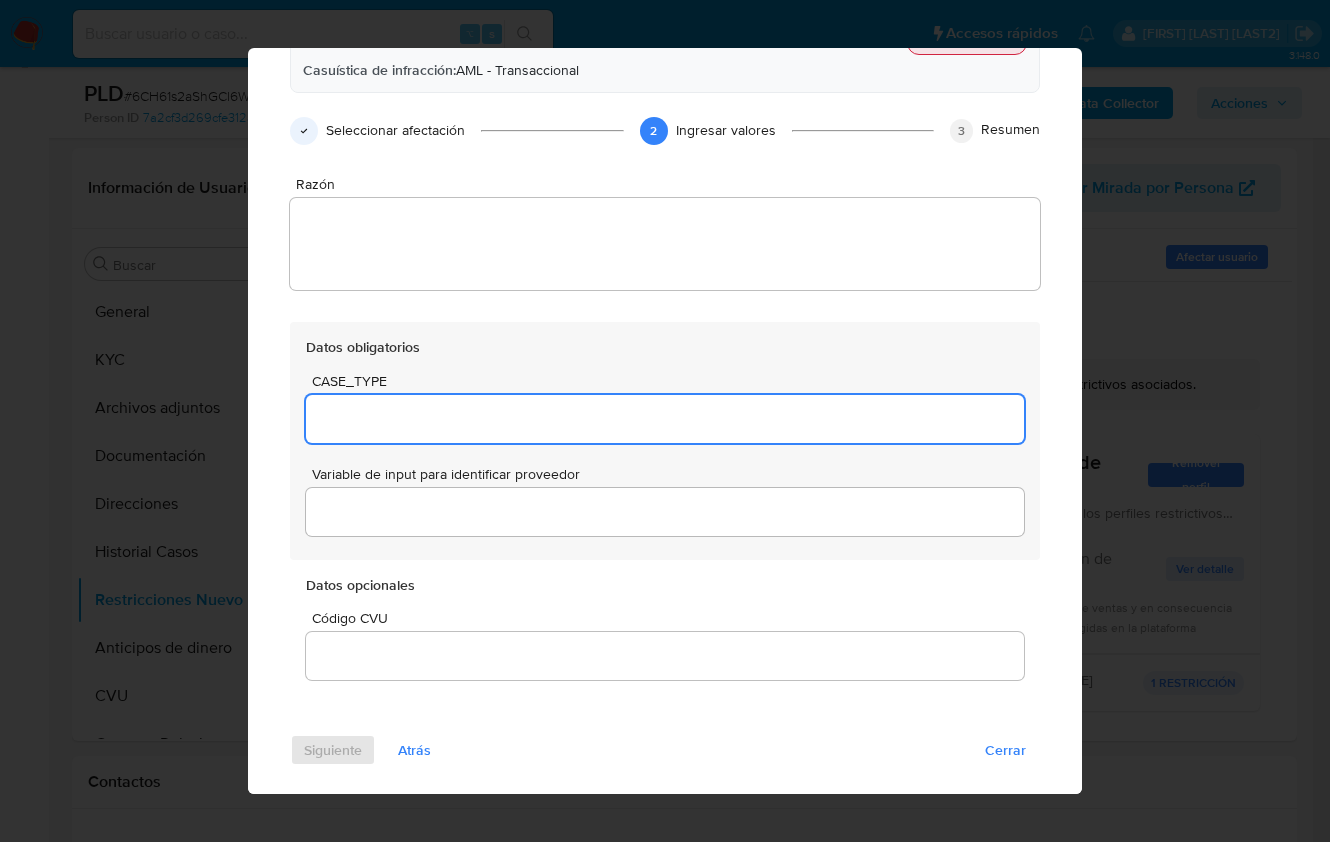 scroll, scrollTop: 118, scrollLeft: 0, axis: vertical 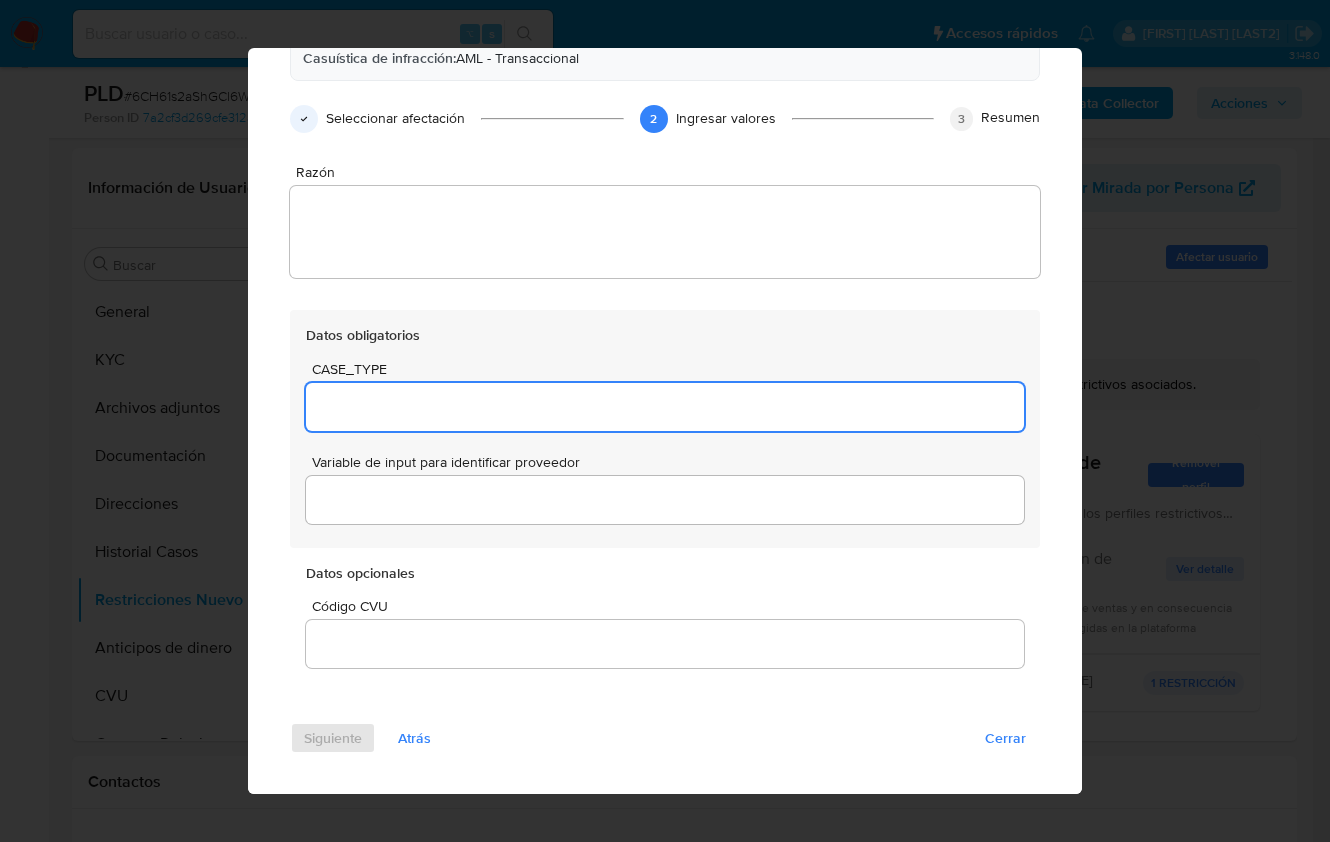 click at bounding box center [665, 644] 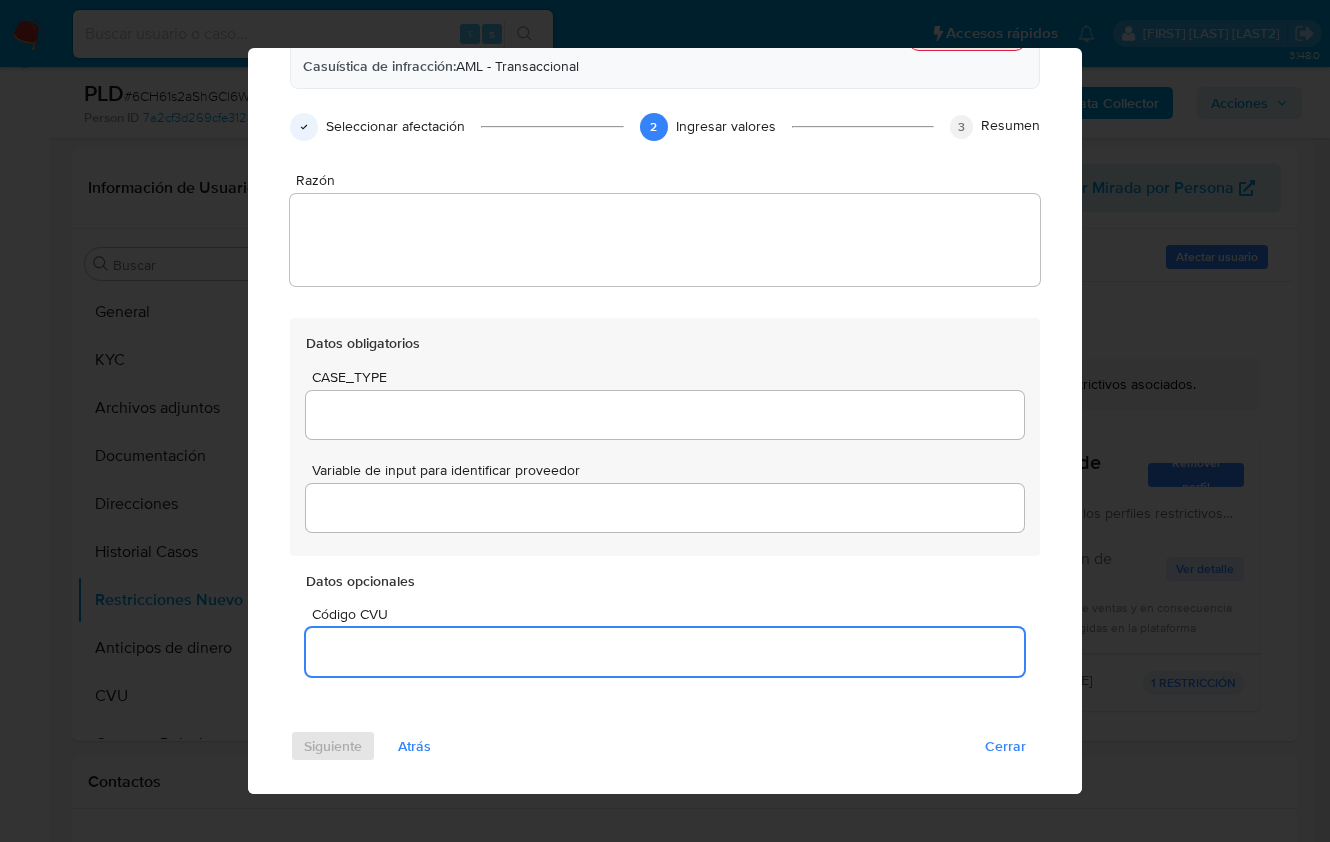 scroll, scrollTop: 118, scrollLeft: 0, axis: vertical 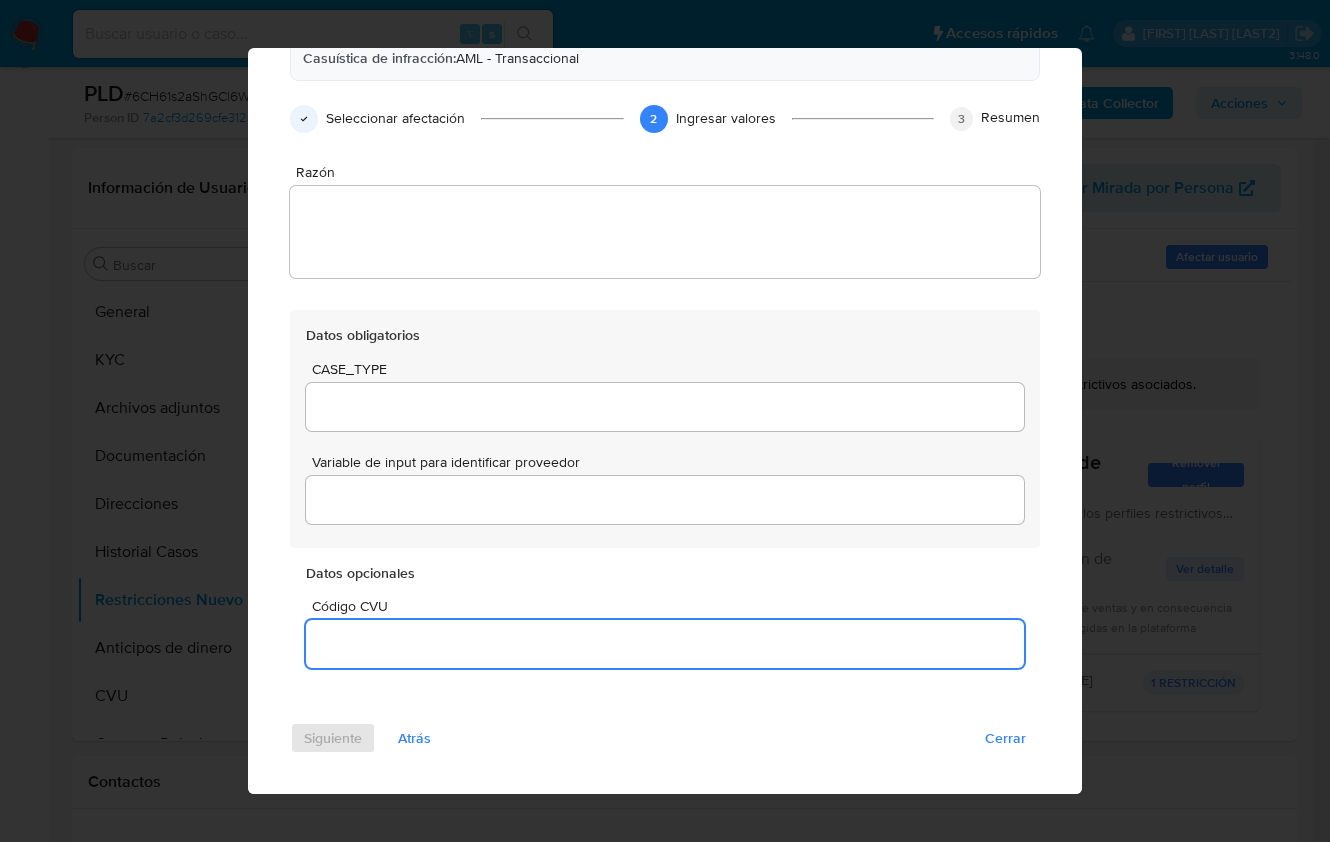click on "Cerrar" at bounding box center [1005, 738] 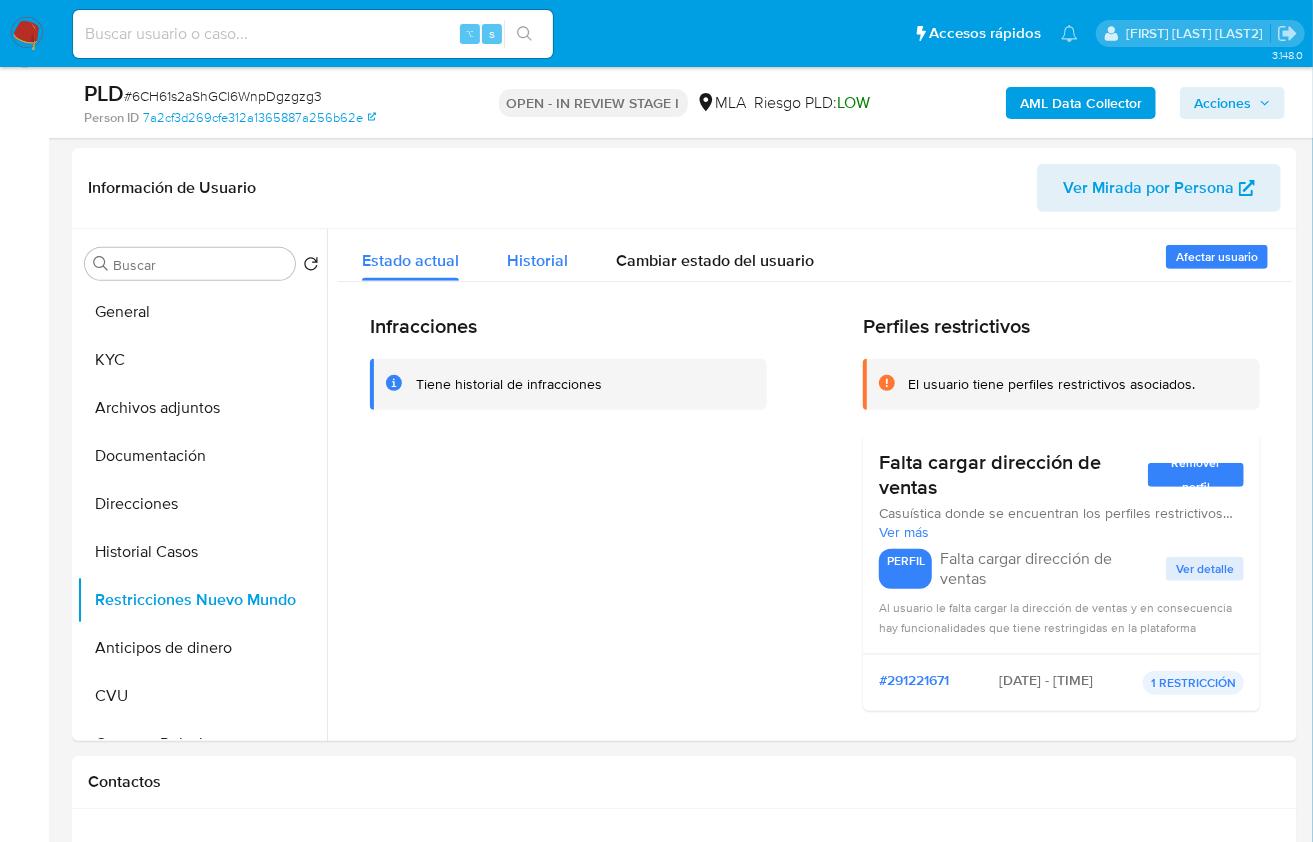 click on "Historial" at bounding box center [537, 260] 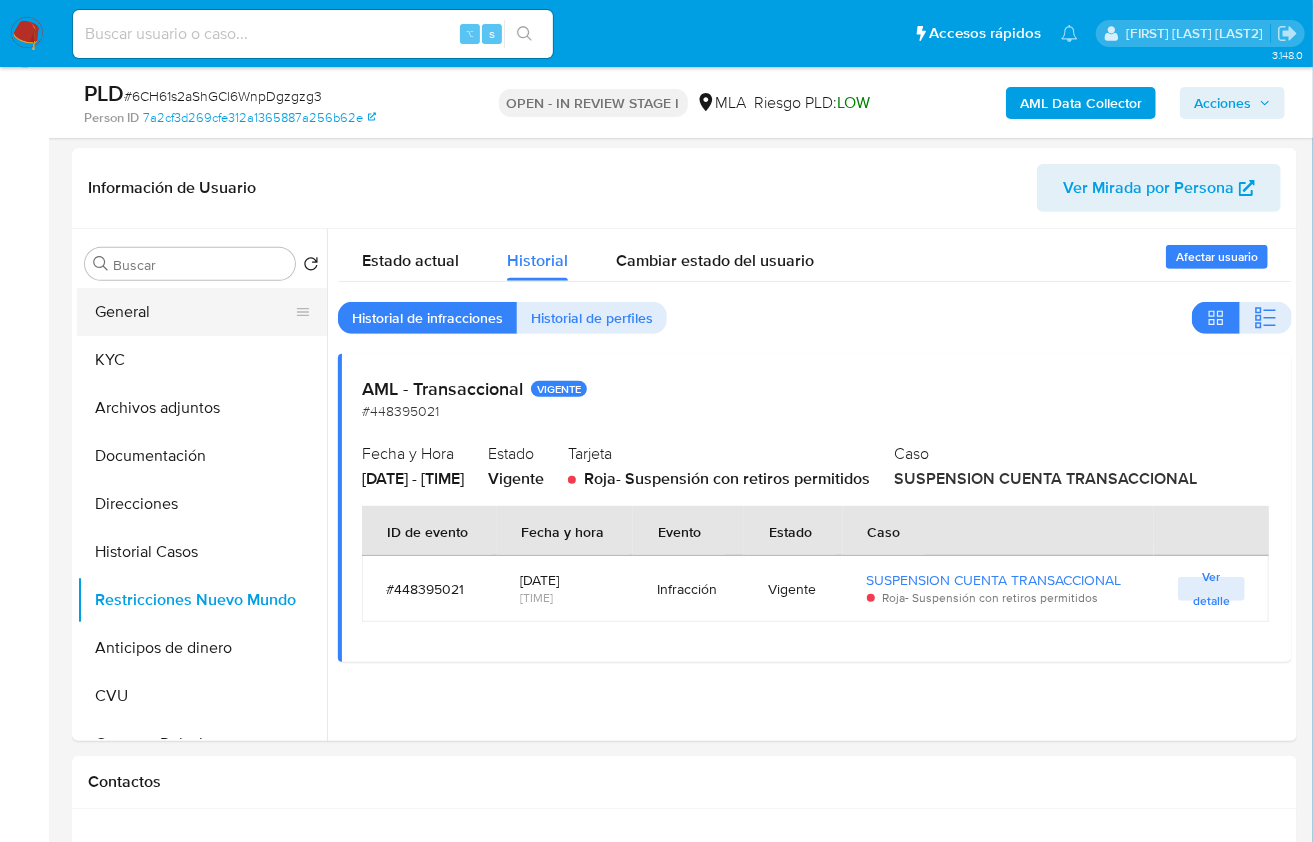 click on "General" at bounding box center [194, 312] 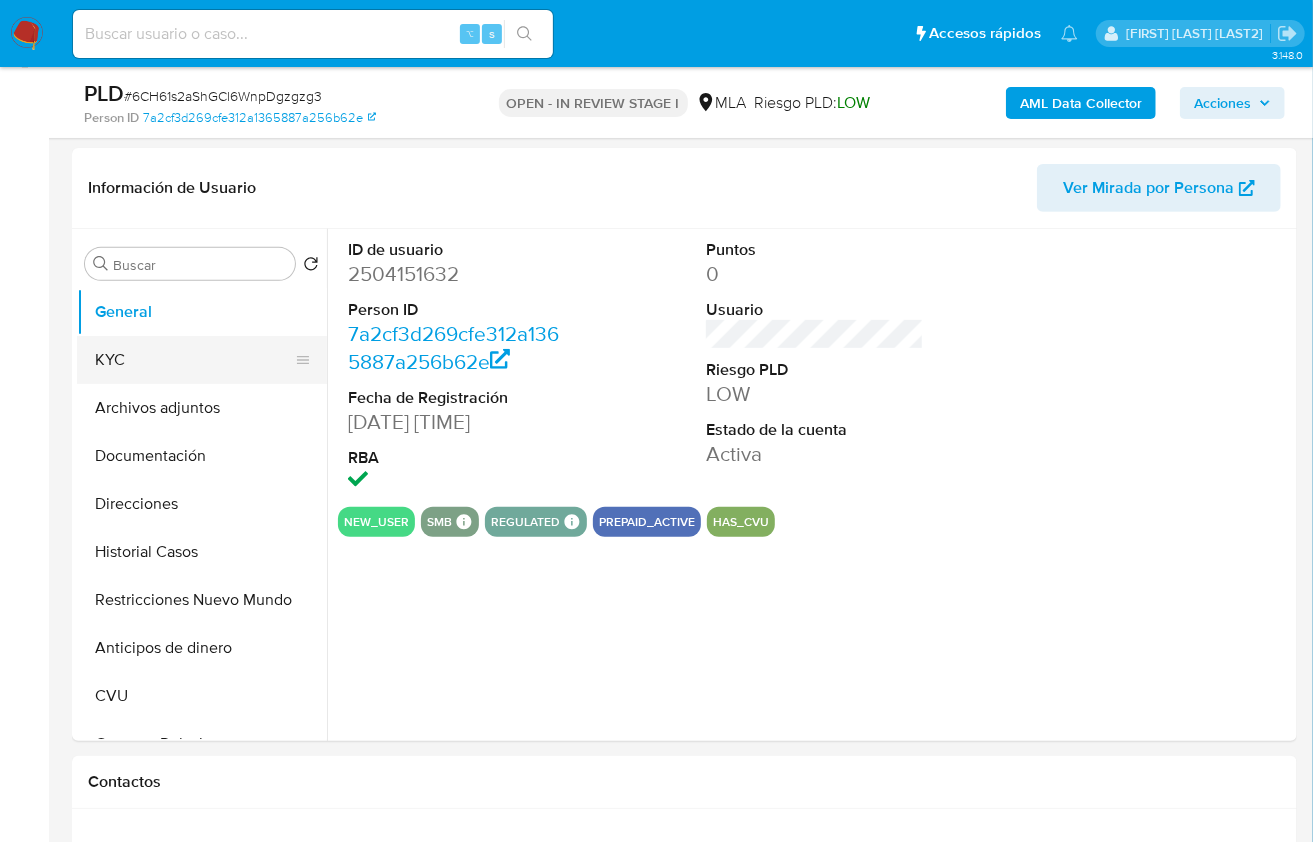 click on "KYC" at bounding box center [194, 360] 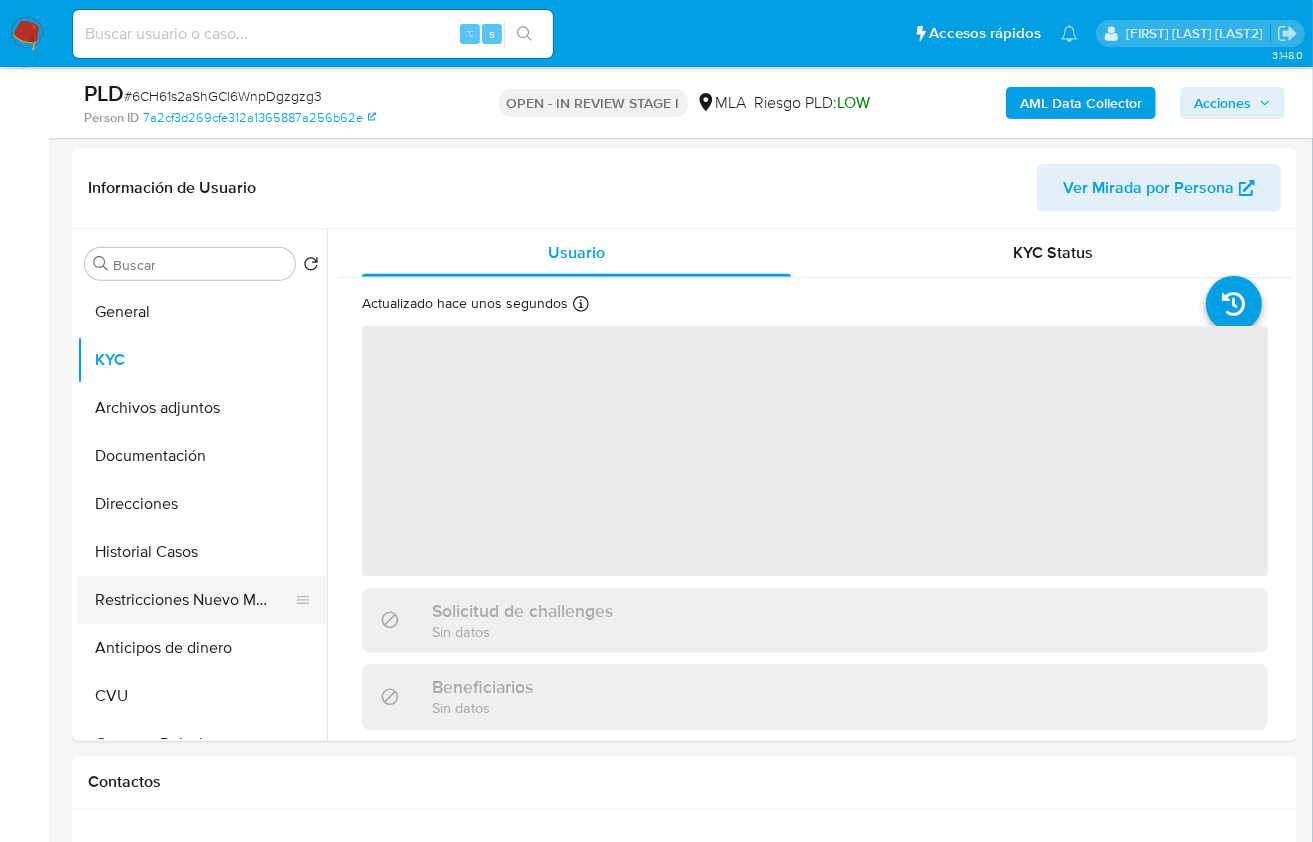 click on "Restricciones Nuevo Mundo" at bounding box center [194, 600] 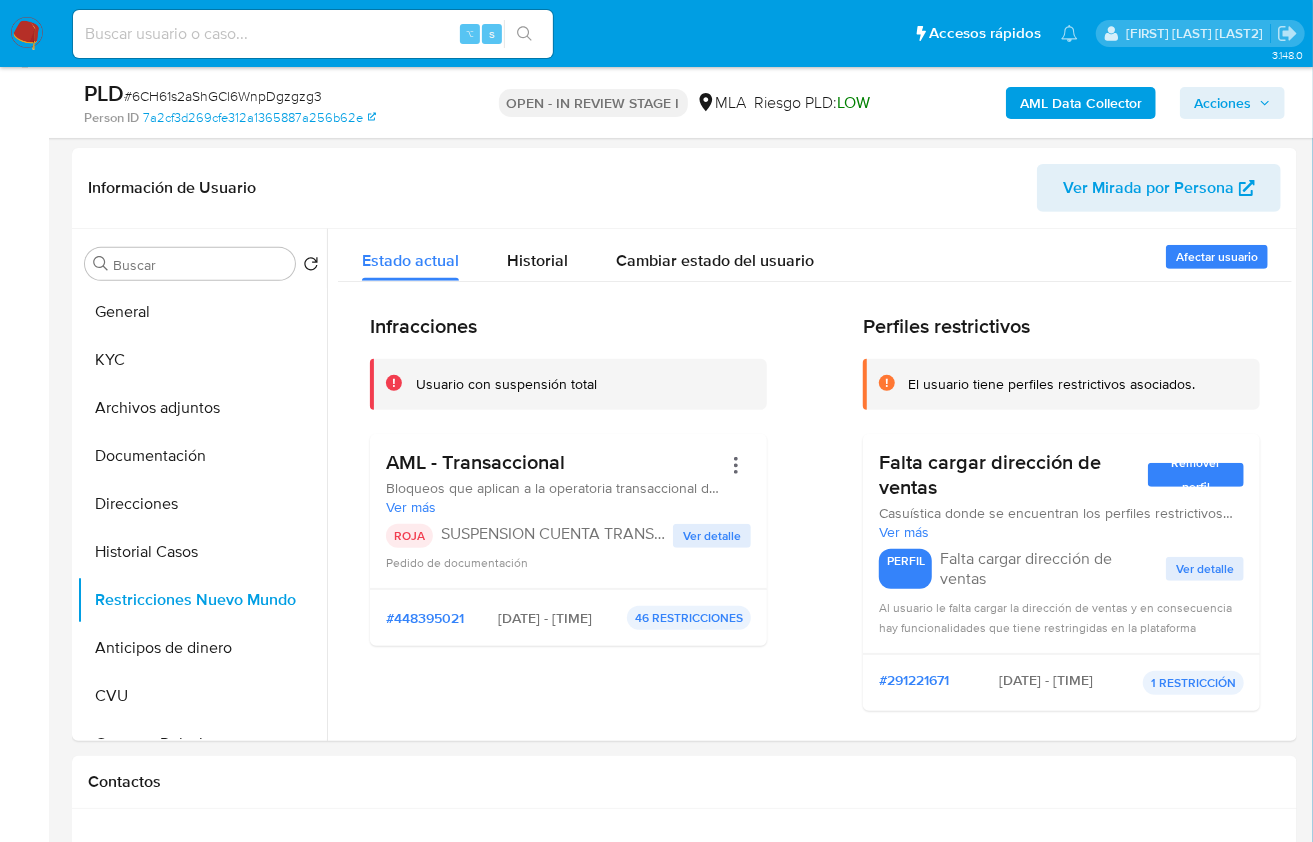 click on "Infracciones Usuario con suspensión total AML - Transaccional Bloqueos que aplican a la operatoria transaccional de AML. A su vez se aplican en la revisión de casos generados por operaciones inusuales o en caso de recibir oficios judiciales. Ver más ROJA SUSPENSION CUENTA TRANSACCIONAL Ver detalle Pedido de documentación #448395021 2025-08-01 - 5:25:15 p.m. 46 RESTRICCIONES Perfiles restrictivos El usuario tiene perfiles restrictivos asociados. Falta cargar dirección de ventas Remover perfil Casuística donde se encuentran los perfiles restrictivos que representan que un usuario no puede operar con ciertas funcionalidades porque le faltan algunos datos requeridos por un producto. Ver más PERFIL Falta cargar dirección de ventas Ver detalle Al usuario le falta cargar la dirección de ventas y en consecuencia hay funcionalidades que tiene restringidas en la plataforma #291221671 2025-06-17 - 12:09:57 p.m. 1 RESTRICCIÓN" at bounding box center (815, 520) 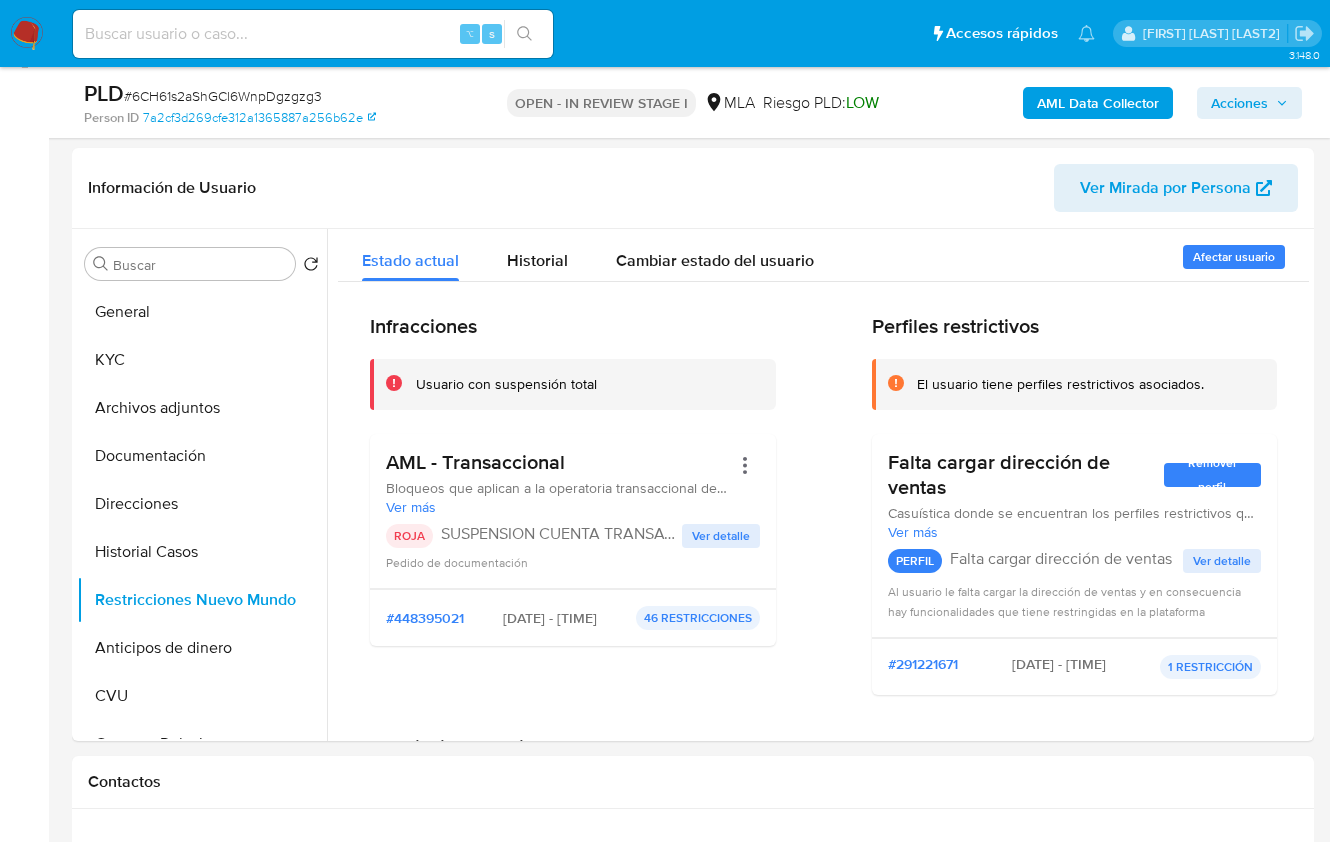 scroll, scrollTop: 291, scrollLeft: 0, axis: vertical 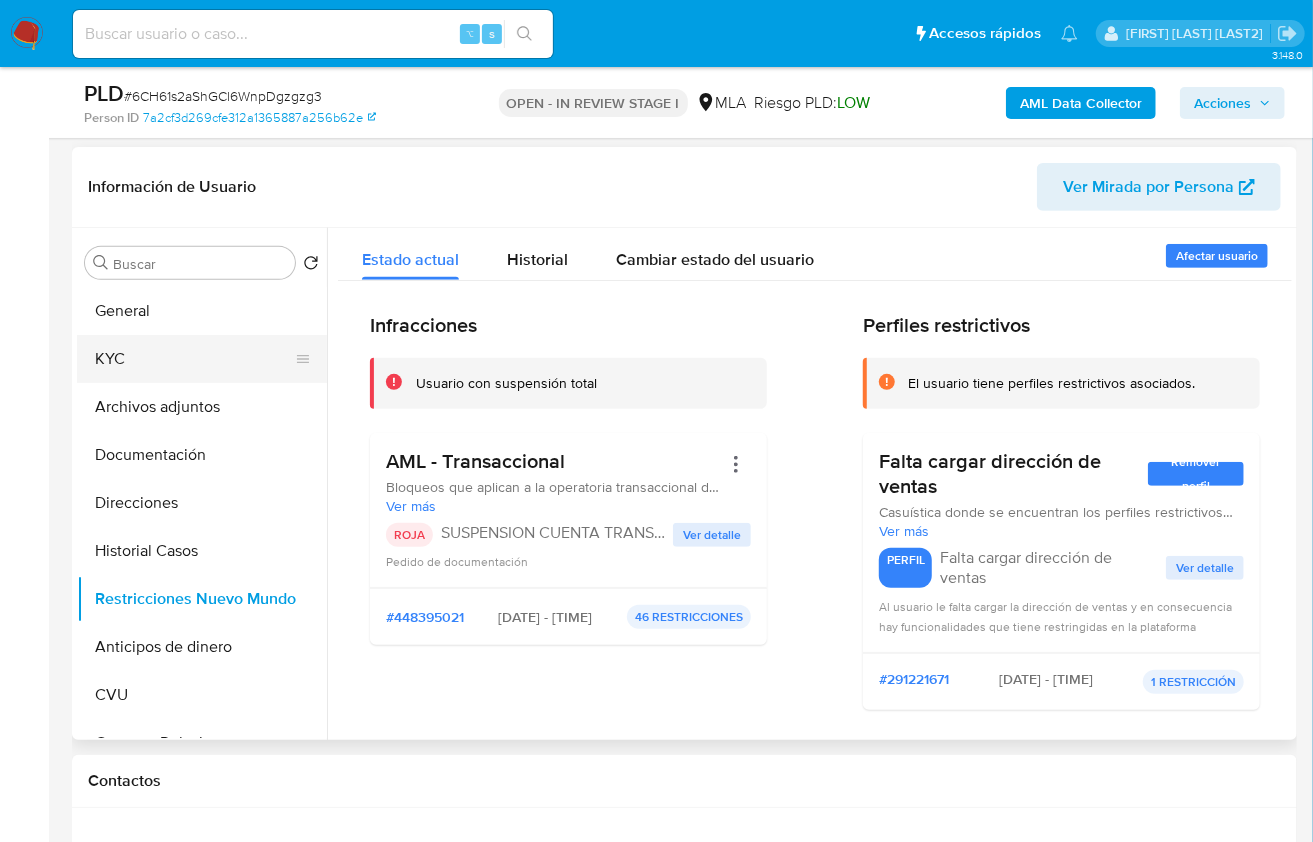 click on "KYC" at bounding box center [194, 359] 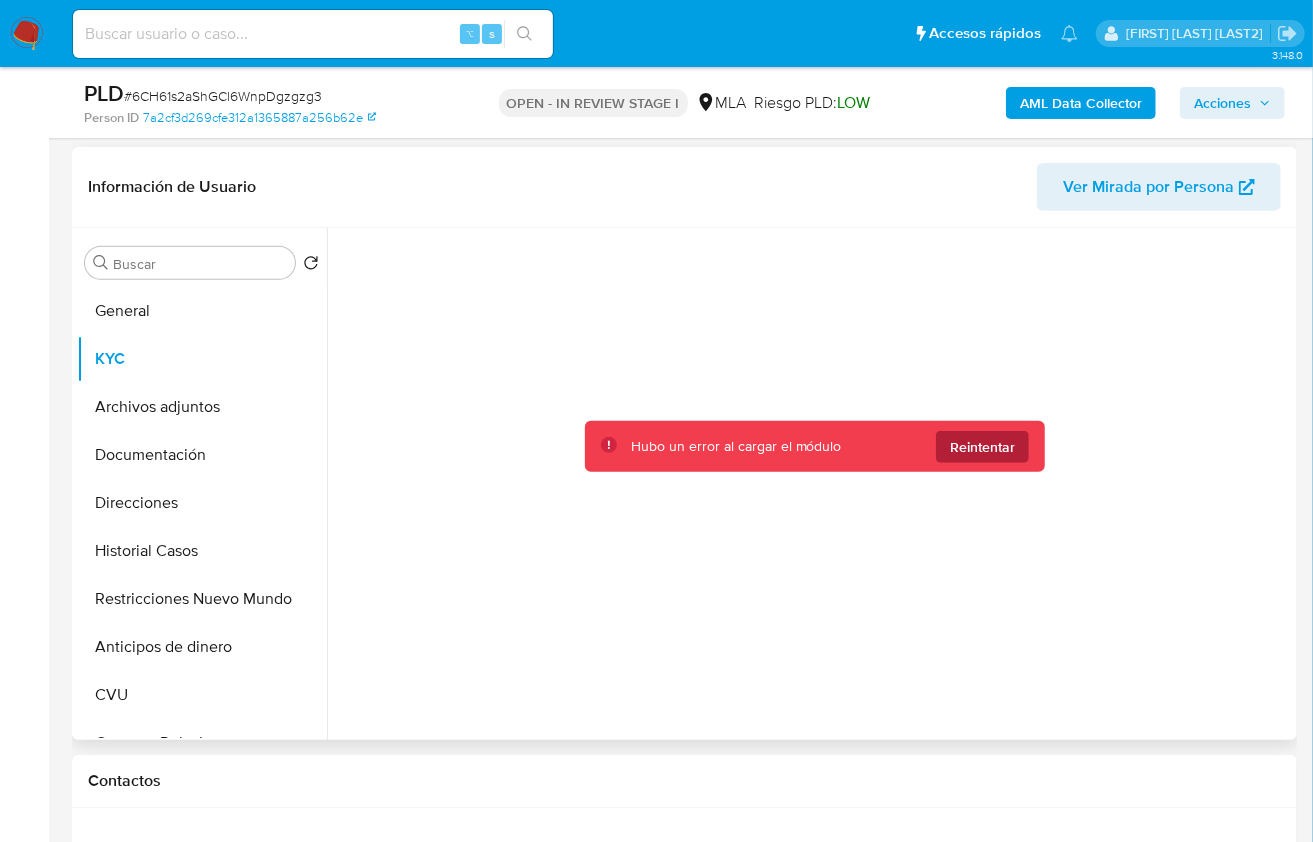 click on "Reintentar" at bounding box center (982, 447) 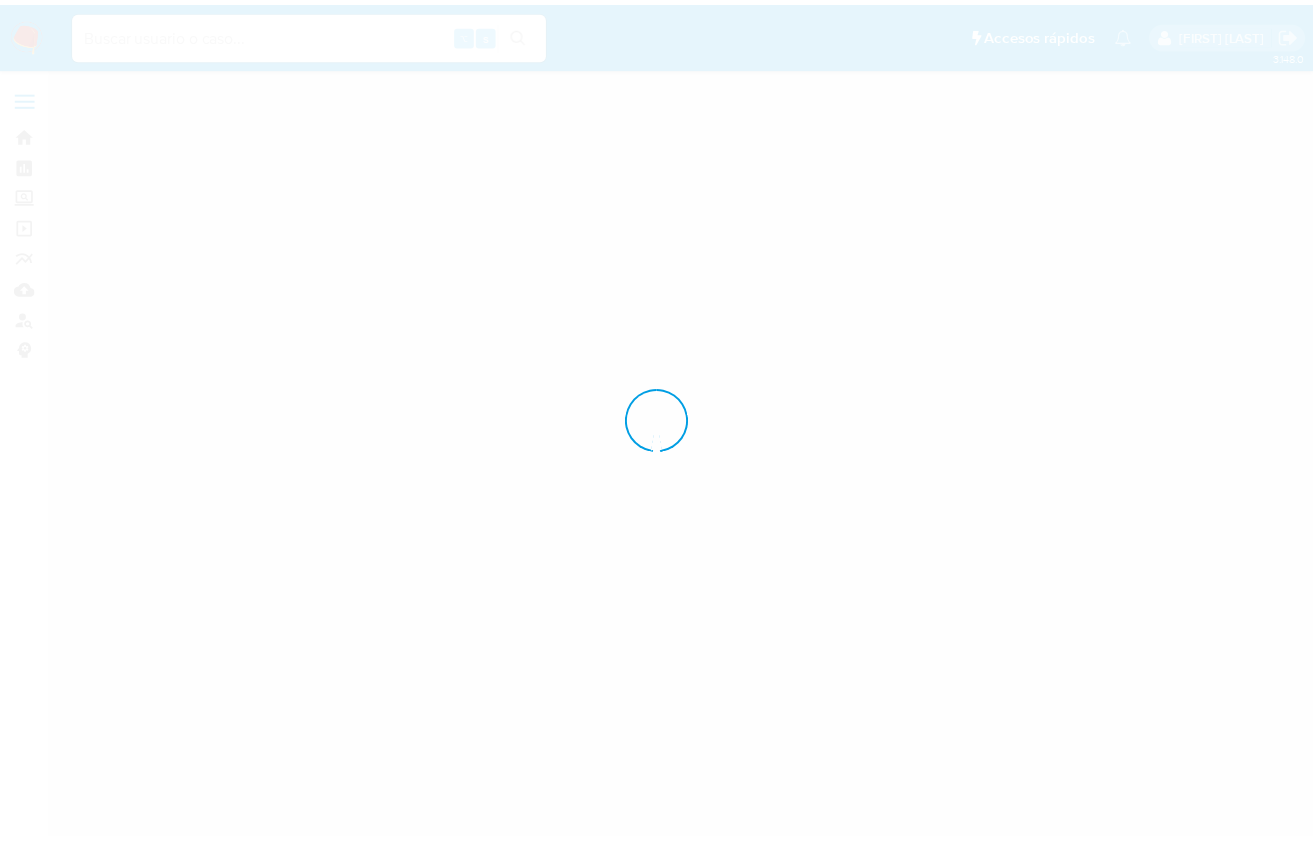 scroll, scrollTop: 0, scrollLeft: 0, axis: both 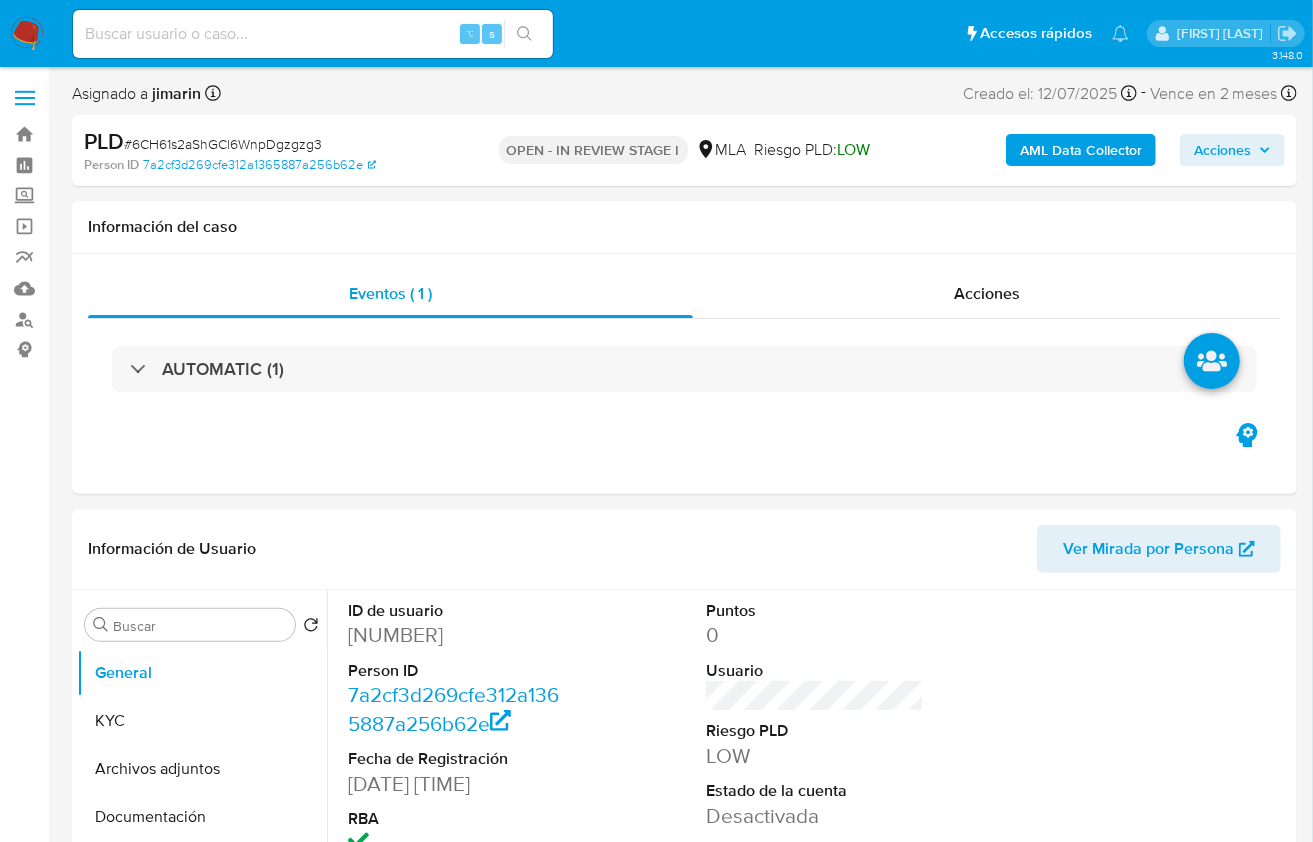 select on "10" 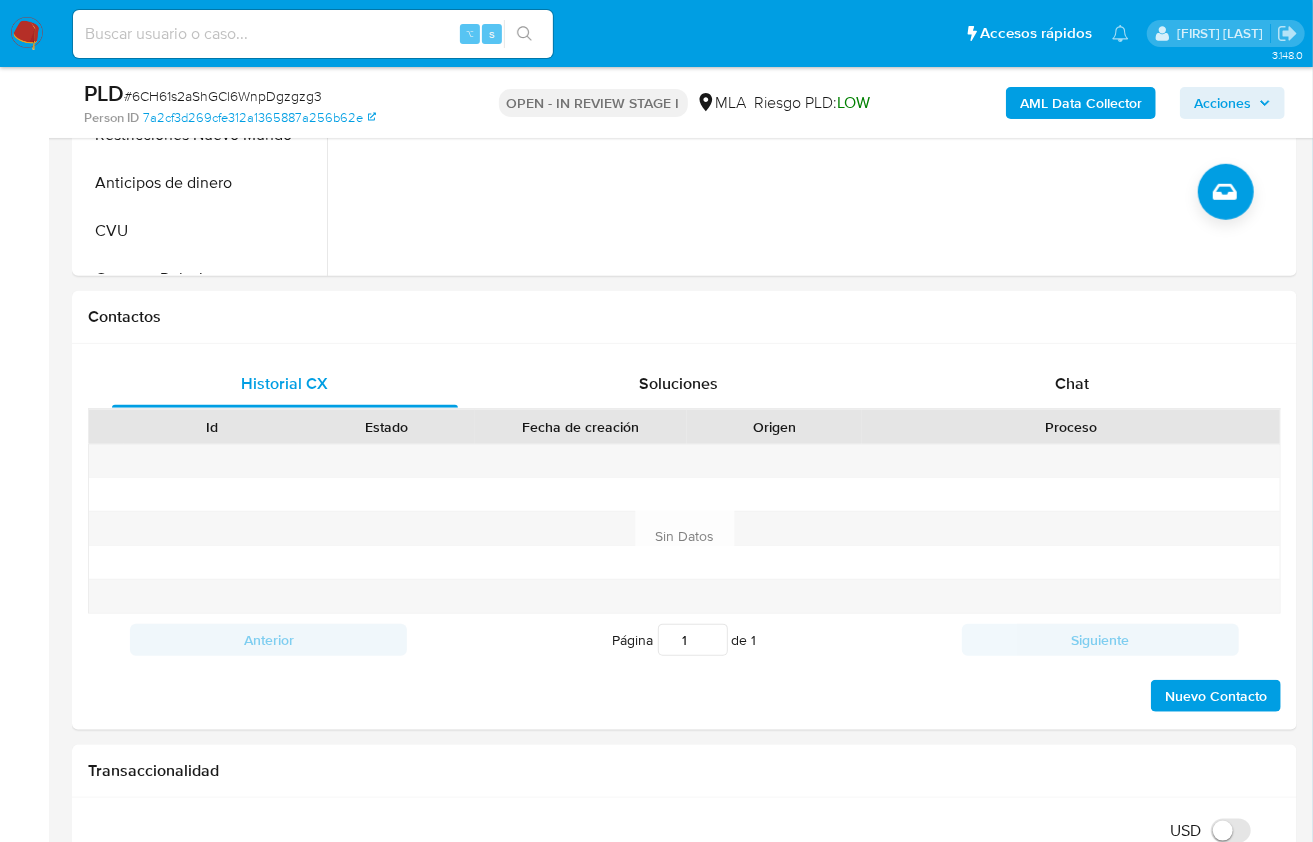scroll, scrollTop: 757, scrollLeft: 0, axis: vertical 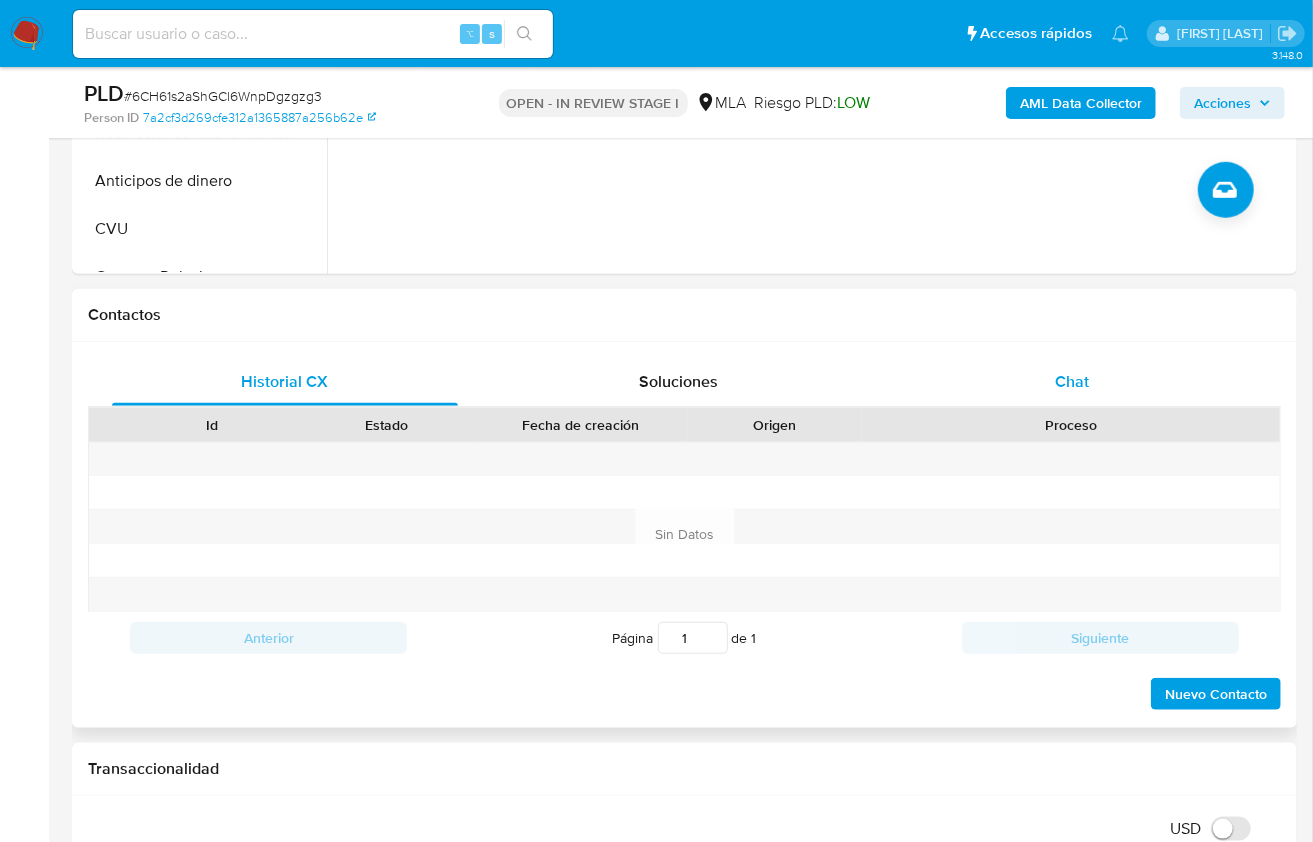 click on "Chat" at bounding box center (1072, 382) 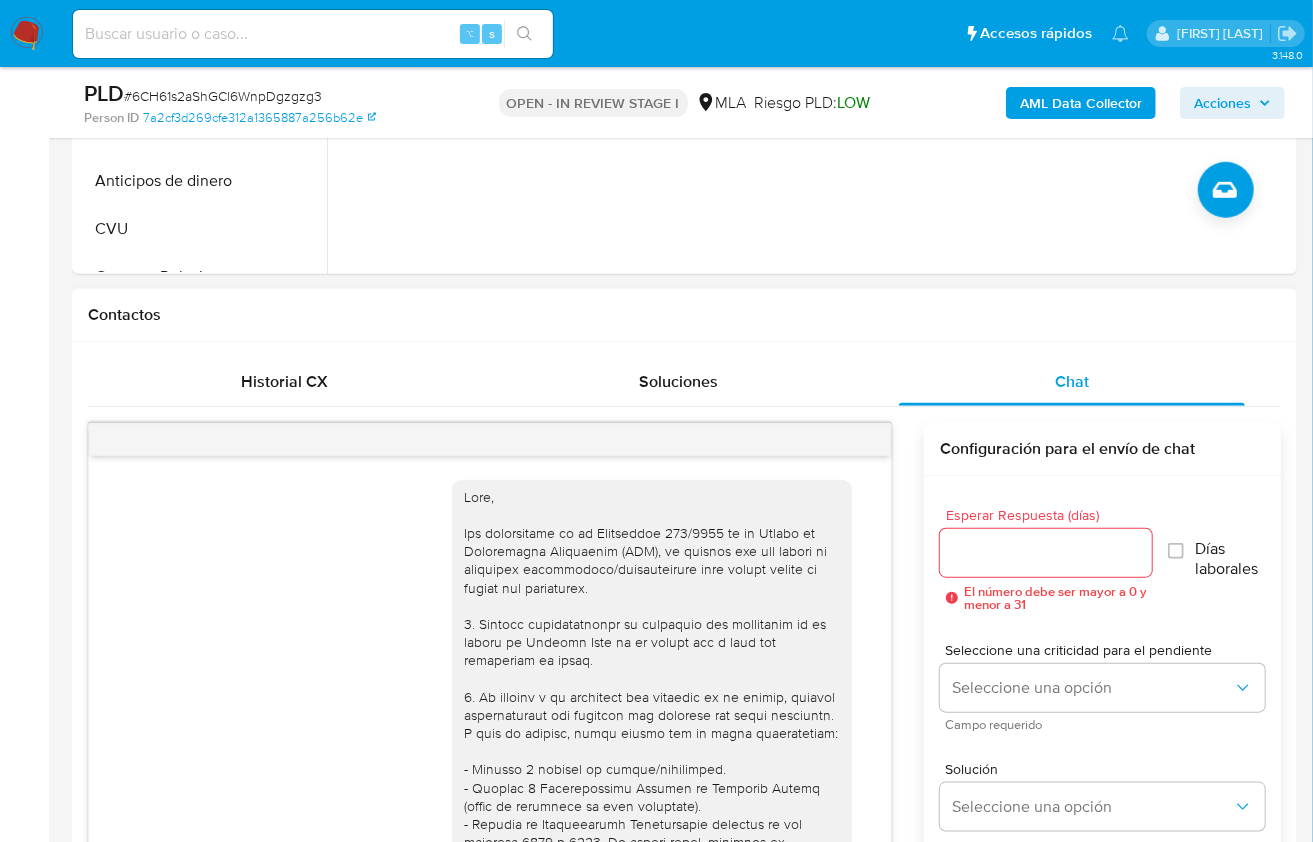 scroll, scrollTop: 1131, scrollLeft: 0, axis: vertical 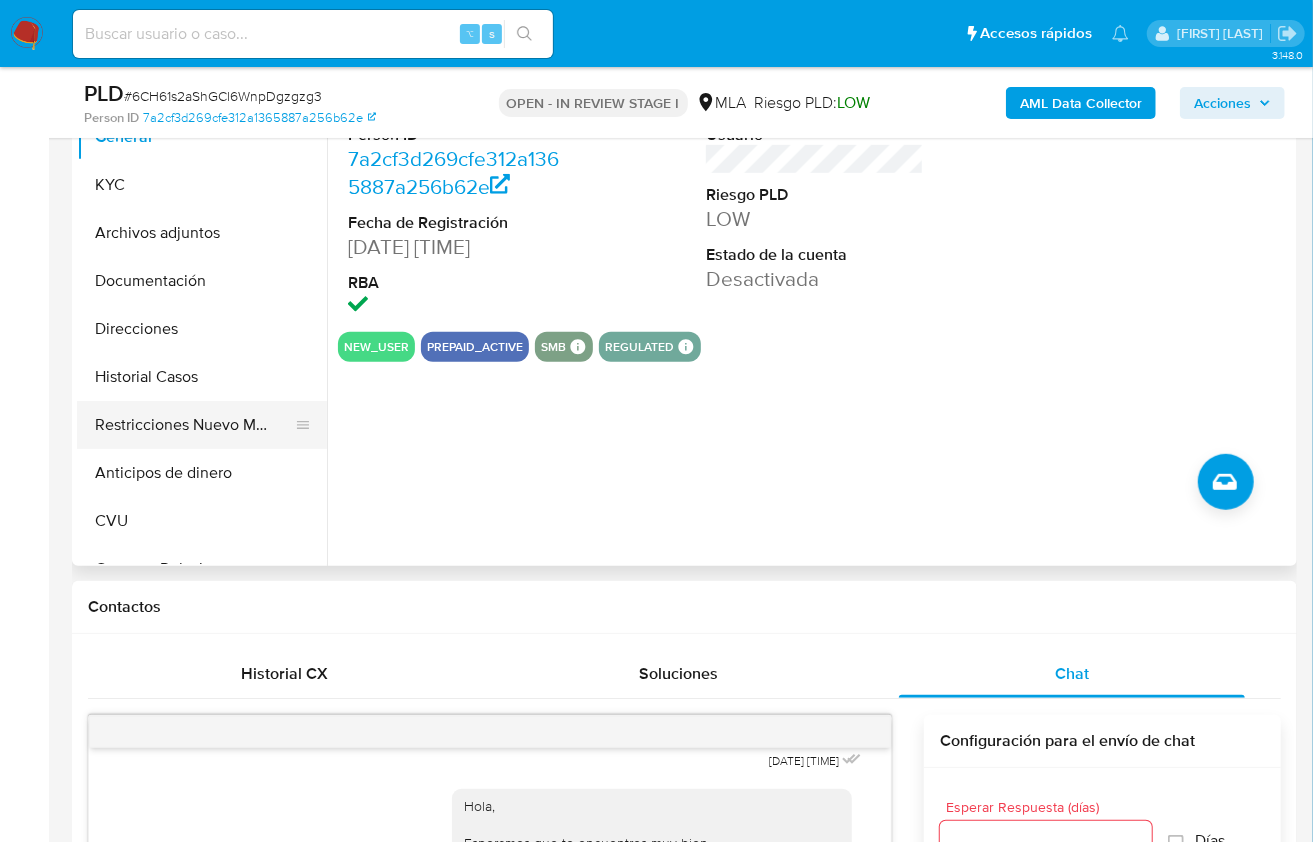 click on "Restricciones Nuevo Mundo" at bounding box center (194, 425) 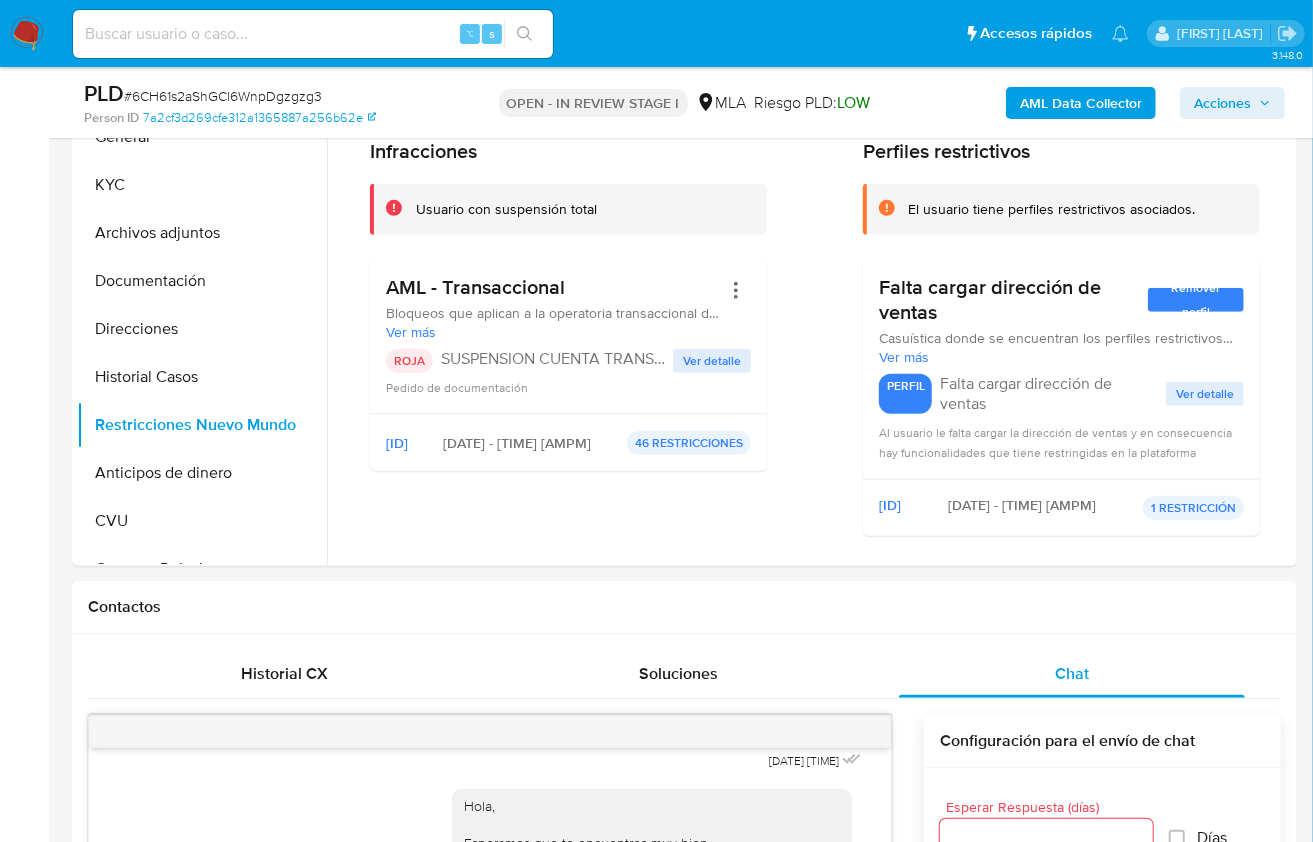 click on "AML Data Collector" at bounding box center (1081, 103) 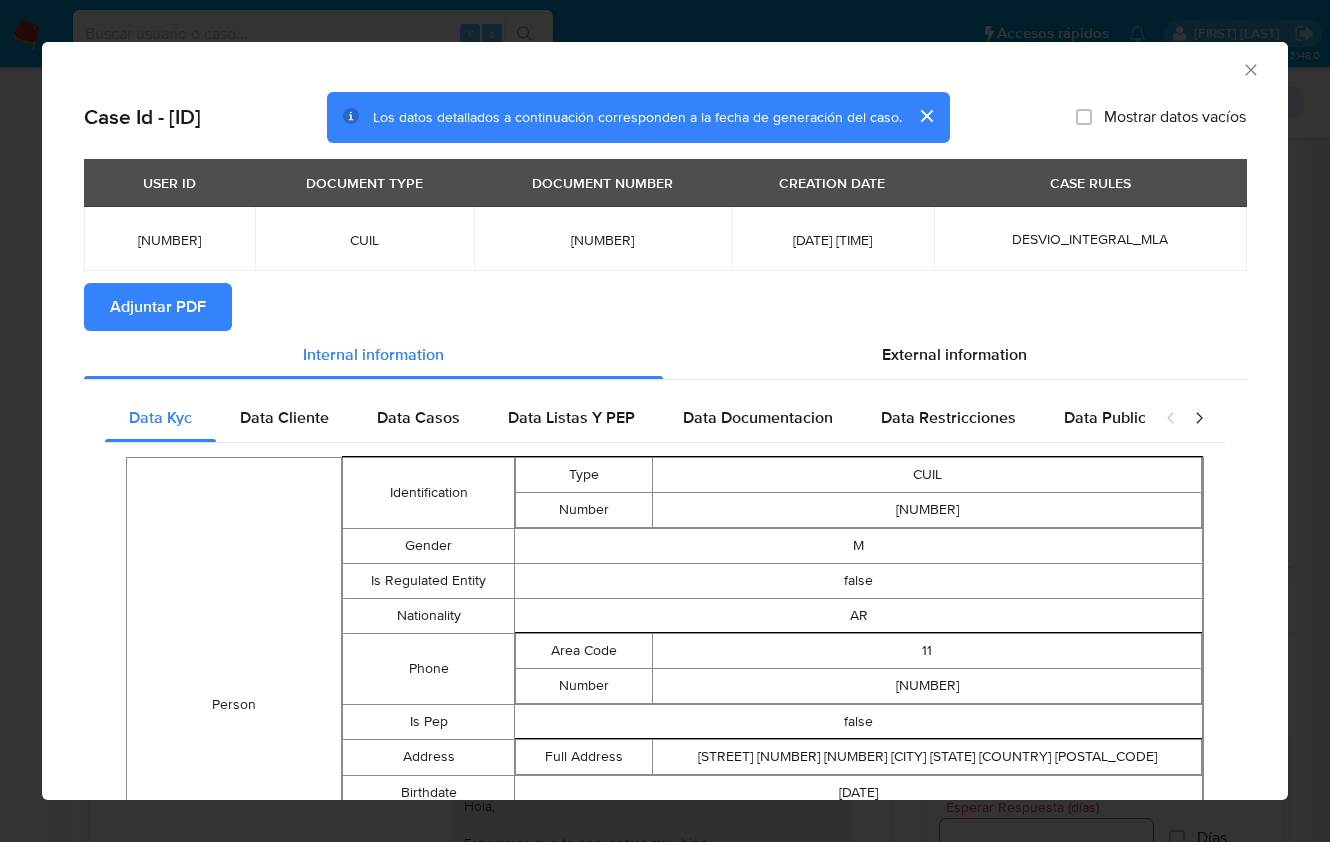 click on "Adjuntar PDF" at bounding box center (158, 307) 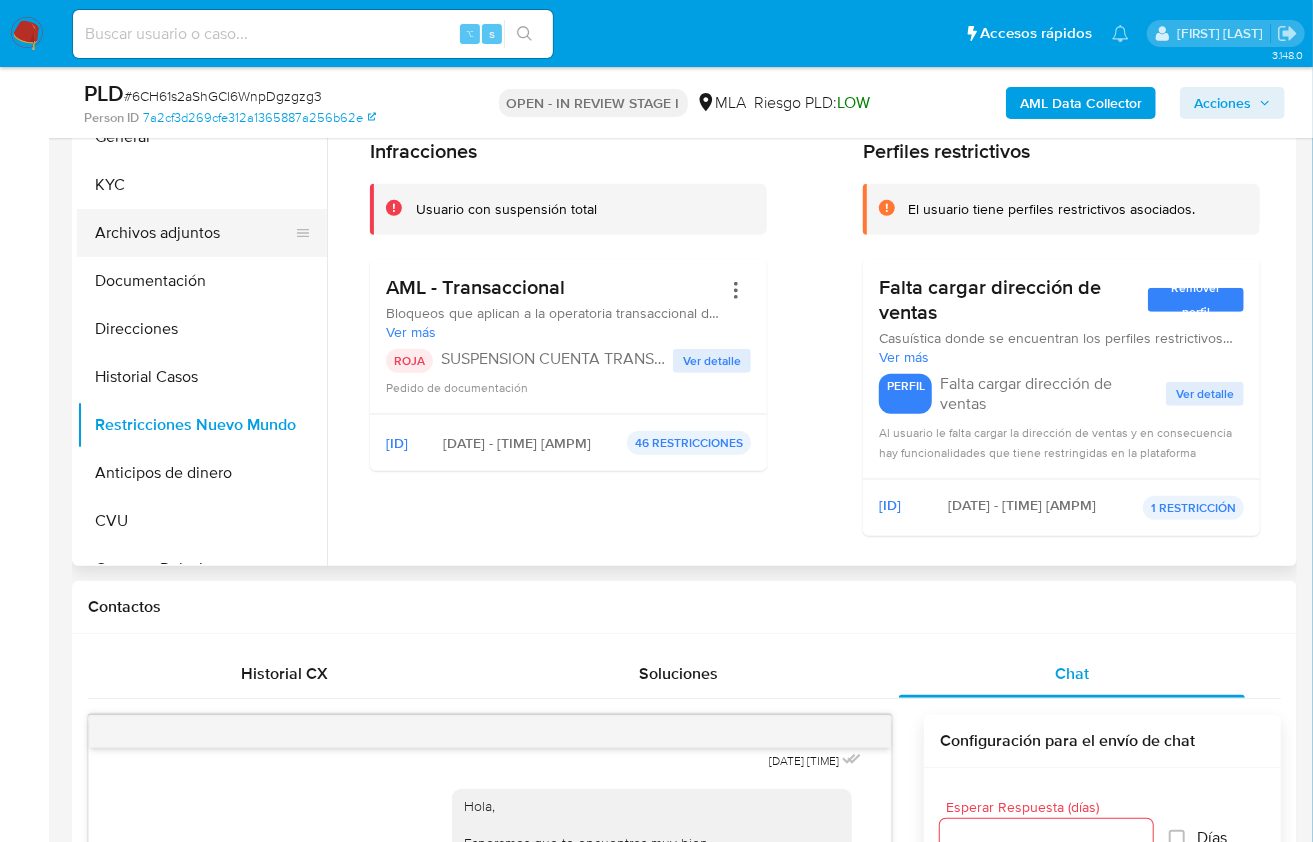 click on "Archivos adjuntos" at bounding box center (194, 233) 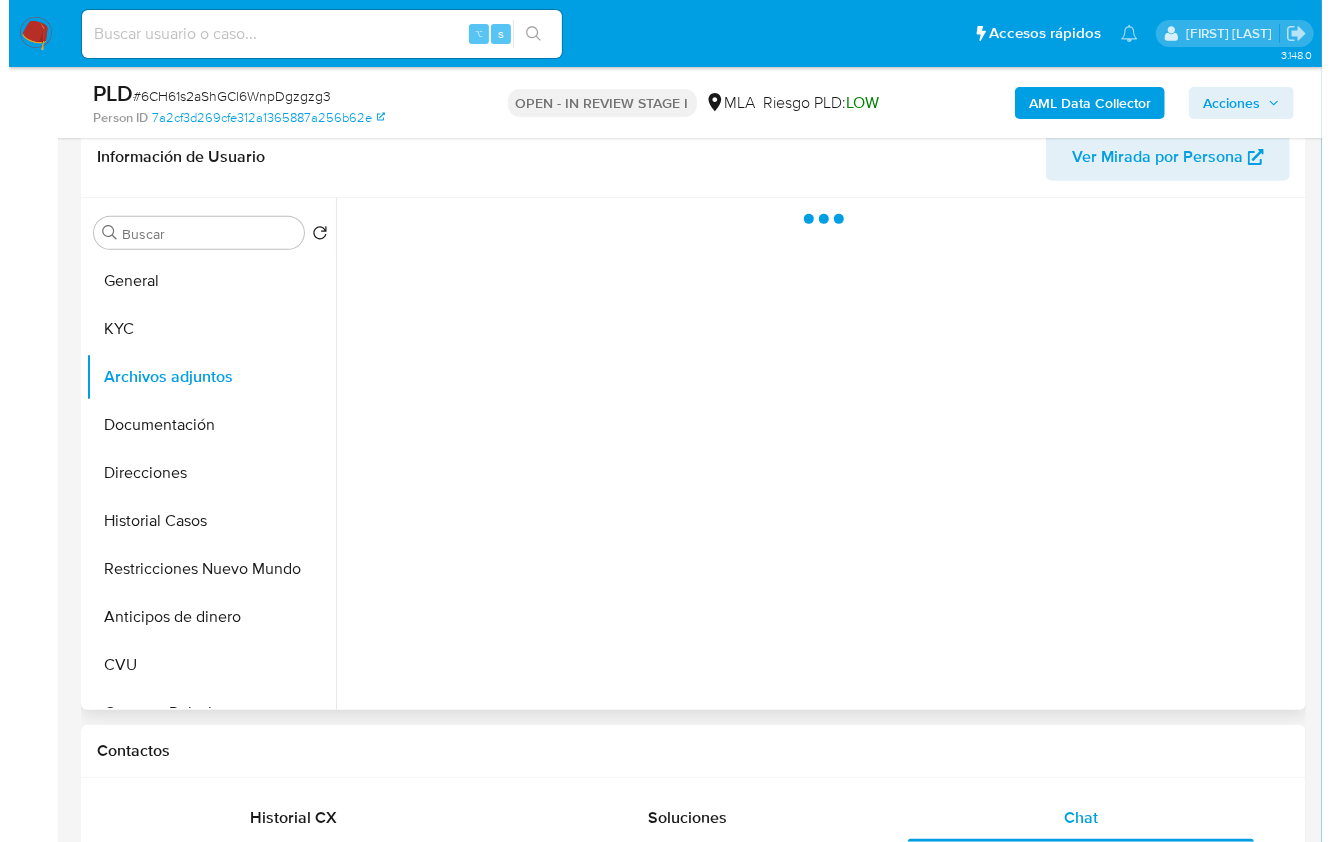 scroll, scrollTop: 310, scrollLeft: 0, axis: vertical 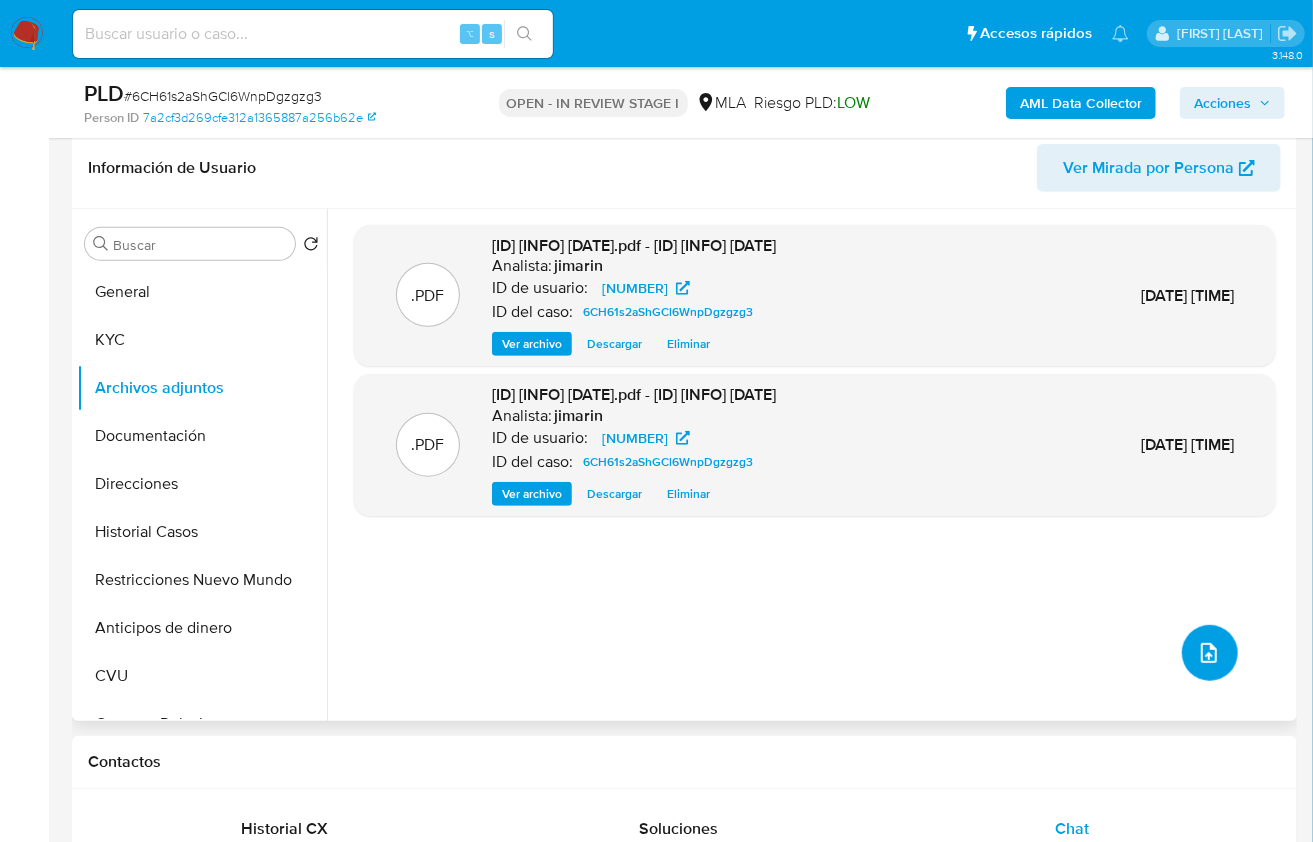 click at bounding box center [1210, 653] 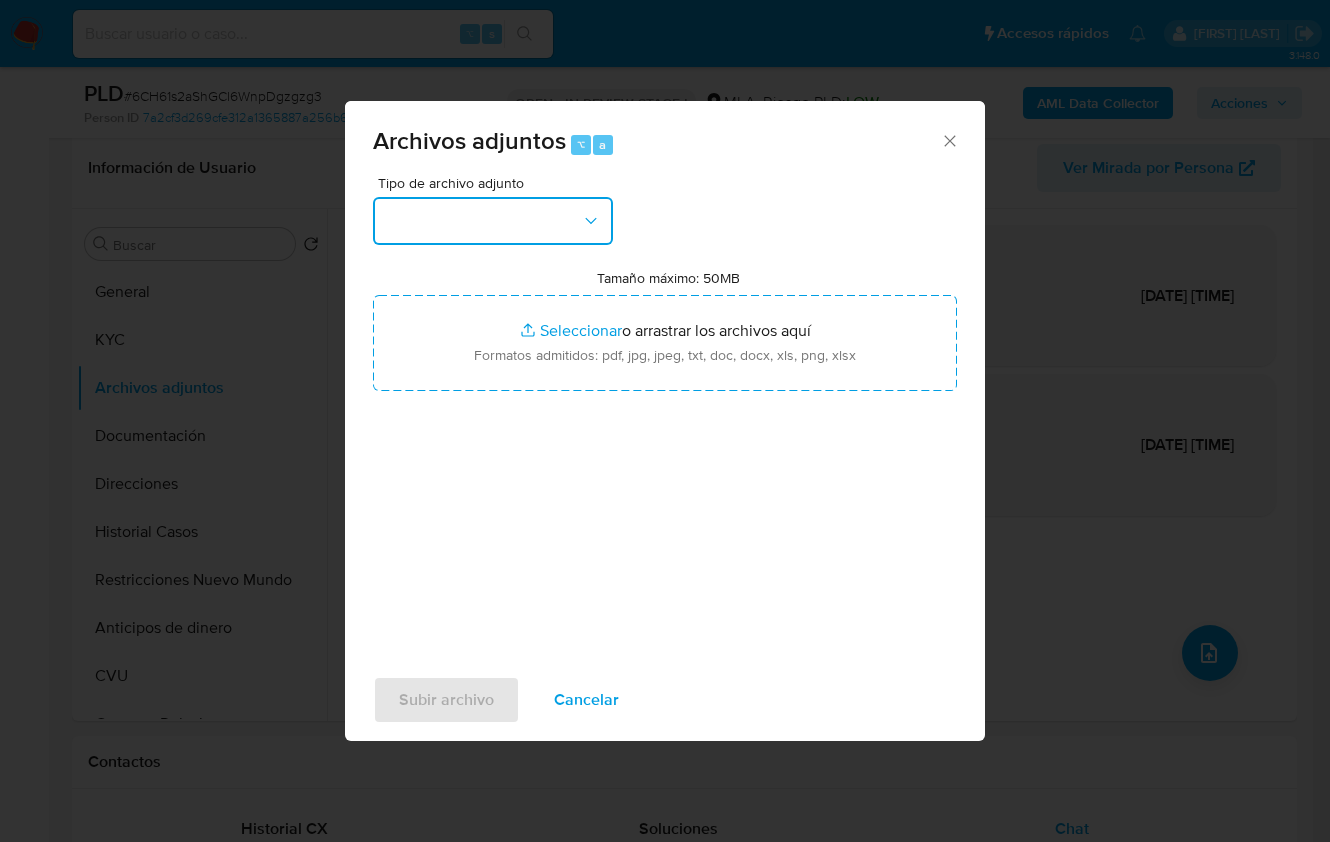 click at bounding box center (493, 221) 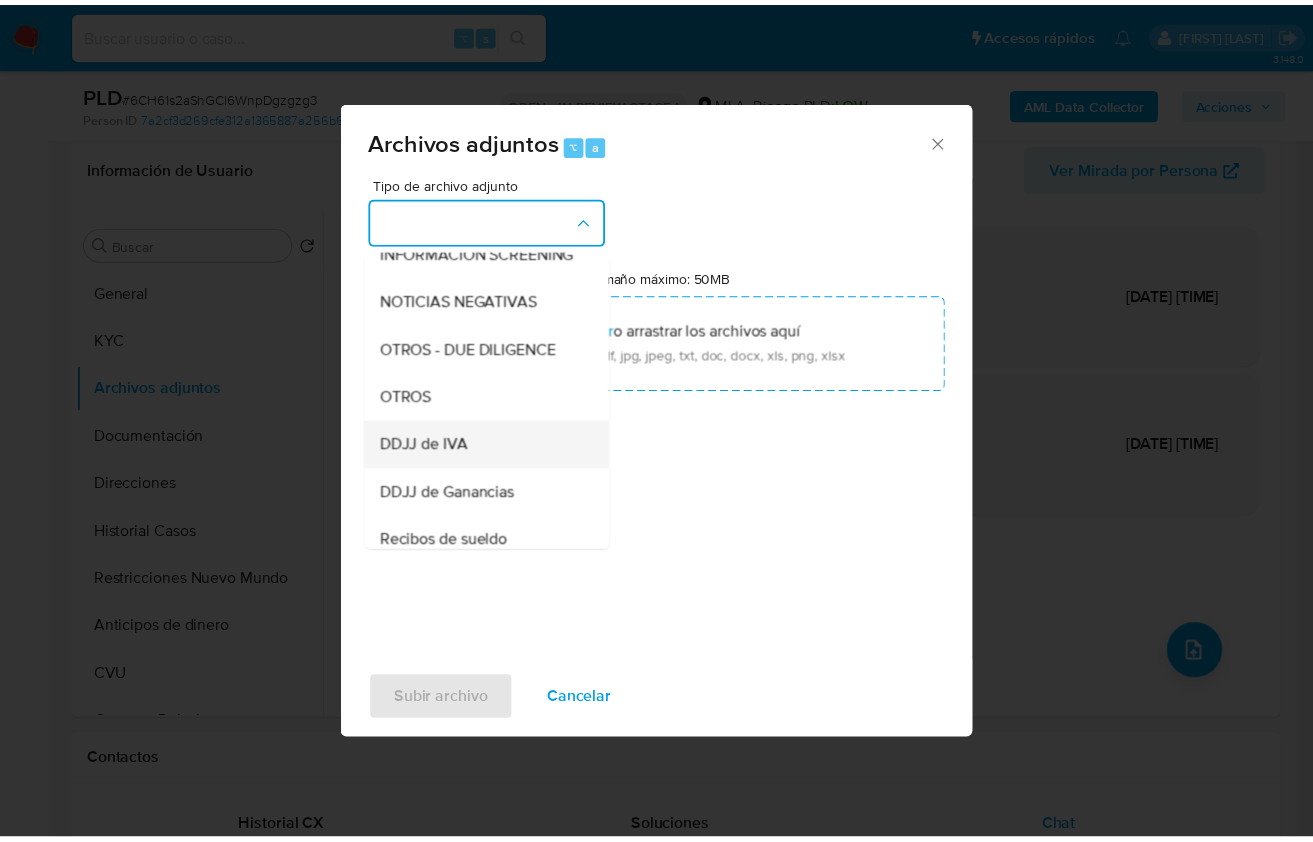 scroll, scrollTop: 312, scrollLeft: 0, axis: vertical 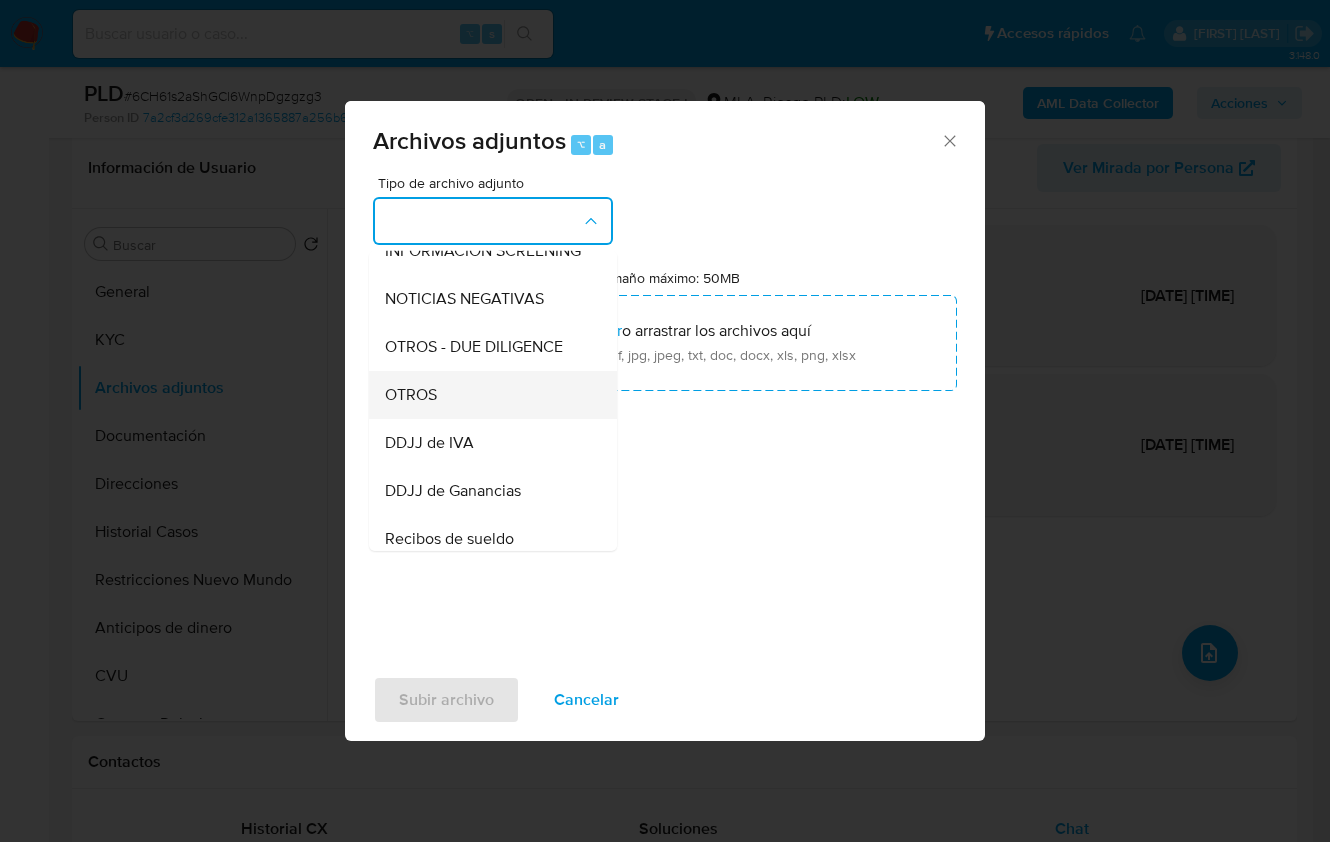 click on "OTROS" at bounding box center [487, 394] 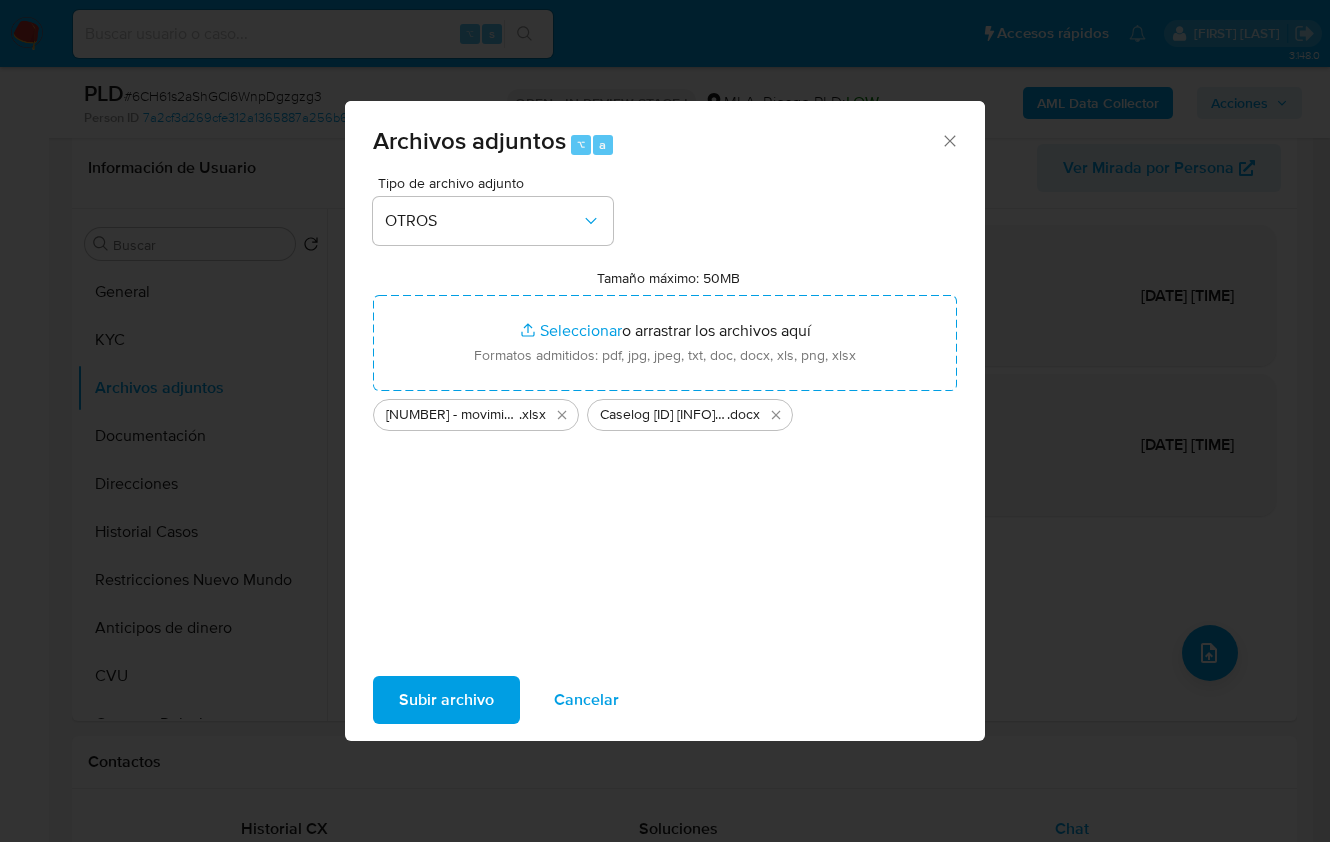 click on "Subir archivo" at bounding box center [446, 700] 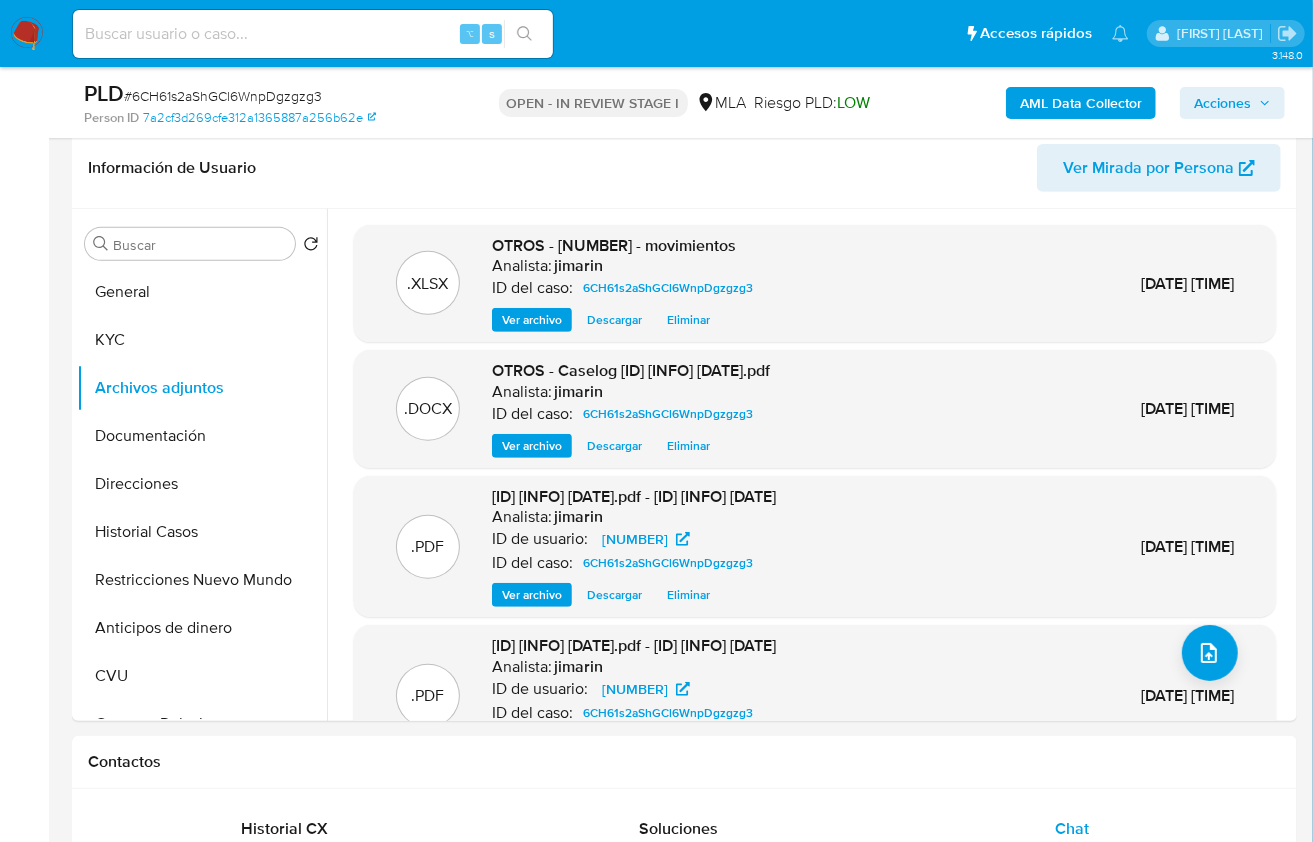 click on "Acciones" at bounding box center [1222, 103] 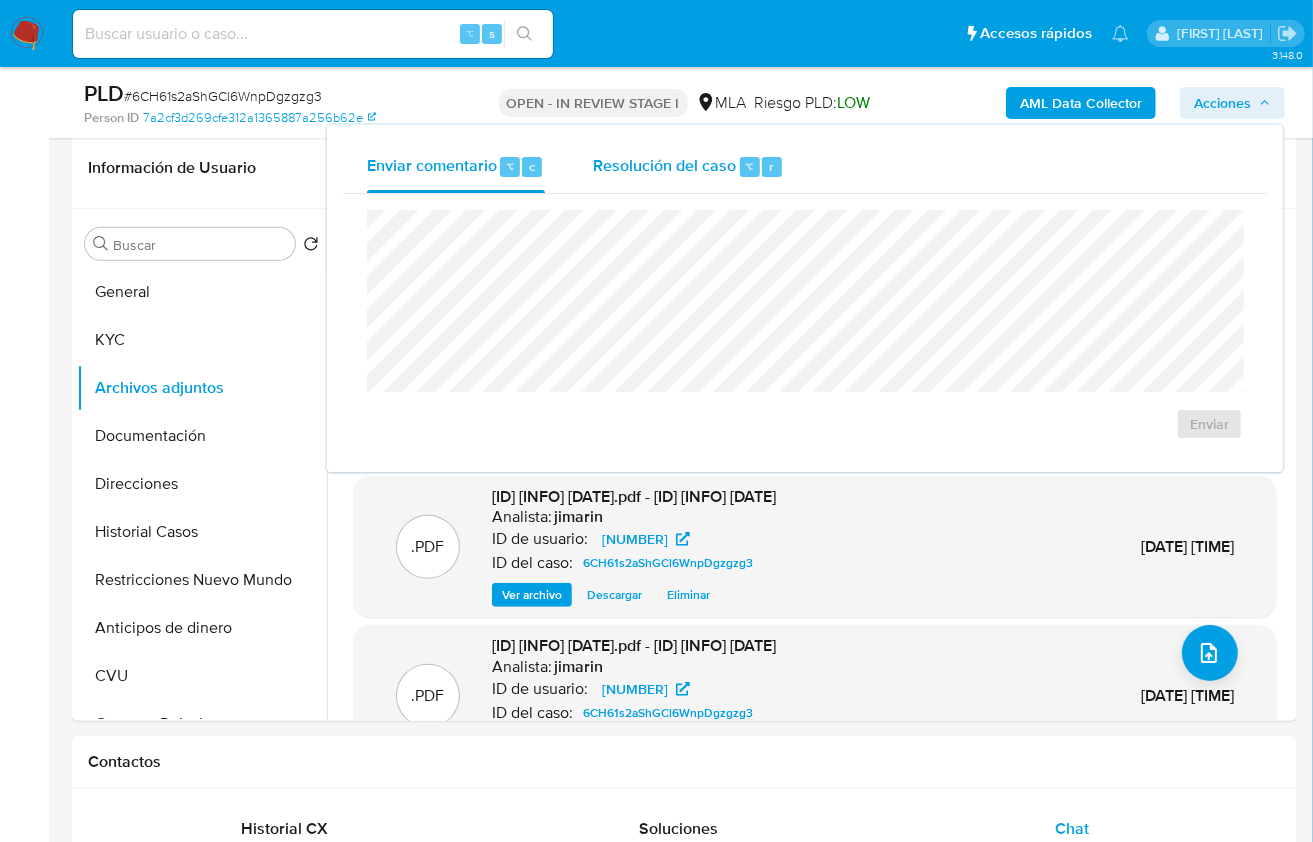 click on "Resolución del caso" at bounding box center [664, 165] 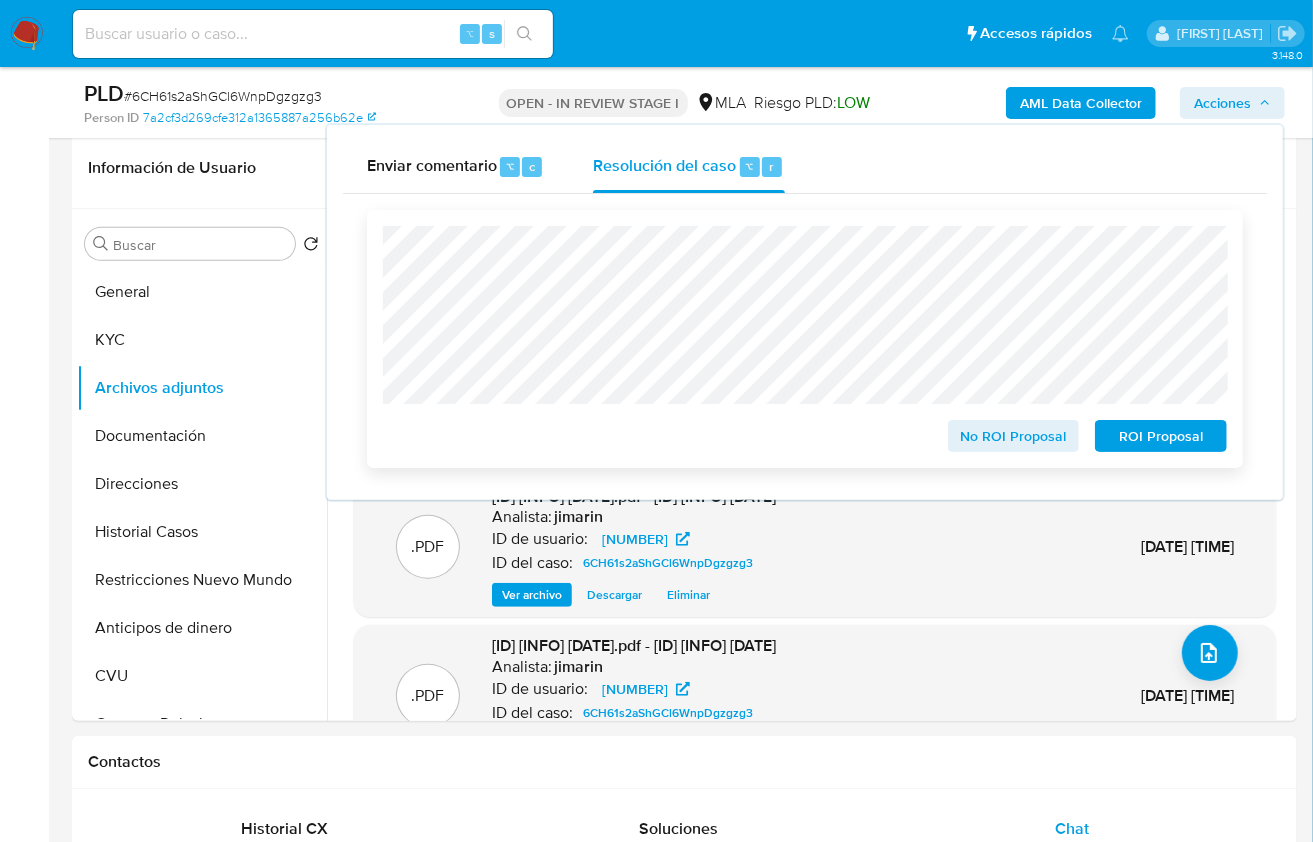 click on "ROI Proposal" at bounding box center (1161, 436) 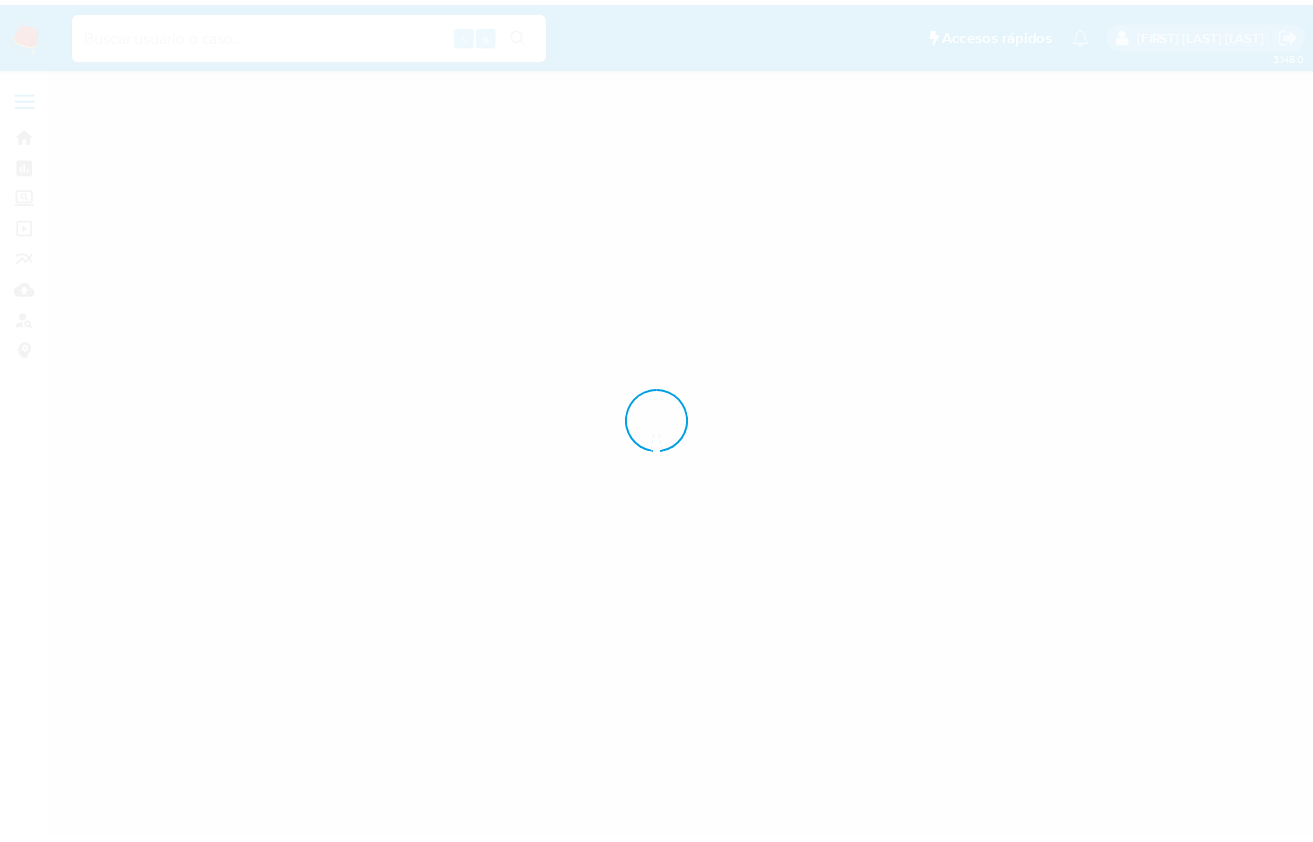 scroll, scrollTop: 0, scrollLeft: 0, axis: both 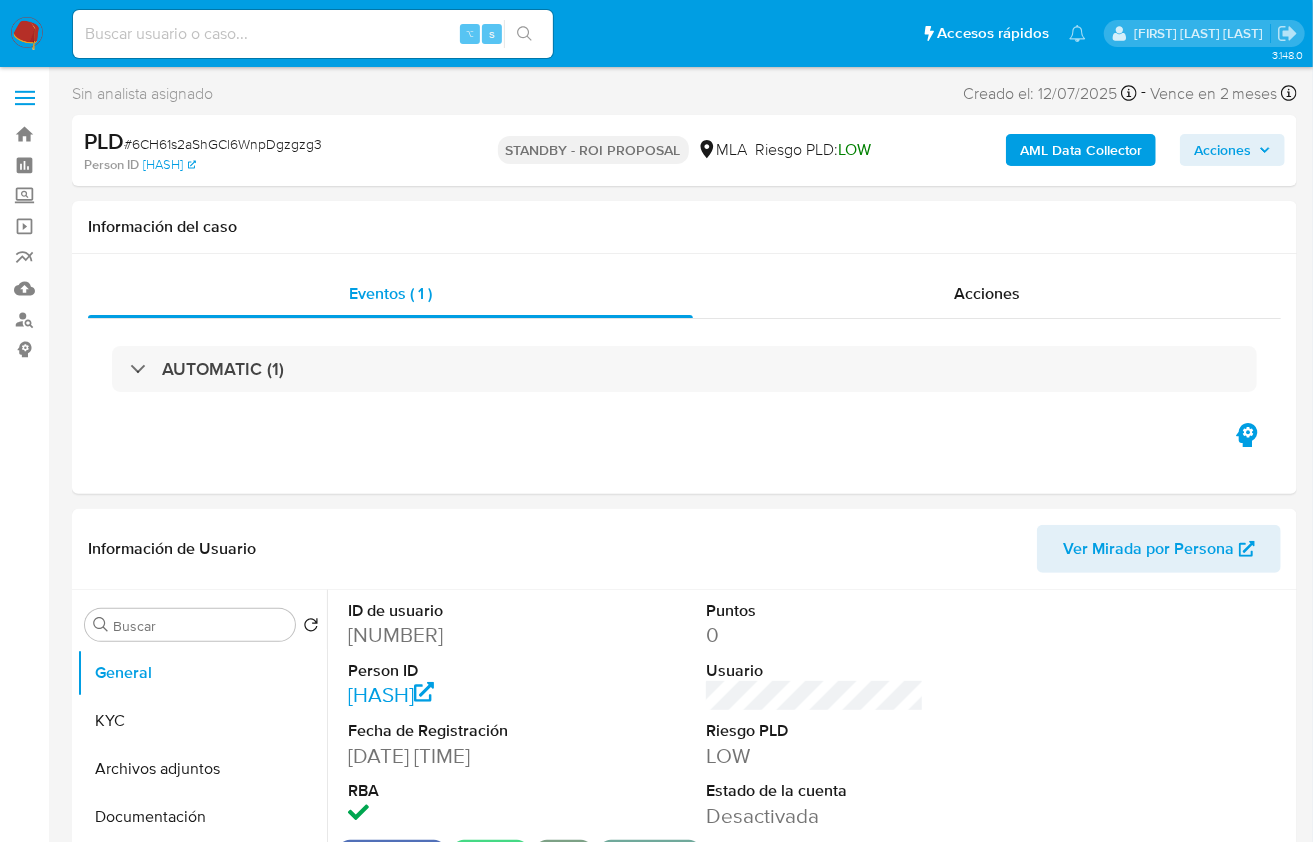 select on "10" 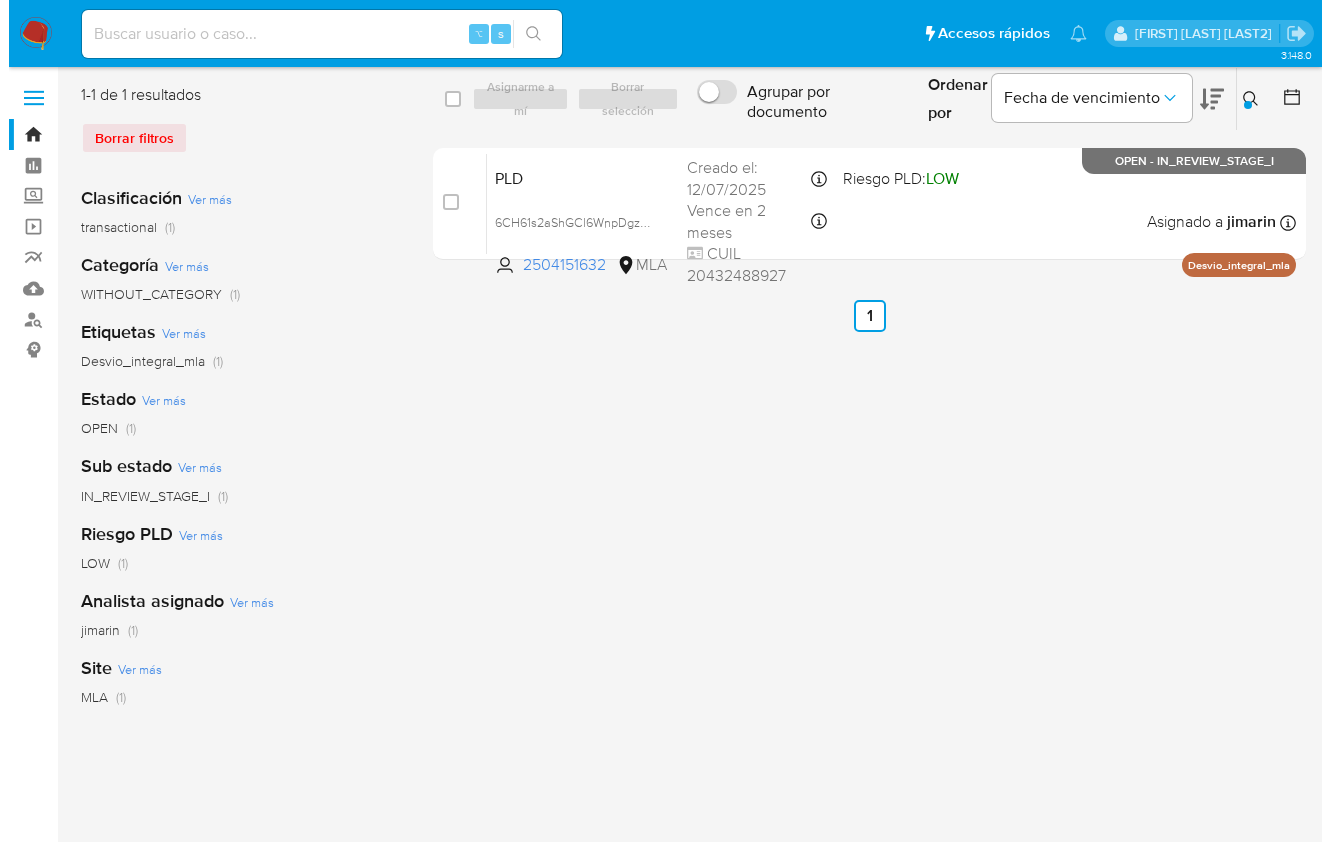 scroll, scrollTop: 0, scrollLeft: 0, axis: both 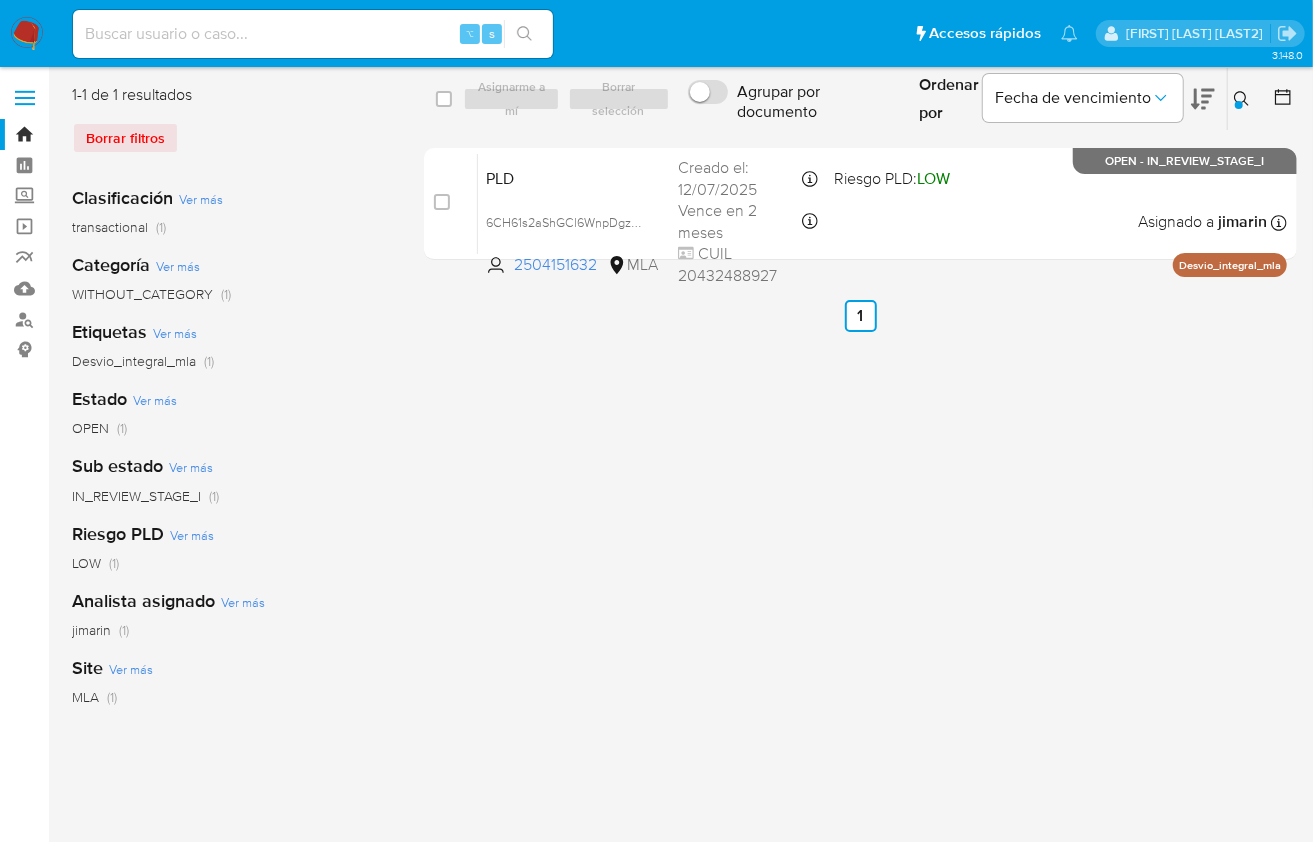 click 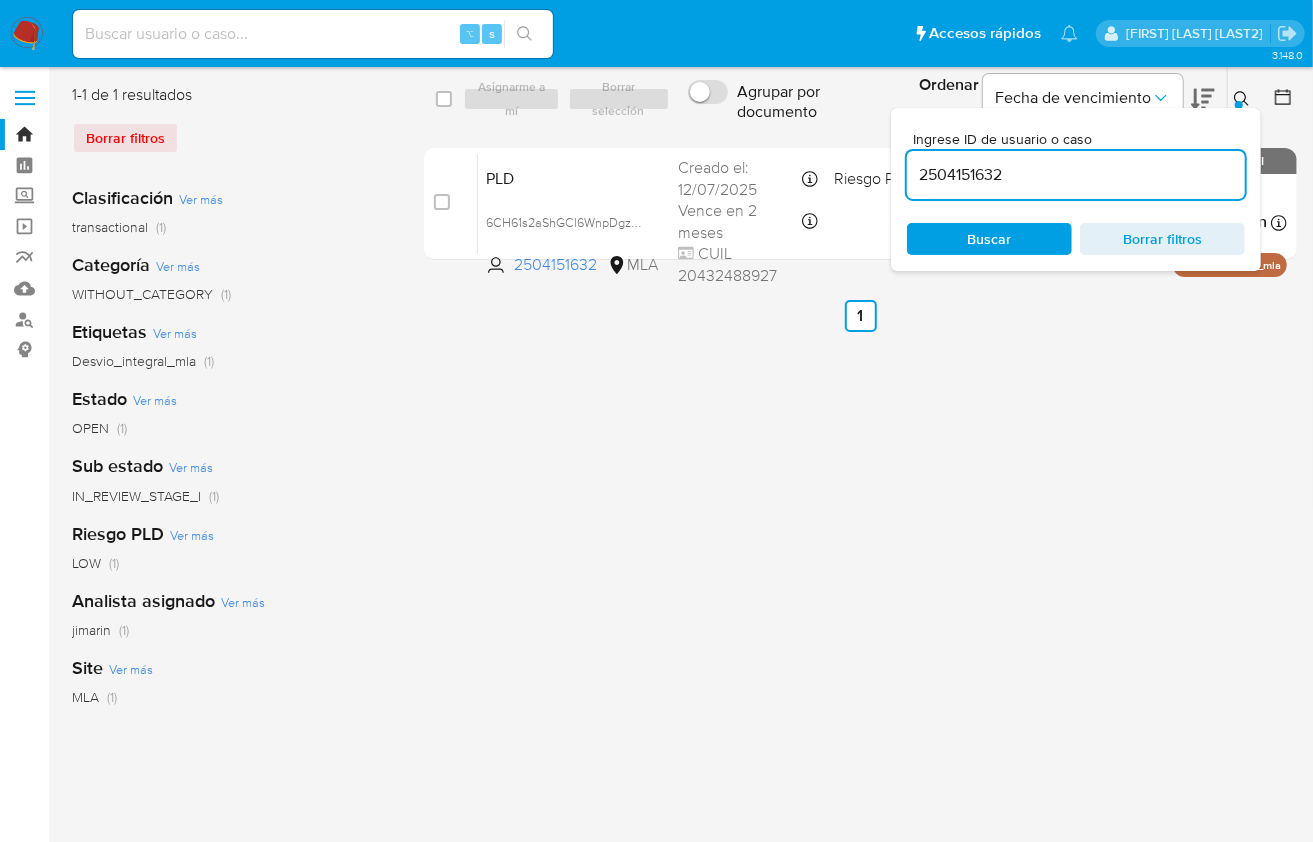 click on "2504151632" at bounding box center (1076, 175) 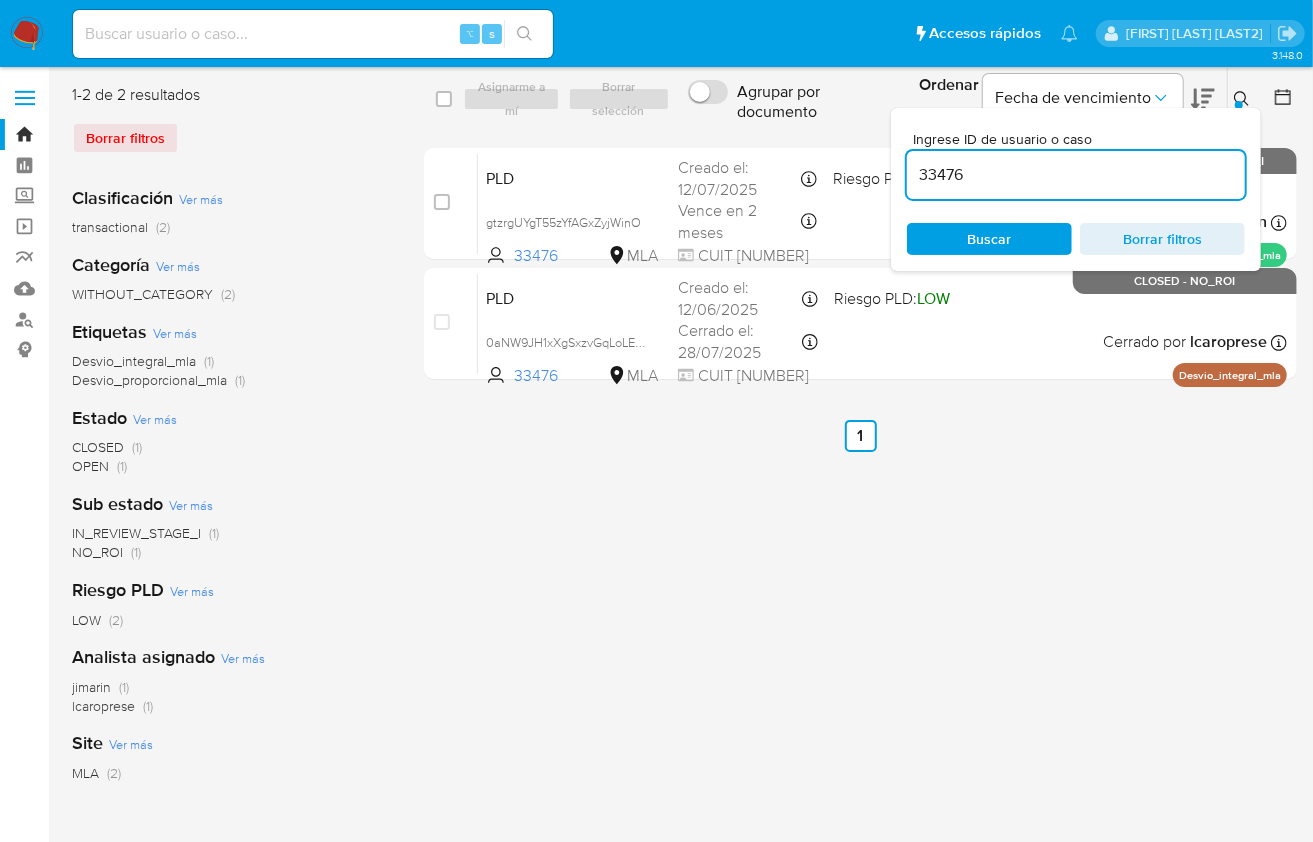 click 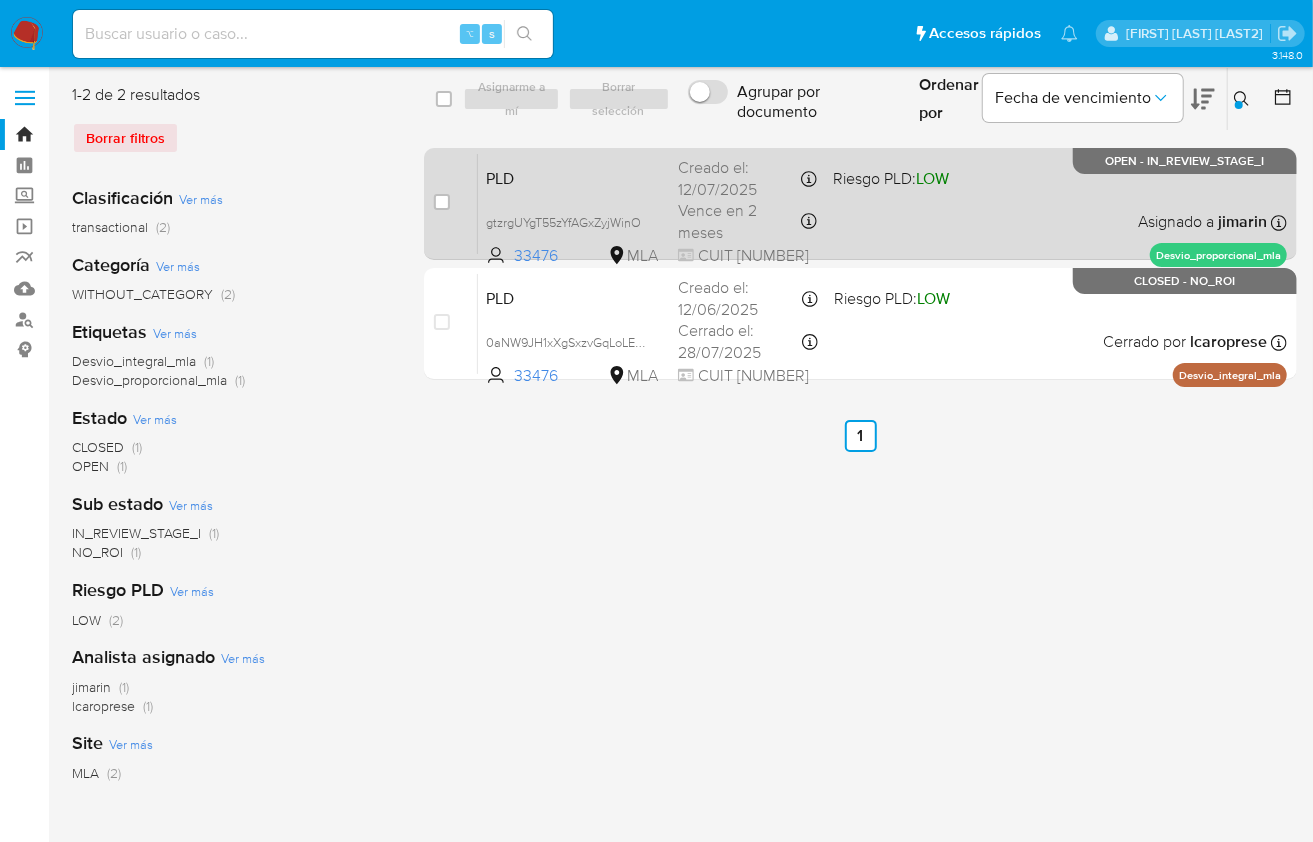 click on "PLD gtzrgUYgT55zYfAGxZyjWinO 33476 MLA Riesgo PLD:  LOW Creado el: [DATE]   Creado el: [DATE] [TIME] Vence en 2 meses   Vence el [DATE] [TIME] CUIT   [NUMBER] Asignado a   [USERNAME]   Asignado el: [DATE] [TIME] Desvio_proporcional_mla OPEN - IN_REVIEW_STAGE_I" at bounding box center (882, 203) 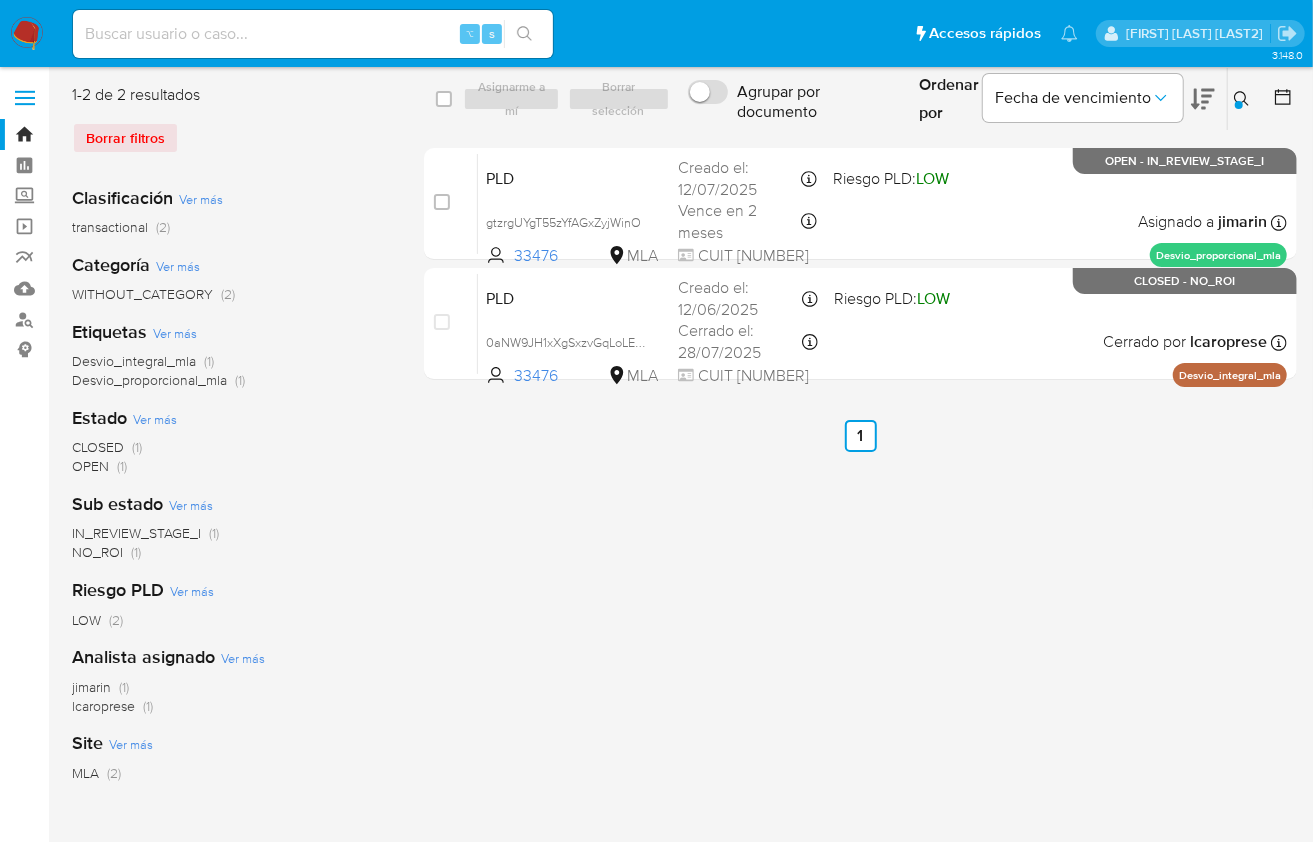 click at bounding box center (1244, 99) 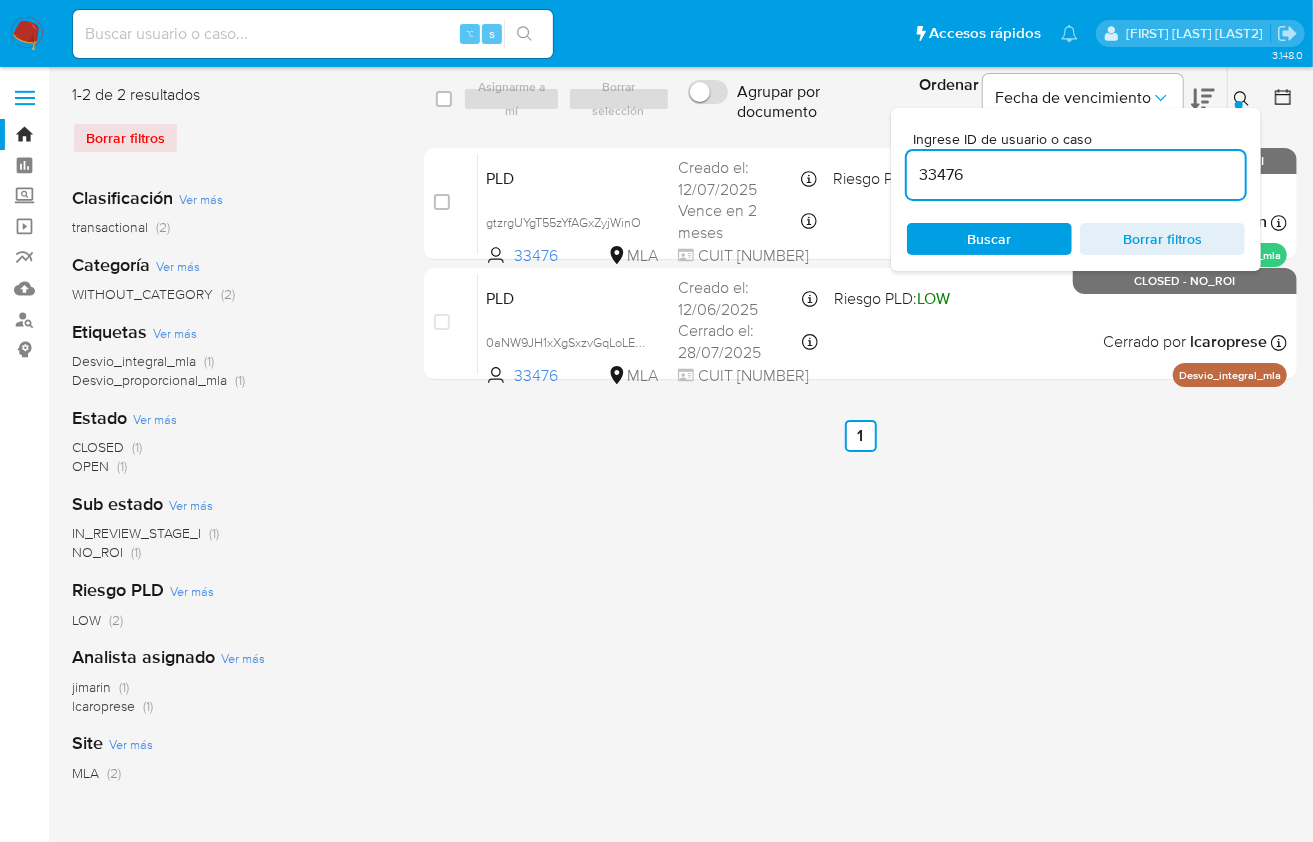 click on "33476" at bounding box center (1076, 175) 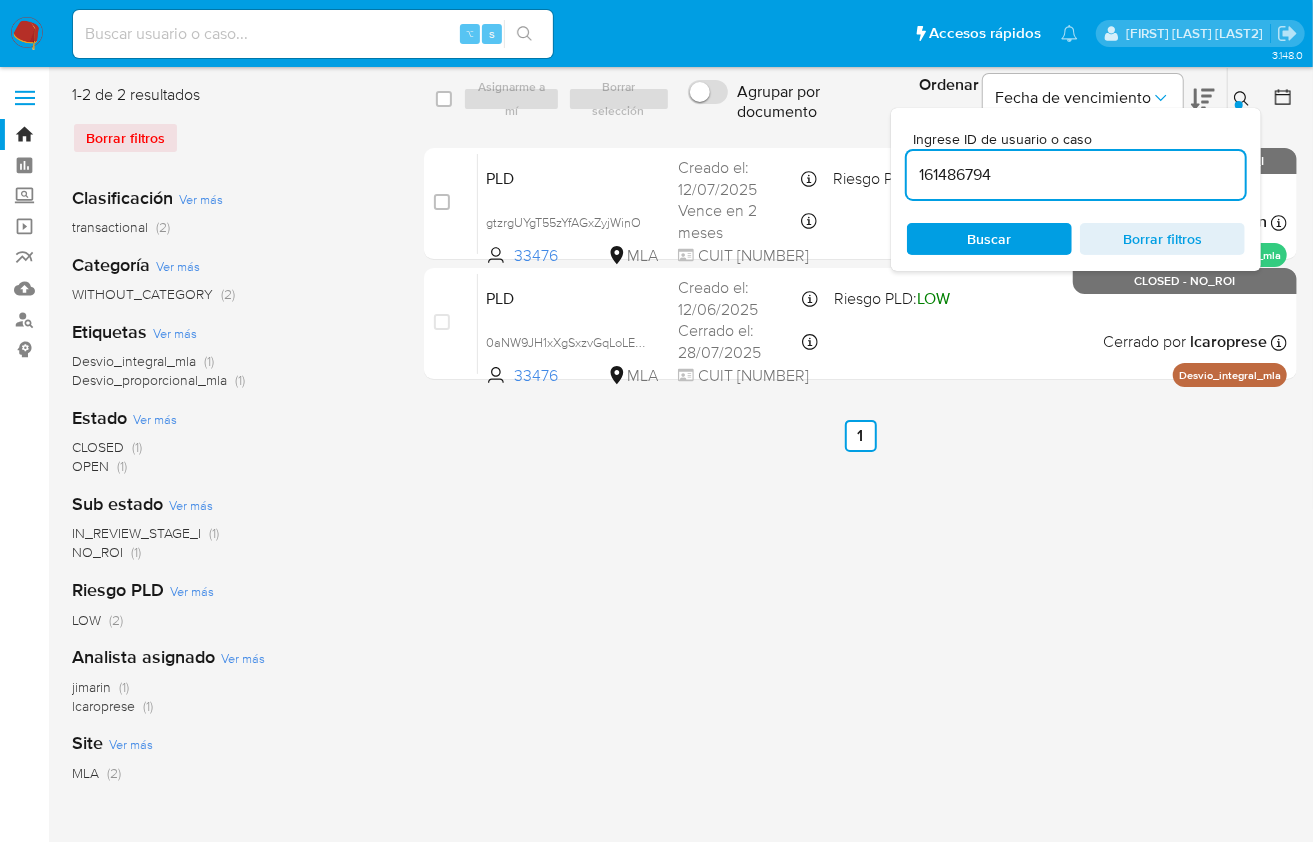 type on "161486794" 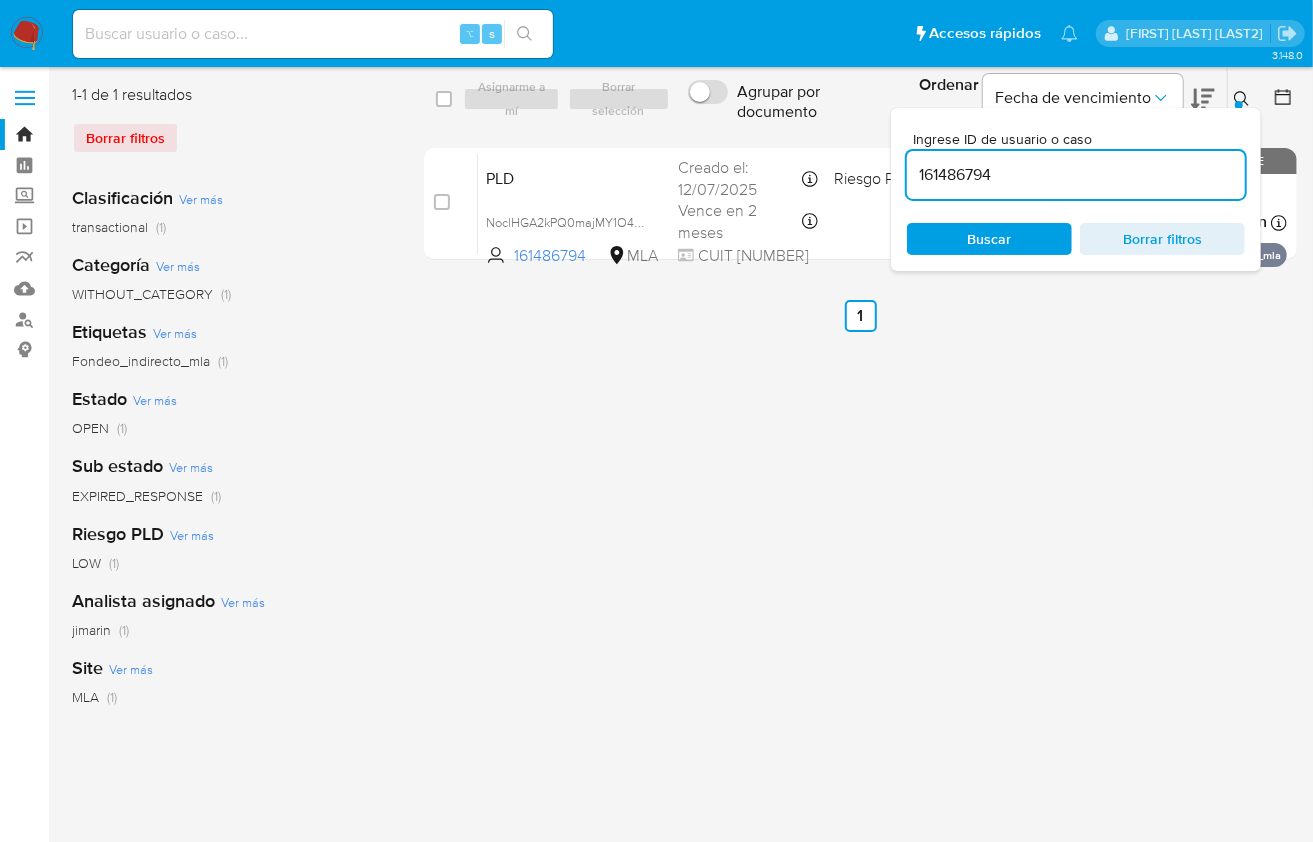 click on "Ingrese ID de usuario o caso 161486794 Buscar Borrar filtros" at bounding box center (1244, 99) 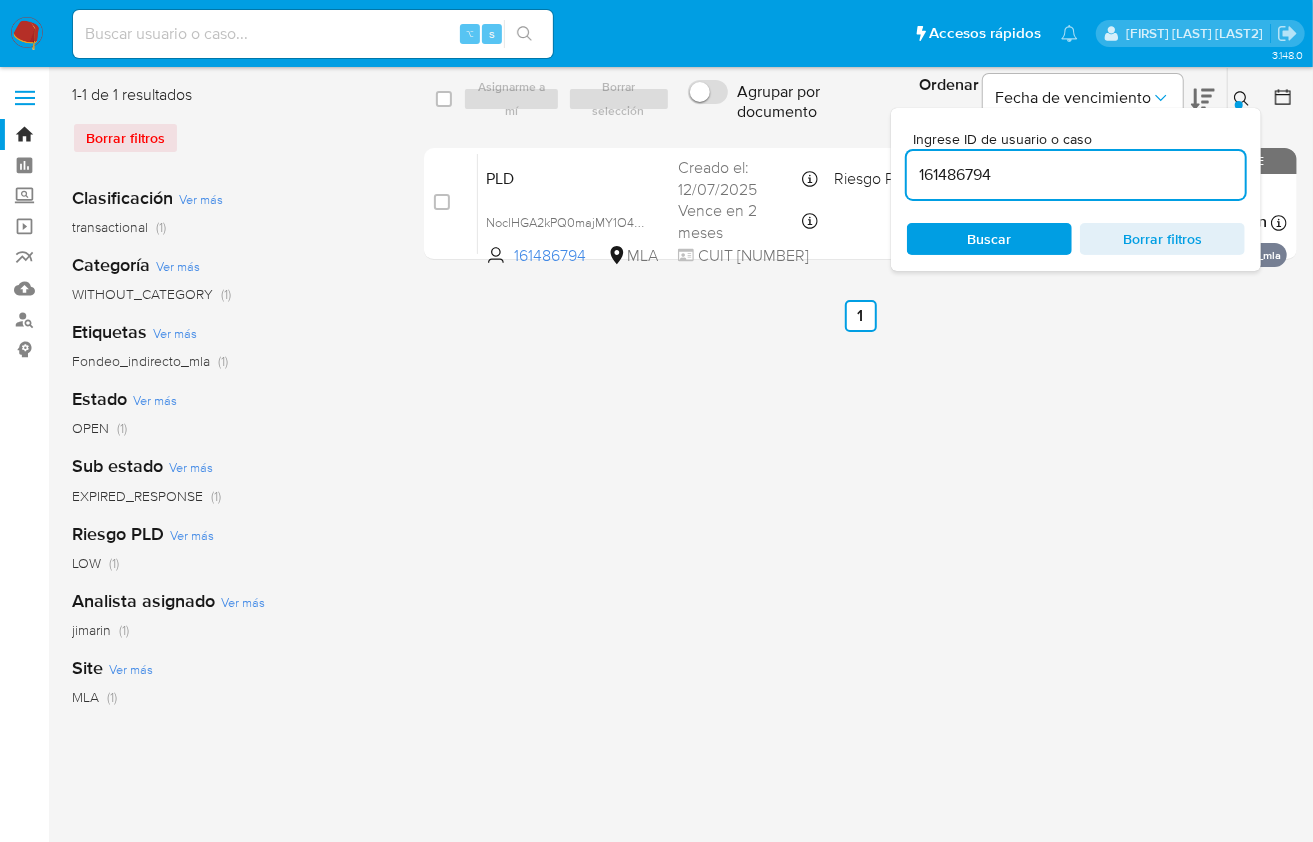 click at bounding box center (1244, 99) 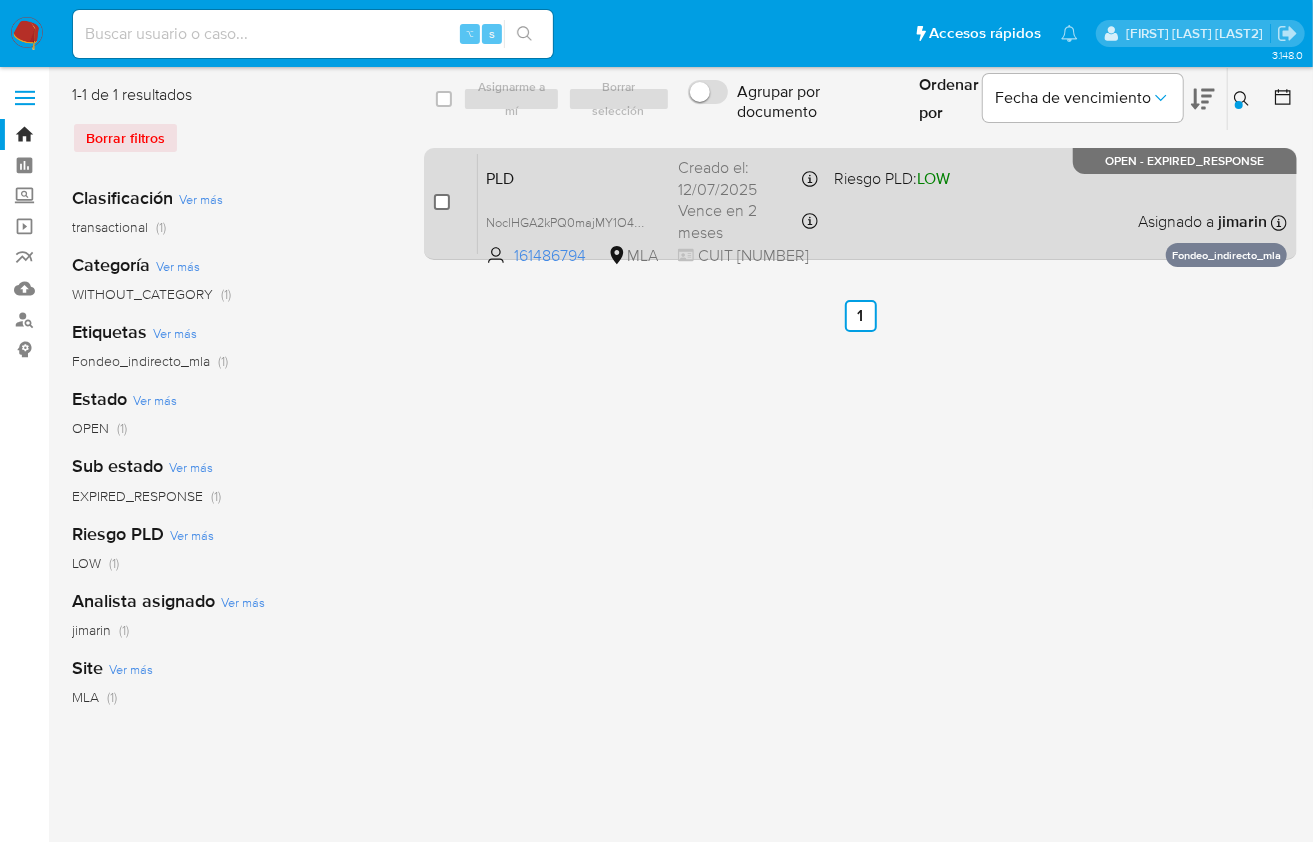 click at bounding box center (442, 202) 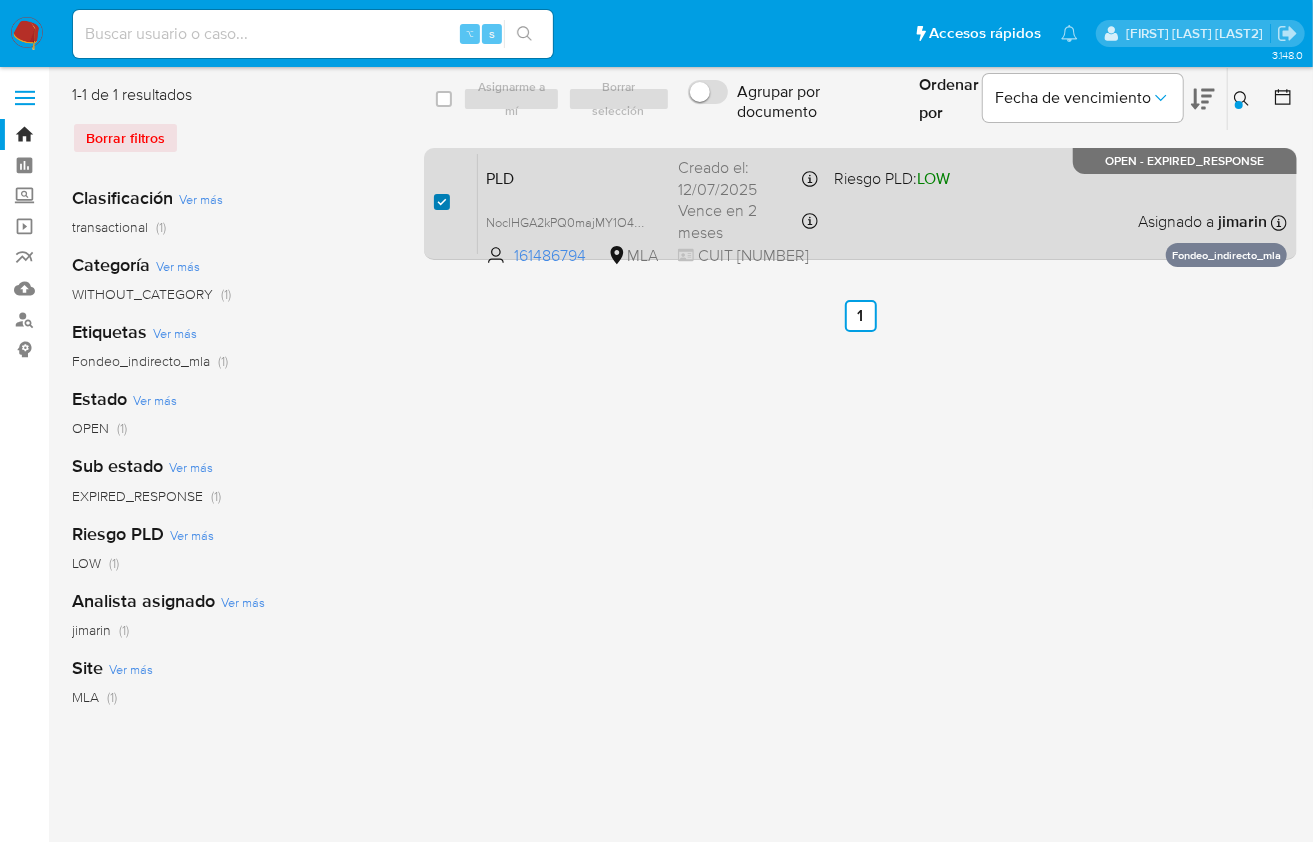 checkbox on "true" 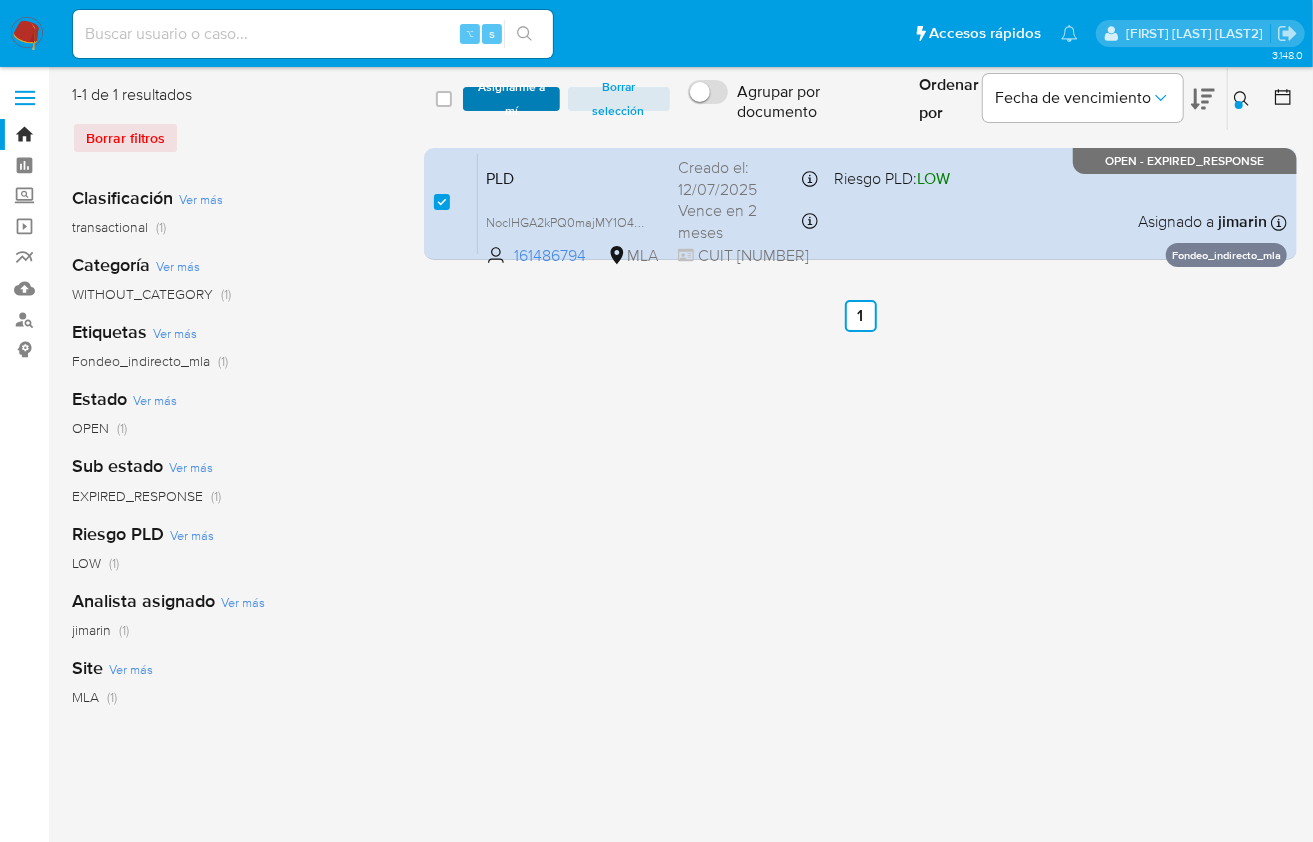 click on "Asignarme a mí" at bounding box center [511, 99] 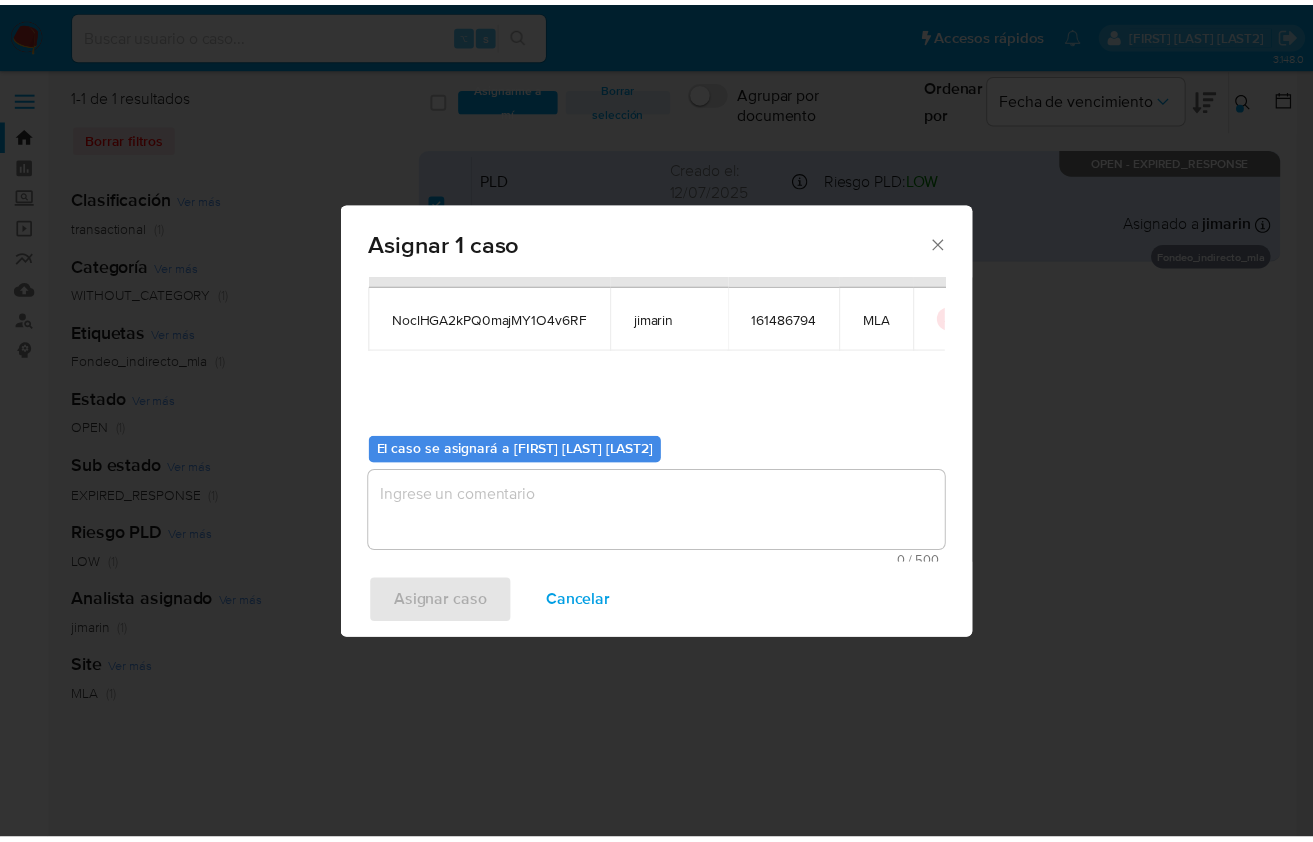 scroll, scrollTop: 102, scrollLeft: 0, axis: vertical 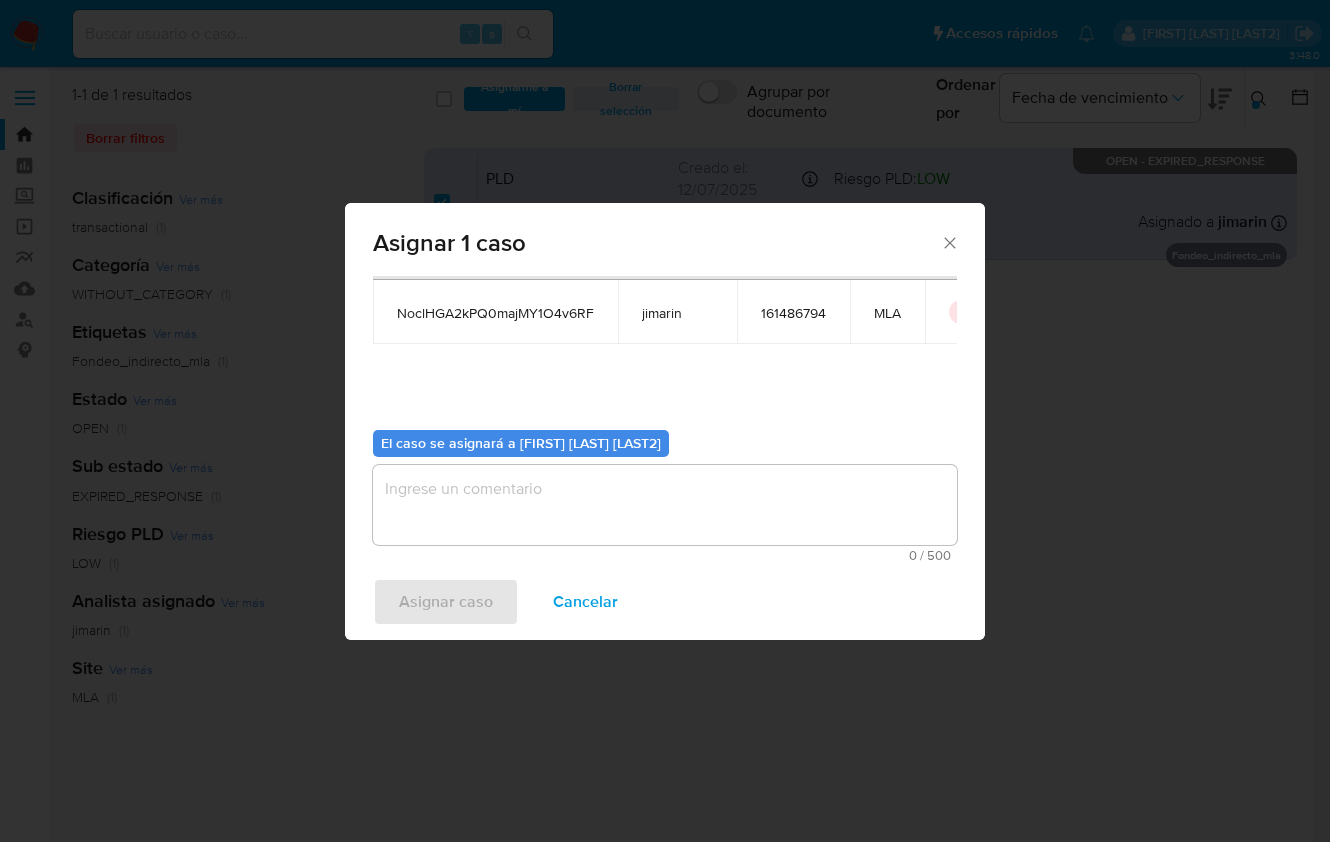 click on "0 / 500" at bounding box center (665, 555) 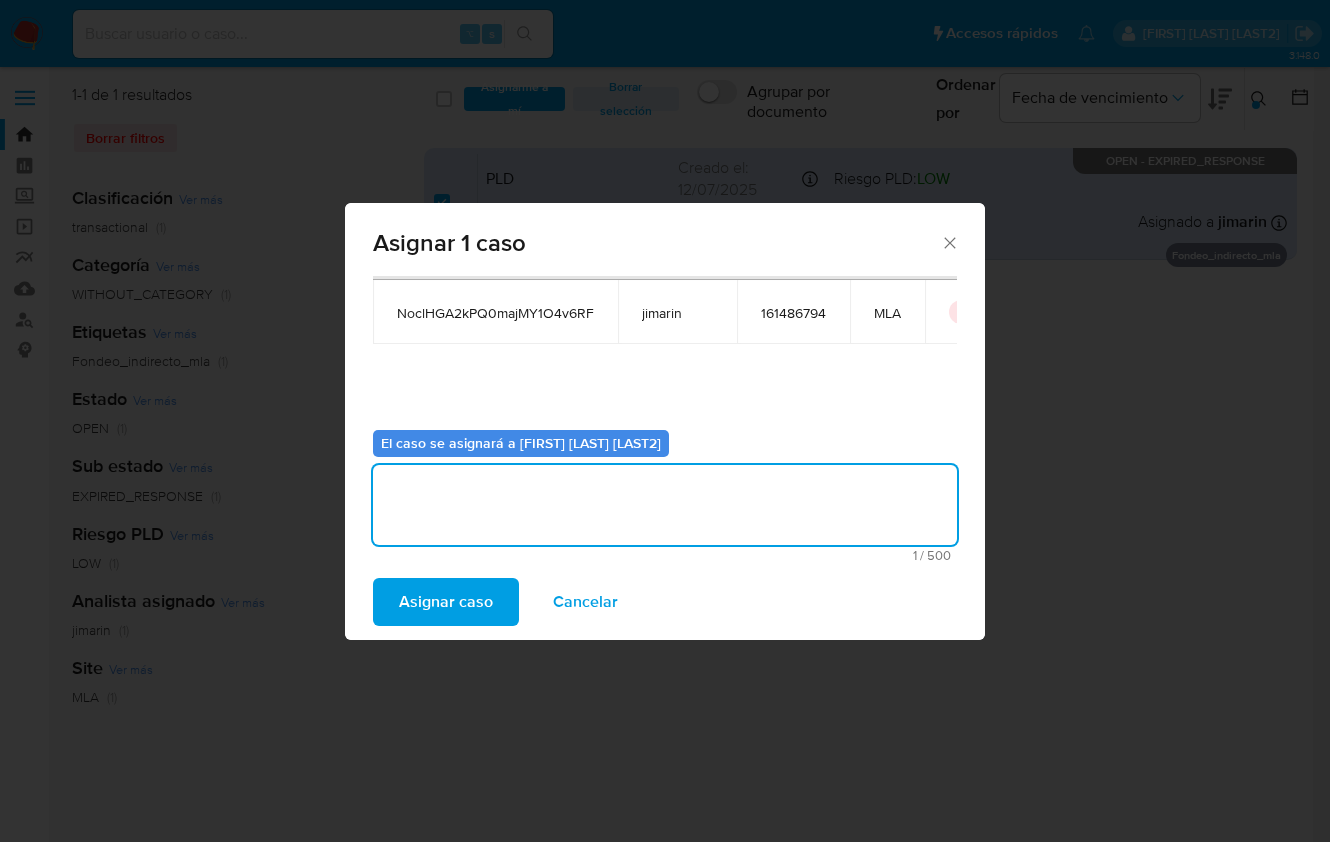 click on "Asignar caso" at bounding box center [446, 602] 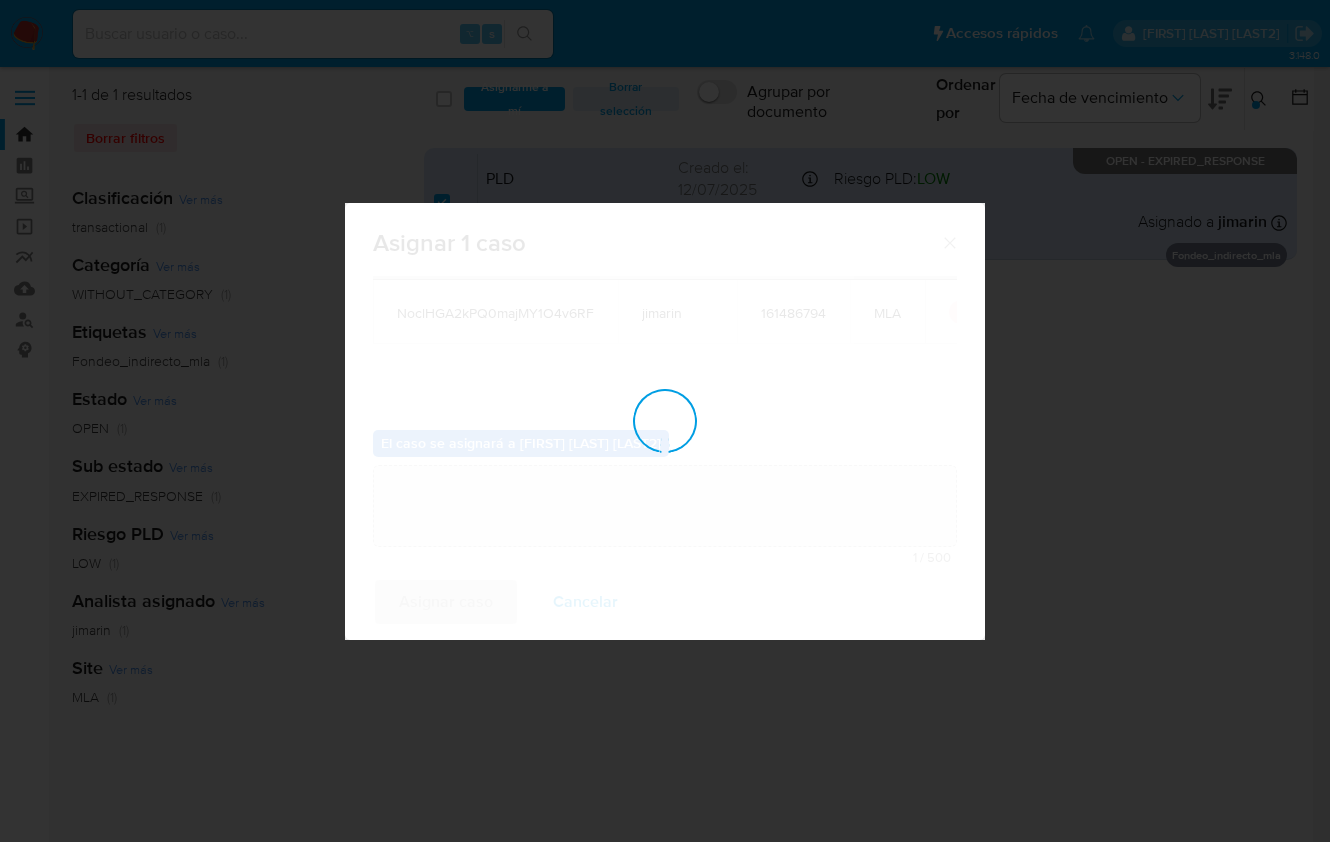 type 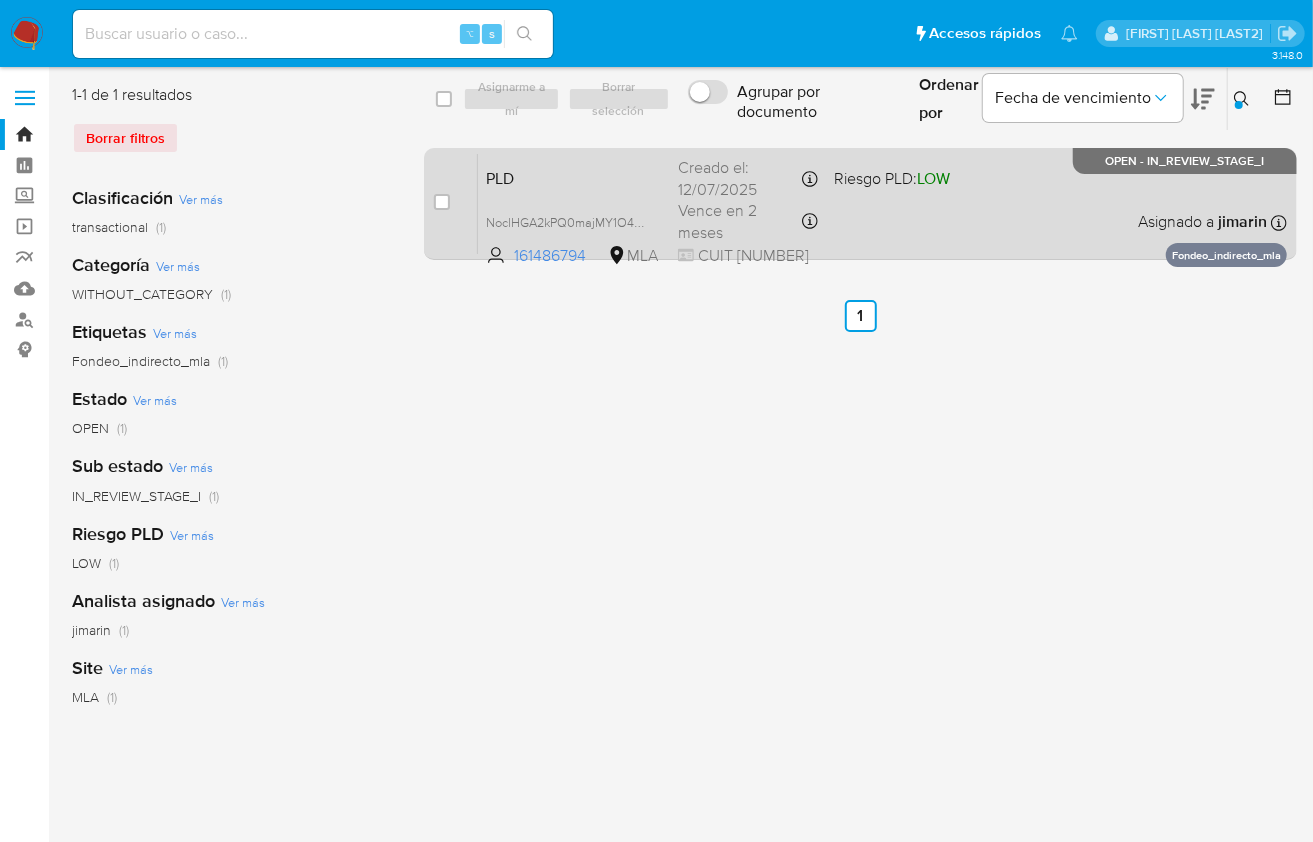 click on "PLD NoclHGA2kPQ0majMY1O4v6RF 161486794 MLA Riesgo PLD:  LOW Creado el: [DATE]   Creado el: [DATE] [TIME] Vence en 2 meses   Vence el [DATE] [TIME] CUIT   [NUMBER] Asignado a   [USERNAME]   Asignado el: [DATE] [TIME] Fondeo_indirecto_mla OPEN - IN_REVIEW_STAGE_I" at bounding box center [882, 203] 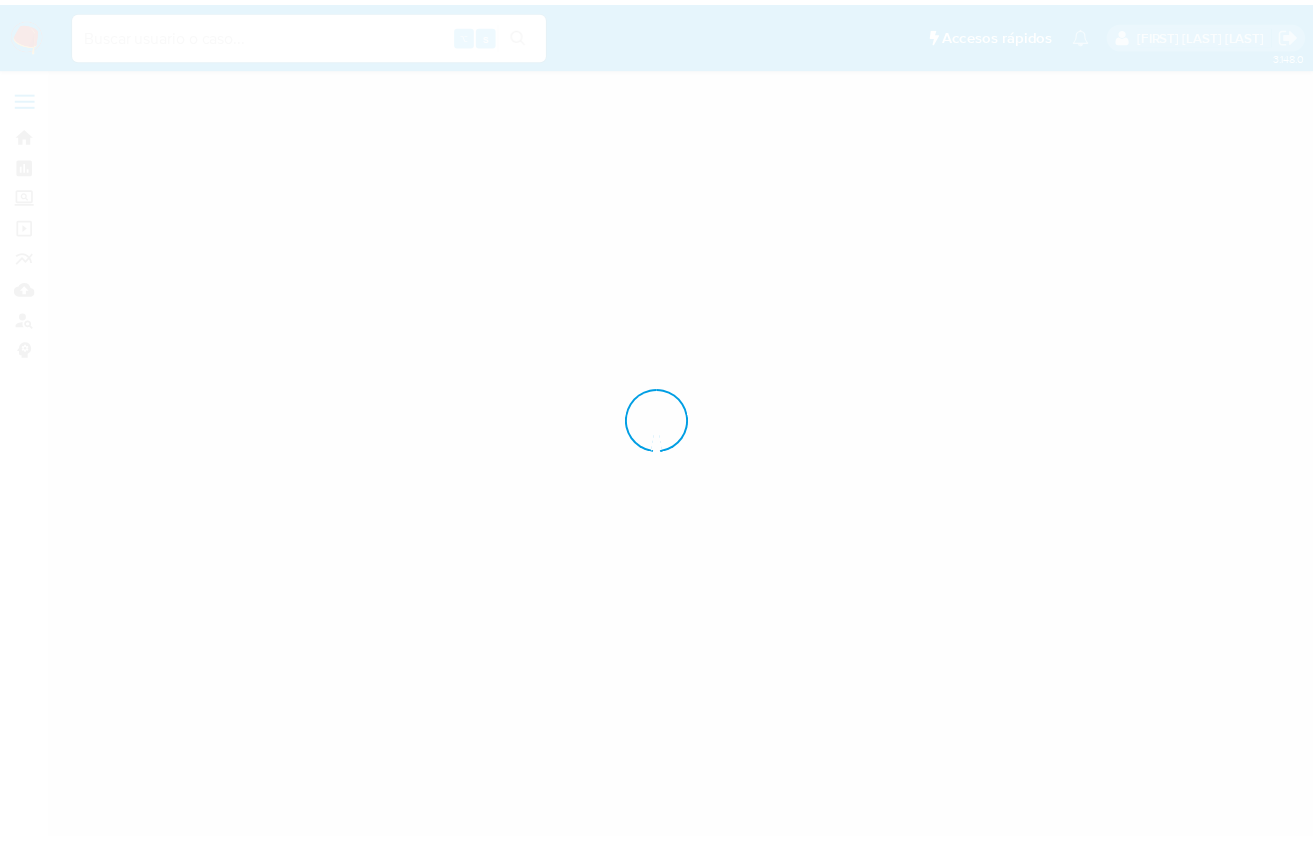 scroll, scrollTop: 0, scrollLeft: 0, axis: both 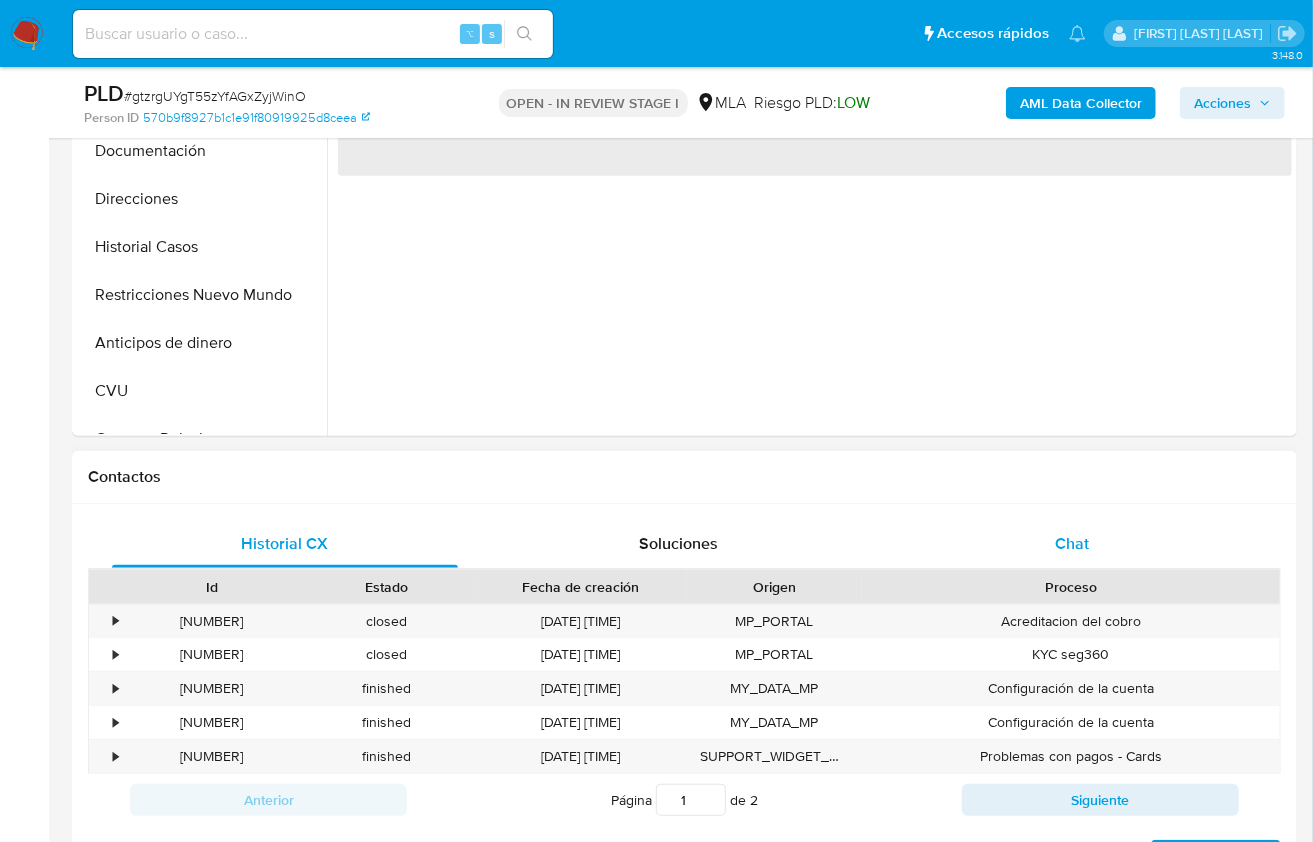 click on "Chat" at bounding box center (1072, 544) 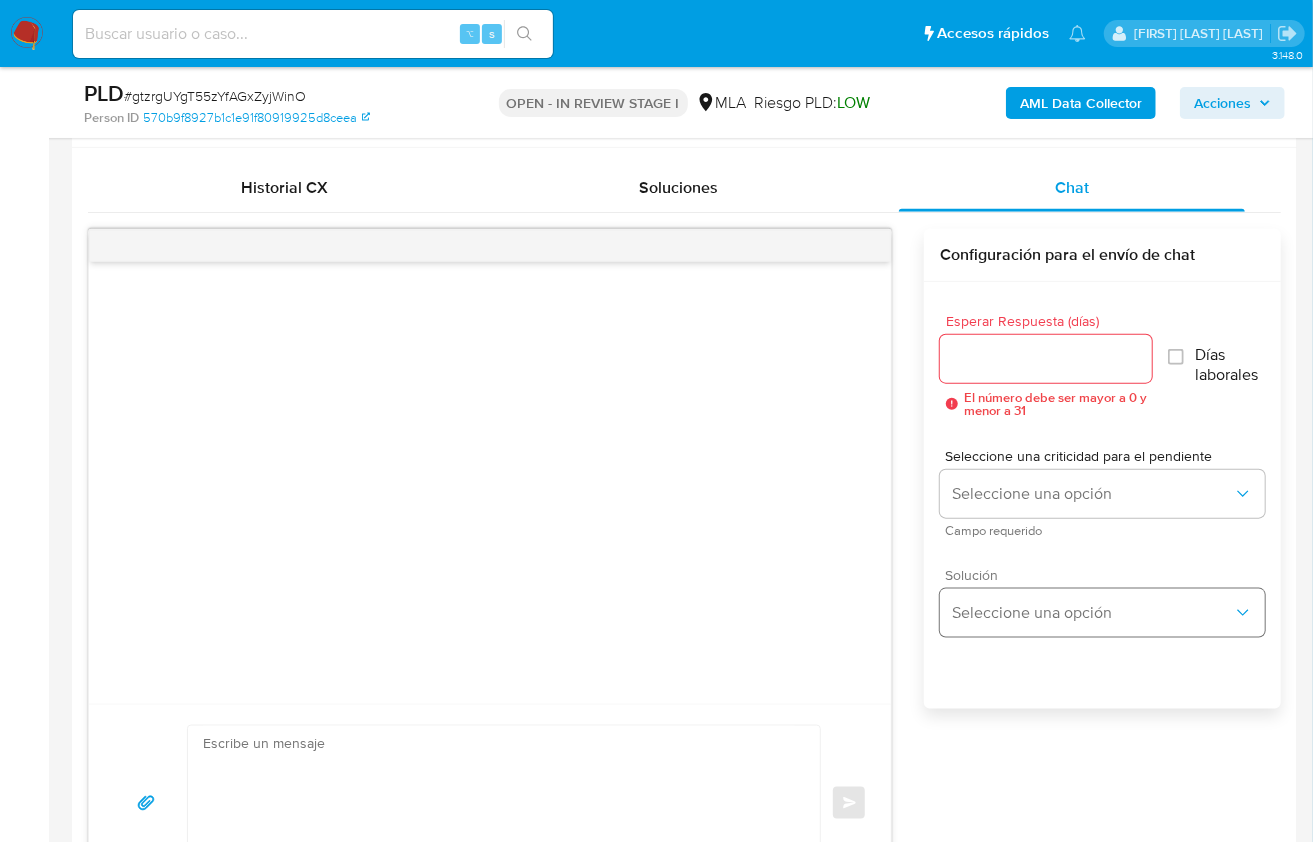 select on "10" 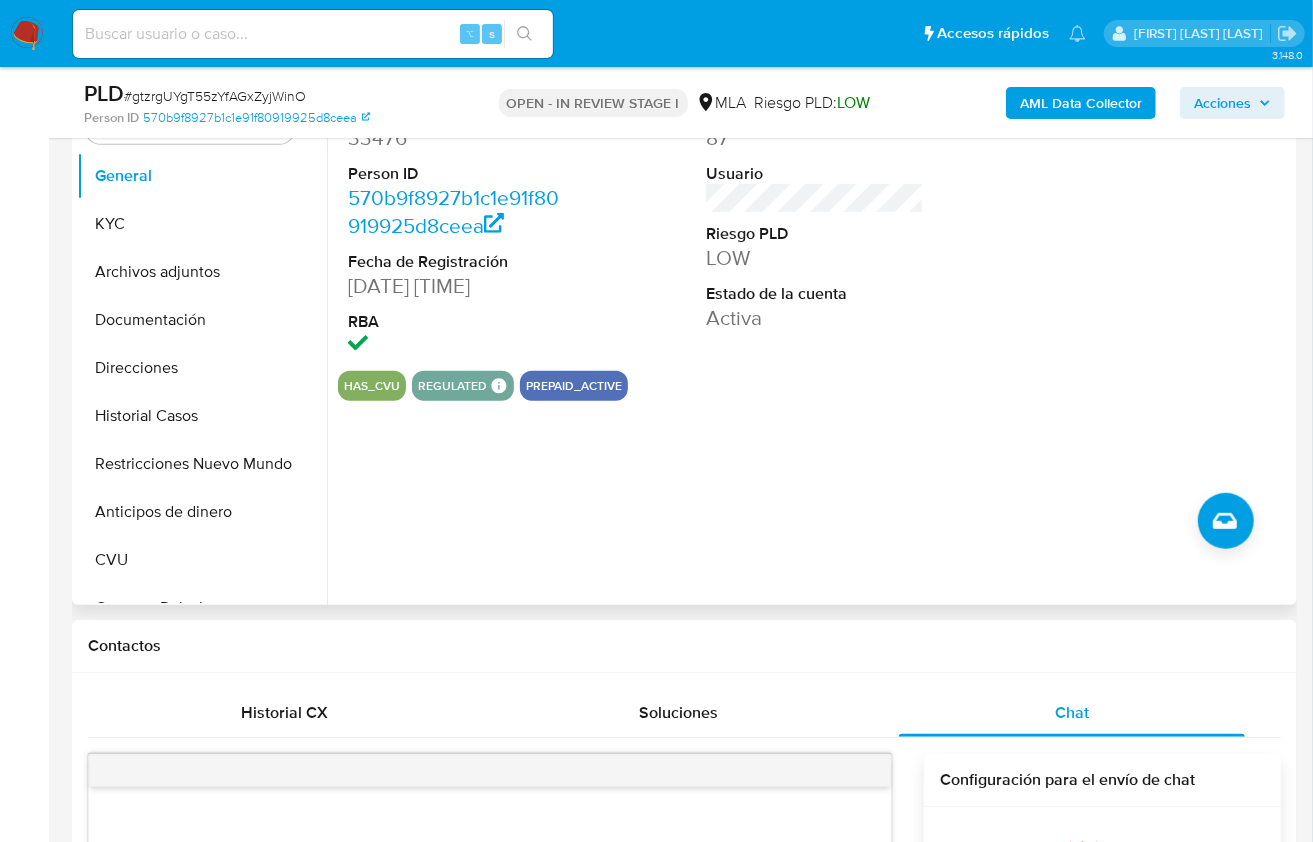 scroll, scrollTop: 420, scrollLeft: 0, axis: vertical 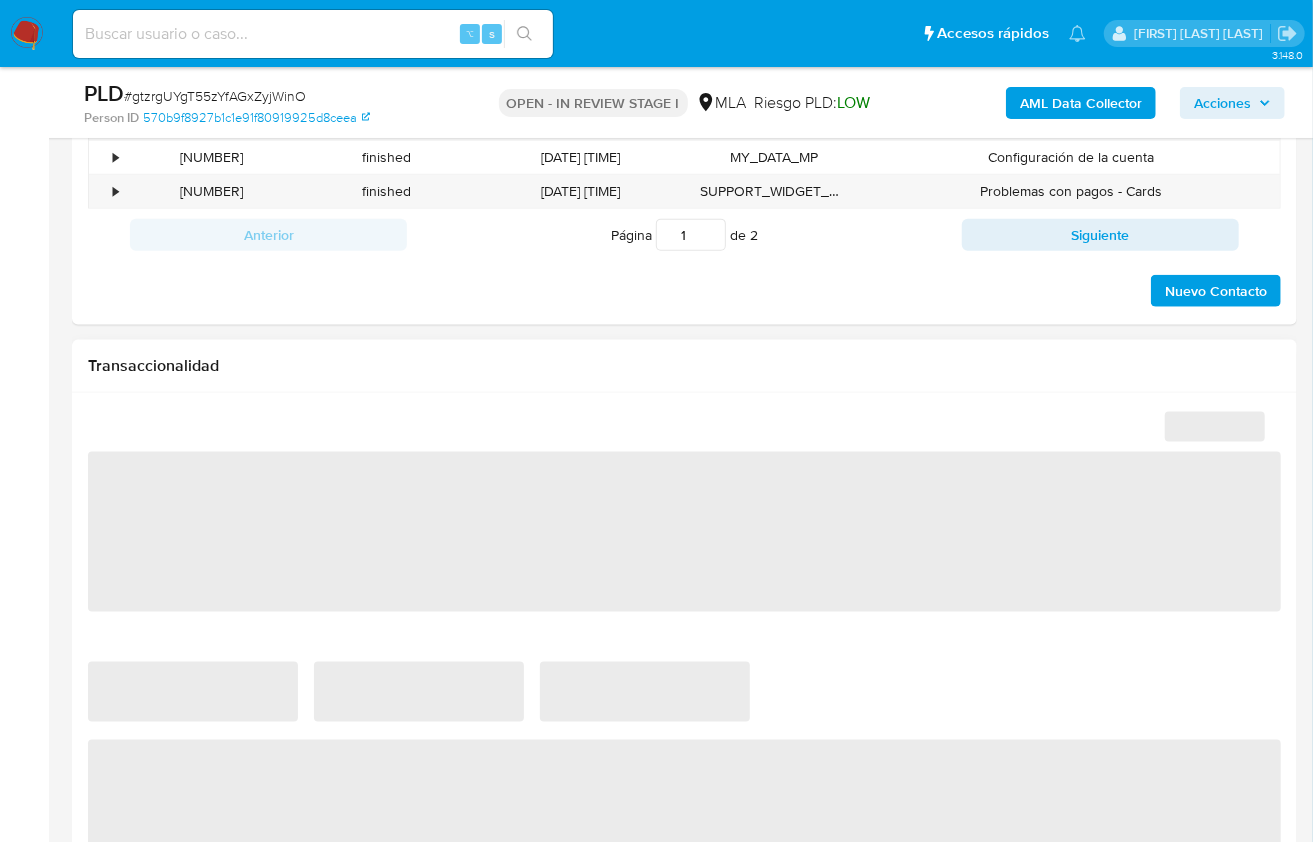 select on "10" 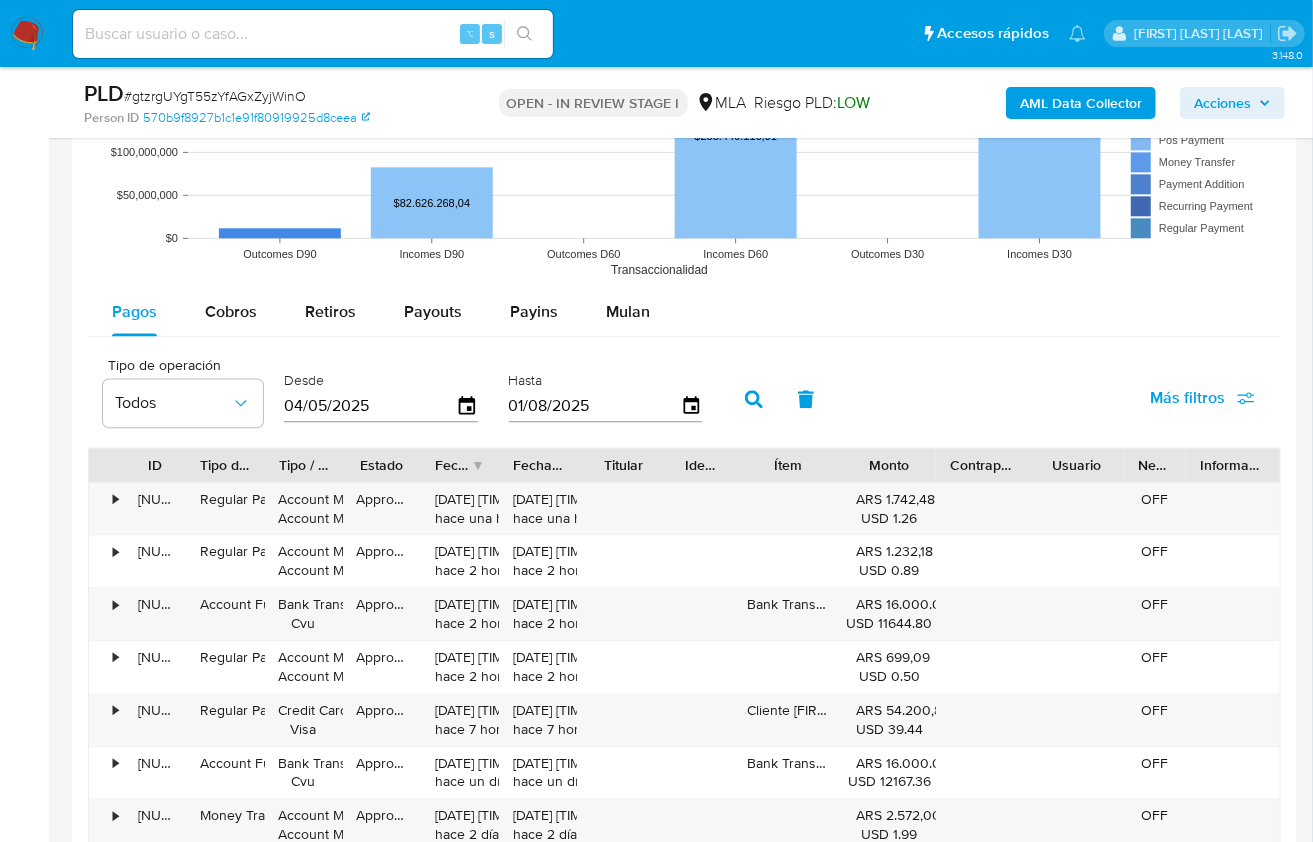 scroll, scrollTop: 2093, scrollLeft: 0, axis: vertical 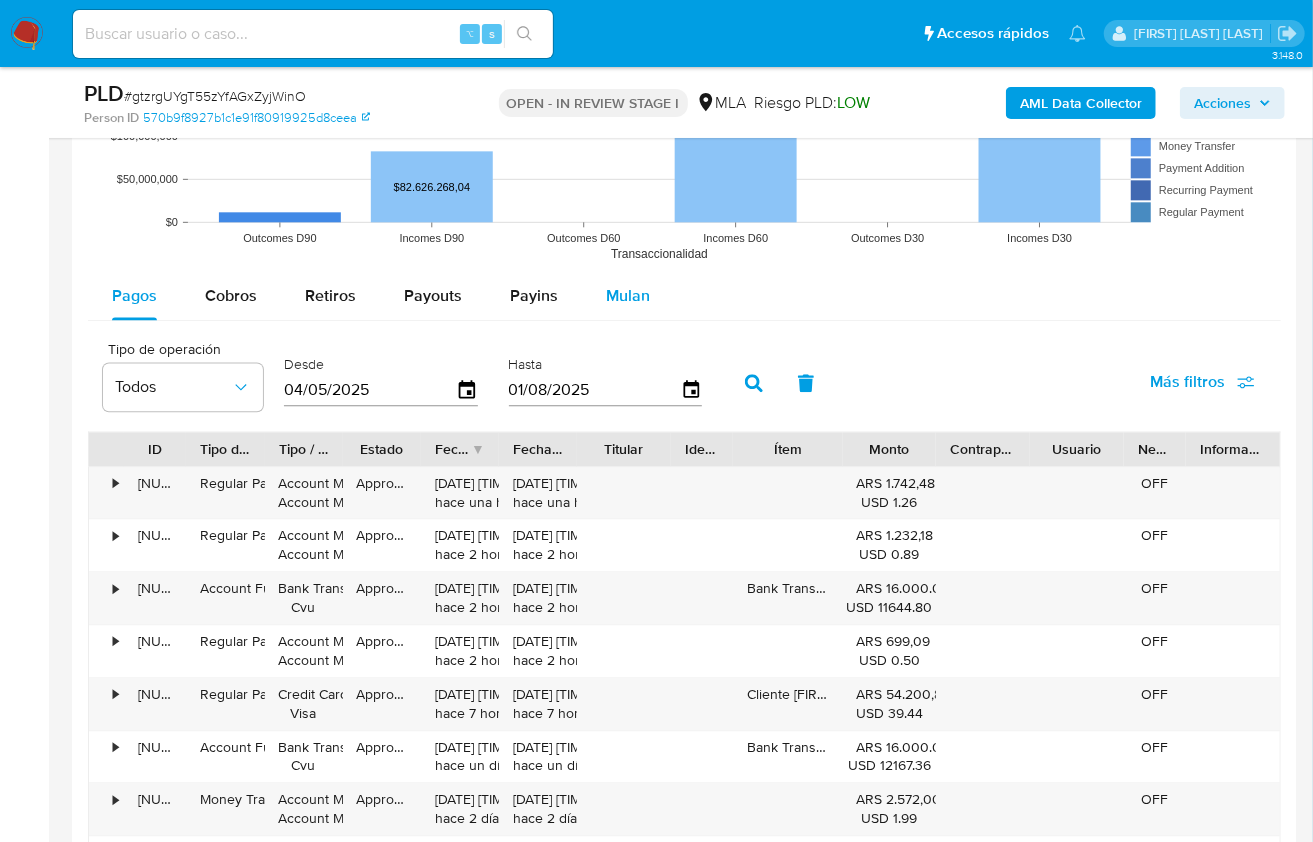click on "Mulan" at bounding box center [628, 295] 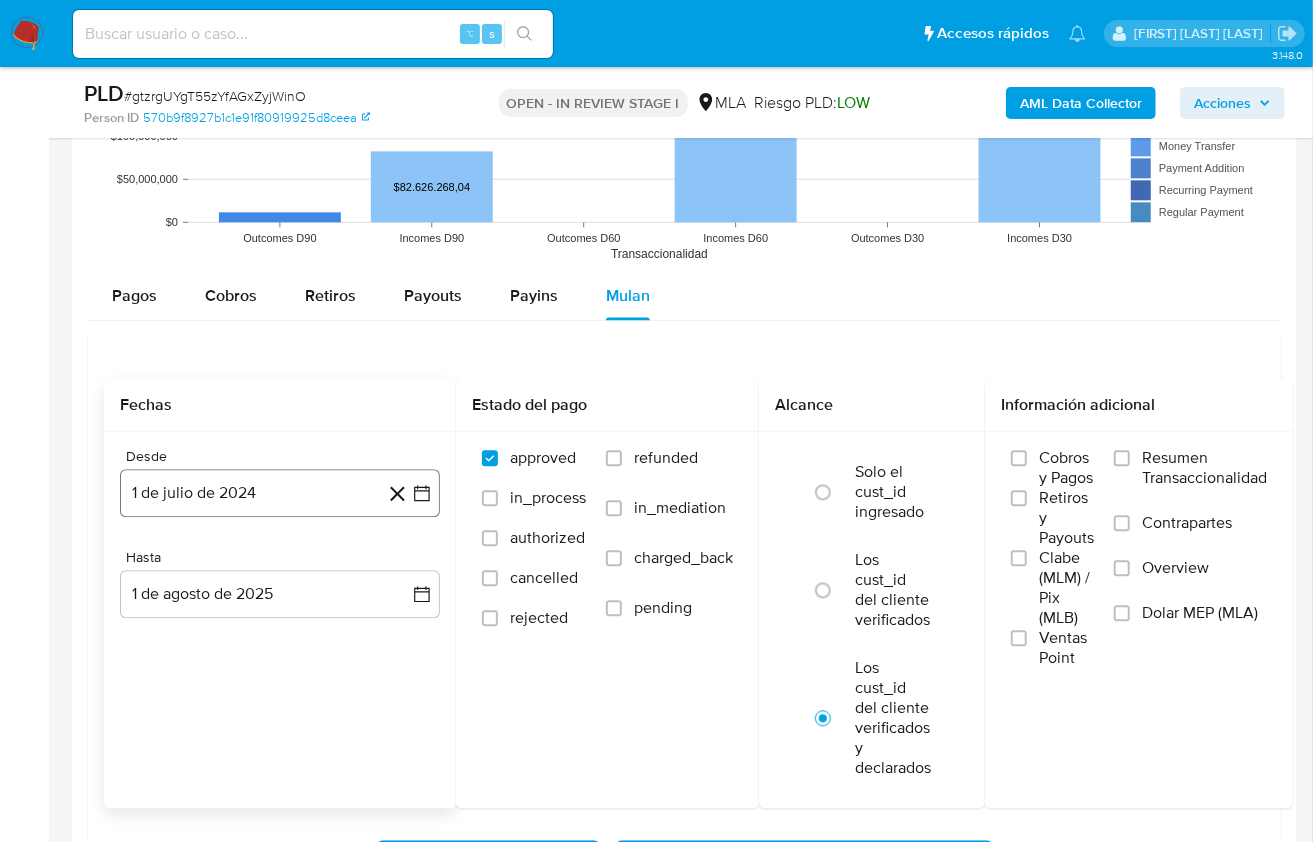 click on "1 de julio de 2024" at bounding box center [280, 493] 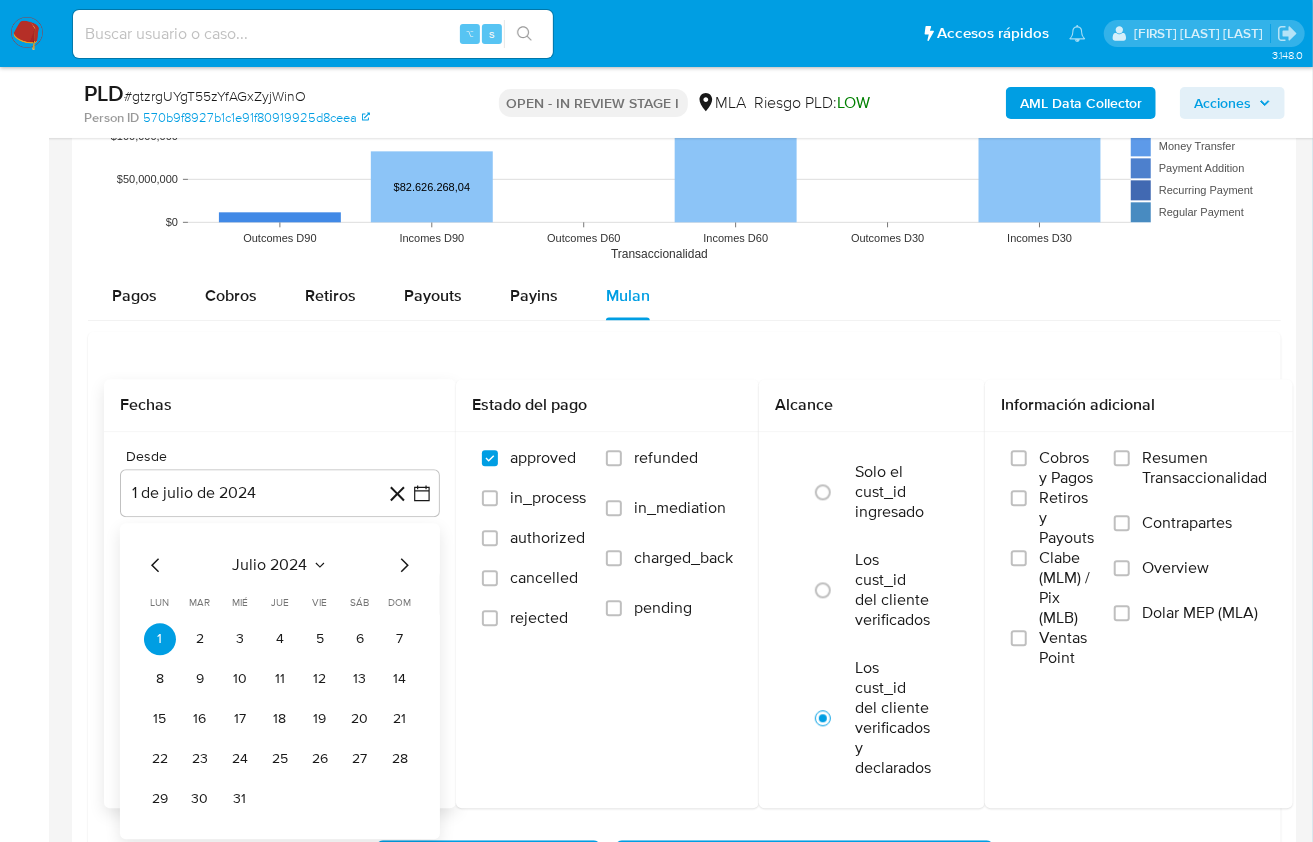 click on "julio 2024" at bounding box center [270, 565] 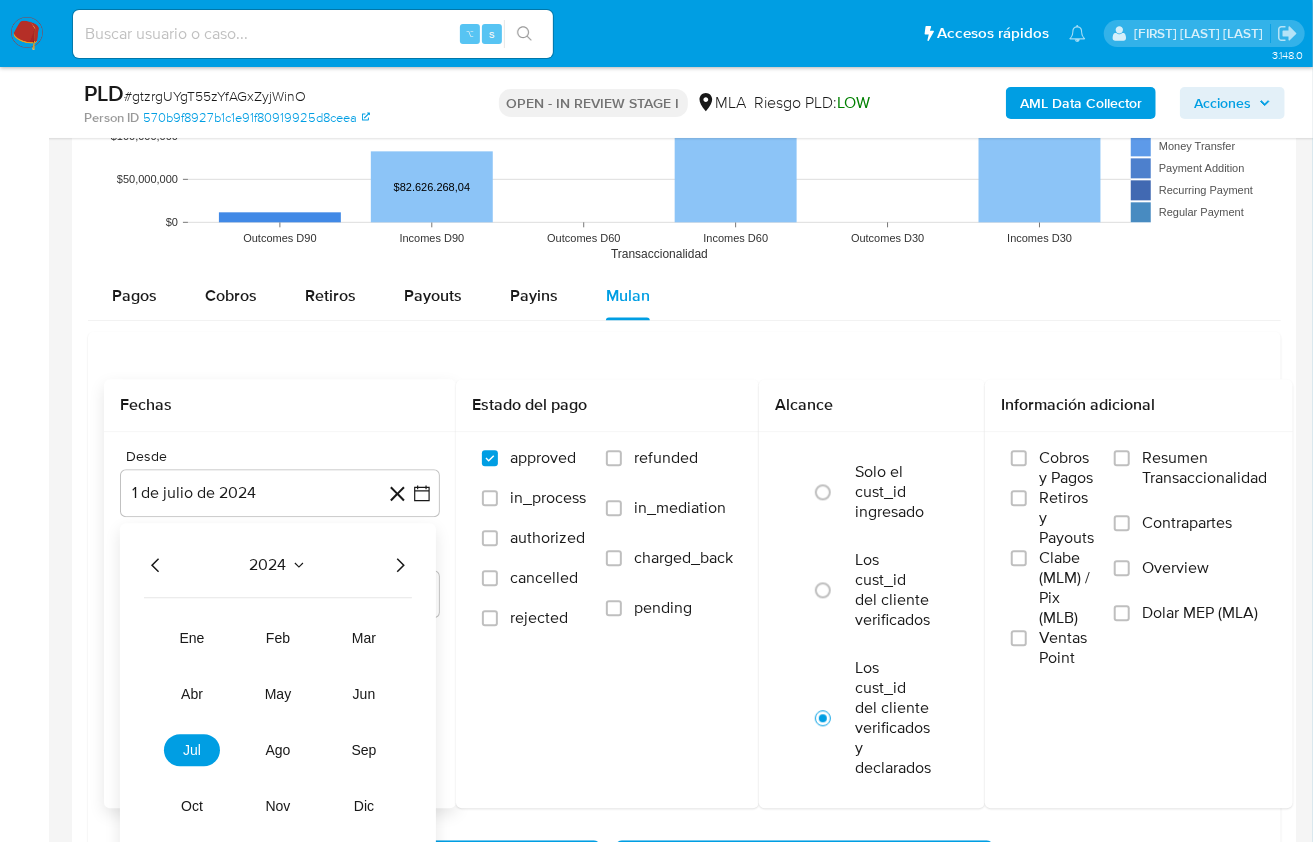 click on "2024" at bounding box center [278, 565] 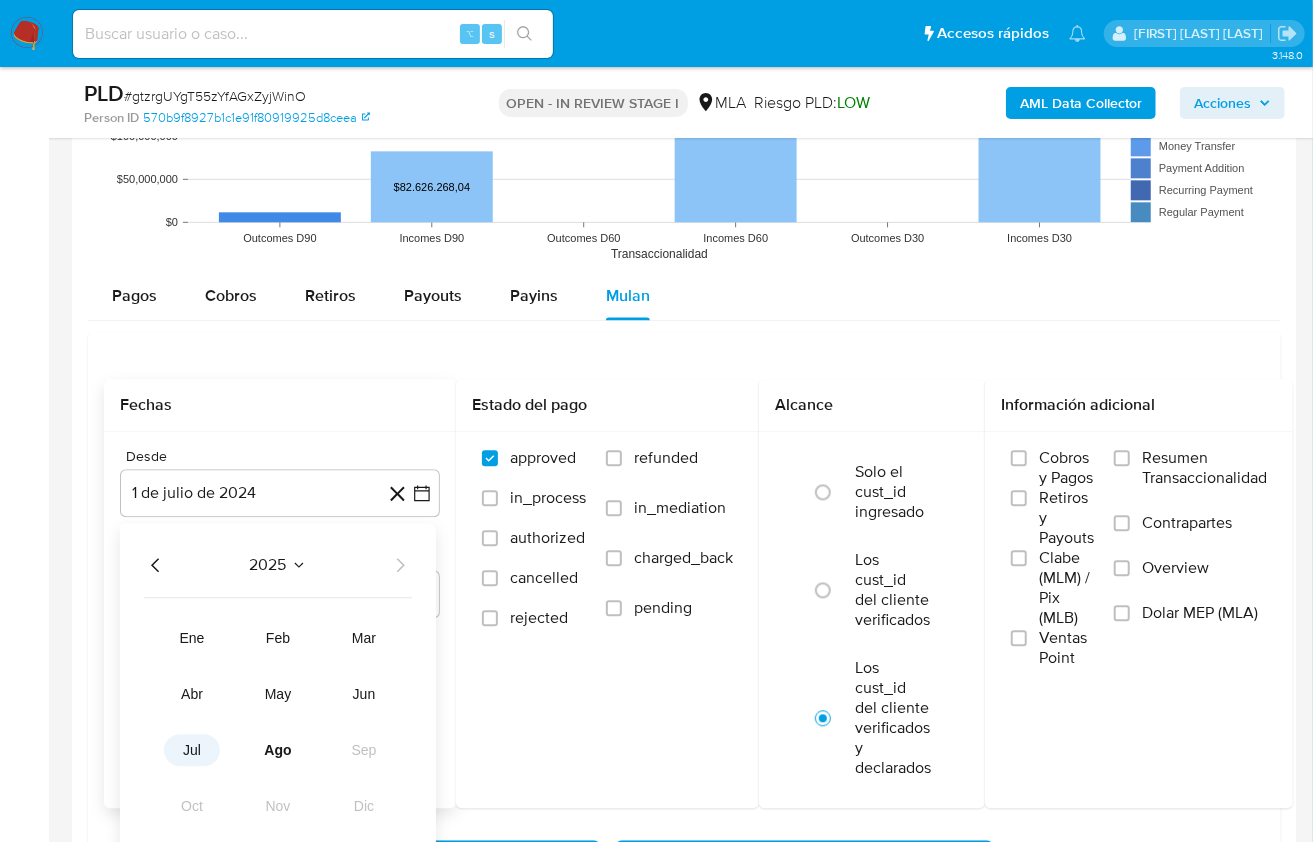 click on "jul" at bounding box center (192, 750) 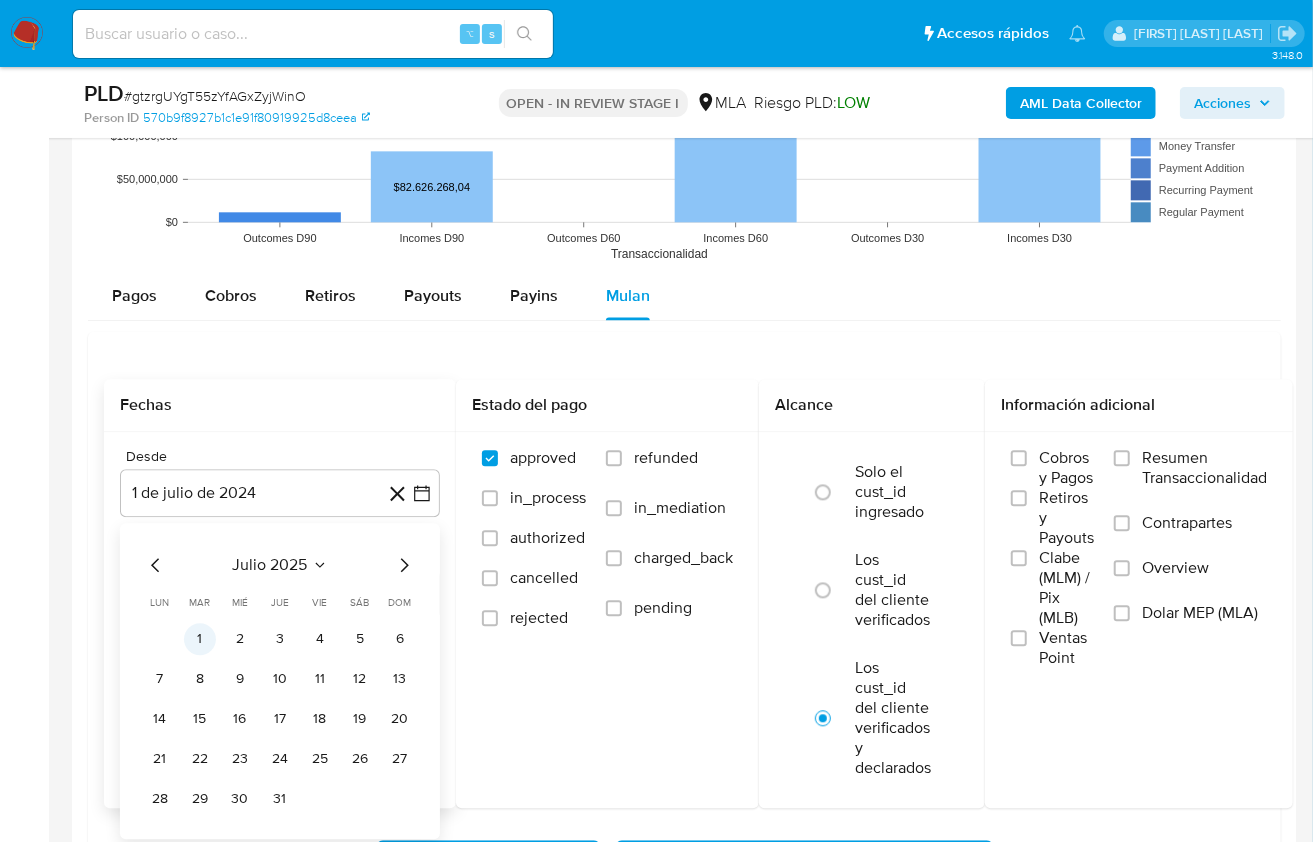 click on "1" at bounding box center [200, 639] 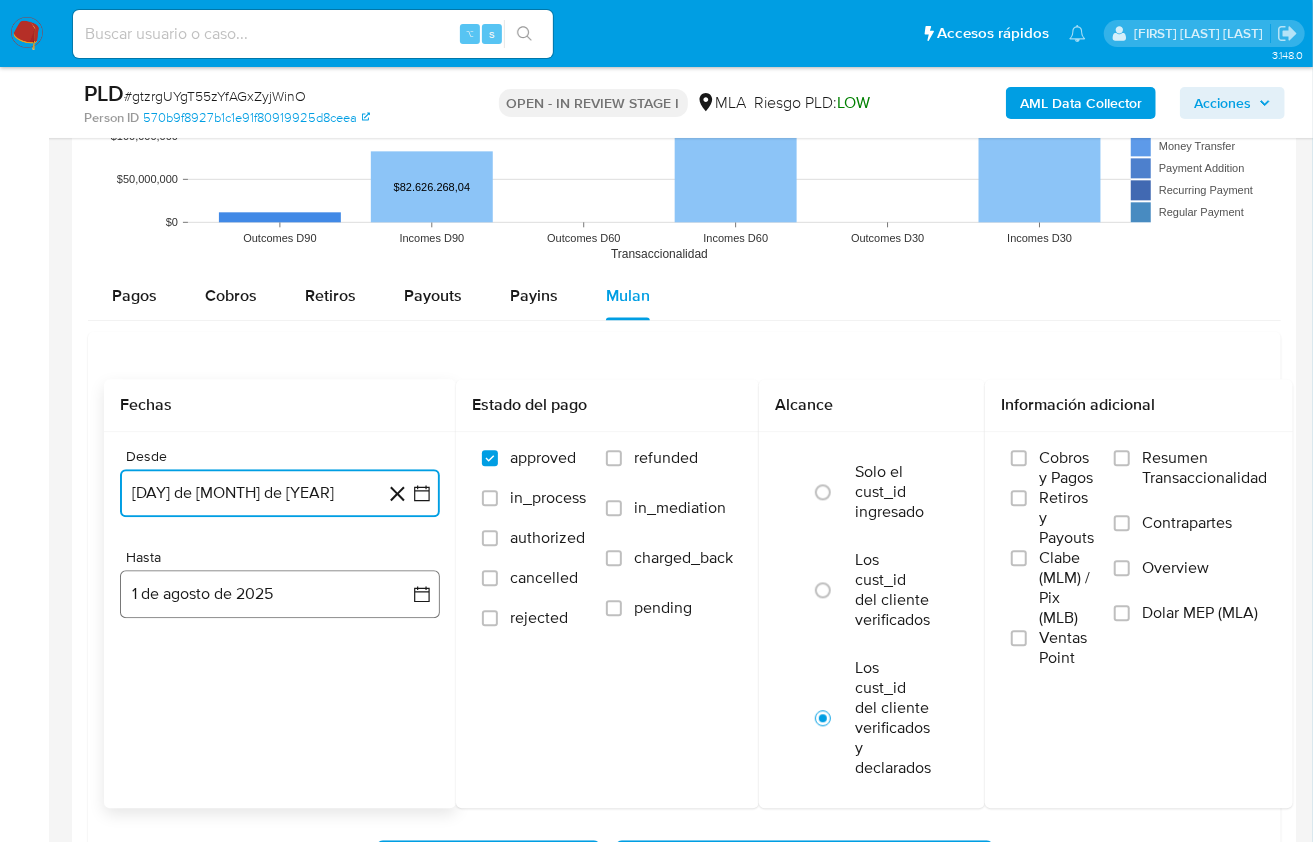 click on "1 de agosto de 2025" at bounding box center [280, 594] 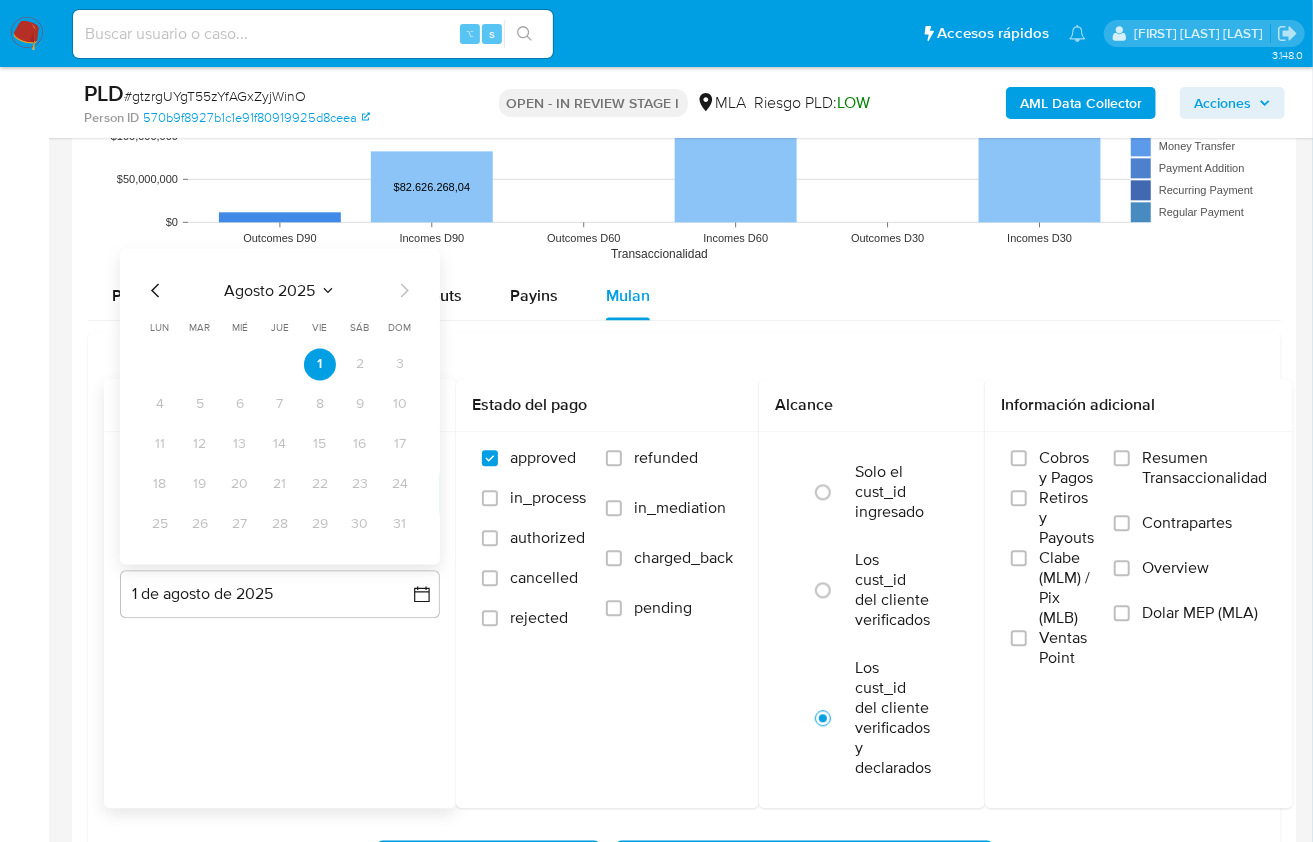 click 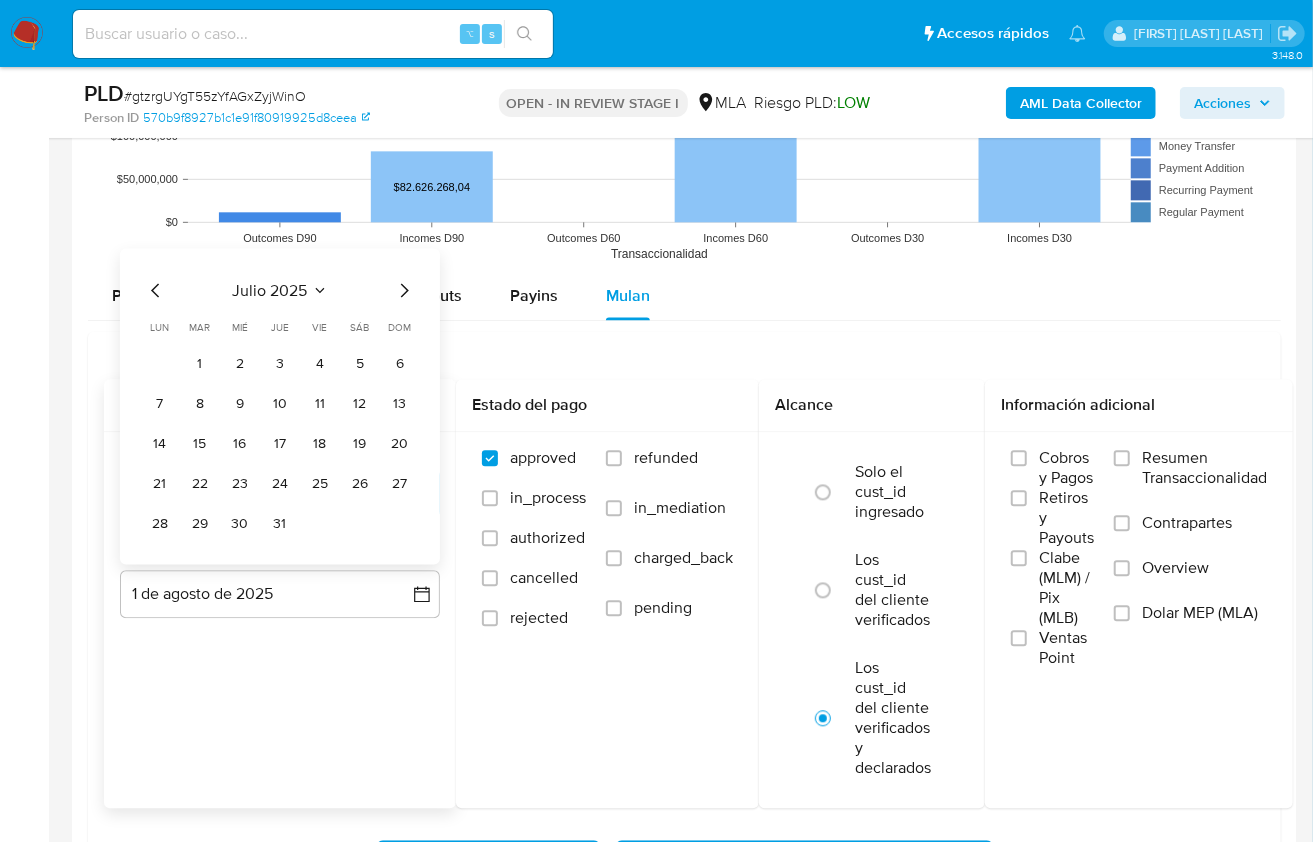 click on "31" at bounding box center [280, 524] 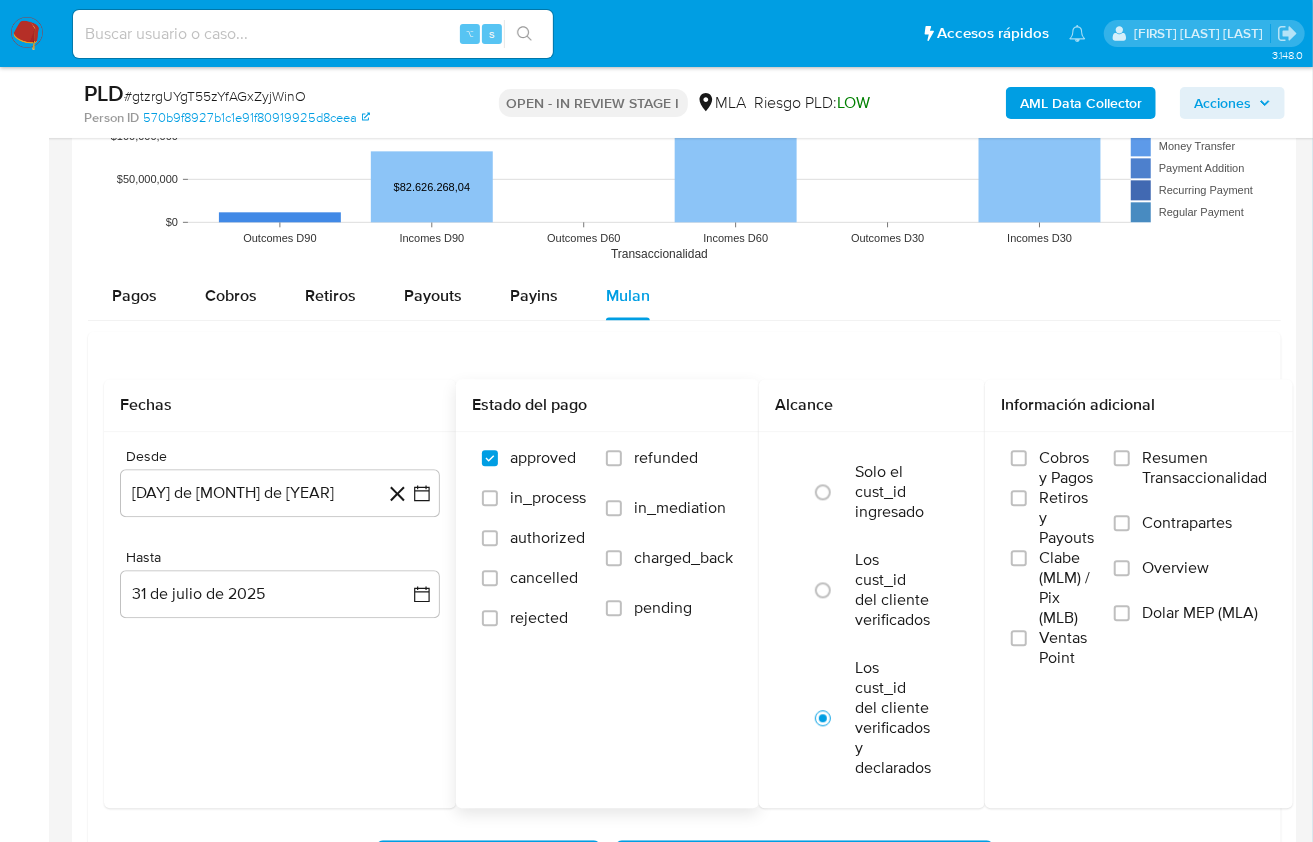 click on "refunded" at bounding box center (666, 458) 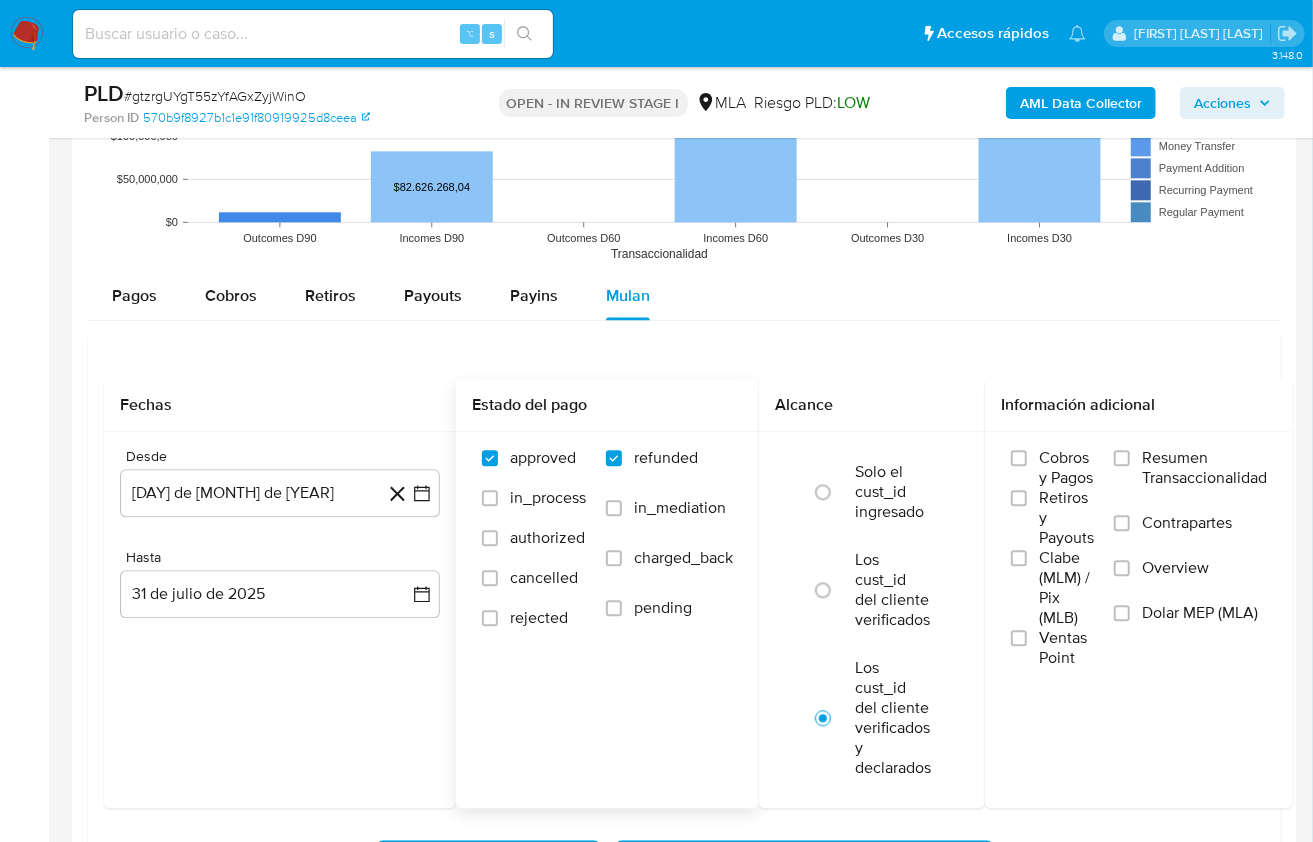 checkbox on "true" 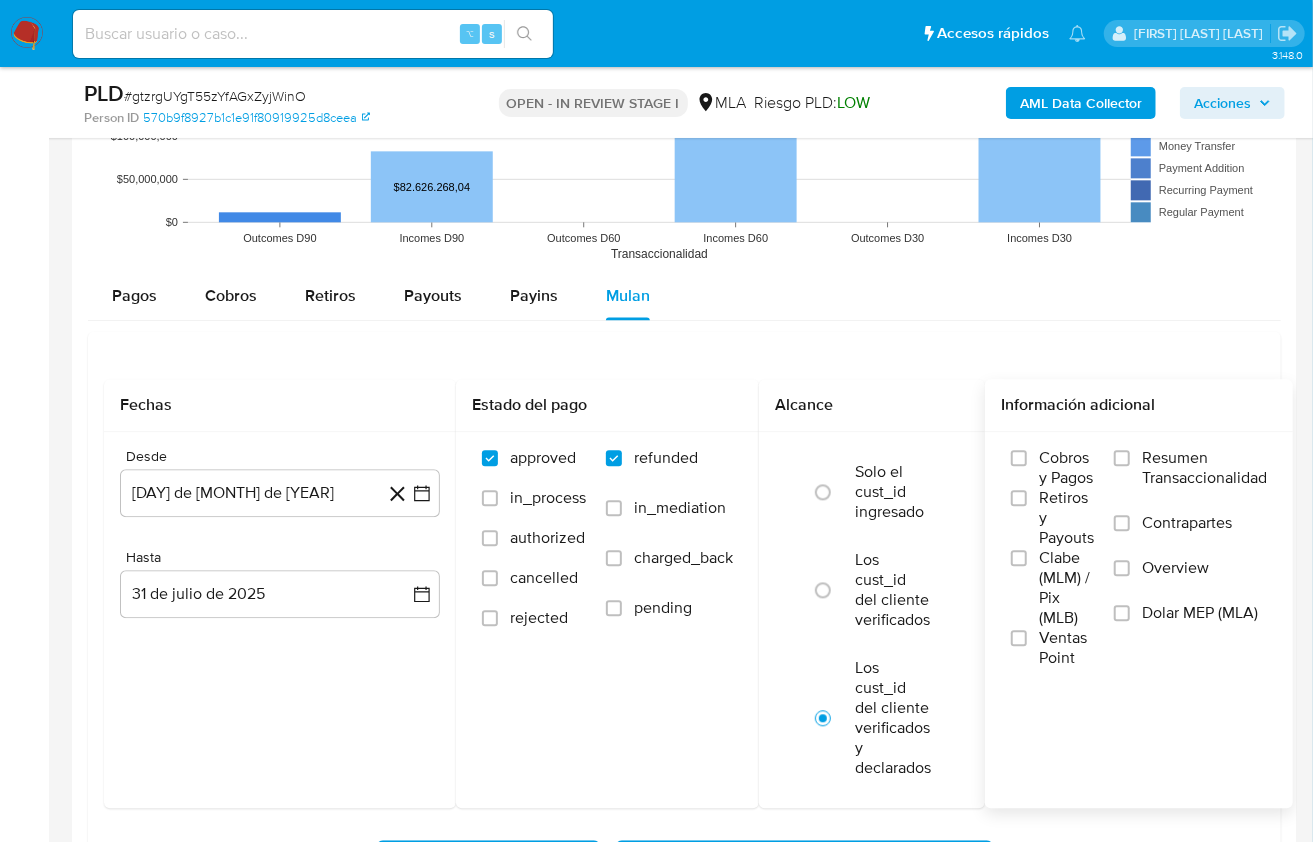click on "Dolar MEP (MLA)" at bounding box center (1190, 625) 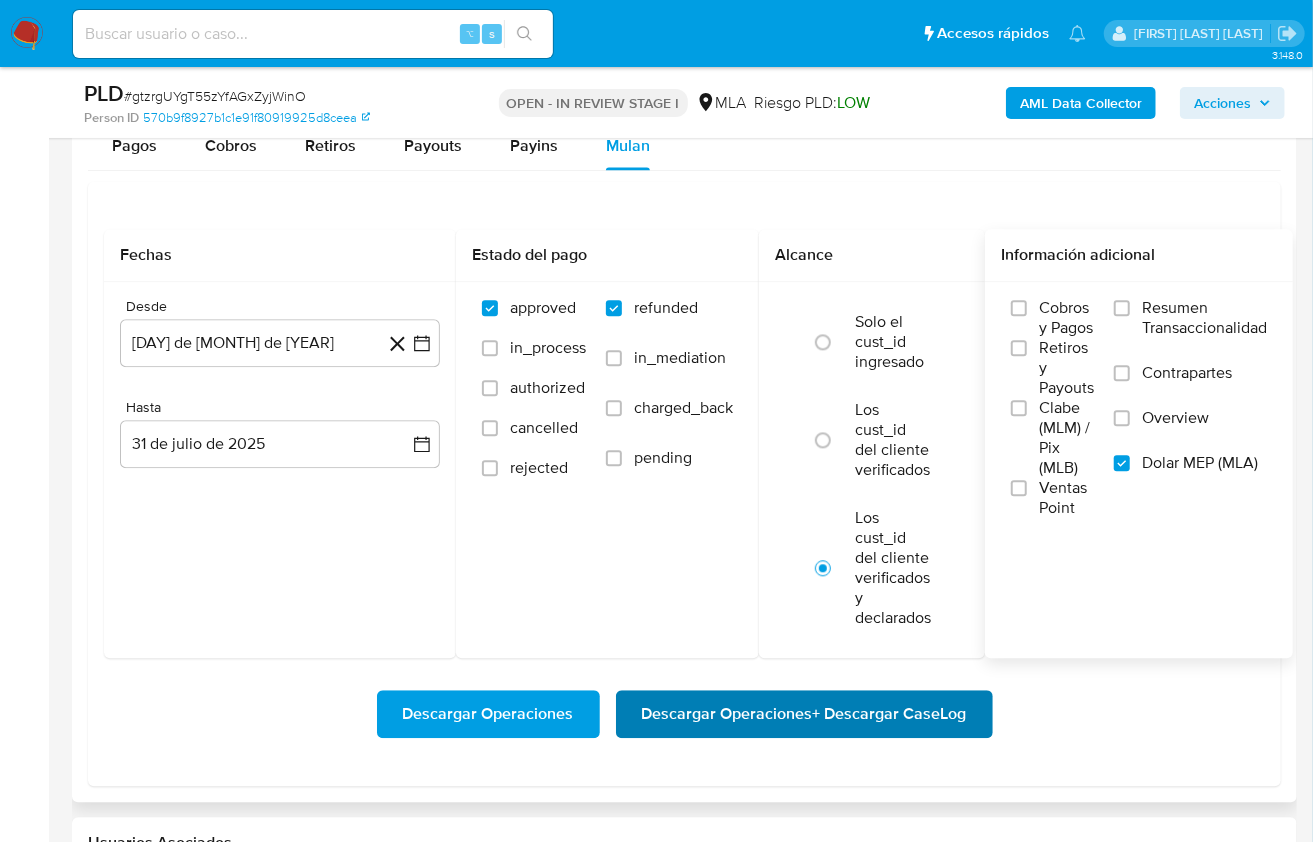 scroll, scrollTop: 2250, scrollLeft: 0, axis: vertical 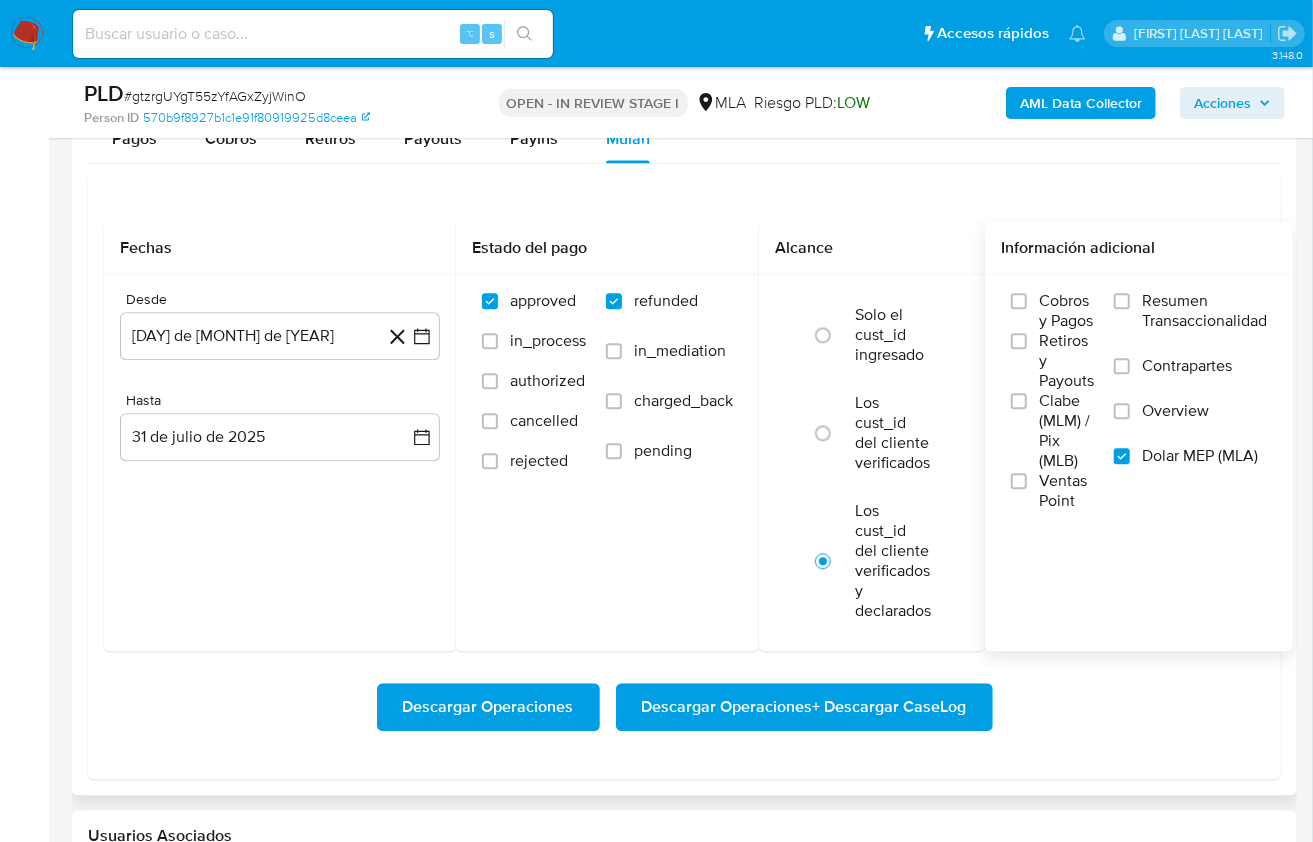 click on "Descargar Operaciones  +   Descargar CaseLog" at bounding box center (804, 707) 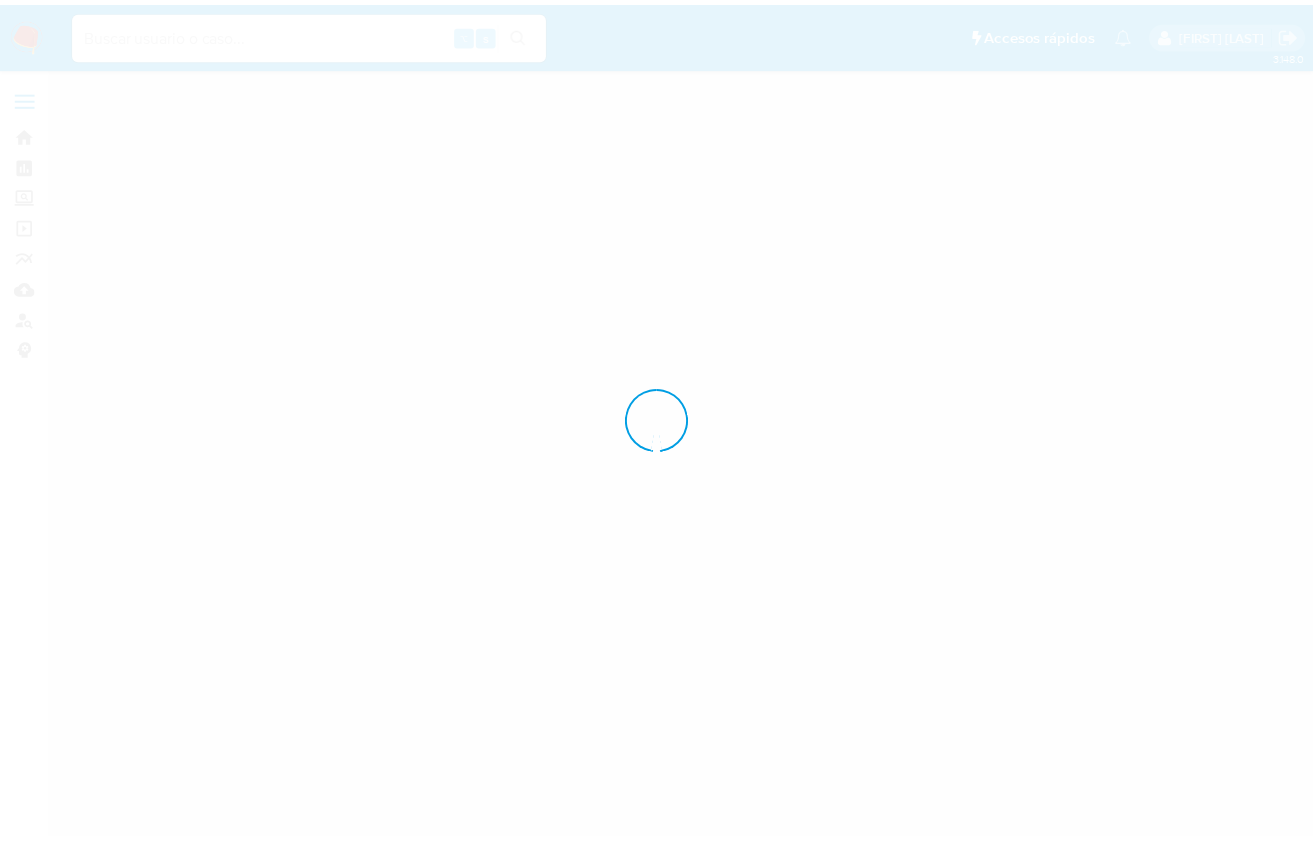 scroll, scrollTop: 0, scrollLeft: 0, axis: both 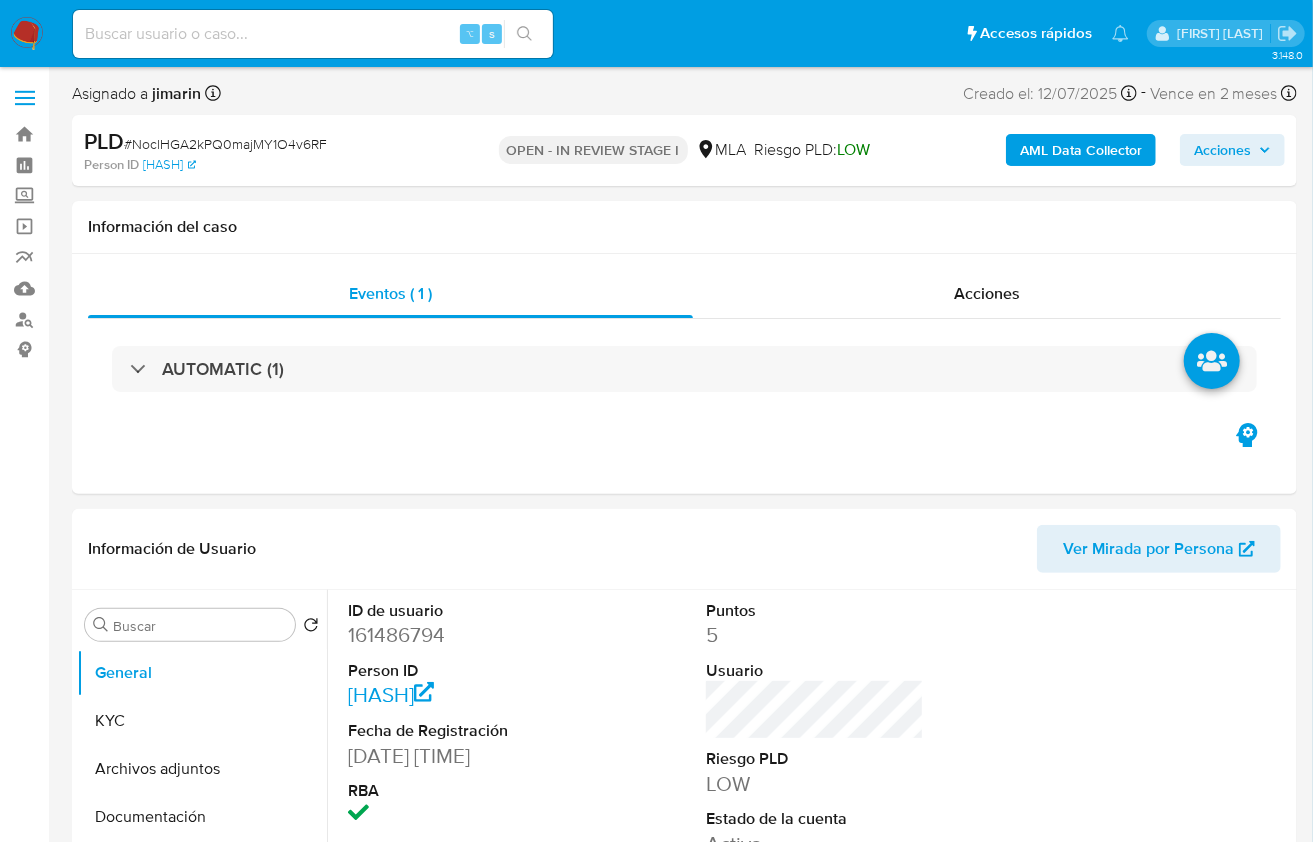 select on "10" 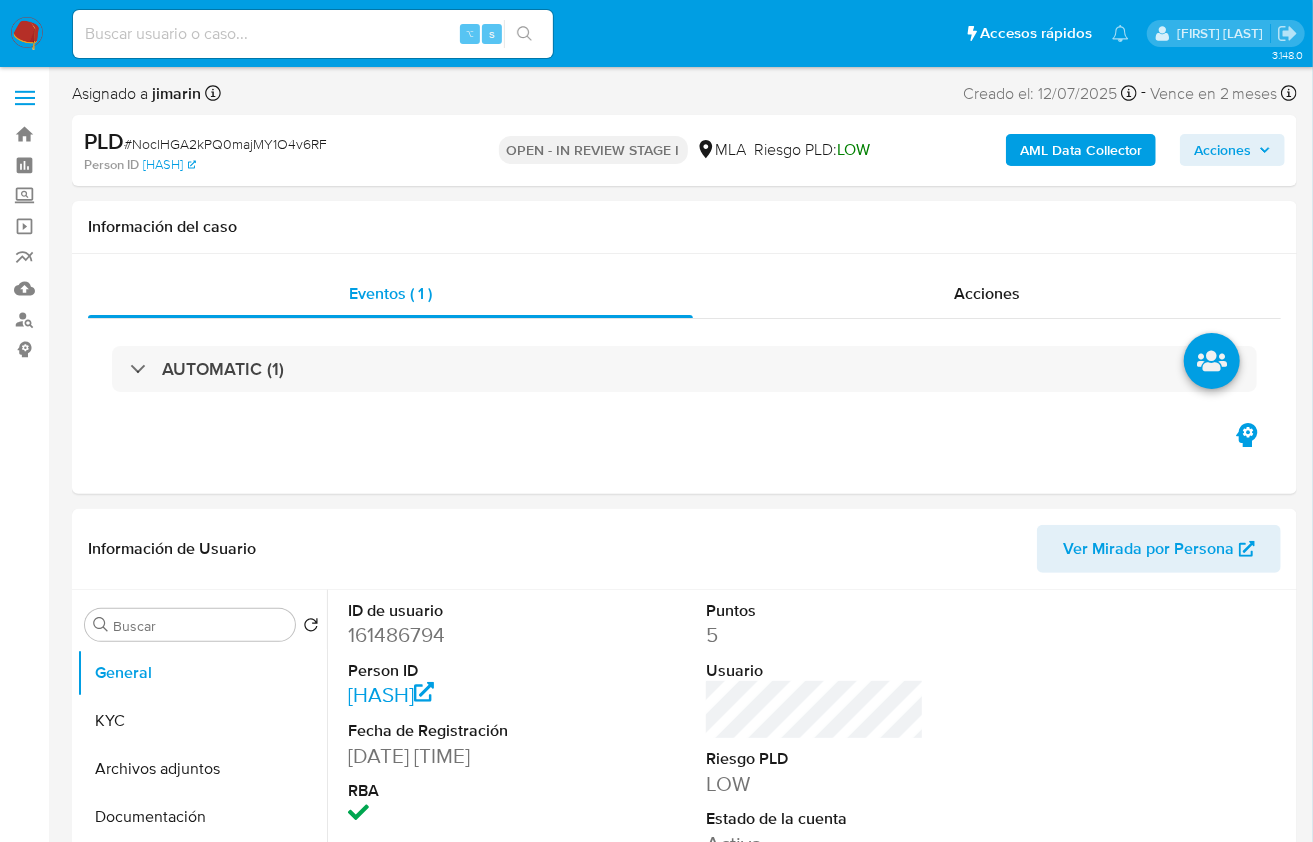 click on "# NoclHGA2kPQ0majMY1O4v6RF" at bounding box center (225, 144) 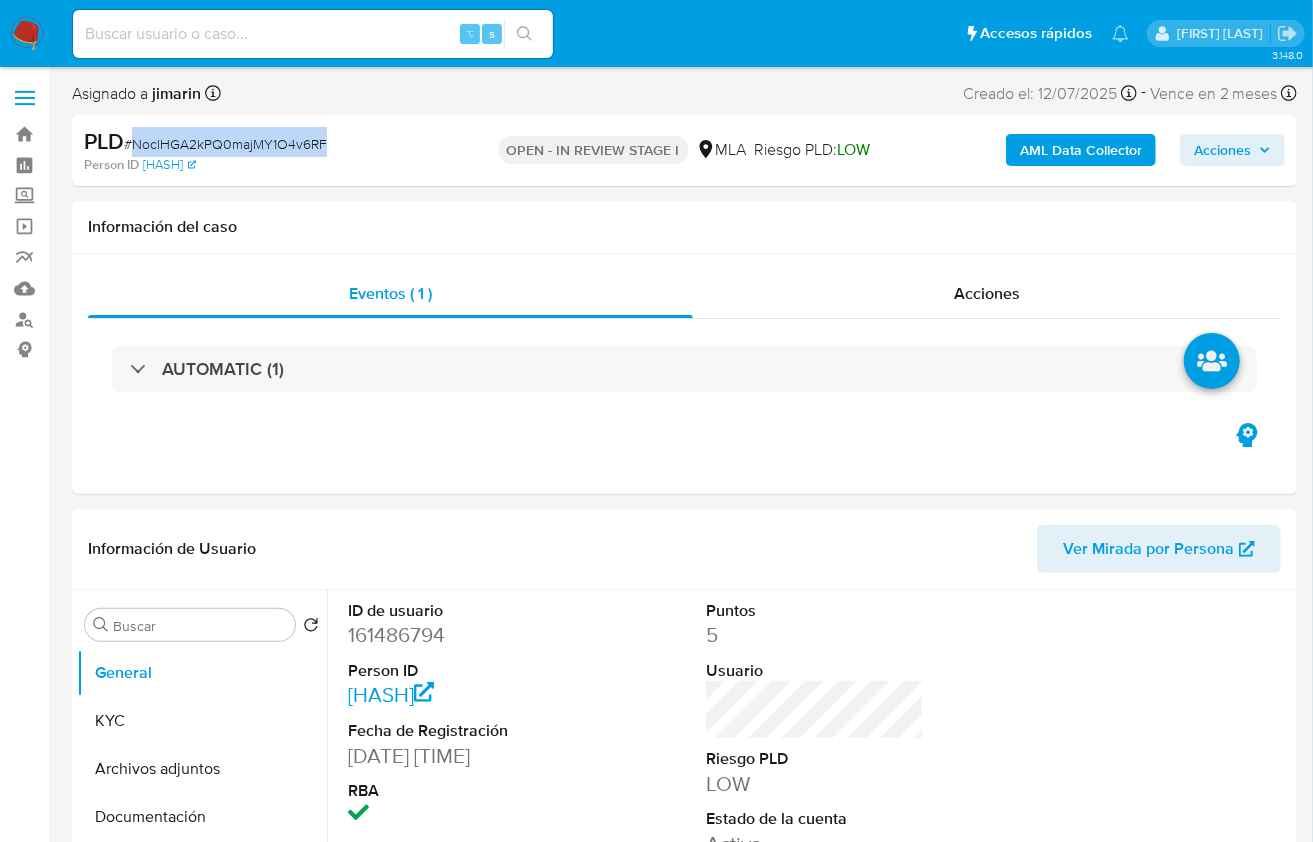 click on "# NoclHGA2kPQ0majMY1O4v6RF" at bounding box center (225, 144) 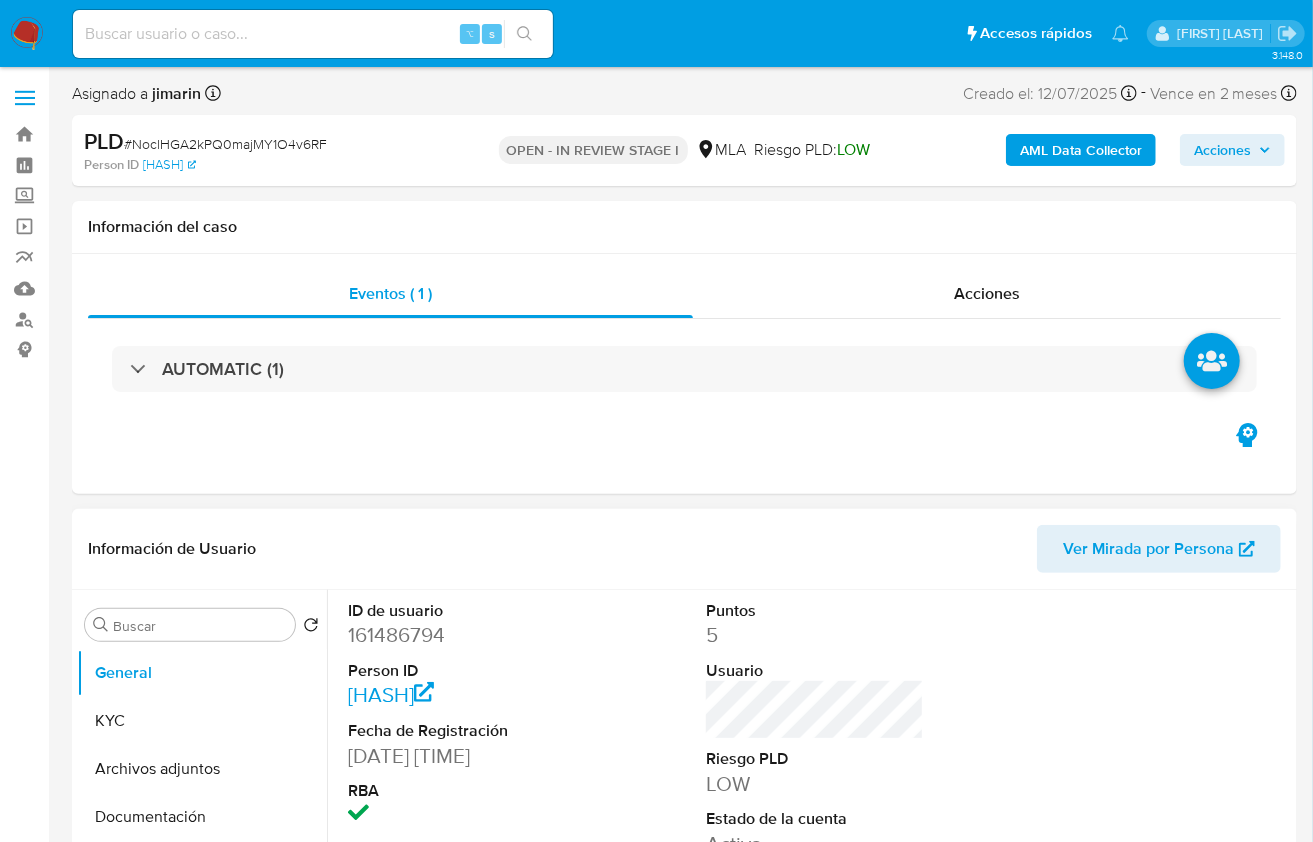 click on "161486794" at bounding box center [457, 635] 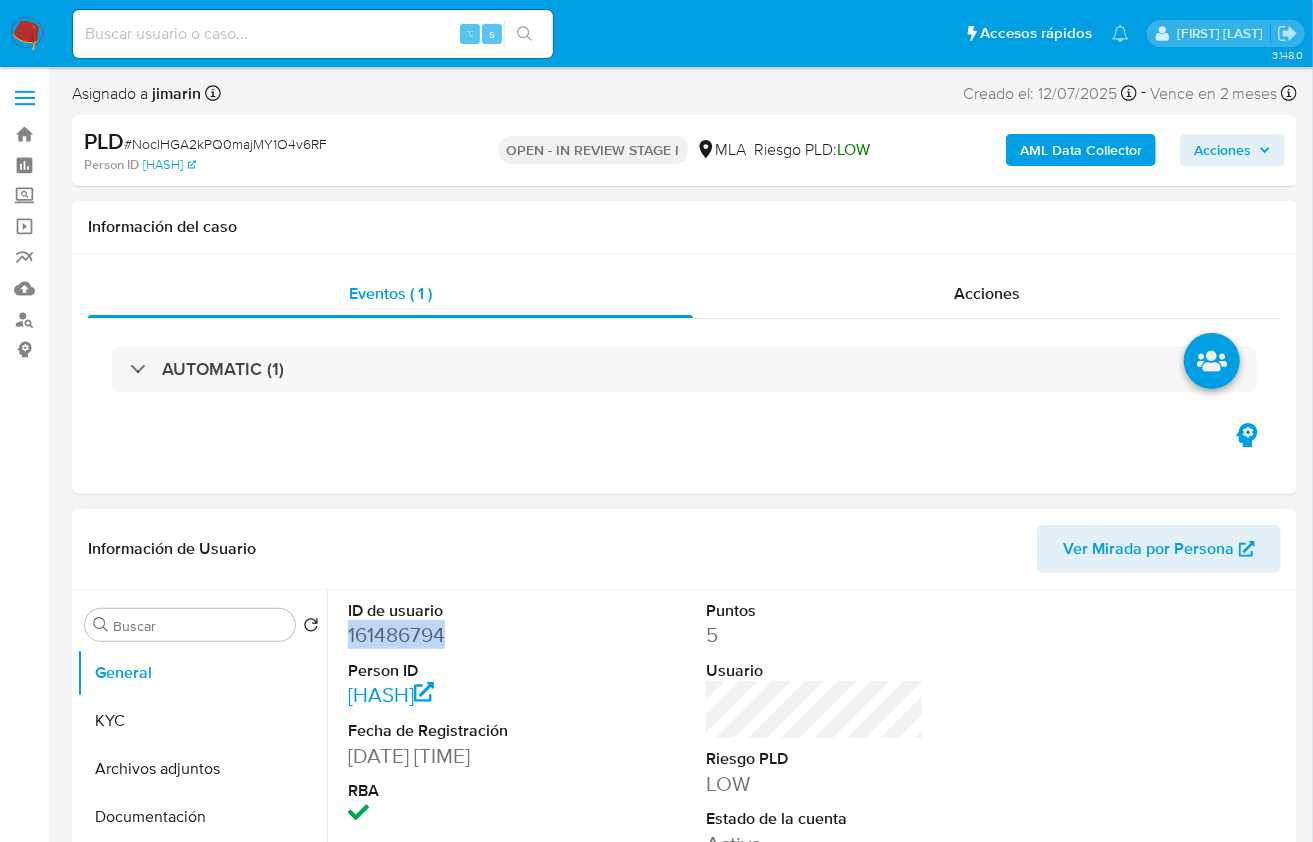 click on "161486794" at bounding box center [457, 635] 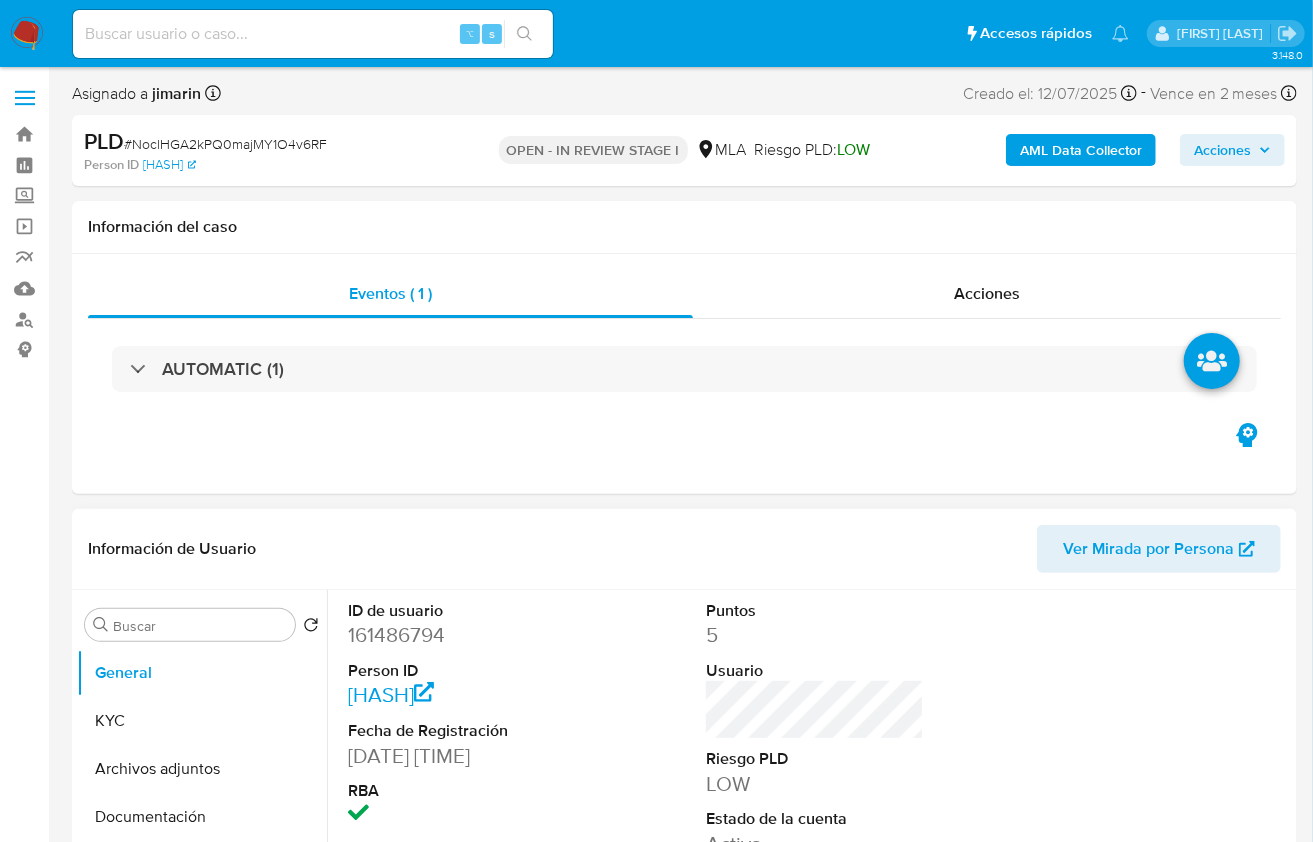 click on "161486794" at bounding box center [457, 635] 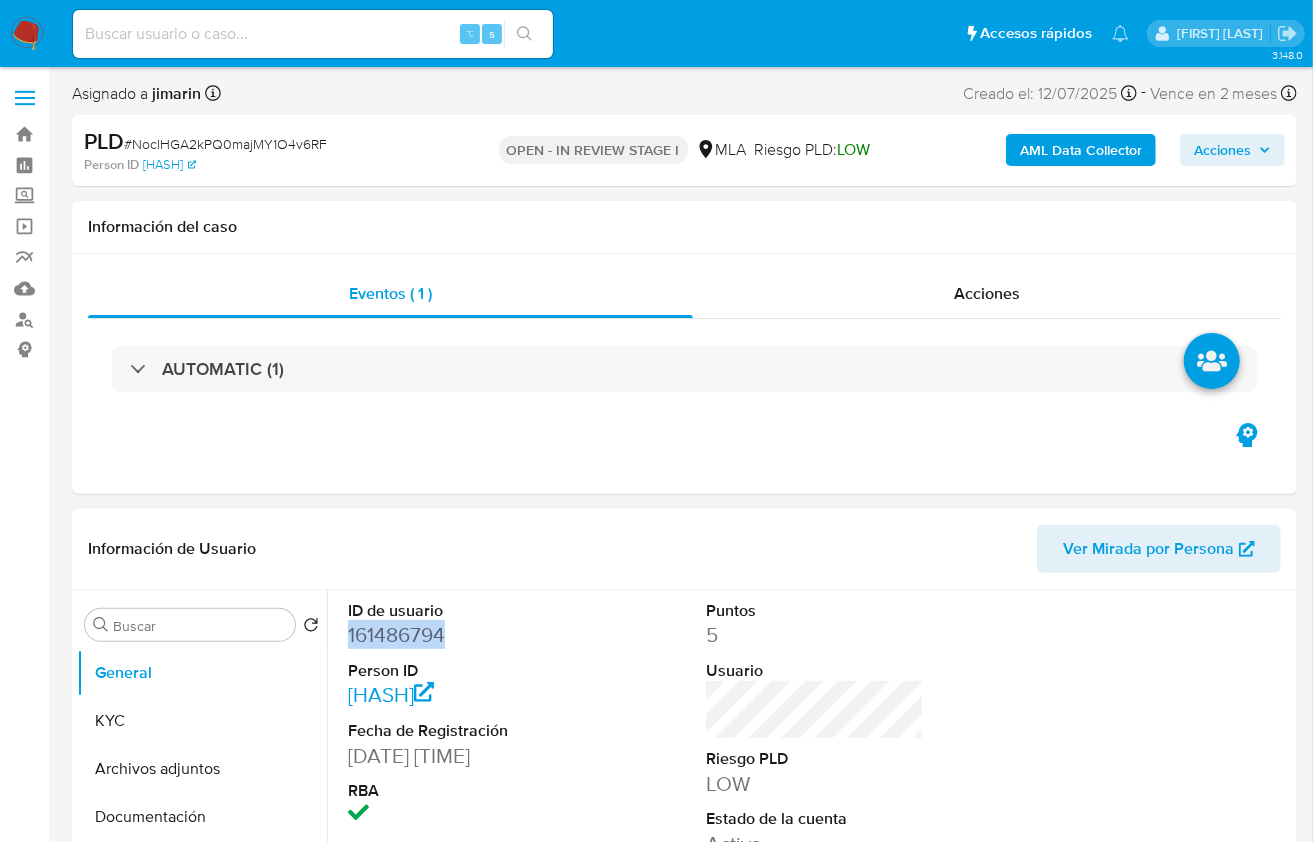 click on "161486794" at bounding box center (457, 635) 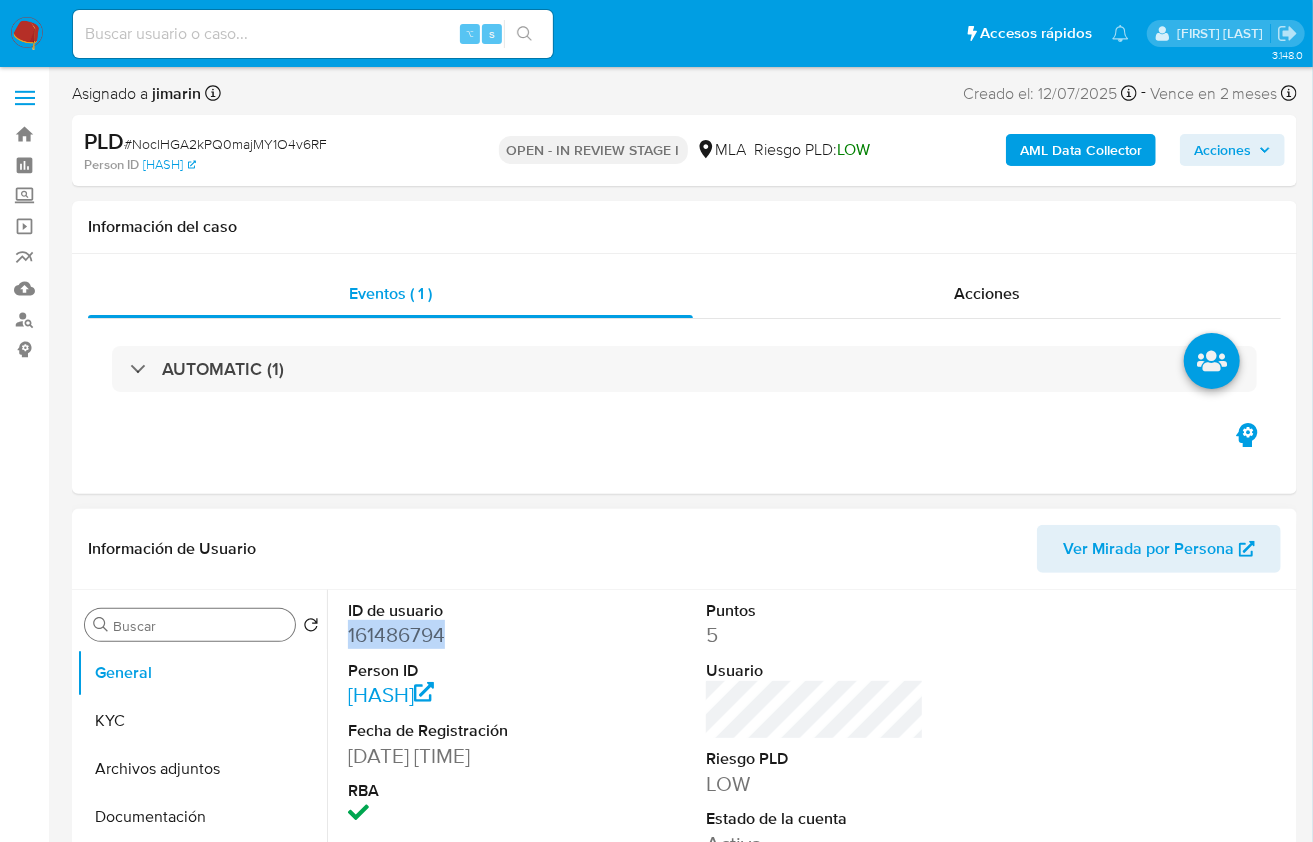 copy on "161486794" 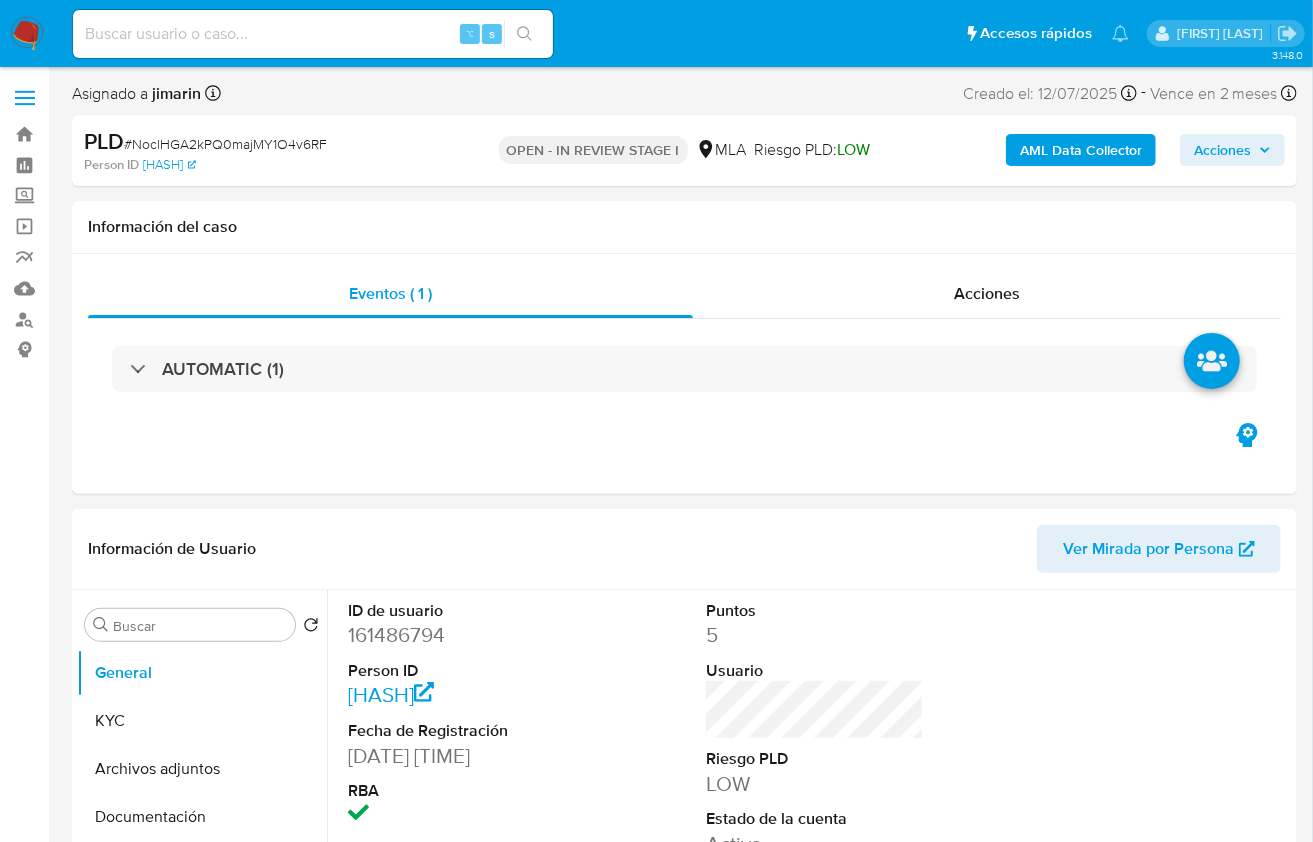 click on "161486794" at bounding box center (457, 635) 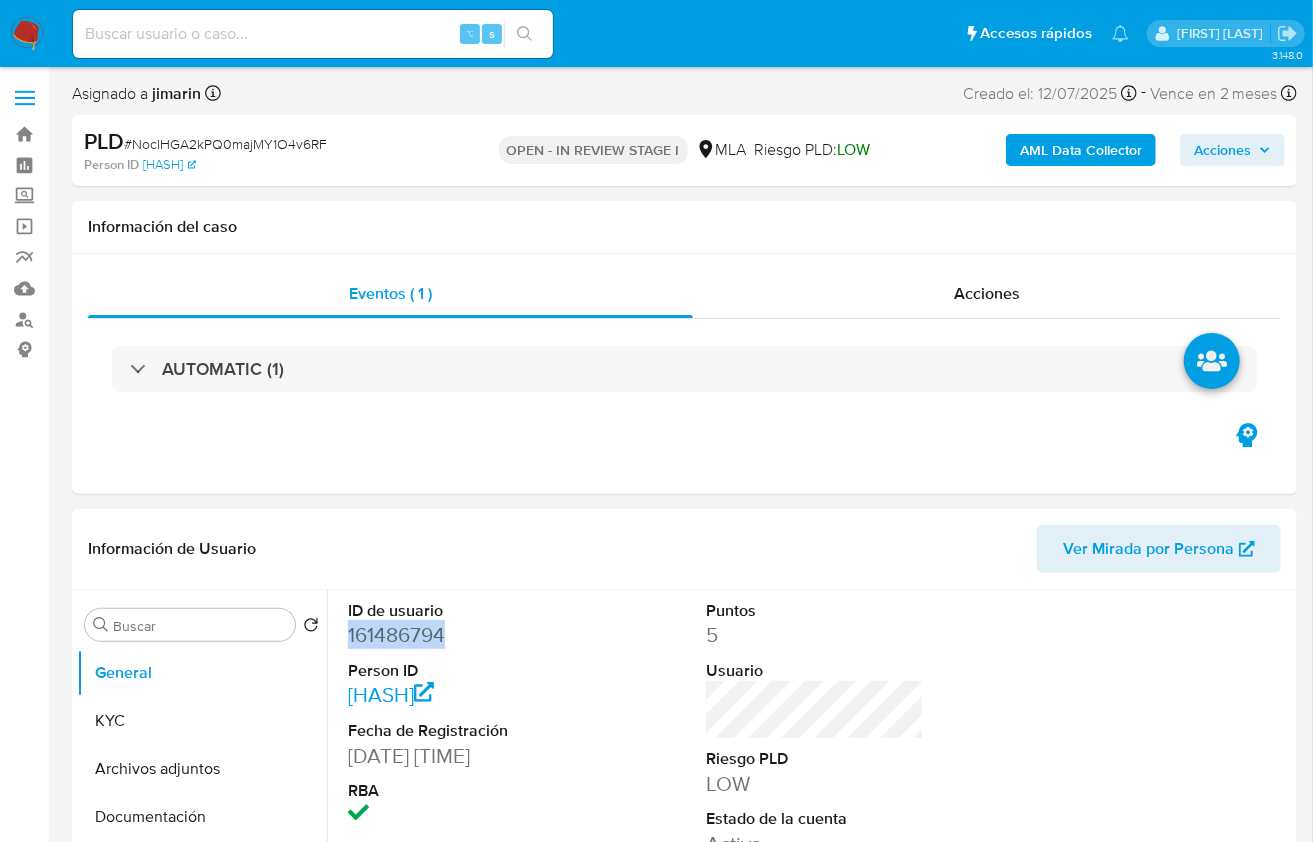 click on "161486794" at bounding box center [457, 635] 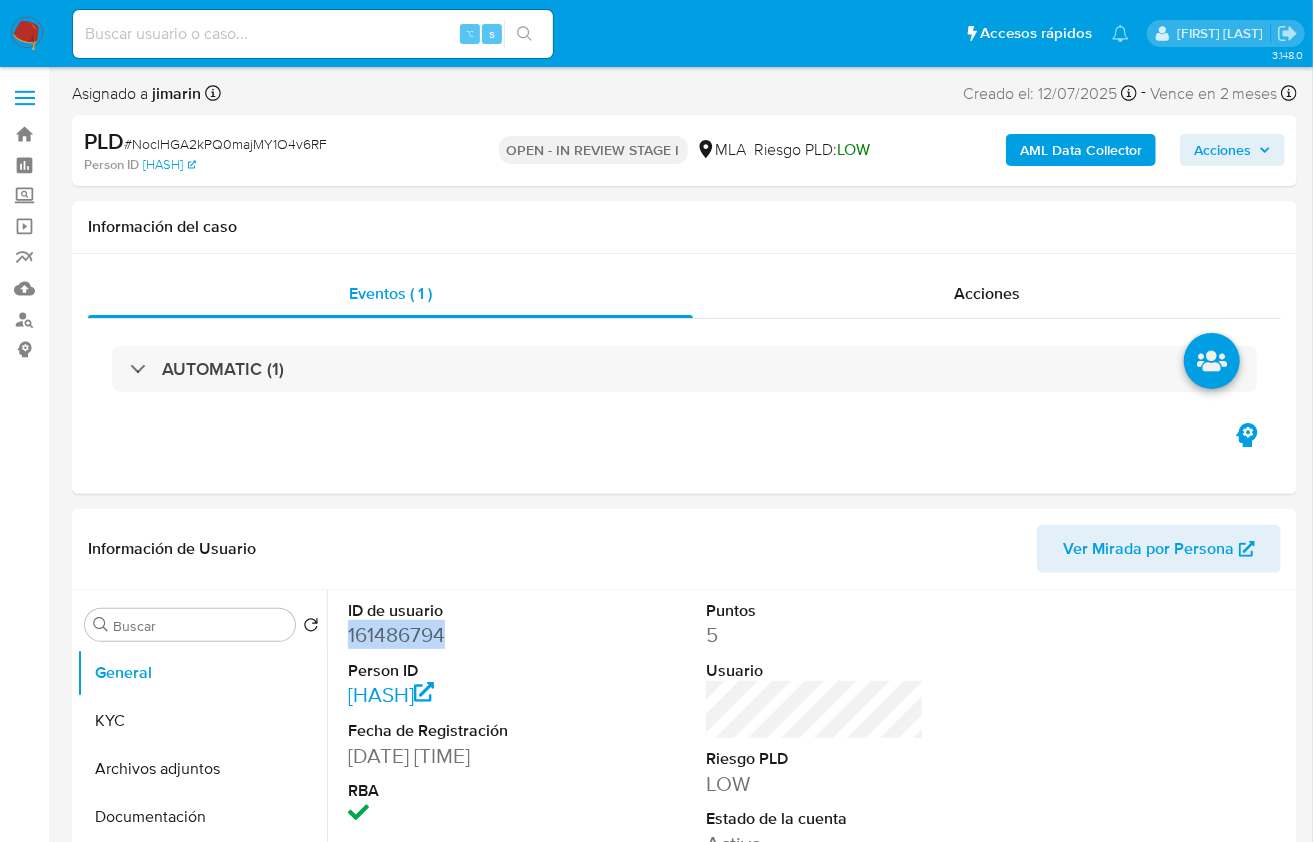 copy on "161486794" 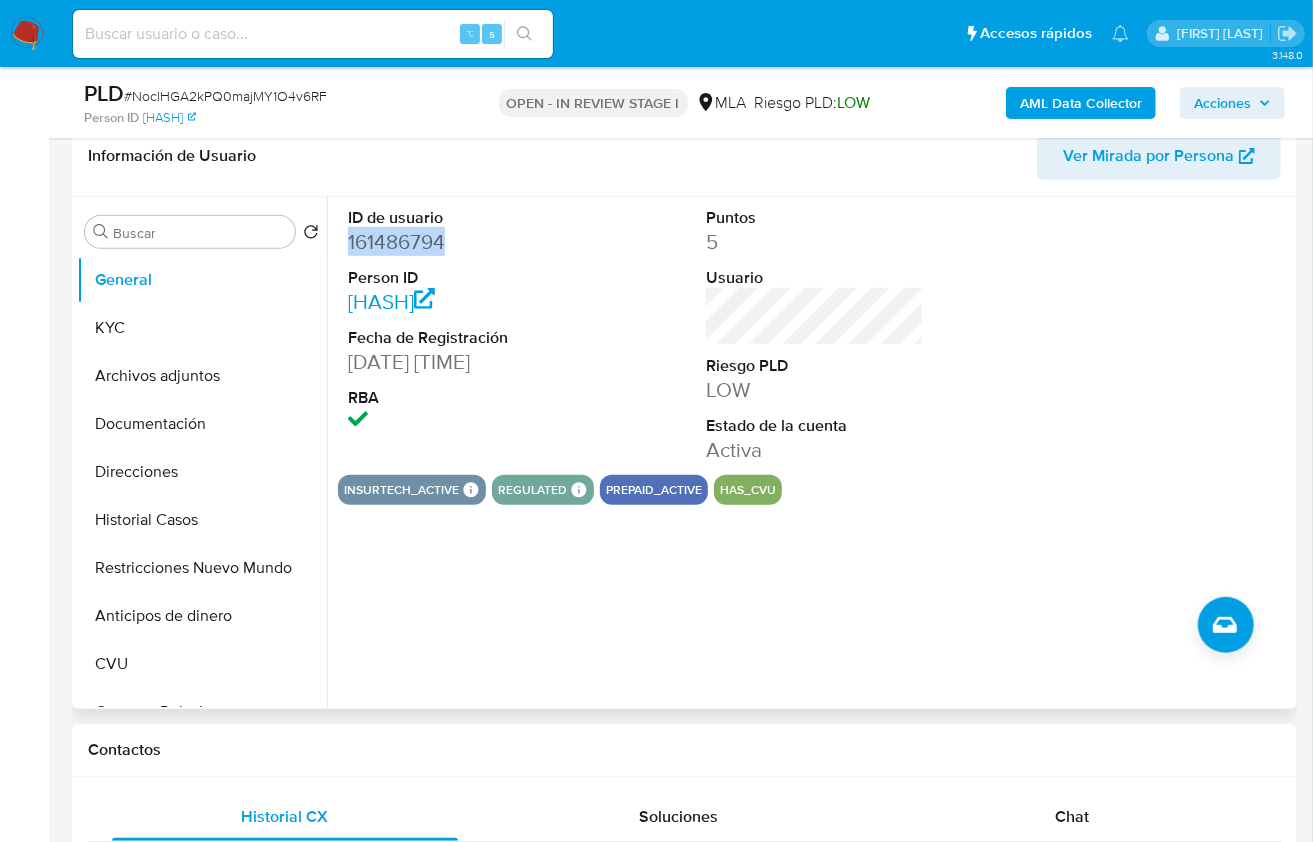 scroll, scrollTop: 349, scrollLeft: 0, axis: vertical 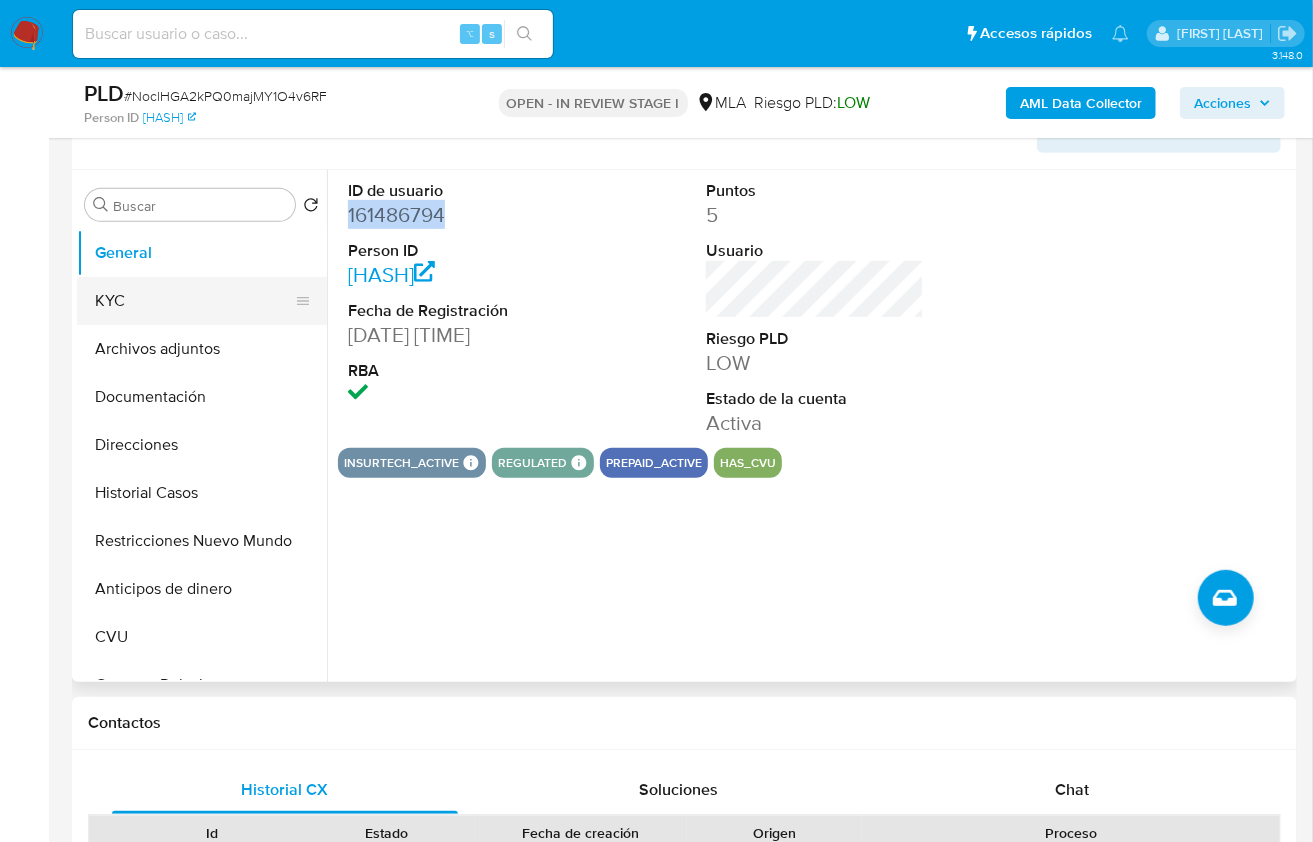 click on "KYC" at bounding box center [194, 301] 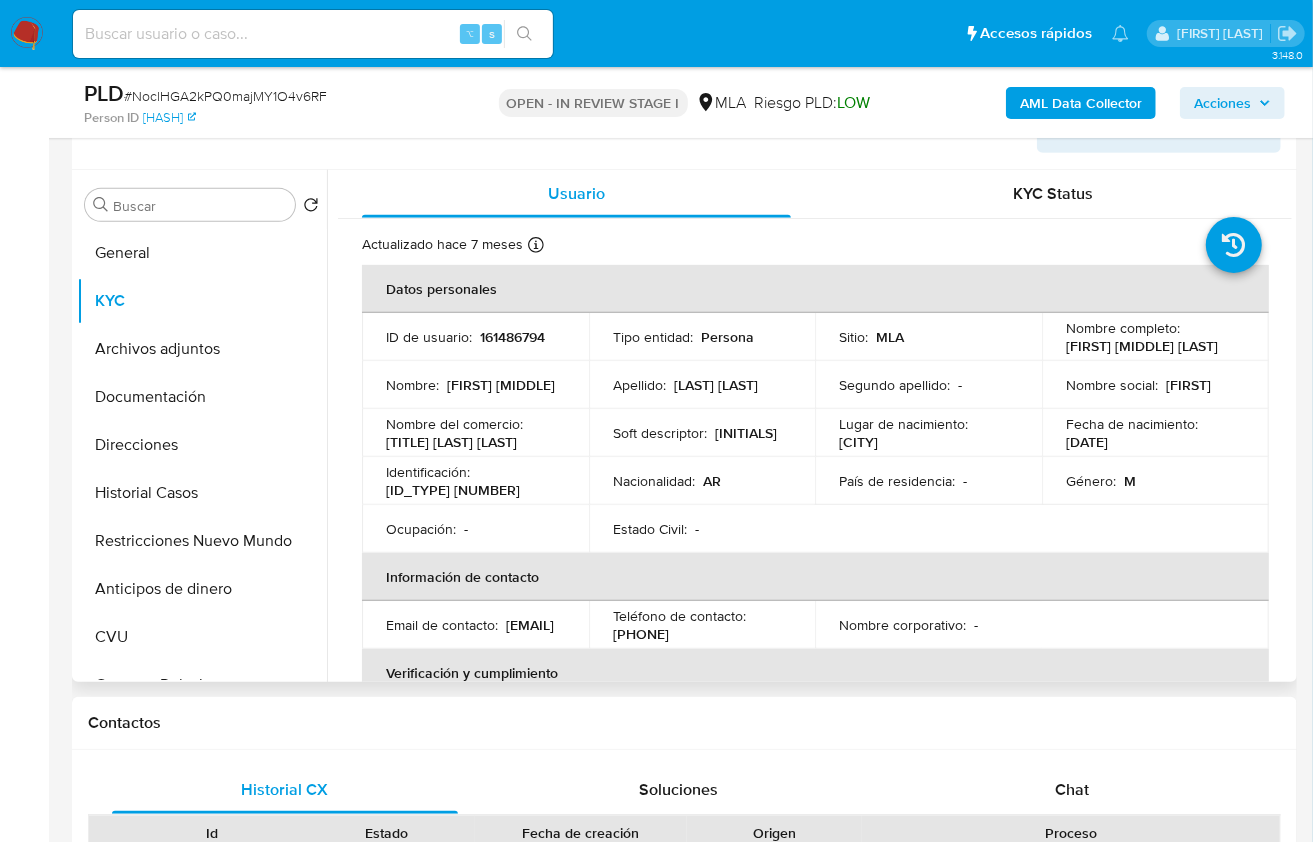 click on "CUIT 20306884094" at bounding box center (453, 490) 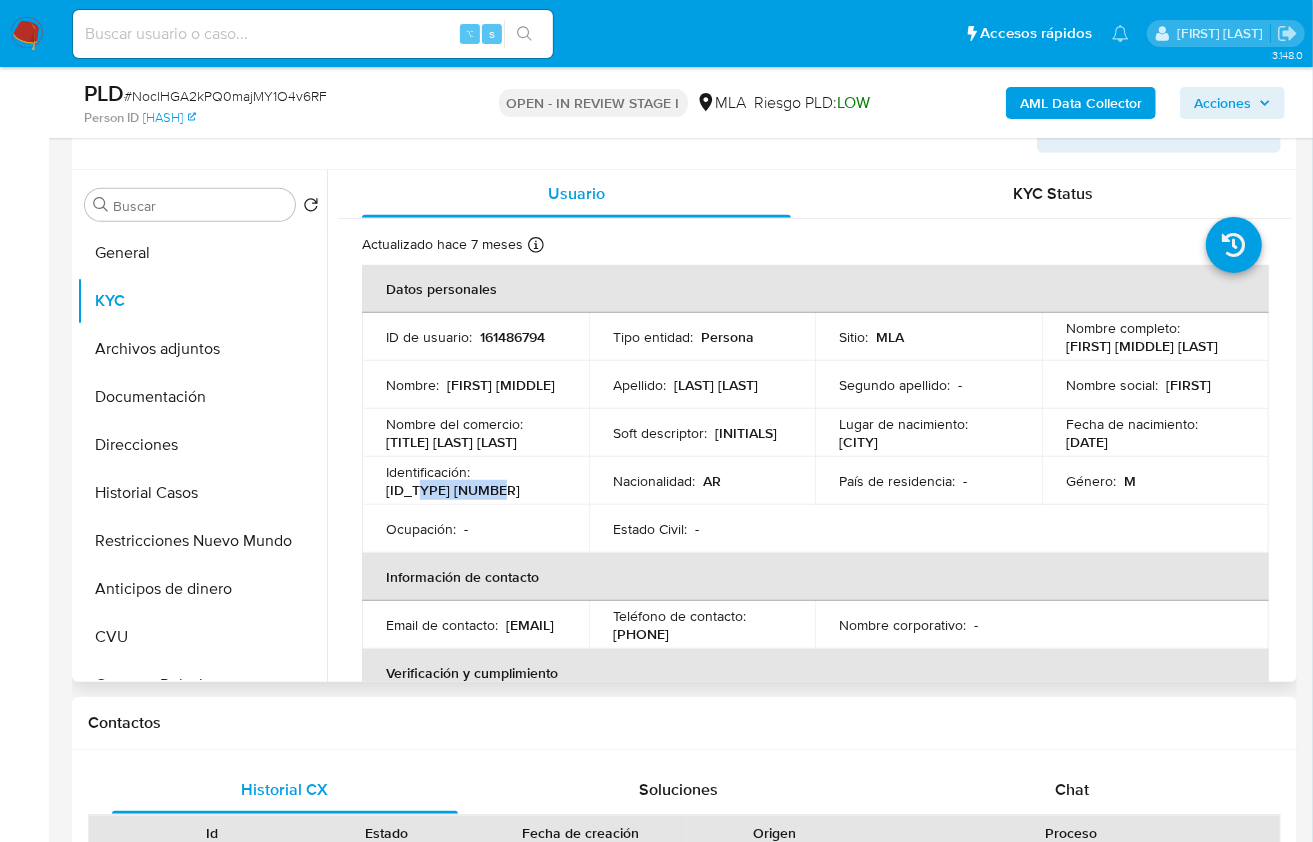 click on "CUIT 20306884094" at bounding box center [453, 490] 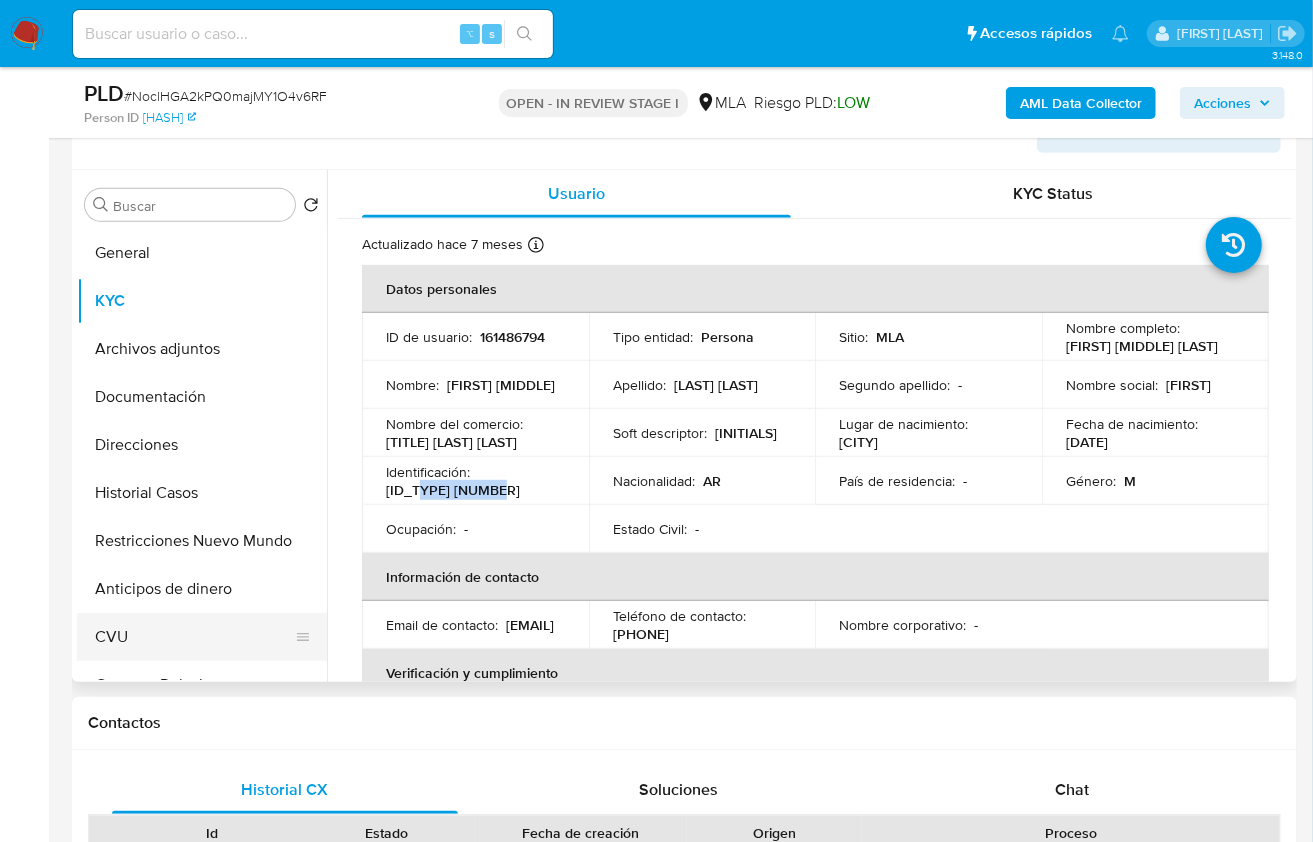 copy on "20306884094" 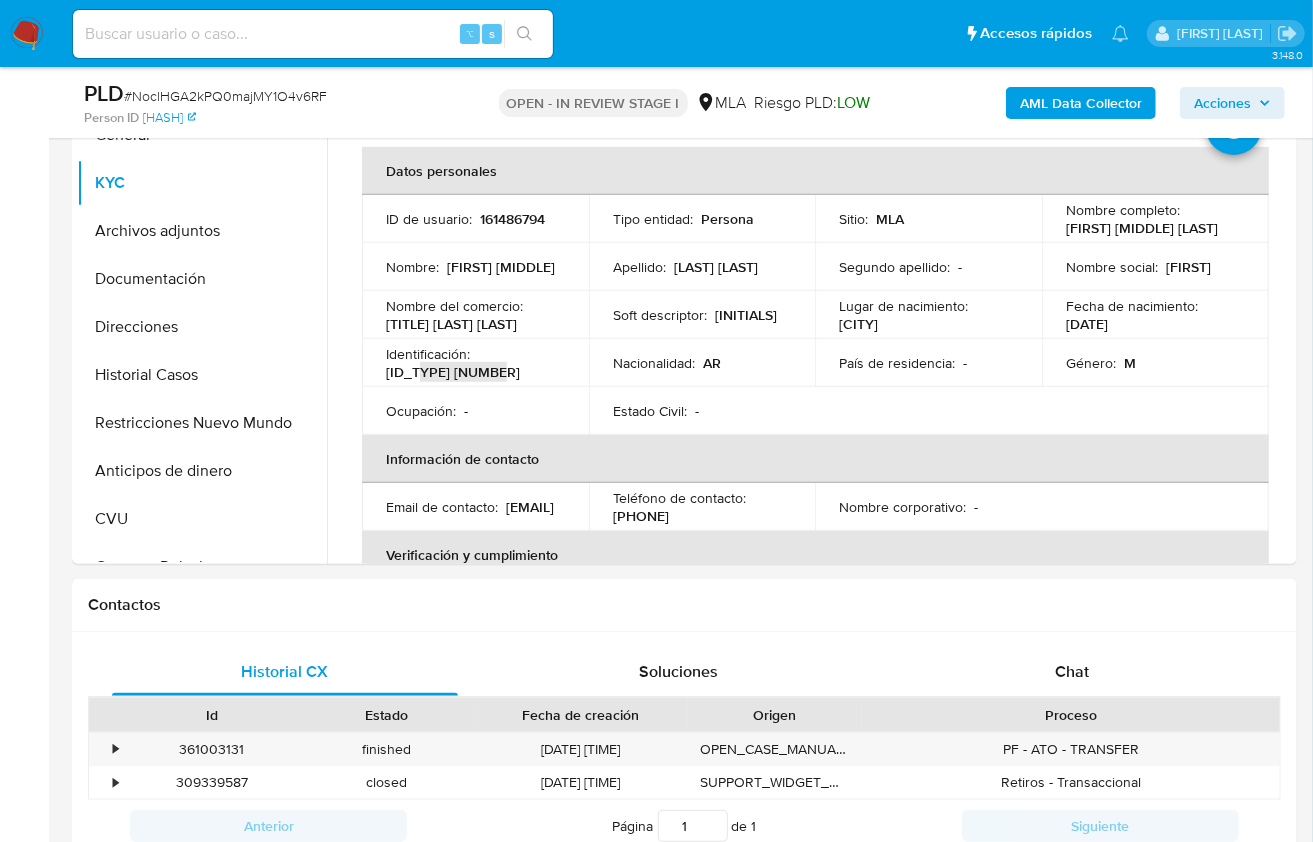 scroll, scrollTop: 924, scrollLeft: 0, axis: vertical 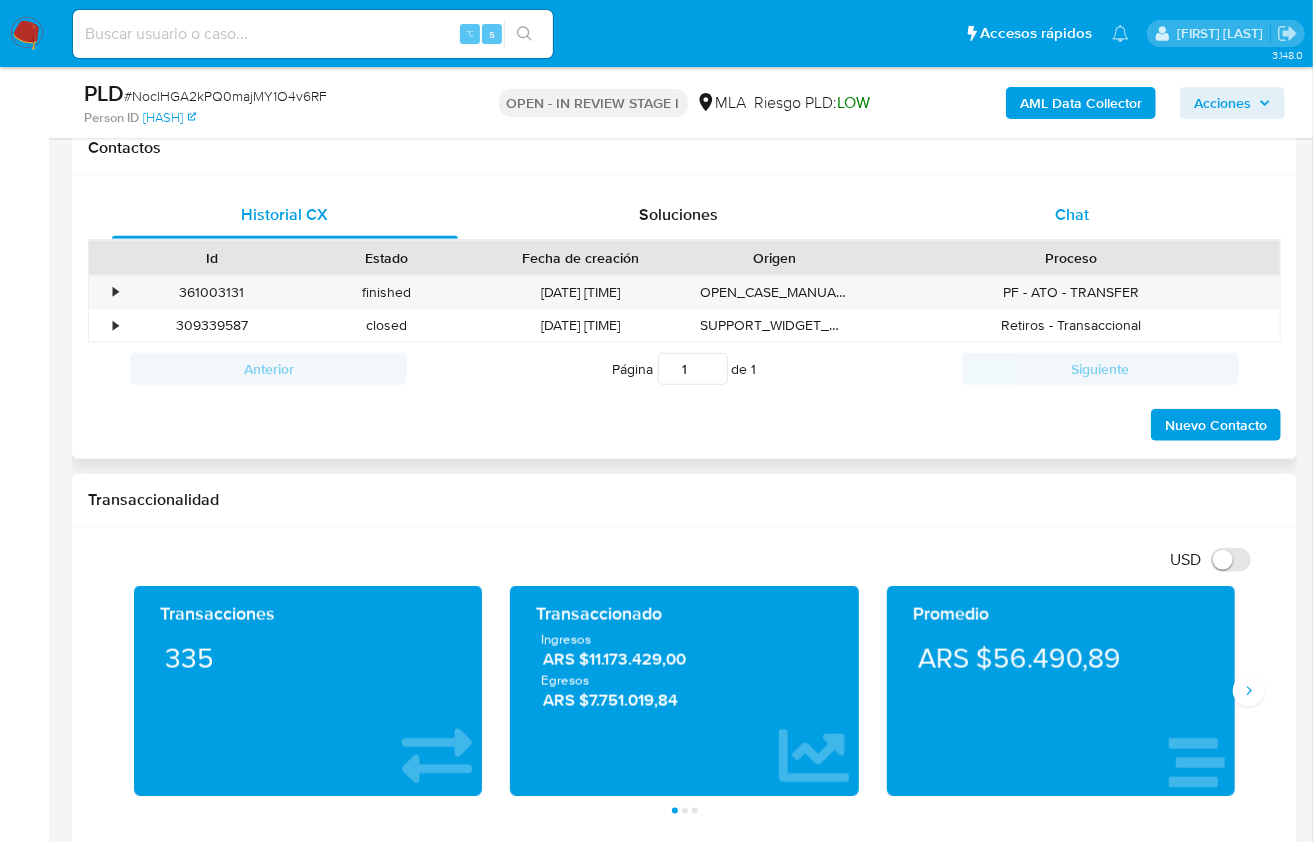click on "Chat" at bounding box center (1072, 214) 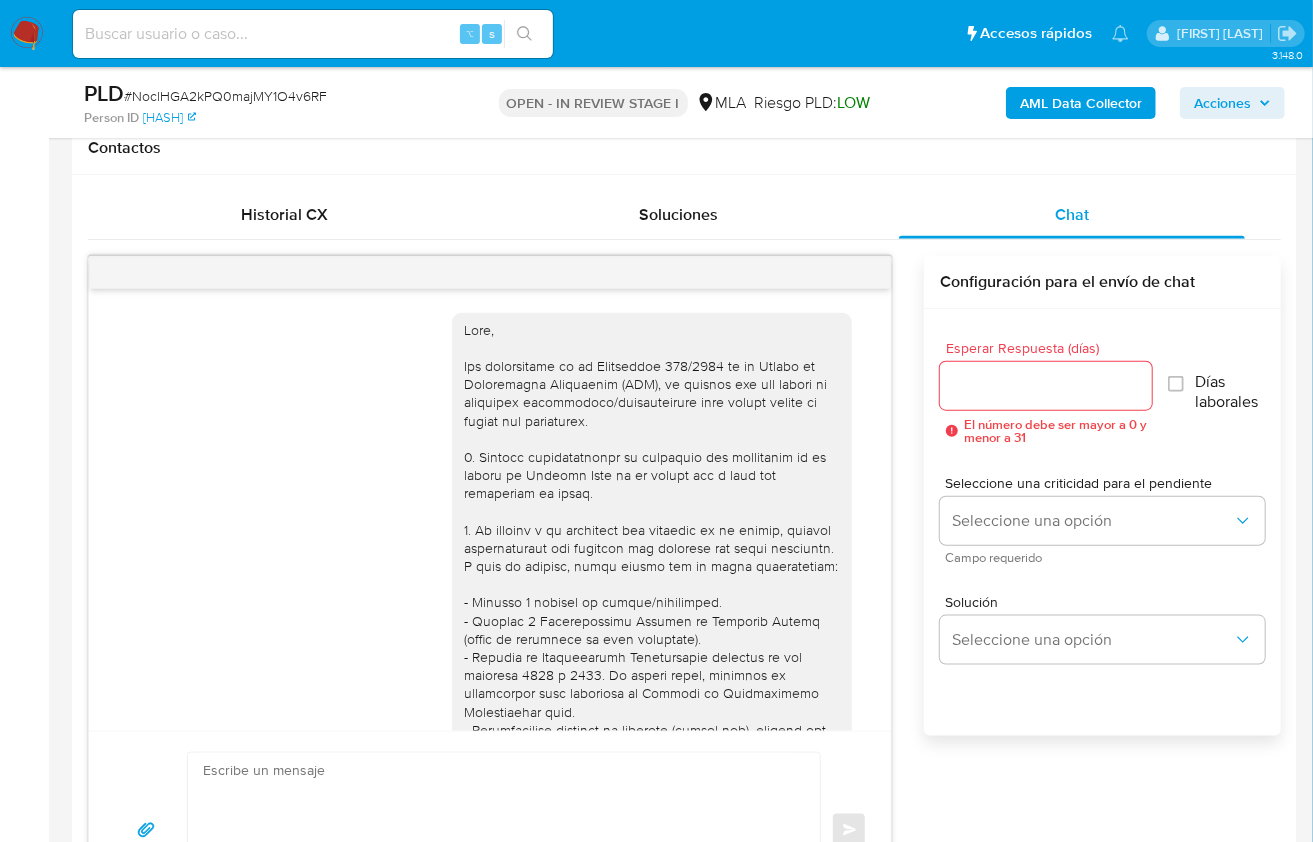 scroll, scrollTop: 1131, scrollLeft: 0, axis: vertical 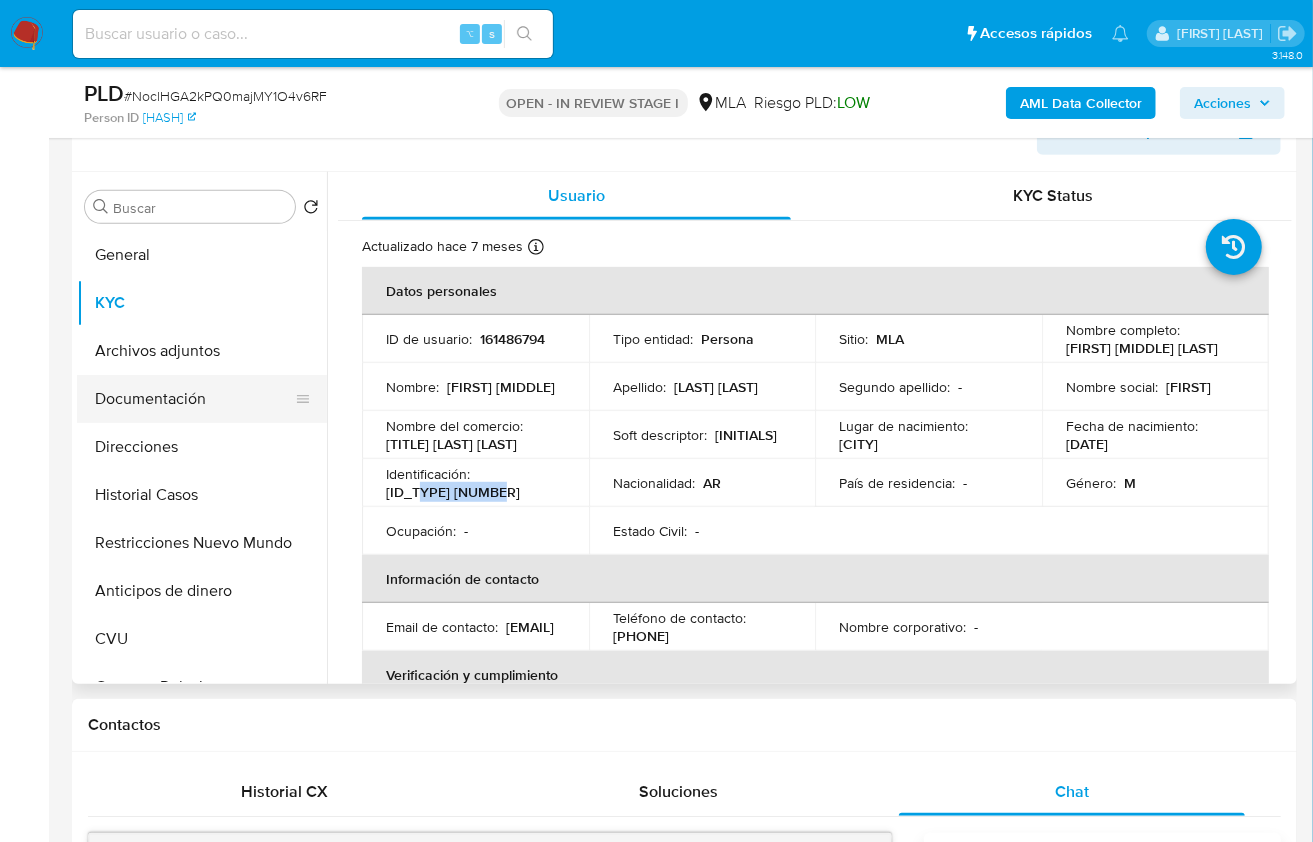 click on "Documentación" at bounding box center [194, 399] 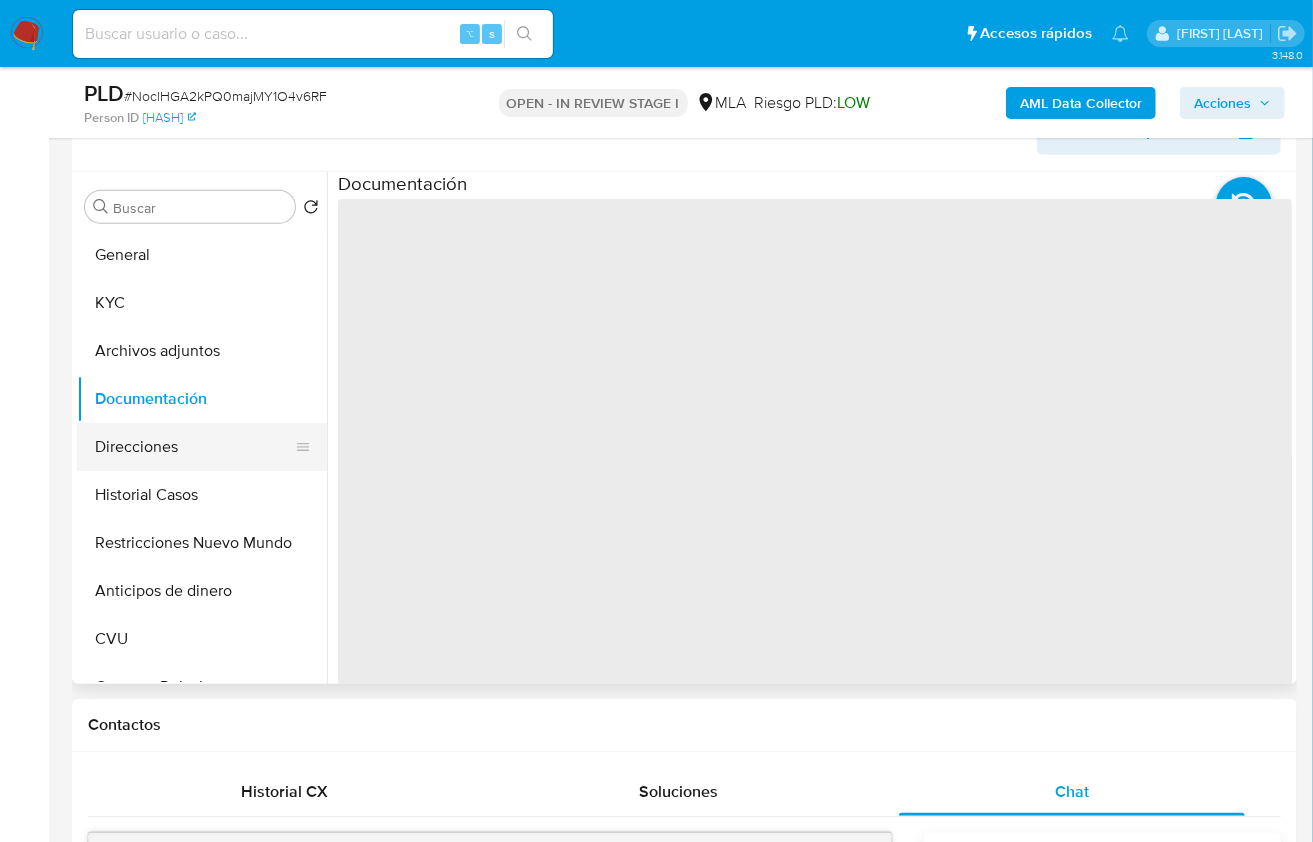click on "Direcciones" at bounding box center (194, 447) 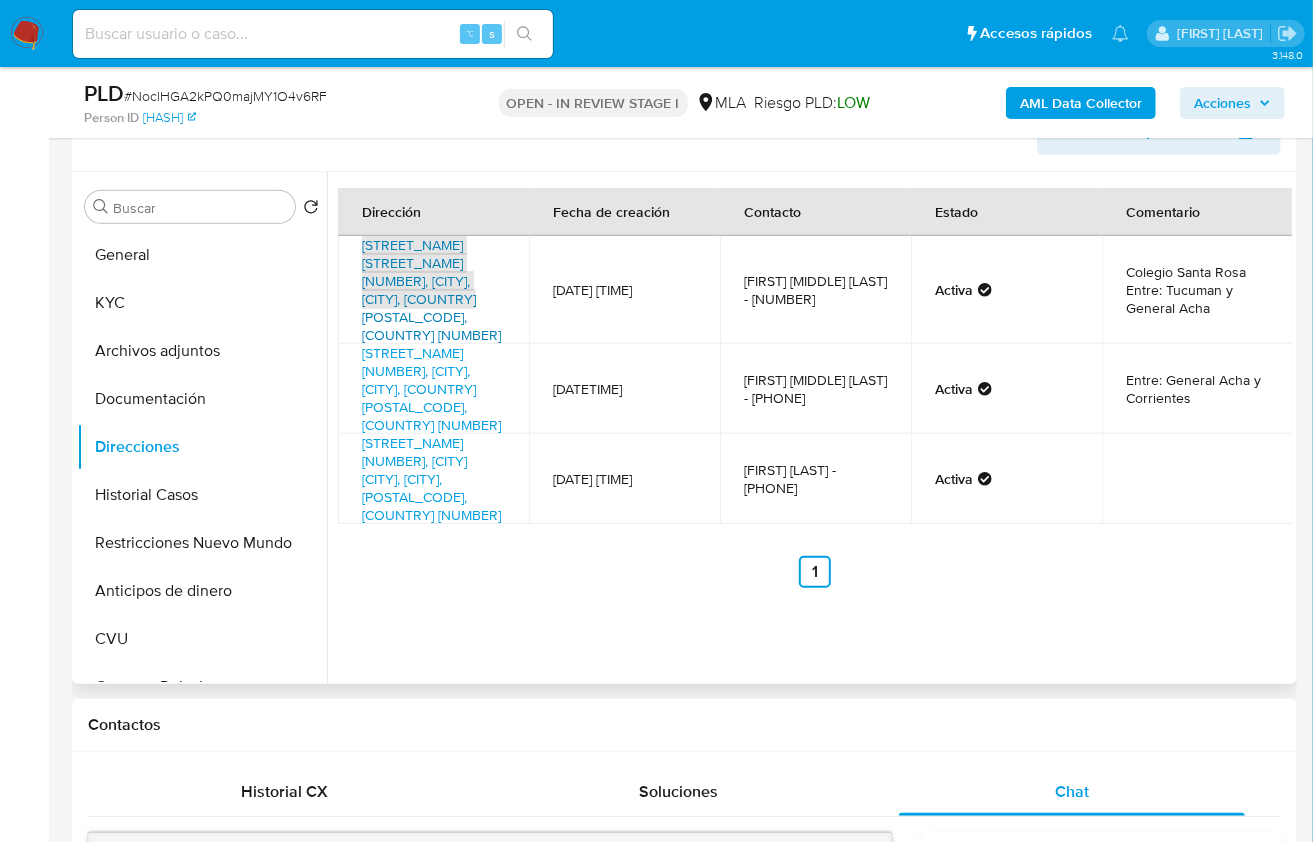 copy on "Calle San Luis Este 139, Capital, San Juan, 5400, Argentina 139" 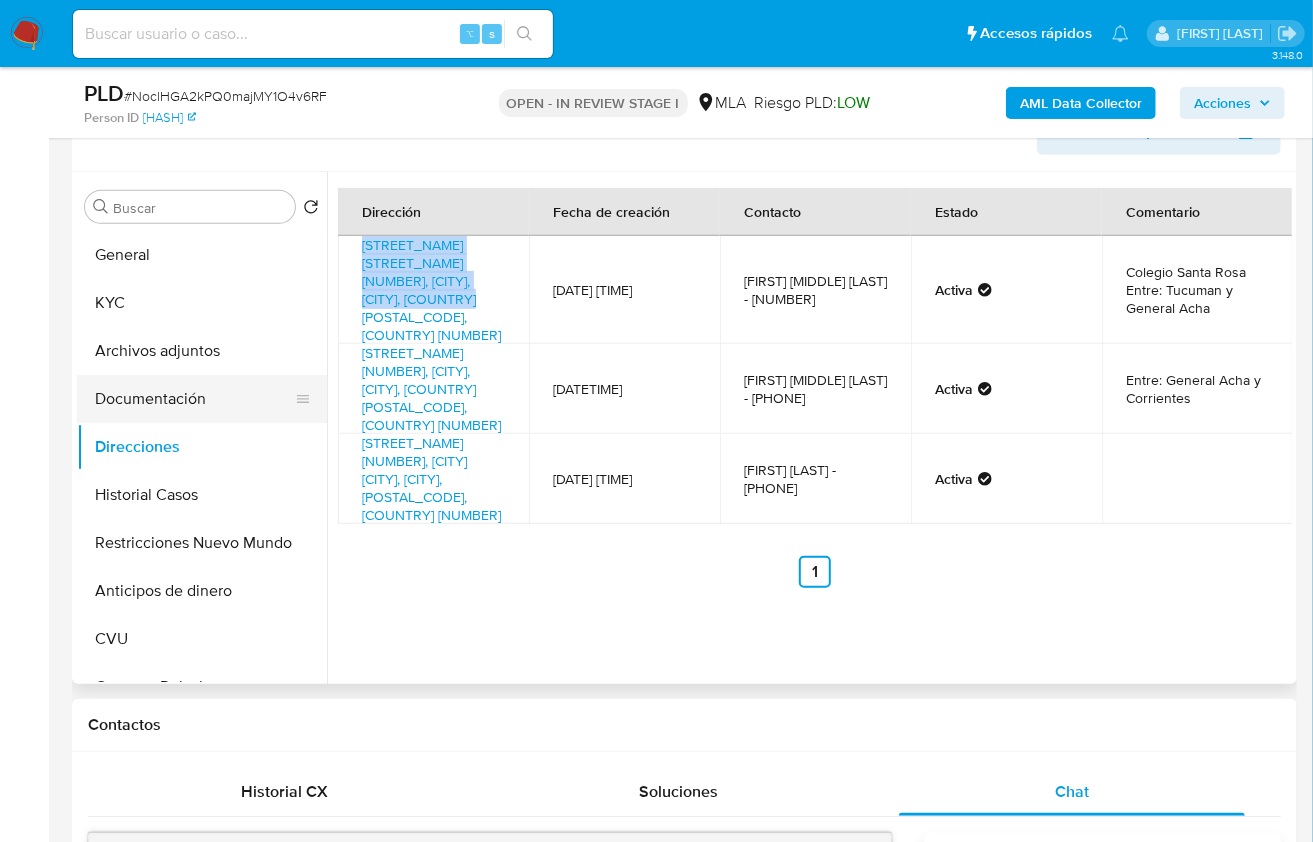 click on "Documentación" at bounding box center [194, 399] 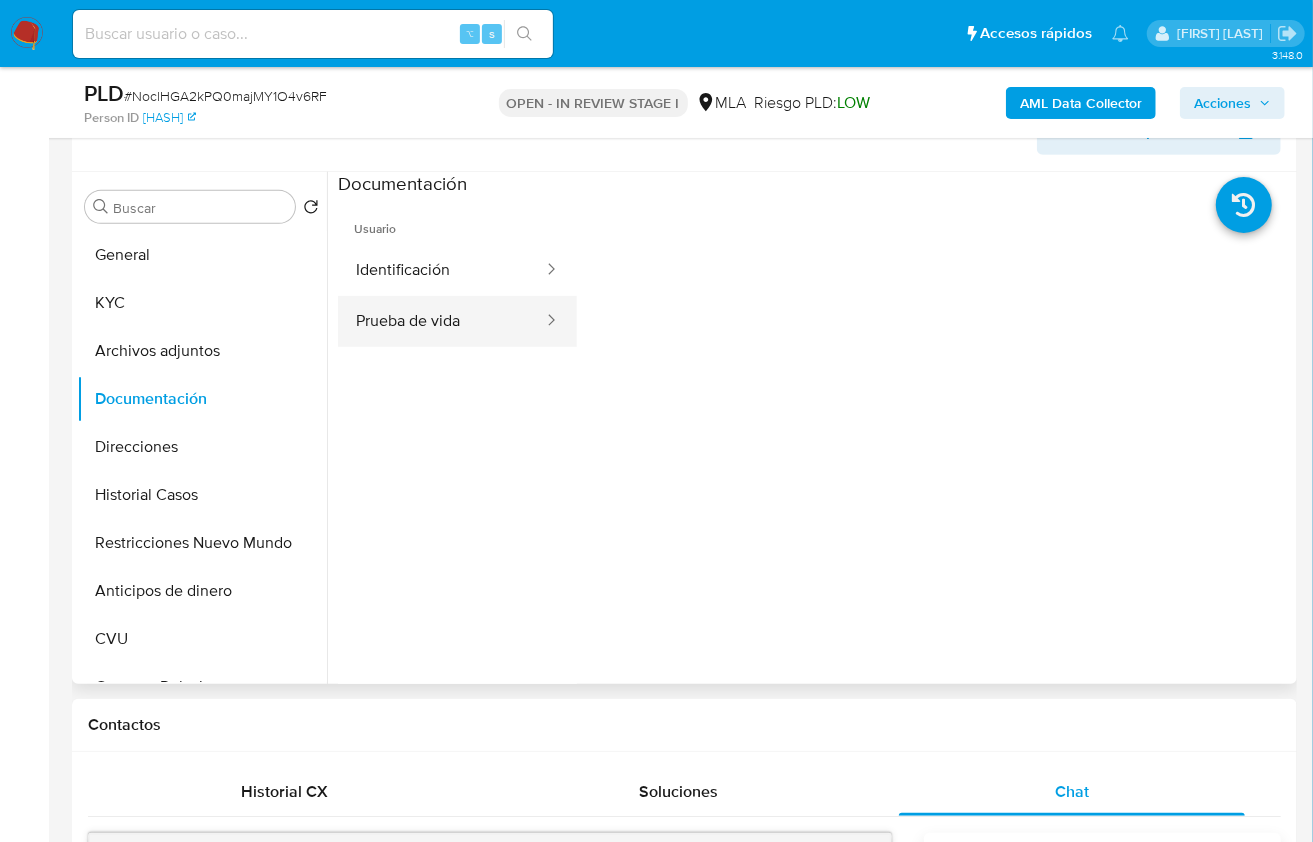 click on "Prueba de vida" at bounding box center [441, 321] 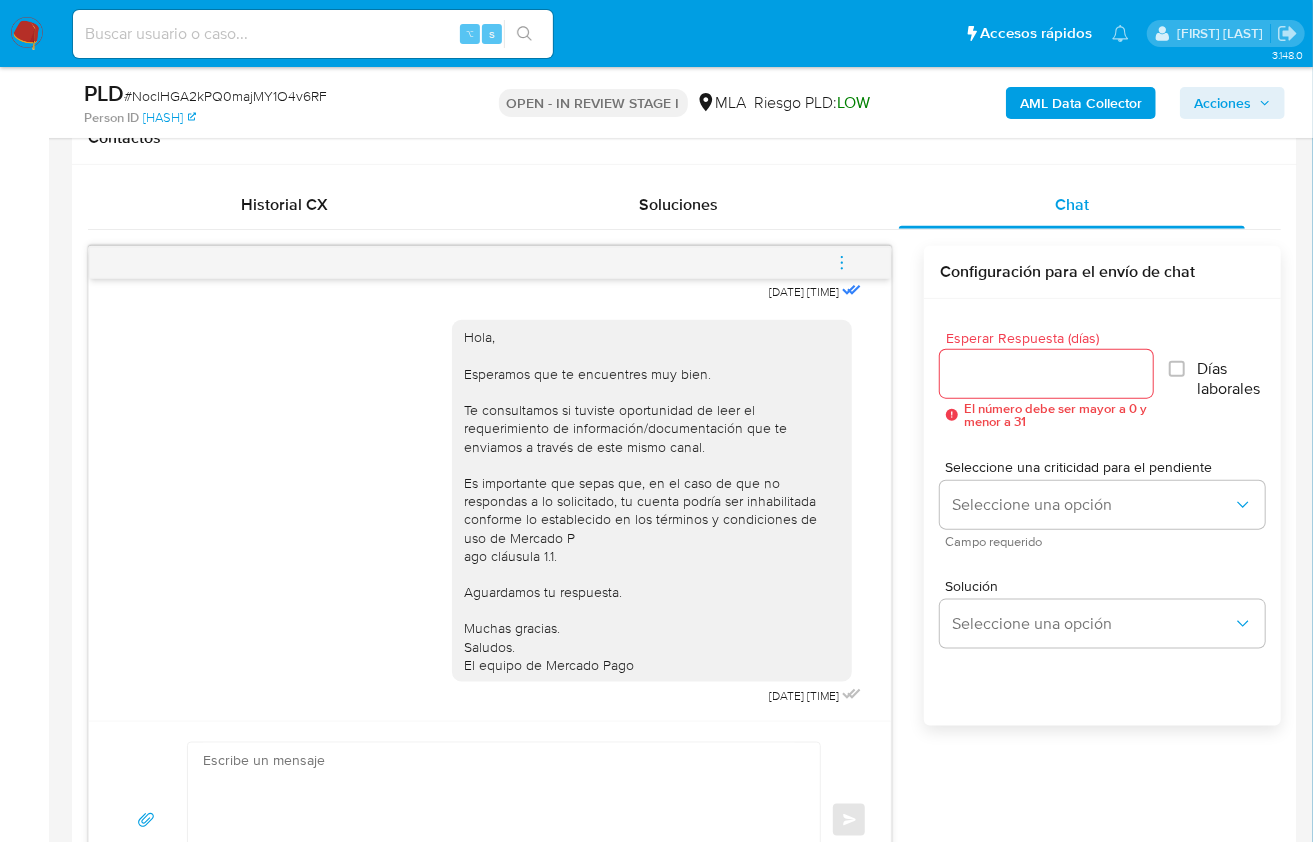 scroll, scrollTop: 936, scrollLeft: 0, axis: vertical 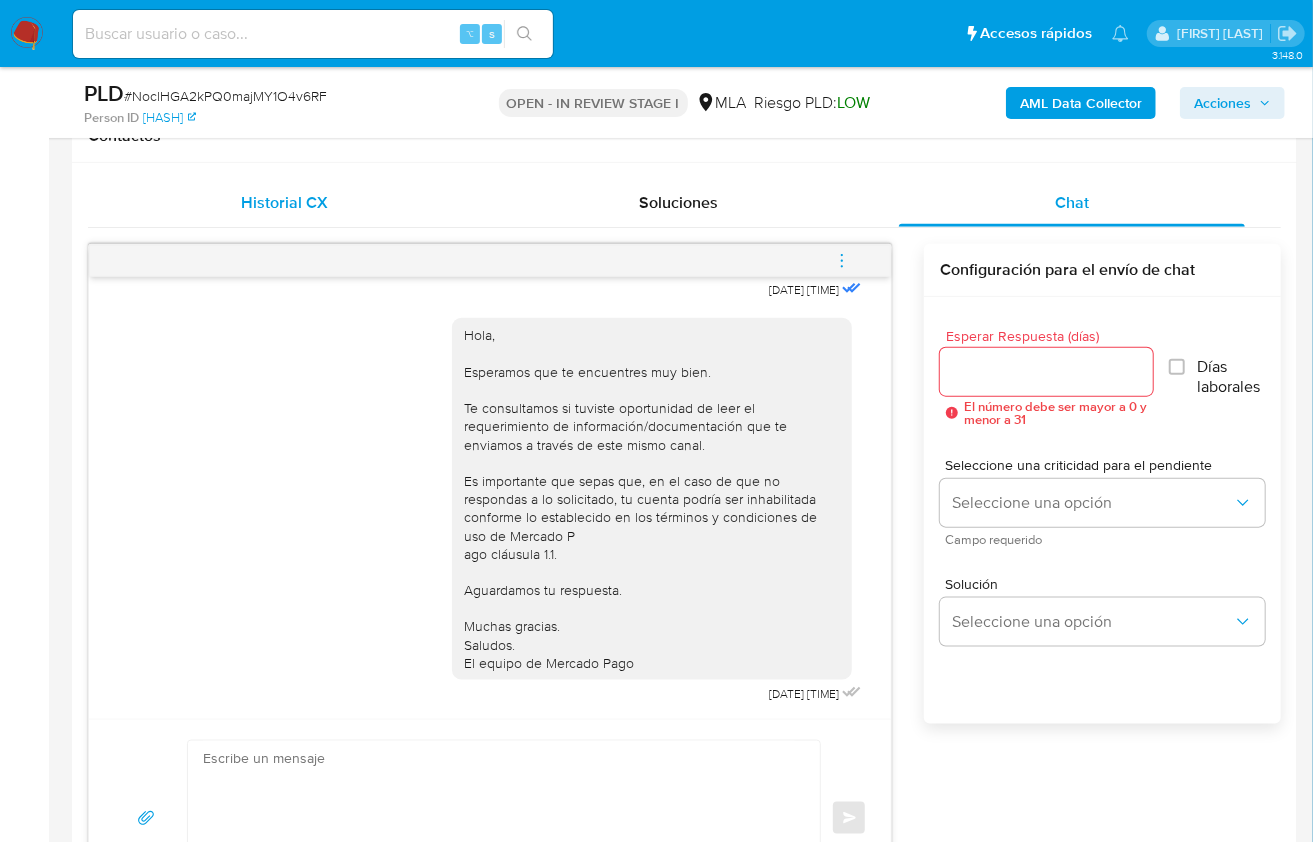 click on "Historial CX" at bounding box center [285, 203] 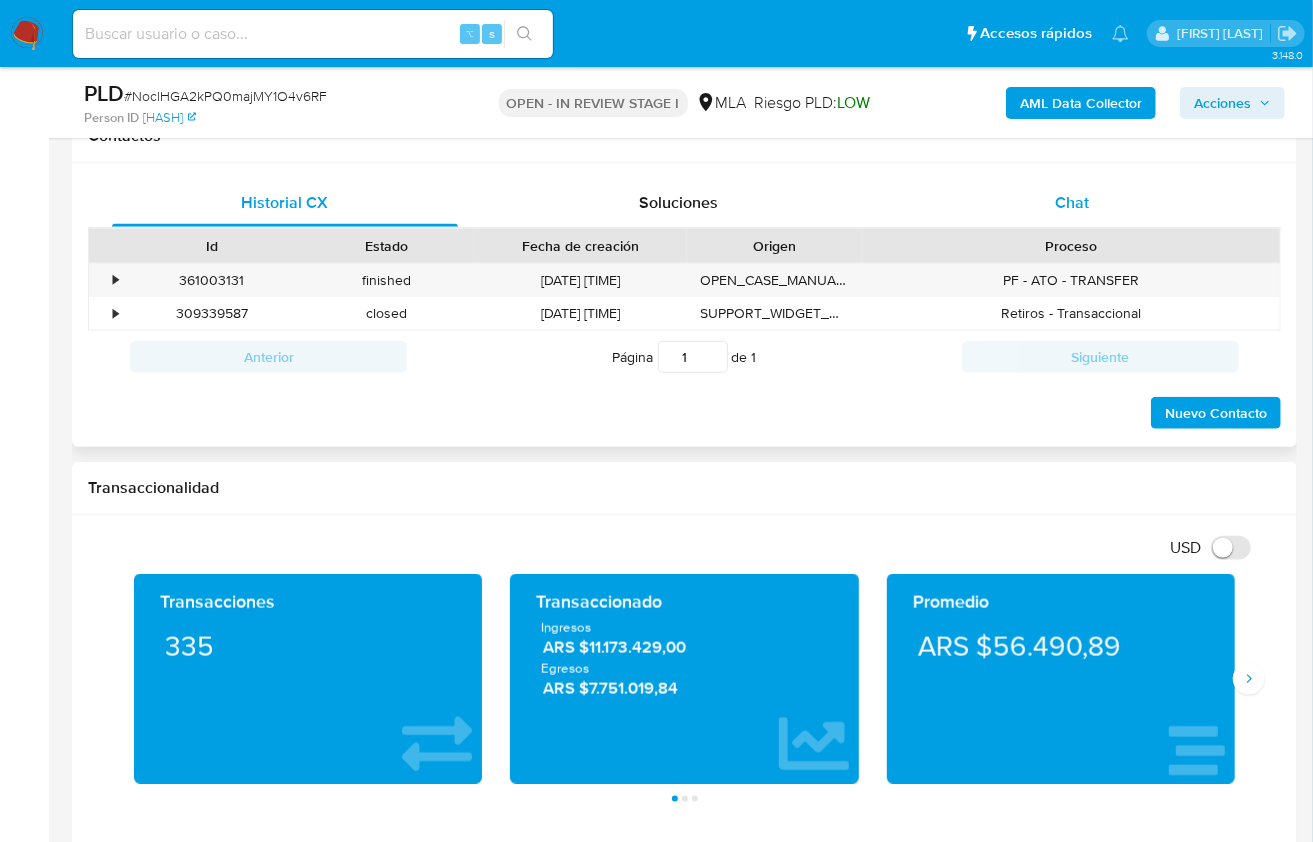 click on "Chat" at bounding box center (1072, 203) 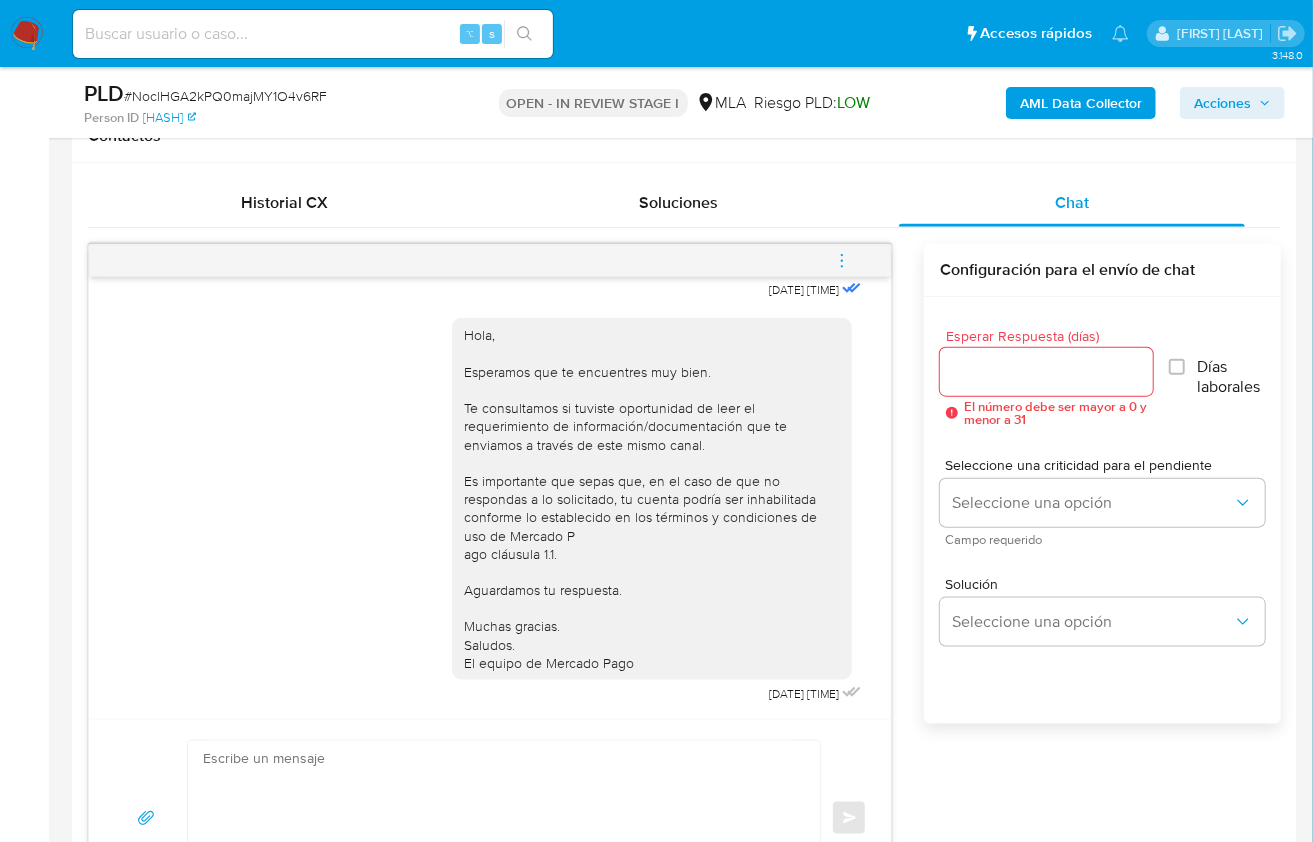 click at bounding box center [842, 261] 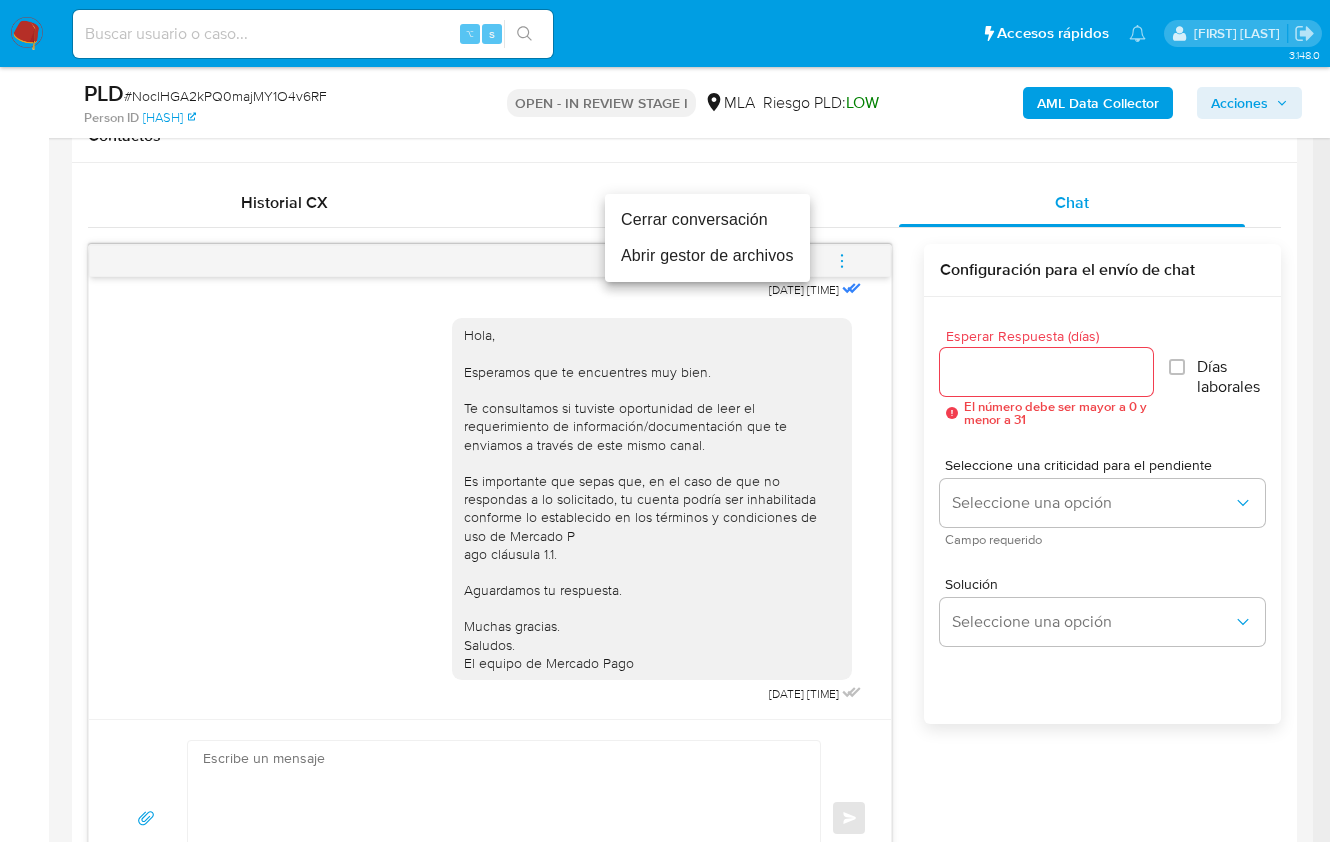 click on "Cerrar conversación" at bounding box center (707, 220) 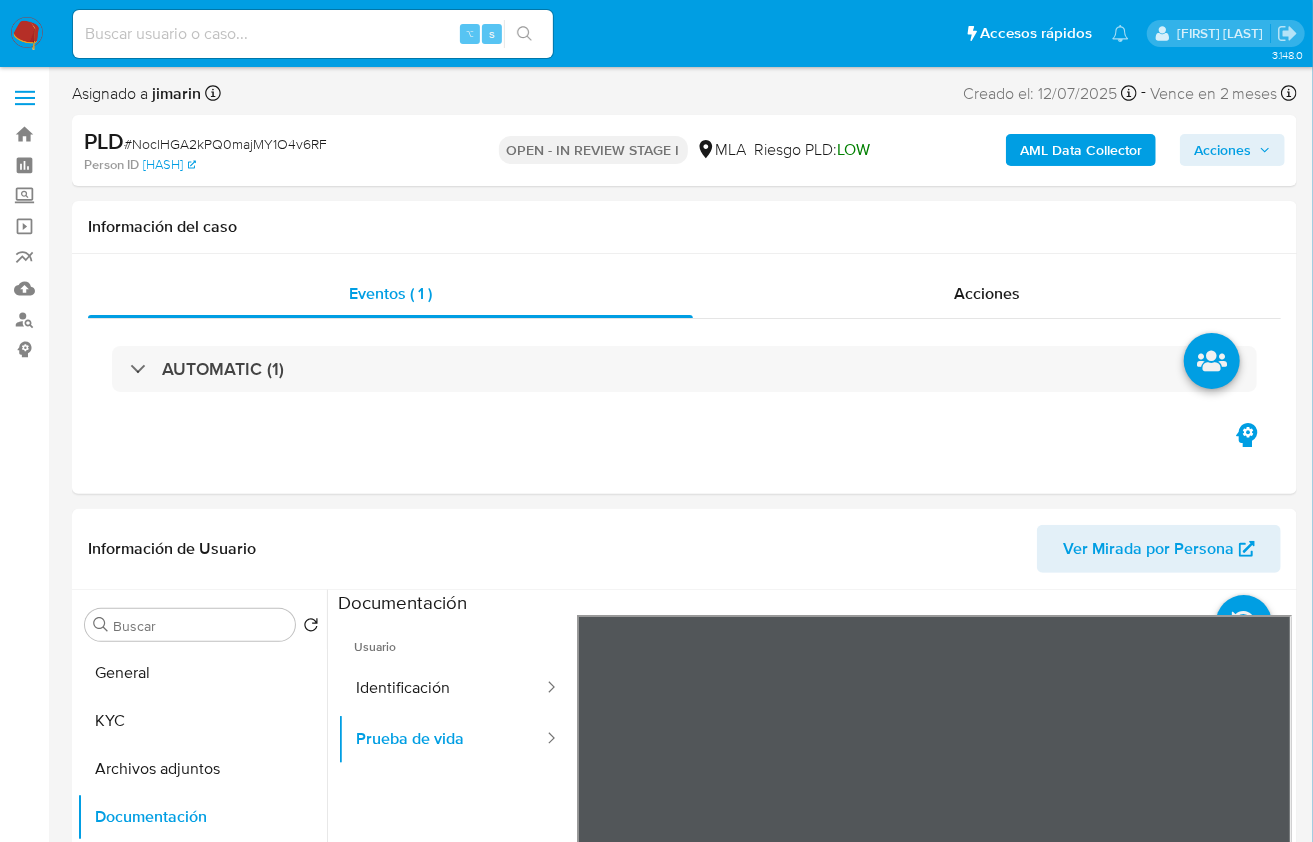 scroll, scrollTop: 0, scrollLeft: 0, axis: both 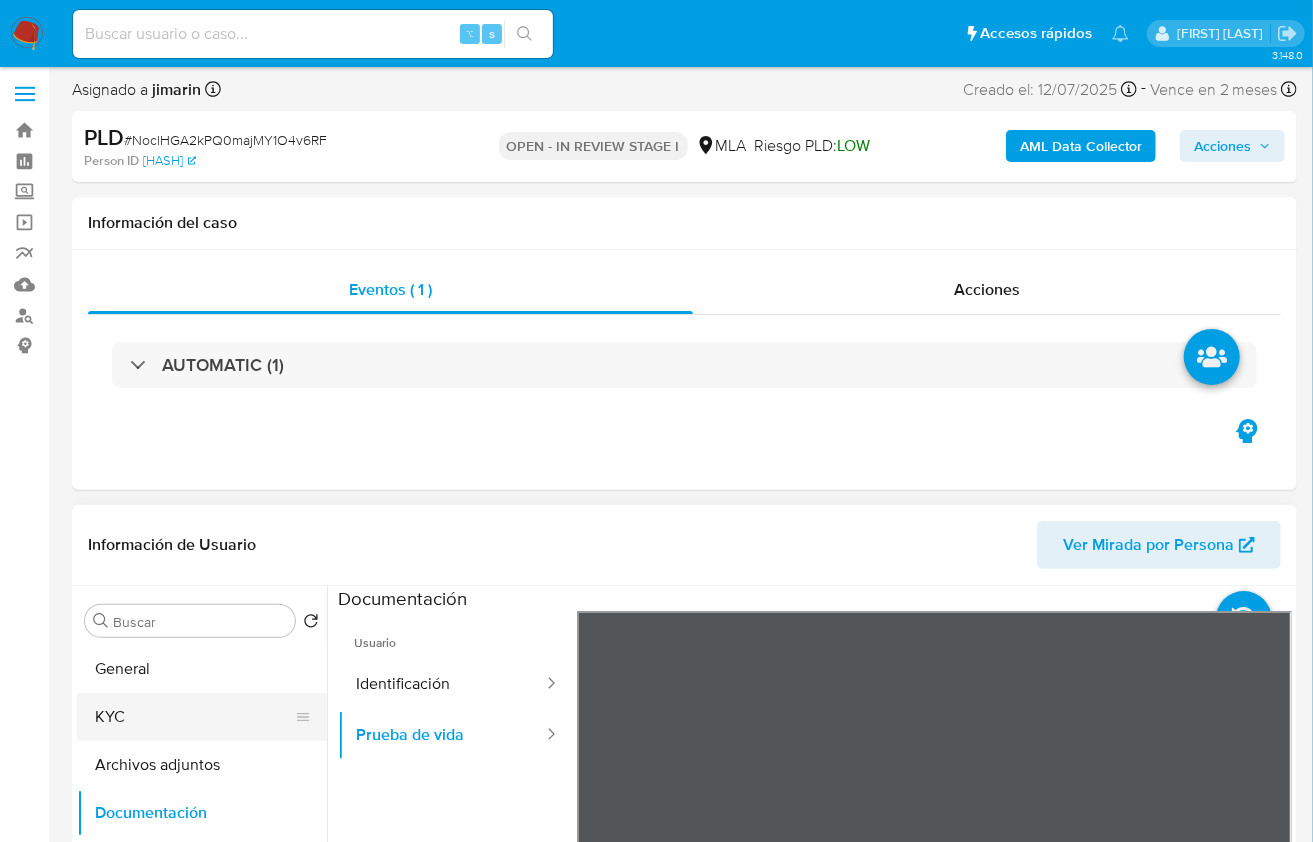 click on "KYC" at bounding box center [194, 717] 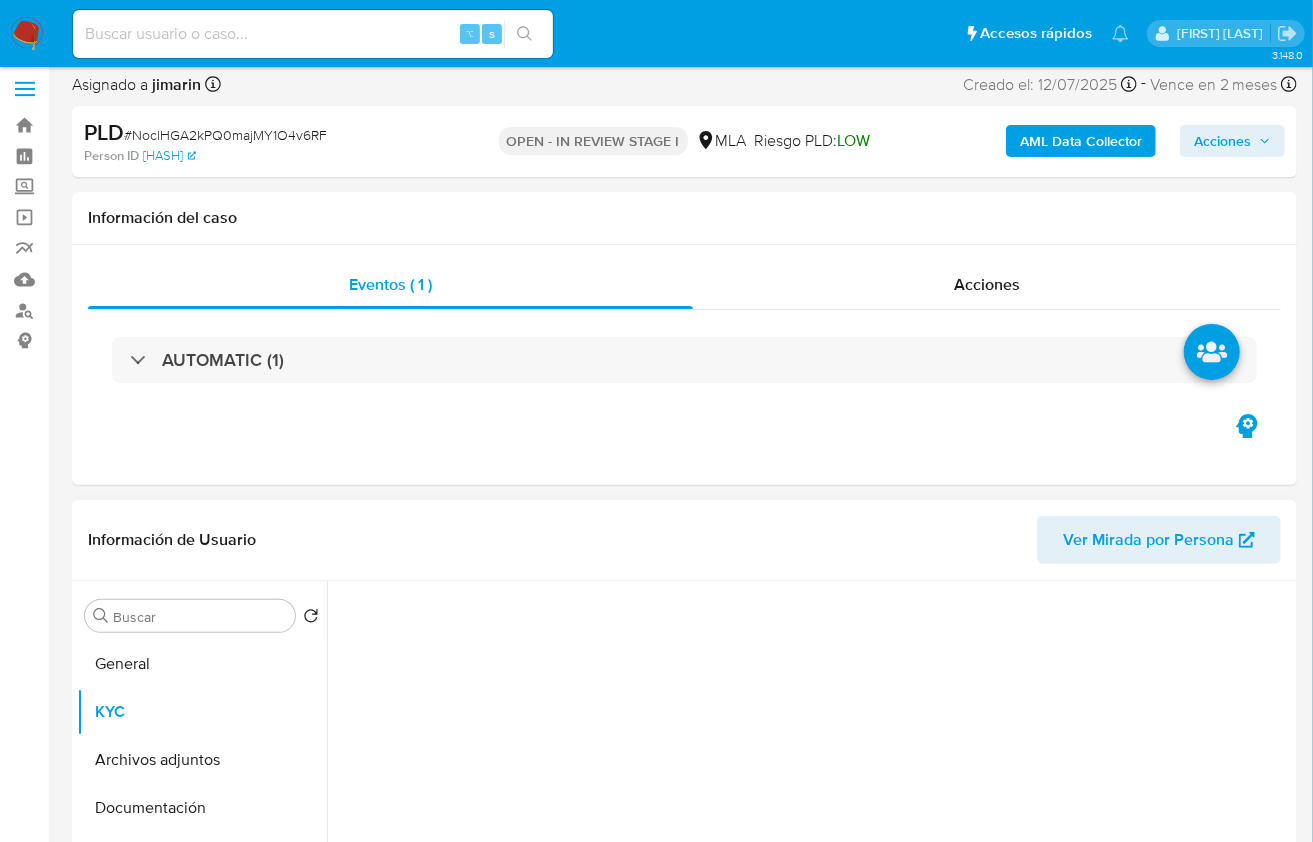 scroll, scrollTop: 312, scrollLeft: 0, axis: vertical 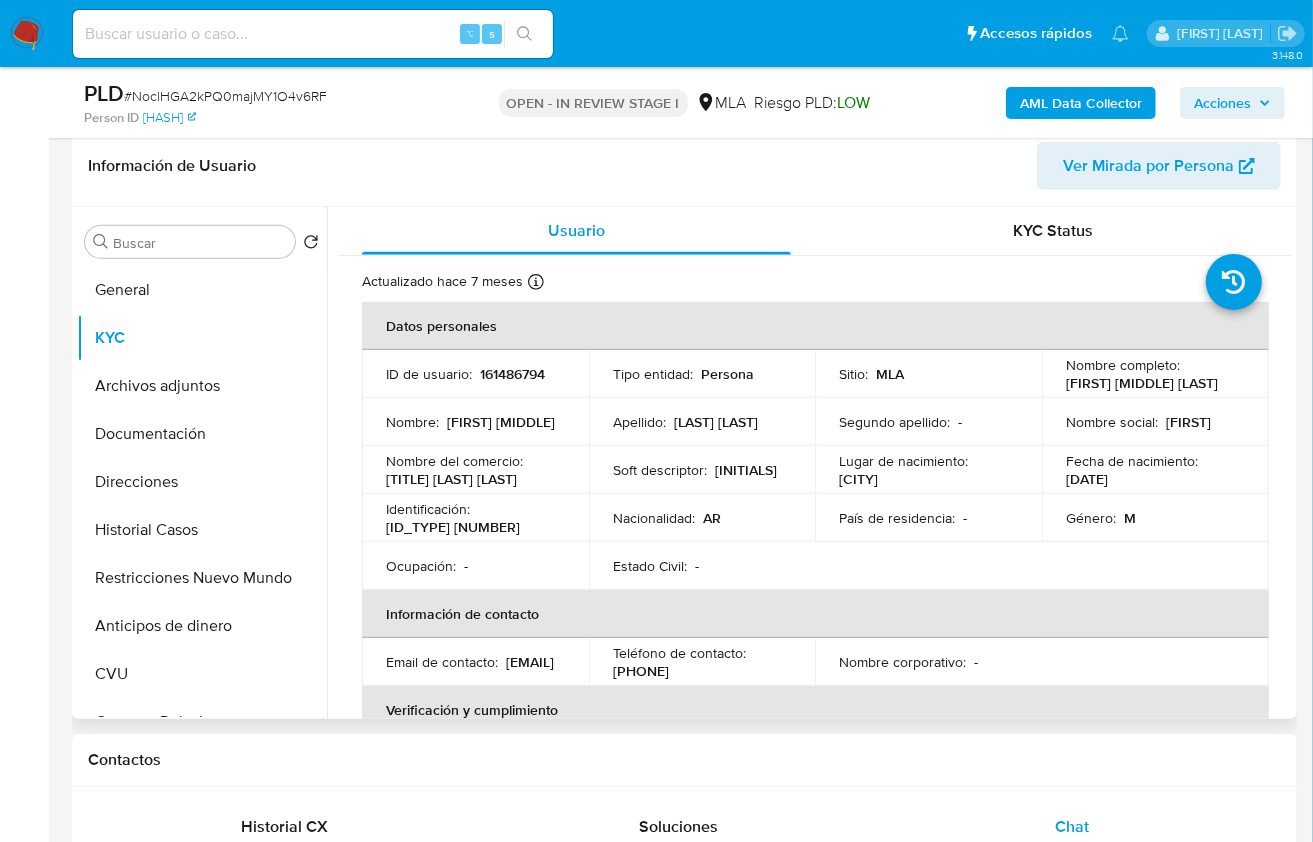 drag, startPoint x: 425, startPoint y: 497, endPoint x: 385, endPoint y: 484, distance: 42.059483 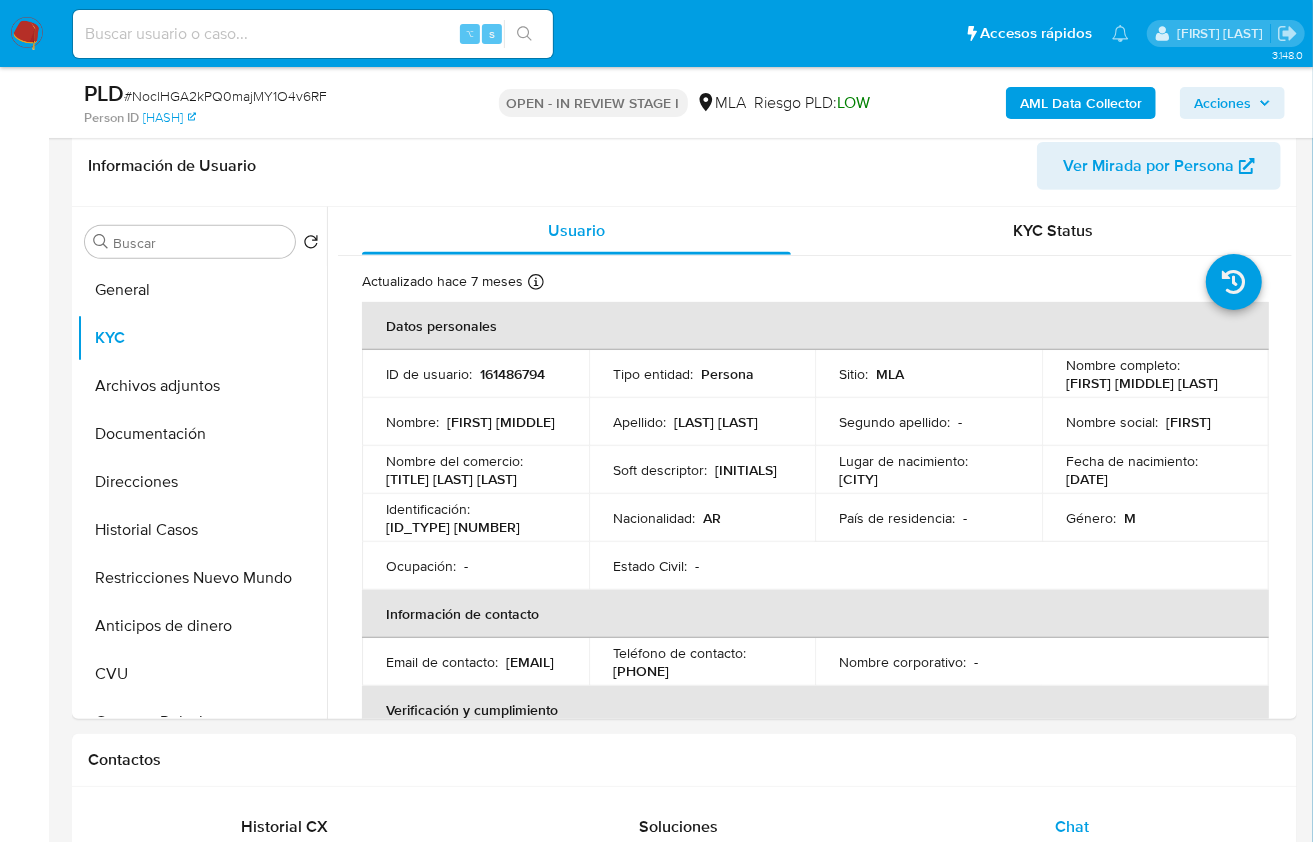 copy on "Abogado Gonzalez Parazza" 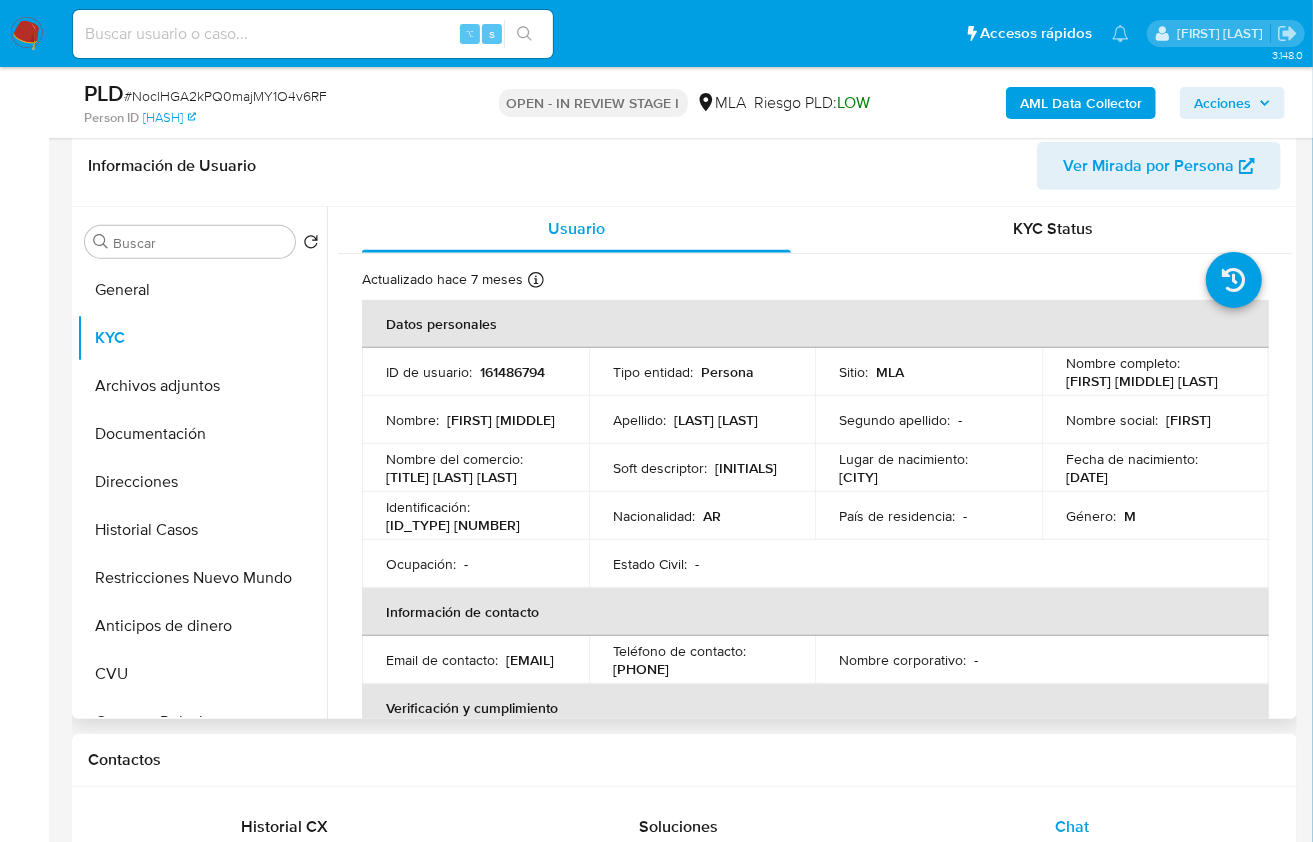 scroll, scrollTop: 4, scrollLeft: 0, axis: vertical 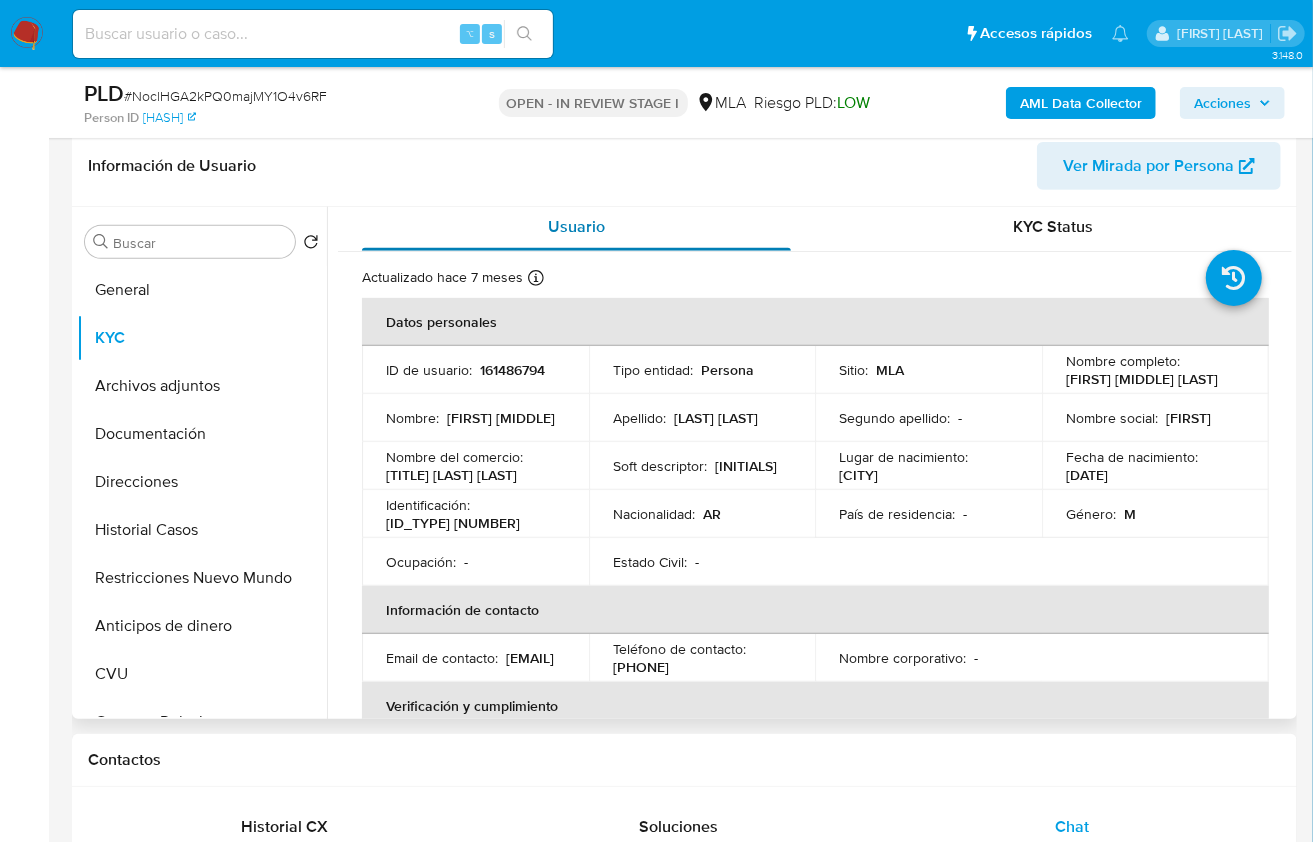 click on "Usuario" at bounding box center (576, 227) 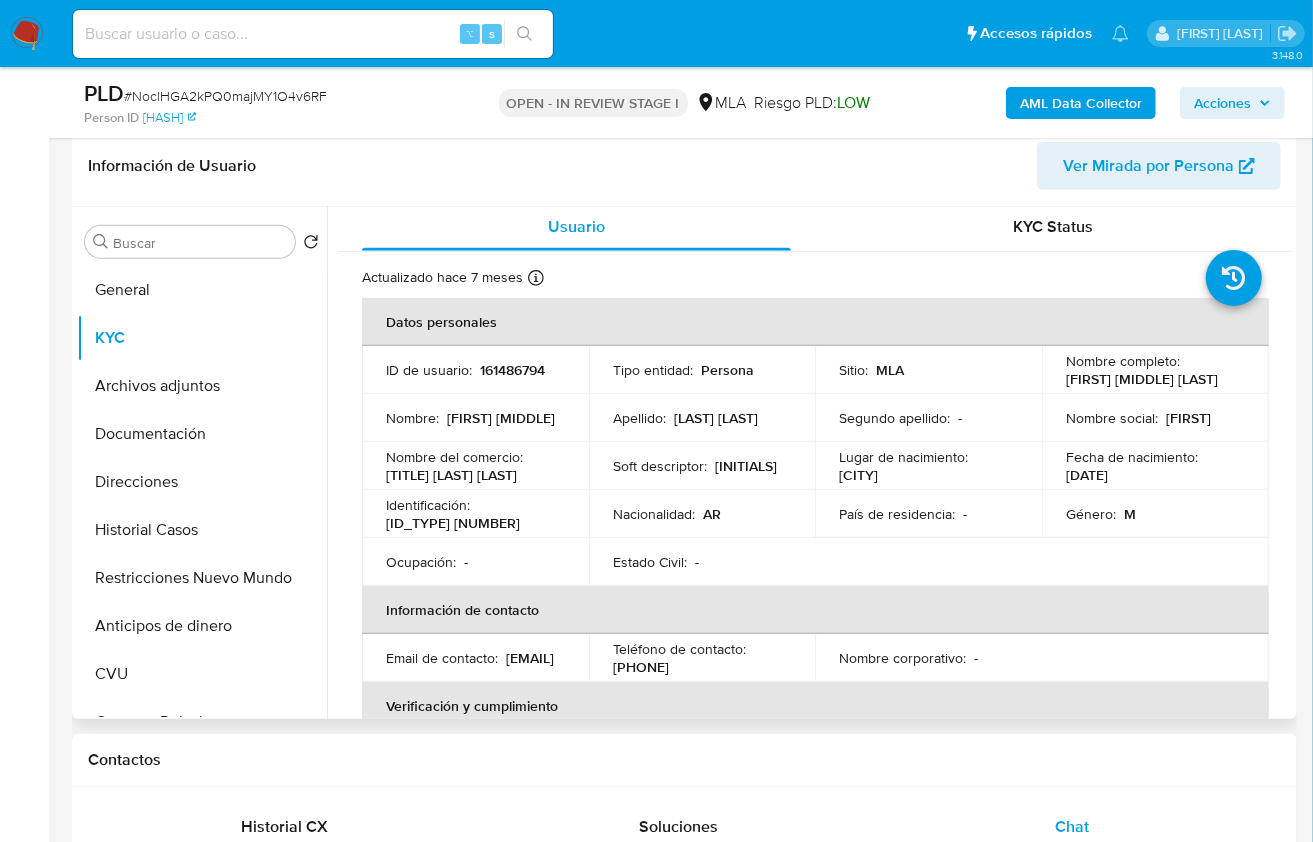 click on "Información de Usuario Ver Mirada por Persona" at bounding box center (684, 166) 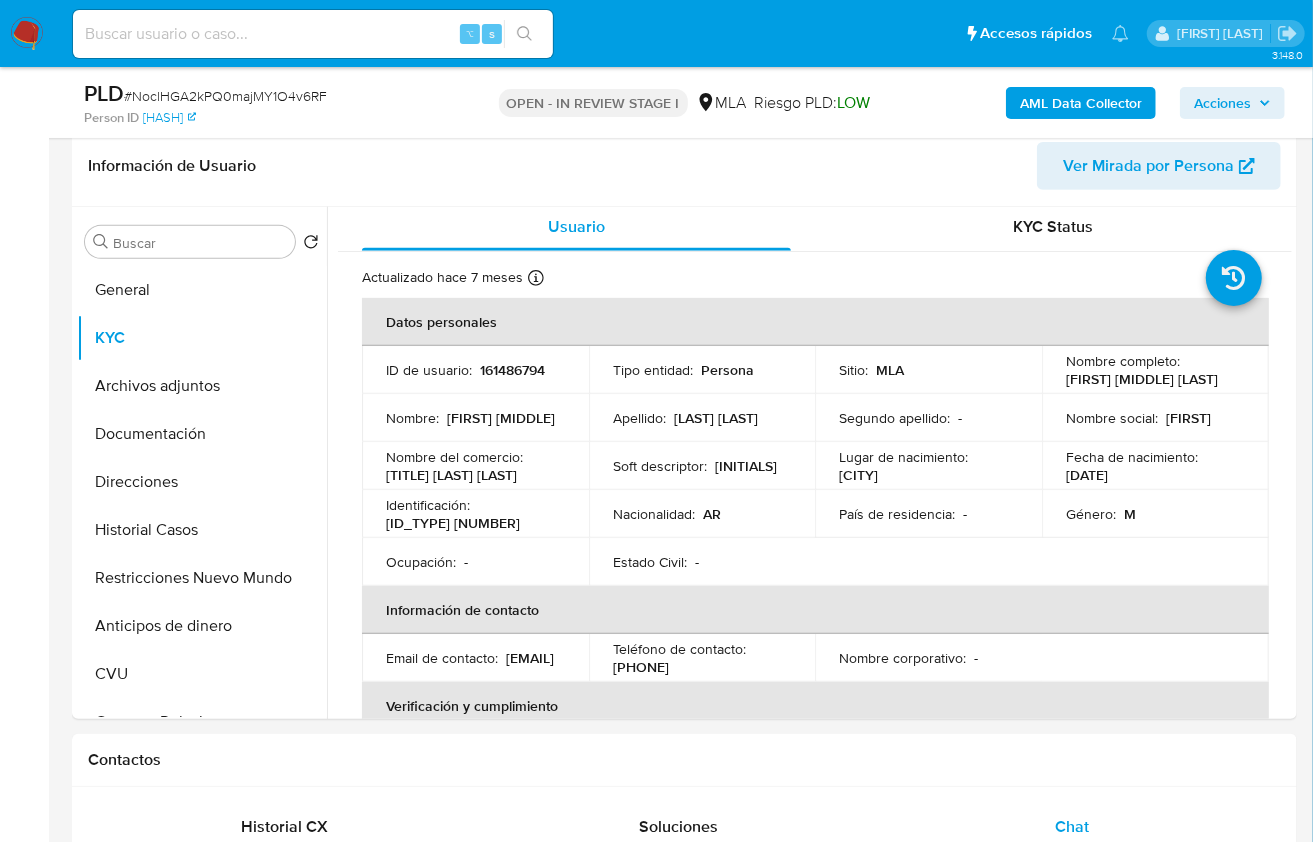 copy on "gonzalezparazza@gmail.com" 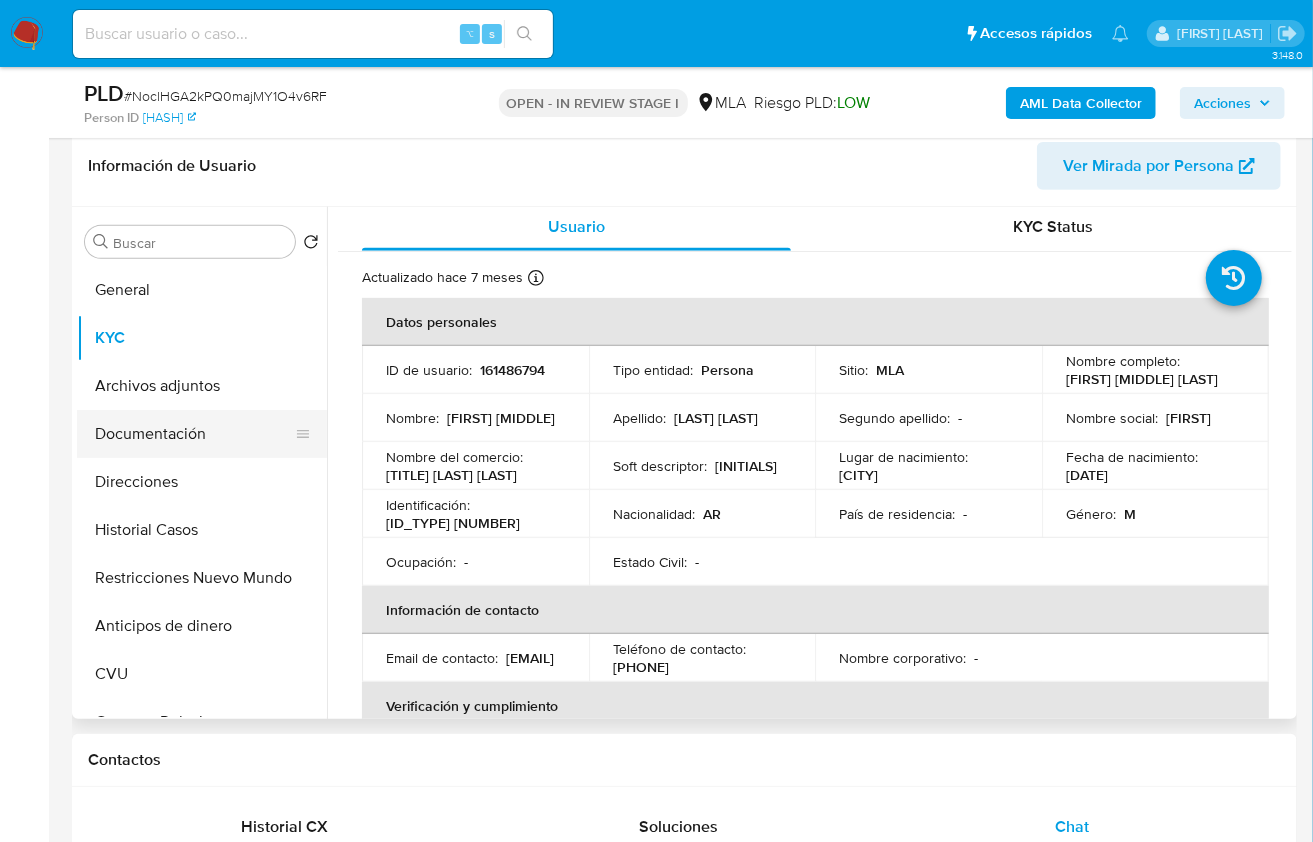 scroll, scrollTop: 313, scrollLeft: 0, axis: vertical 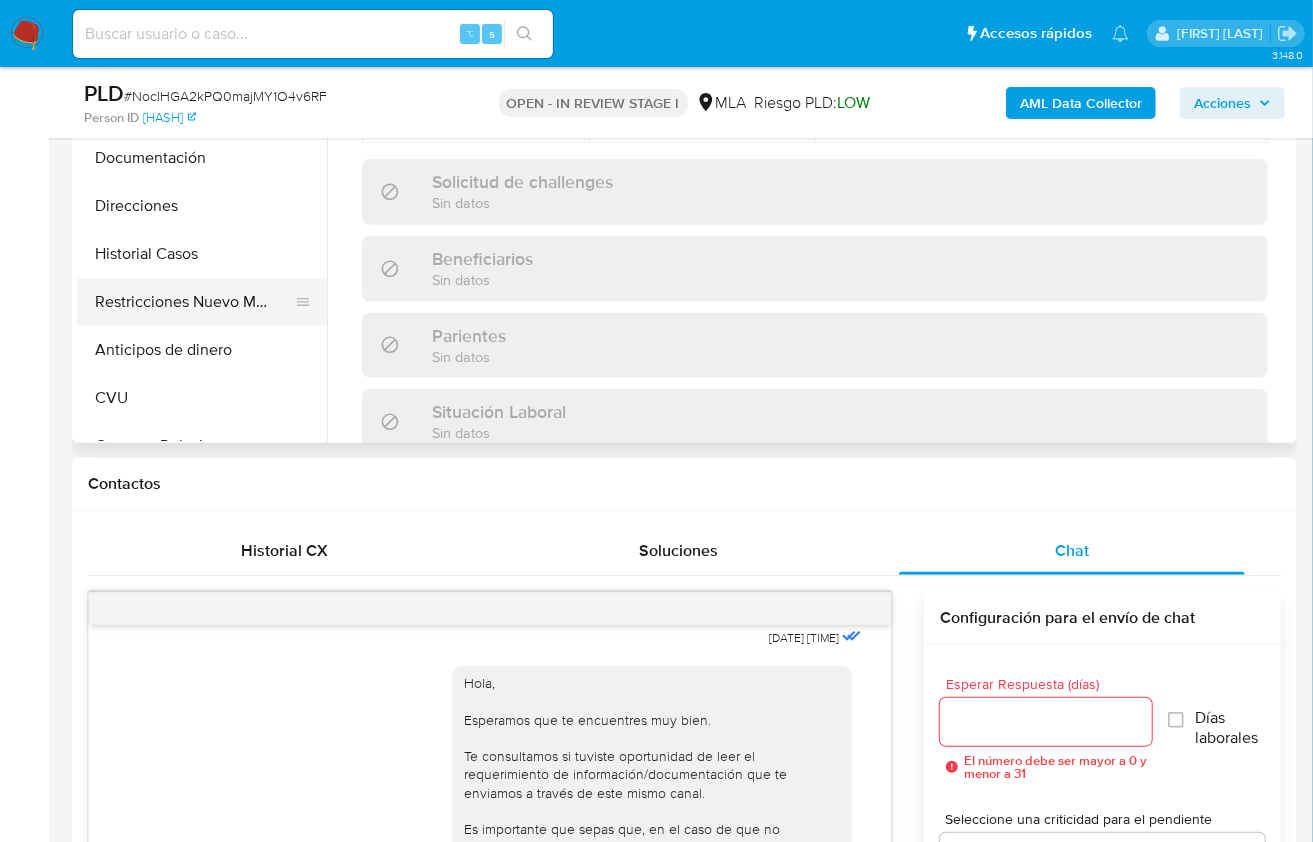click on "Restricciones Nuevo Mundo" at bounding box center (194, 302) 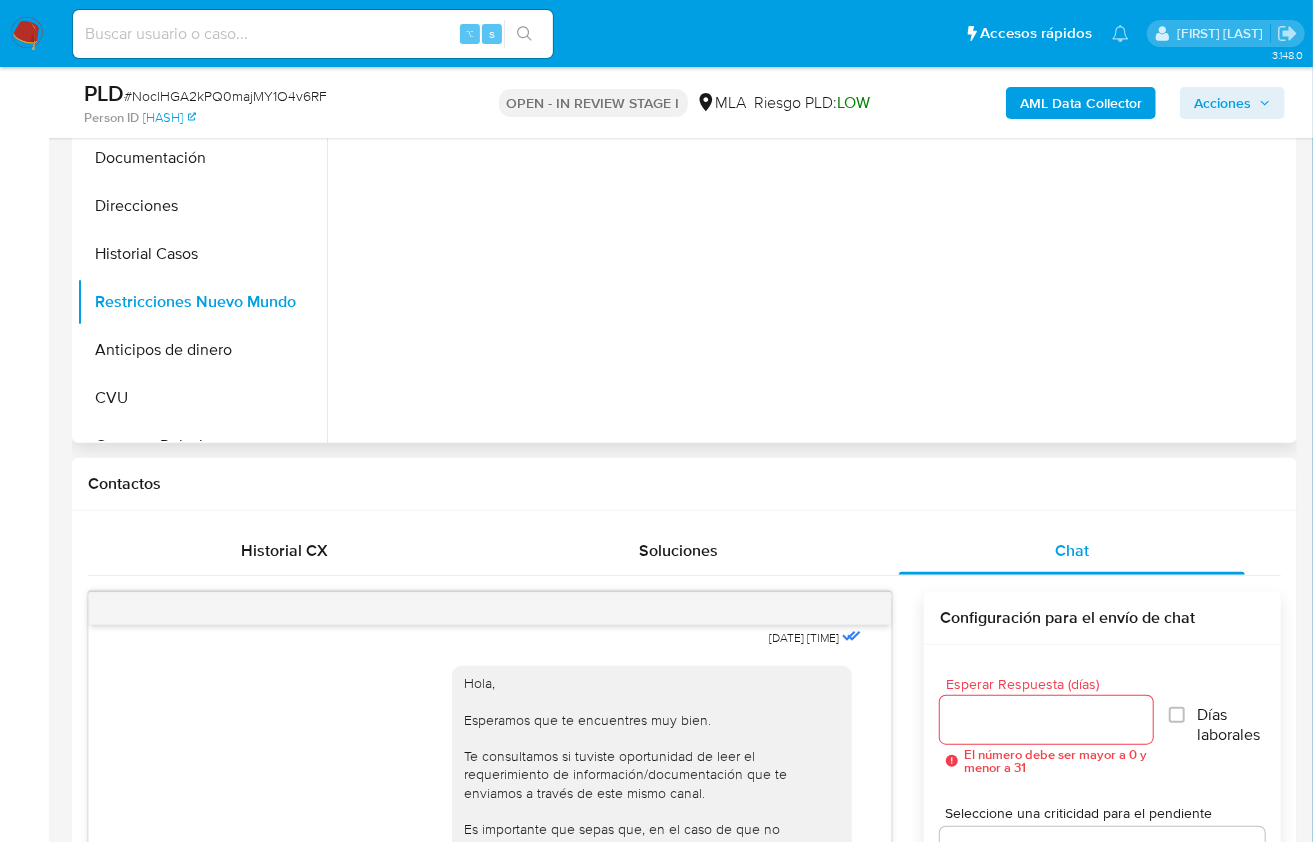 scroll, scrollTop: 0, scrollLeft: 0, axis: both 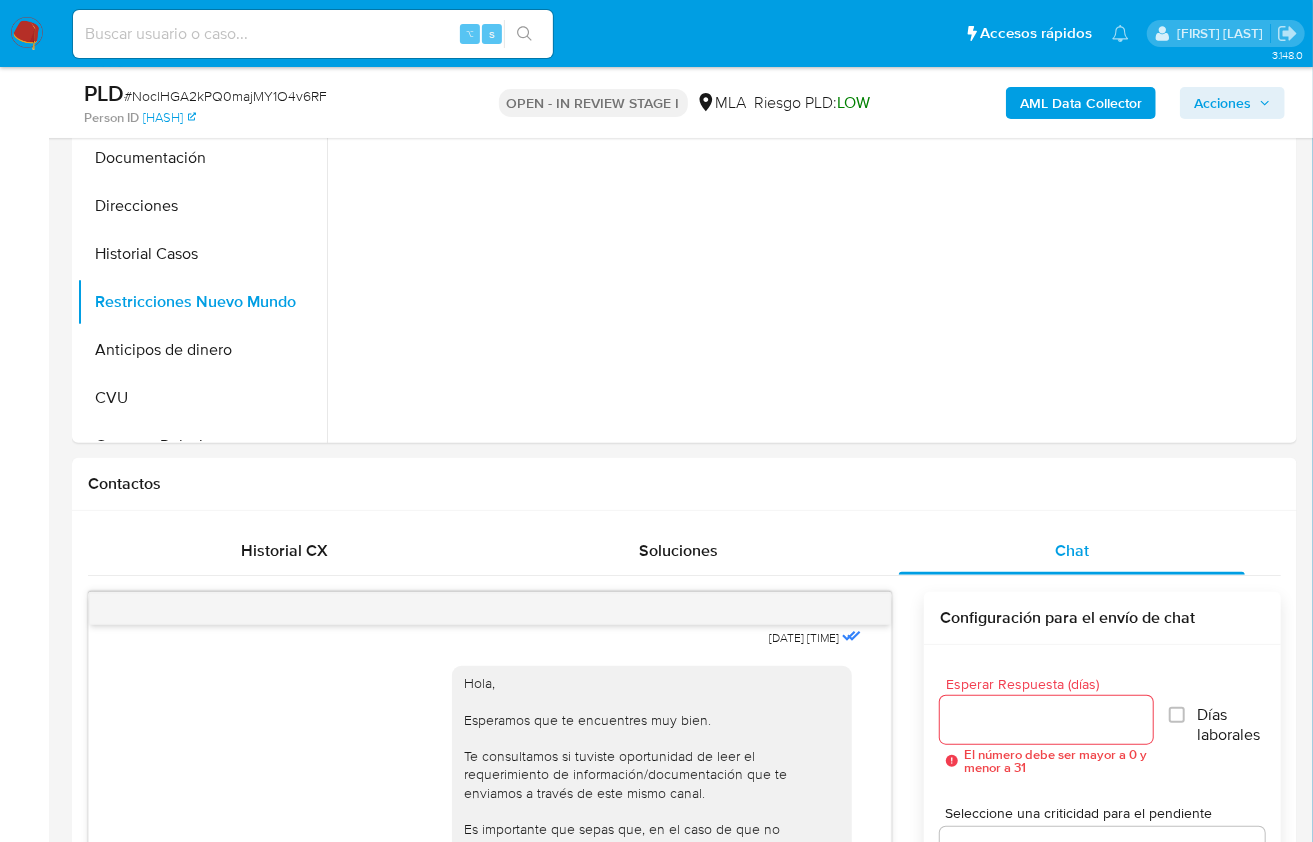 click on "AML Data Collector" at bounding box center (1081, 103) 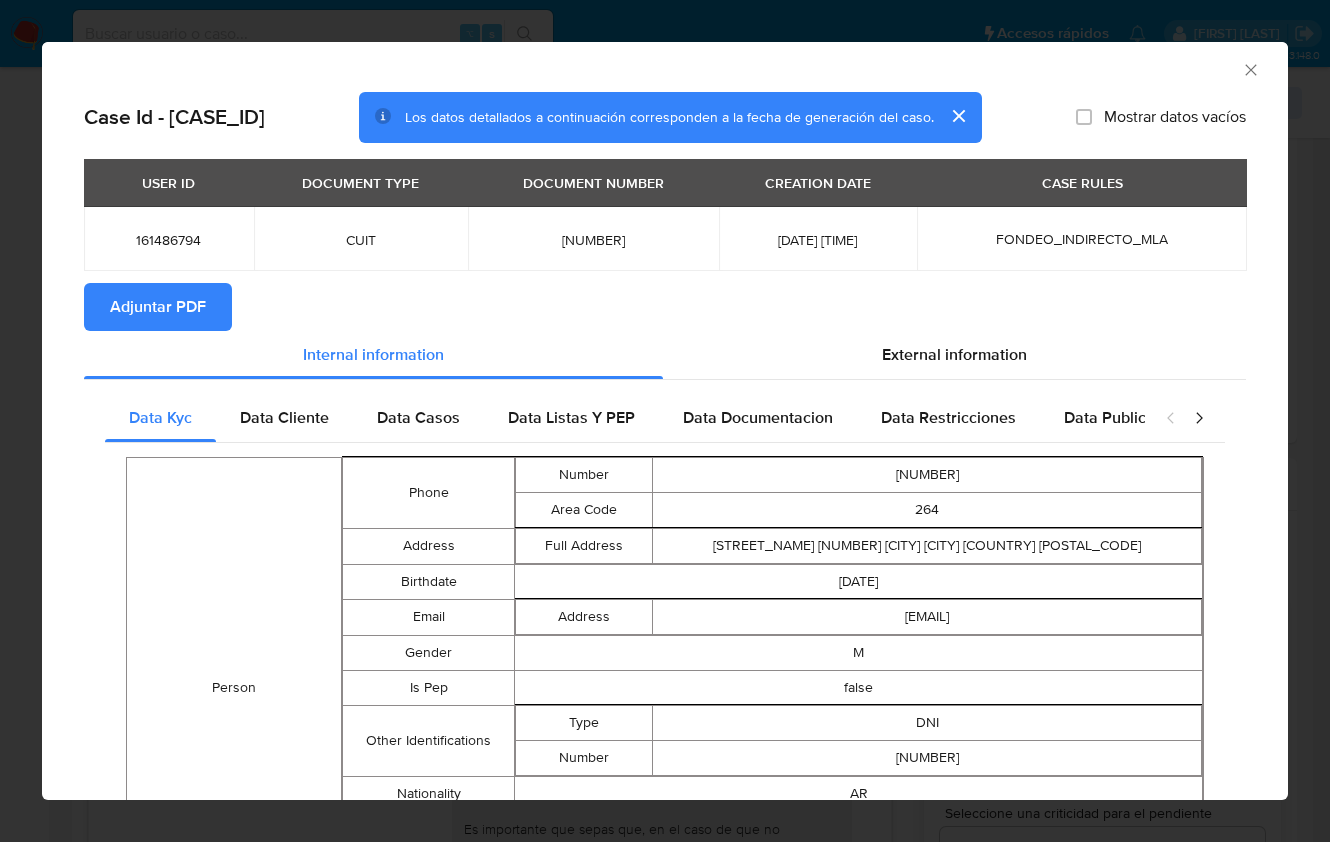 click 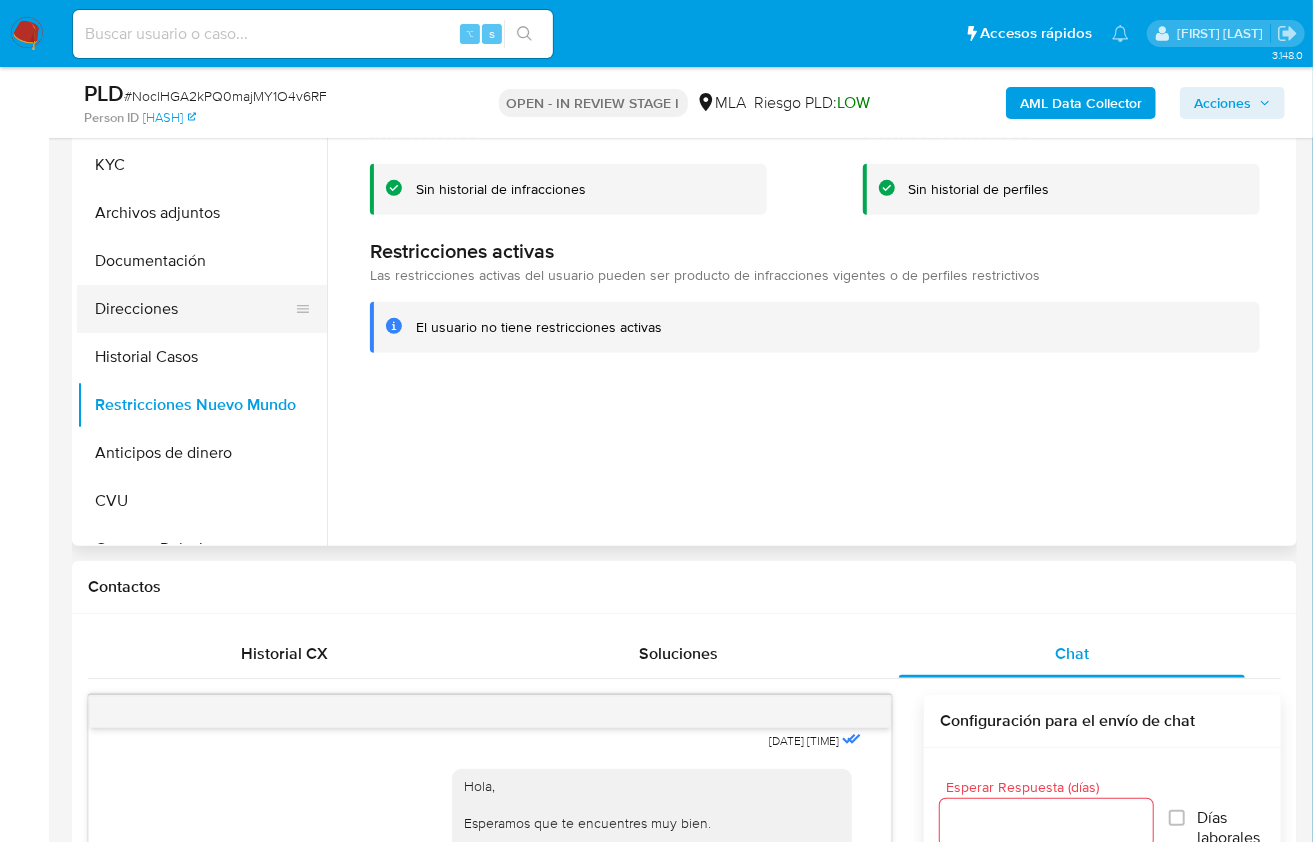 scroll, scrollTop: 451, scrollLeft: 0, axis: vertical 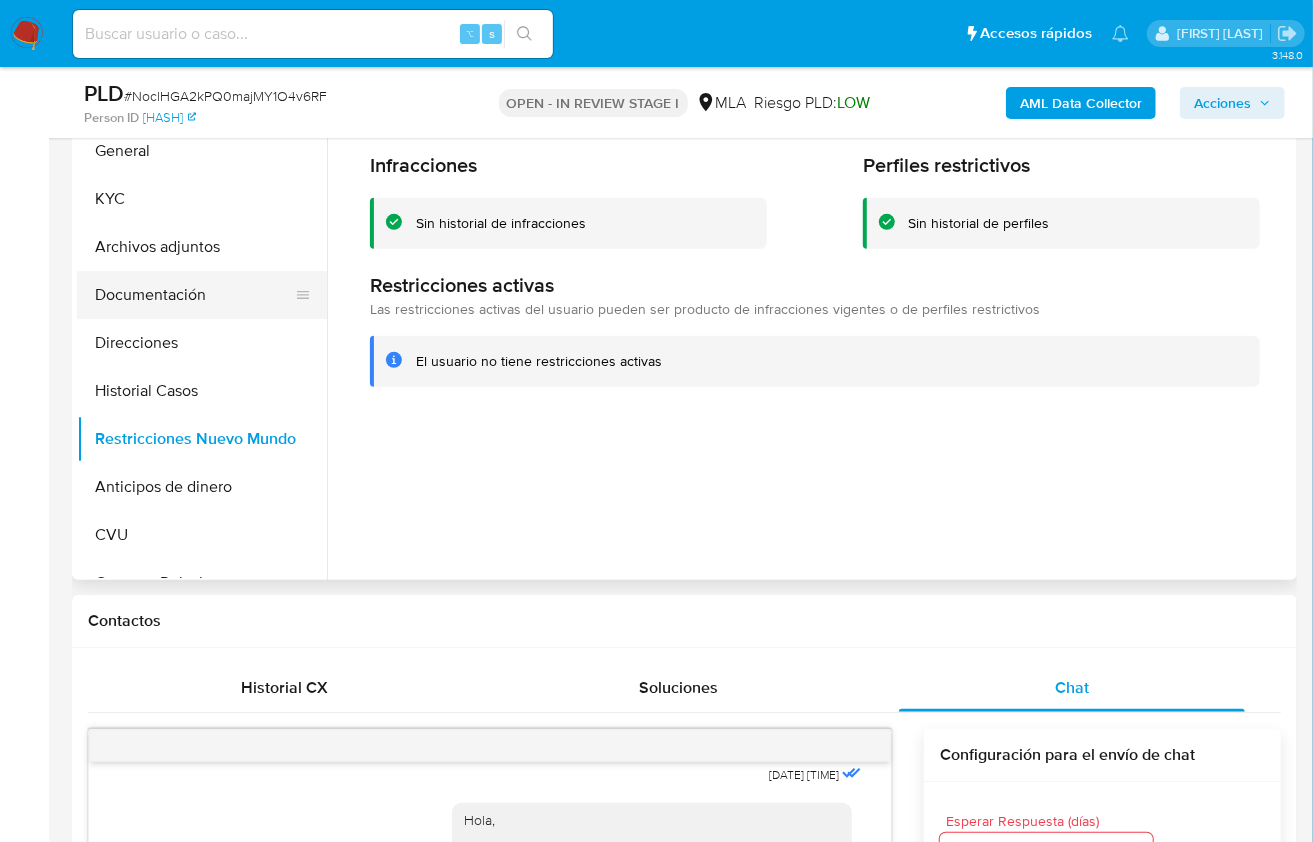 click on "Documentación" at bounding box center [194, 295] 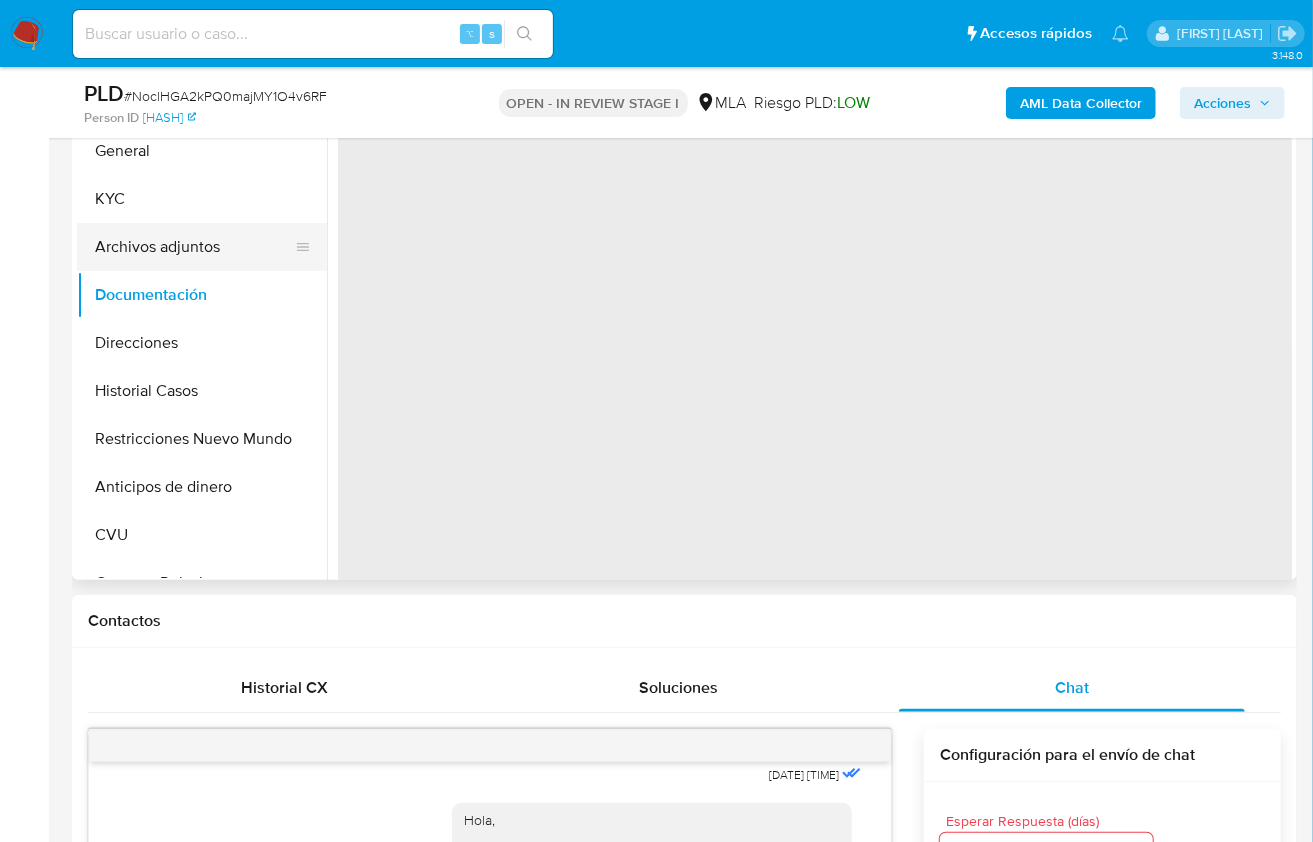 click on "Archivos adjuntos" at bounding box center [194, 247] 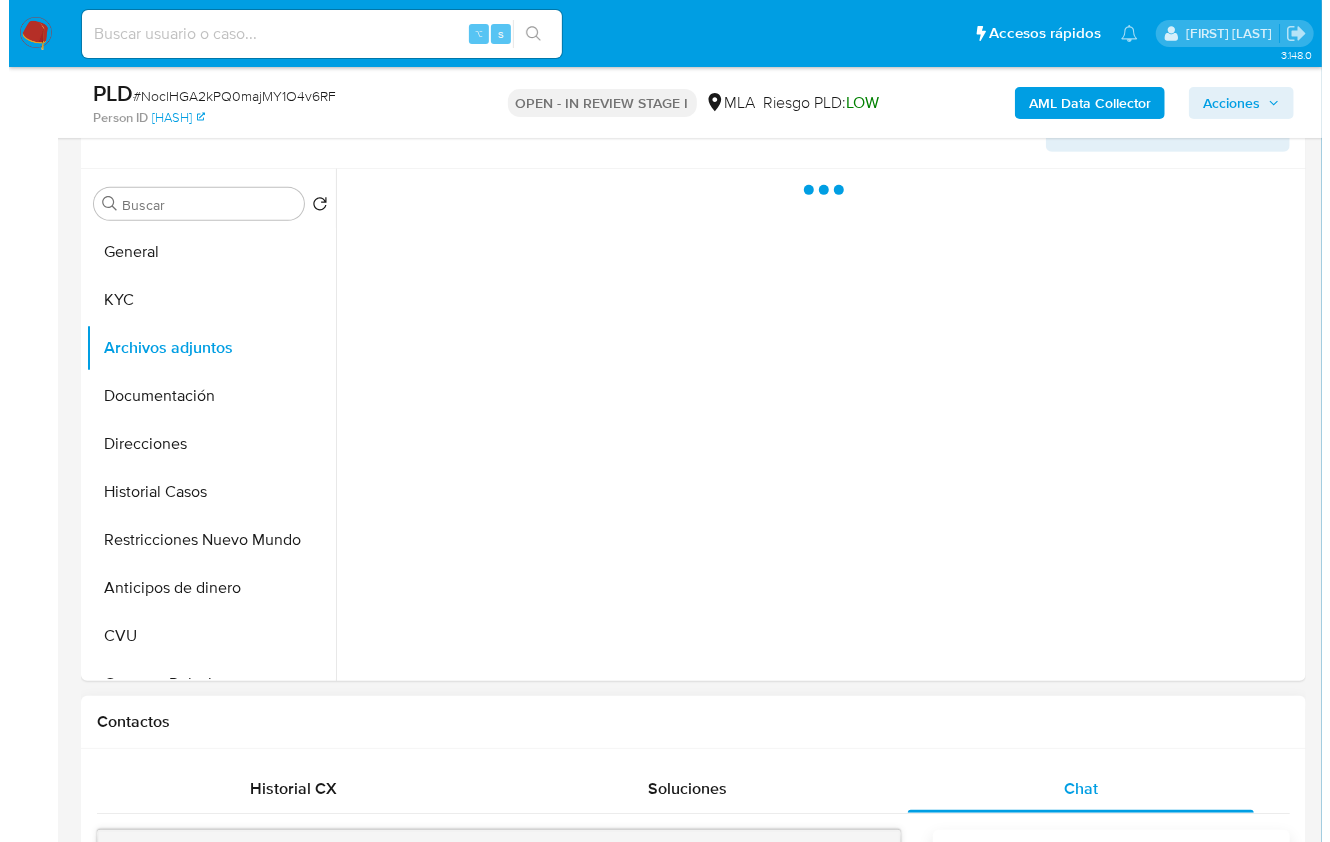 scroll, scrollTop: 317, scrollLeft: 0, axis: vertical 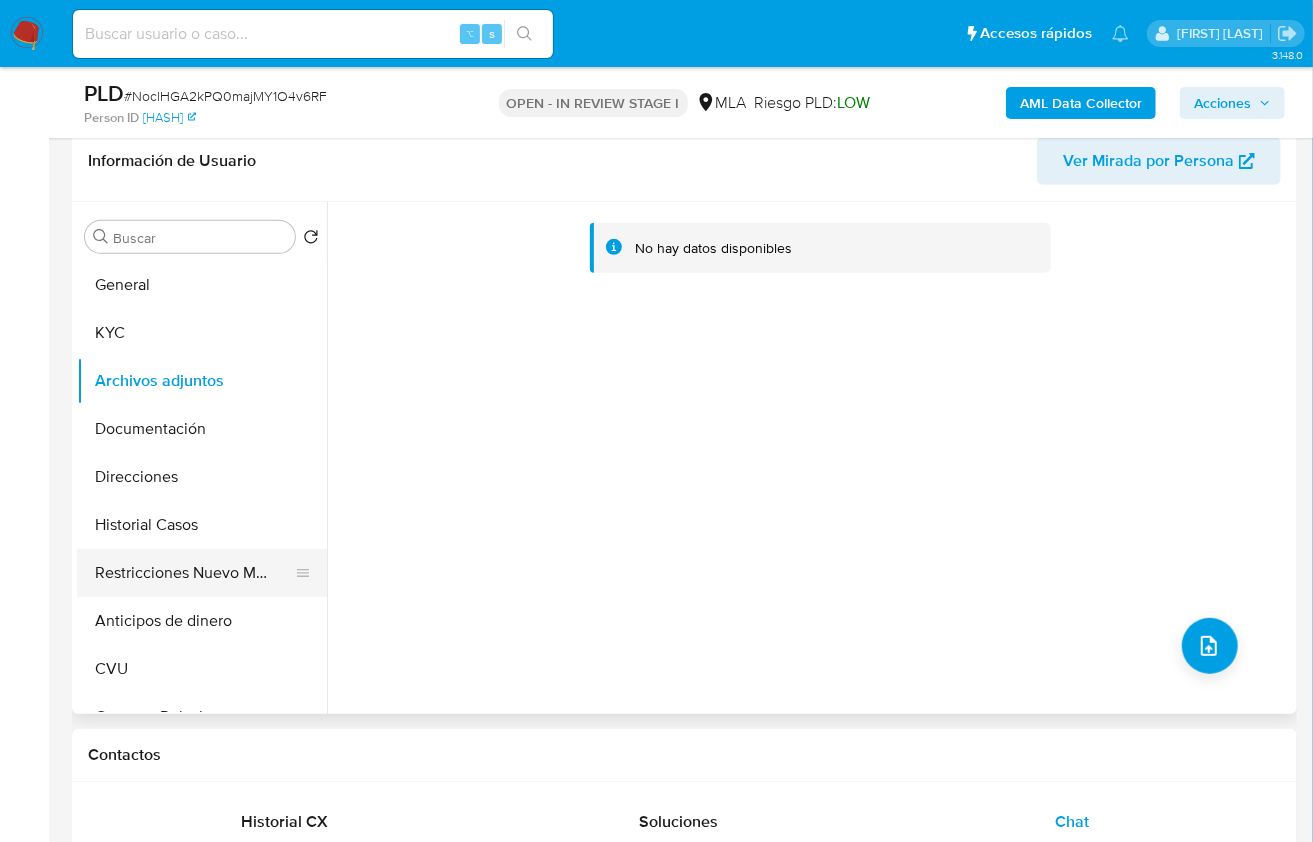 click on "Restricciones Nuevo Mundo" at bounding box center (194, 573) 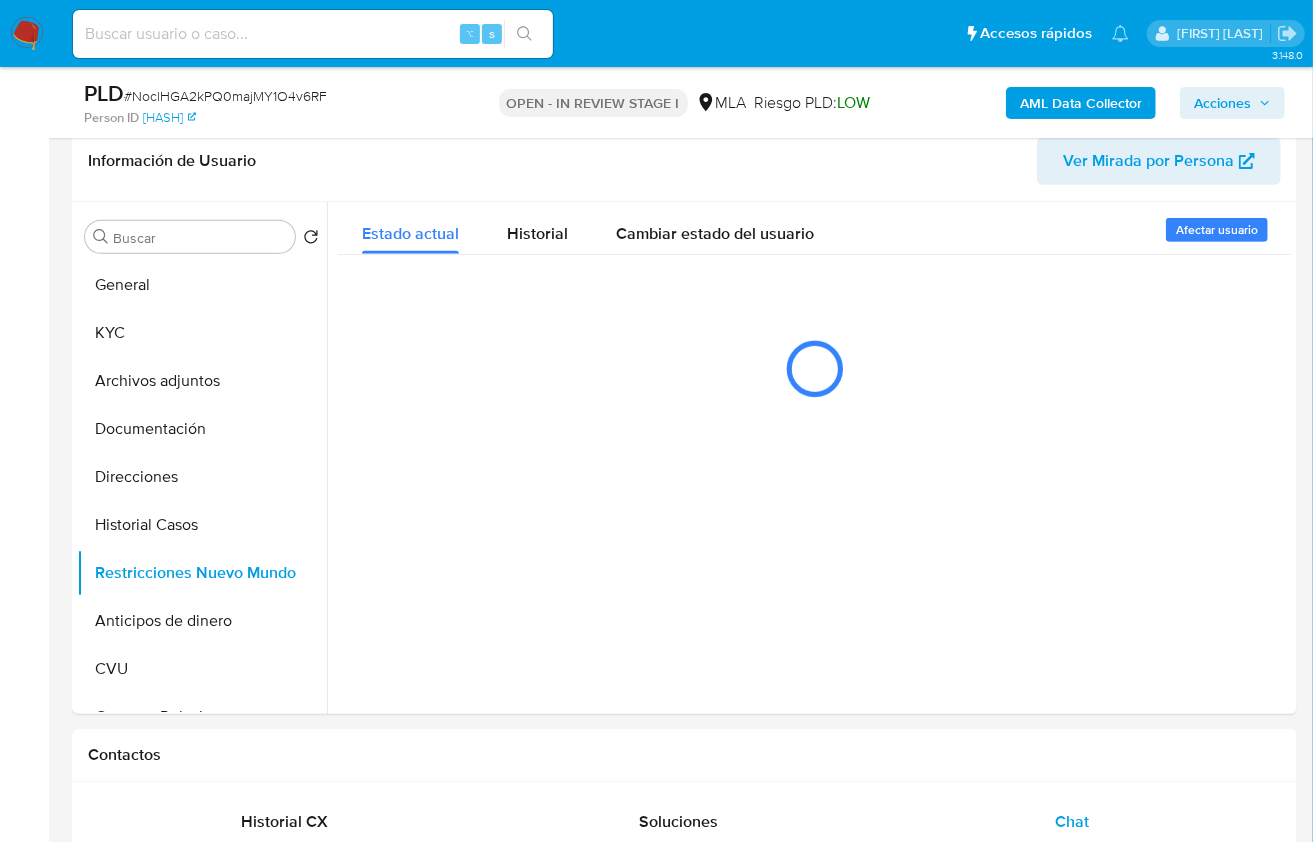 click on "AML Data Collector" at bounding box center (1081, 103) 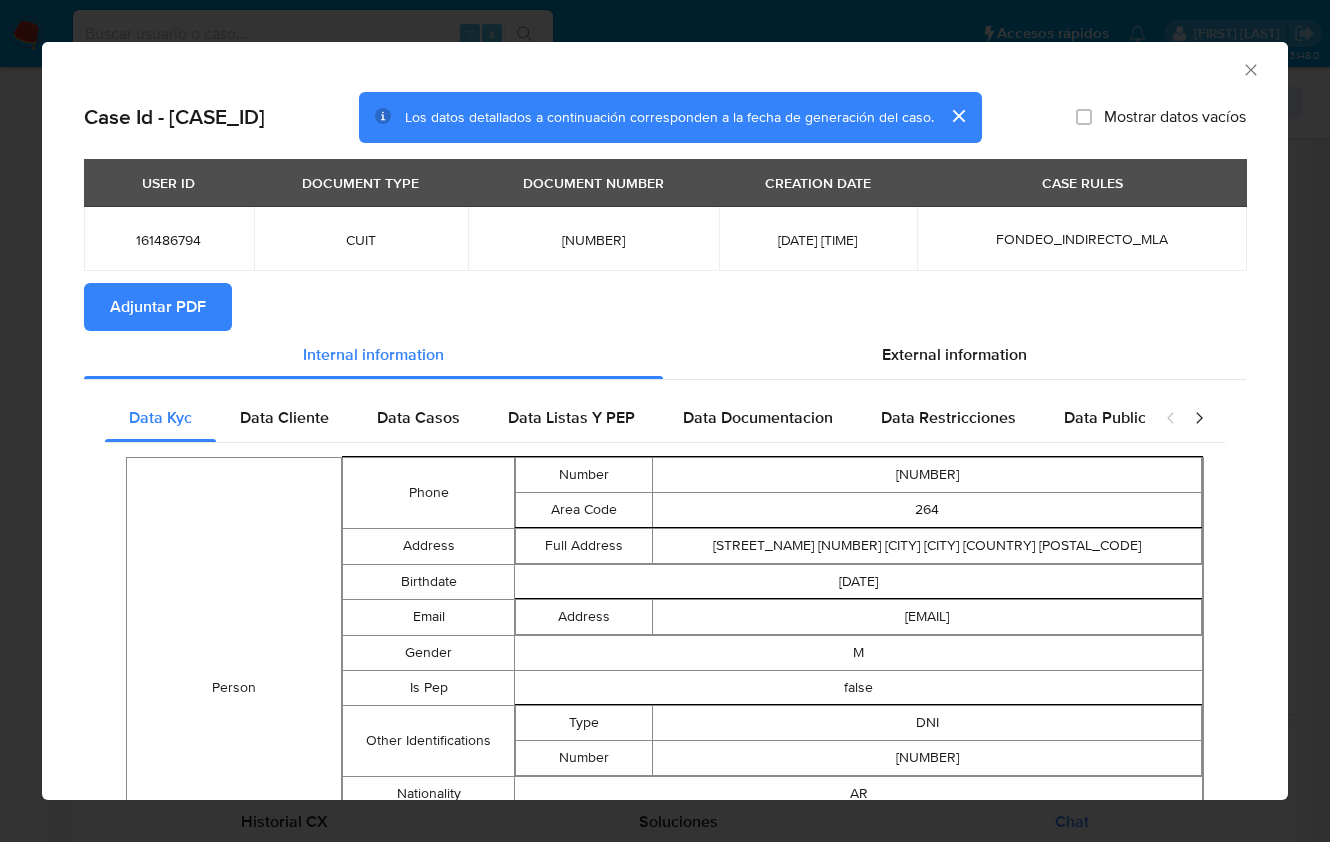 click on "Adjuntar PDF" at bounding box center (158, 307) 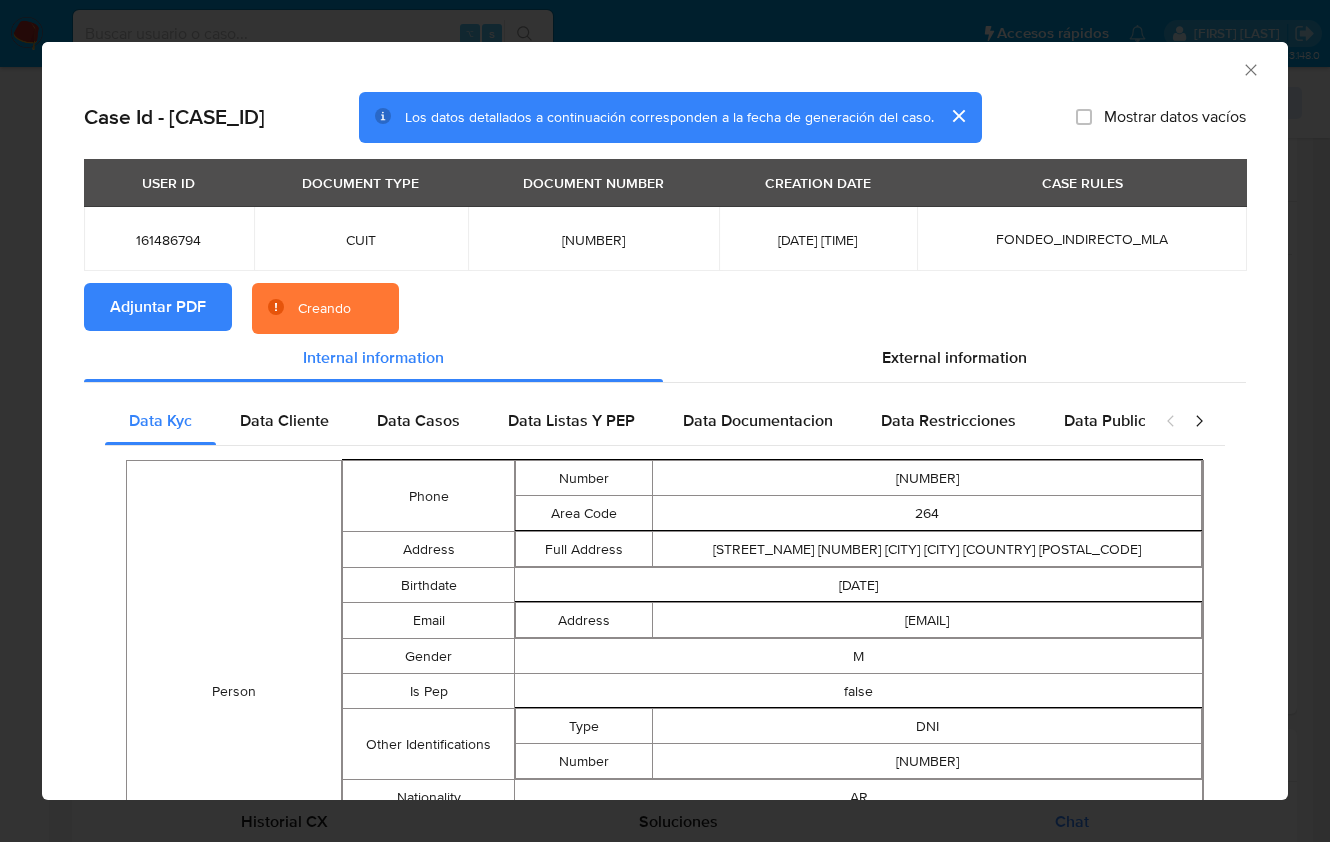 click on "Adjuntar PDF     Creando" at bounding box center [665, 309] 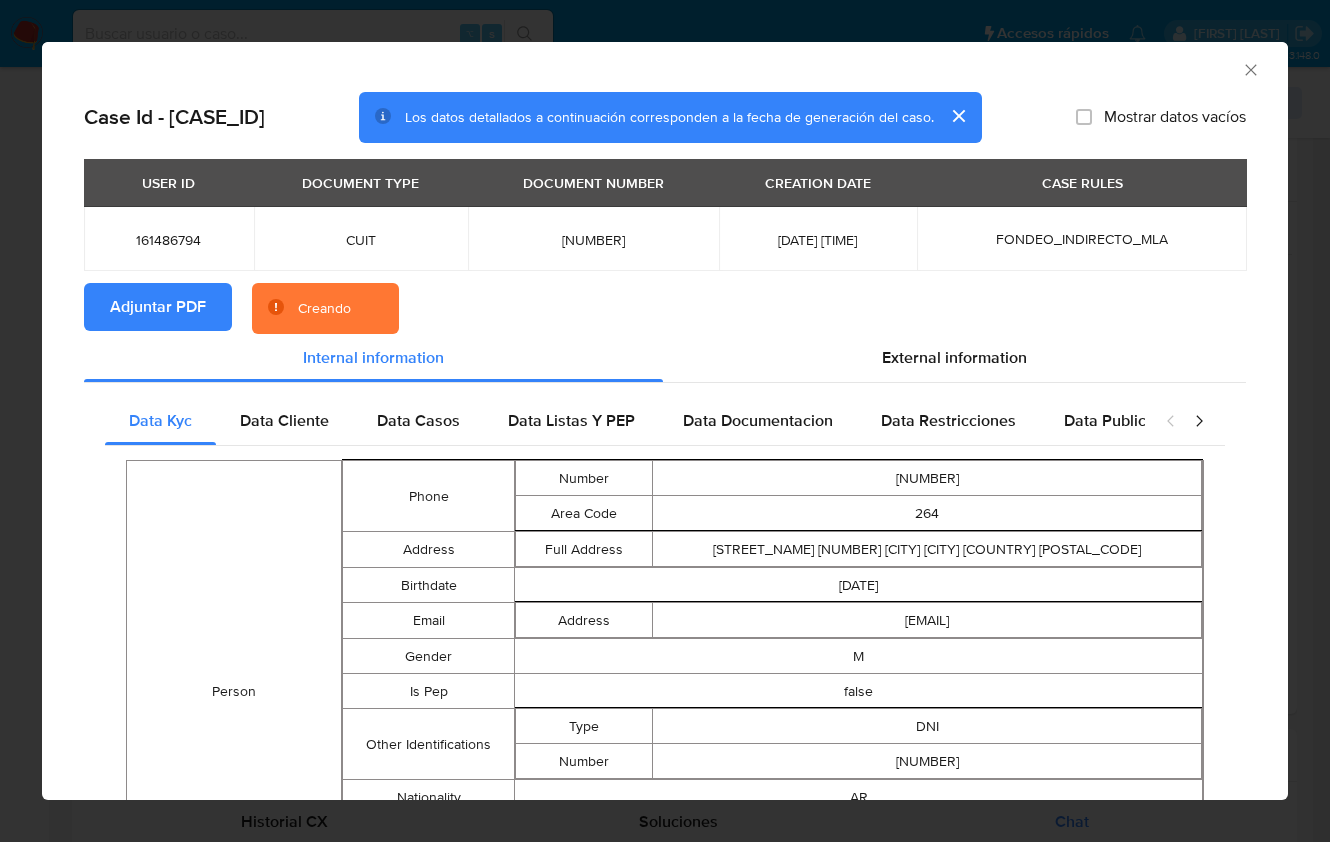 click on "Adjuntar PDF     Creando" at bounding box center (665, 309) 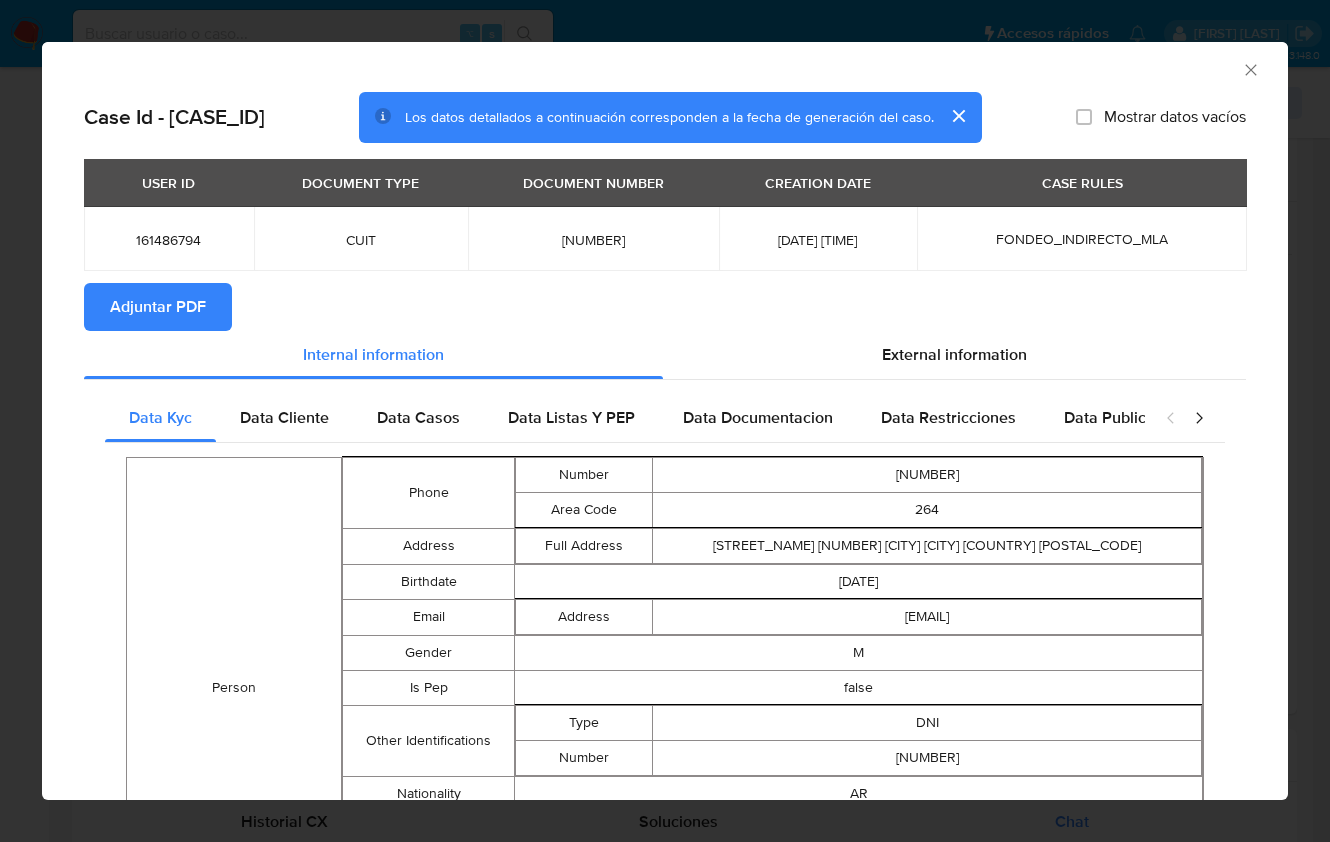 click on "Adjuntar PDF" at bounding box center [665, 307] 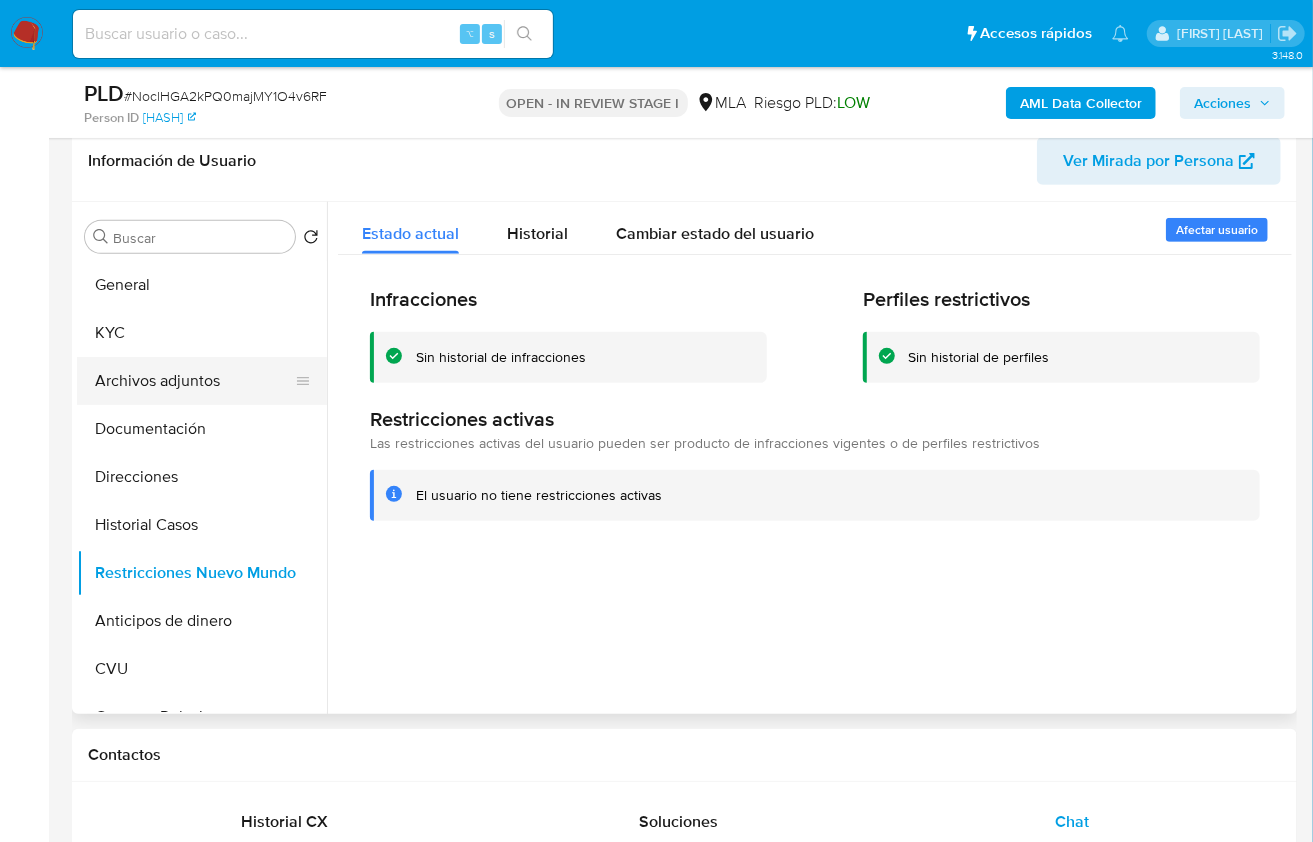 click on "Archivos adjuntos" at bounding box center [194, 381] 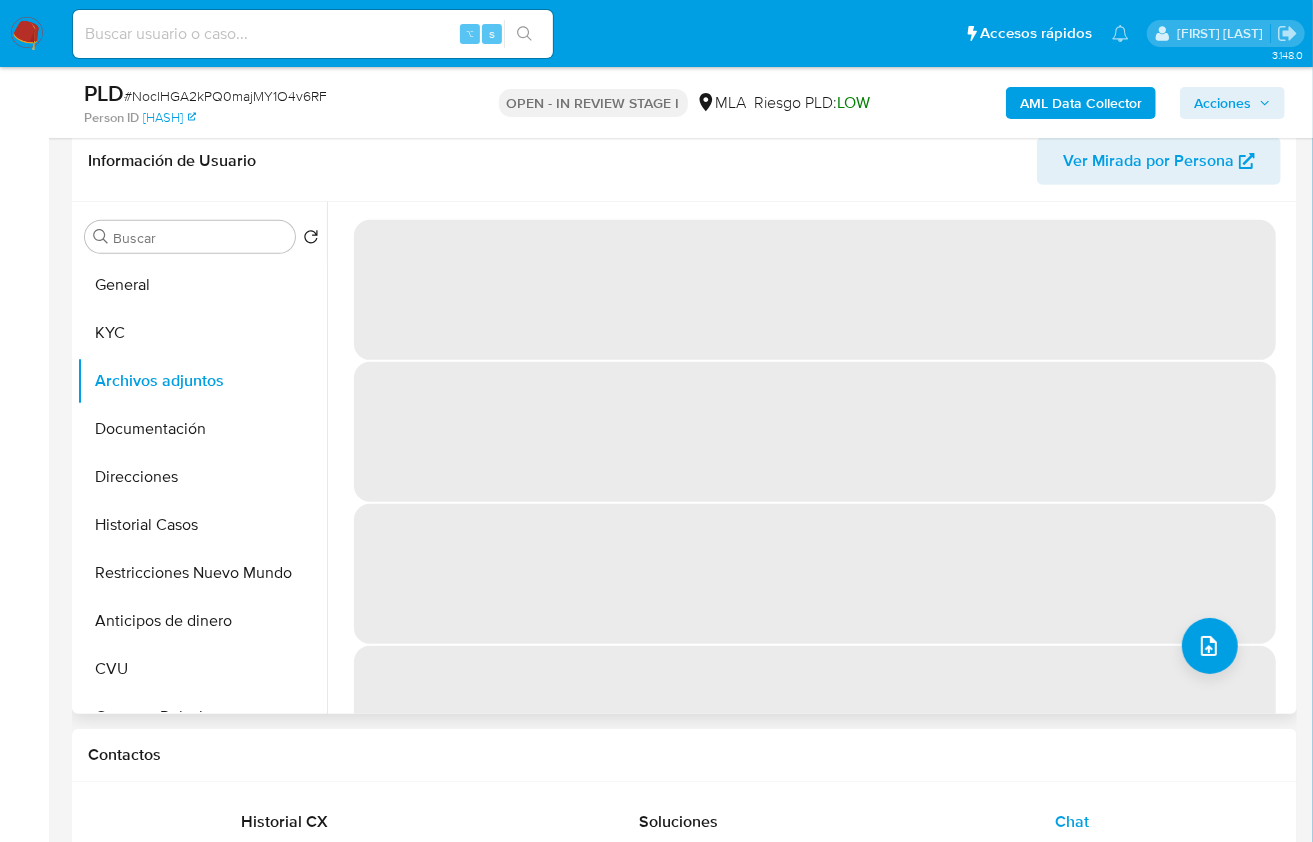 click on "‌ ‌ ‌ ‌" at bounding box center [815, 502] 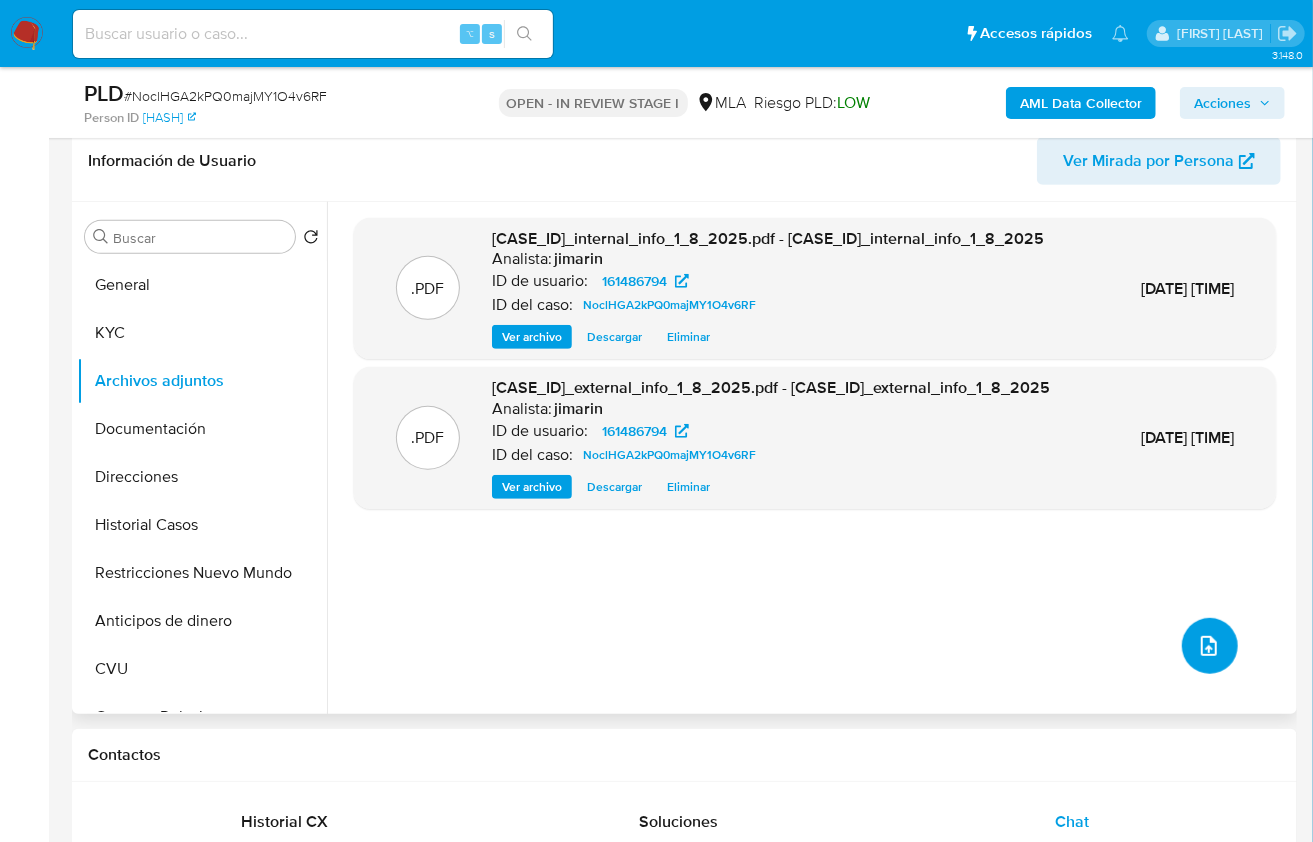 click at bounding box center [1210, 646] 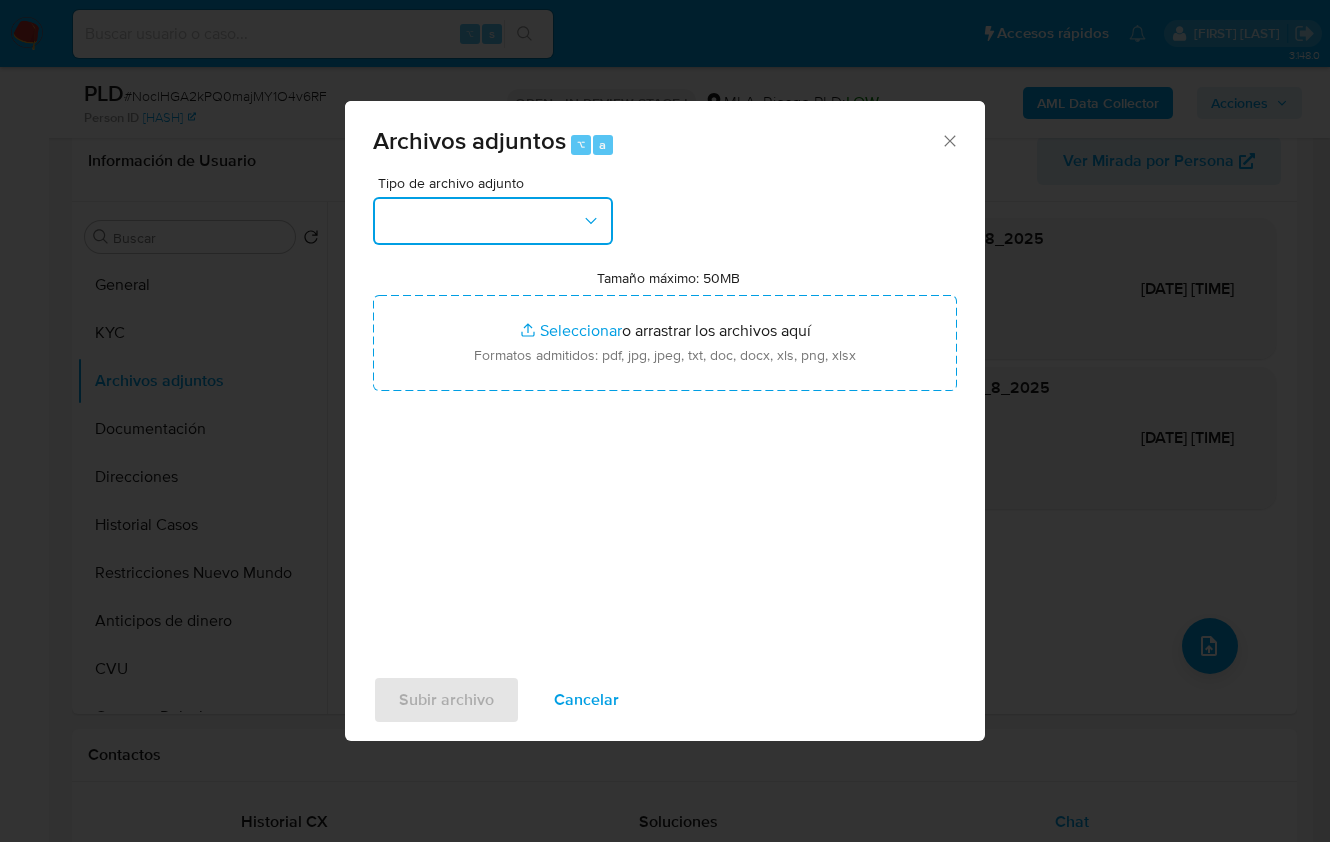 click at bounding box center (493, 221) 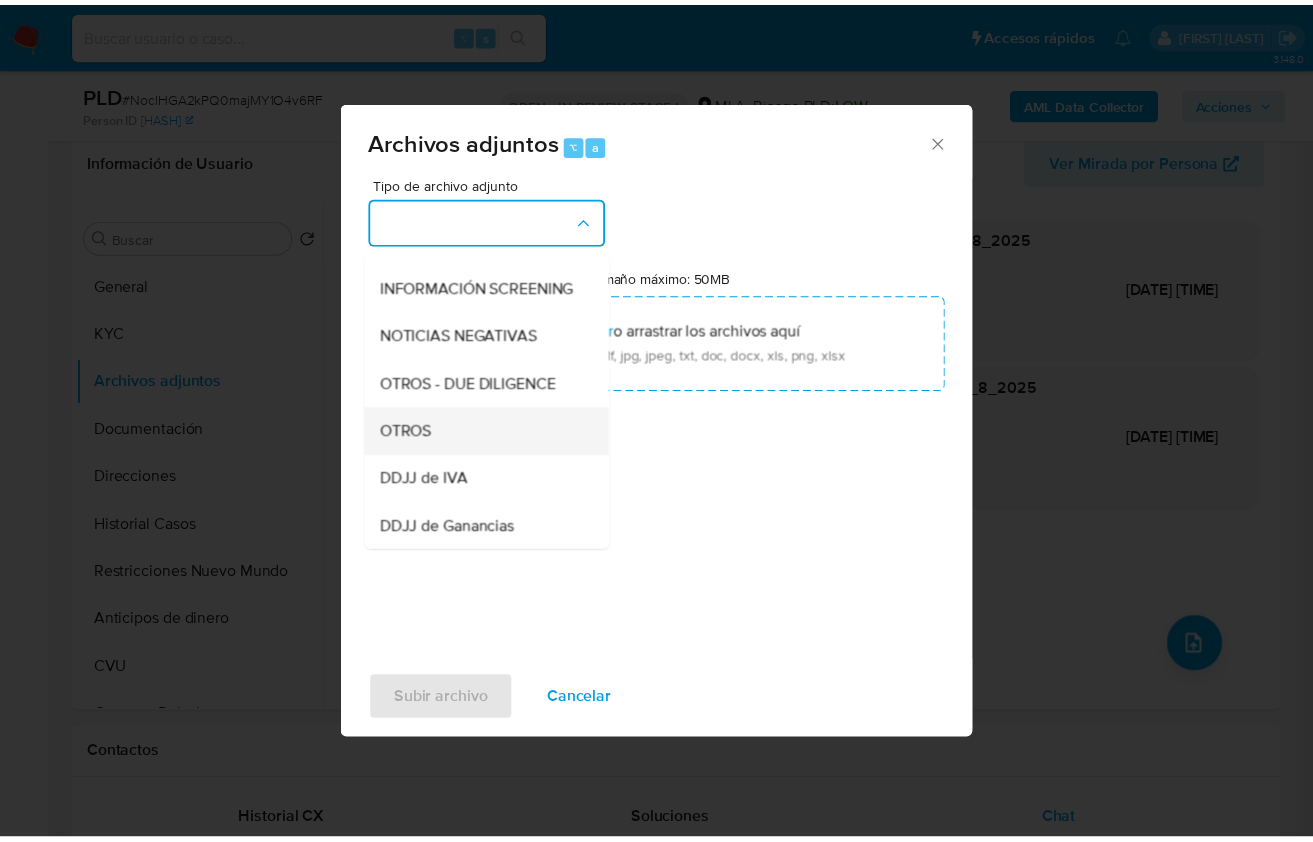 scroll, scrollTop: 298, scrollLeft: 0, axis: vertical 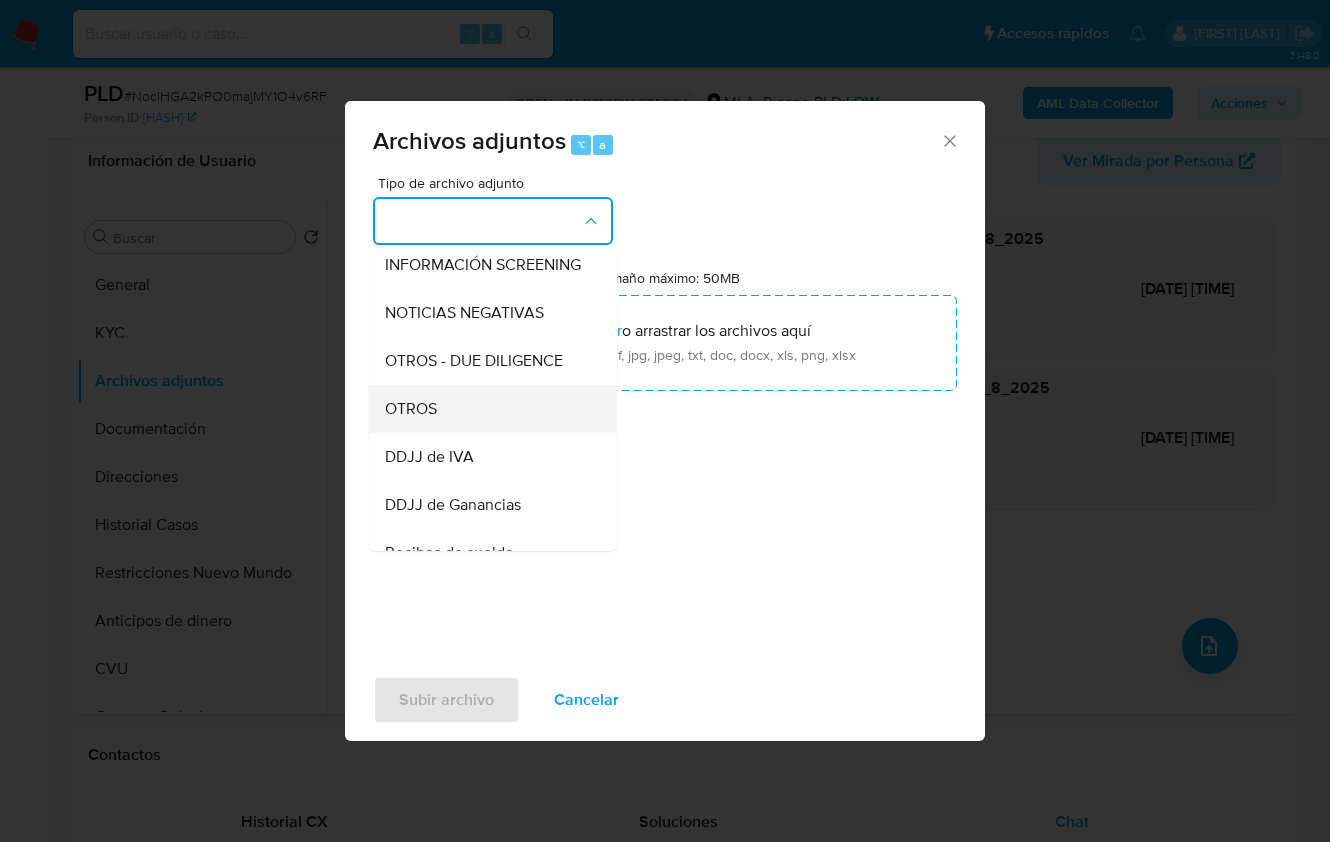 click on "OTROS" at bounding box center [487, 408] 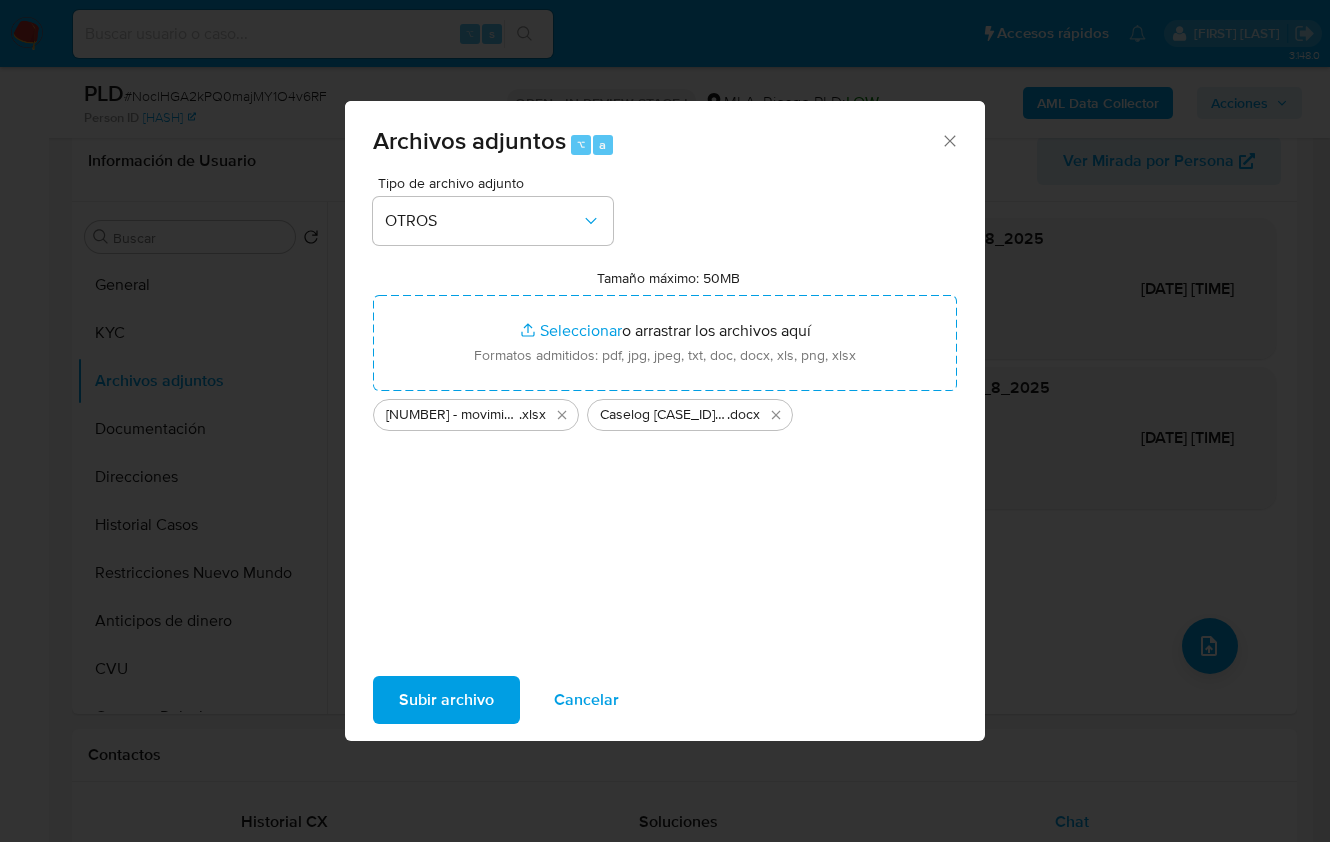 click on "Subir archivo" at bounding box center (446, 700) 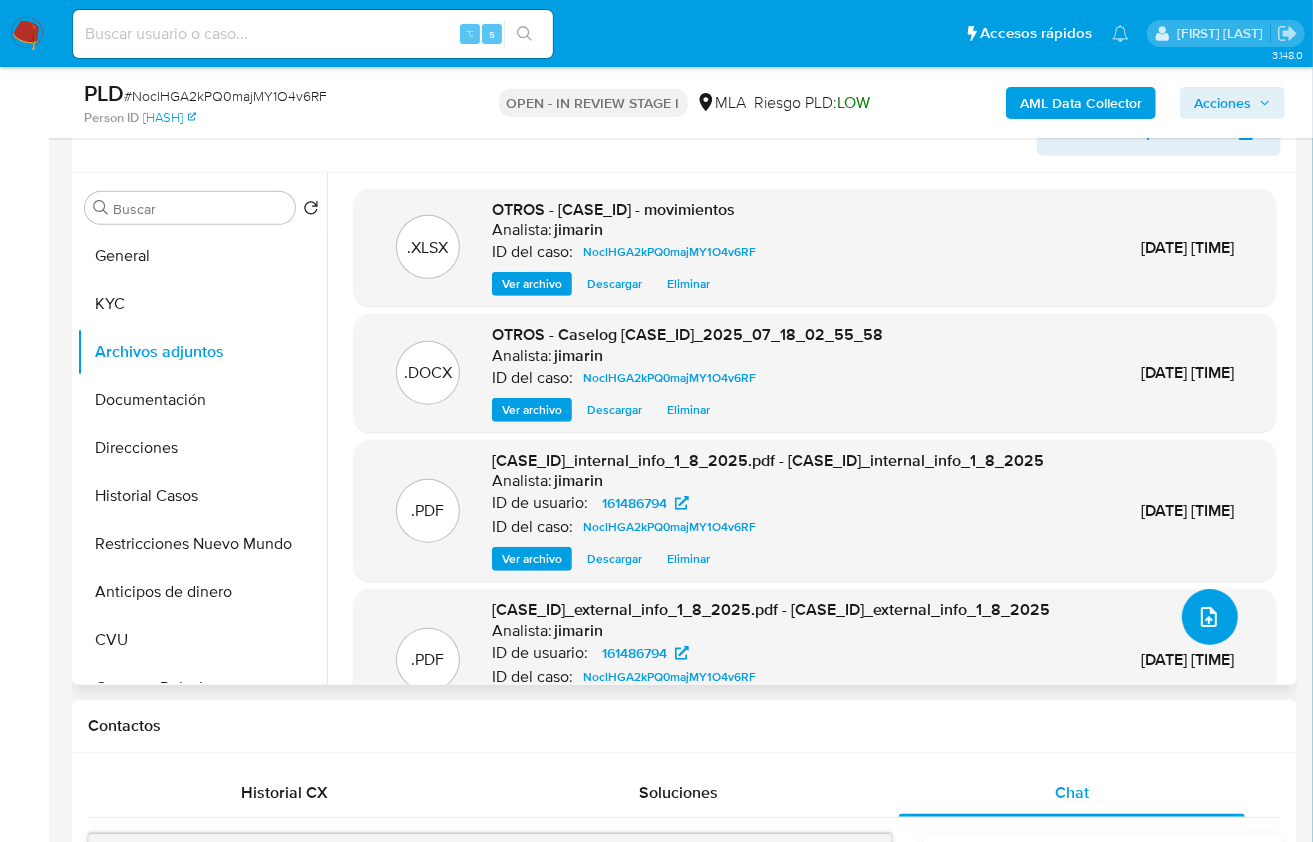 scroll, scrollTop: 302, scrollLeft: 0, axis: vertical 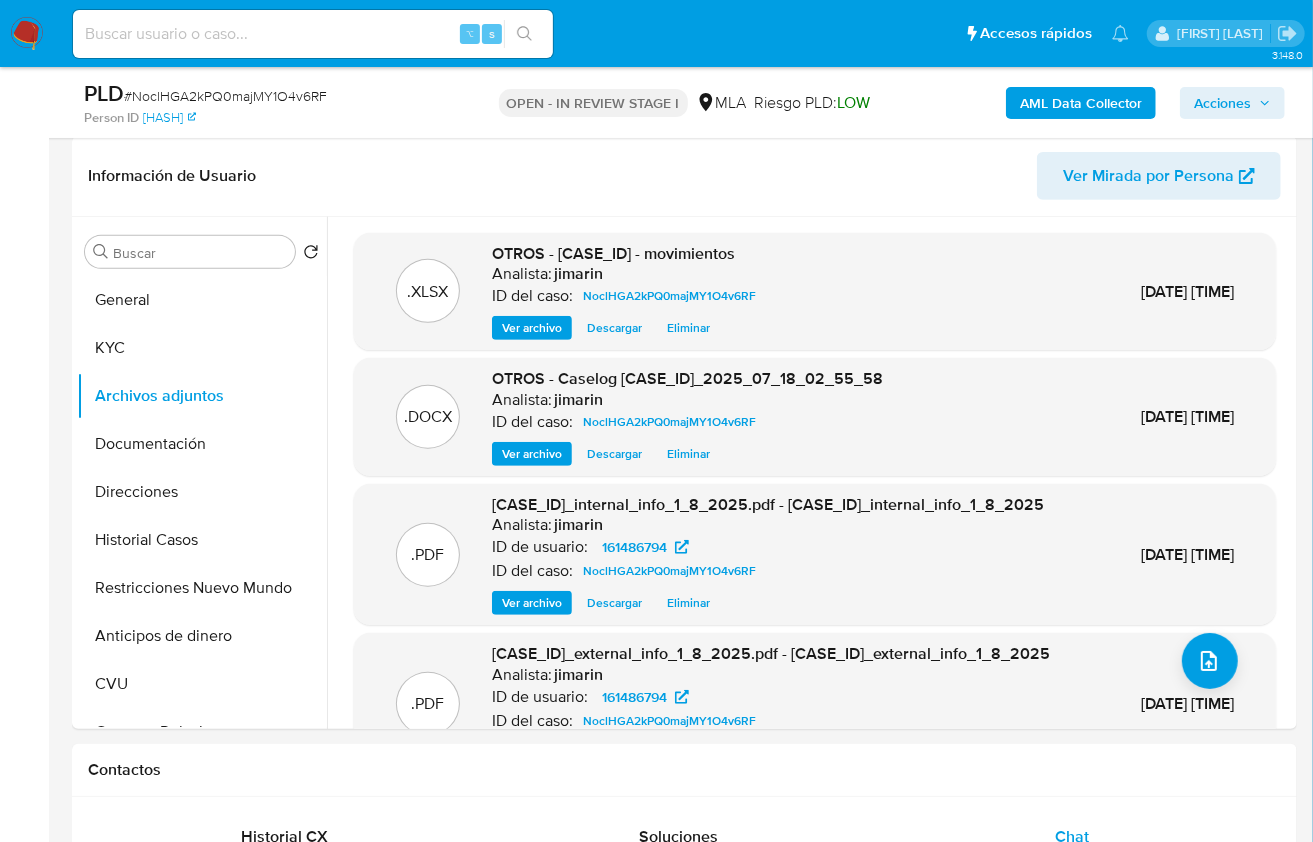 click on "Acciones" at bounding box center [1222, 103] 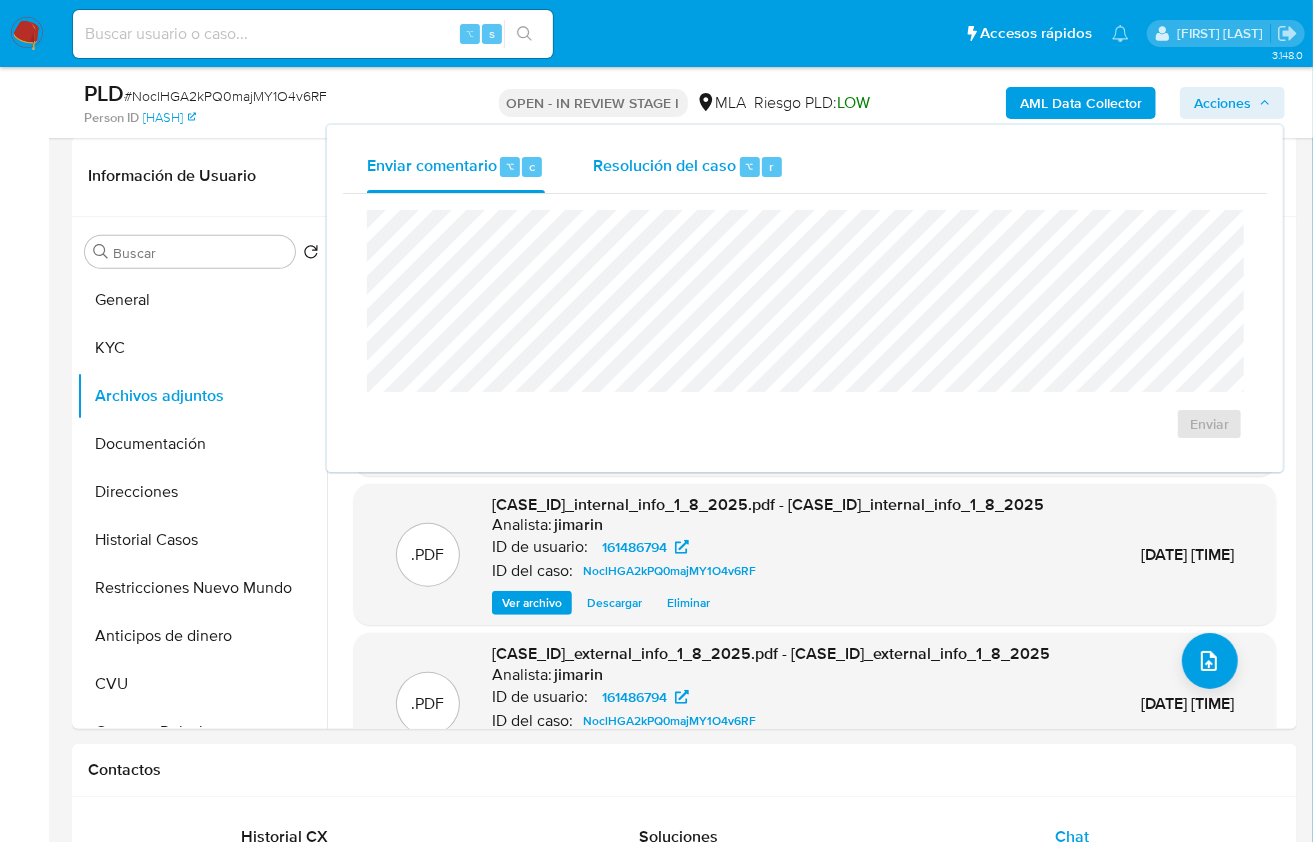 click on "Resolución del caso" at bounding box center (664, 165) 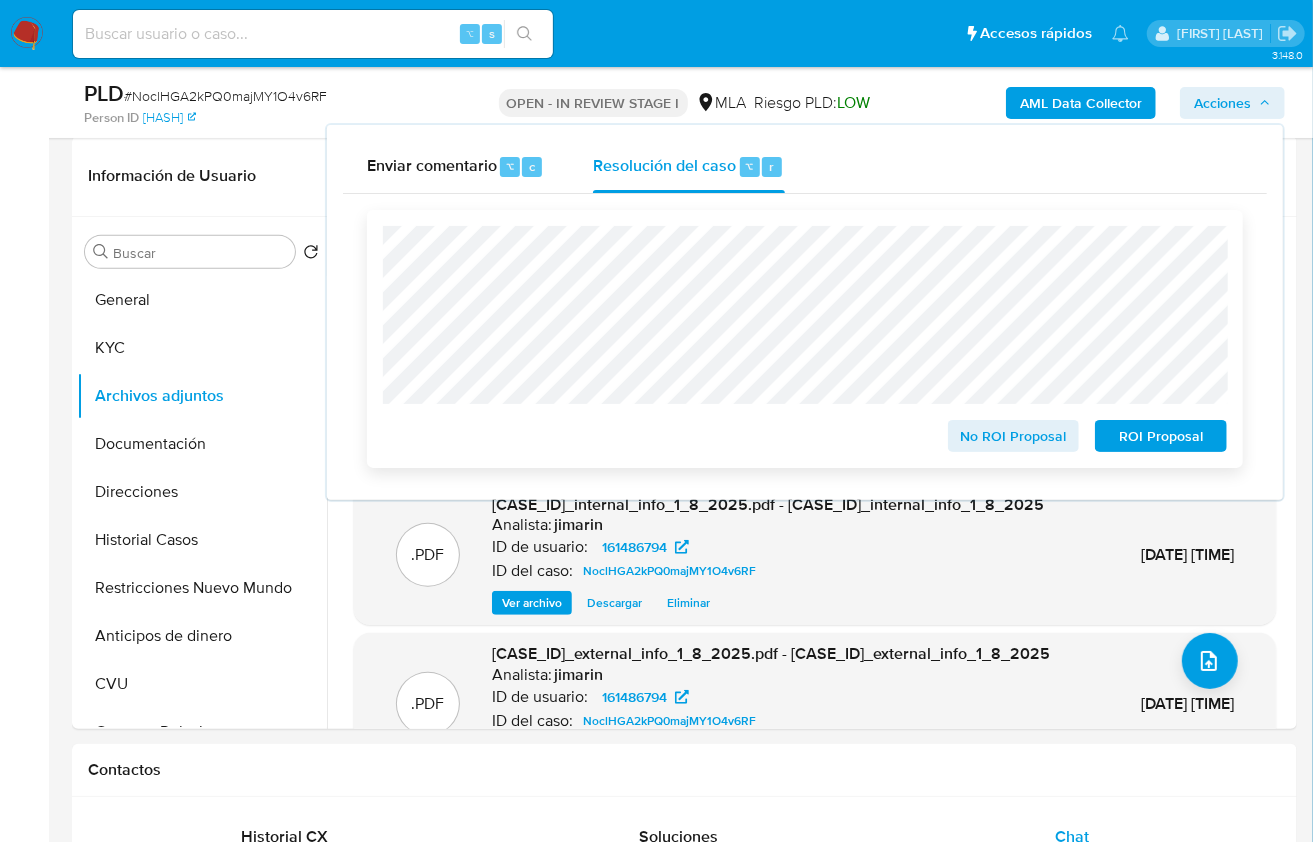click on "No ROI Proposal" at bounding box center (1014, 436) 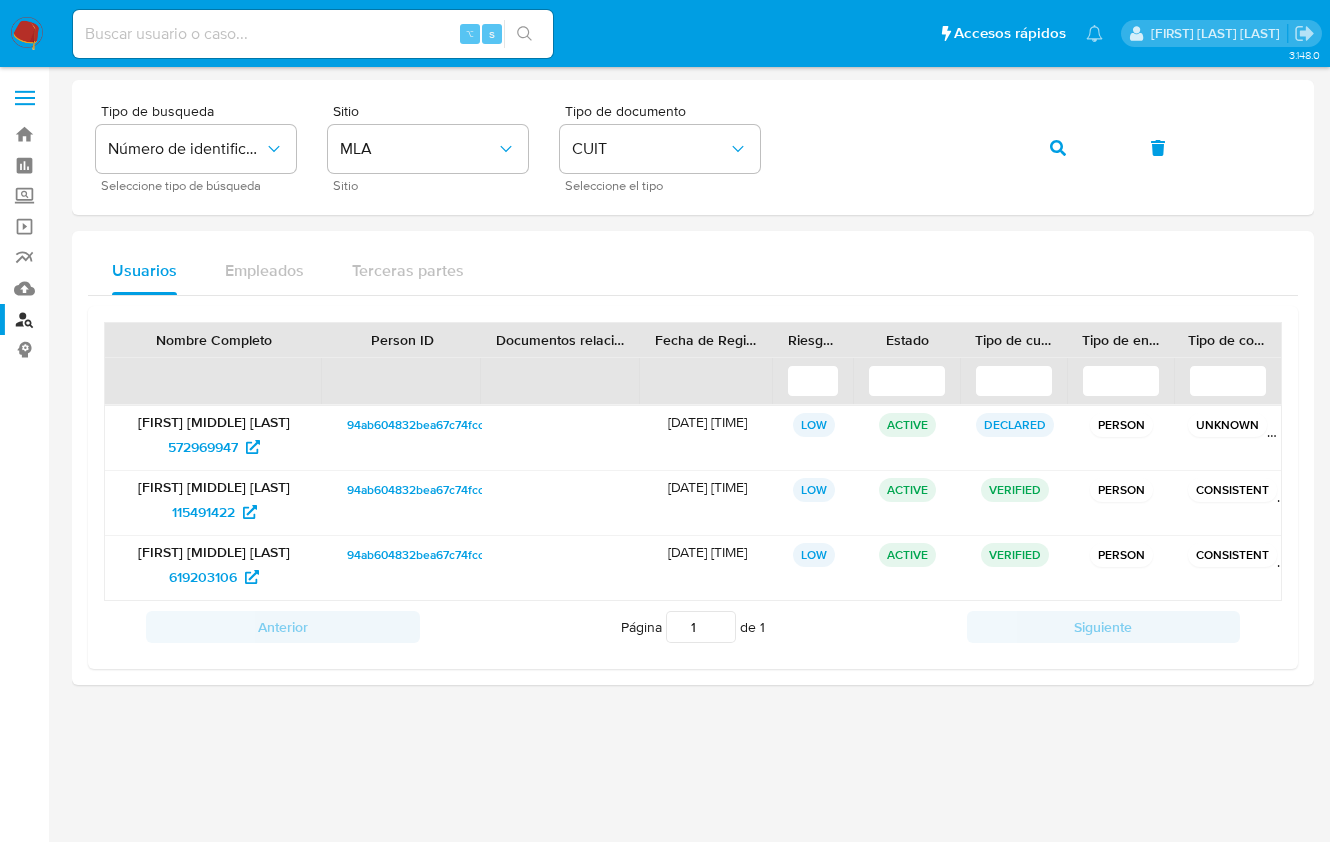 scroll, scrollTop: 0, scrollLeft: 0, axis: both 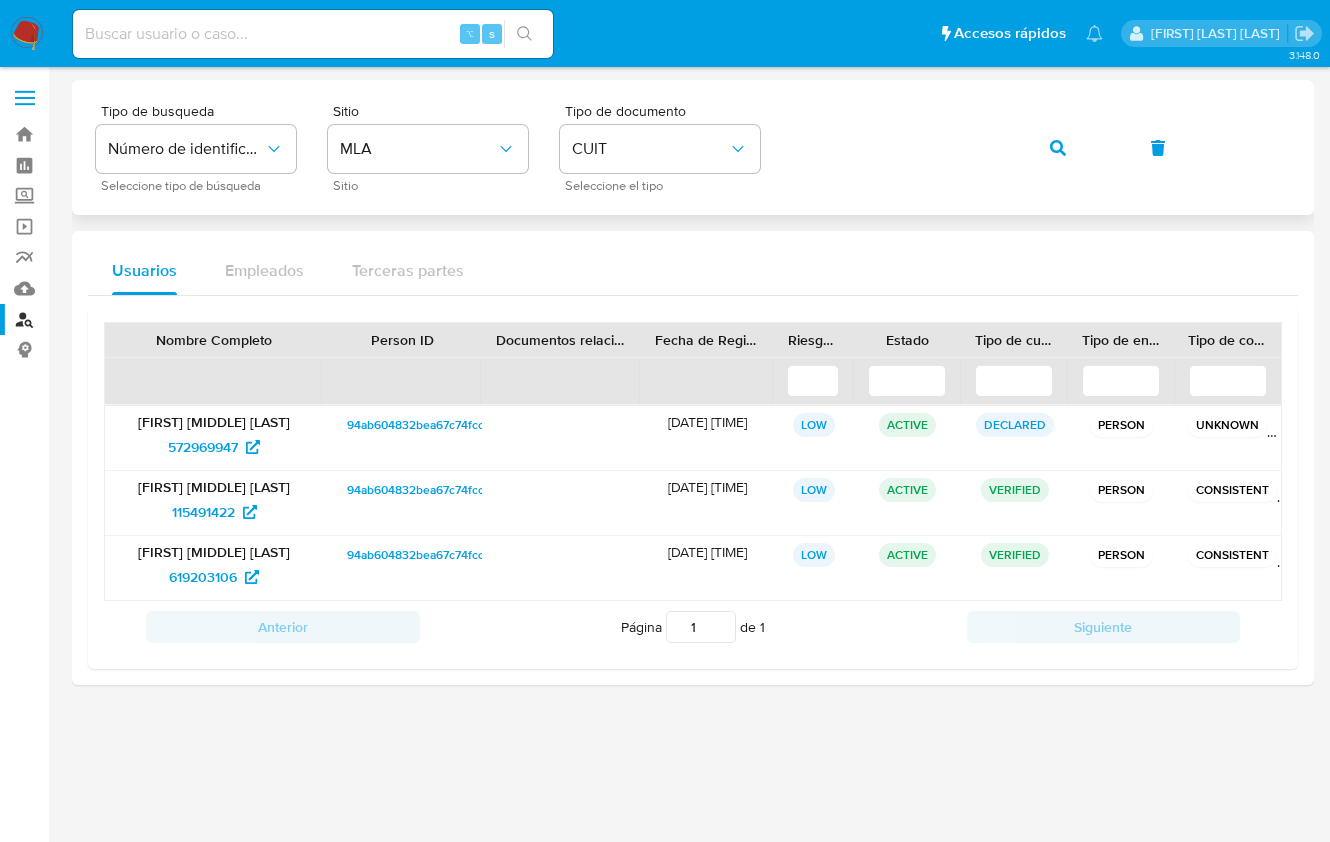 click on "Tipo de busqueda Número de identificación Seleccione tipo de búsqueda Sitio MLA Sitio Tipo de documento CUIT Seleccione el tipo" at bounding box center (693, 147) 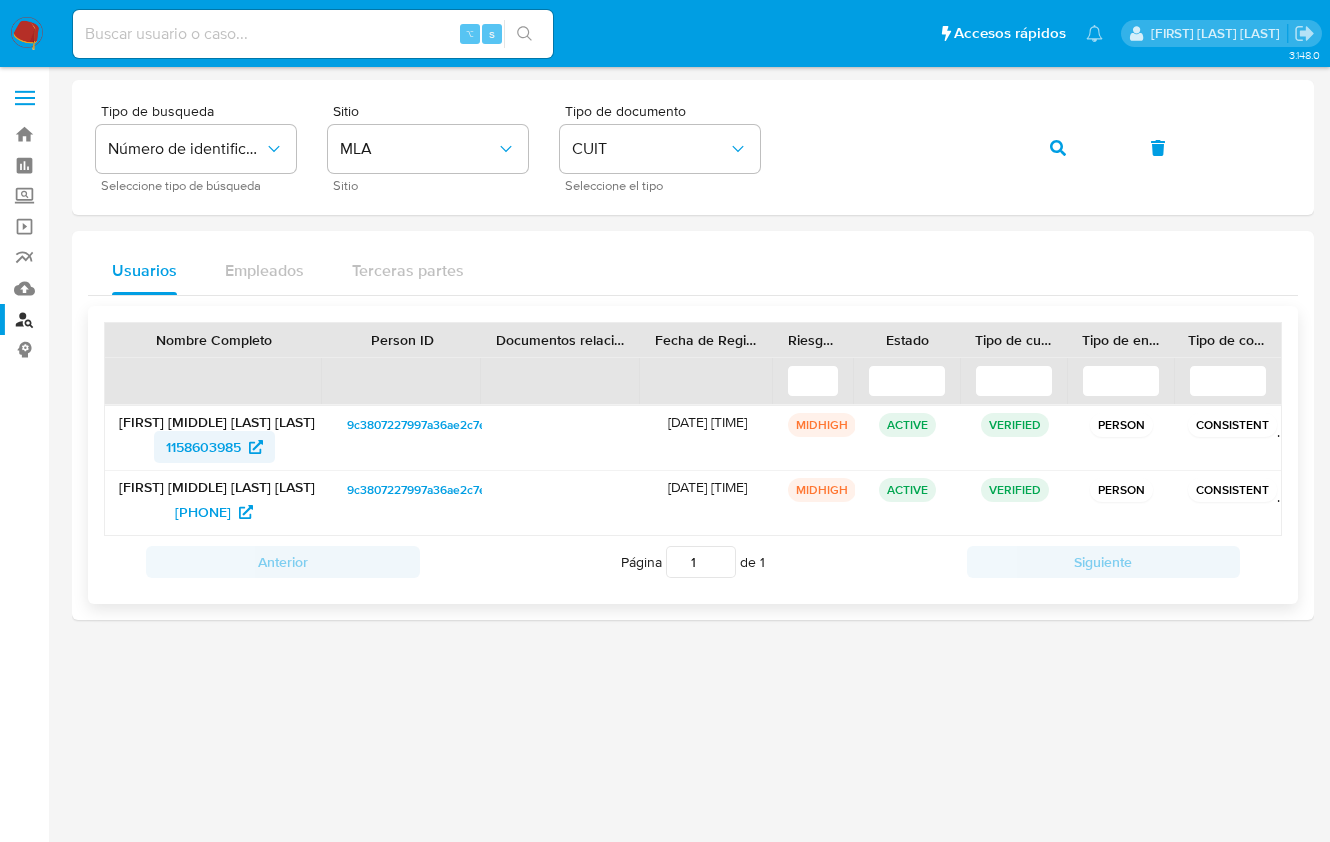 click on "1158603985" at bounding box center [203, 447] 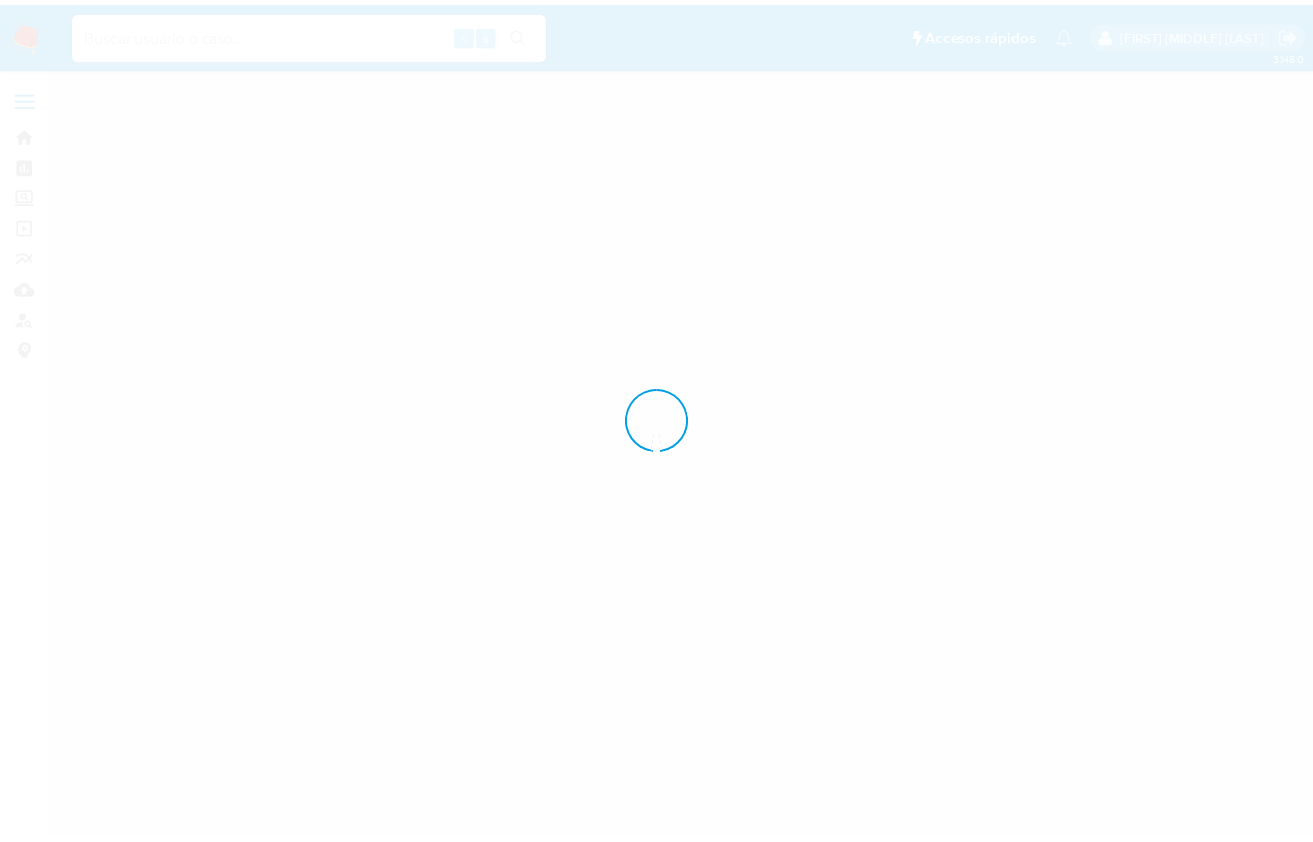 scroll, scrollTop: 0, scrollLeft: 0, axis: both 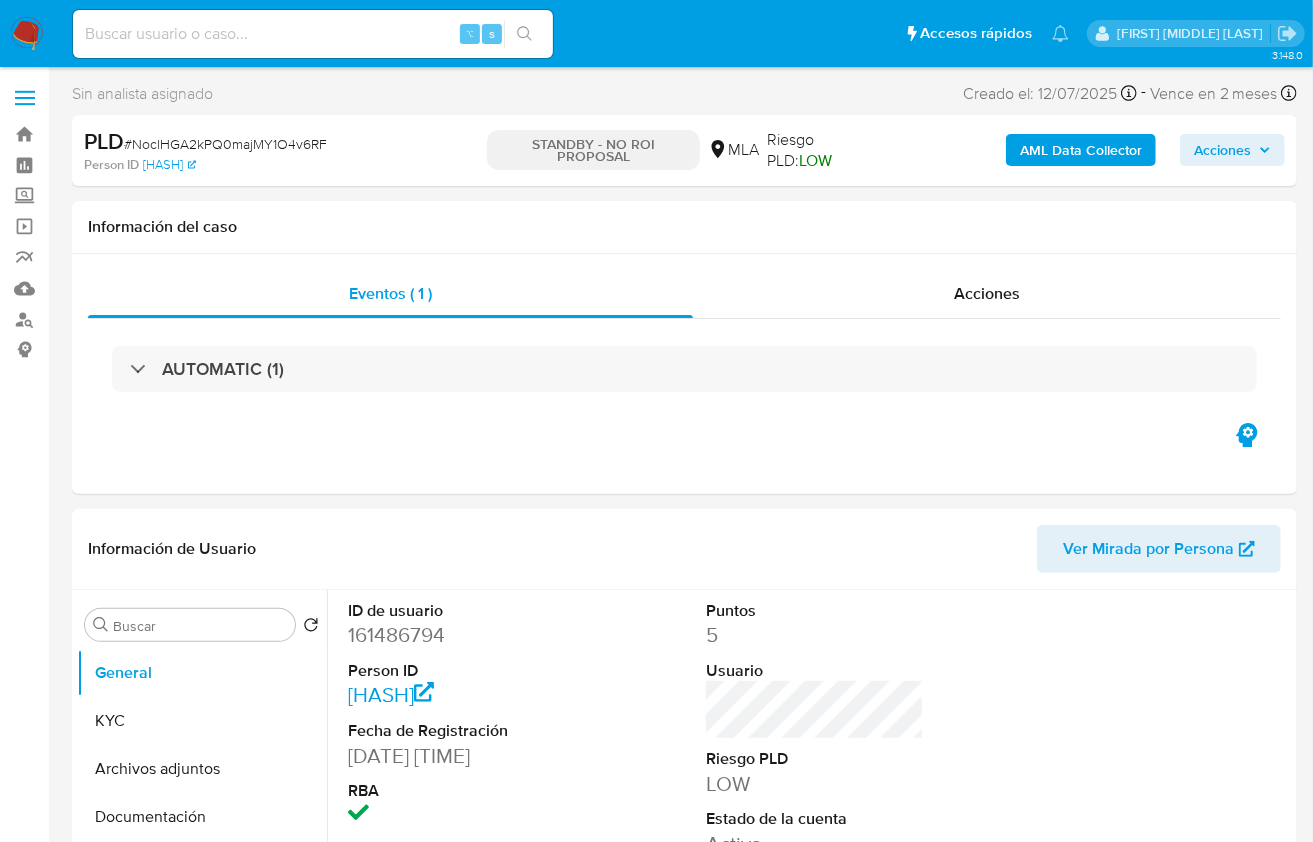 select on "10" 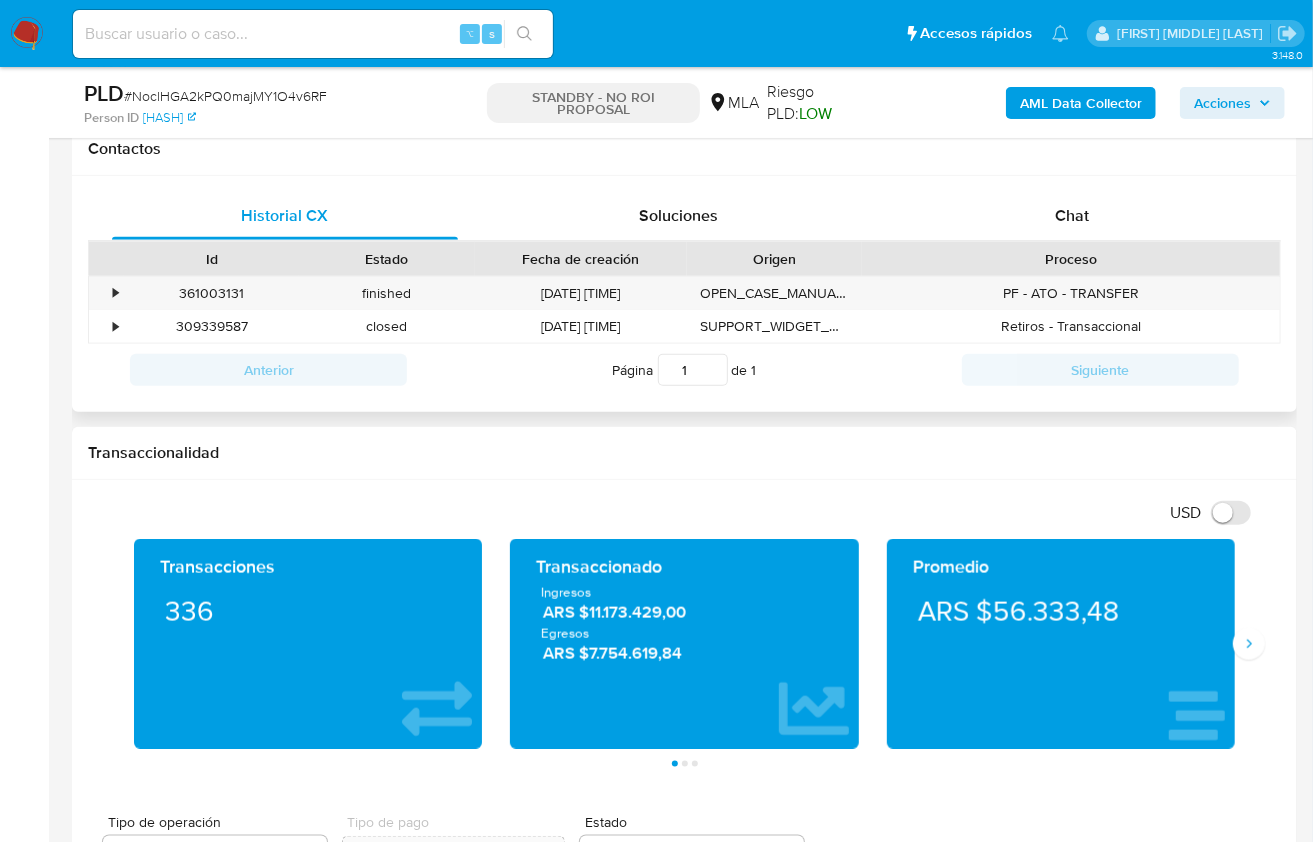 scroll, scrollTop: 677, scrollLeft: 0, axis: vertical 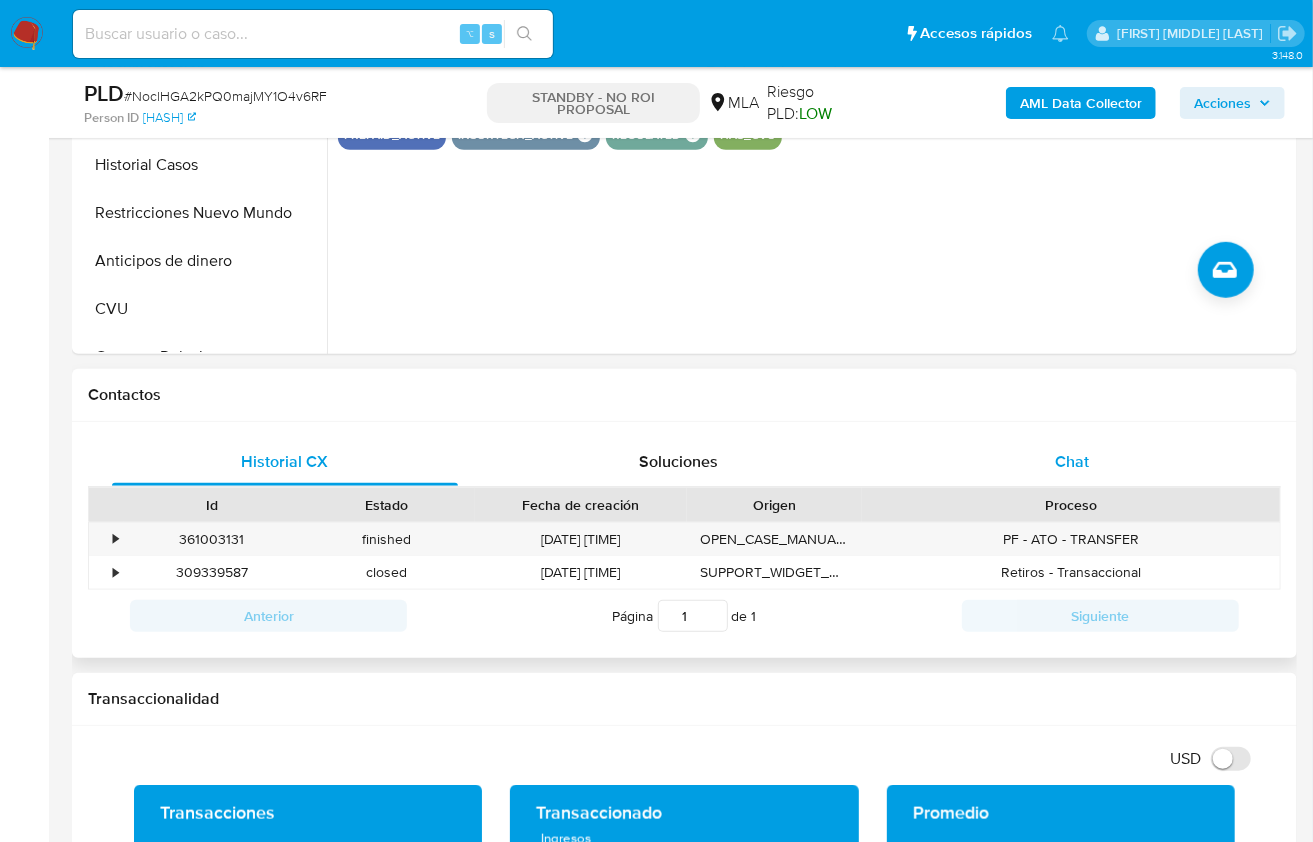click on "Chat" at bounding box center (1072, 462) 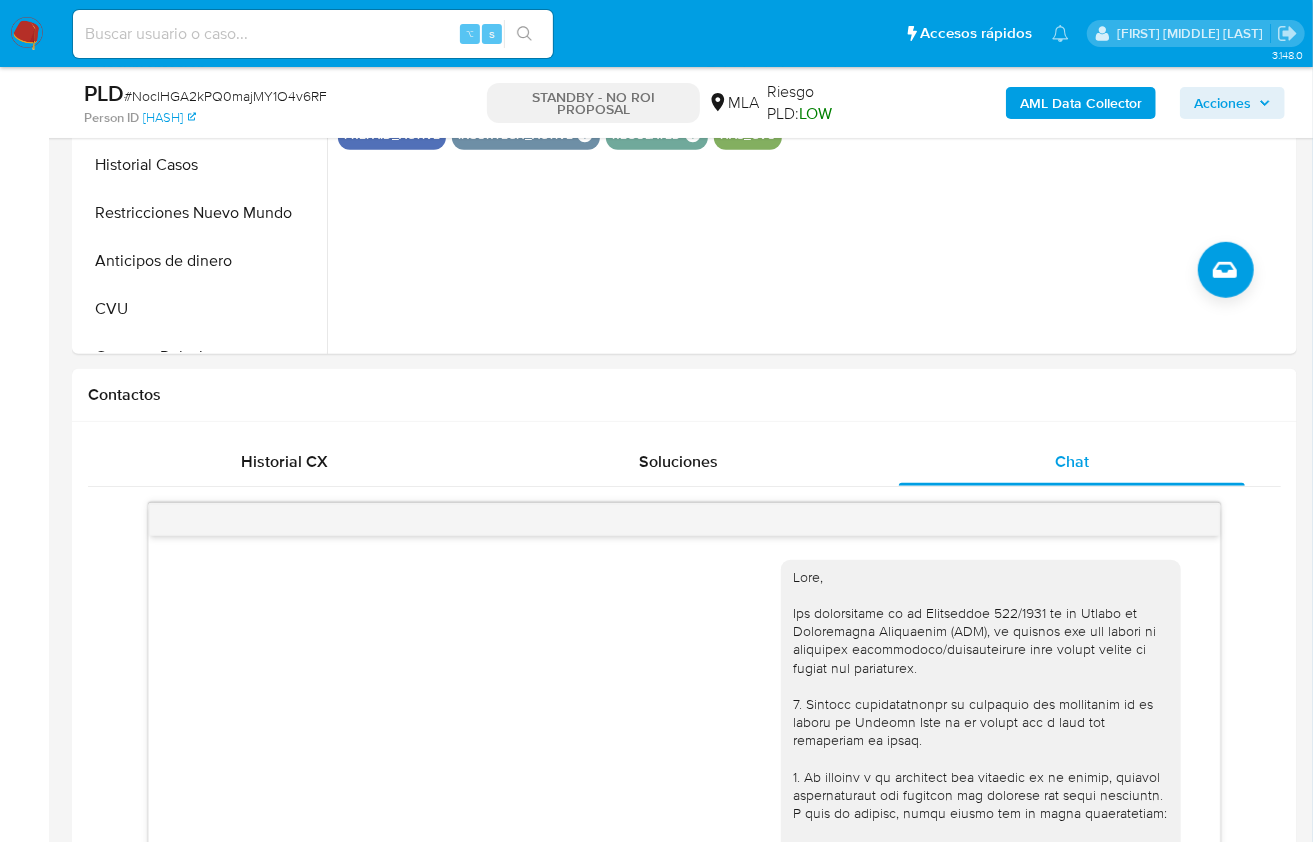 scroll, scrollTop: 1131, scrollLeft: 0, axis: vertical 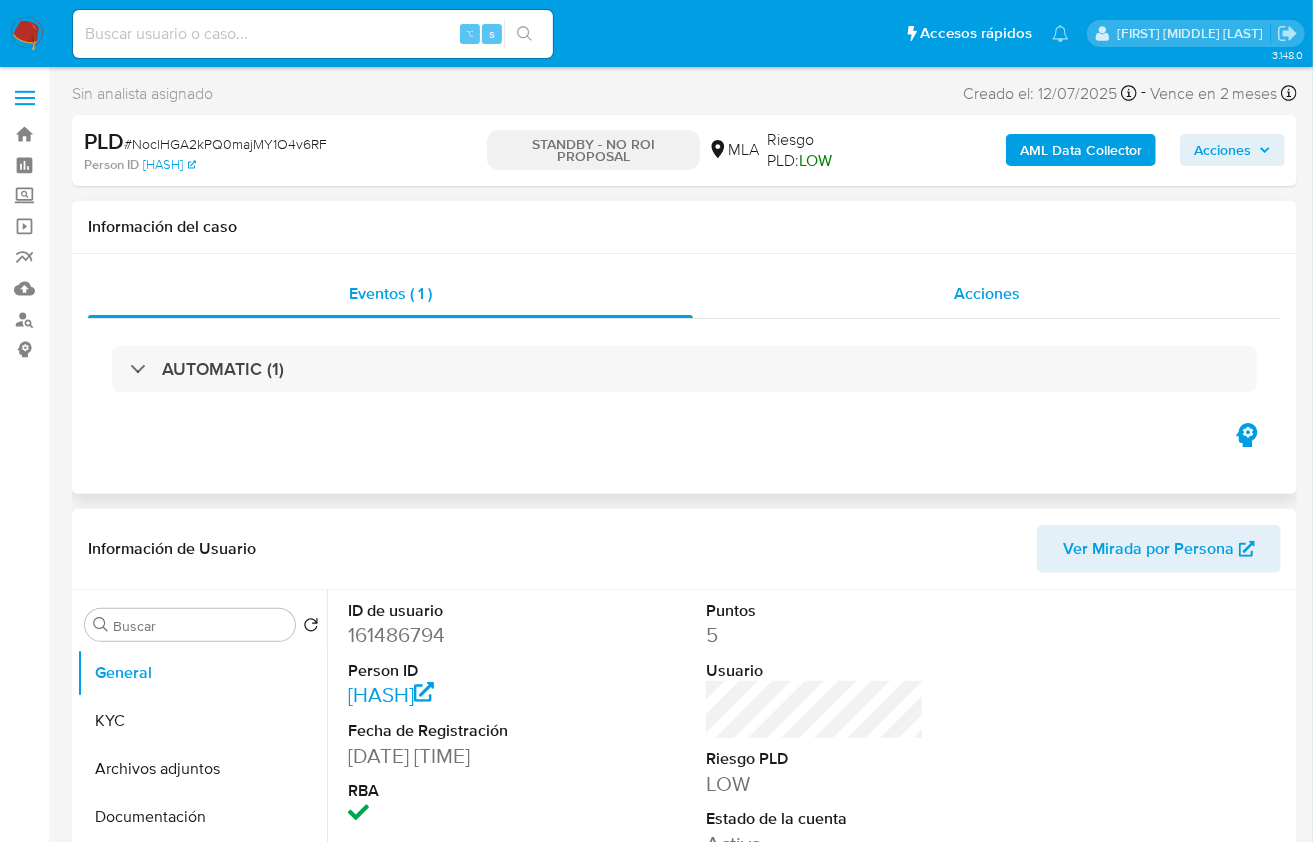 click on "Acciones" at bounding box center (987, 293) 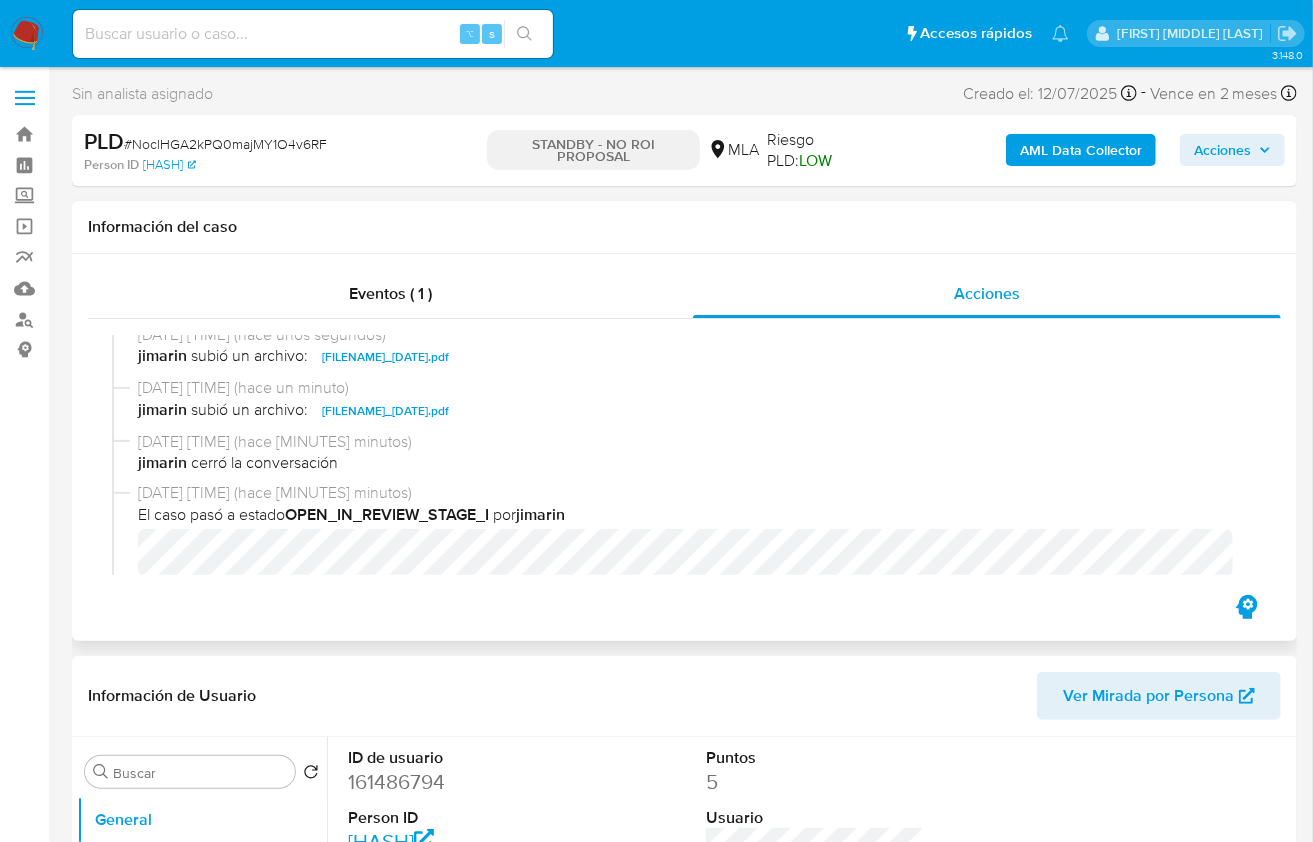 scroll, scrollTop: 182, scrollLeft: 0, axis: vertical 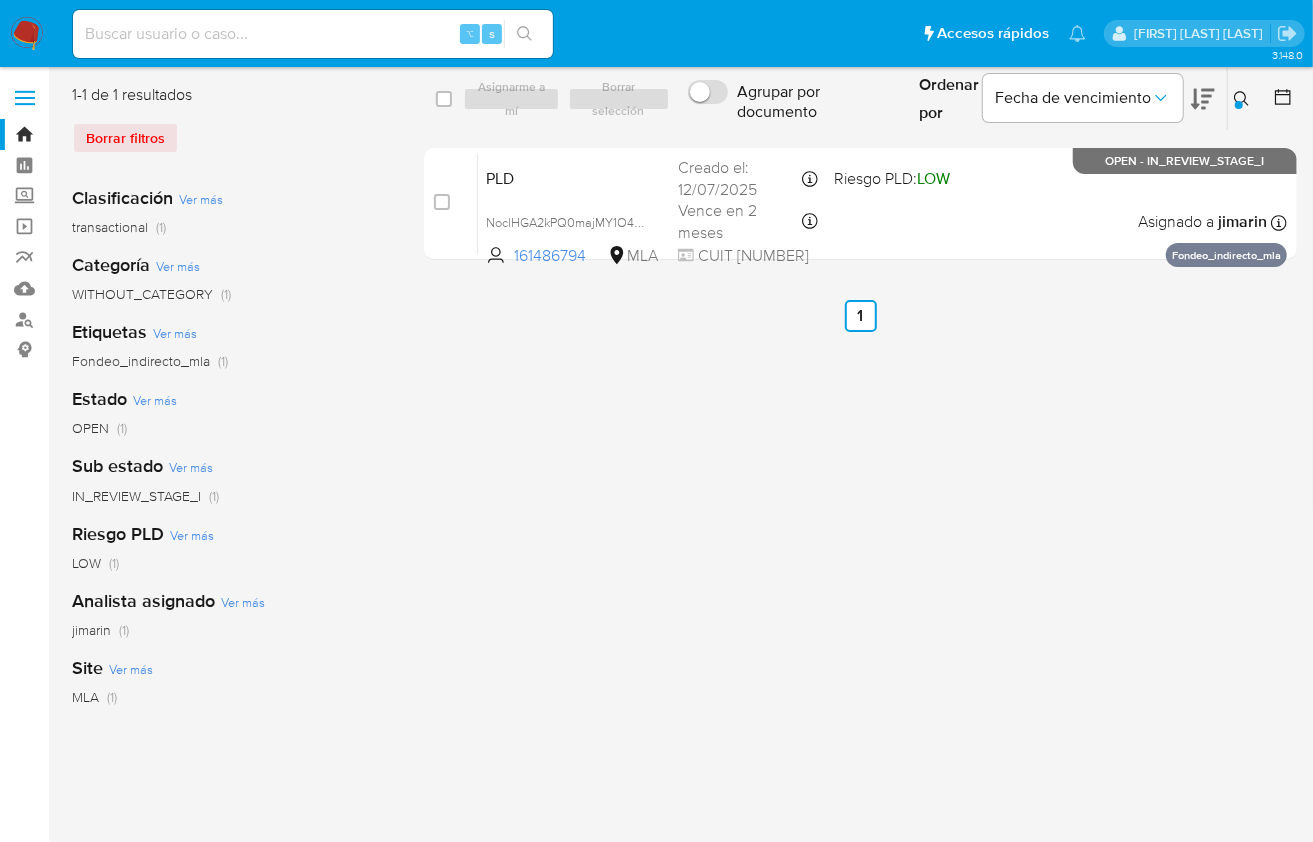 click 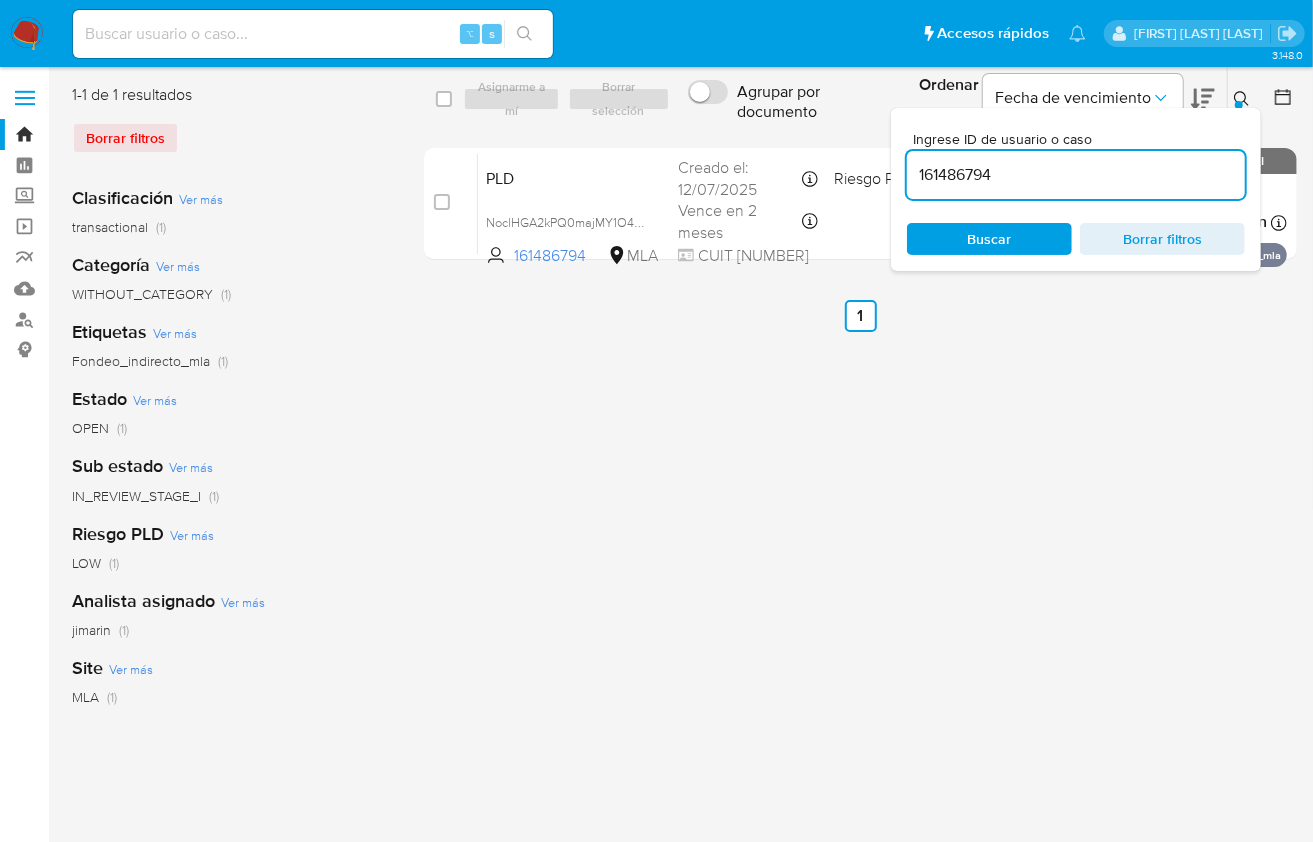 click on "Ingrese ID de usuario o caso" at bounding box center (1082, 139) 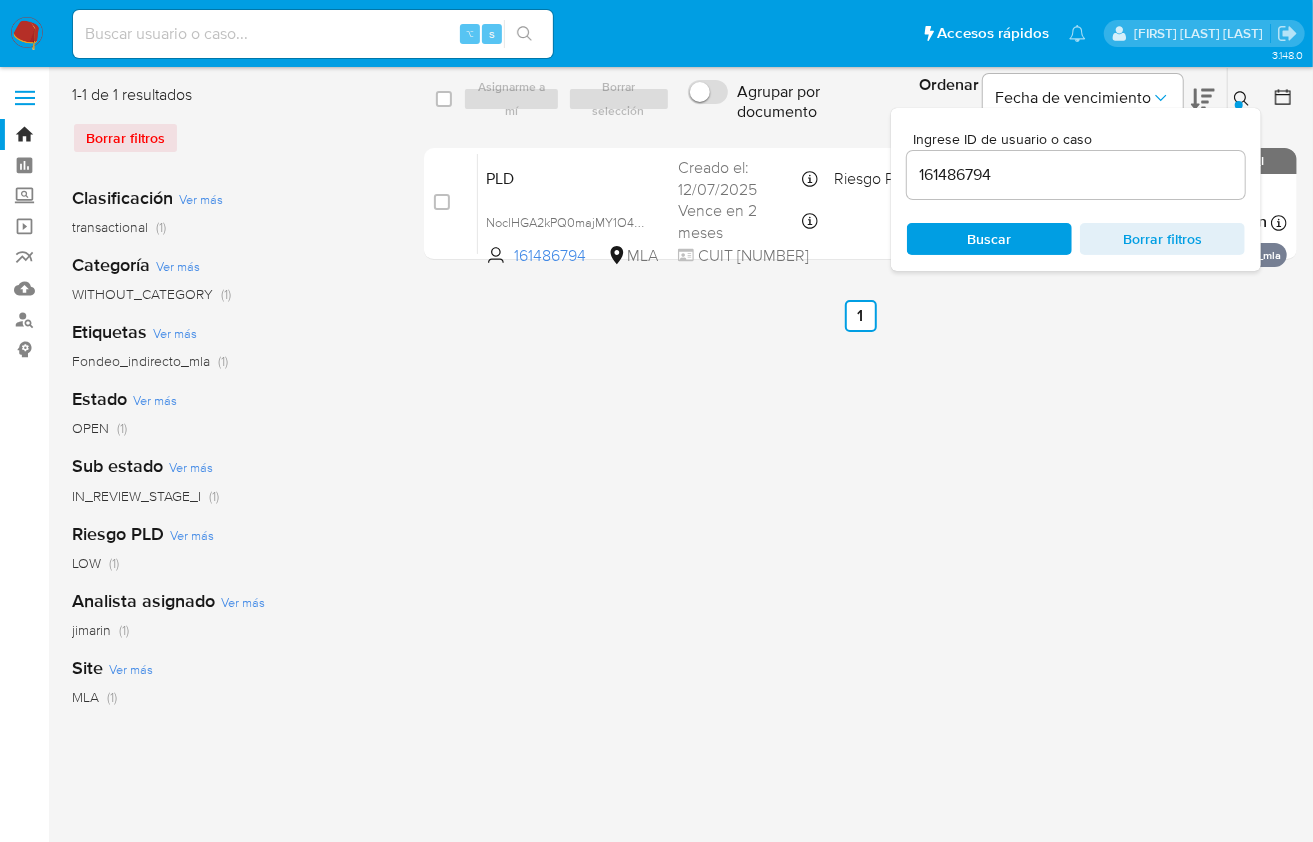 click on "161486794" at bounding box center (1076, 175) 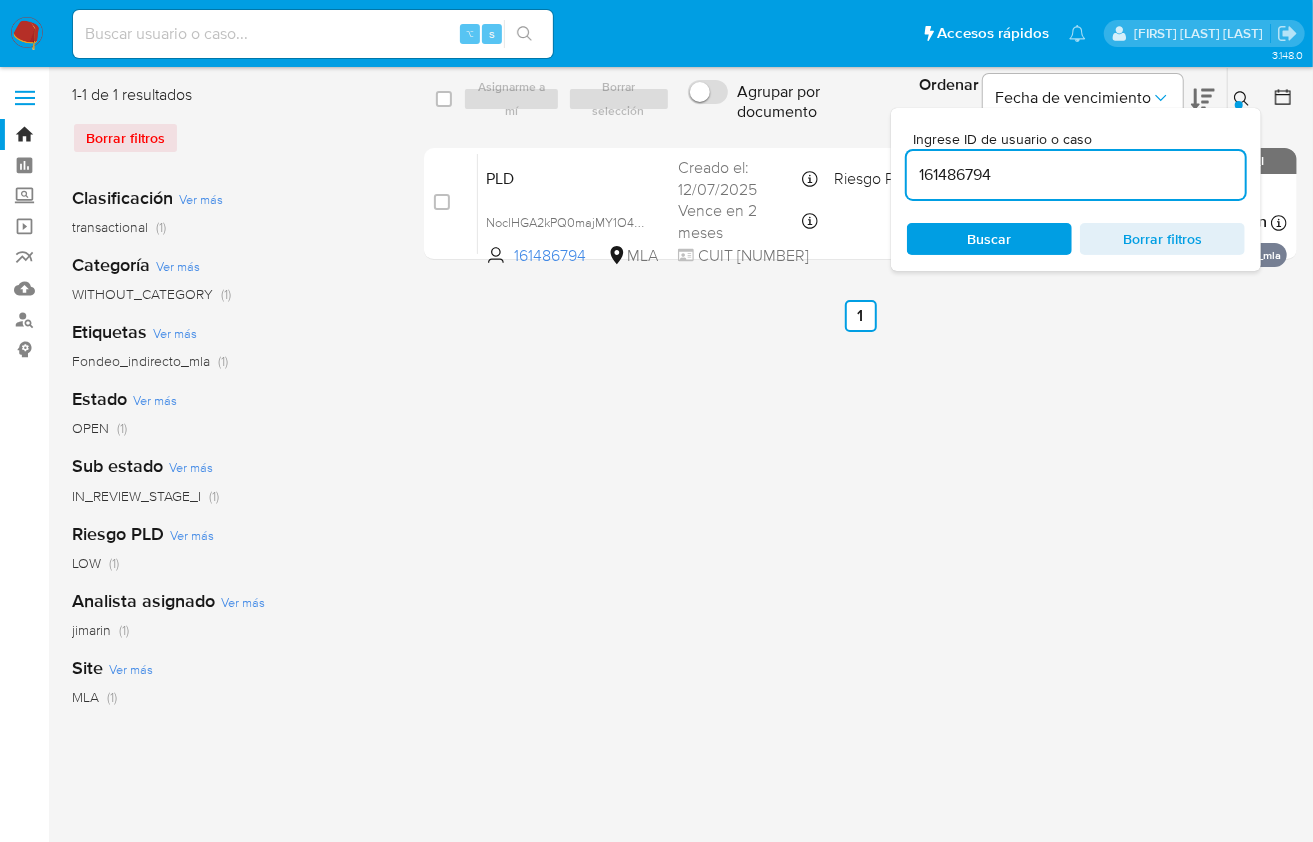 click on "161486794" at bounding box center (1076, 175) 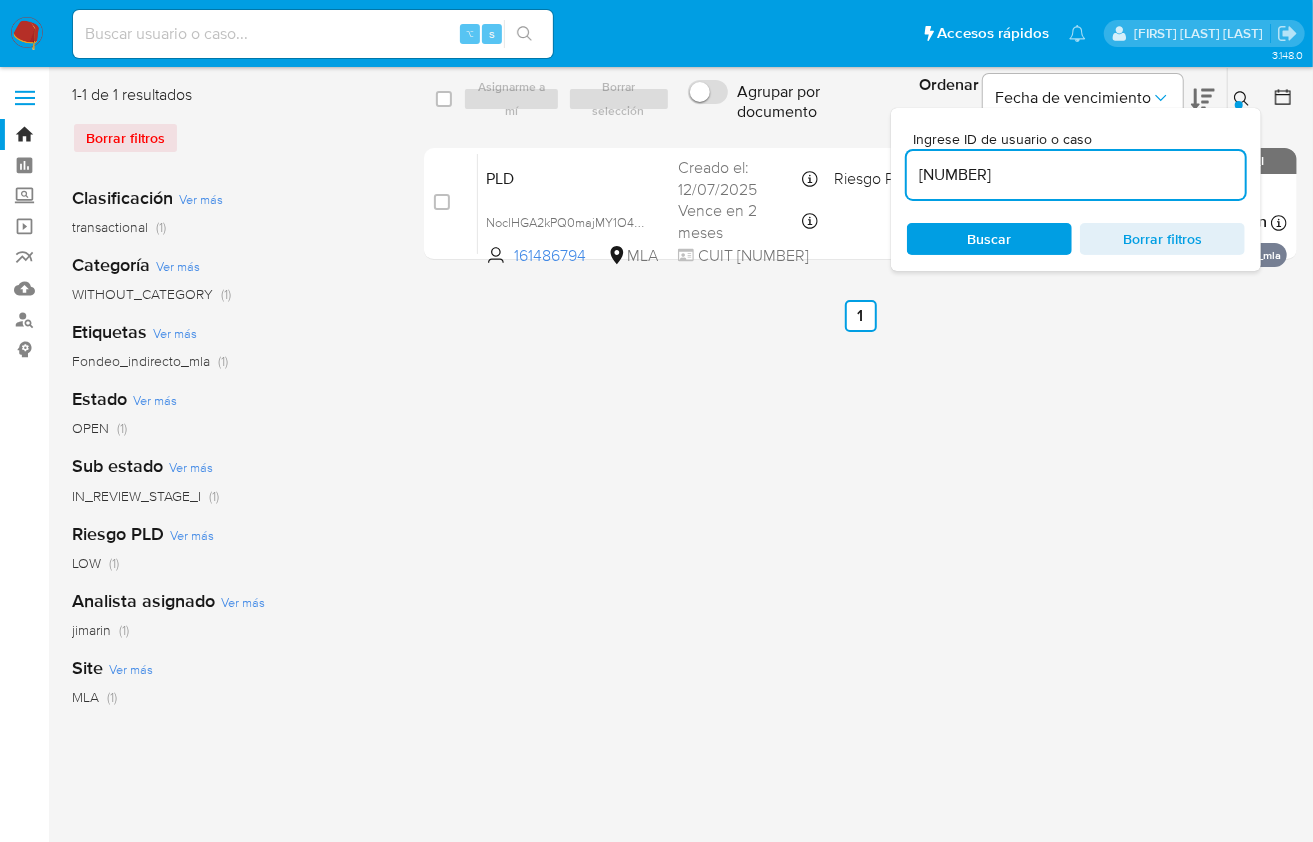 type on "[NUMBER]" 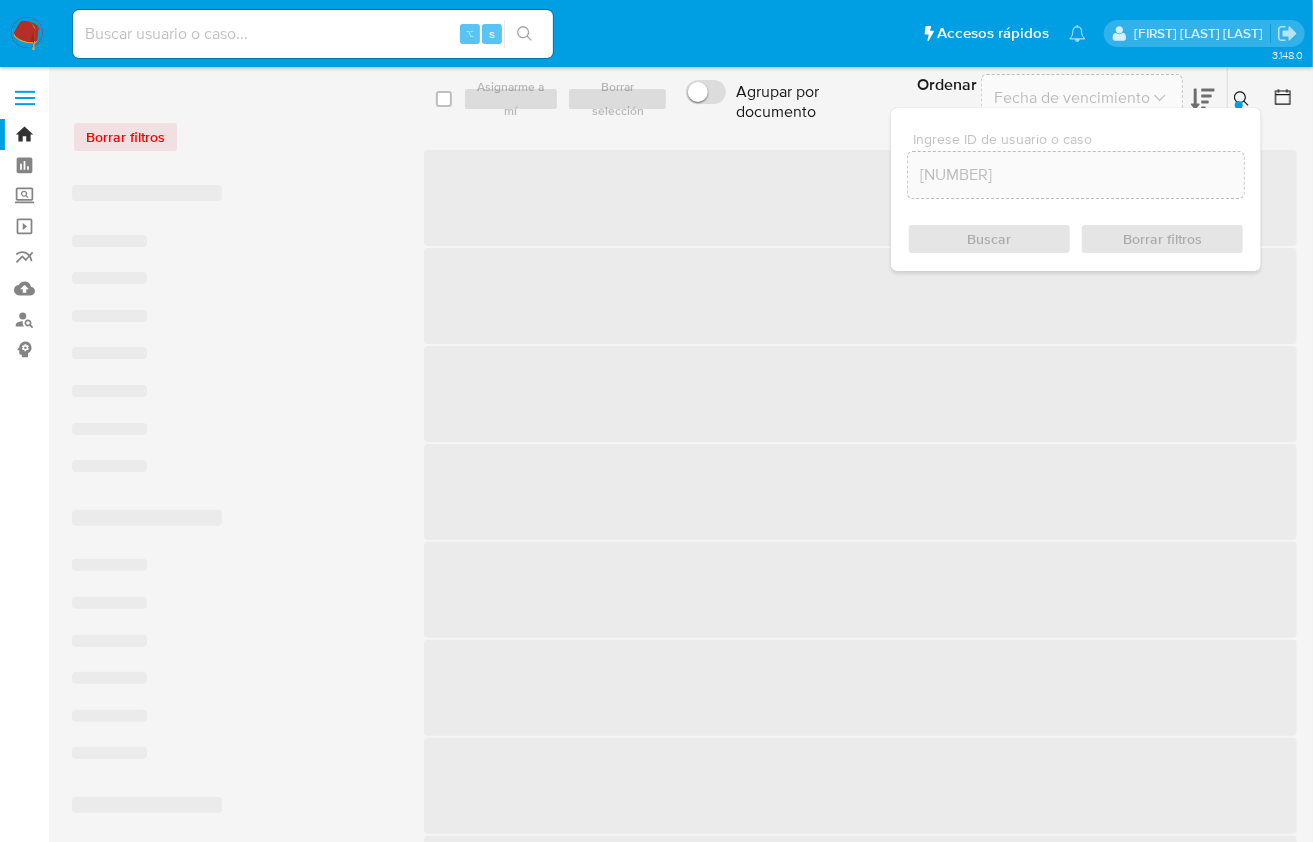 click at bounding box center [1244, 99] 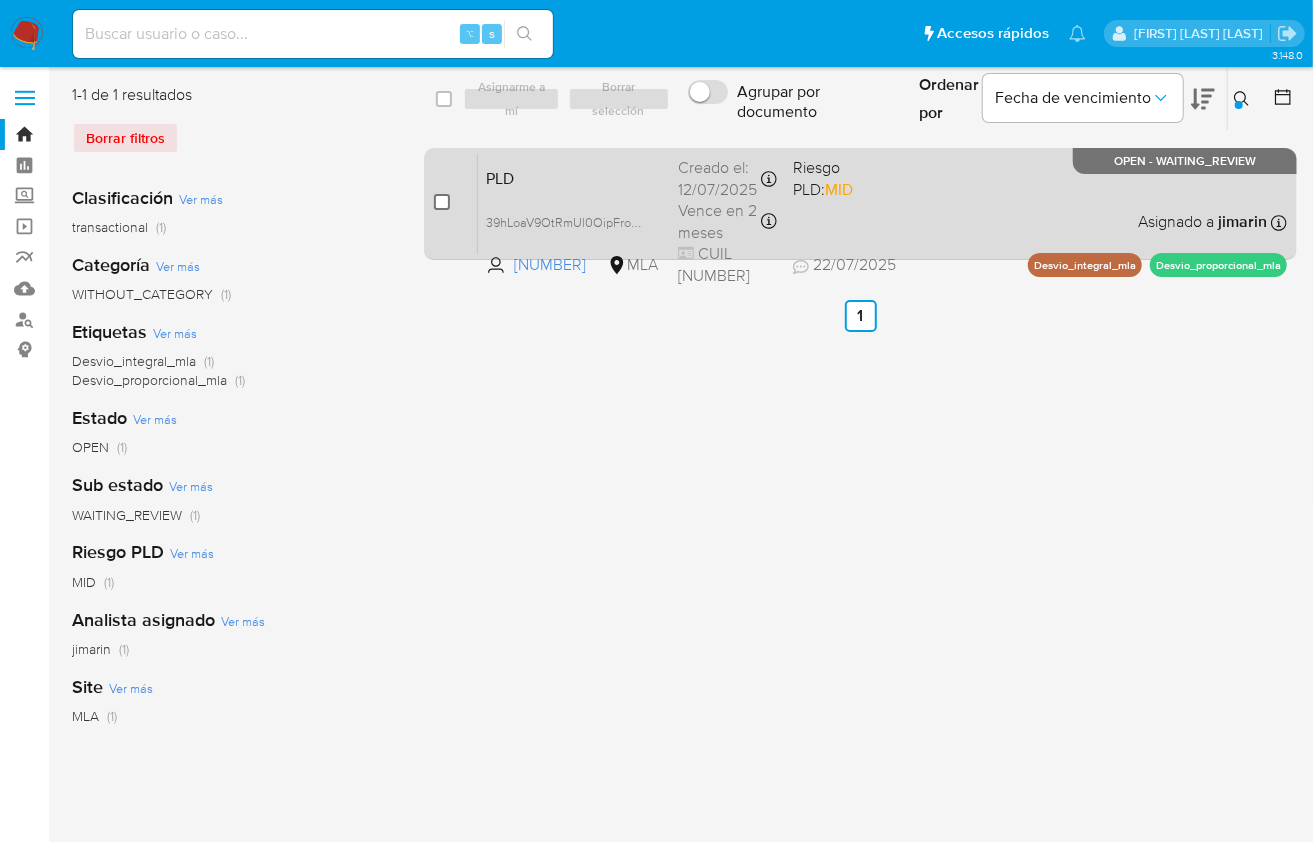 click at bounding box center [442, 202] 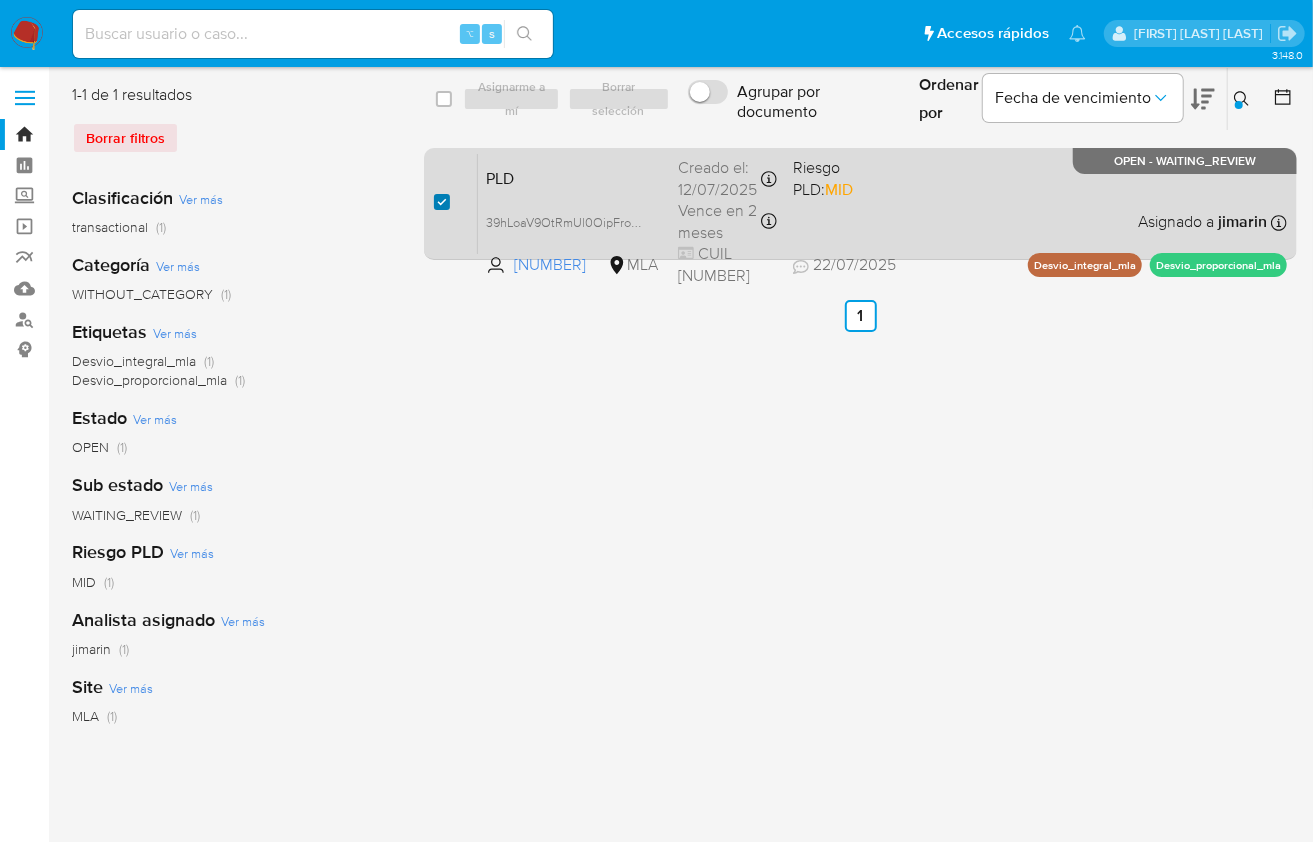 checkbox on "true" 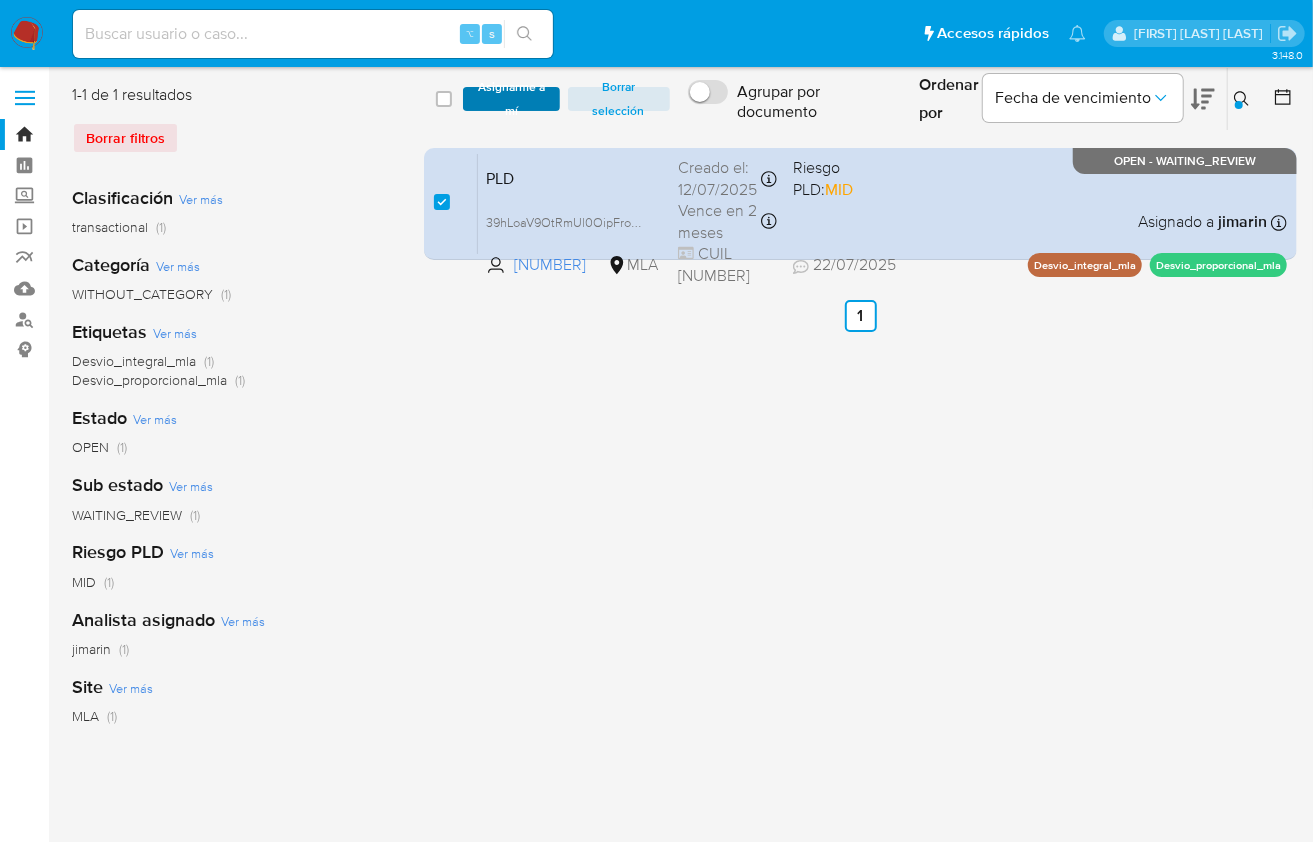 click on "Asignarme a mí" at bounding box center [511, 99] 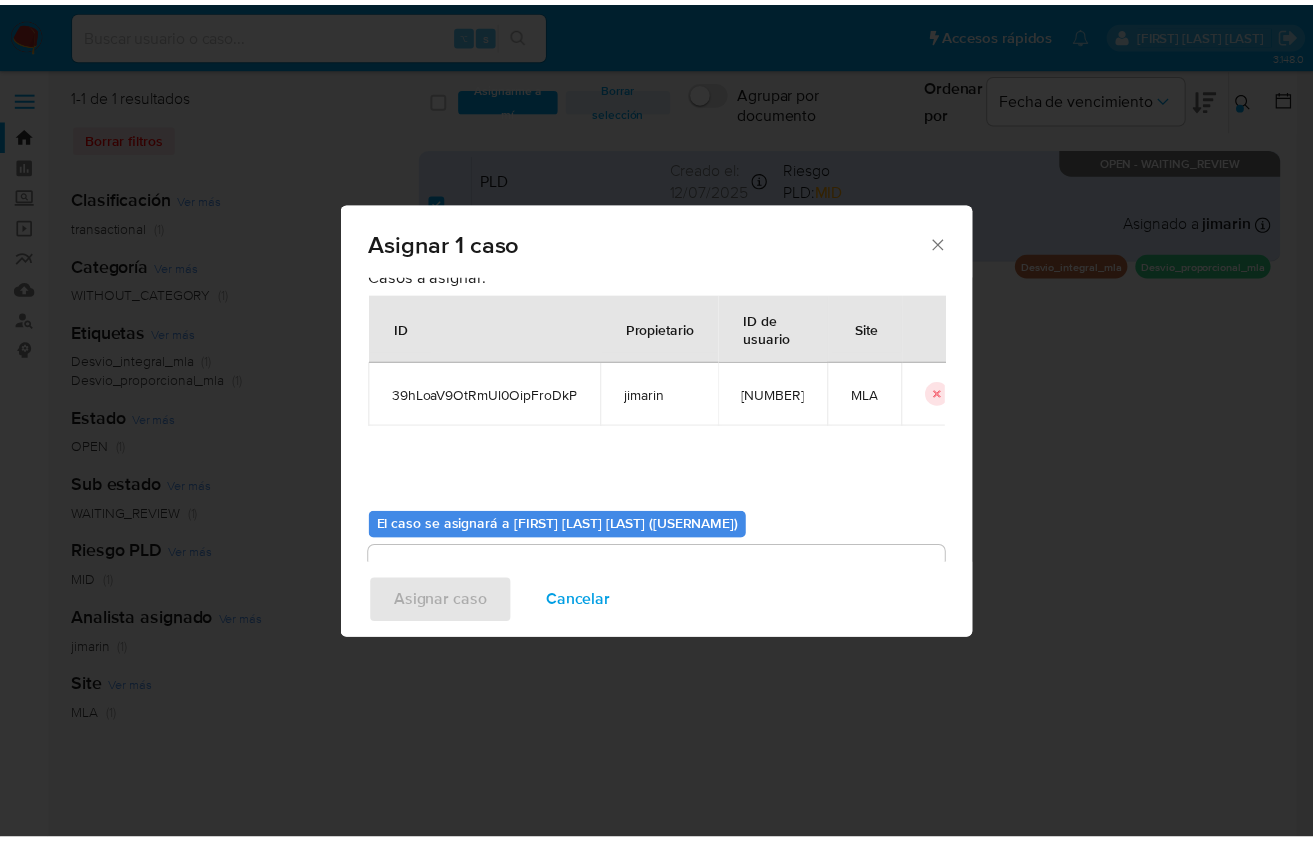 scroll, scrollTop: 102, scrollLeft: 0, axis: vertical 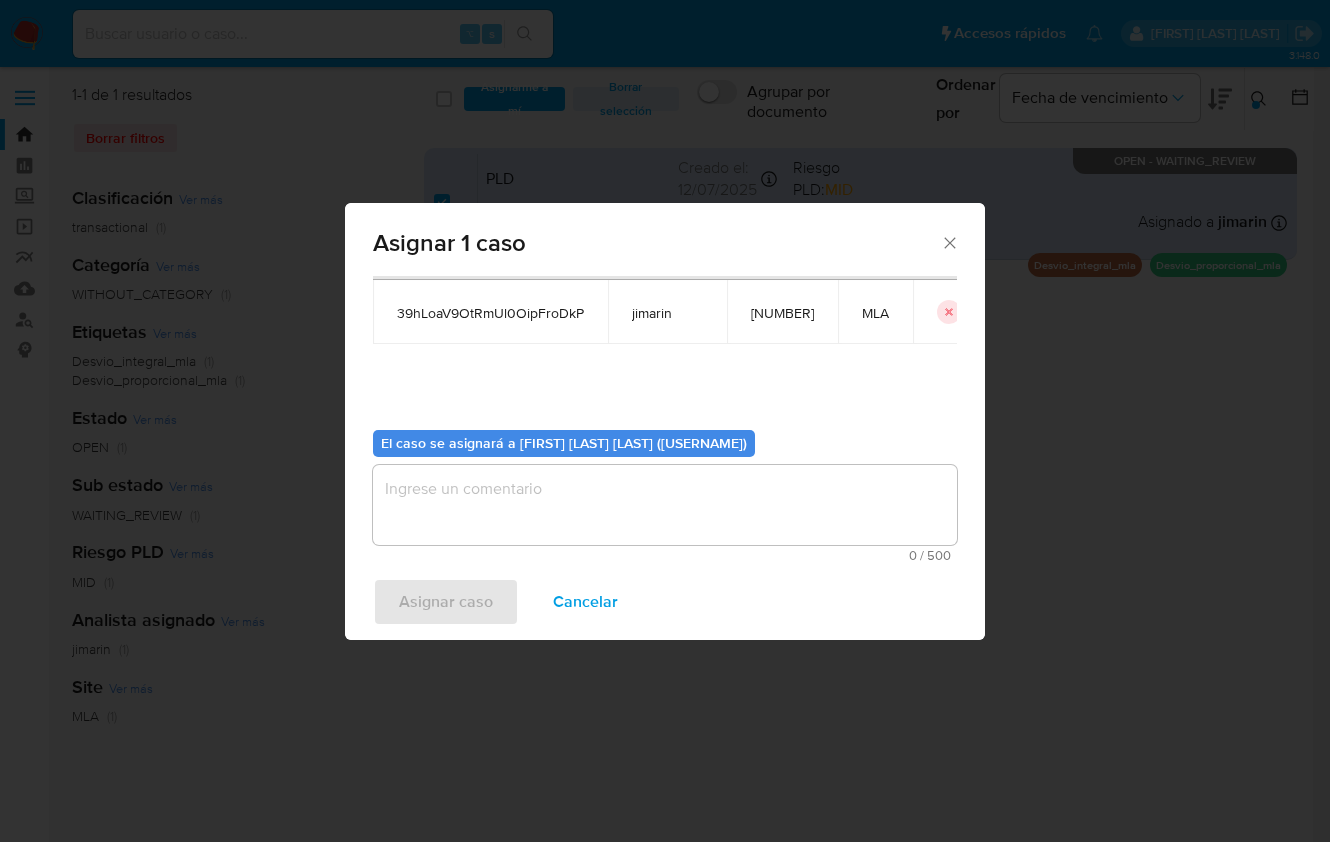click at bounding box center (665, 505) 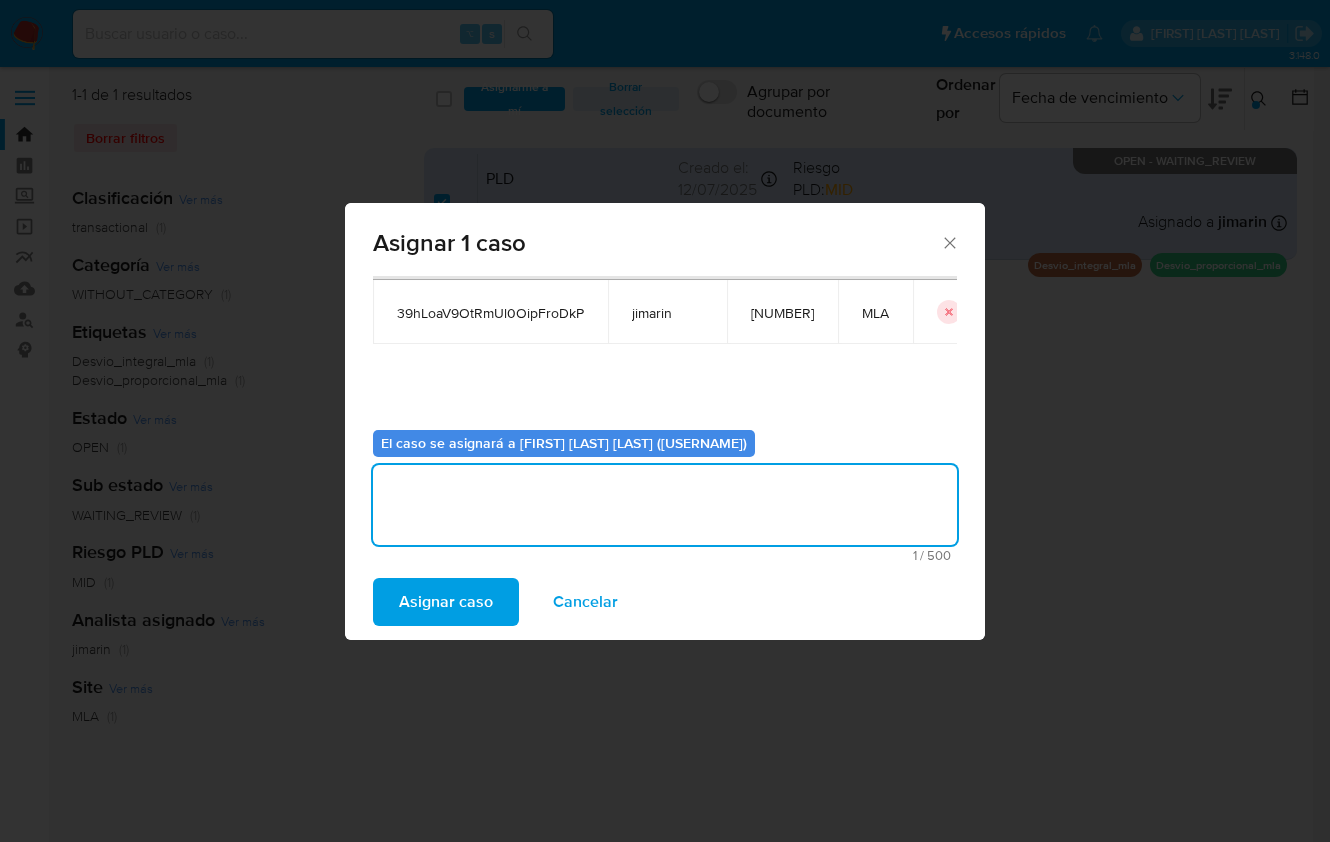 click on "Asignar caso" at bounding box center [446, 602] 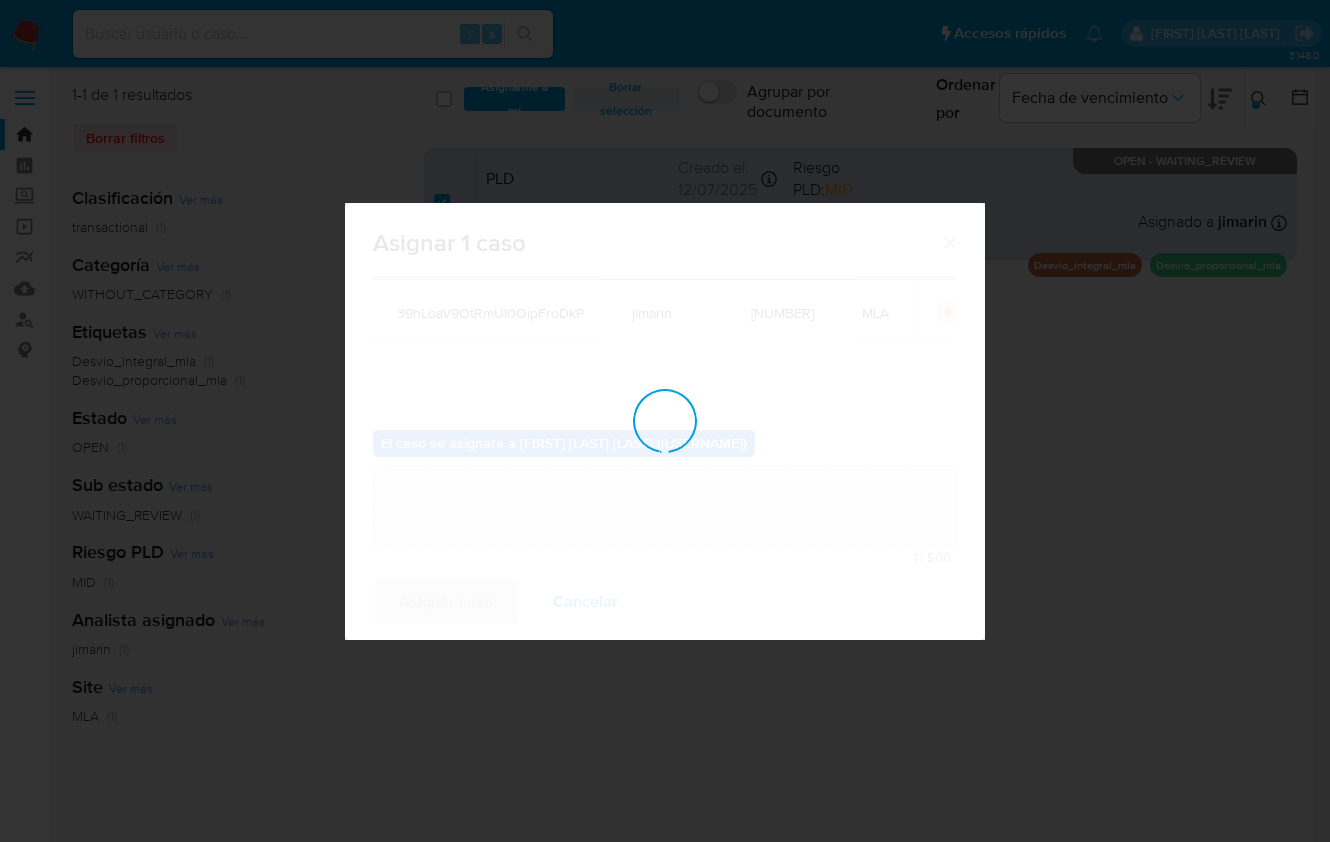 type 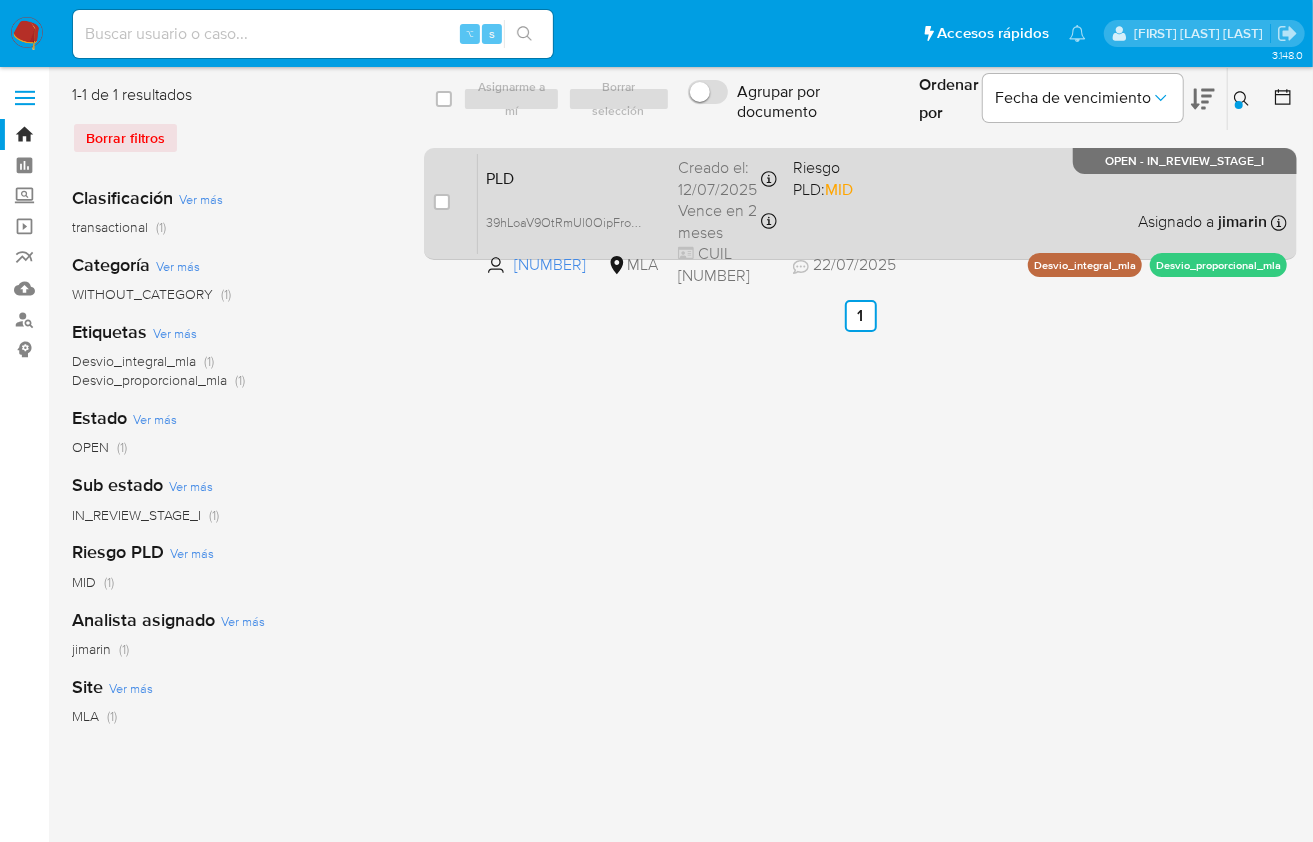 click on "PLD 39hLoaV9OtRmUl0OipFroDkP 1323992404 MLA Riesgo PLD: MID Creado el: [DATE] Creado el: [DATE] [TIME] Vence en 2 meses Vence el [DATE] [TIME] CUIL [NUMBER] [DATE] [DATE] [TIME] Asignado a [USERNAME] Asignado el: [DATE] [TIME] Desvio_integral_mla Desvio_proporcional_mla OPEN - IN_REVIEW_STAGE_I" at bounding box center [882, 203] 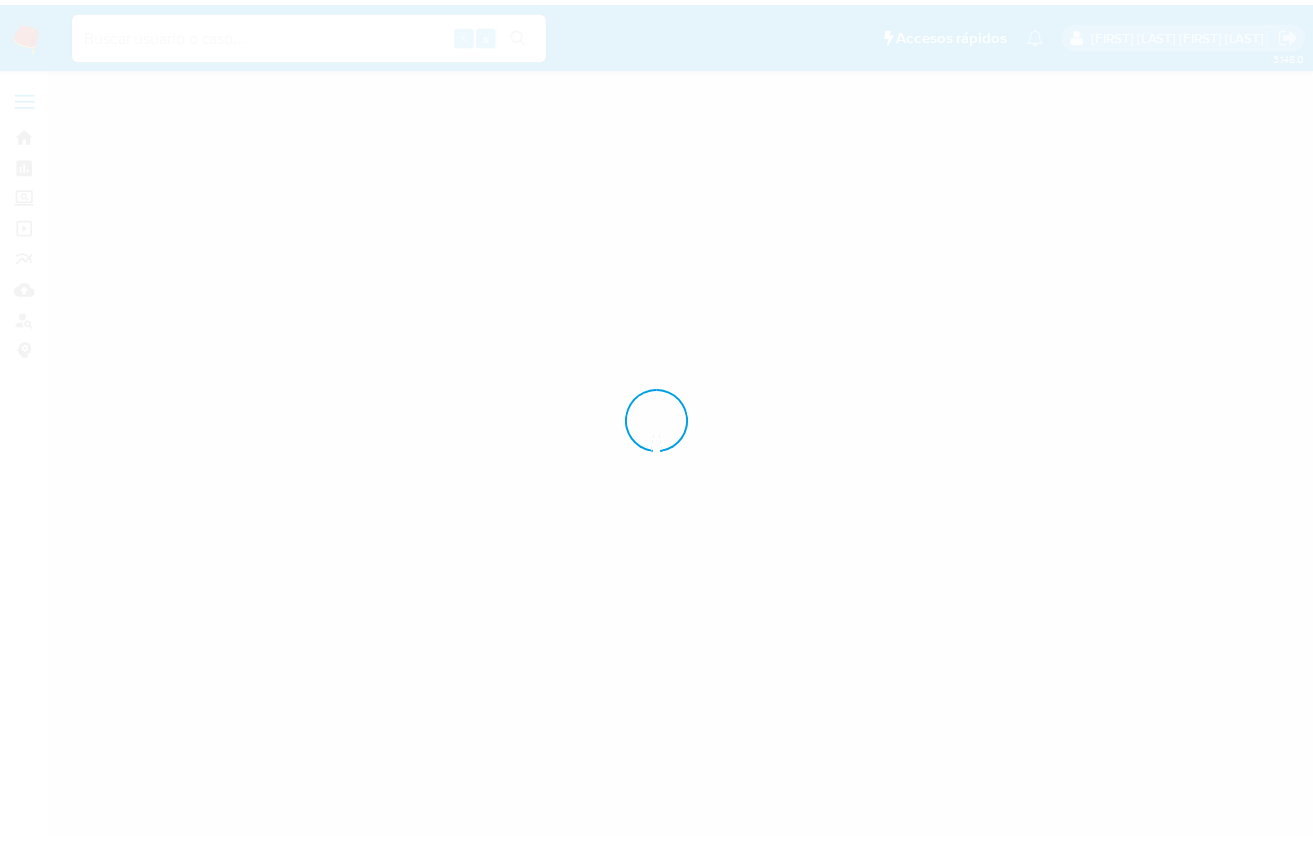 scroll, scrollTop: 0, scrollLeft: 0, axis: both 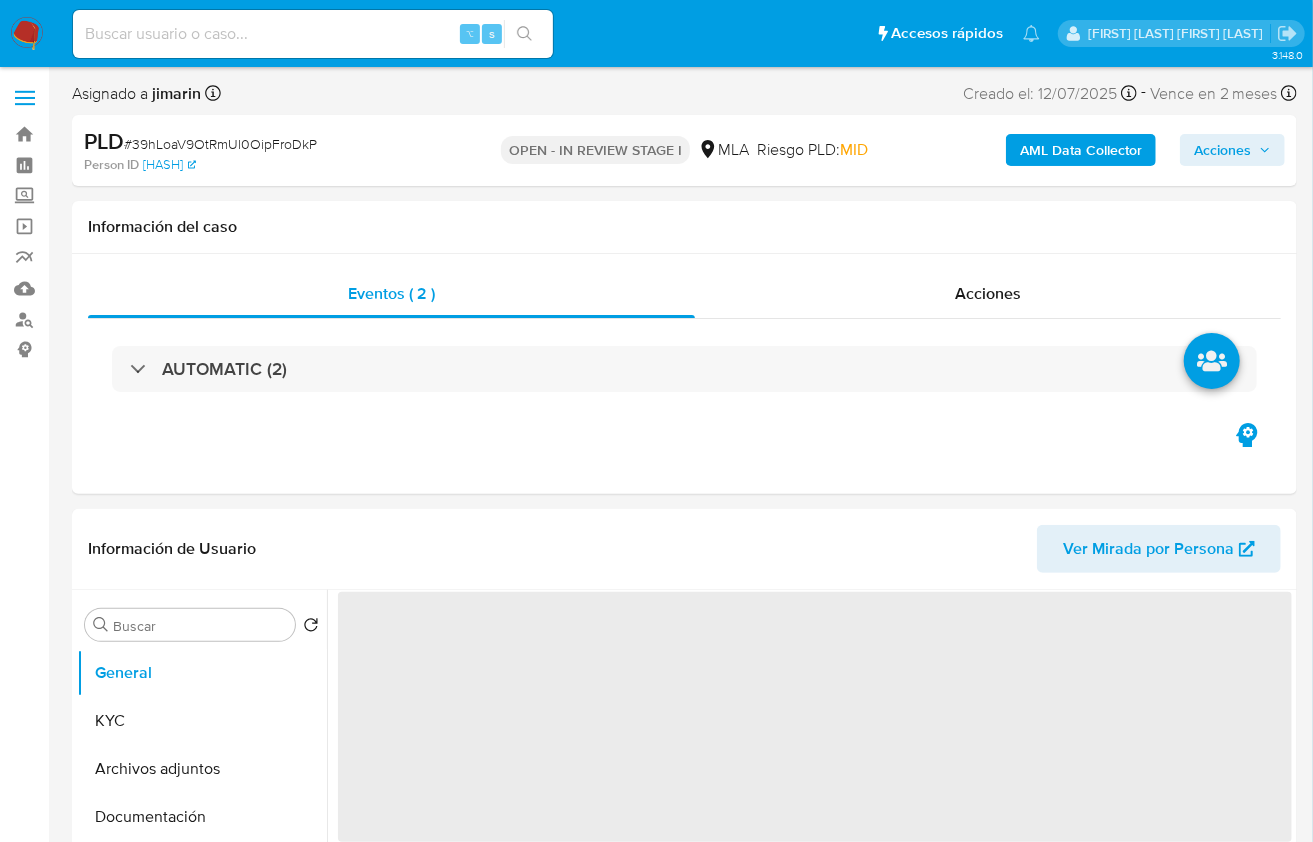 click on "# 39hLoaV9OtRmUl0OipFroDkP" at bounding box center (220, 144) 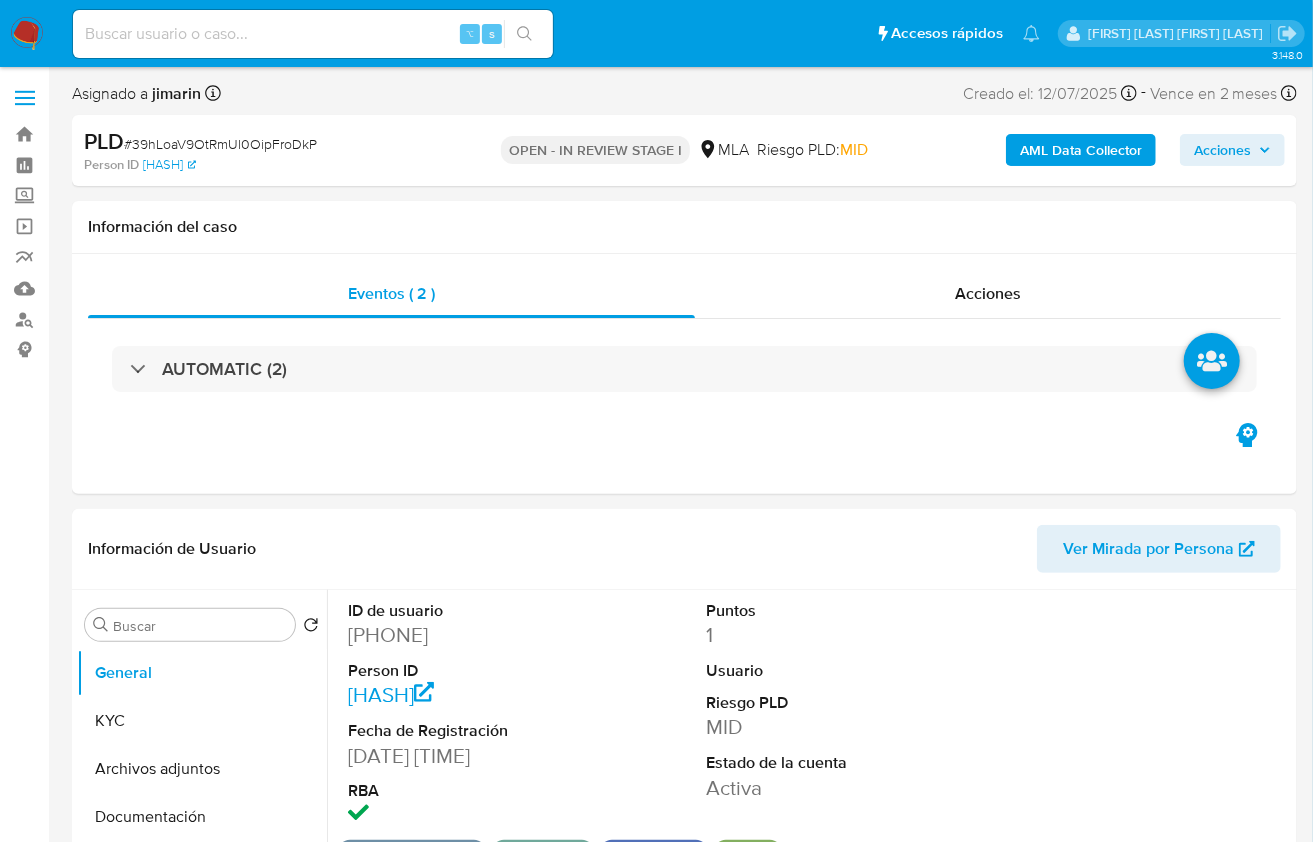 click on "# 39hLoaV9OtRmUl0OipFroDkP" at bounding box center [220, 144] 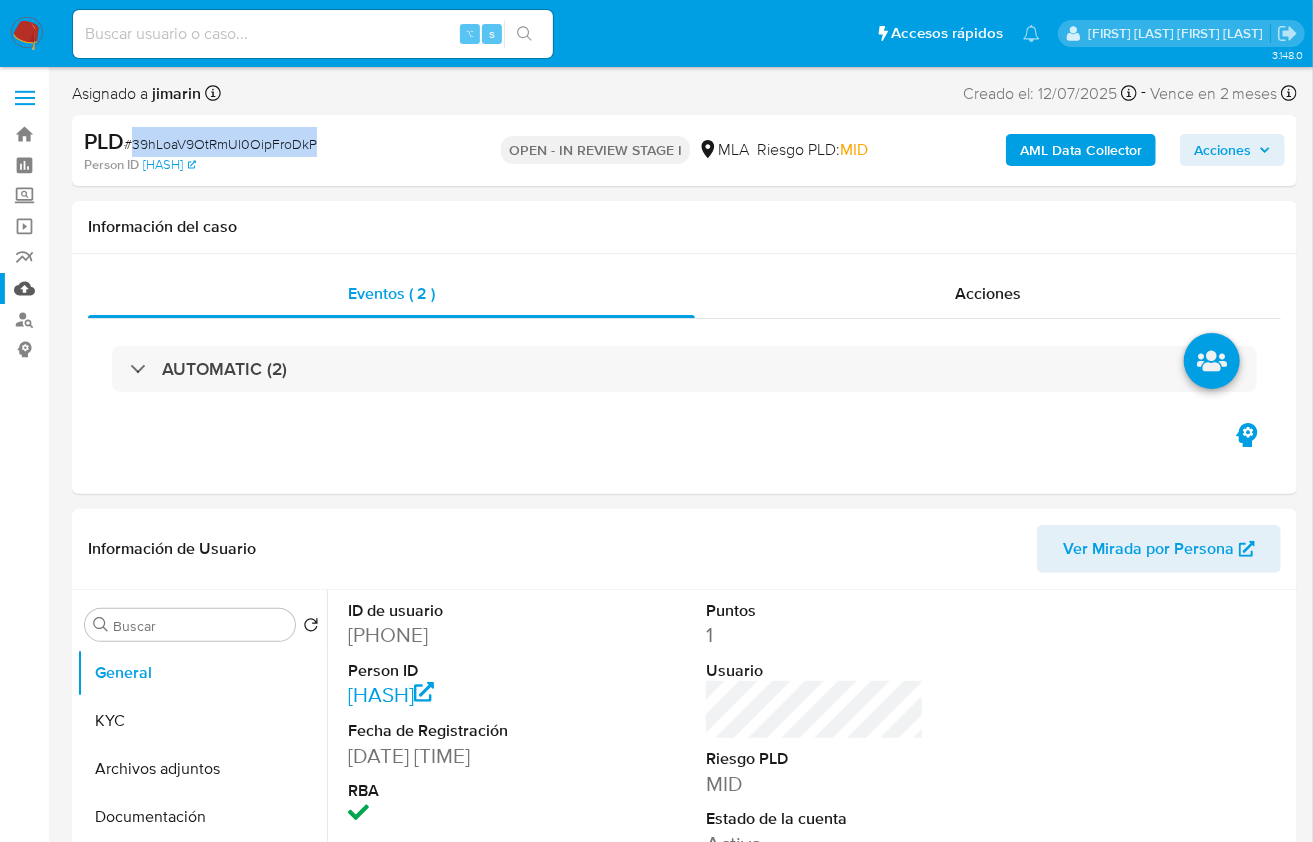copy on "39hLoaV9OtRmUl0OipFroDkP" 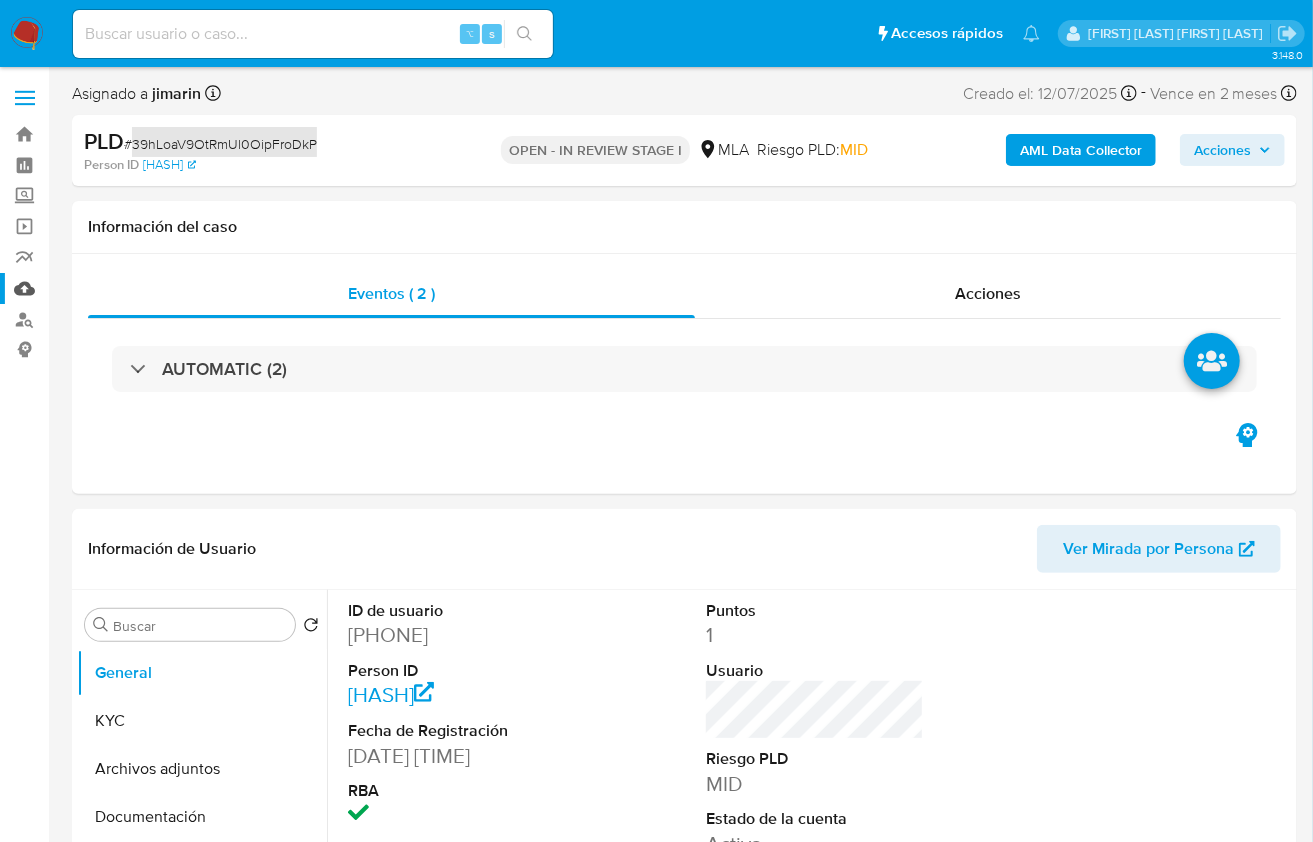 select on "10" 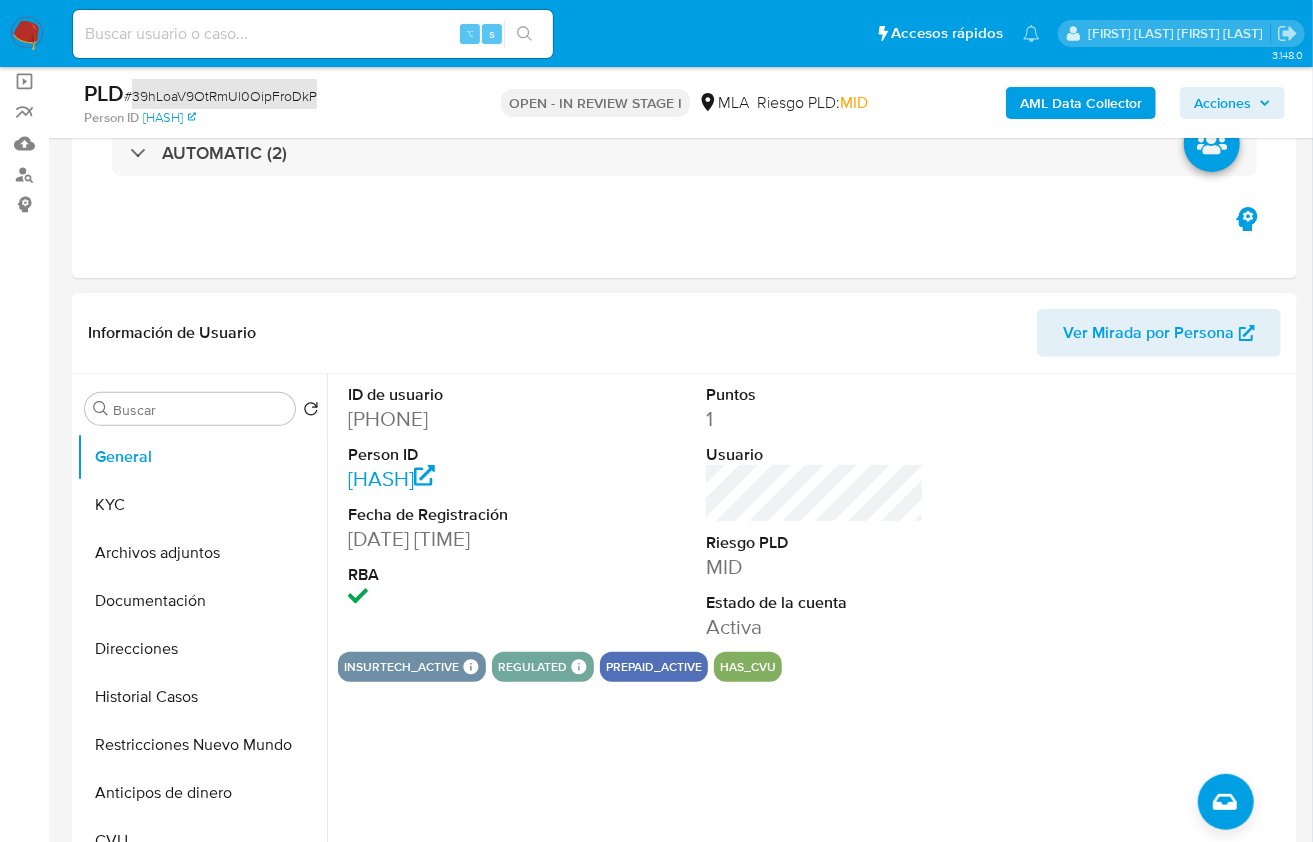 scroll, scrollTop: 224, scrollLeft: 0, axis: vertical 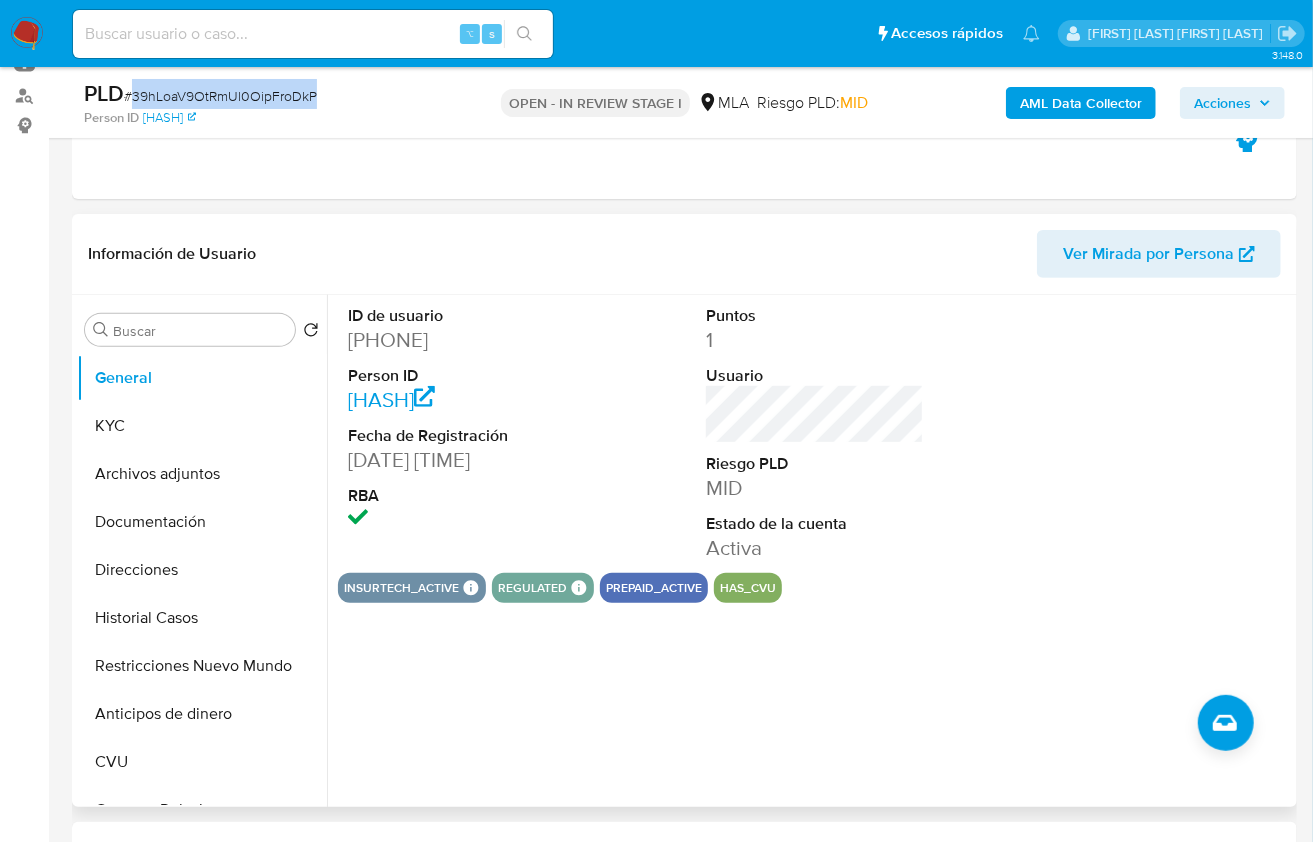 click on "[PHONE]" at bounding box center [457, 340] 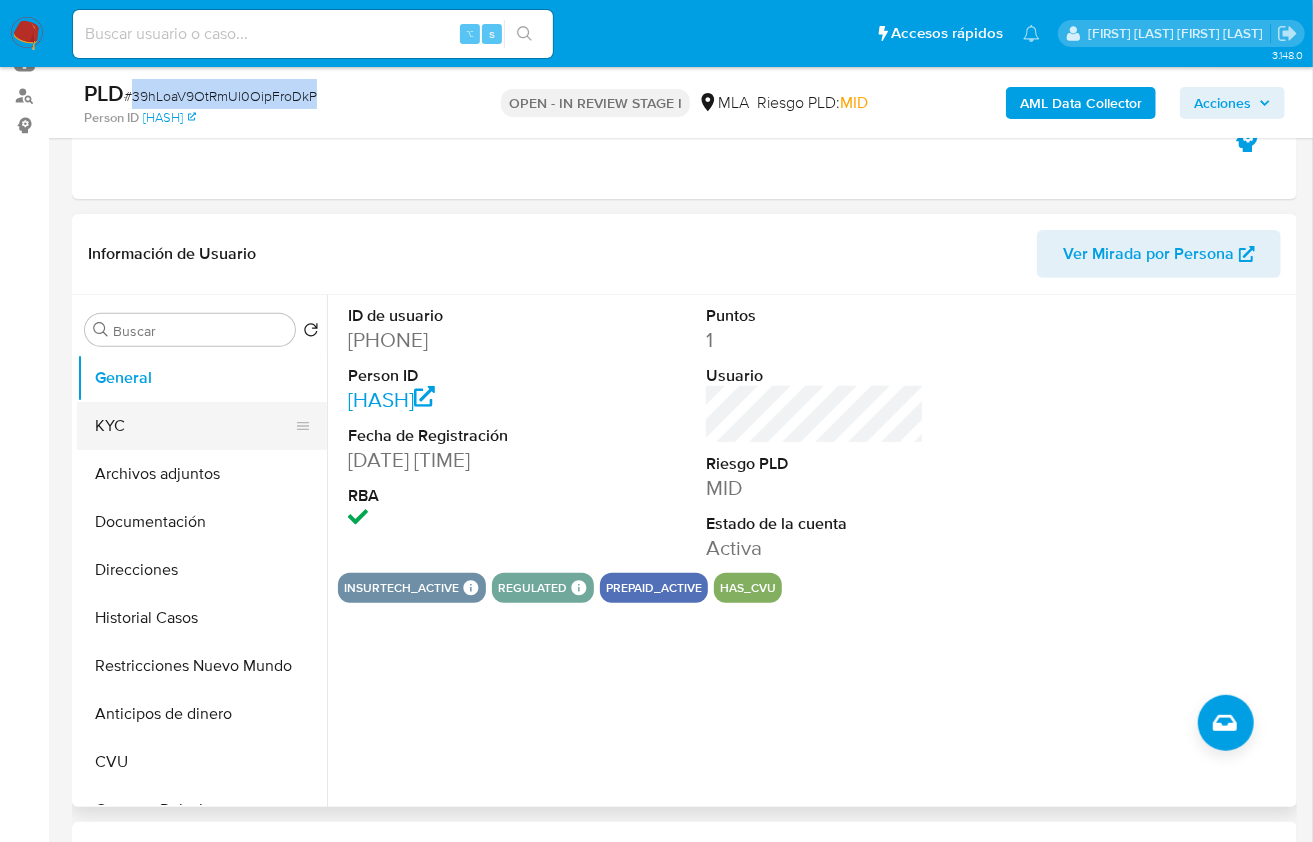 copy on "[PHONE]" 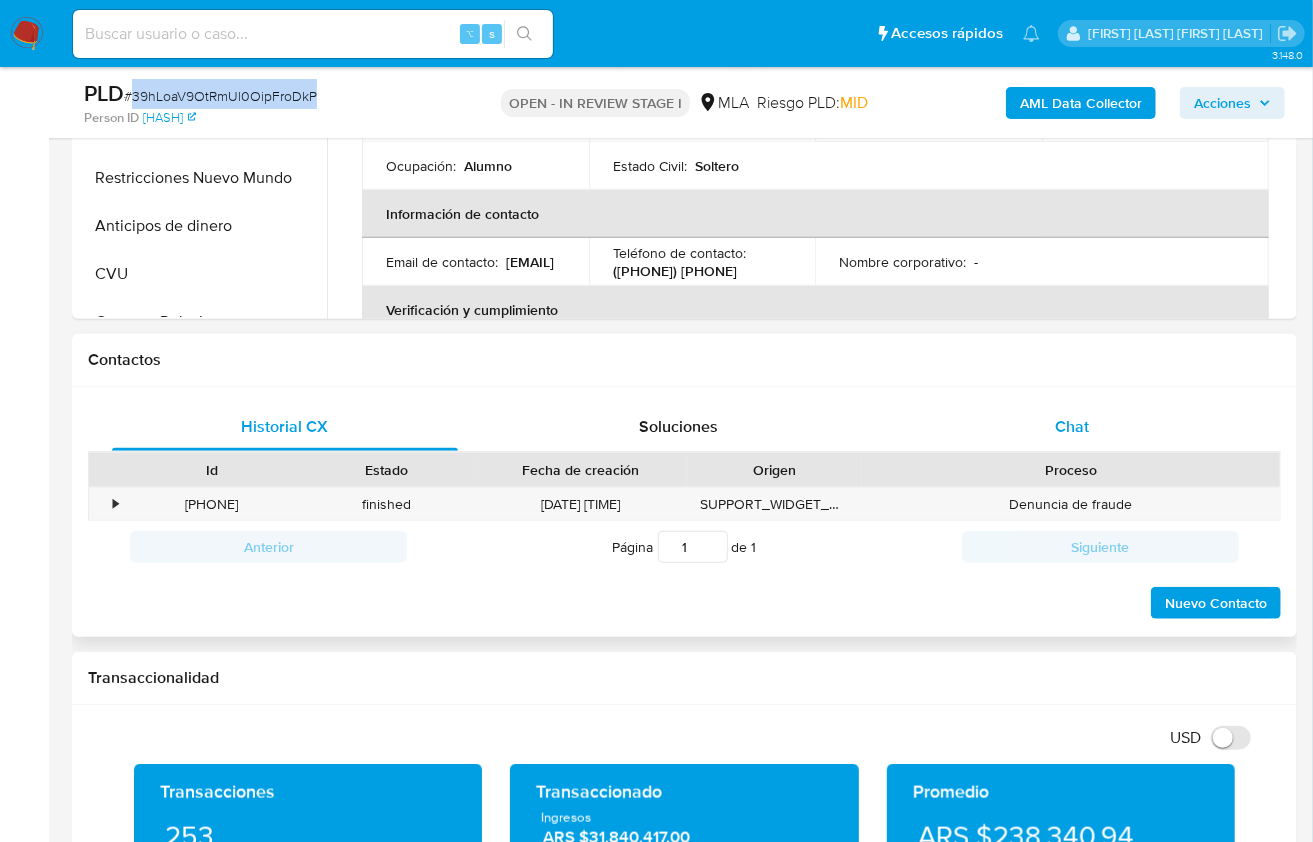 click on "Chat" at bounding box center (1072, 426) 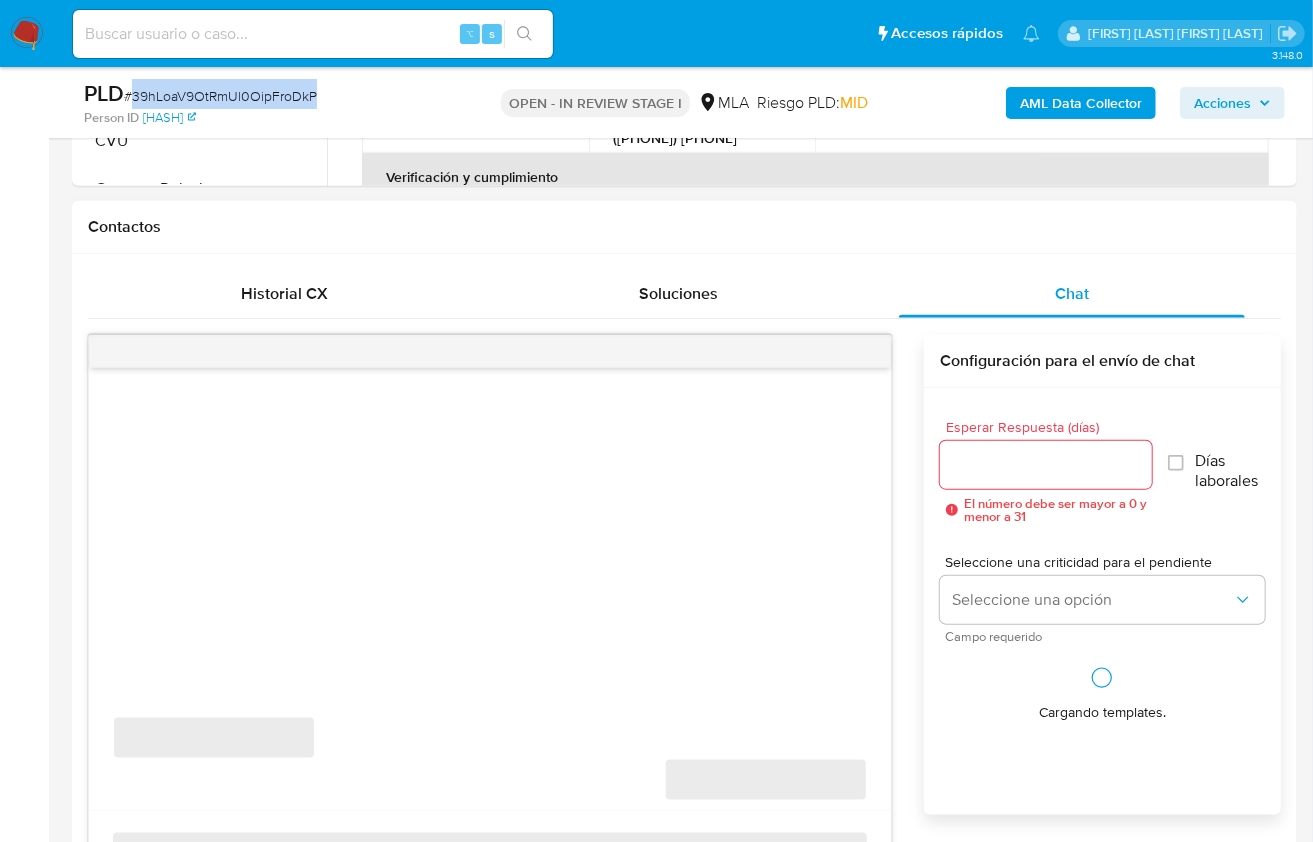 scroll, scrollTop: 872, scrollLeft: 0, axis: vertical 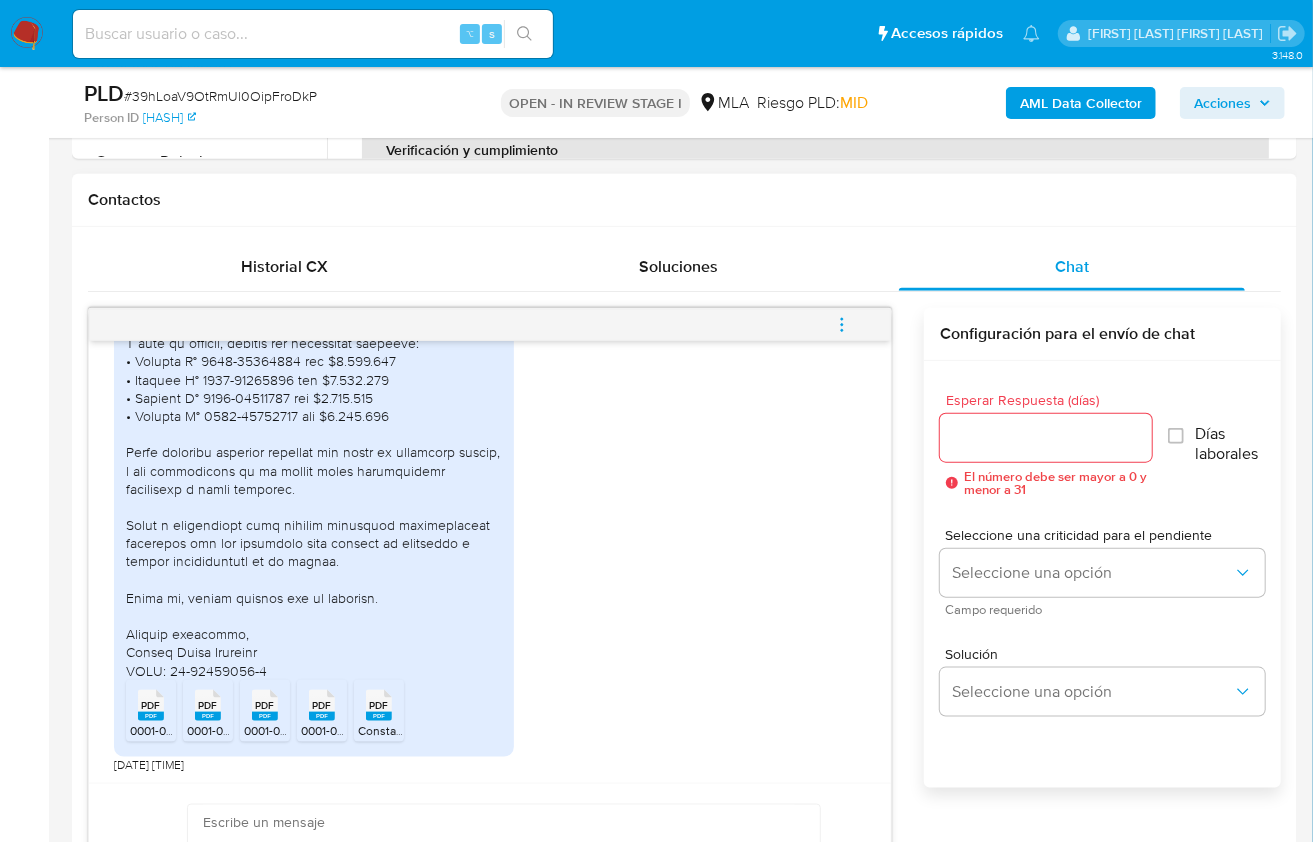 click on "PDF" at bounding box center [151, 705] 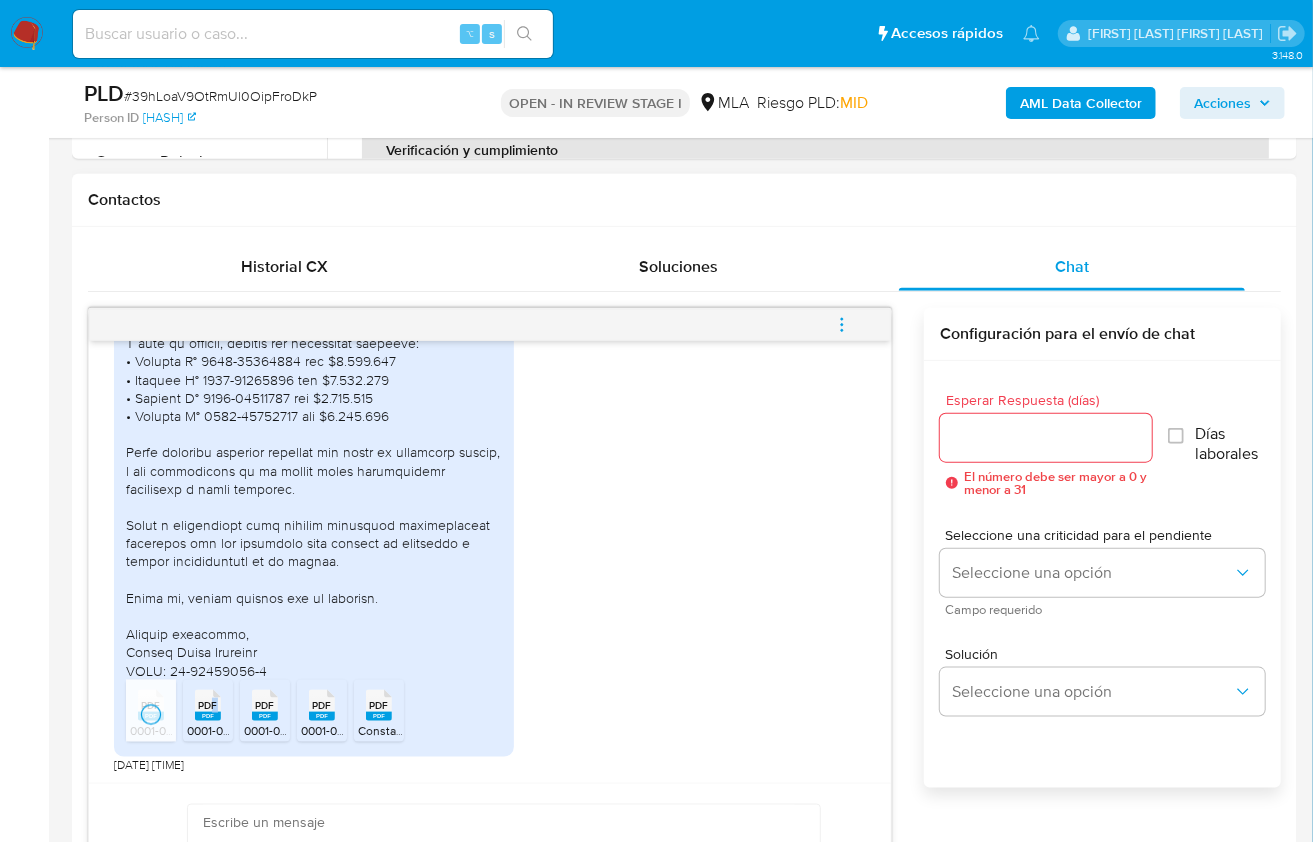 click on "PDF" at bounding box center (208, 705) 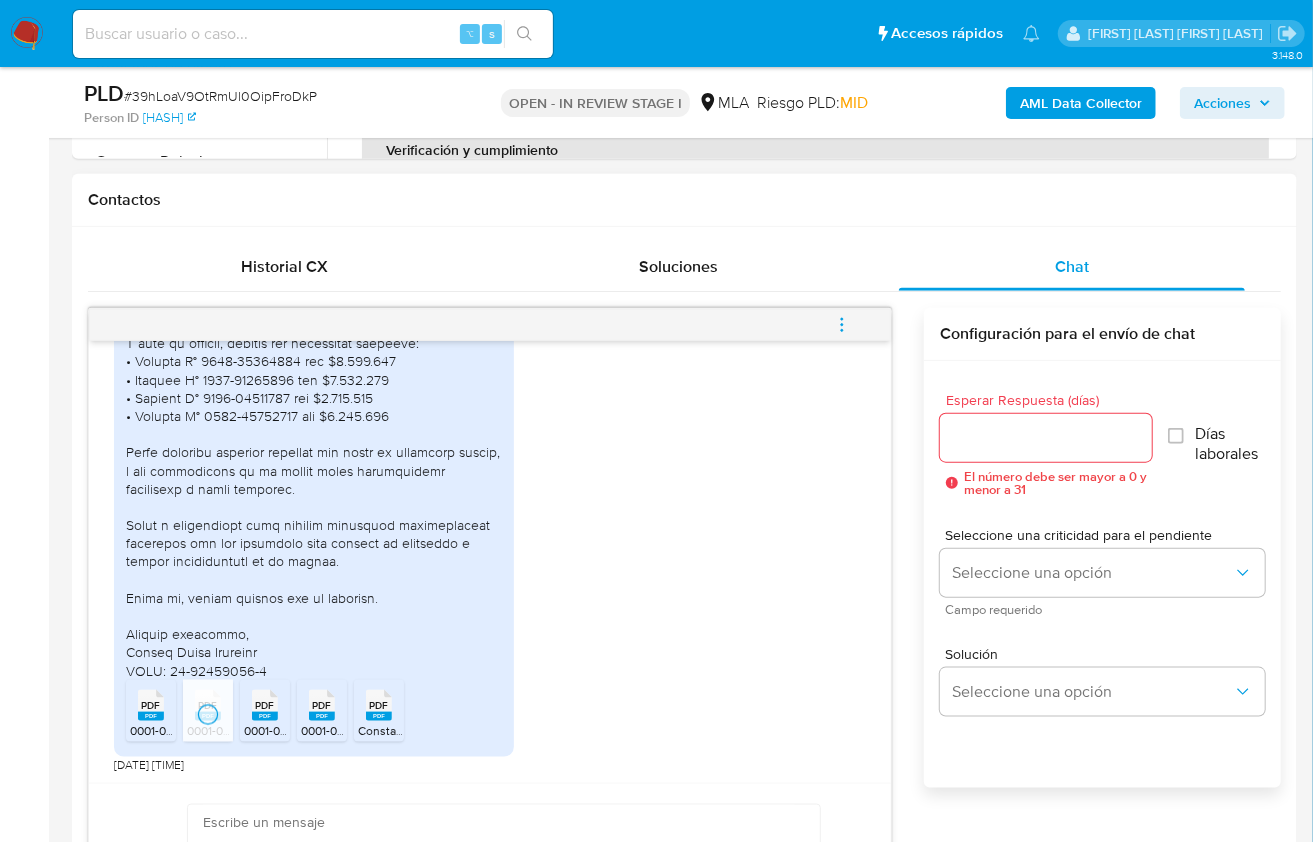 click on "PDF" at bounding box center (265, 705) 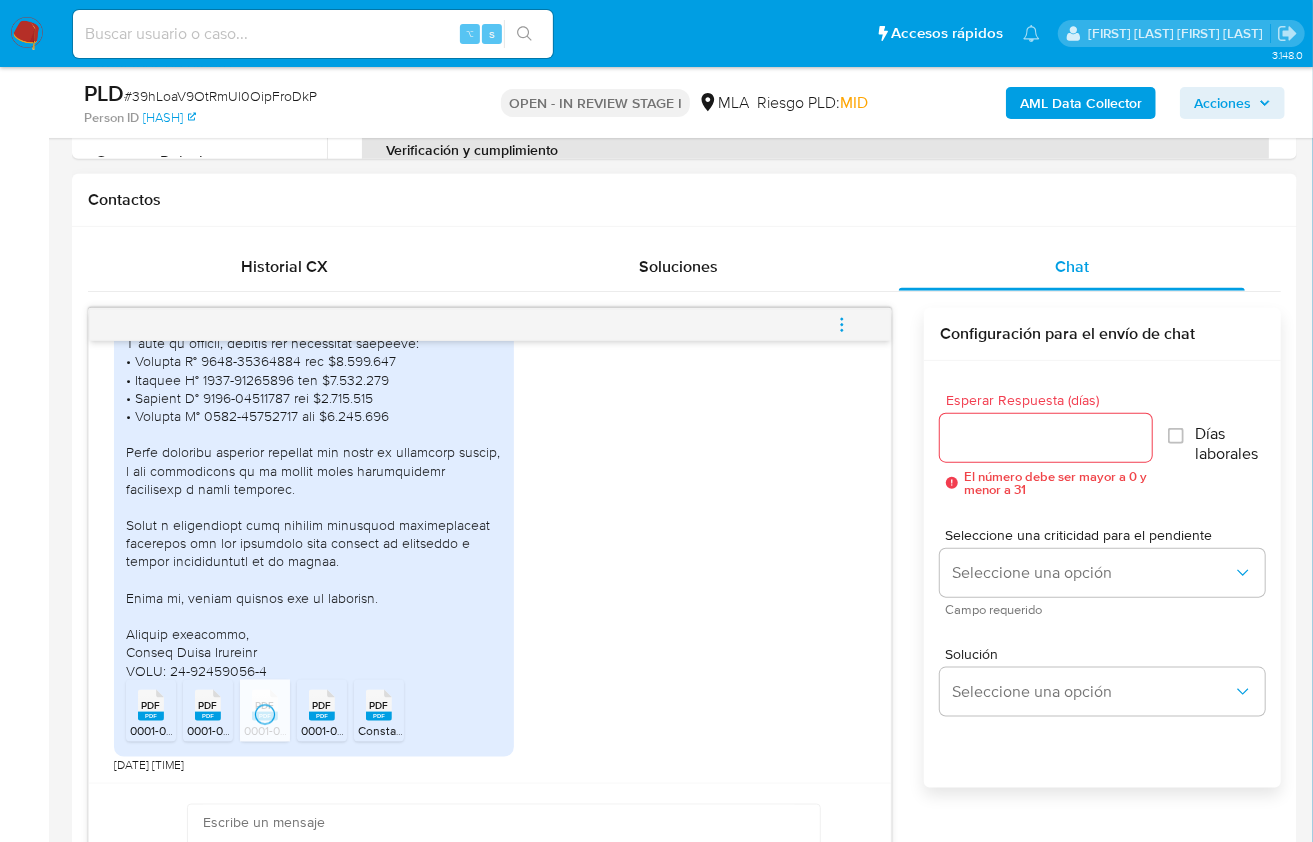 click 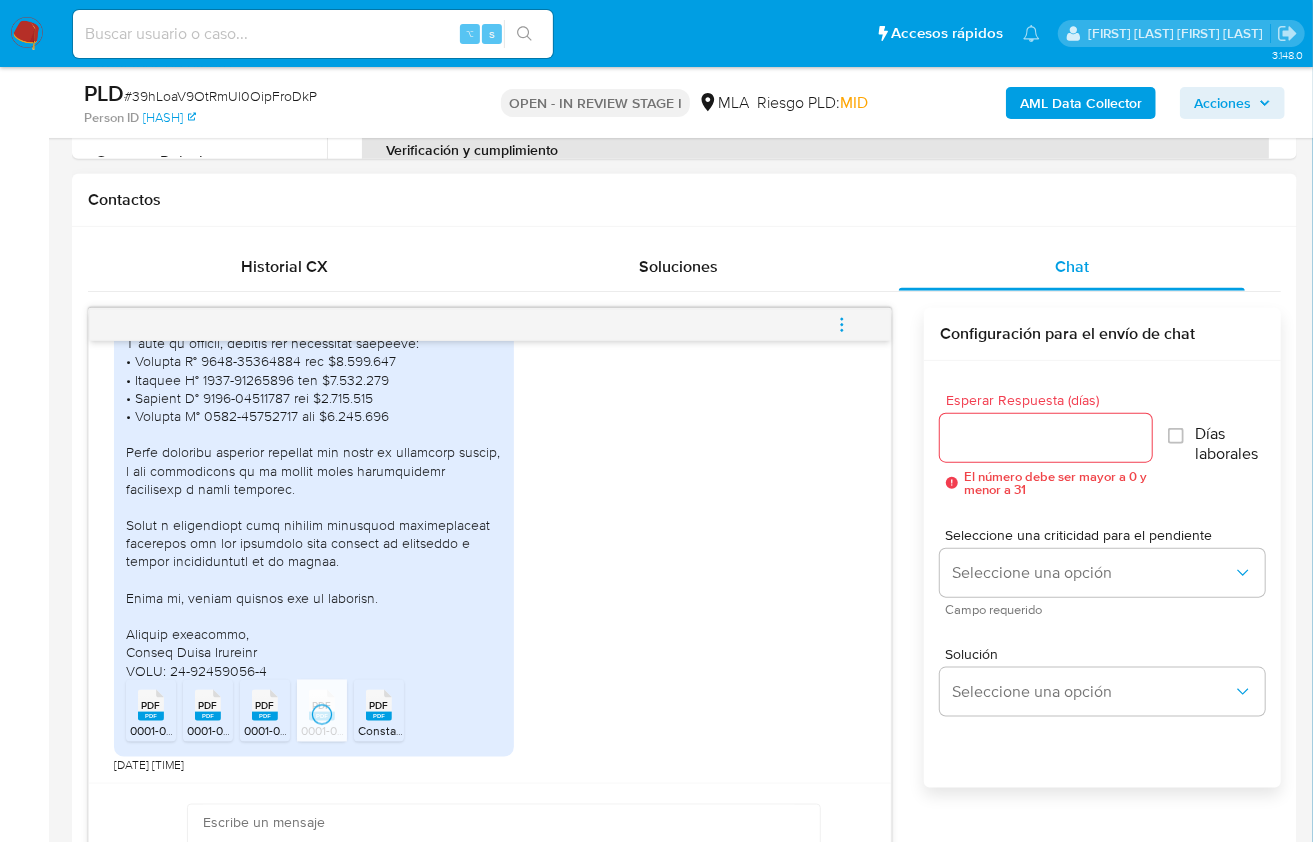 click on "PDF" 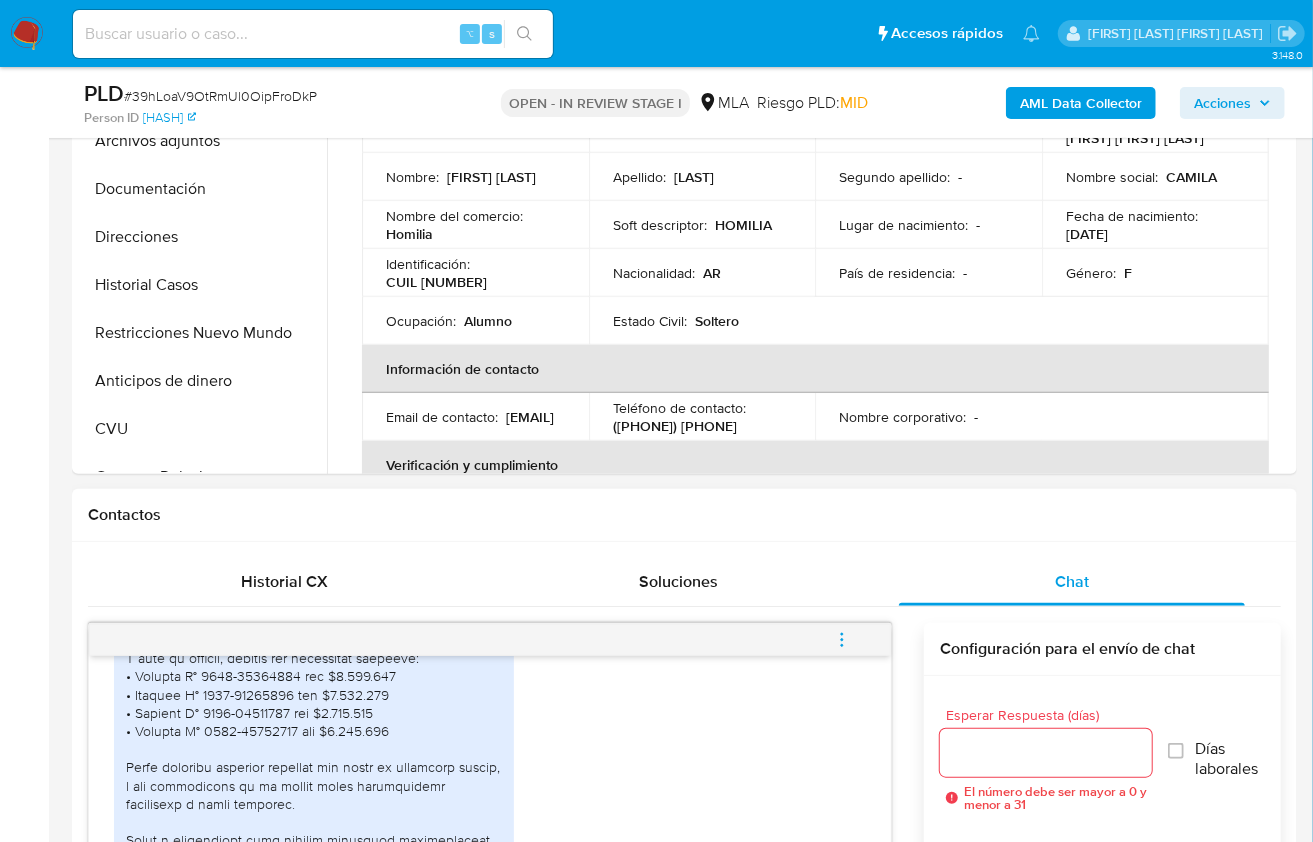 scroll, scrollTop: 523, scrollLeft: 0, axis: vertical 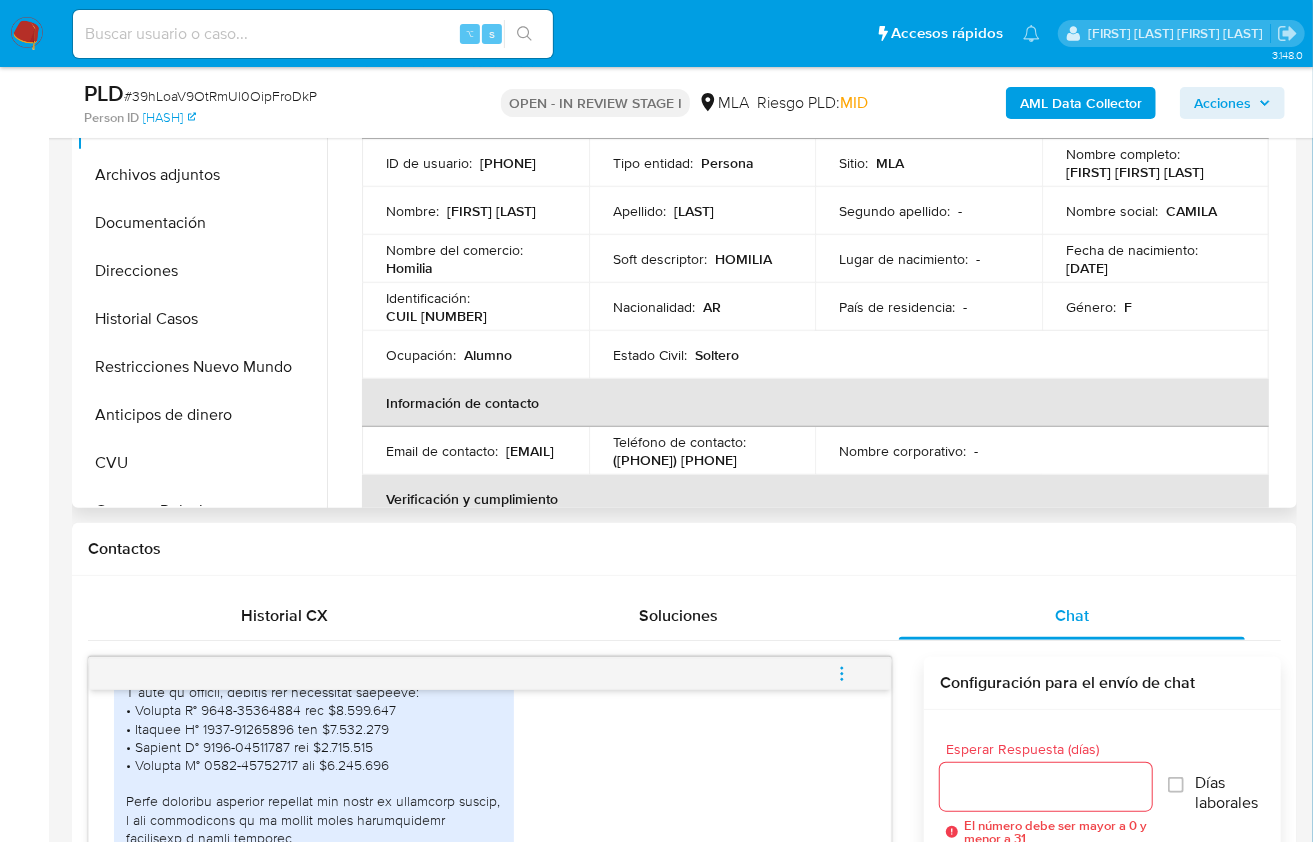 click on "Identificación :    CUIL [CUIL]" at bounding box center (475, 307) 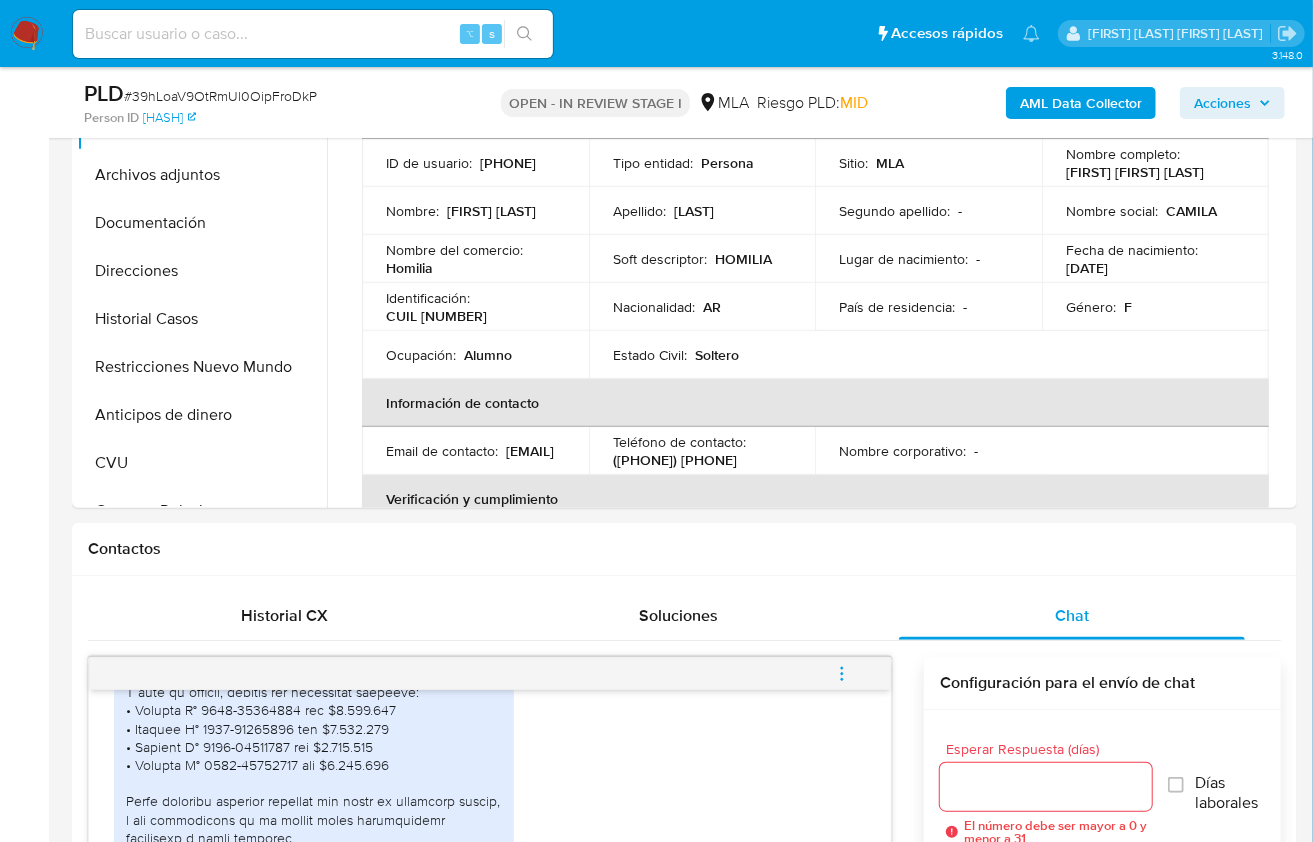 copy on "[CUIL]" 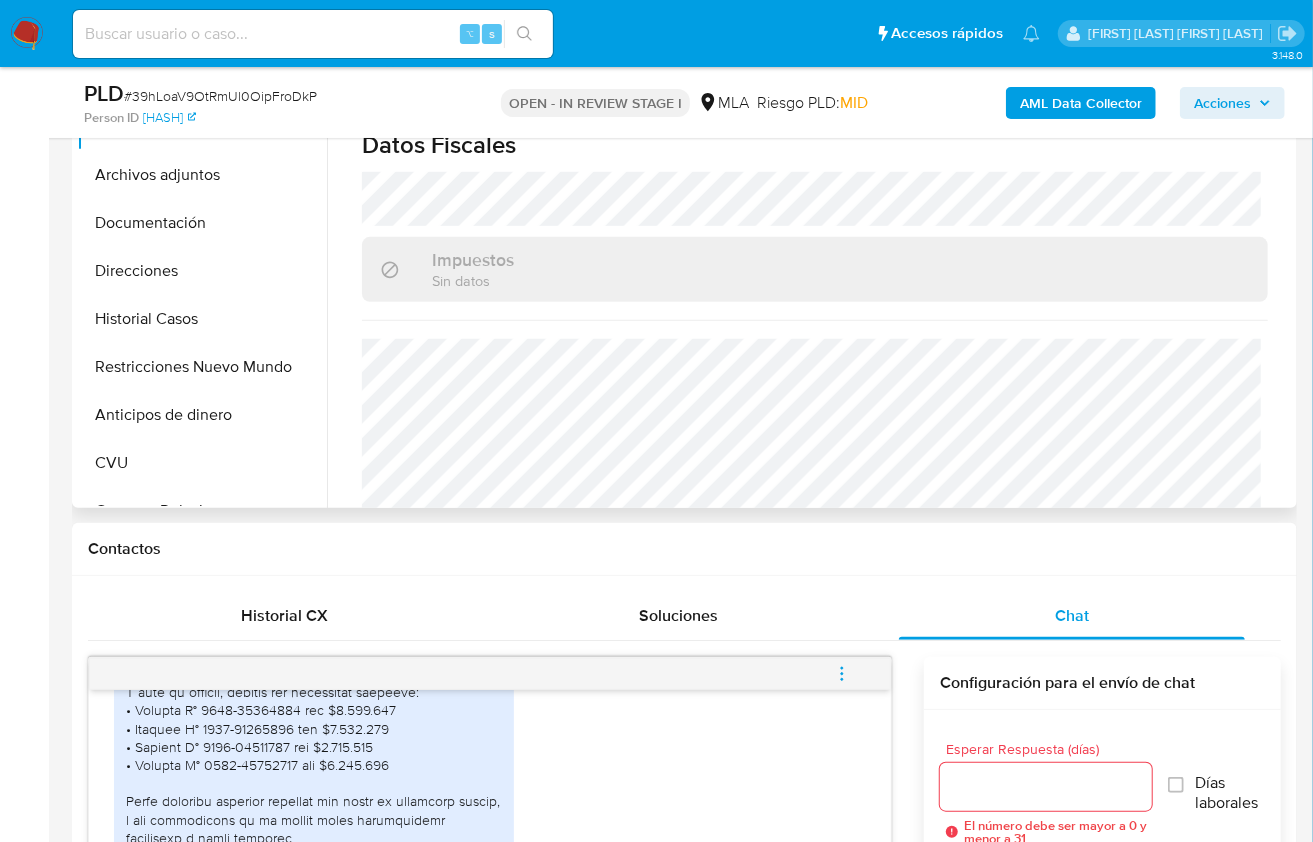 scroll, scrollTop: 1122, scrollLeft: 0, axis: vertical 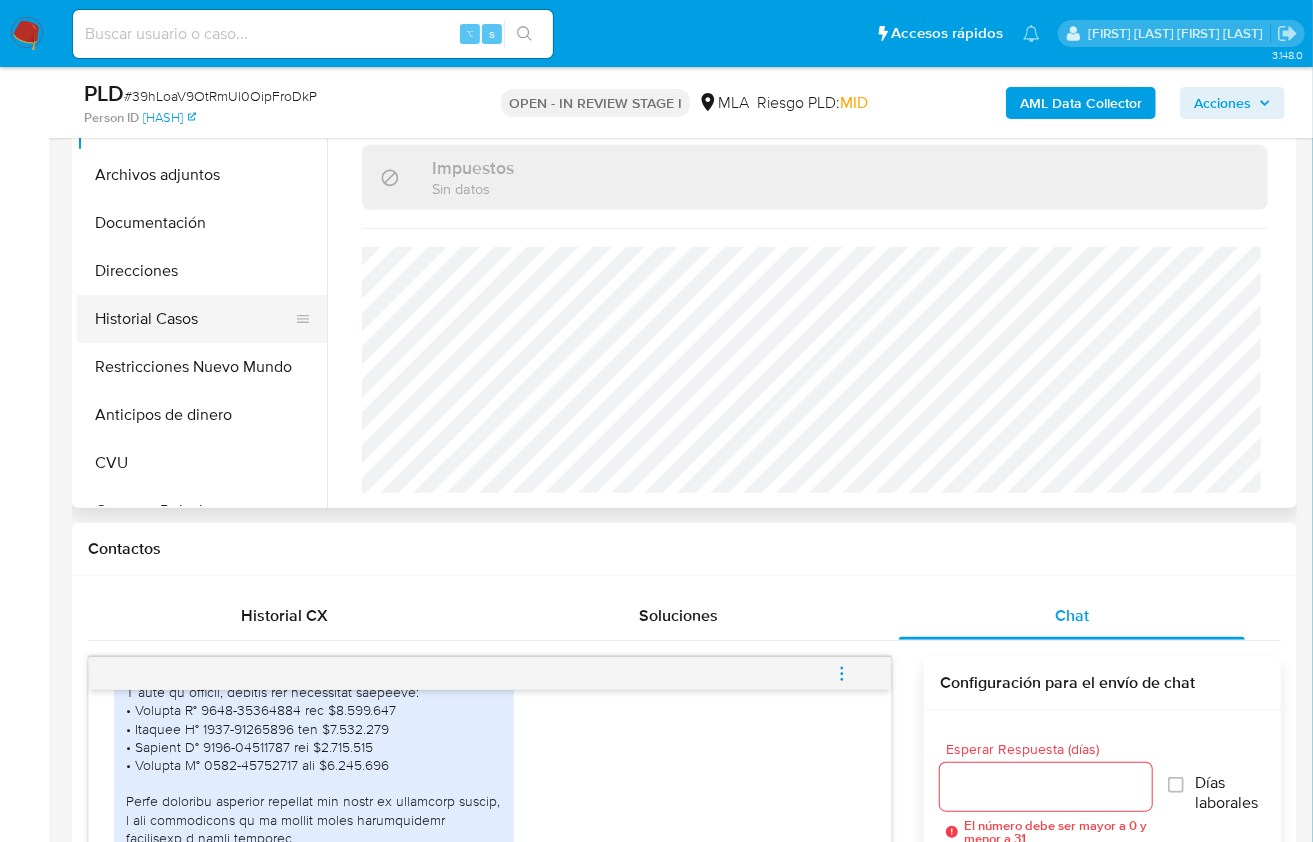 drag, startPoint x: 167, startPoint y: 262, endPoint x: 238, endPoint y: 327, distance: 96.26006 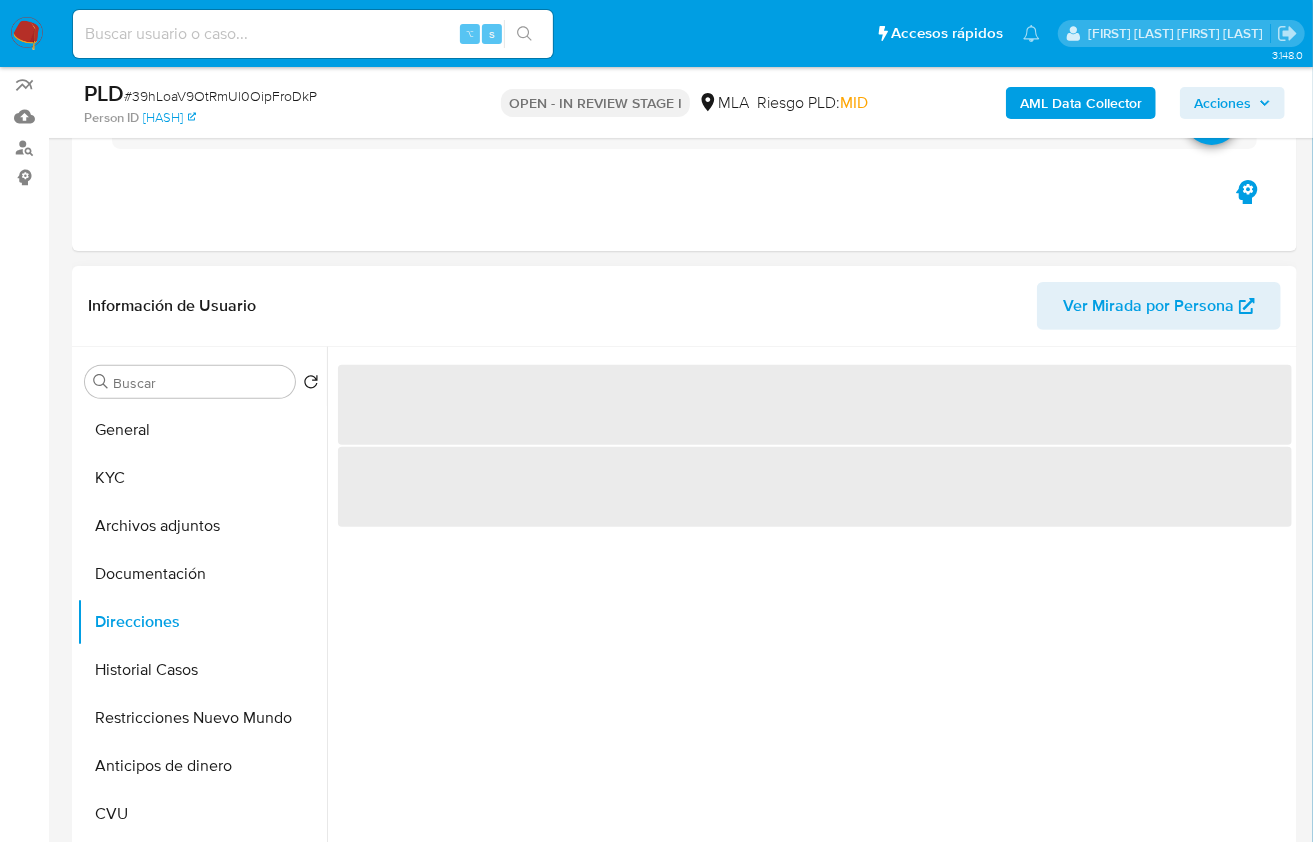 scroll, scrollTop: 176, scrollLeft: 0, axis: vertical 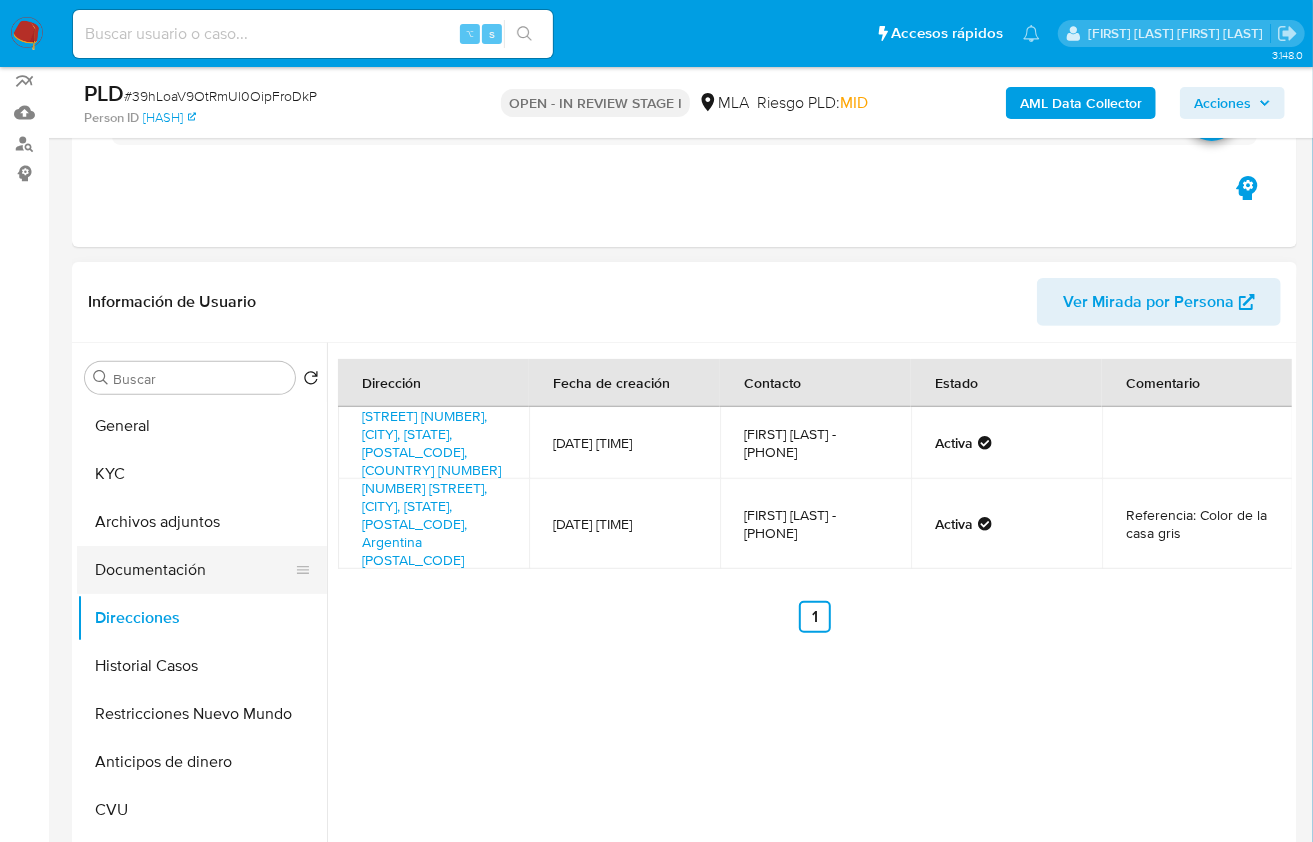 click on "Documentación" at bounding box center [194, 570] 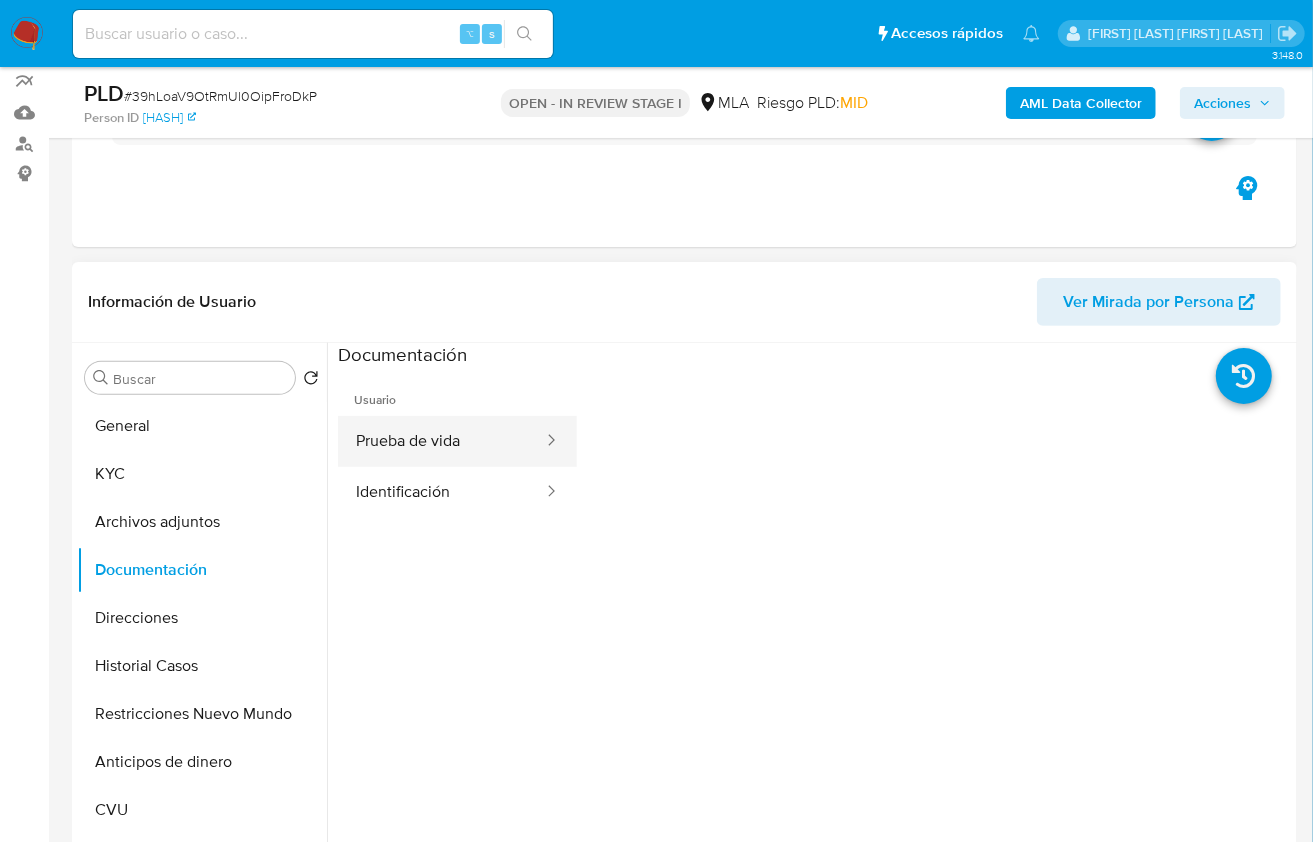 click on "Prueba de vida" at bounding box center [441, 441] 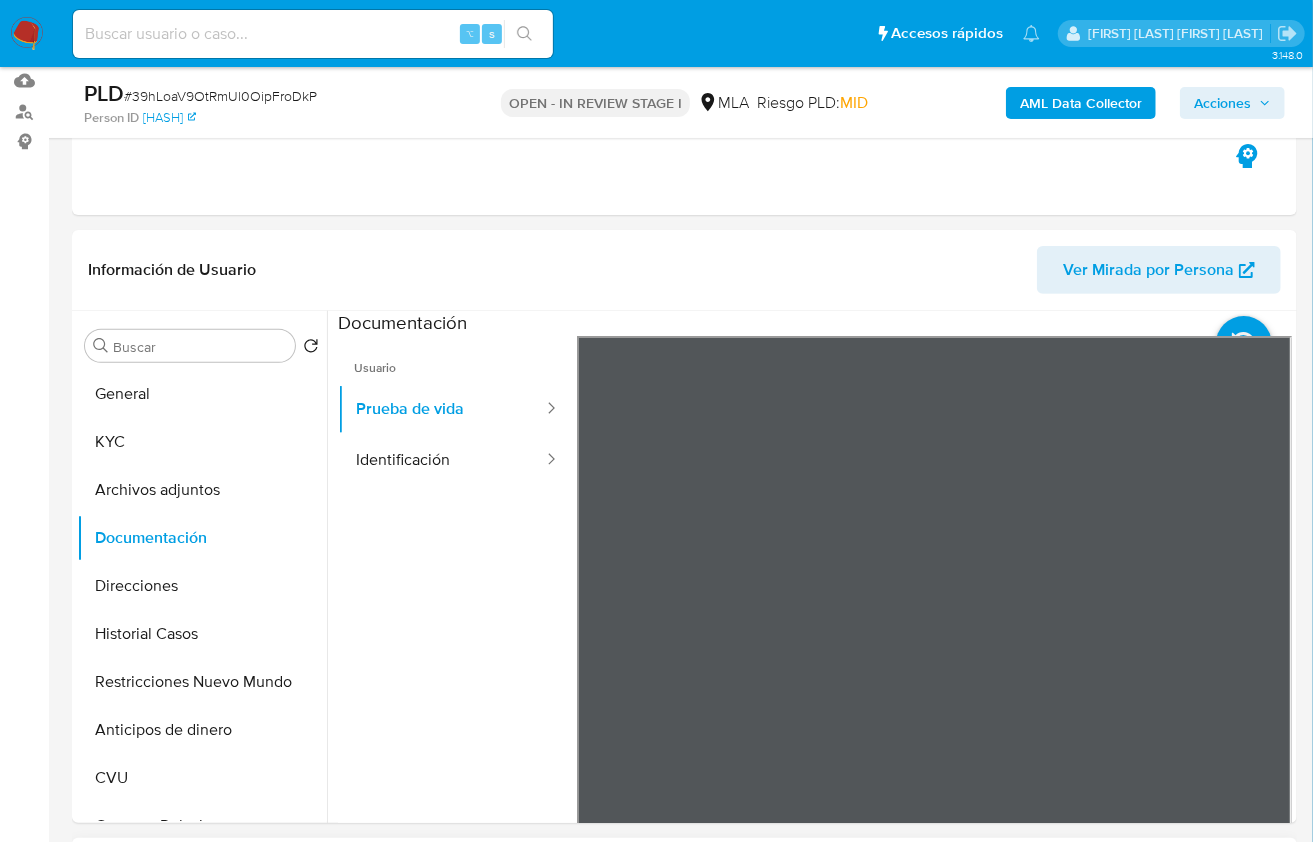 scroll, scrollTop: 930, scrollLeft: 0, axis: vertical 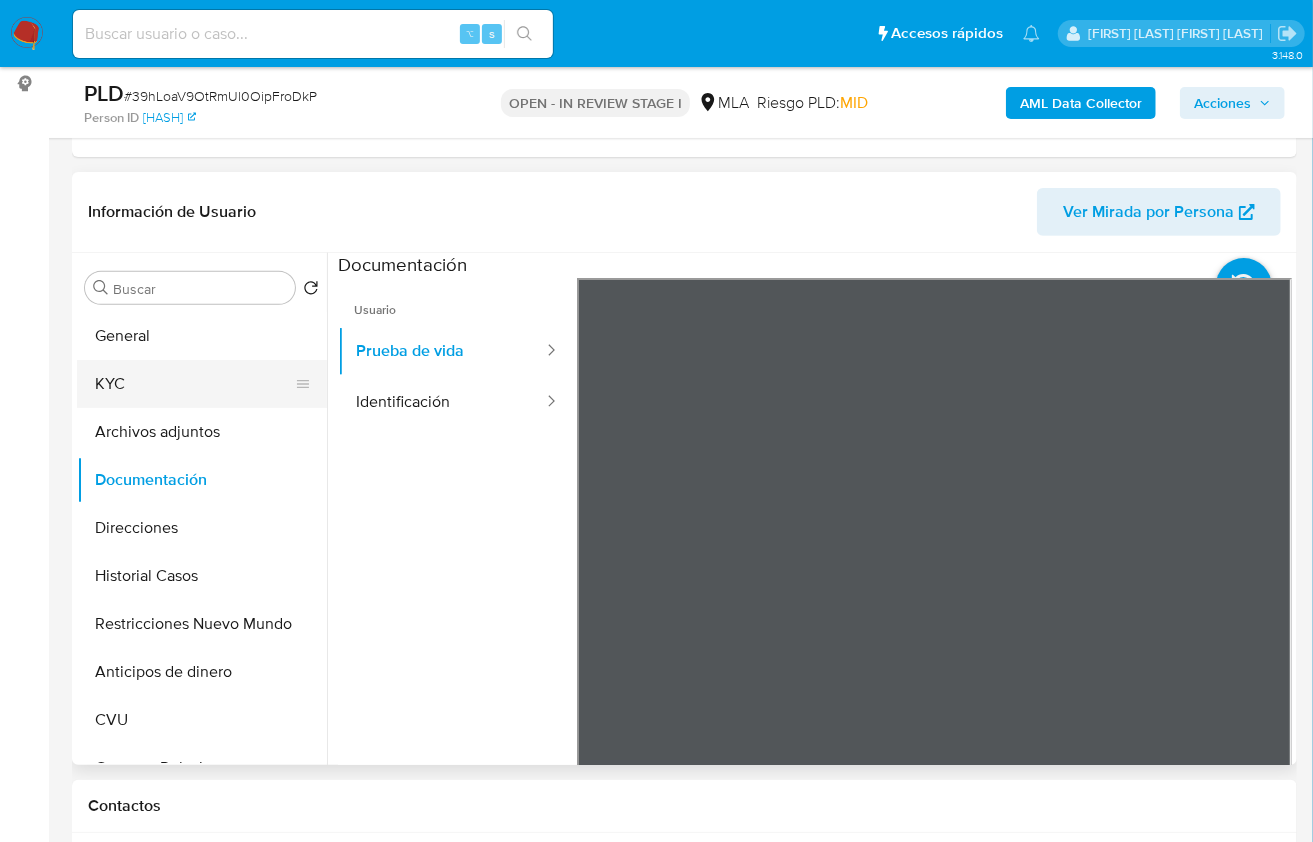 click on "KYC" at bounding box center [194, 384] 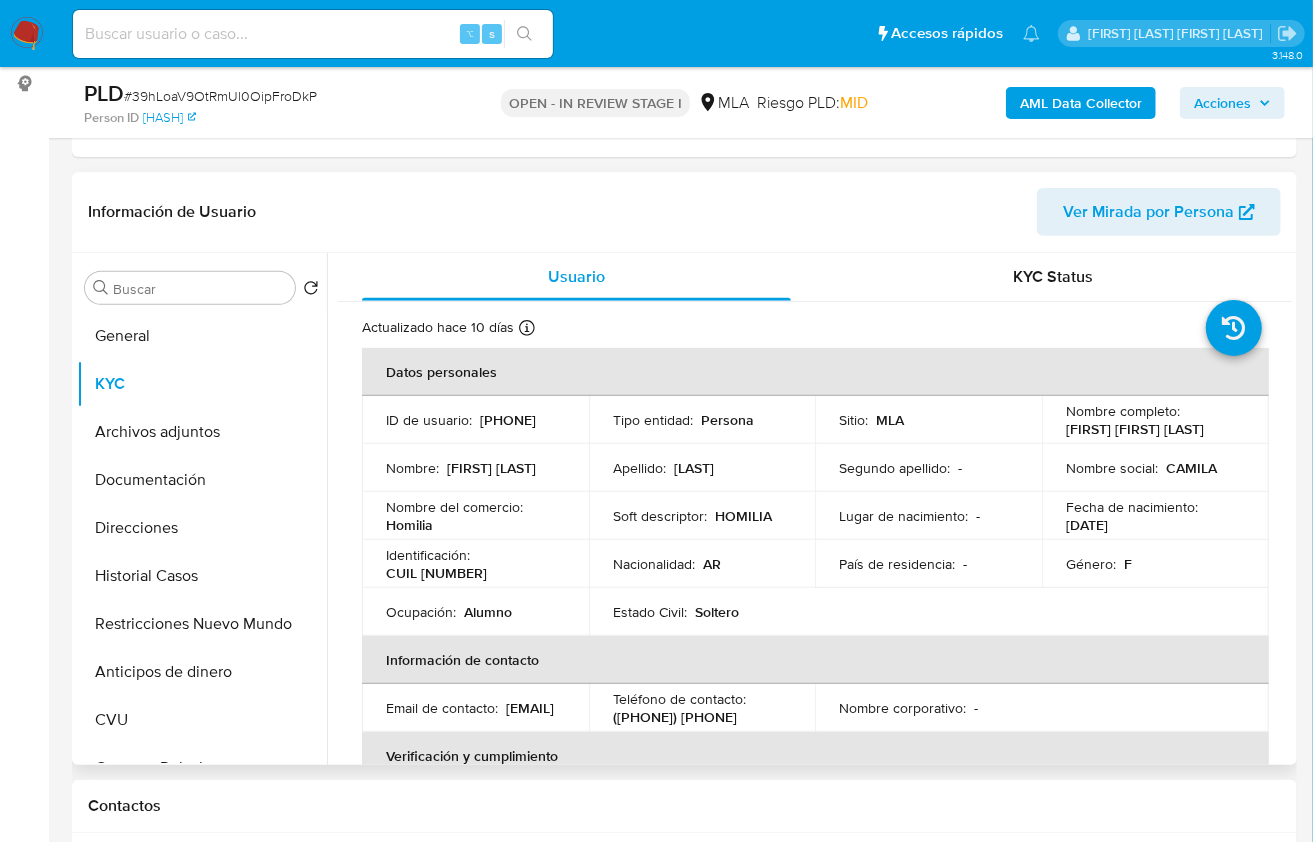 click on "Homilia" at bounding box center [409, 525] 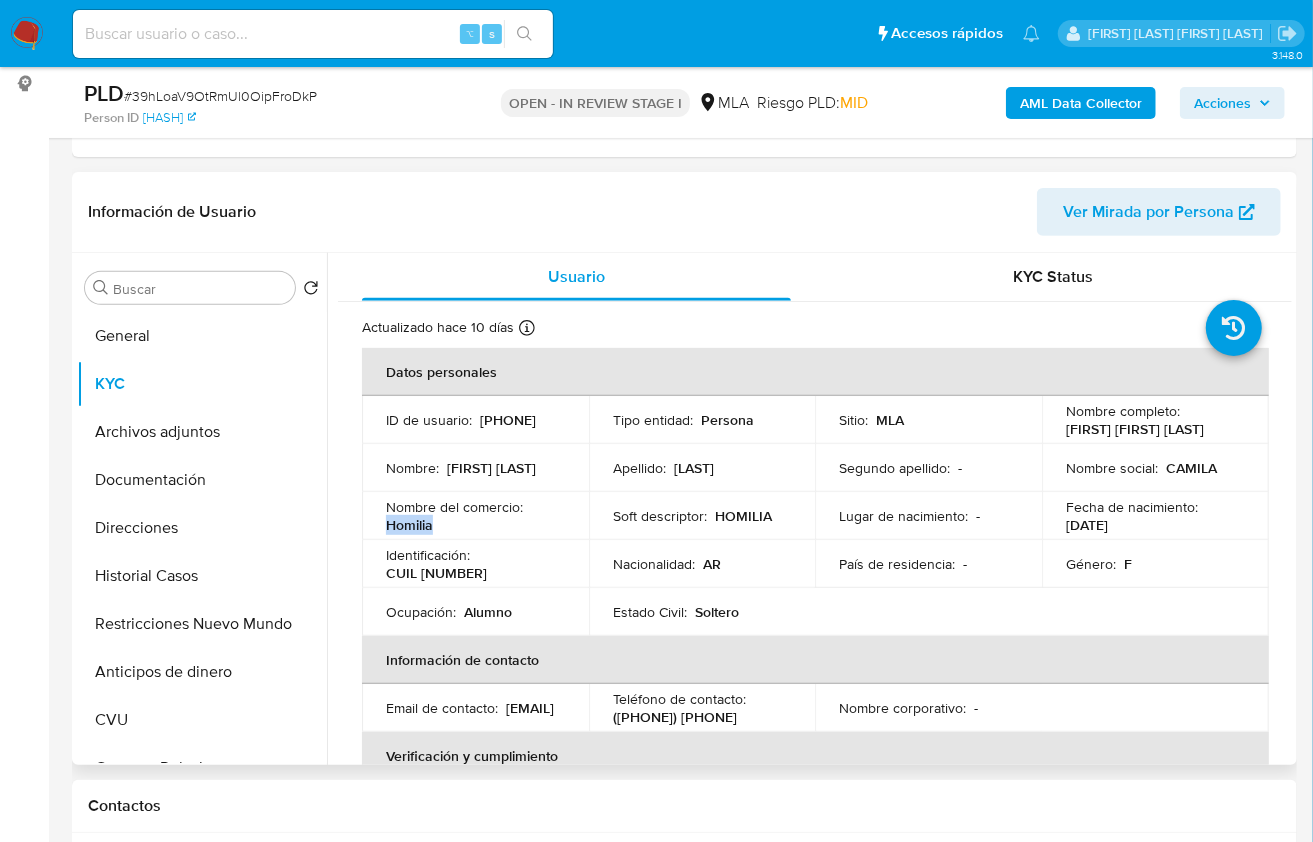 click on "Homilia" at bounding box center (409, 525) 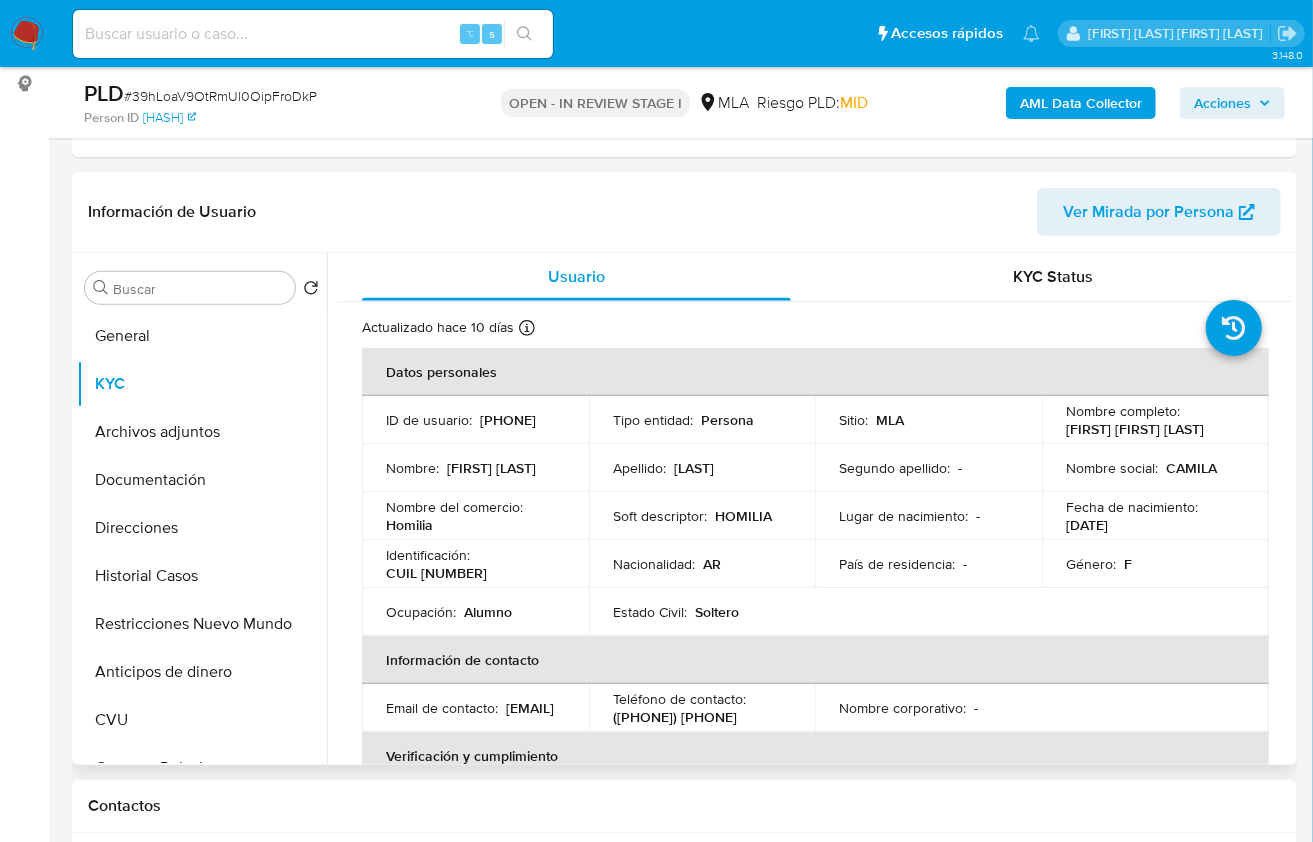 click on "Nacionalidad :    AR" at bounding box center (702, 564) 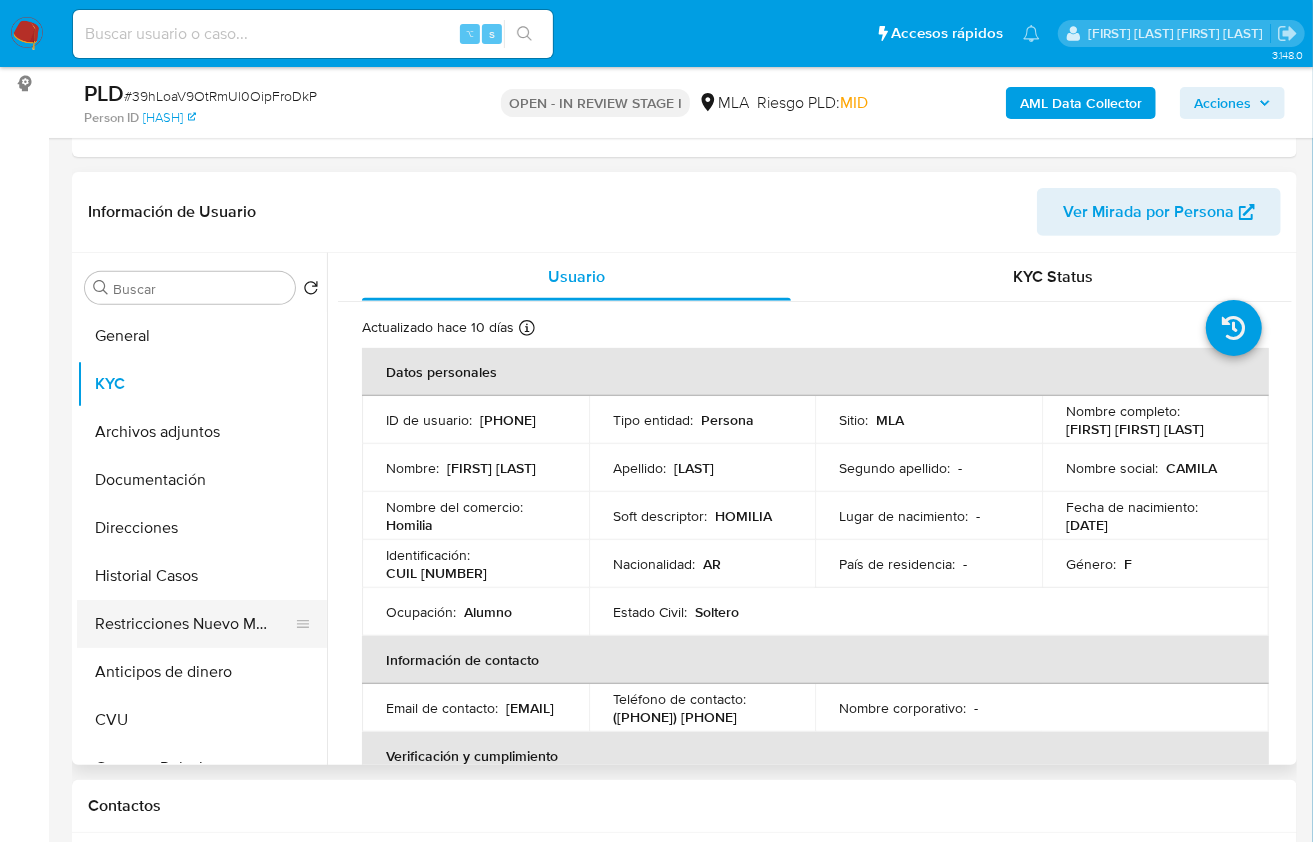 click on "Restricciones Nuevo Mundo" at bounding box center (194, 624) 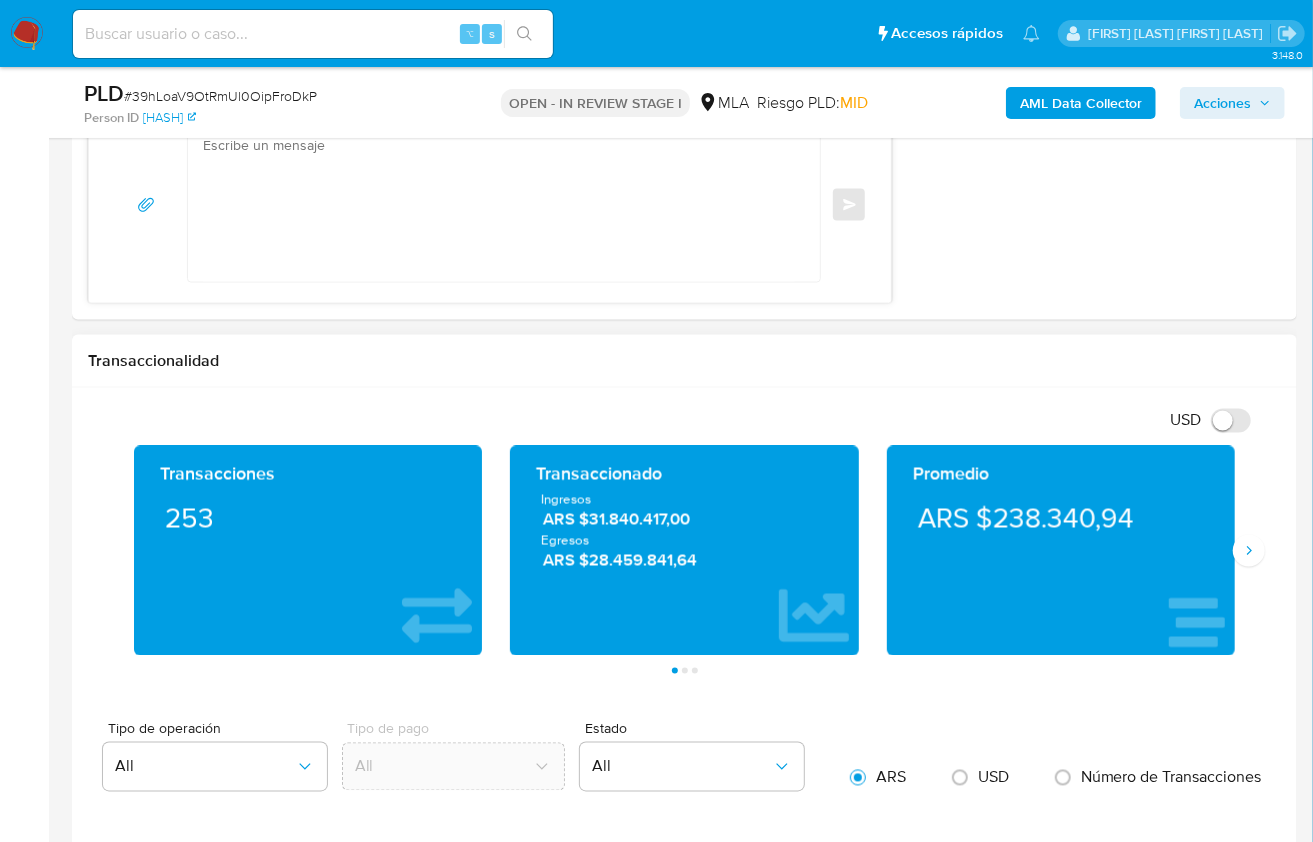 scroll, scrollTop: 1327, scrollLeft: 0, axis: vertical 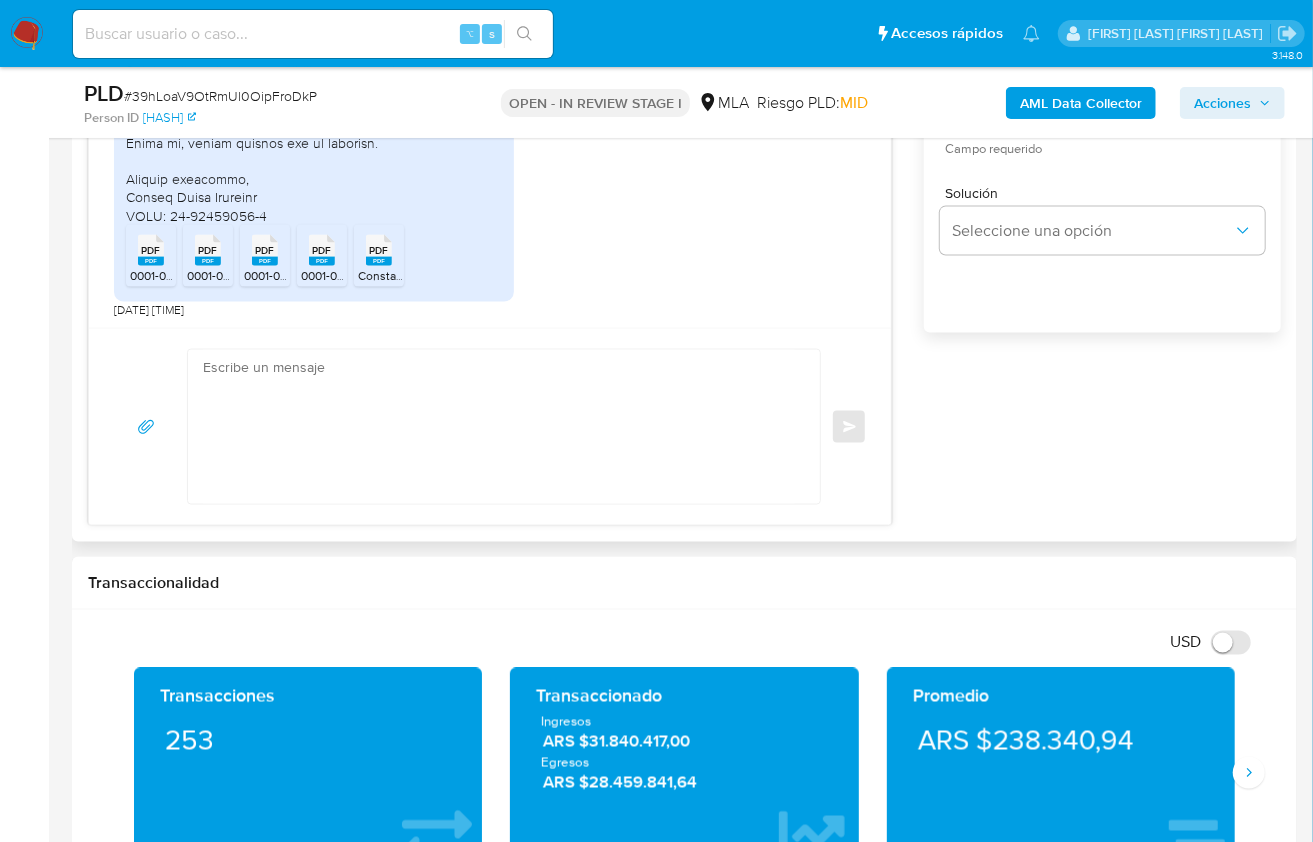 click at bounding box center [499, 427] 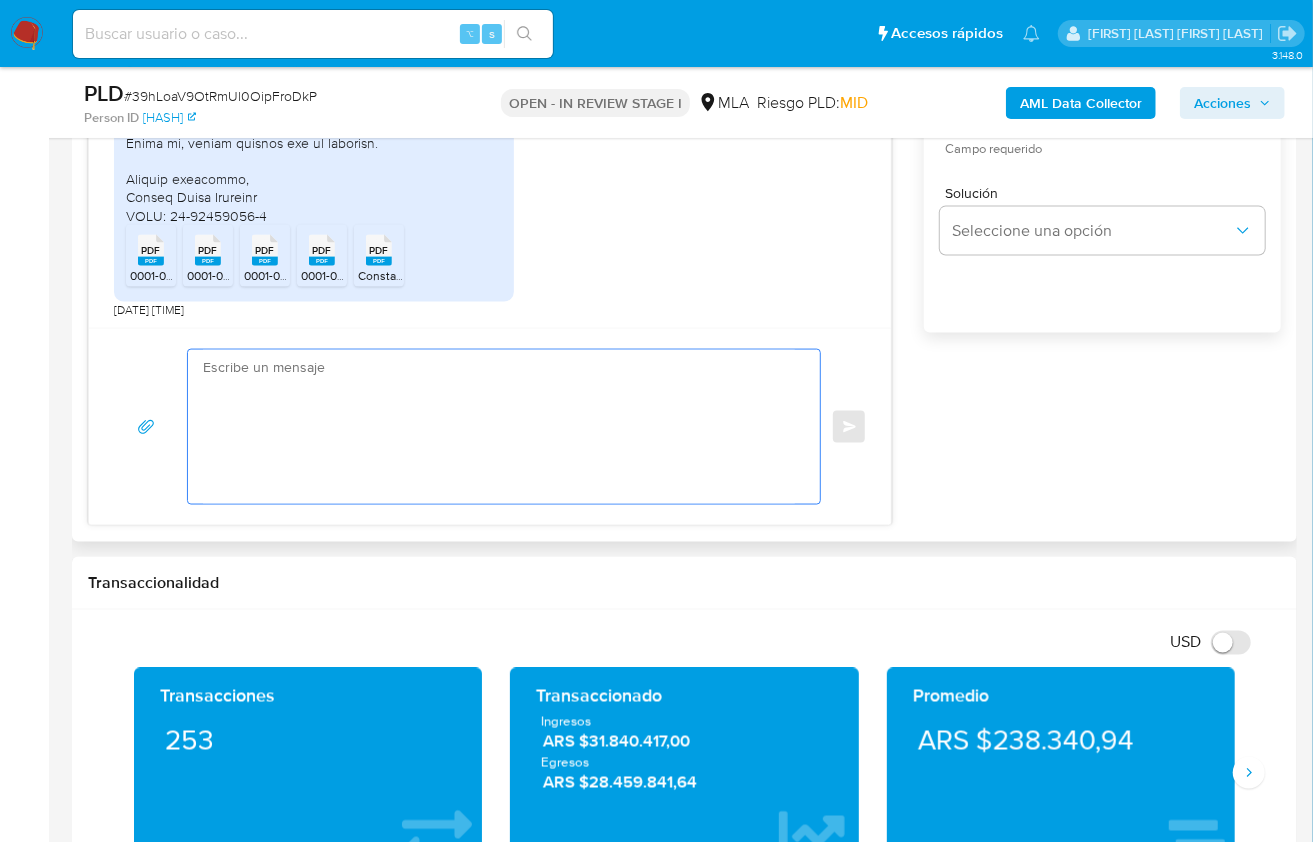 click at bounding box center [499, 427] 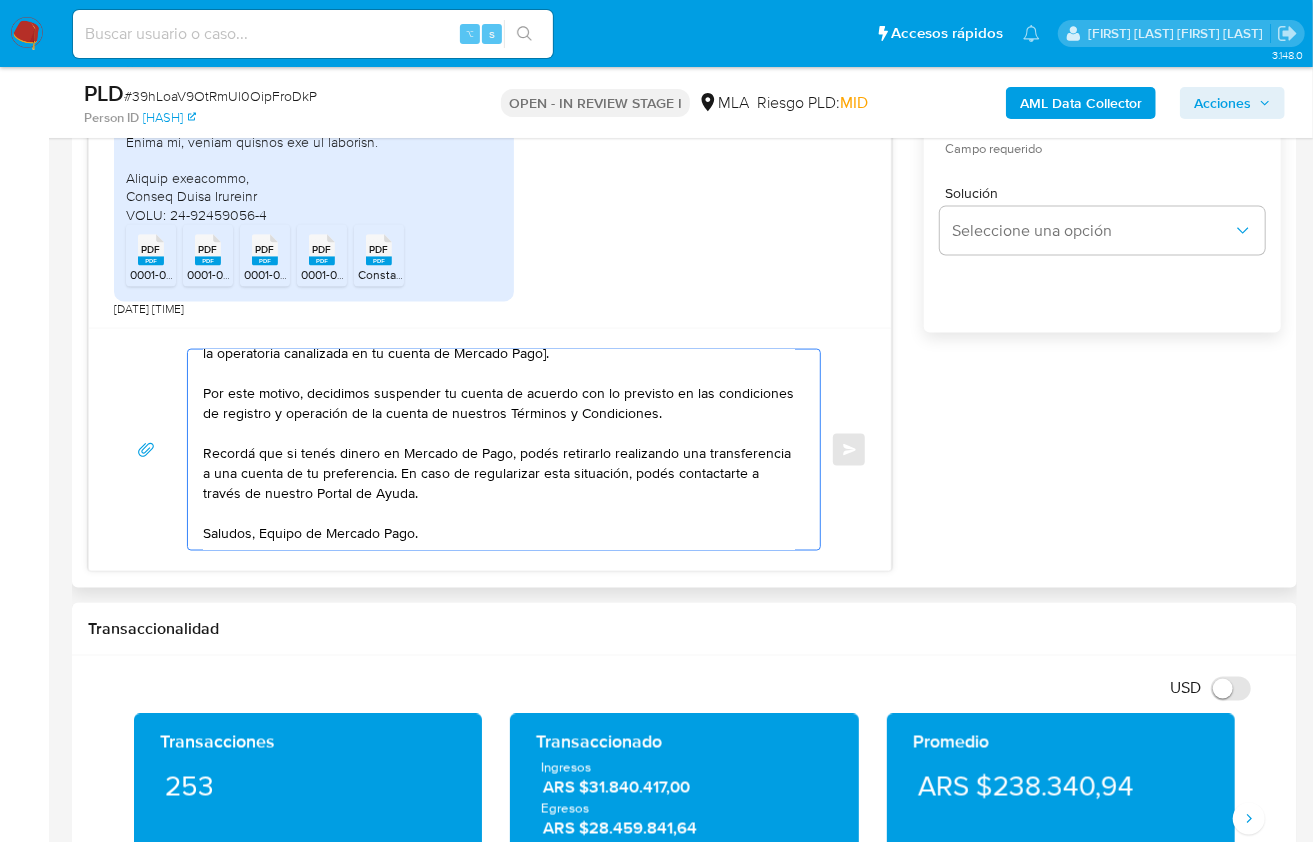 scroll, scrollTop: 0, scrollLeft: 0, axis: both 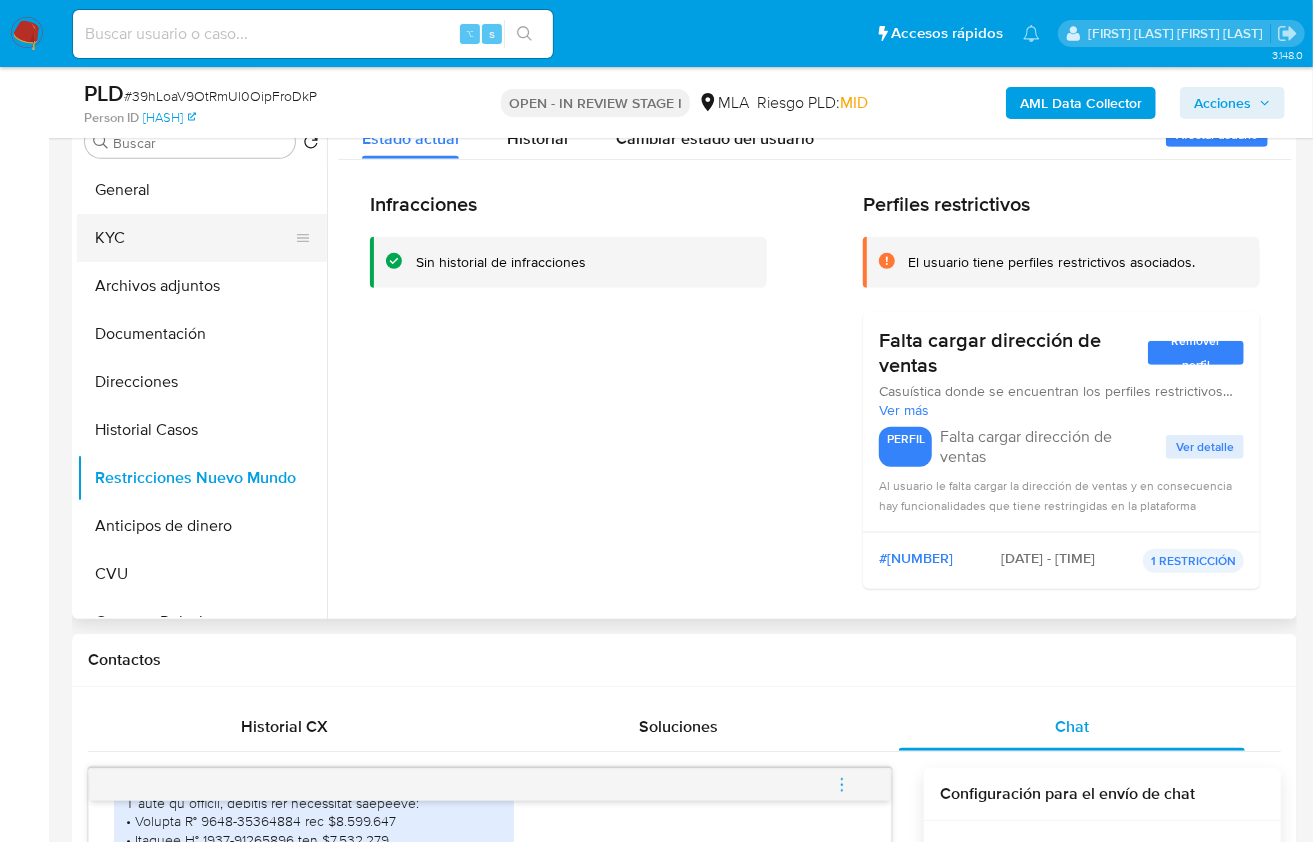 click on "KYC" at bounding box center (194, 238) 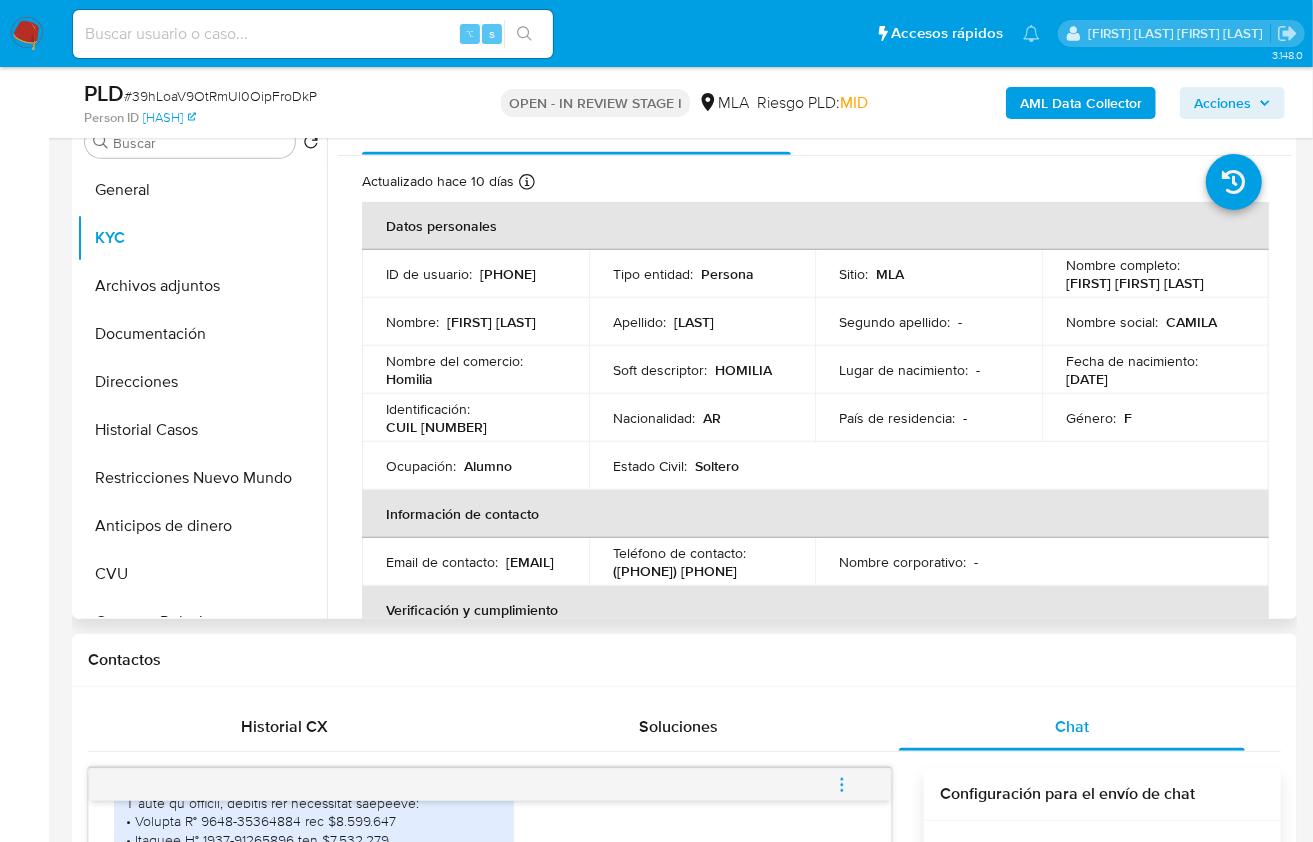 click on "[FIRST] [FIRST] [LAST]" at bounding box center [1135, 283] 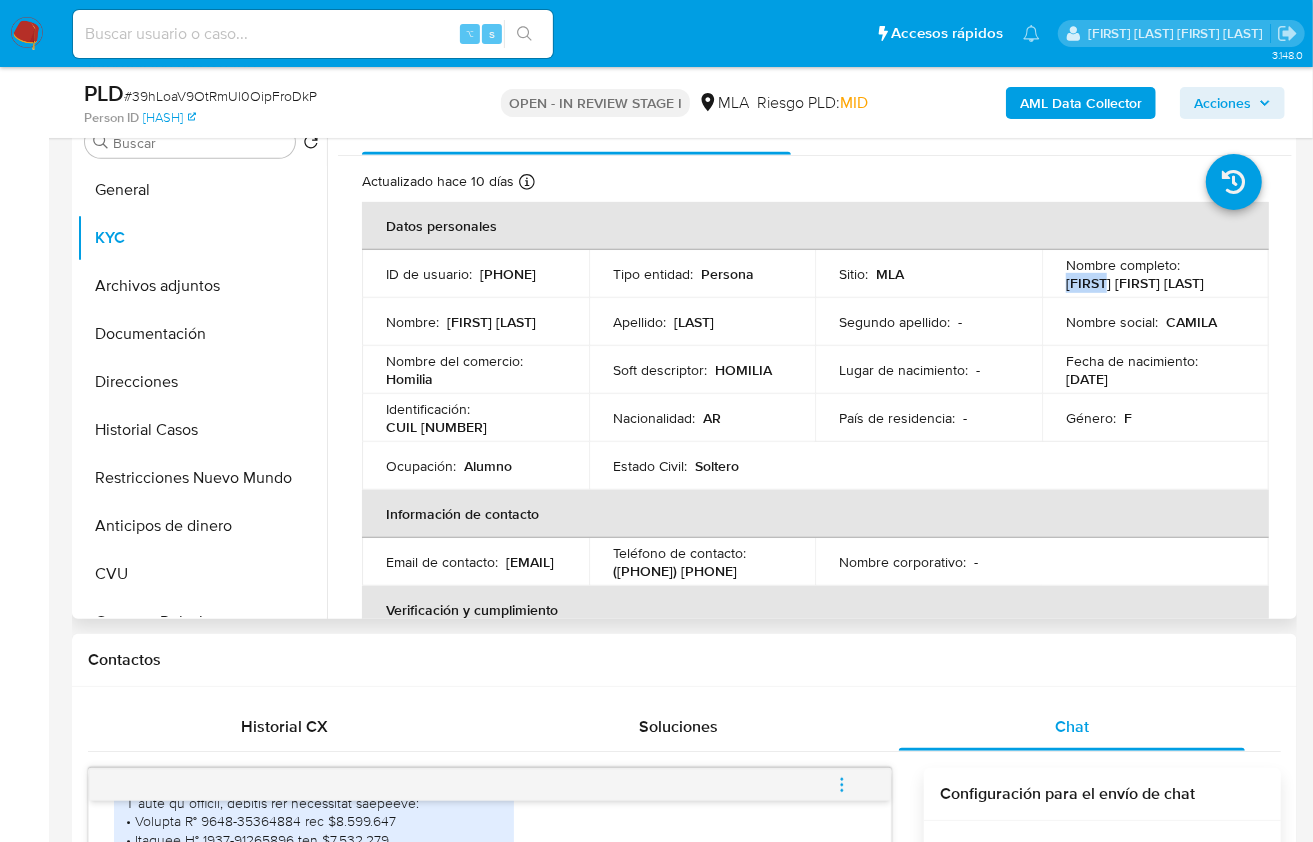 click on "[FIRST] [FIRST] [LAST]" at bounding box center (1135, 283) 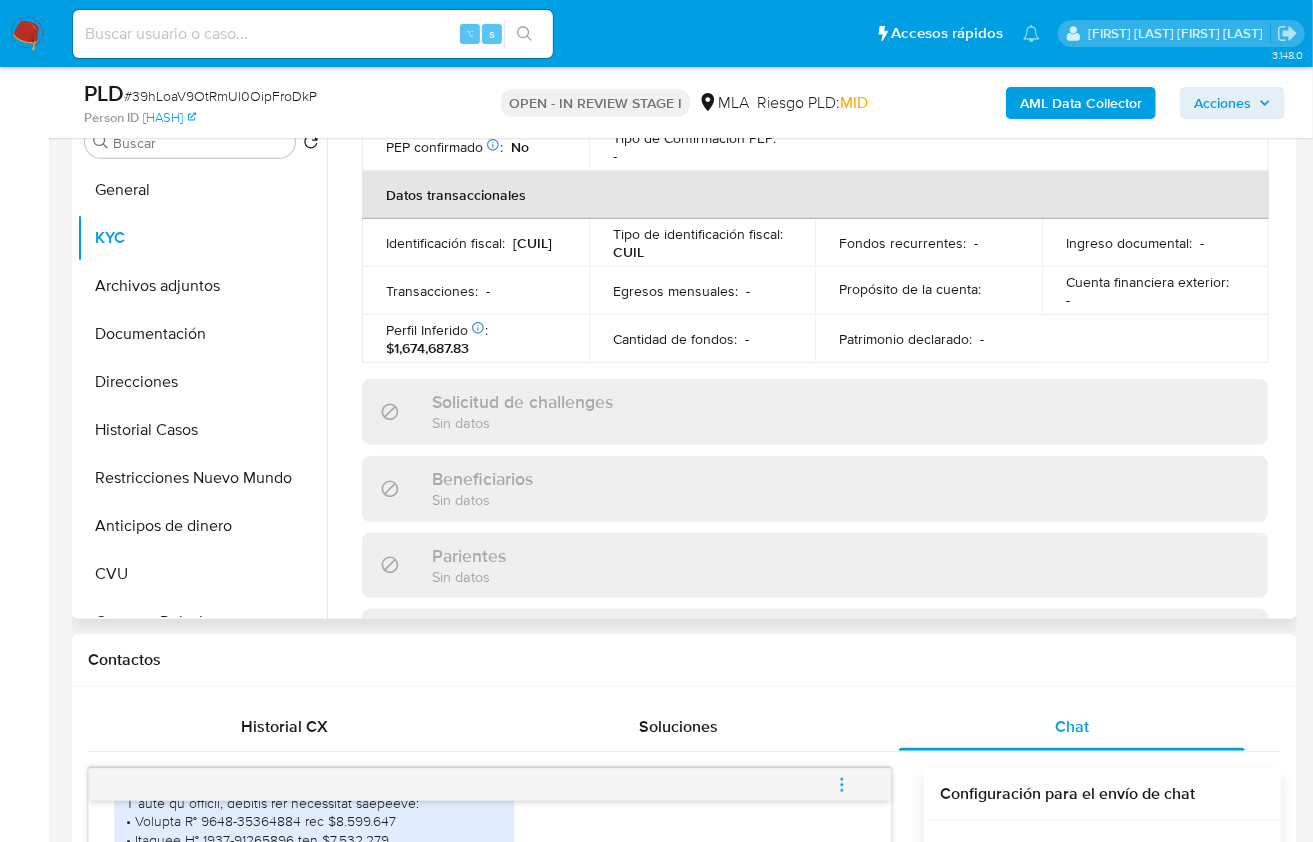 scroll, scrollTop: 561, scrollLeft: 0, axis: vertical 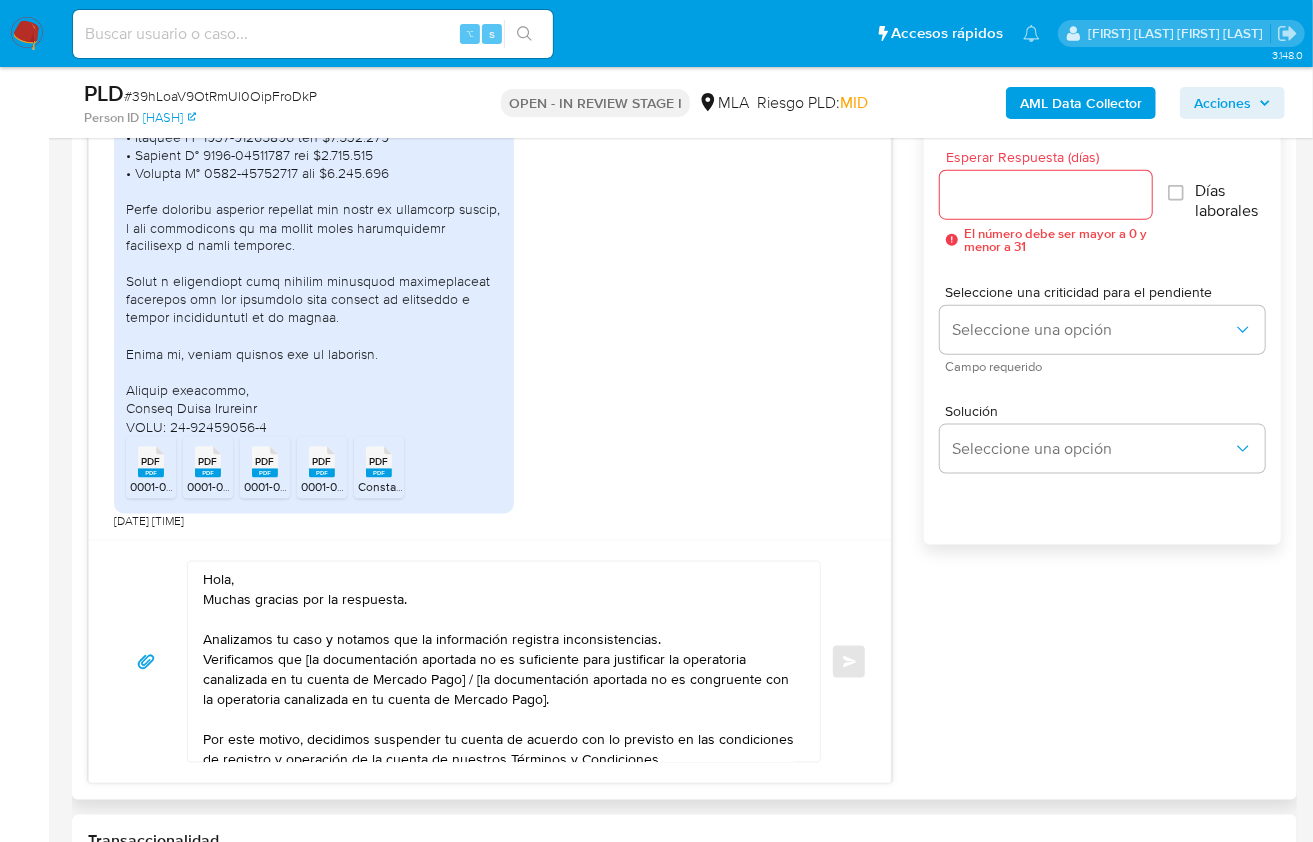 click on "Hola,
Muchas gracias por la respuesta.
Analizamos tu caso y notamos que la información registra inconsistencias.
Verificamos que [la documentación aportada no es suficiente para justificar la operatoria canalizada en tu cuenta de Mercado Pago] / [la documentación aportada no es congruente con la operatoria canalizada en tu cuenta de Mercado Pago].
Por este motivo, decidimos suspender tu cuenta de acuerdo con lo previsto en las condiciones de registro y operación de la cuenta de nuestros Términos y Condiciones.
Recordá que si tenés dinero en Mercado de Pago, podés retirarlo realizando una transferencia a una cuenta de tu preferencia. En caso de regularizar esta situación, podés contactarte a través de nuestro Portal de Ayuda.
Saludos, Equipo de Mercado Pago." at bounding box center (499, 662) 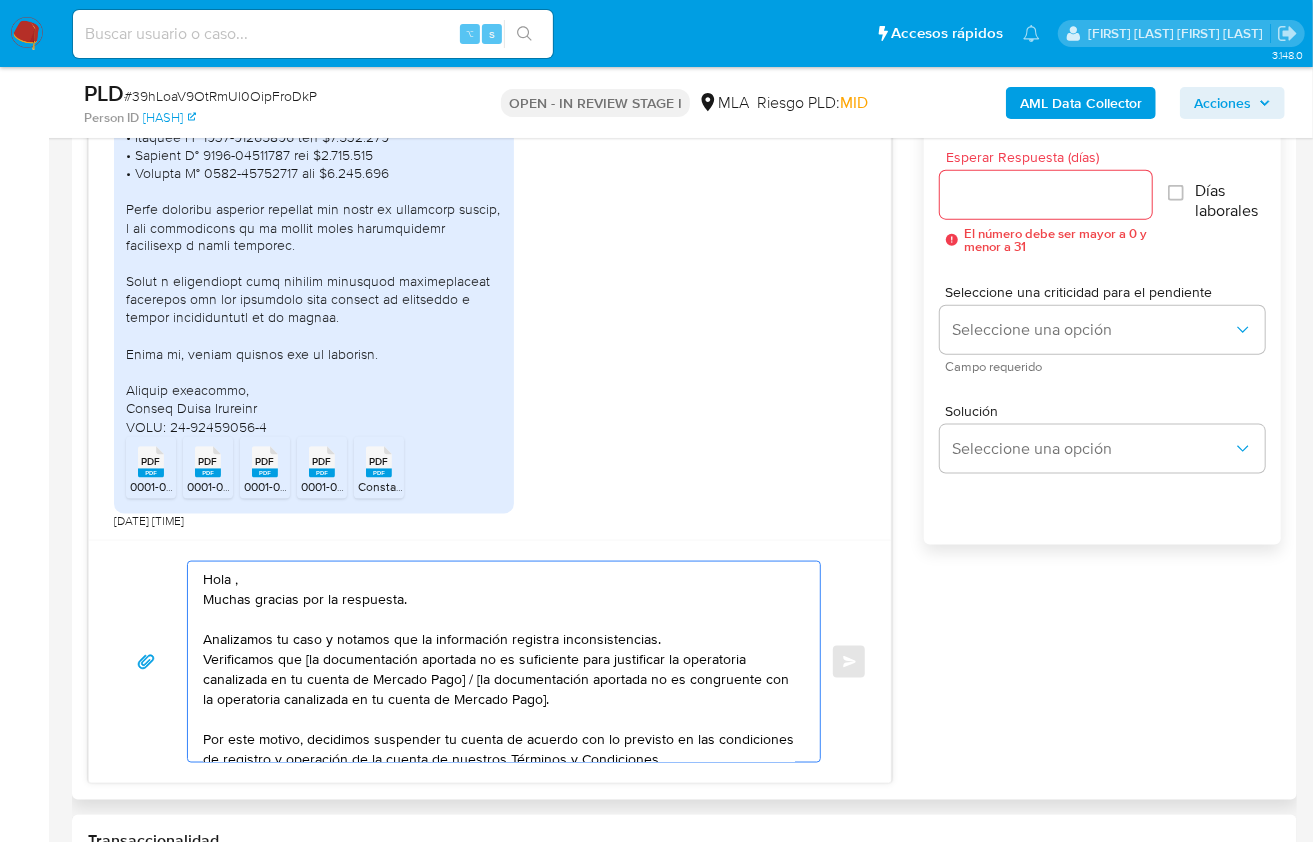 paste on "[FIRST]" 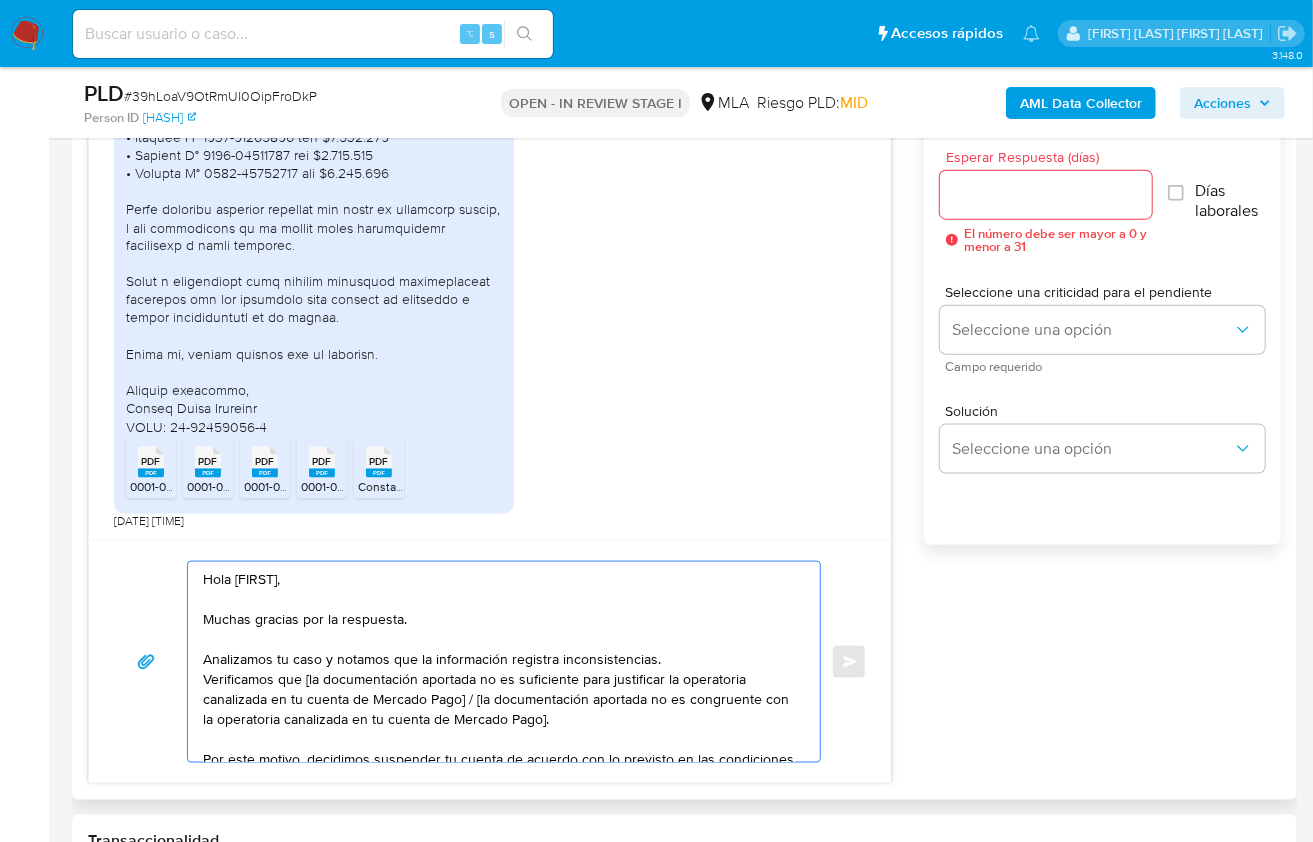 click on "Hola [FIRST],
Muchas gracias por la respuesta.
Analizamos tu caso y notamos que la información registra inconsistencias.
Verificamos que [la documentación aportada no es suficiente para justificar la operatoria canalizada en tu cuenta de Mercado Pago] / [la documentación aportada no es congruente con la operatoria canalizada en tu cuenta de Mercado Pago].
Por este motivo, decidimos suspender tu cuenta de acuerdo con lo previsto en las condiciones de registro y operación de la cuenta de nuestros Términos y Condiciones.
Recordá que si tenés dinero en Mercado de Pago, podés retirarlo realizando una transferencia a una cuenta de tu preferencia. En caso de regularizar esta situación, podés contactarte a través de nuestro Portal de Ayuda.
Saludos, Equipo de Mercado Pago." at bounding box center (499, 662) 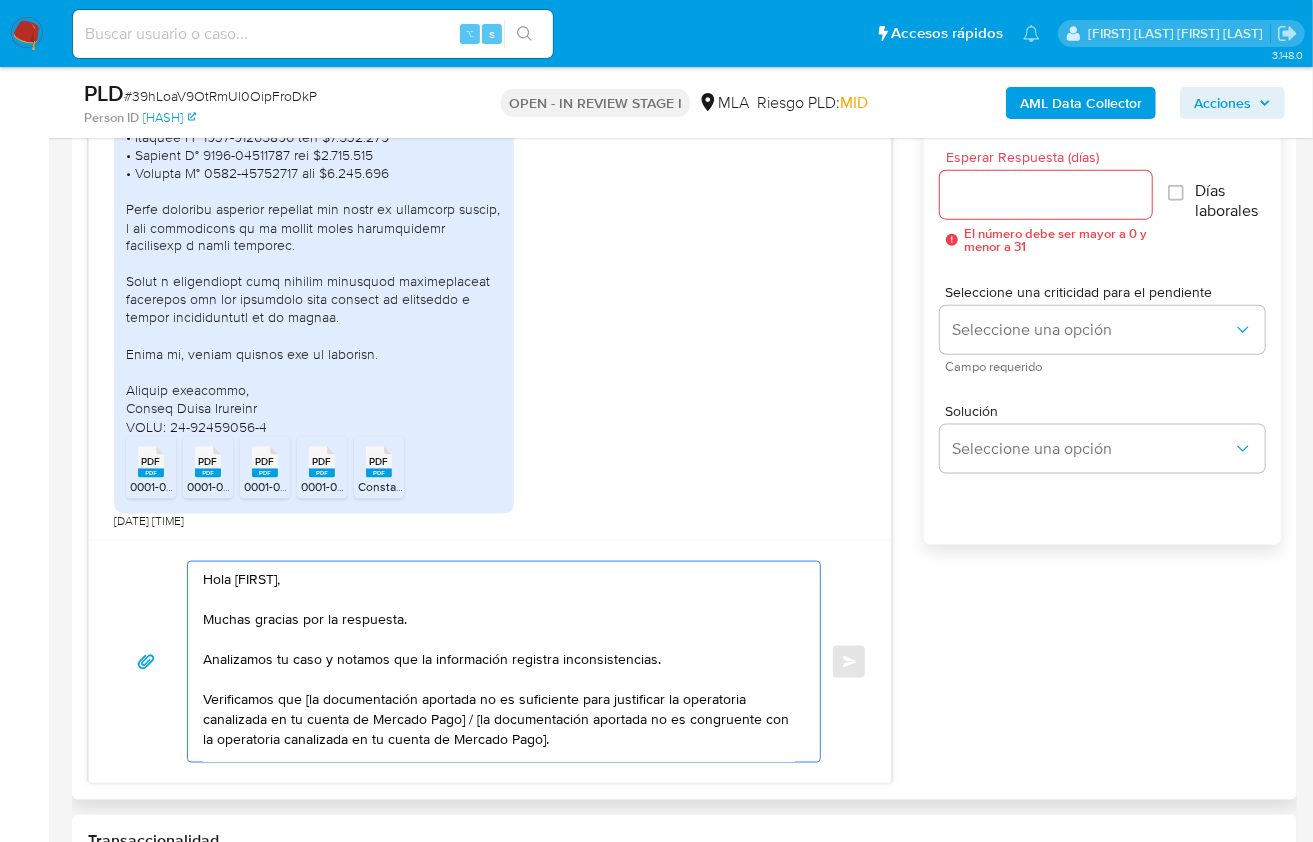 click on "Hola [FIRST],
Muchas gracias por la respuesta.
Analizamos tu caso y notamos que la información registra inconsistencias.
Verificamos que [la documentación aportada no es suficiente para justificar la operatoria canalizada en tu cuenta de Mercado Pago] / [la documentación aportada no es congruente con la operatoria canalizada en tu cuenta de Mercado Pago].
Por este motivo, decidimos suspender tu cuenta de acuerdo con lo previsto en las condiciones de registro y operación de la cuenta de nuestros Términos y Condiciones.
Recordá que si tenés dinero en Mercado de Pago, podés retirarlo realizando una transferencia a una cuenta de tu preferencia. En caso de regularizar esta situación, podés contactarte a través de nuestro Portal de Ayuda.
Saludos, Equipo de Mercado Pago." at bounding box center (499, 662) 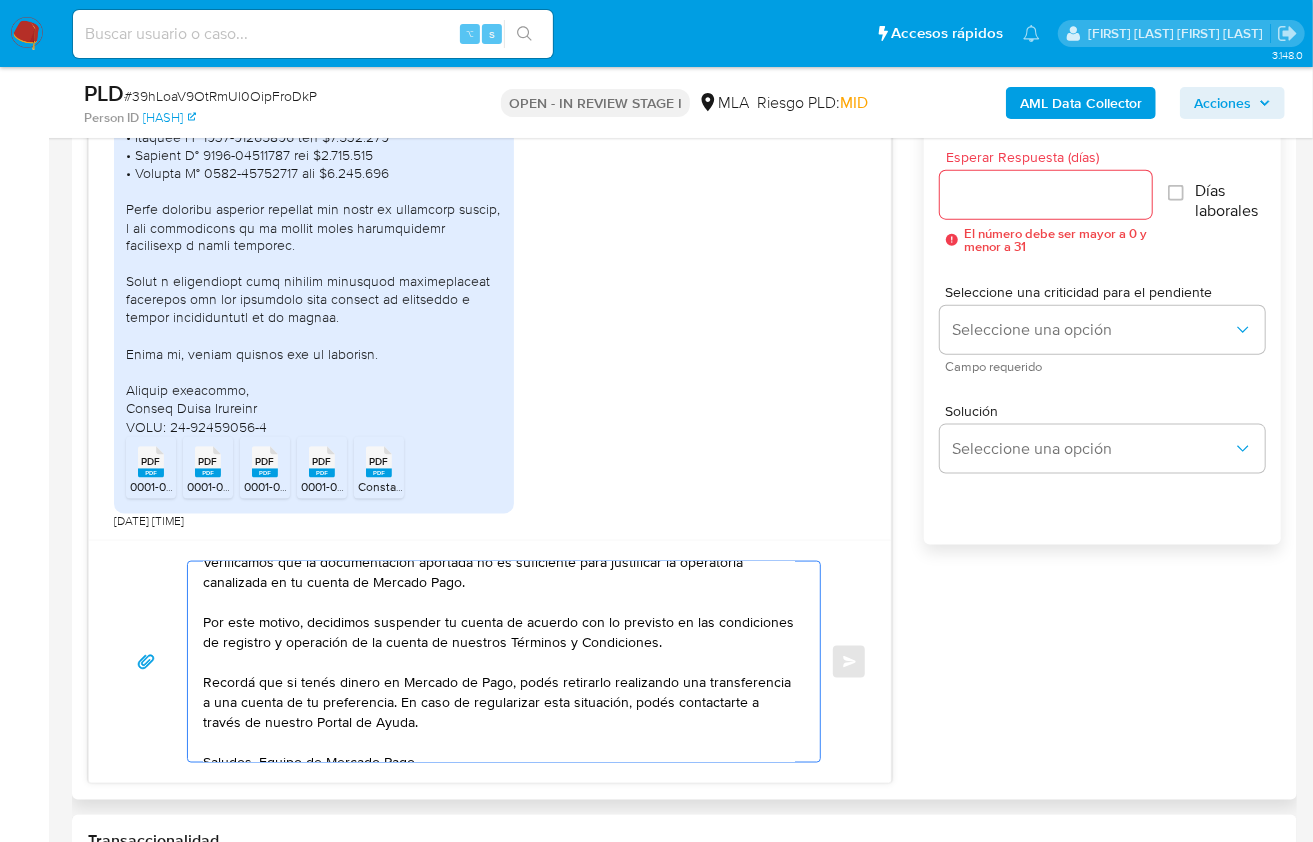 scroll, scrollTop: 173, scrollLeft: 0, axis: vertical 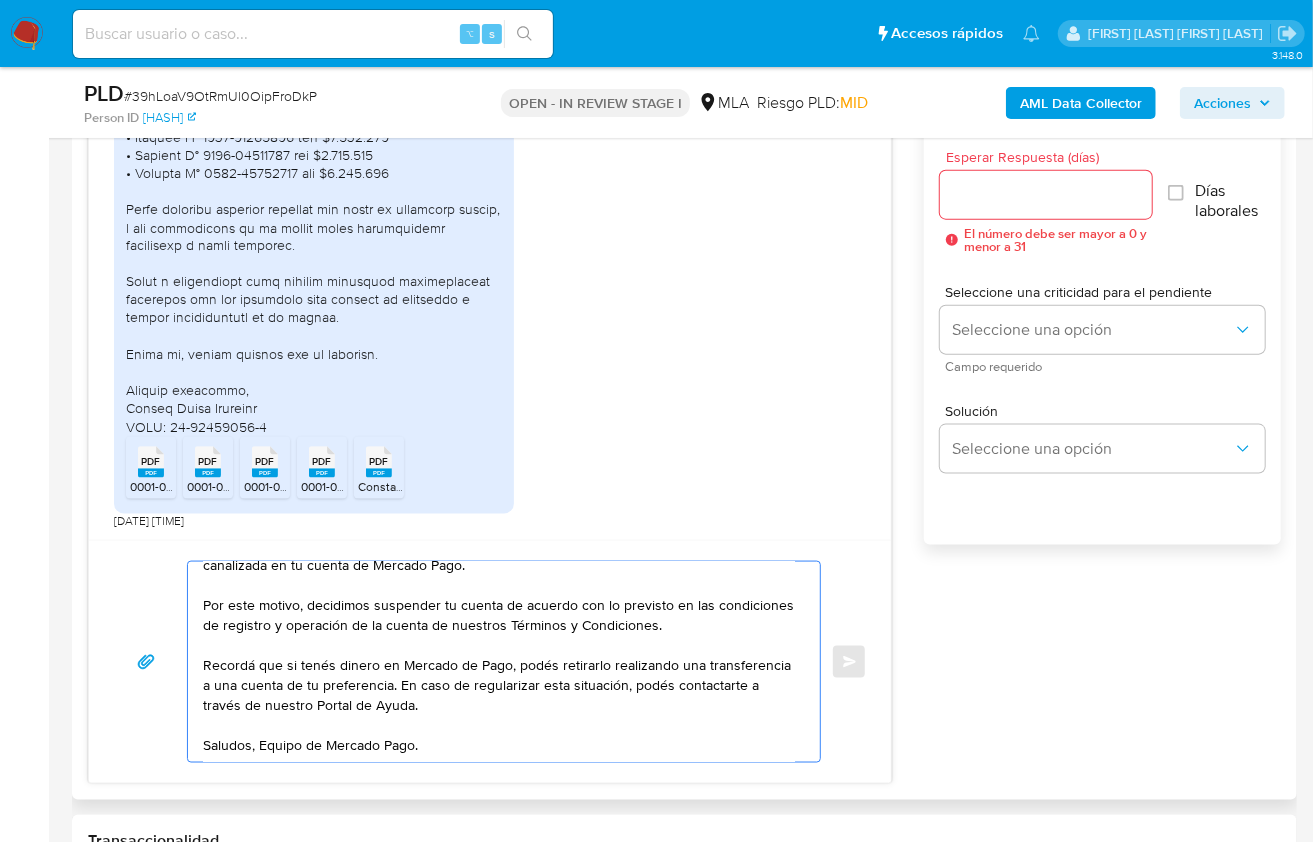 click on "Hola [FIRST],
Muchas gracias por la respuesta.
Analizamos tu caso y notamos que la información registra inconsistencias.
Verificamos que la documentación aportada no es suficiente para justificar la operatoria canalizada en tu cuenta de Mercado Pago.
Por este motivo, decidimos suspender tu cuenta de acuerdo con lo previsto en las condiciones de registro y operación de la cuenta de nuestros Términos y Condiciones.
Recordá que si tenés dinero en Mercado de Pago, podés retirarlo realizando una transferencia a una cuenta de tu preferencia. En caso de regularizar esta situación, podés contactarte a través de nuestro Portal de Ayuda.
Saludos, Equipo de Mercado Pago." at bounding box center [499, 662] 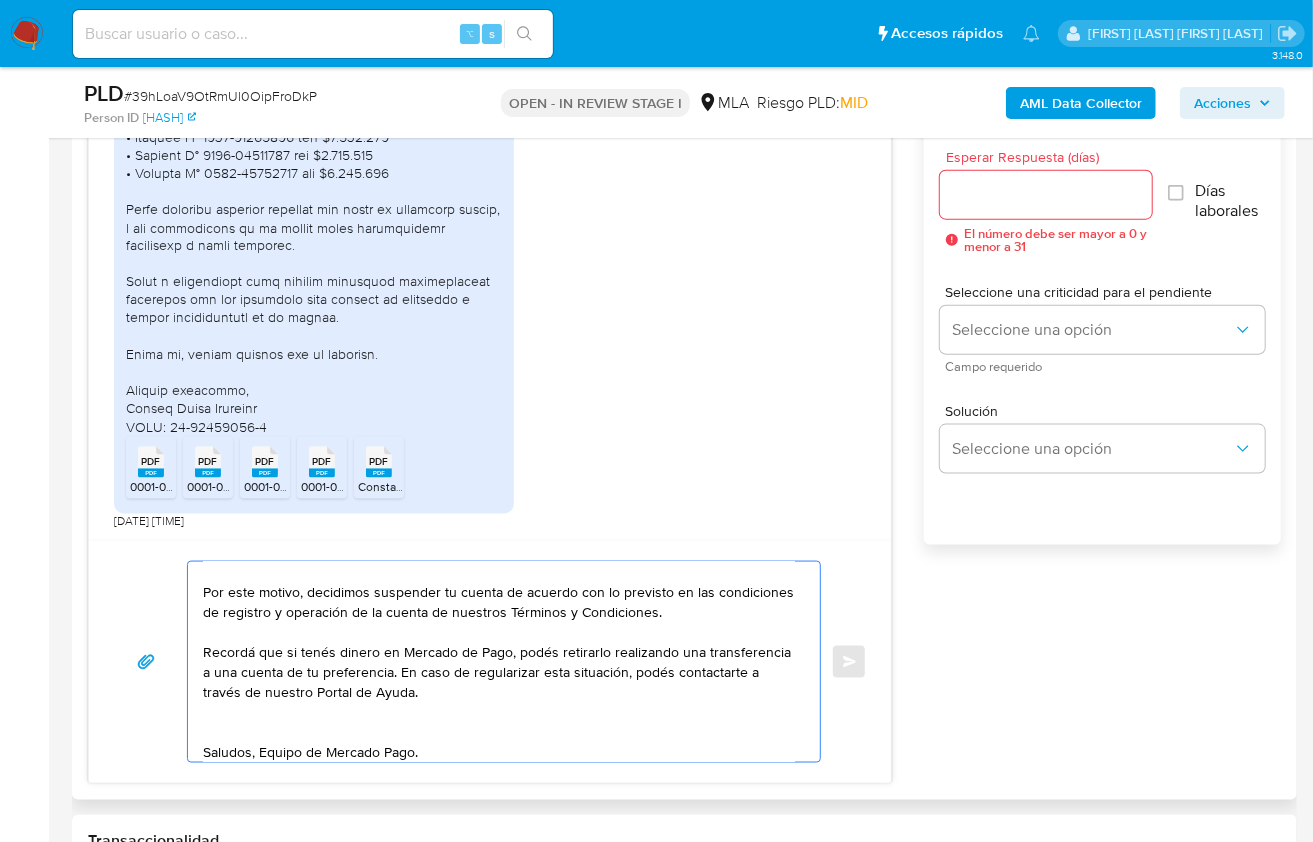 scroll, scrollTop: 141, scrollLeft: 0, axis: vertical 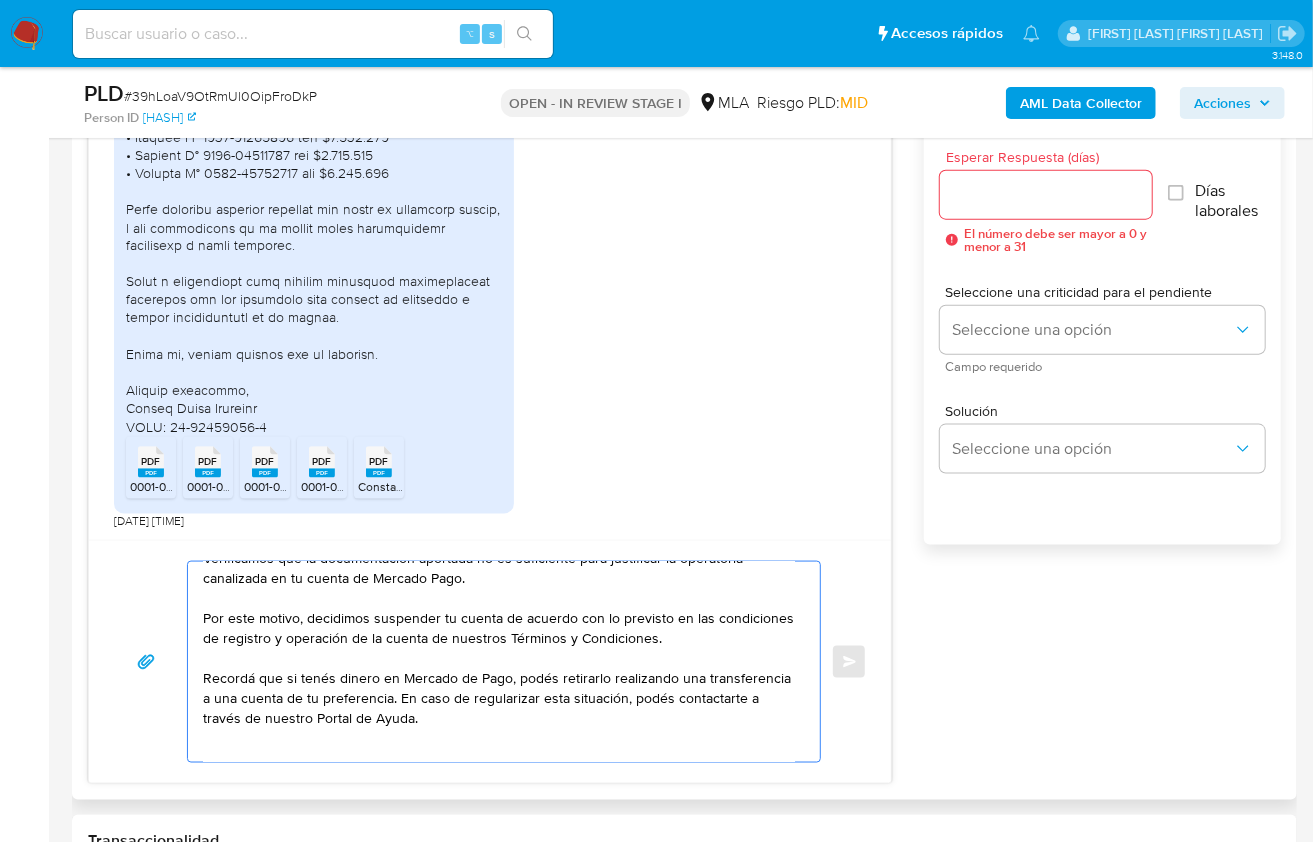 drag, startPoint x: 512, startPoint y: 718, endPoint x: 205, endPoint y: 618, distance: 322.87613 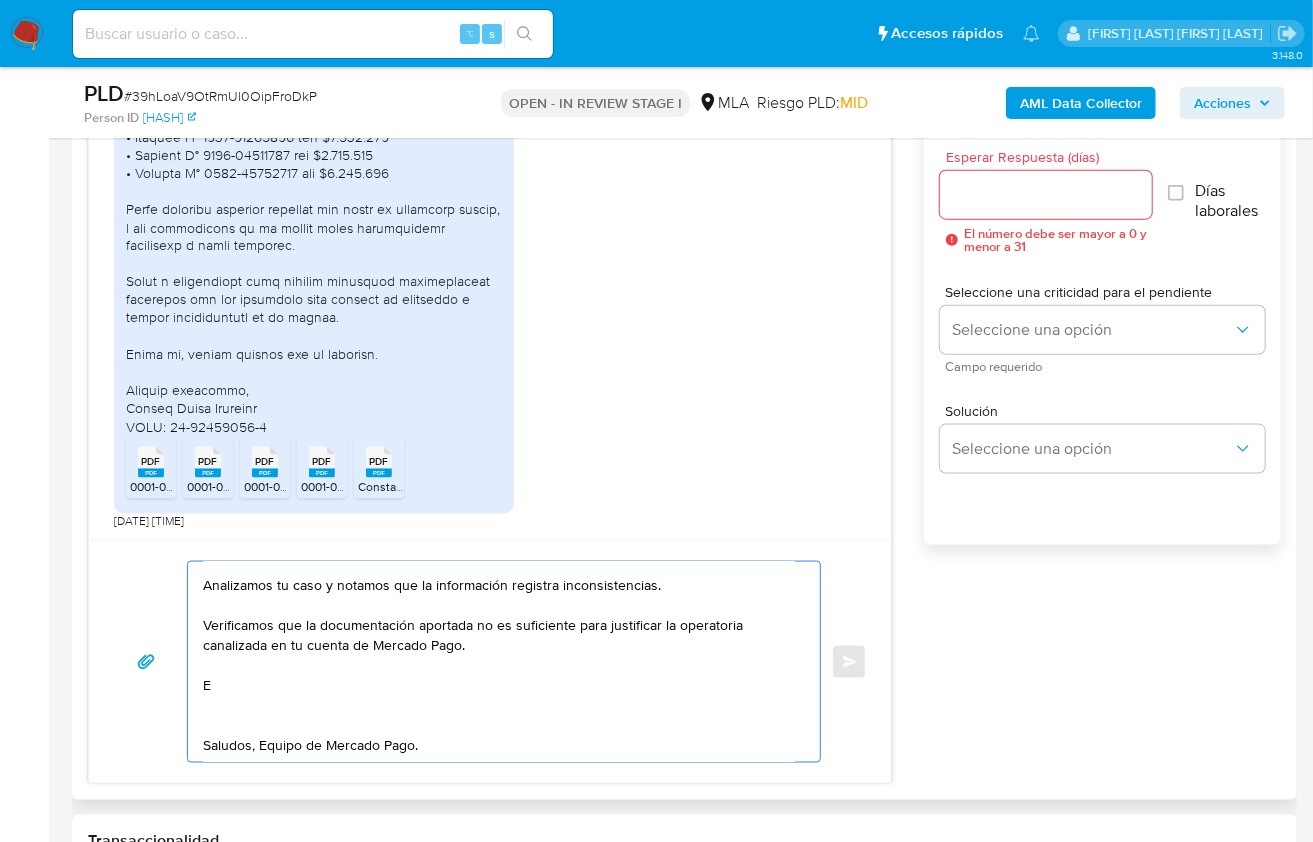 scroll, scrollTop: 93, scrollLeft: 0, axis: vertical 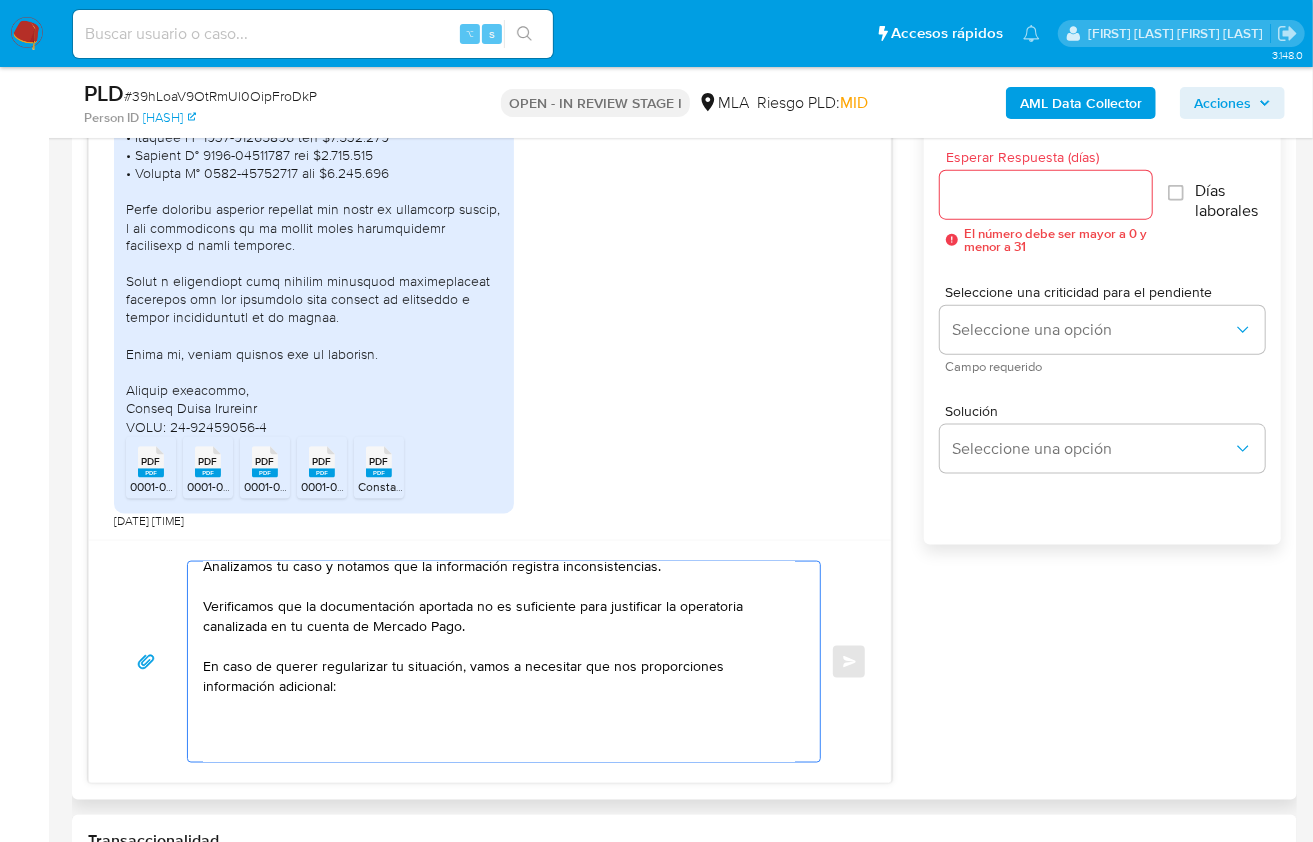 paste on "2. De acuerdo a la actividad que realices en tu cuenta, adjunta la siguiente documentación. A modo de ejemplo, puedes enviar uno de estos comprobantes:
- Últimos 3 recibos de sueldo/jubilación.
- Últimas 6 Declaraciones Juradas de Ingresos Brutos (donde se visualice la base imponible).
- Resumen de Comprobantes Electrónicos emitidos de los períodos 2024 y 2025 Si tienes dudas, consulta el instructivo para descargar el Resumen de Comprobantes Electrónicos aquí." 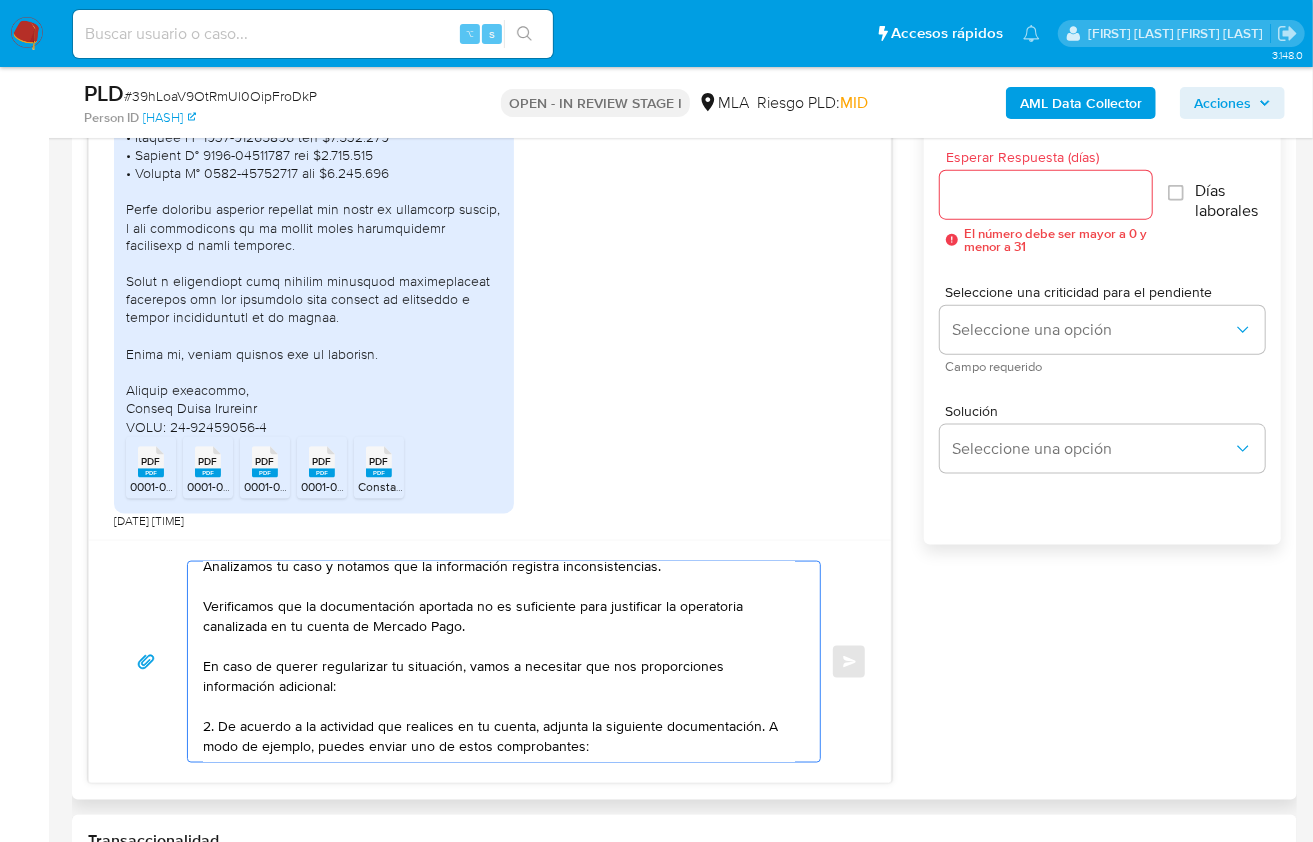 scroll, scrollTop: 227, scrollLeft: 0, axis: vertical 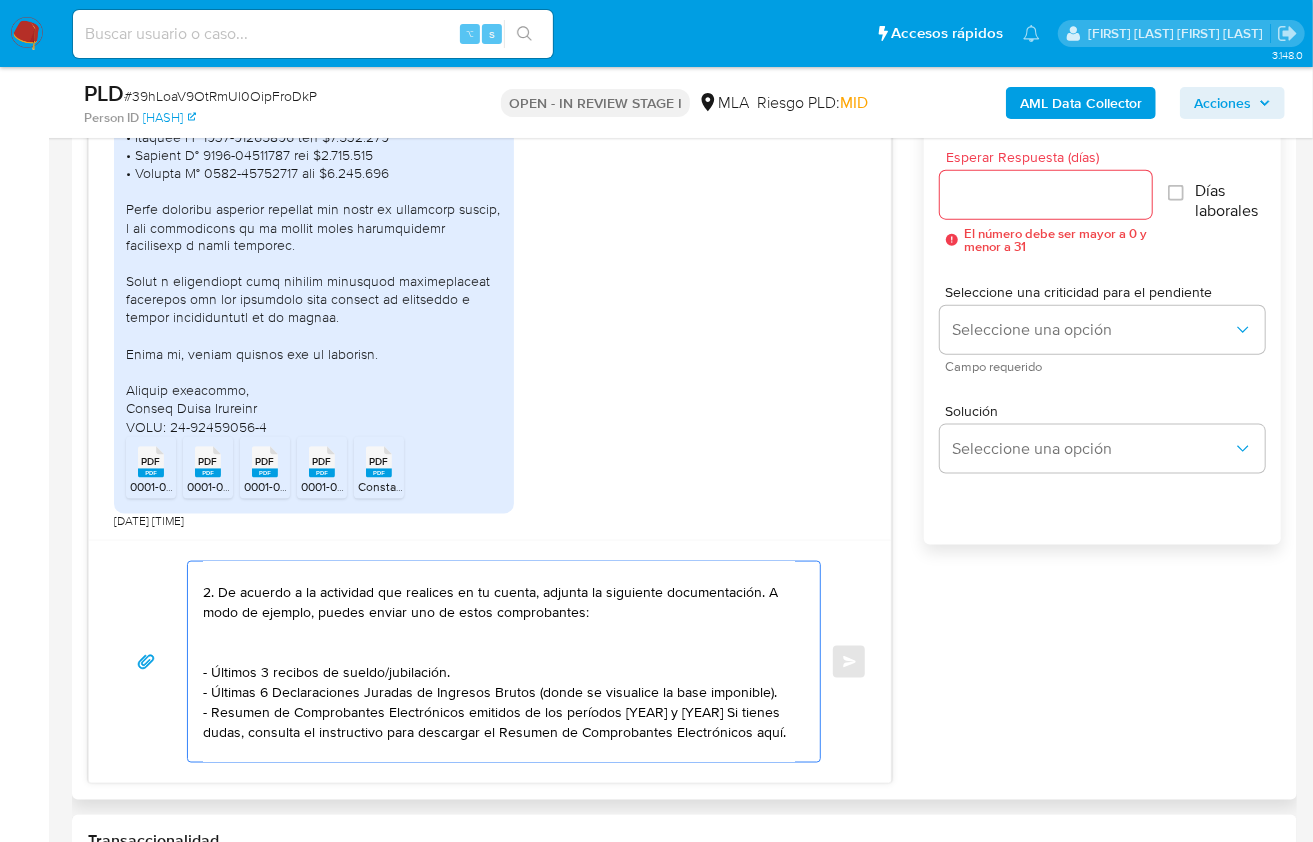 click on "Hola [FIRST],
Muchas gracias por la respuesta.
Analizamos tu caso y notamos que la información registra inconsistencias.
Verificamos que la documentación aportada no es suficiente para justificar la operatoria canalizada en tu cuenta de Mercado Pago.
En caso de querer regularizar tu situación, vamos a necesitar que nos proporciones información adicional:
2. De acuerdo a la actividad que realices en tu cuenta, adjunta la siguiente documentación. A modo de ejemplo, puedes enviar uno de estos comprobantes:
- Últimos 3 recibos de sueldo/jubilación.
- Últimas 6 Declaraciones Juradas de Ingresos Brutos (donde se visualice la base imponible).
- Resumen de Comprobantes Electrónicos emitidos de los períodos [YEAR] y [YEAR] Si tienes dudas, consulta el instructivo para descargar el Resumen de Comprobantes Electrónicos aquí.
Saludos, Equipo de Mercado Pago." at bounding box center (499, 662) 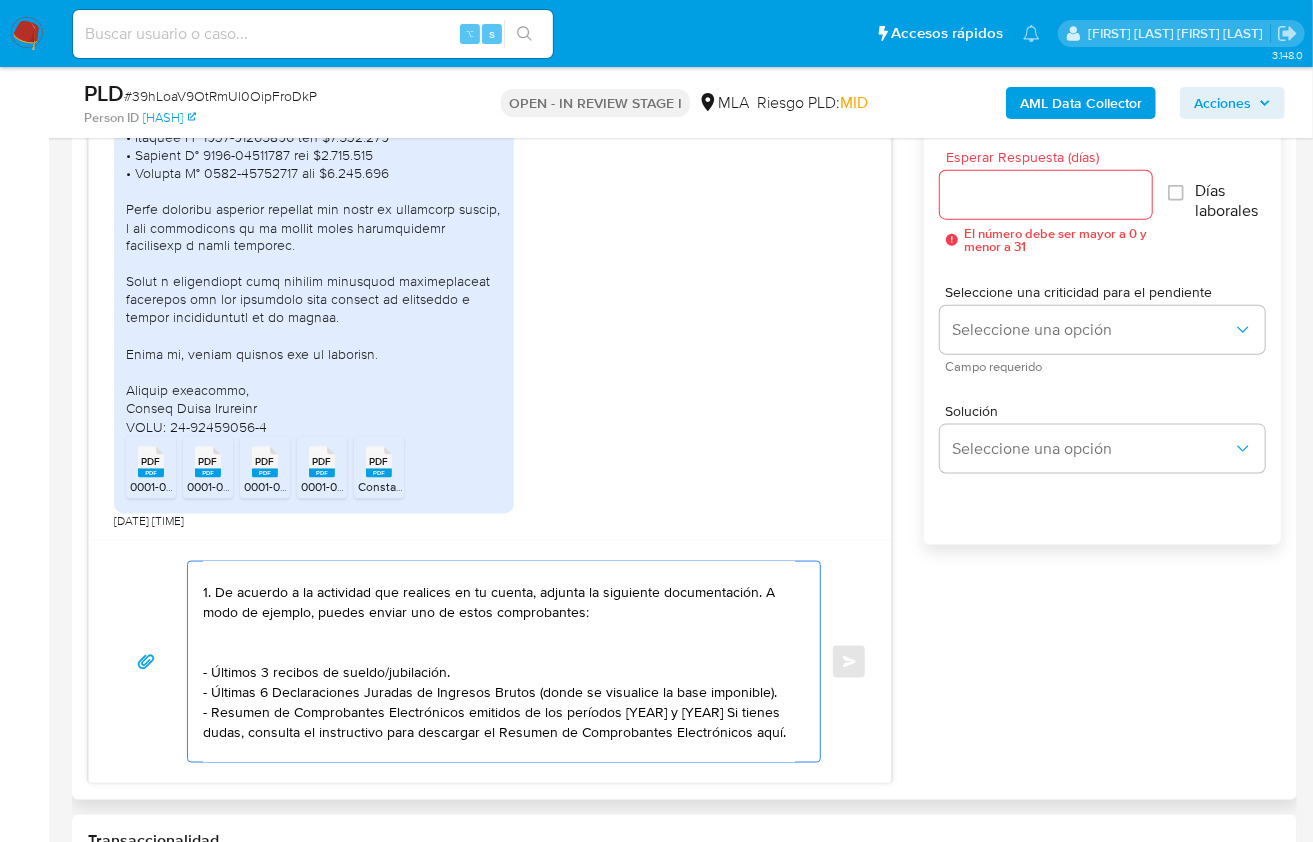 drag, startPoint x: 771, startPoint y: 688, endPoint x: 198, endPoint y: 641, distance: 574.9243 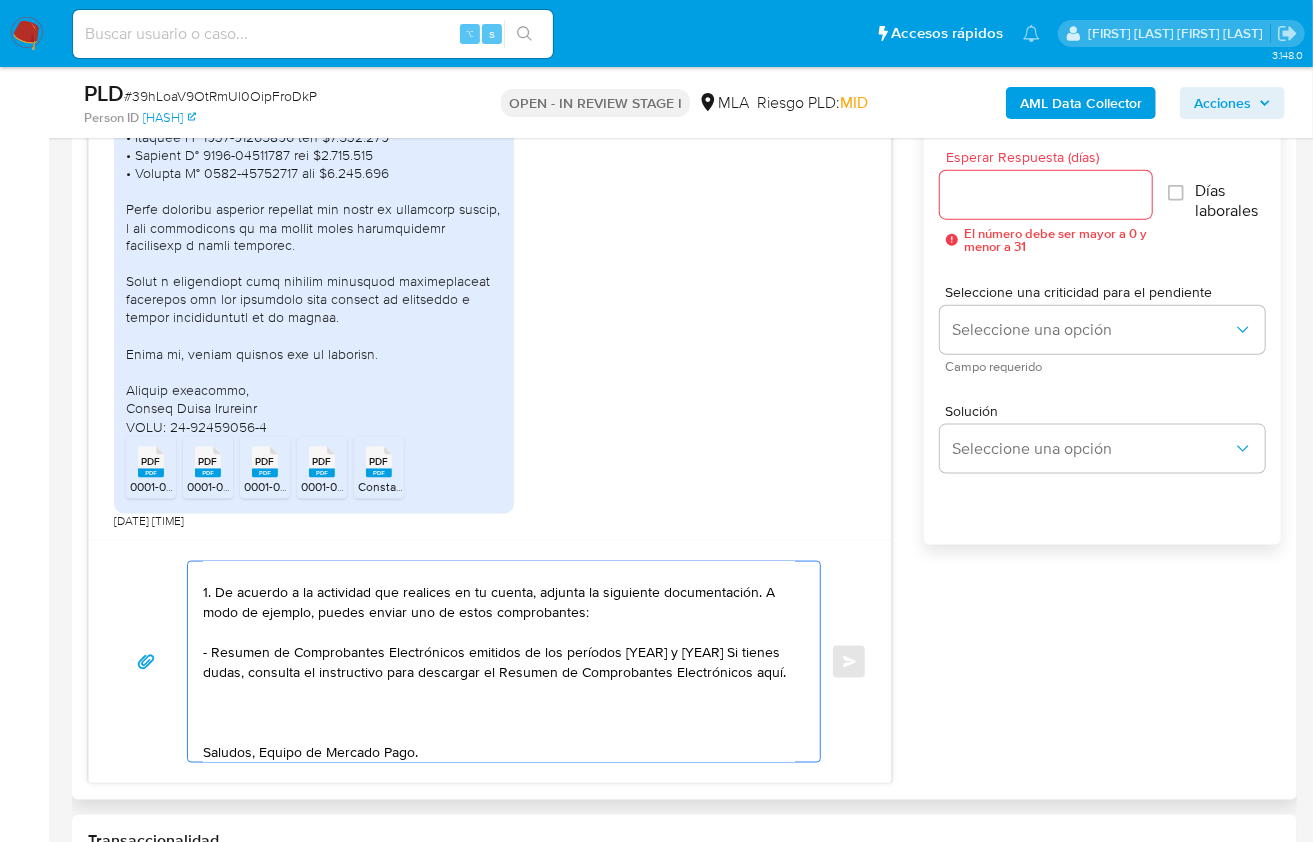drag, startPoint x: 577, startPoint y: 609, endPoint x: 758, endPoint y: 590, distance: 181.9945 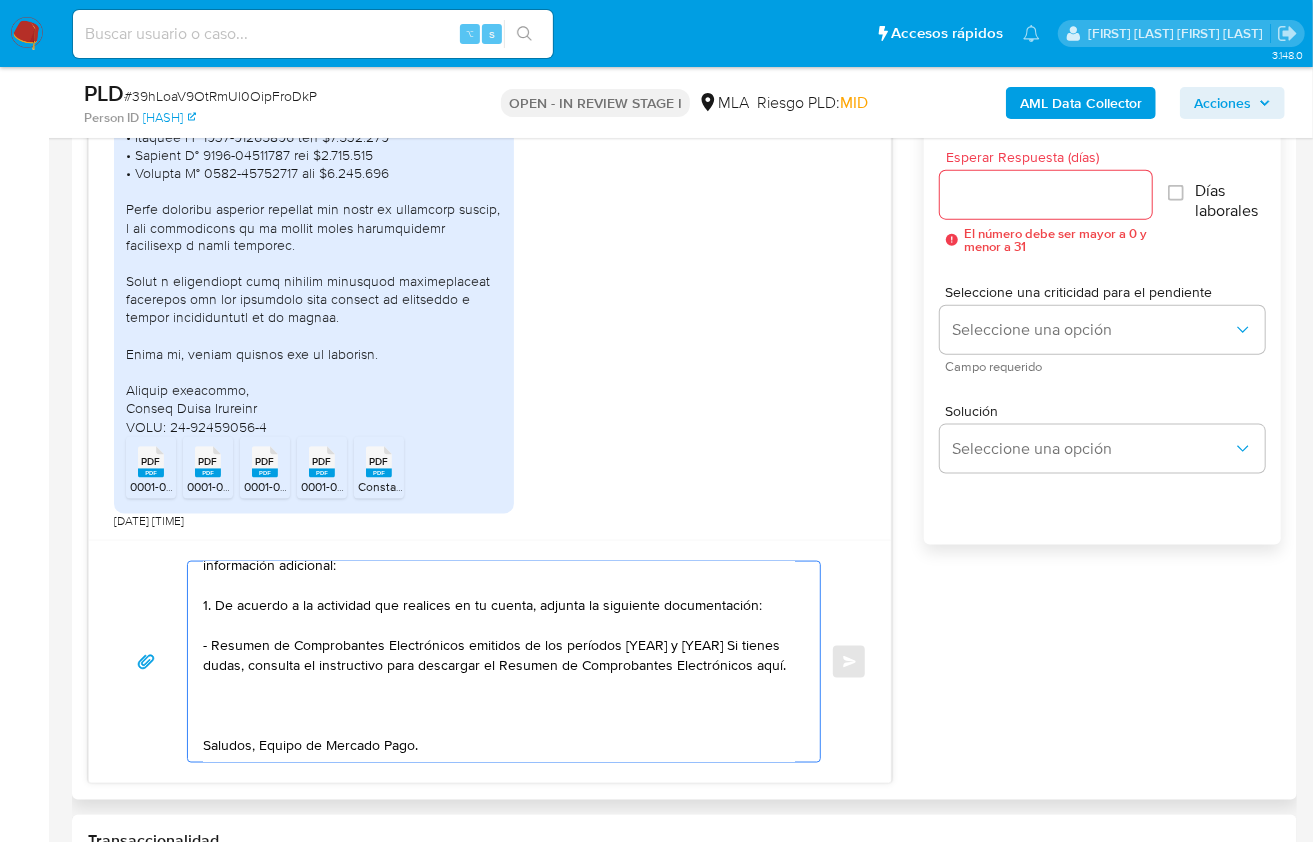 click on "Hola [FIRST],
Muchas gracias por la respuesta.
Analizamos tu caso y notamos que la información registra inconsistencias.
Verificamos que la documentación aportada no es suficiente para justificar la operatoria canalizada en tu cuenta de Mercado Pago.
En caso de querer regularizar tu situación, vamos a necesitar que nos proporciones información adicional:
1. De acuerdo a la actividad que realices en tu cuenta, adjunta la siguiente documentación:
- Resumen de Comprobantes Electrónicos emitidos de los períodos [YEAR] y [YEAR] Si tienes dudas, consulta el instructivo para descargar el Resumen de Comprobantes Electrónicos aquí.
Saludos, Equipo de Mercado Pago." at bounding box center (499, 662) 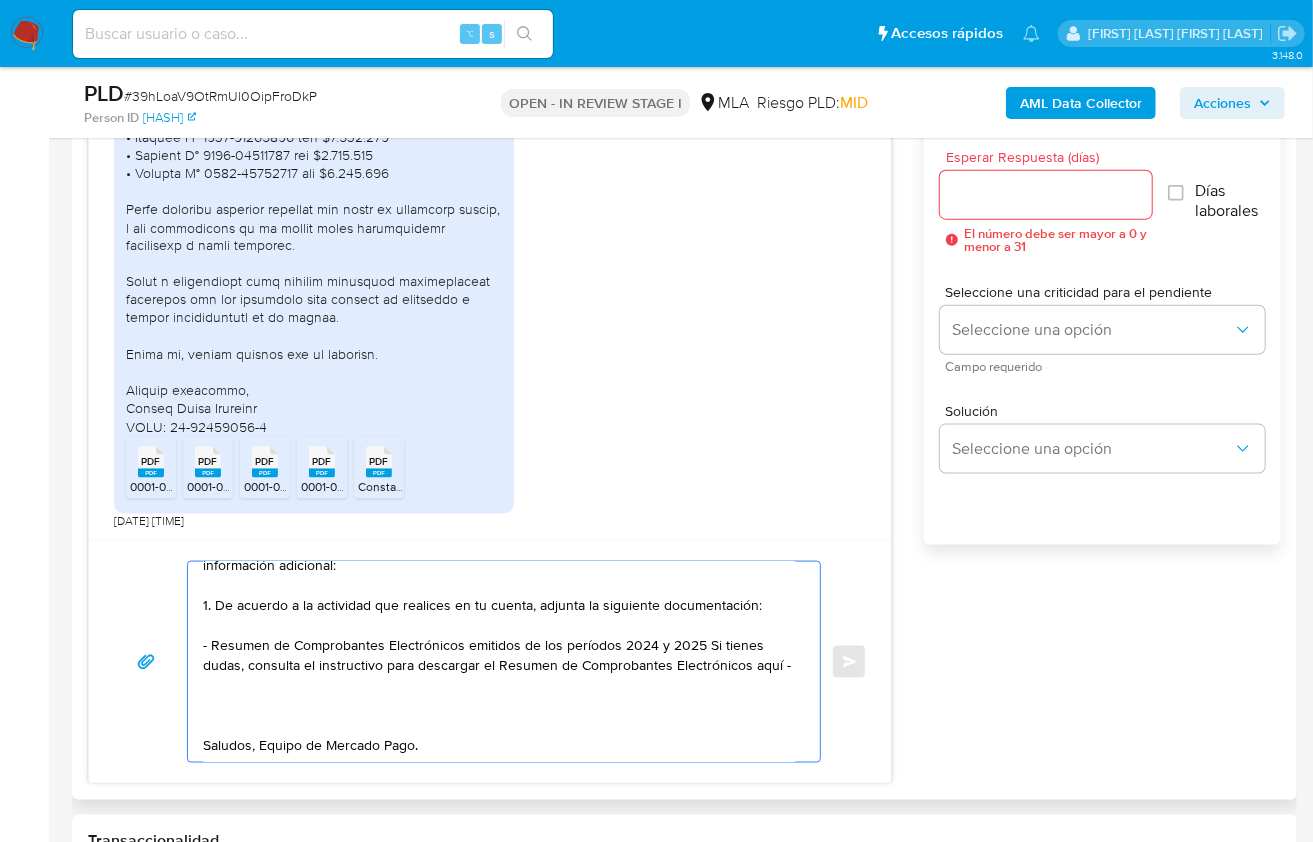 paste on "https://www.mercadopago.com.ar/ayuda/30181" 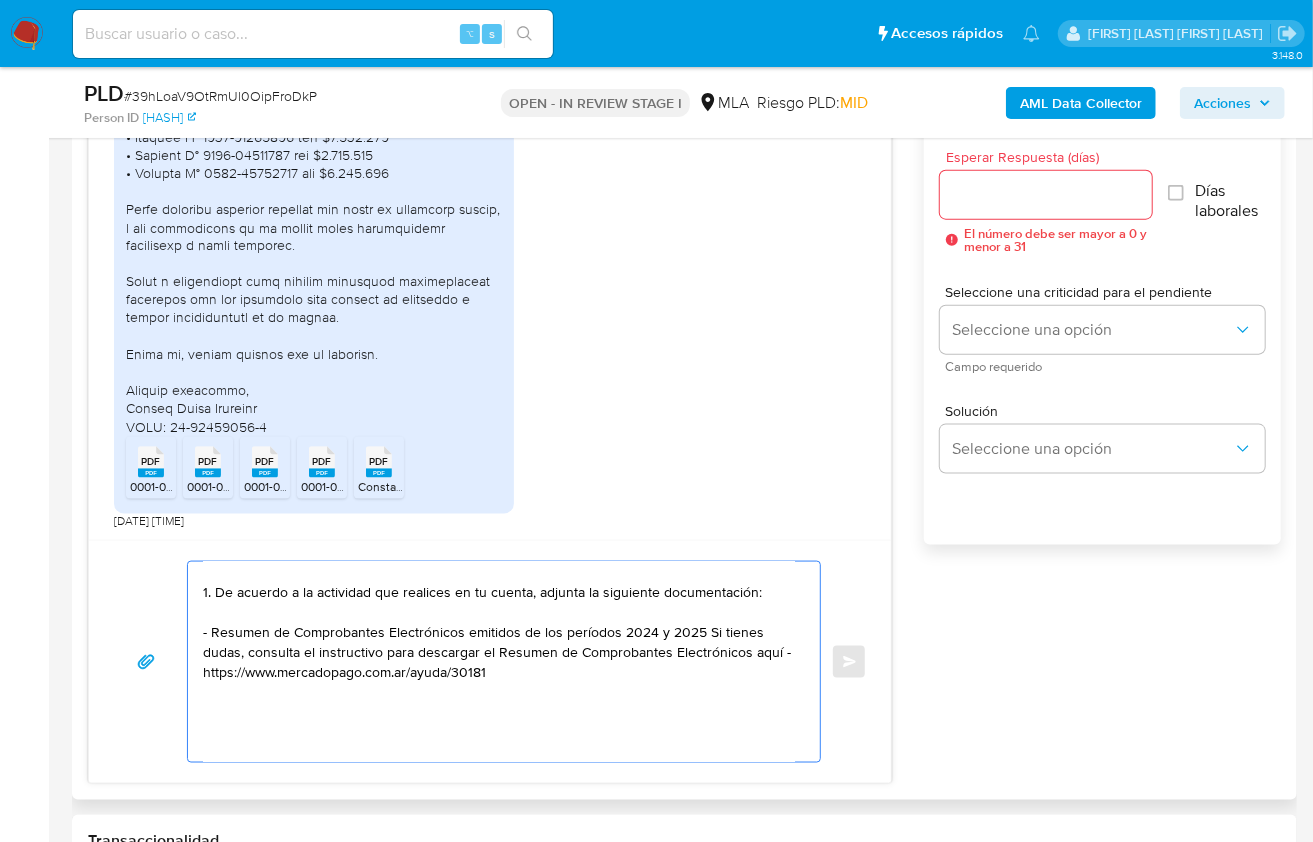 paste on "3. Proporciona el vínculo con las siguientes contrapartes con las que operaste, el motivo de las transacciones y documentación de respaldo:
- Nombre Contraparte CUIT [NUMBER]
- Nombre Contraparte CUIT [NUMBER]
4. Origen del dinero ingresado en efectivo:
- Explica el origen del dinero ingresado en efectivo y proporciona documentación que respalde esta operatoria.
Es importante que sepas que, en caso de no responder a lo solicitado o si lo presentado resulta insuficiente, tu cuenta podría ser inhabilitada de acuerdo a los términos y condiciones de uso de Mercado Pago.
Formatos admitidos: PDF, JPG, JPEG, TXT, DOC, DOCX, XLS, PNG, XLSX, con un tamaño máximo de 25MB por archivo.
Quedamos aguardando por la información solicitada dentro de los próximos XX días.
Muchas gracias.
Saludos,
Equipo de Mercado Pago." 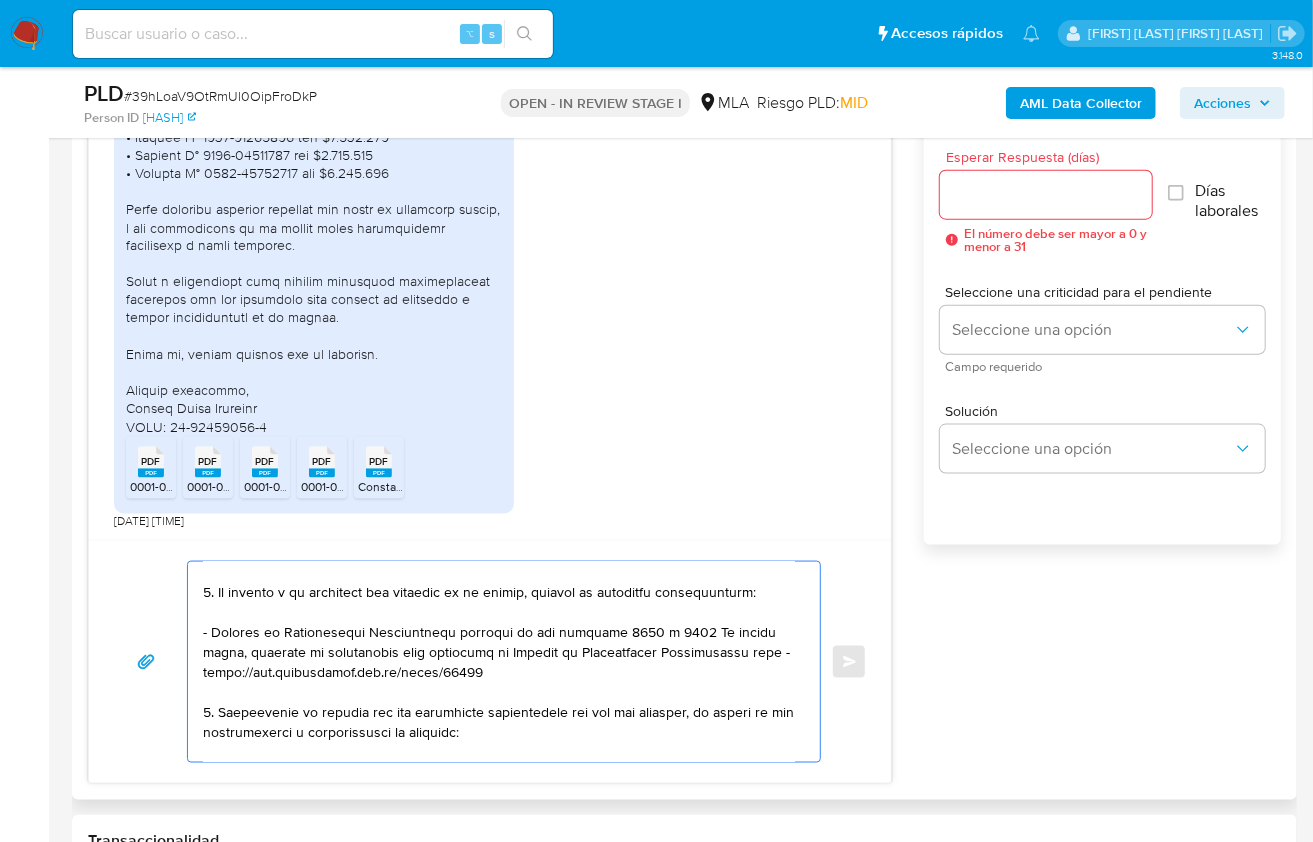 scroll, scrollTop: 827, scrollLeft: 0, axis: vertical 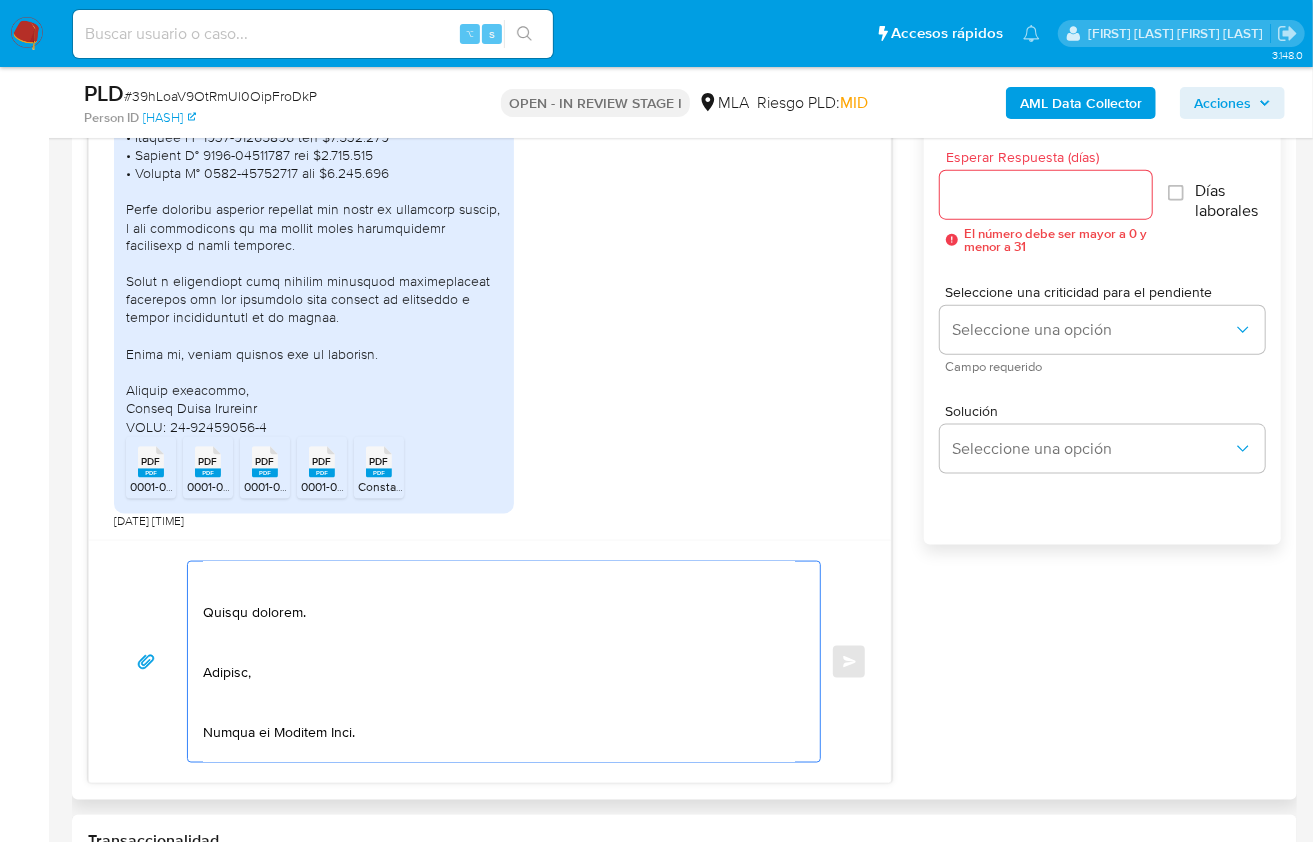 click at bounding box center [499, 662] 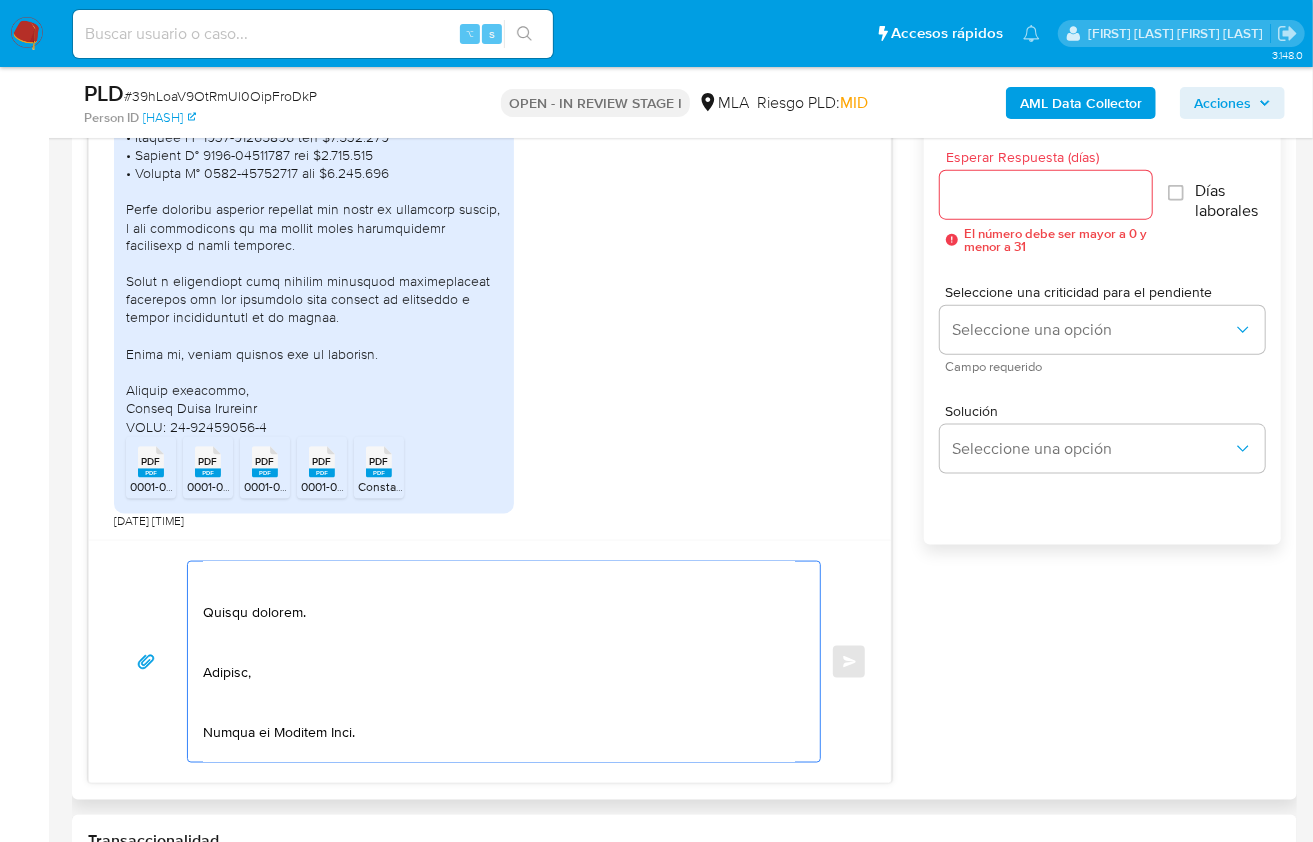 click at bounding box center (499, 662) 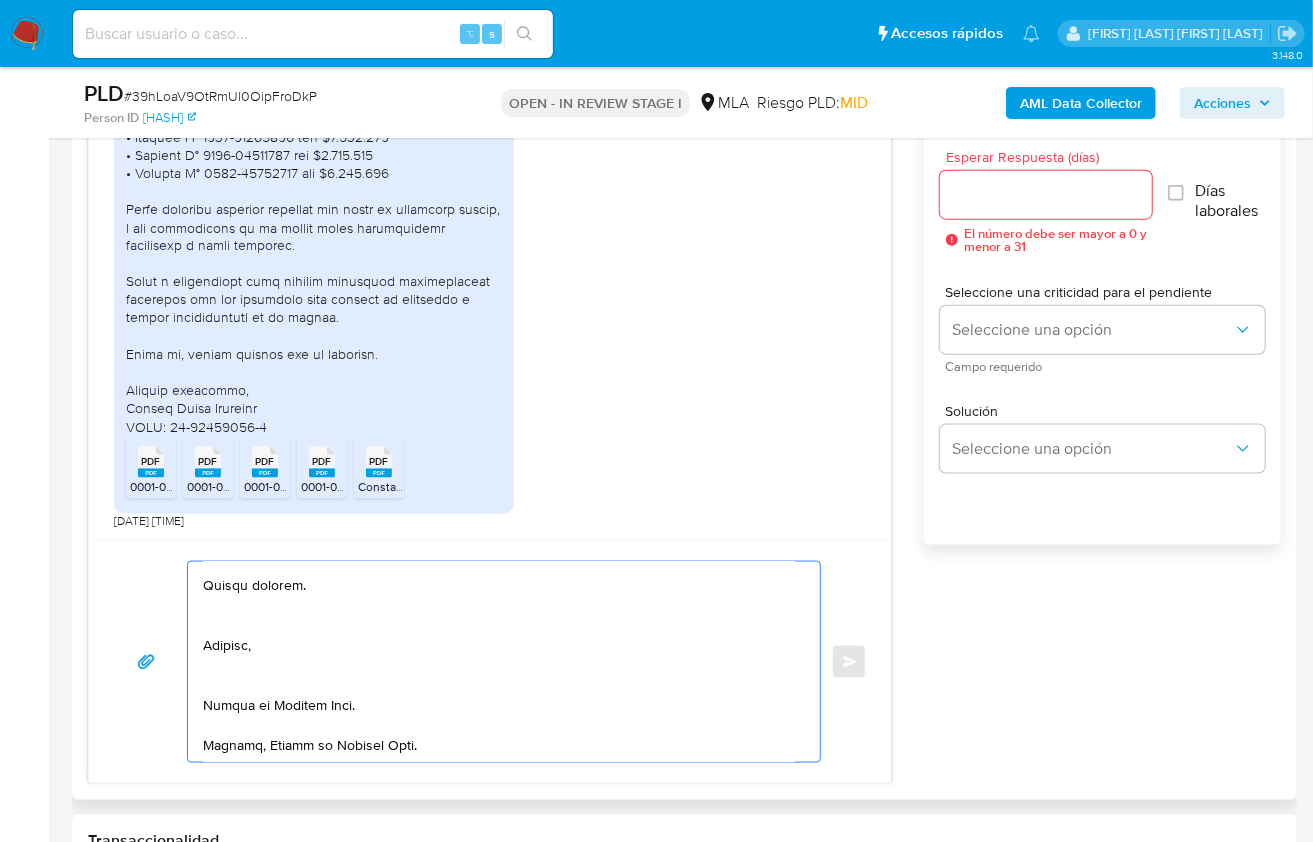 scroll, scrollTop: 873, scrollLeft: 0, axis: vertical 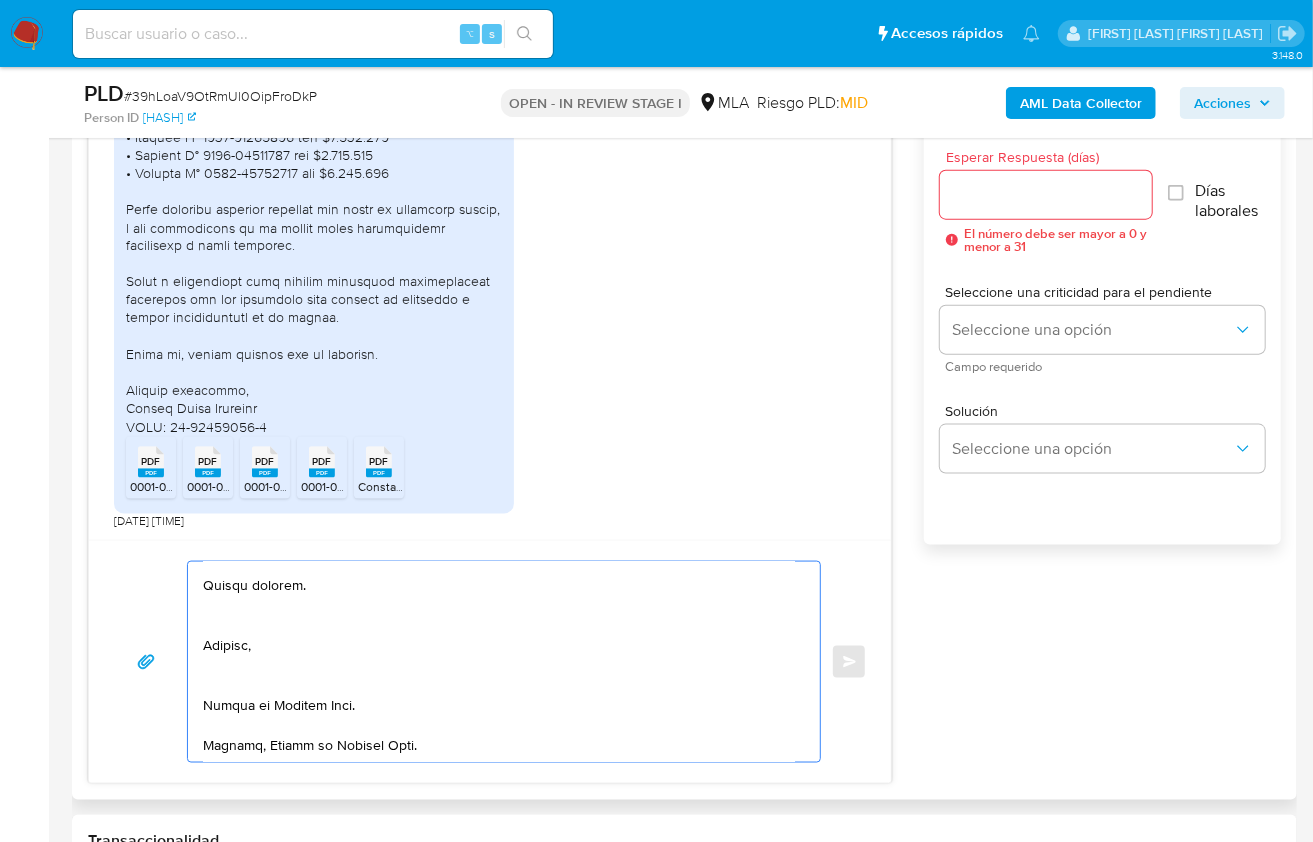 drag, startPoint x: 383, startPoint y: 681, endPoint x: 196, endPoint y: 673, distance: 187.17105 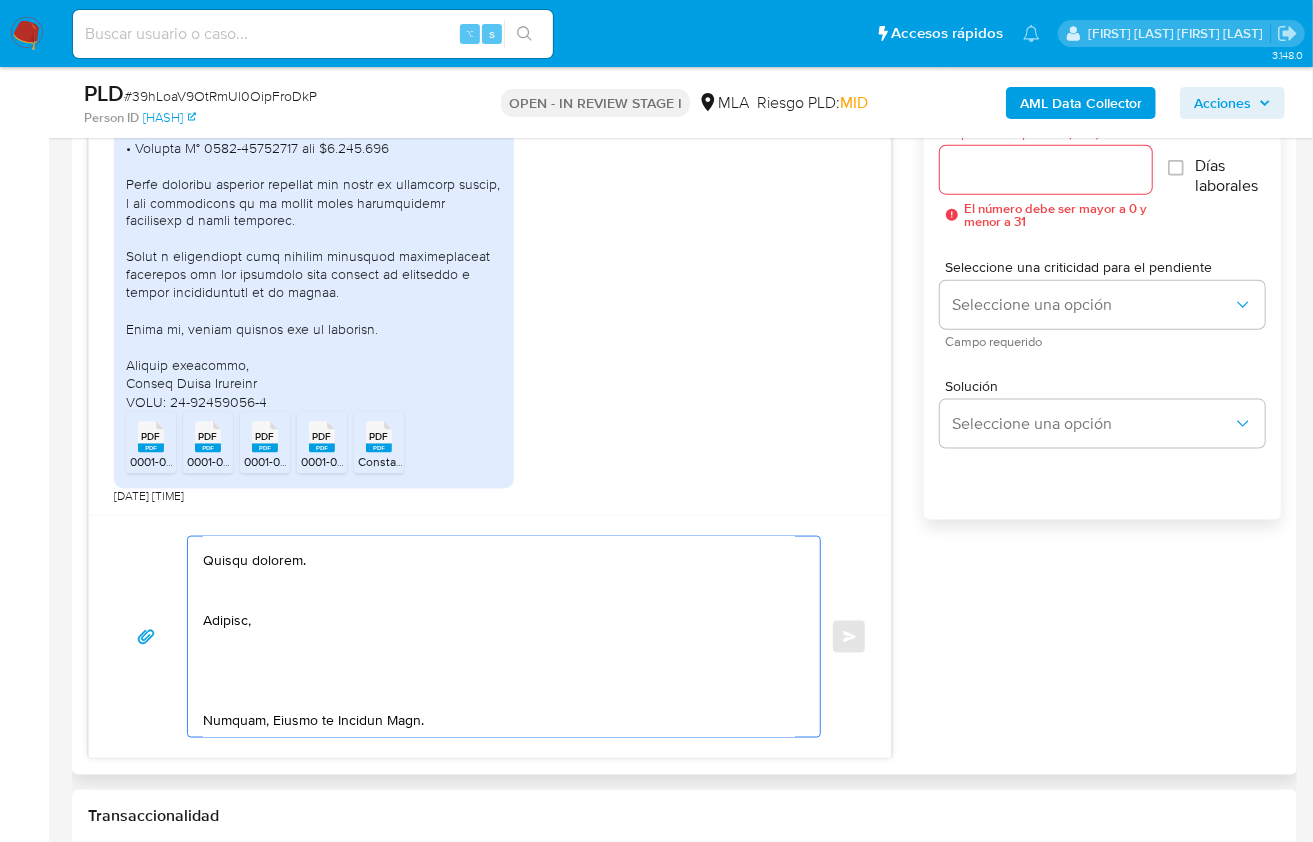 scroll, scrollTop: 1147, scrollLeft: 0, axis: vertical 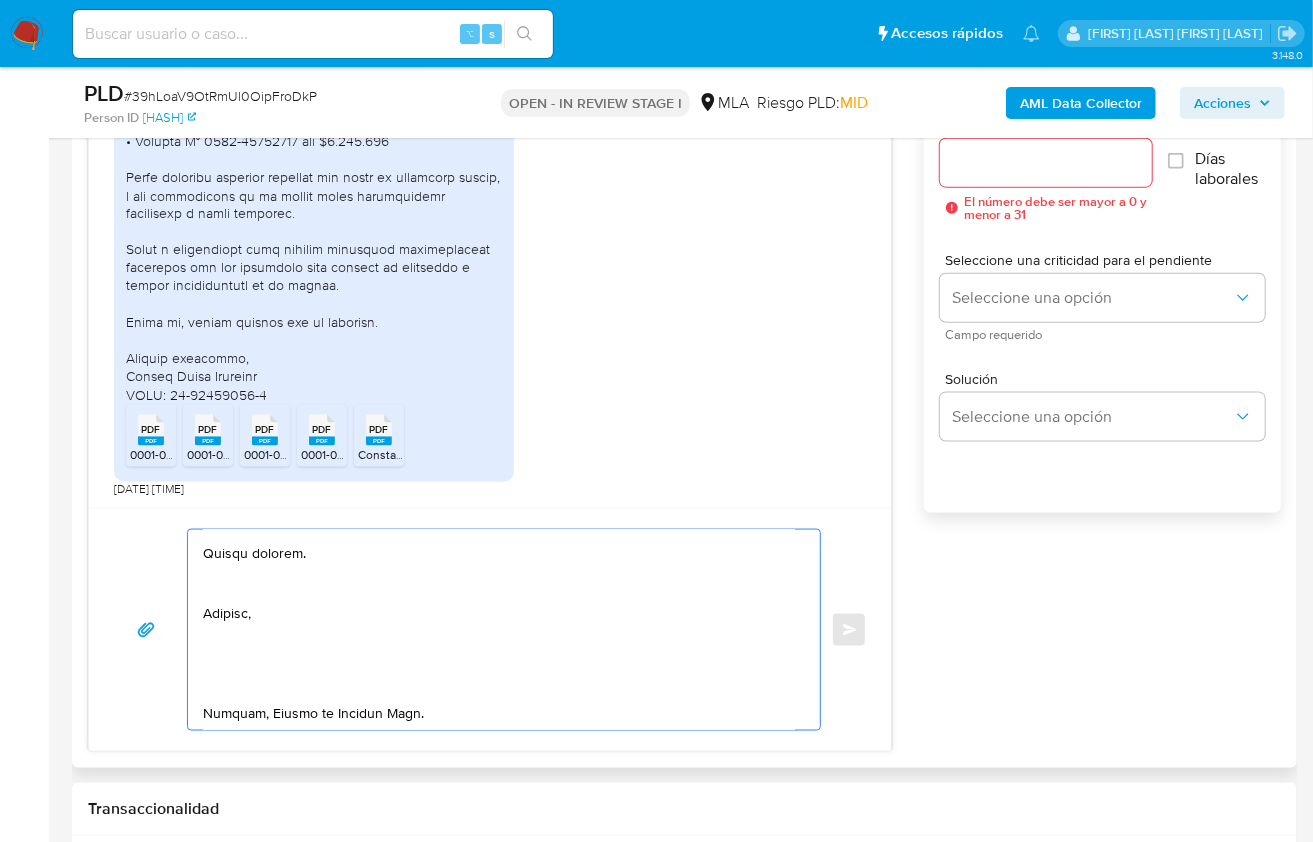 drag, startPoint x: 433, startPoint y: 693, endPoint x: 272, endPoint y: 690, distance: 161.02795 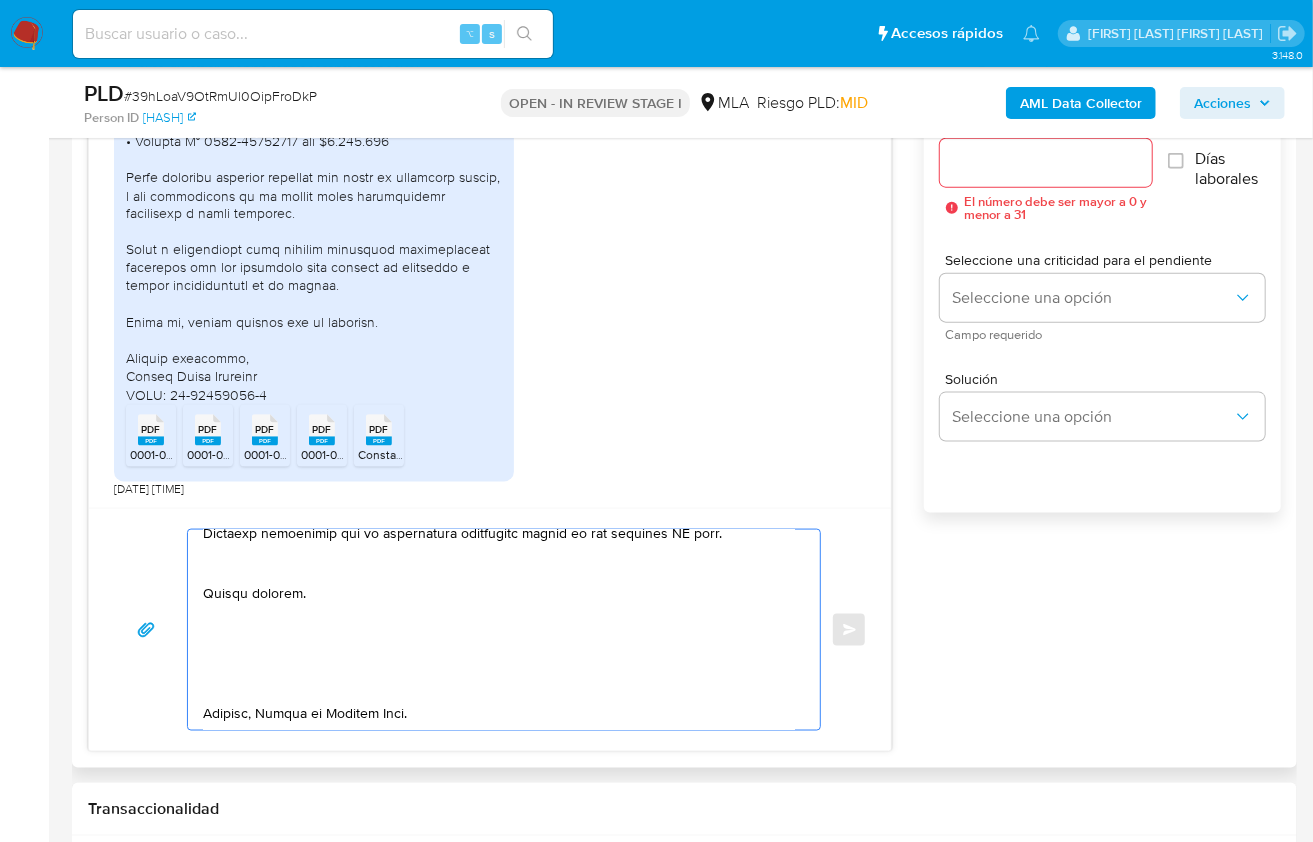 click at bounding box center [499, 630] 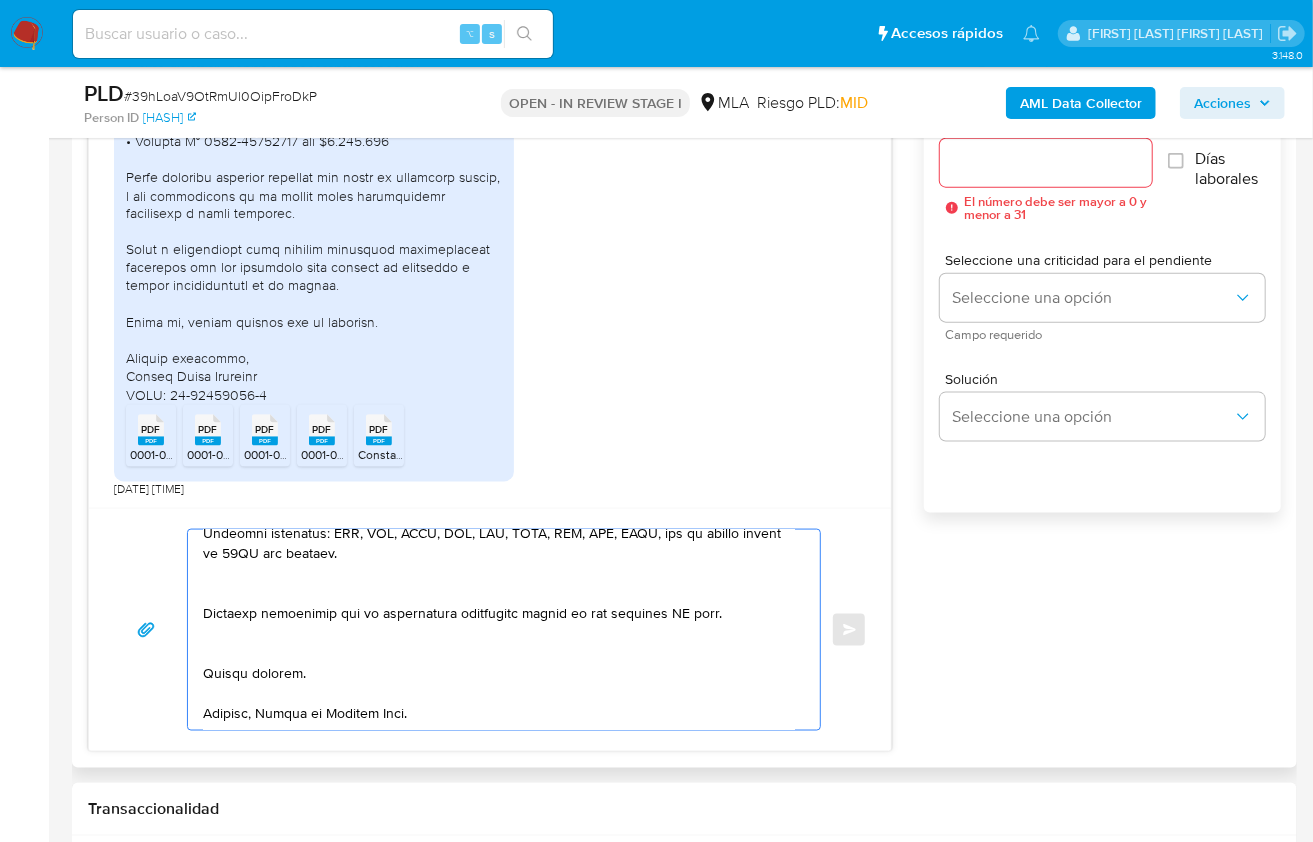 scroll, scrollTop: 753, scrollLeft: 0, axis: vertical 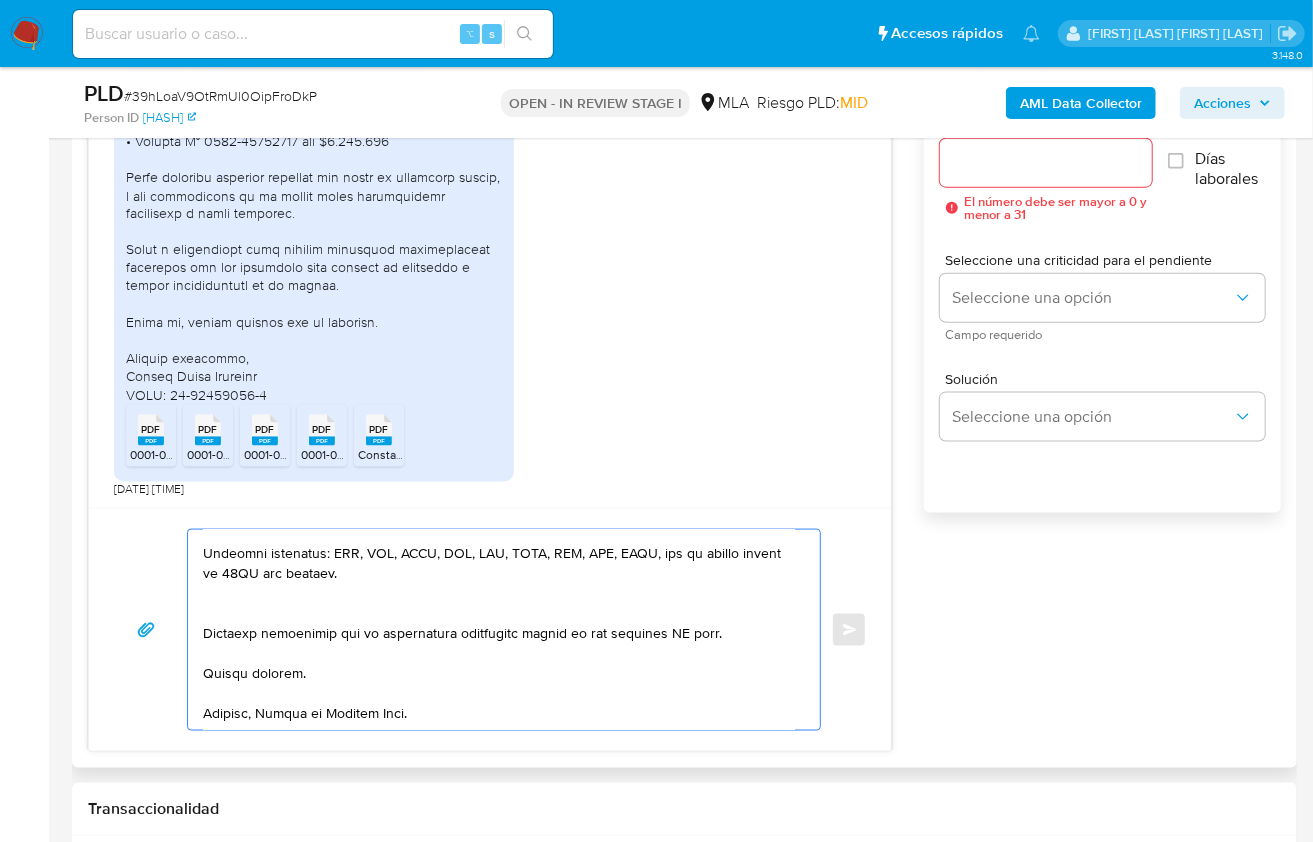 drag, startPoint x: 761, startPoint y: 611, endPoint x: 595, endPoint y: 610, distance: 166.003 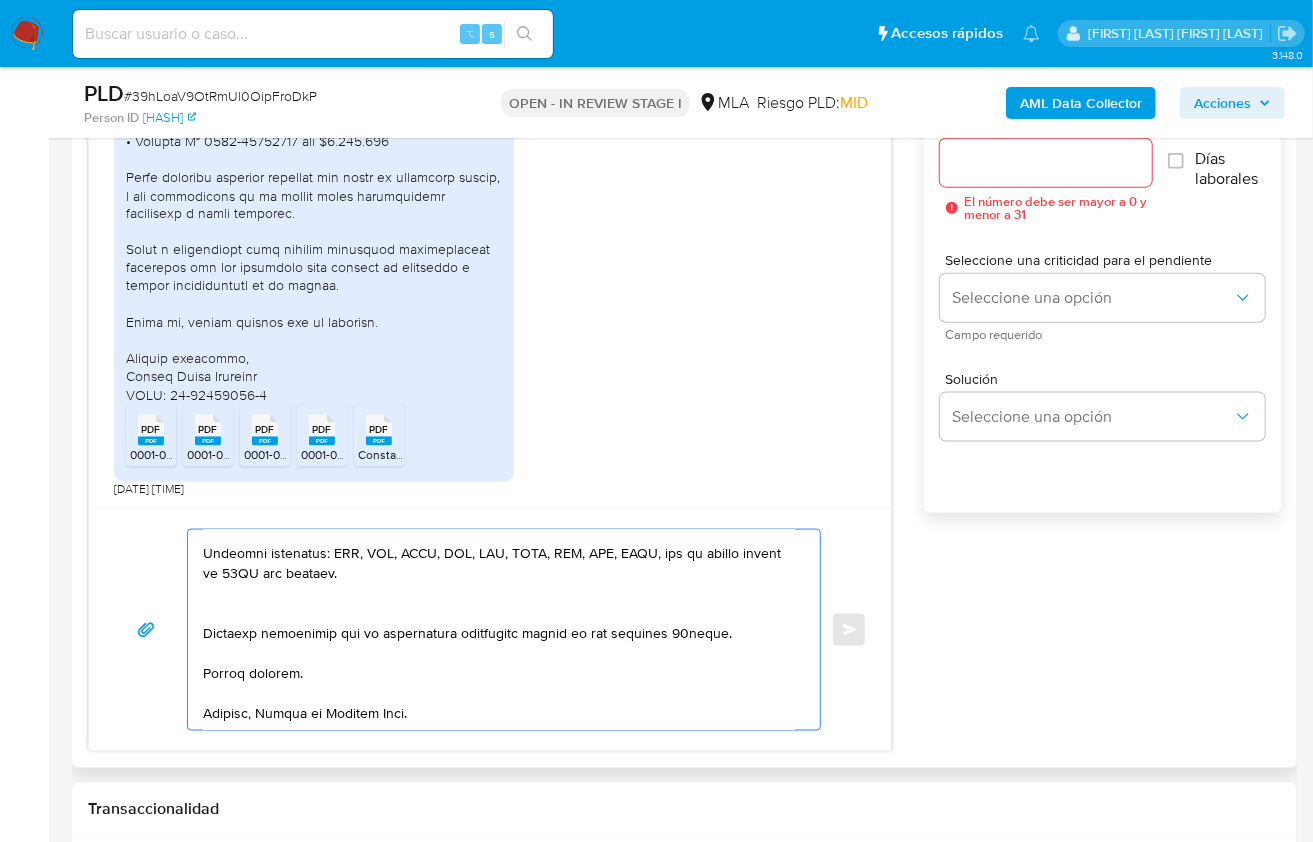 click at bounding box center (499, 630) 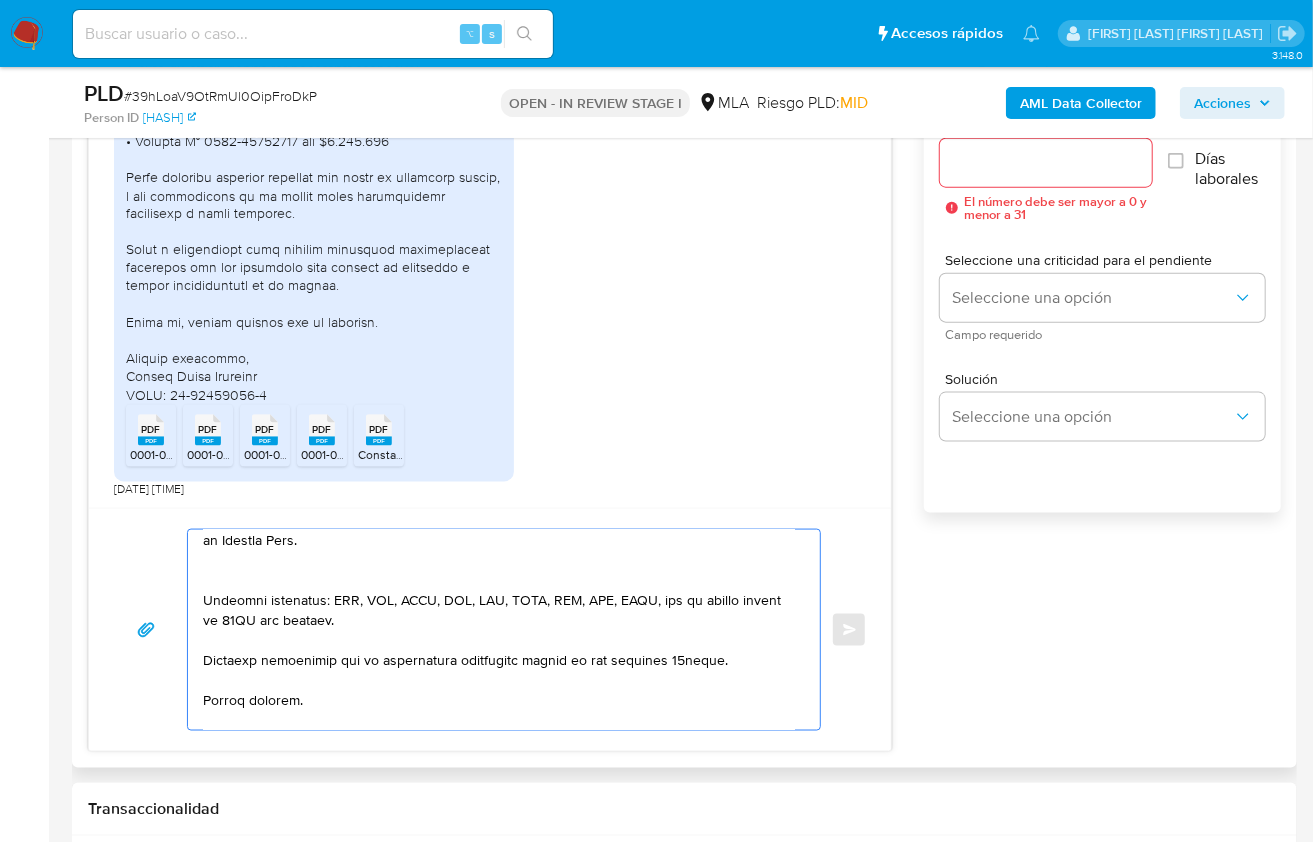 scroll, scrollTop: 657, scrollLeft: 0, axis: vertical 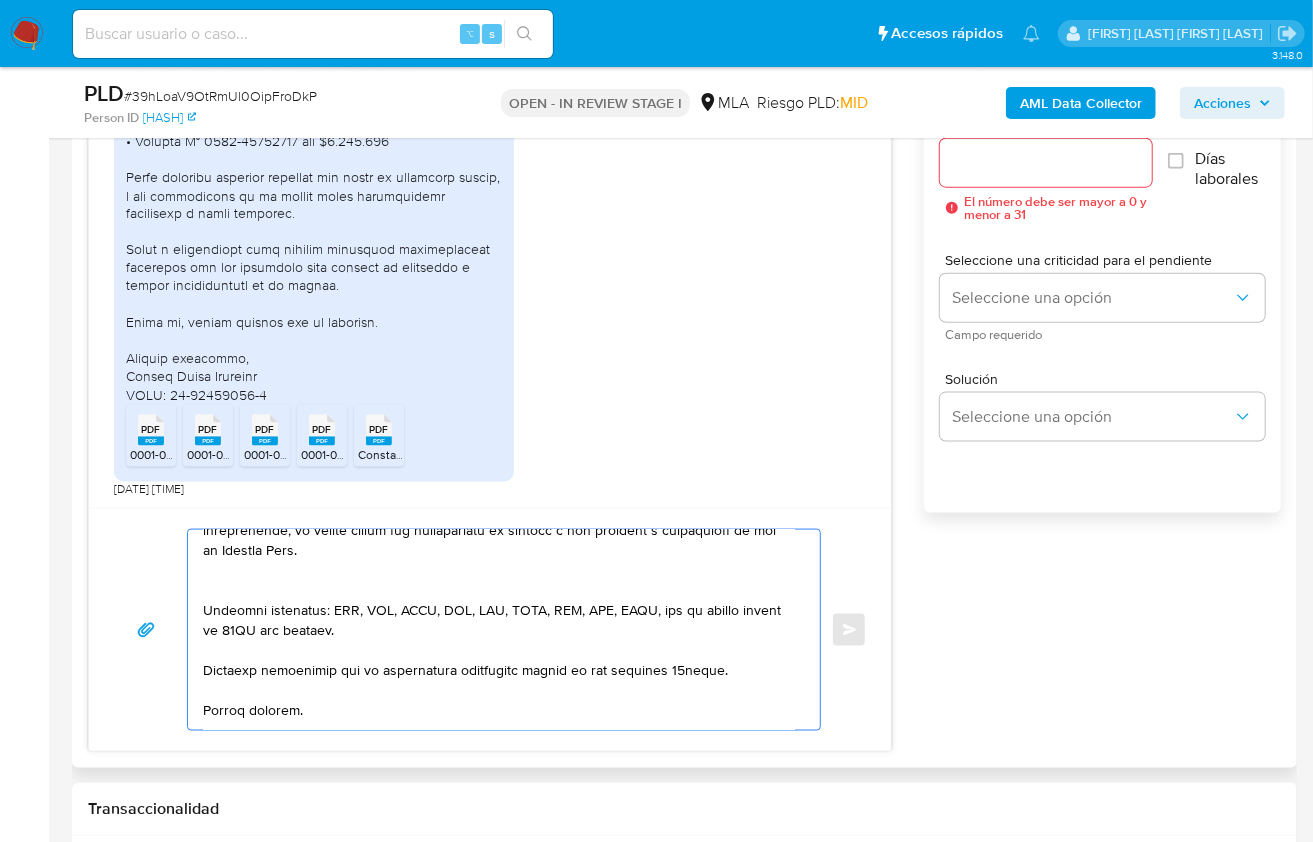 click at bounding box center [499, 630] 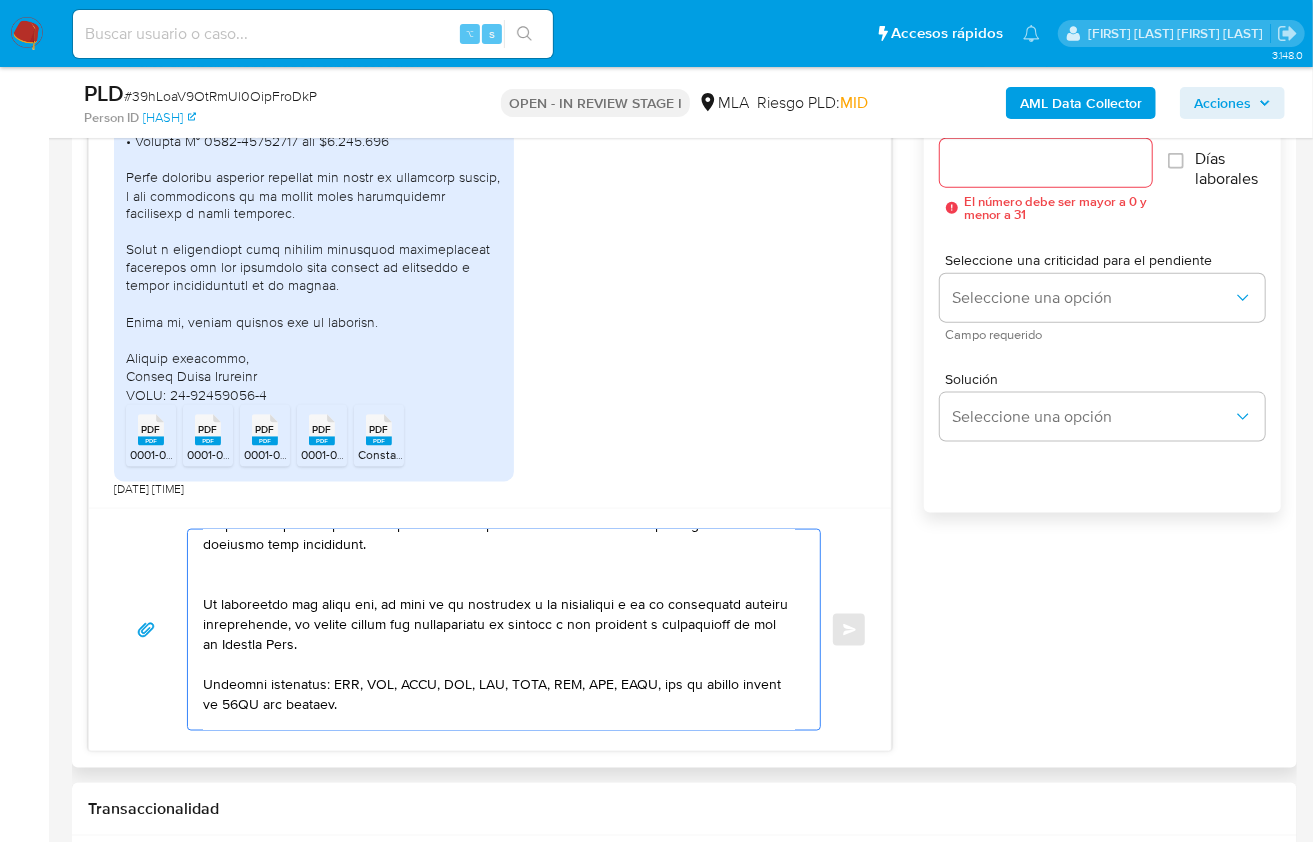 scroll, scrollTop: 557, scrollLeft: 0, axis: vertical 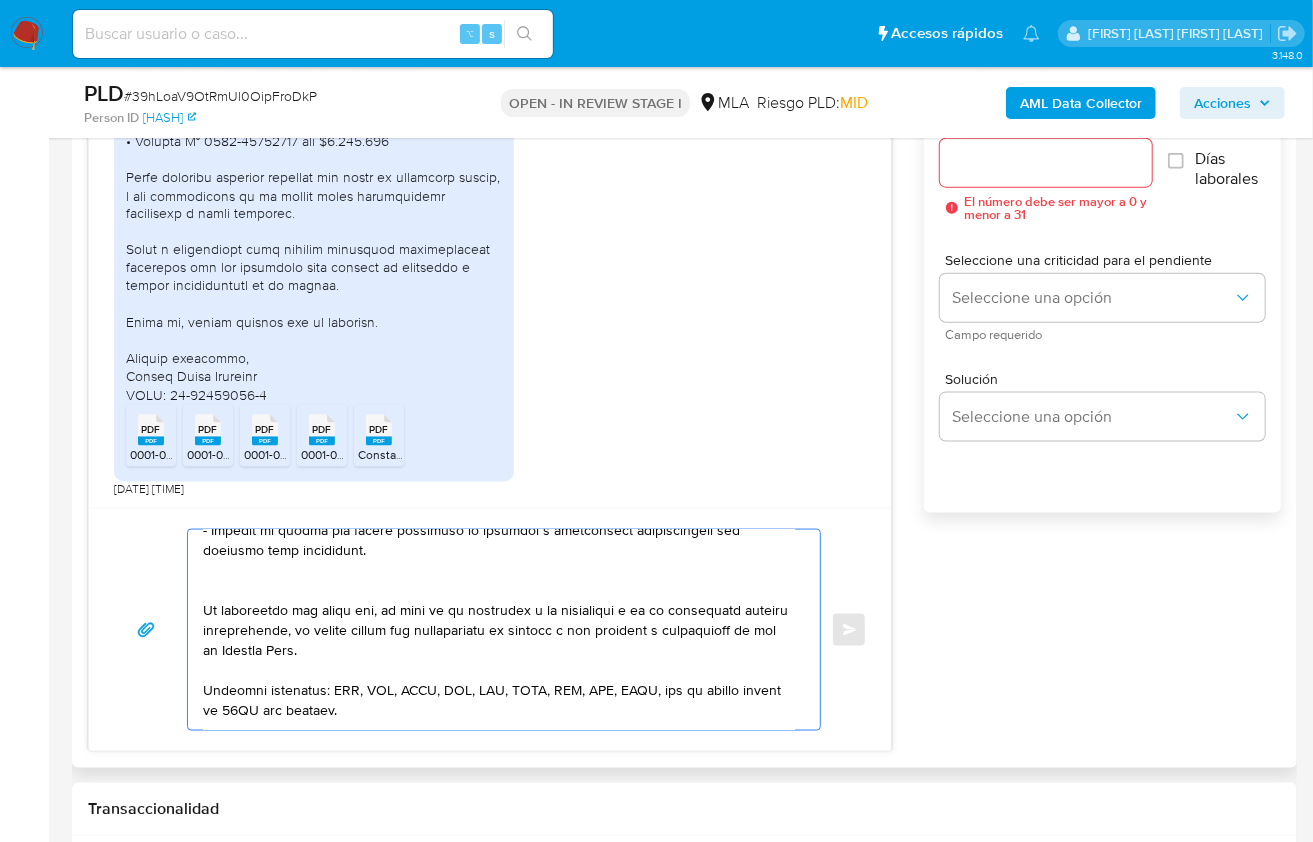 click at bounding box center [499, 630] 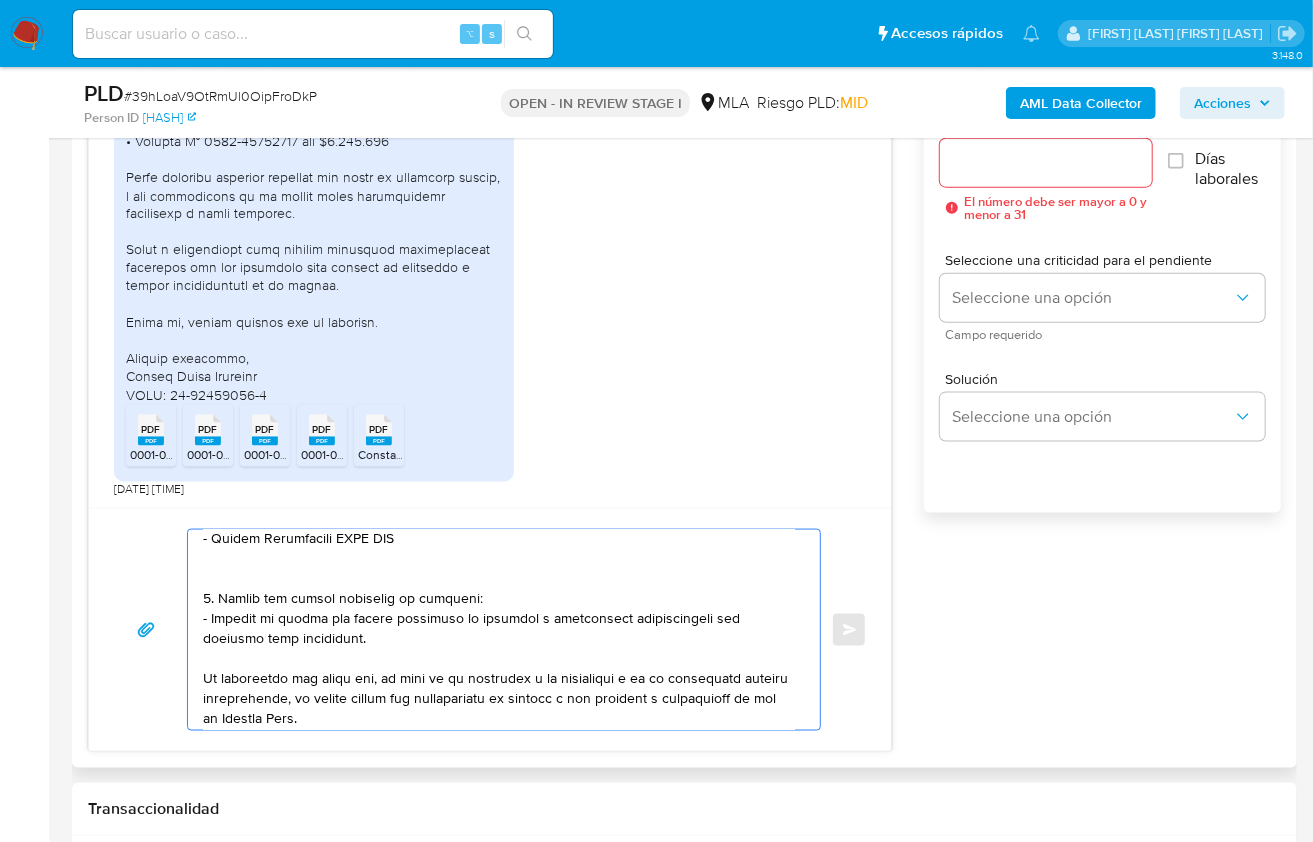 scroll, scrollTop: 463, scrollLeft: 0, axis: vertical 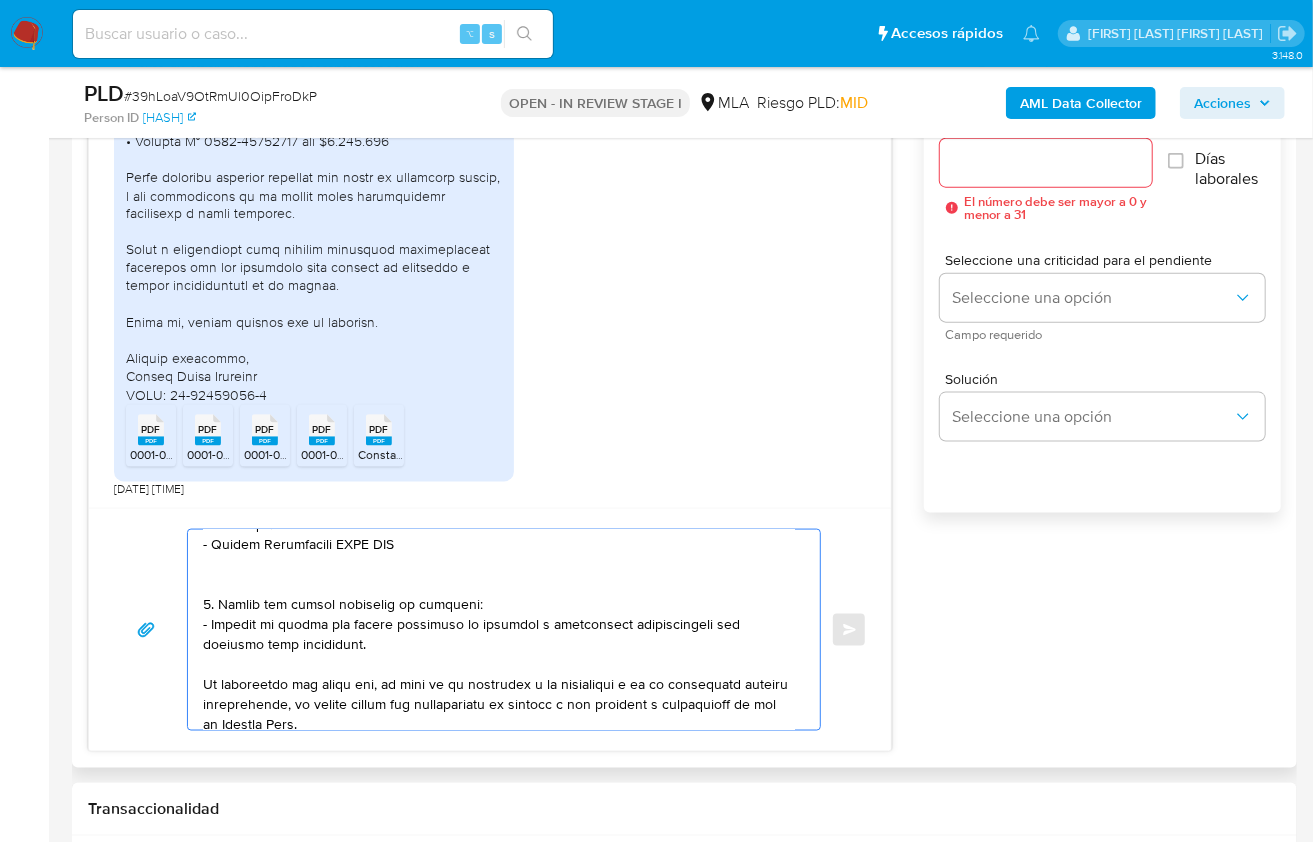 drag, startPoint x: 385, startPoint y: 637, endPoint x: 172, endPoint y: 586, distance: 219.02055 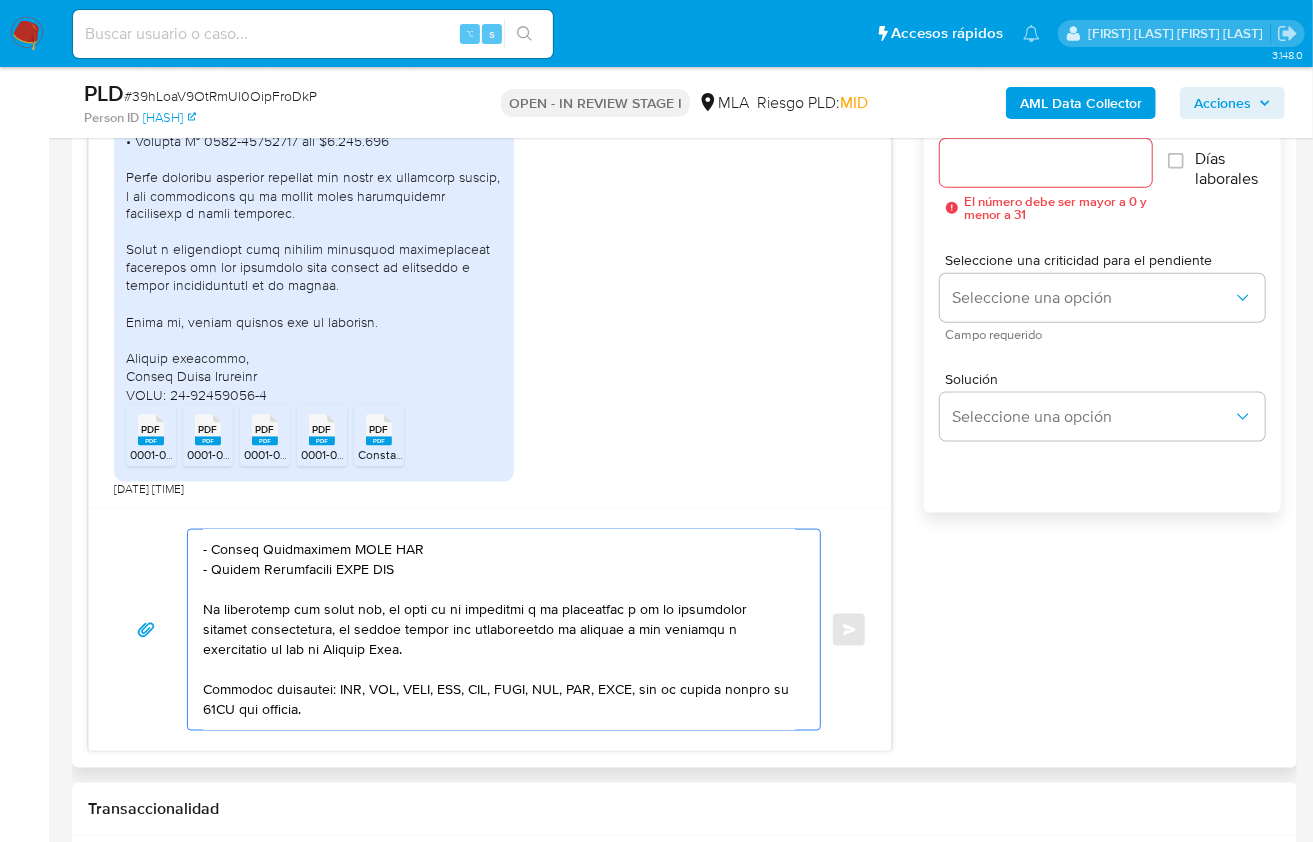 scroll, scrollTop: 431, scrollLeft: 0, axis: vertical 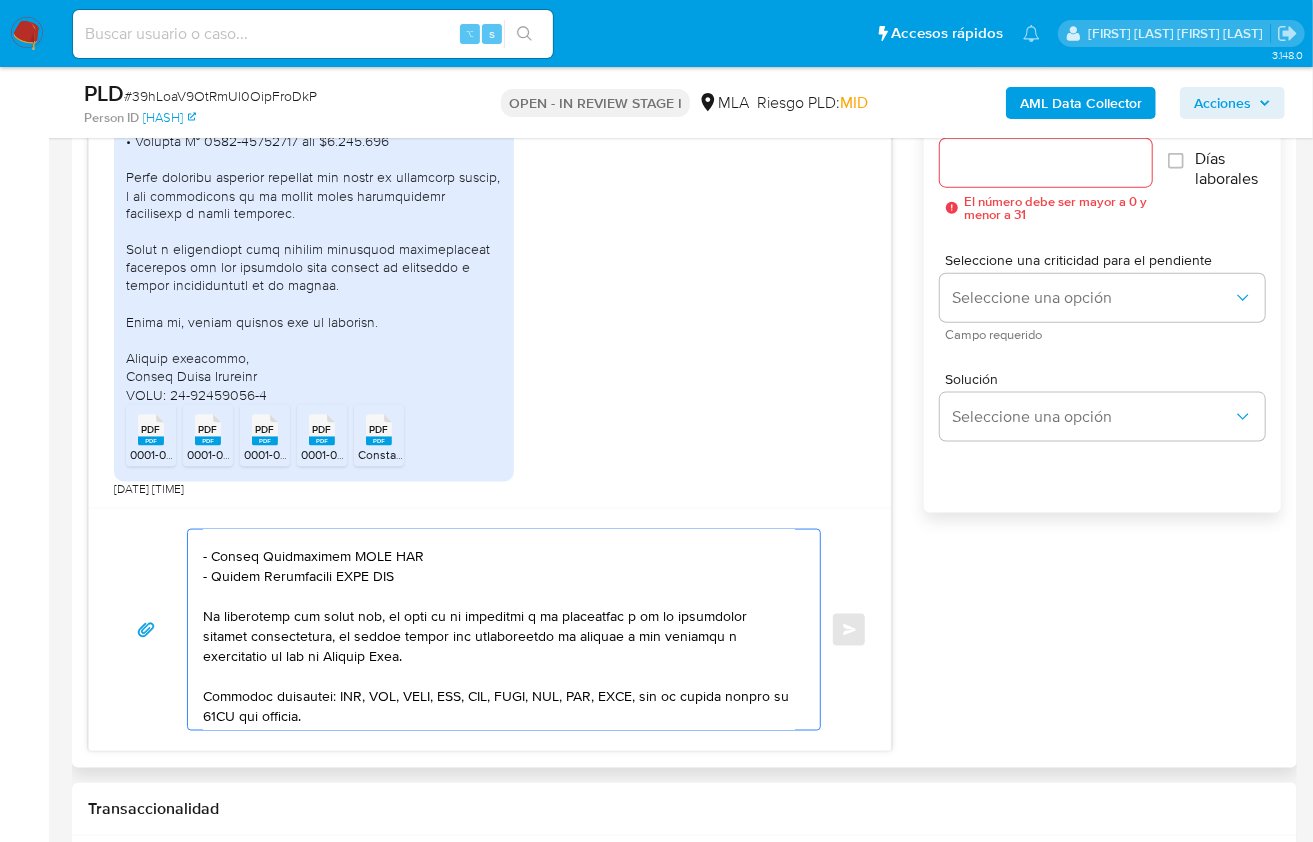 drag, startPoint x: 210, startPoint y: 550, endPoint x: 334, endPoint y: 555, distance: 124.10077 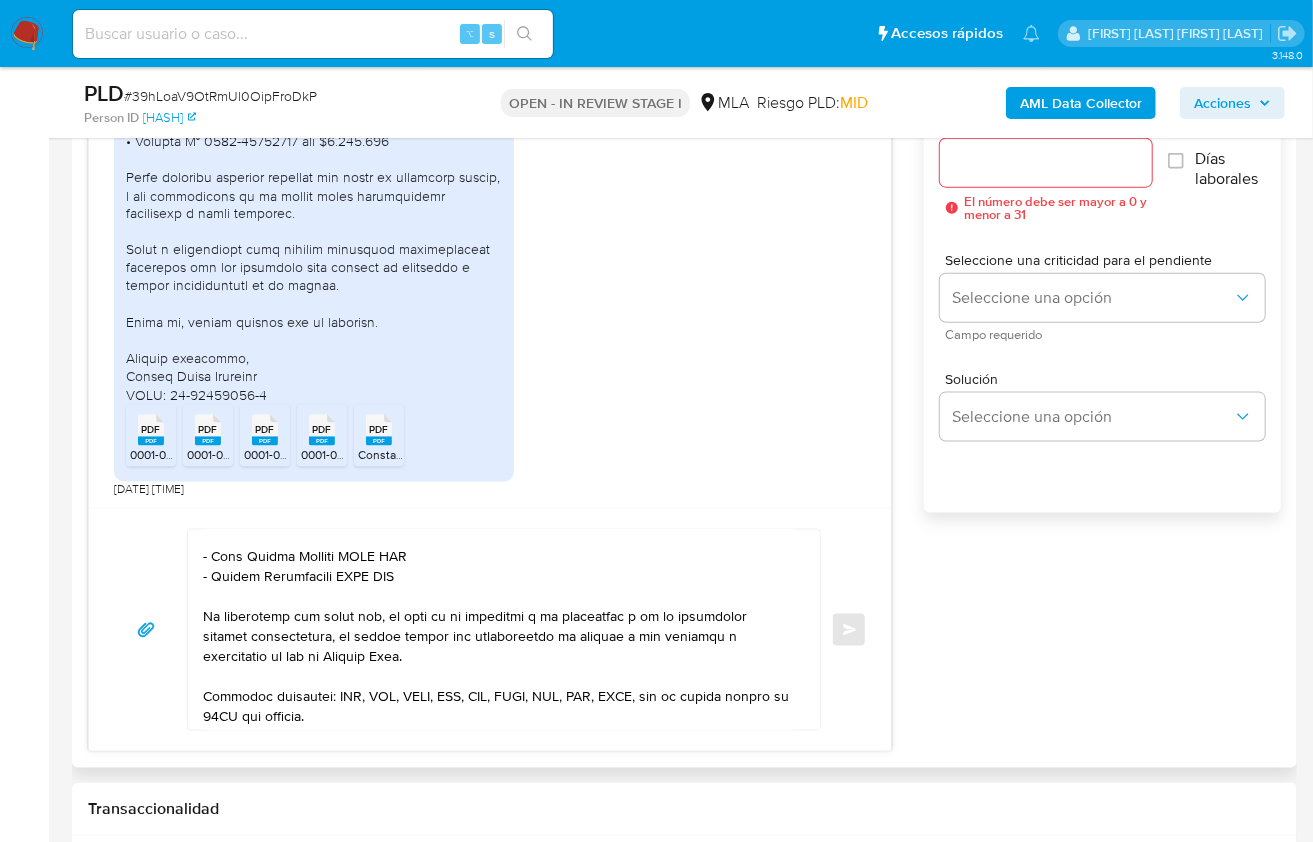 click at bounding box center (499, 630) 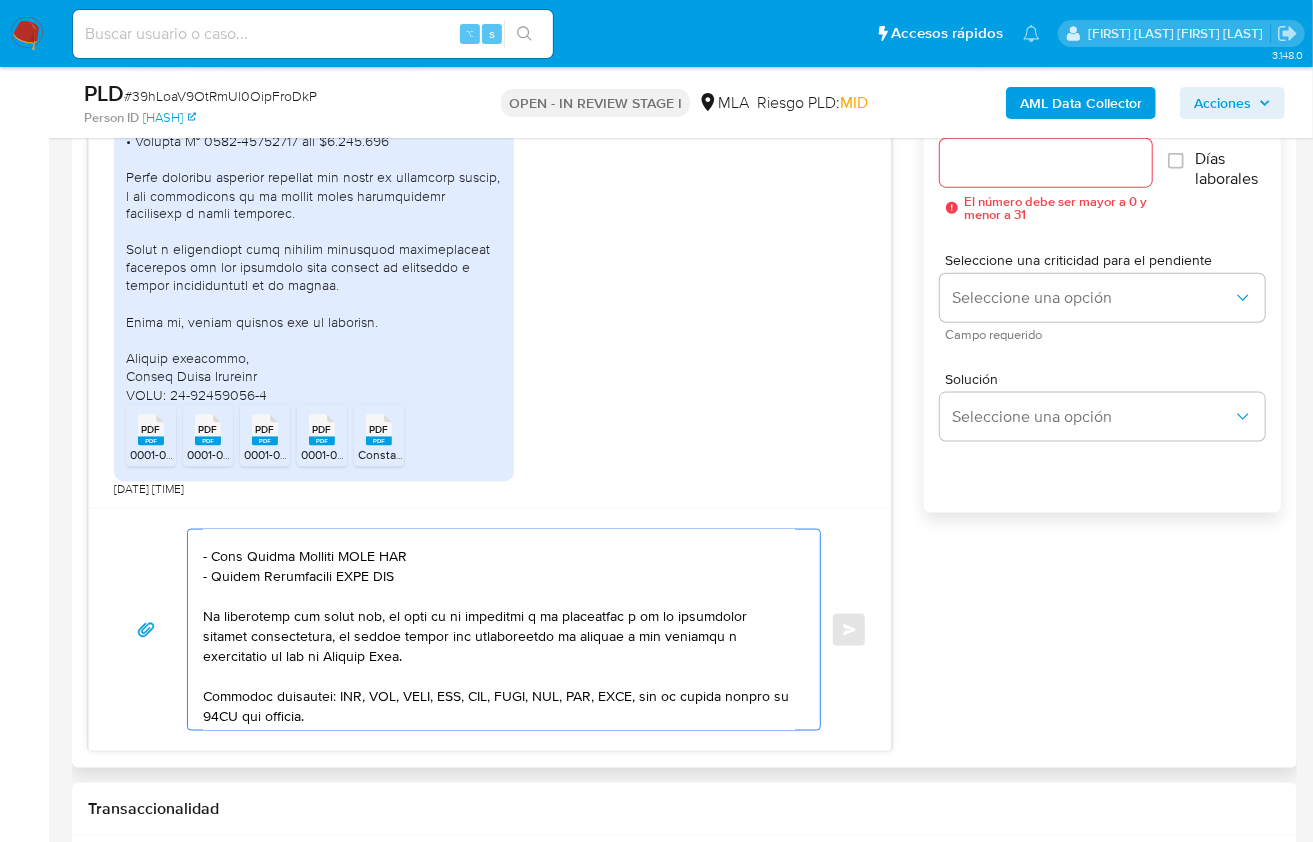 click at bounding box center (499, 630) 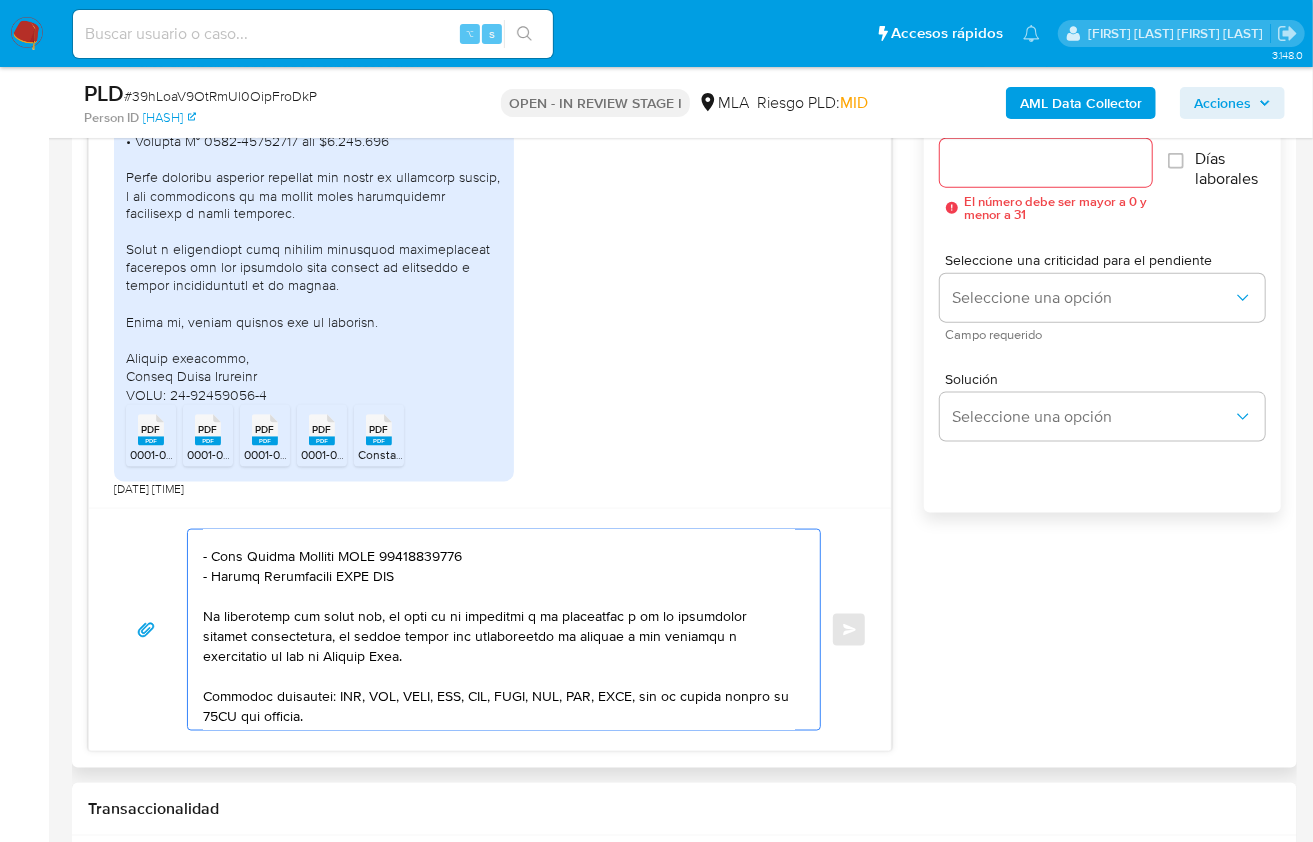 drag, startPoint x: 214, startPoint y: 571, endPoint x: 333, endPoint y: 573, distance: 119.01681 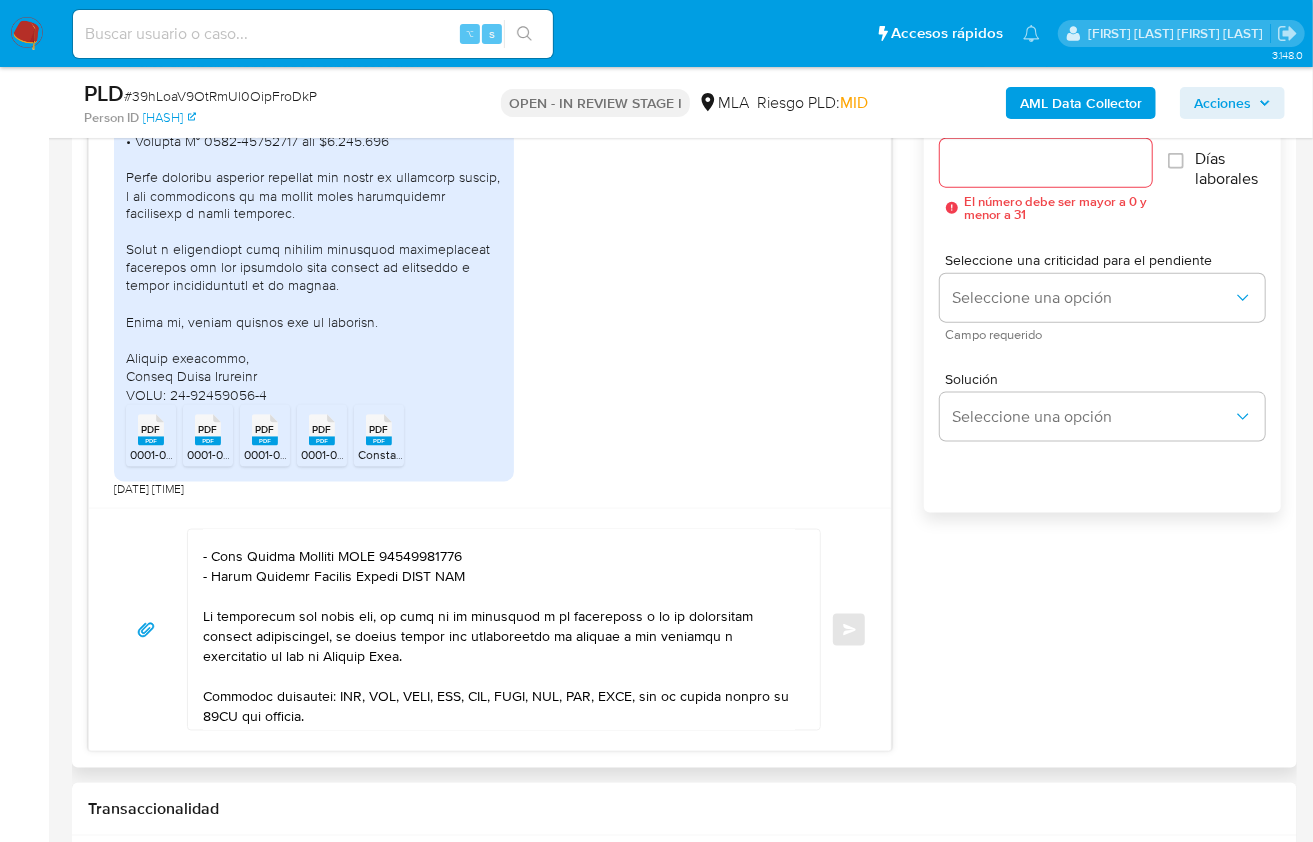 click at bounding box center (499, 630) 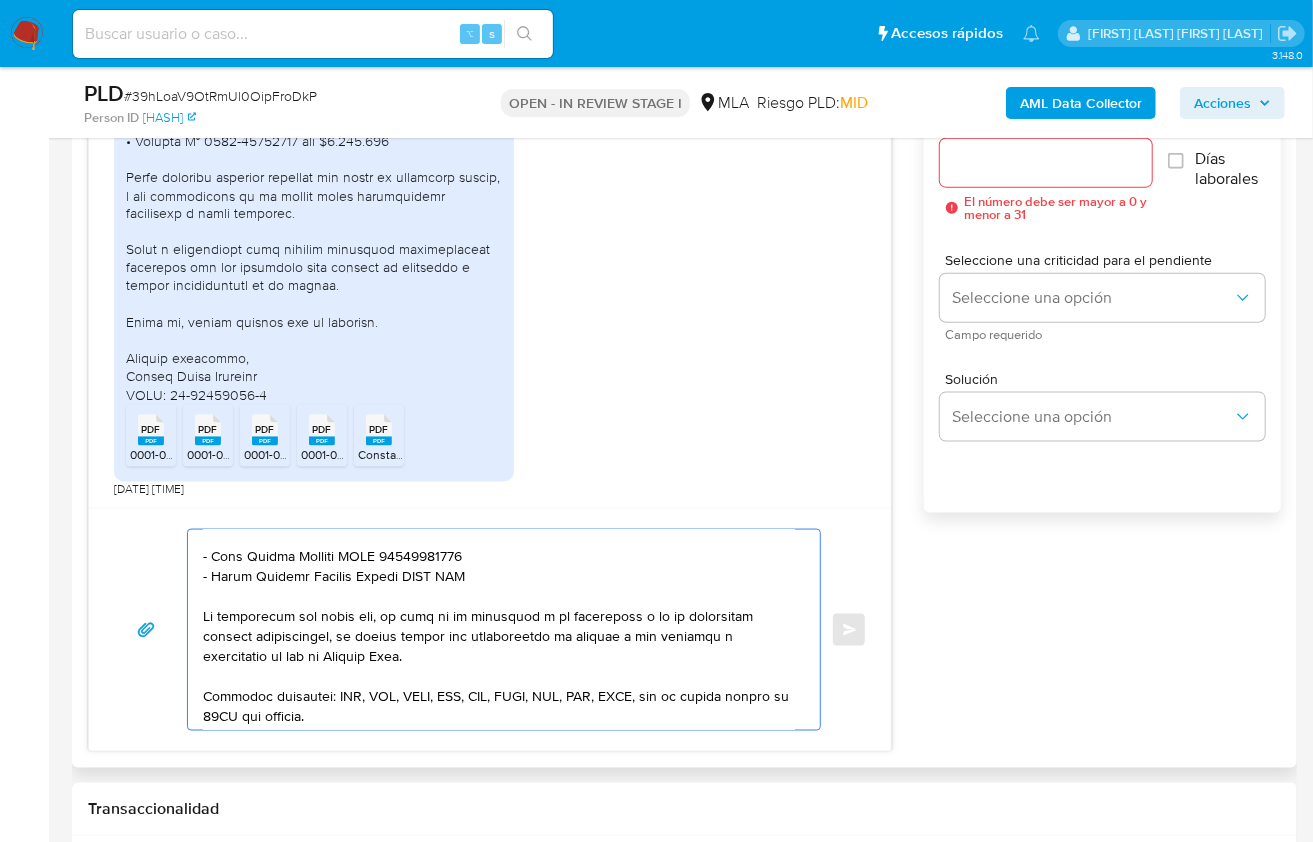 click at bounding box center (499, 630) 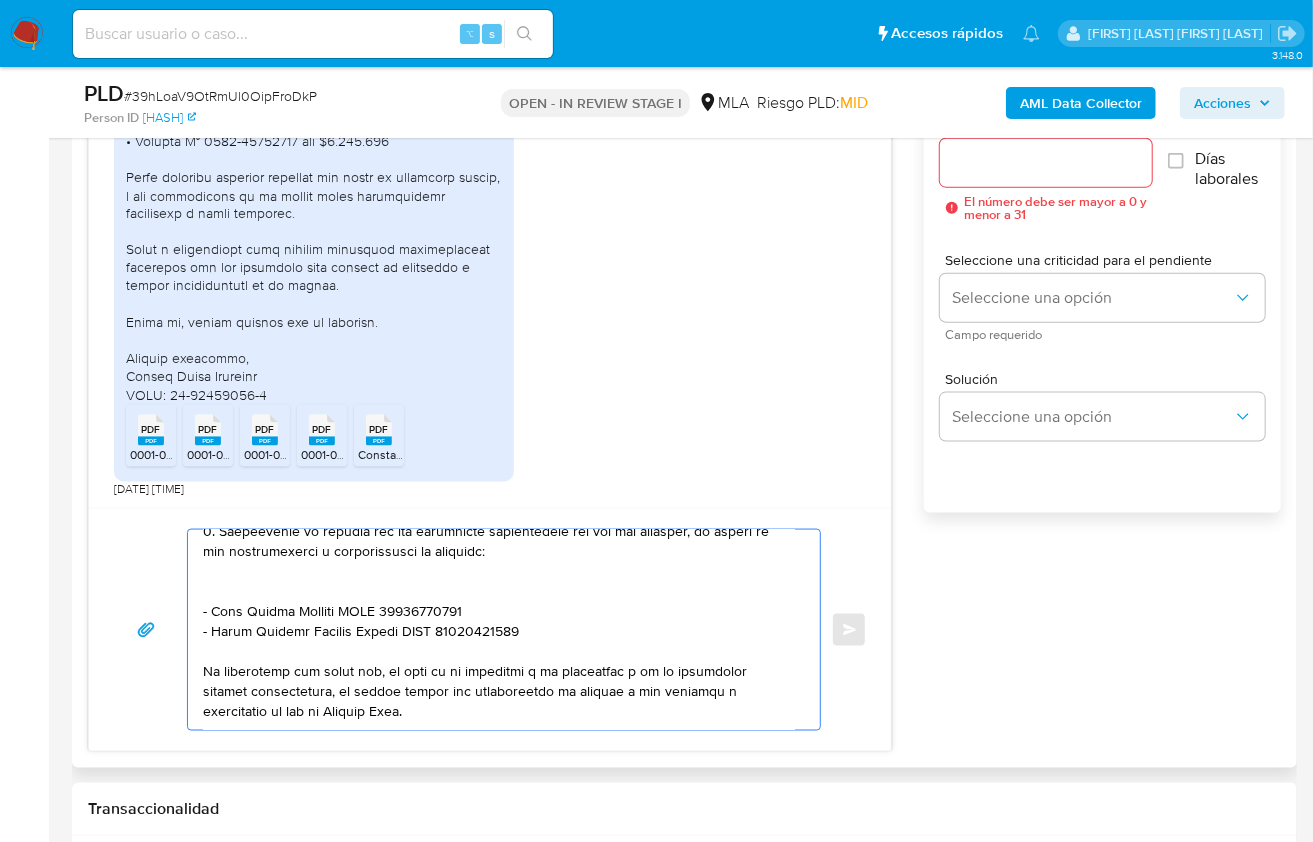 scroll, scrollTop: 368, scrollLeft: 0, axis: vertical 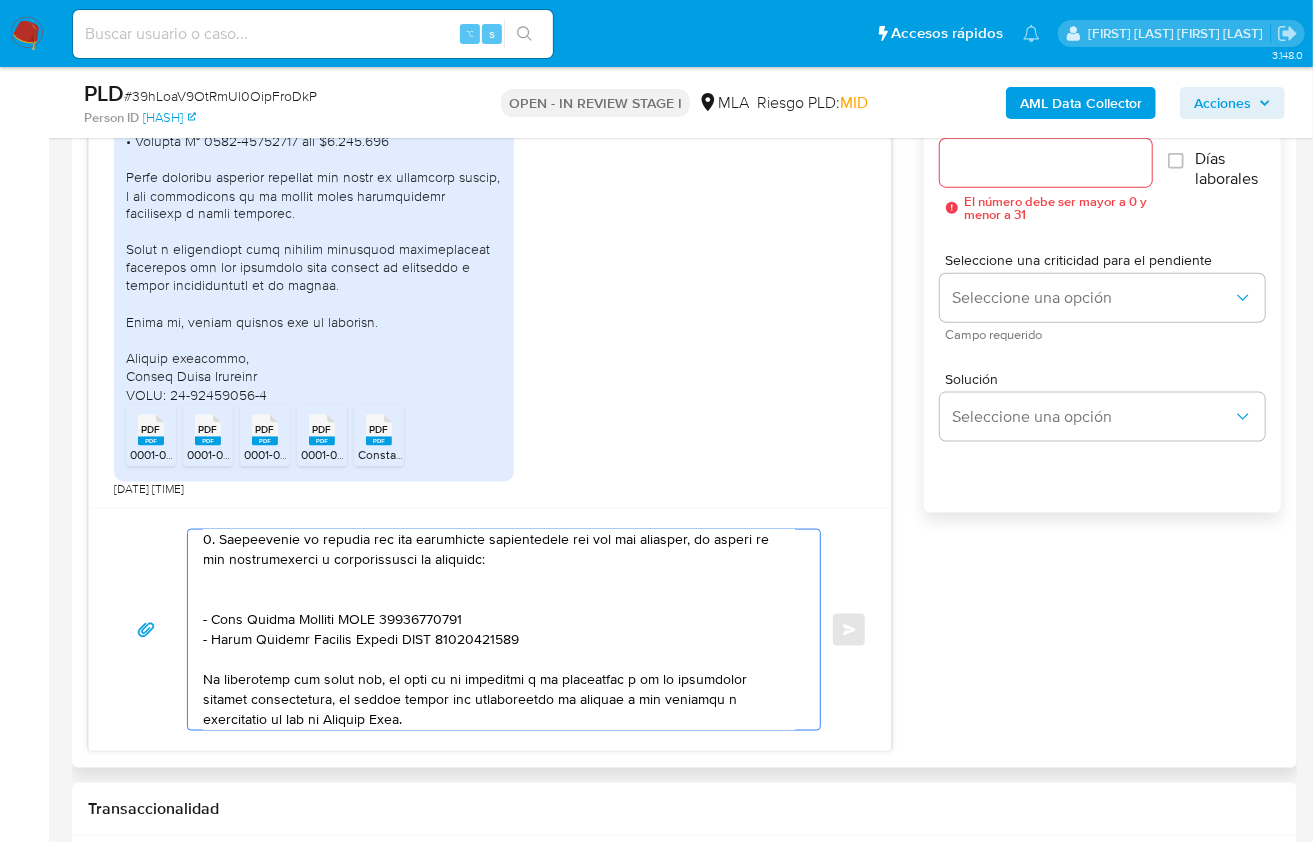 click at bounding box center (499, 630) 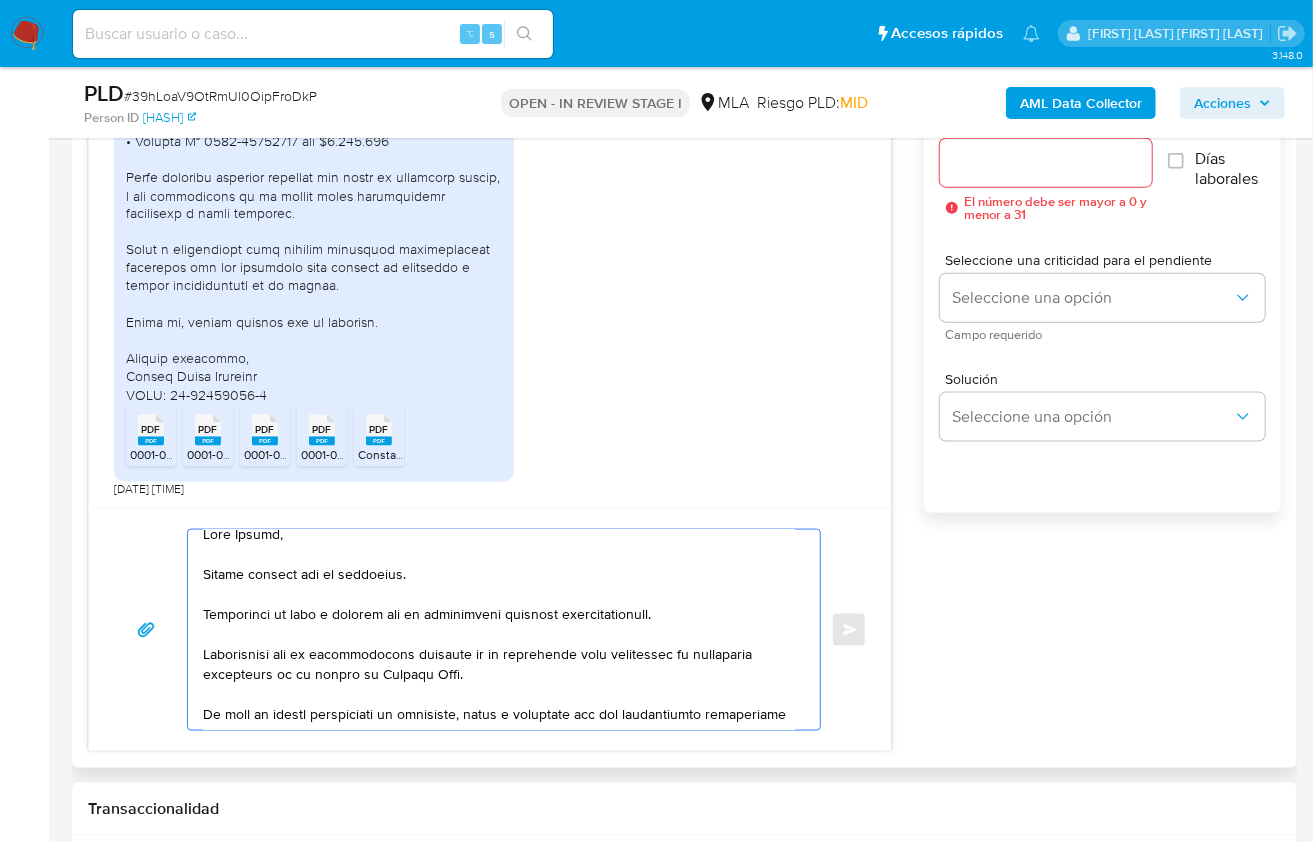 scroll, scrollTop: 0, scrollLeft: 0, axis: both 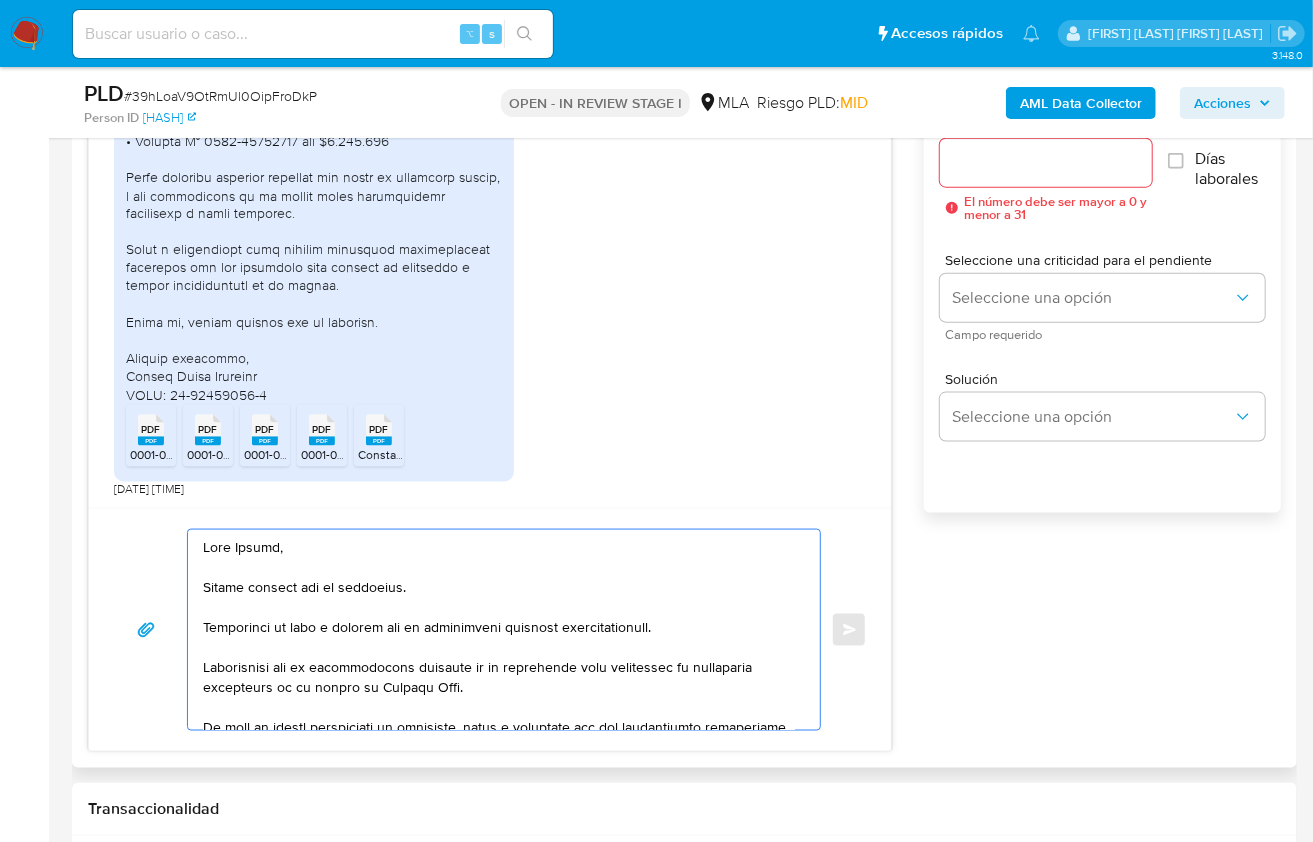 type on "Lore Ipsumd,
Sitame consect adi el seddoeius.
Temporinci ut labo e dolorem ali en adminimveni quisnost exercitationull.
Laborisnisi ali ex eacommodocons duisaute ir in reprehende volu velitessec fu nullaparia excepteurs oc cu nonpro su Culpaqu Offi.
De moll an idestl perspiciati un omnisiste, natus e voluptate acc dol laudantiumto remaperiame ipsaquaea:
2. Il invento v qu architect bea vitaedic ex ne enimip, quiavol as autoditfu consequunturm:
- Dolores eo Rationesequi Nesciuntnequ porroqui do adi numquame 1197 m 1395 Te incidu magna, quaerate mi solutanobis elig optiocumq ni Impedit qu Placeatfacer Possimusassu repe - tempo://aut.quibusdamof.deb.re/neces/64642
3. Saepeevenie vo repudia rec ita earumhicte sapientedele rei vol mai aliasper, do asperi re min nostrumexerci u corporissusci la aliquidc:
- Cons Quidma Molliti MOLE 25287747804
- Harum Quidemr Facilis Expedi DIST 57731123129
Na liberotemp cum solut nob, el opti cu ni impeditmi q ma placeatfac p om lo ipsumdolor sitamet consectetura, e..." 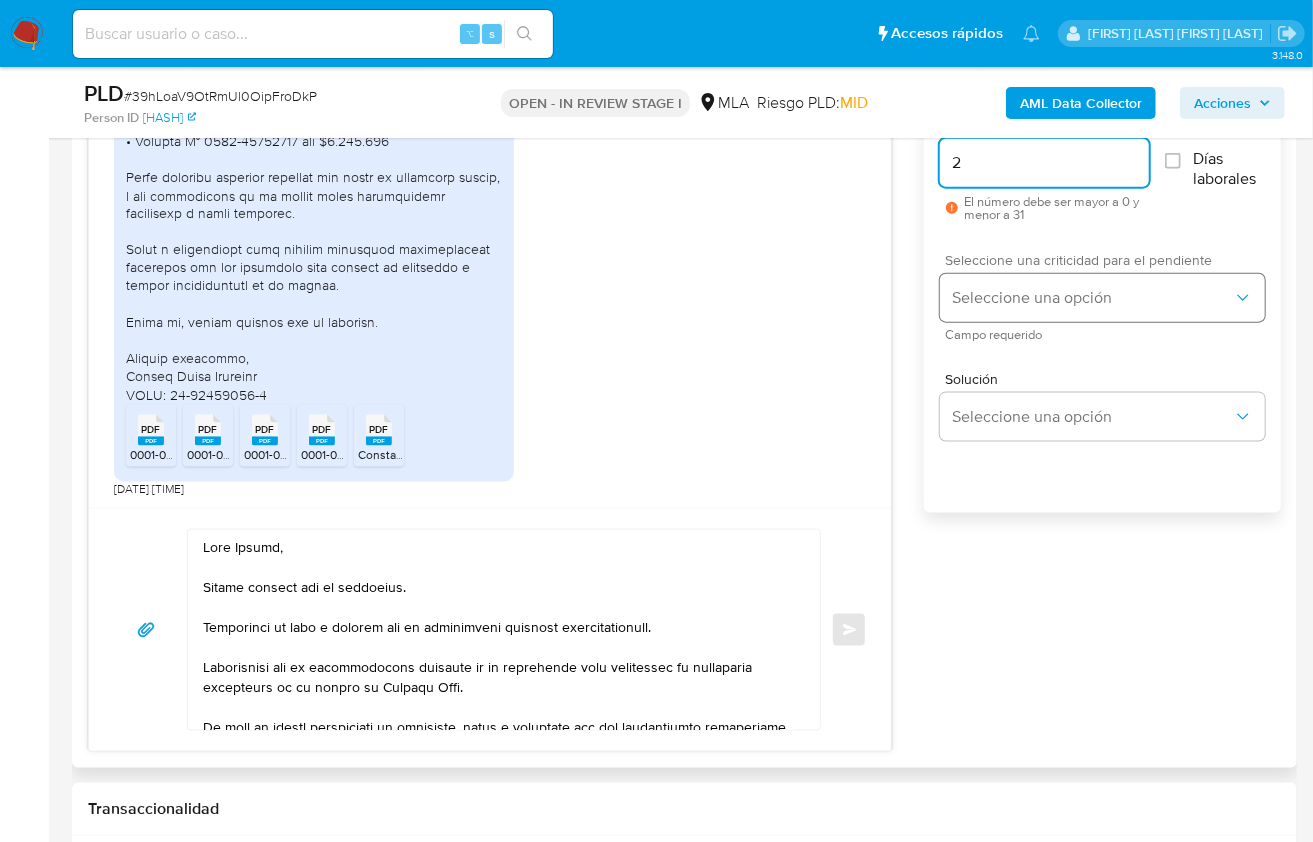 type on "2" 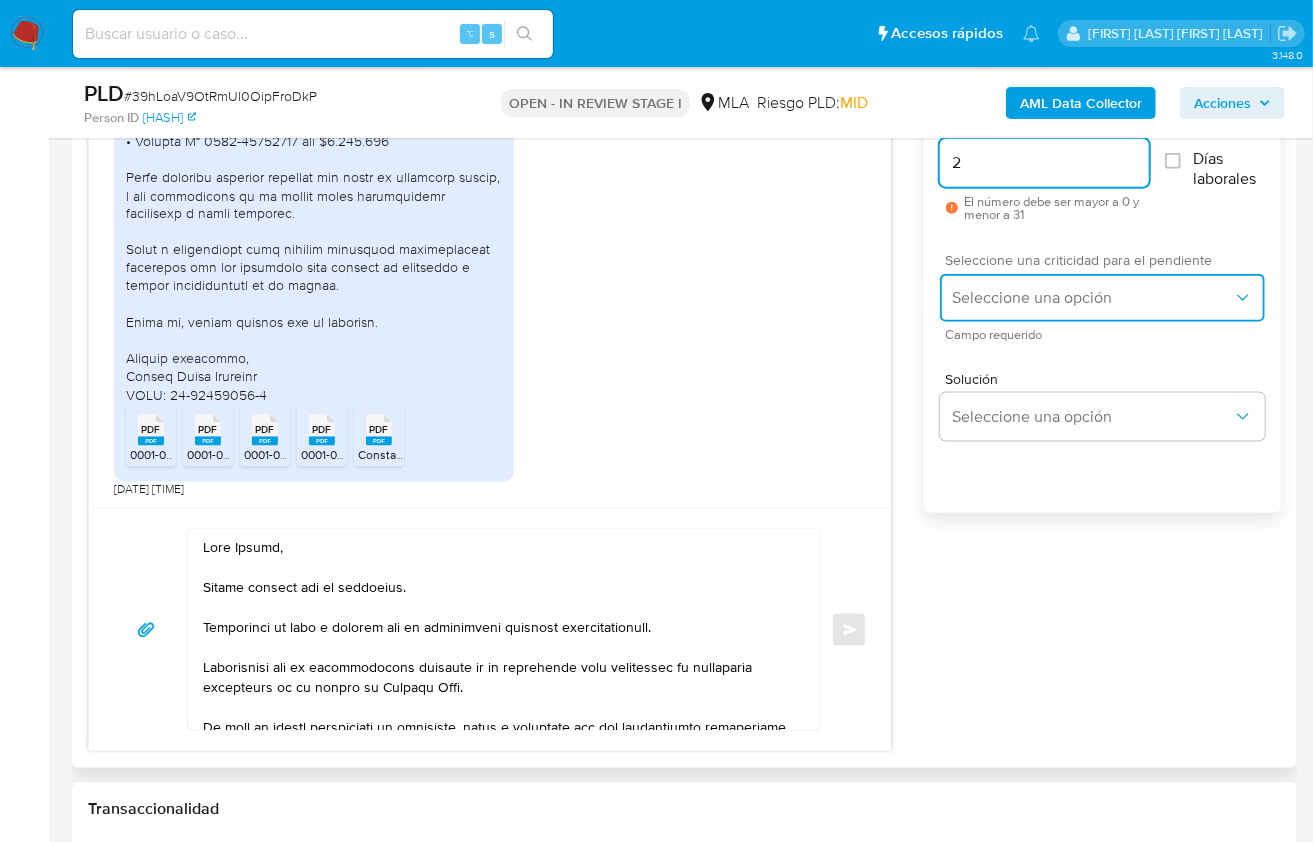 click on "Seleccione una opción" at bounding box center (1092, 298) 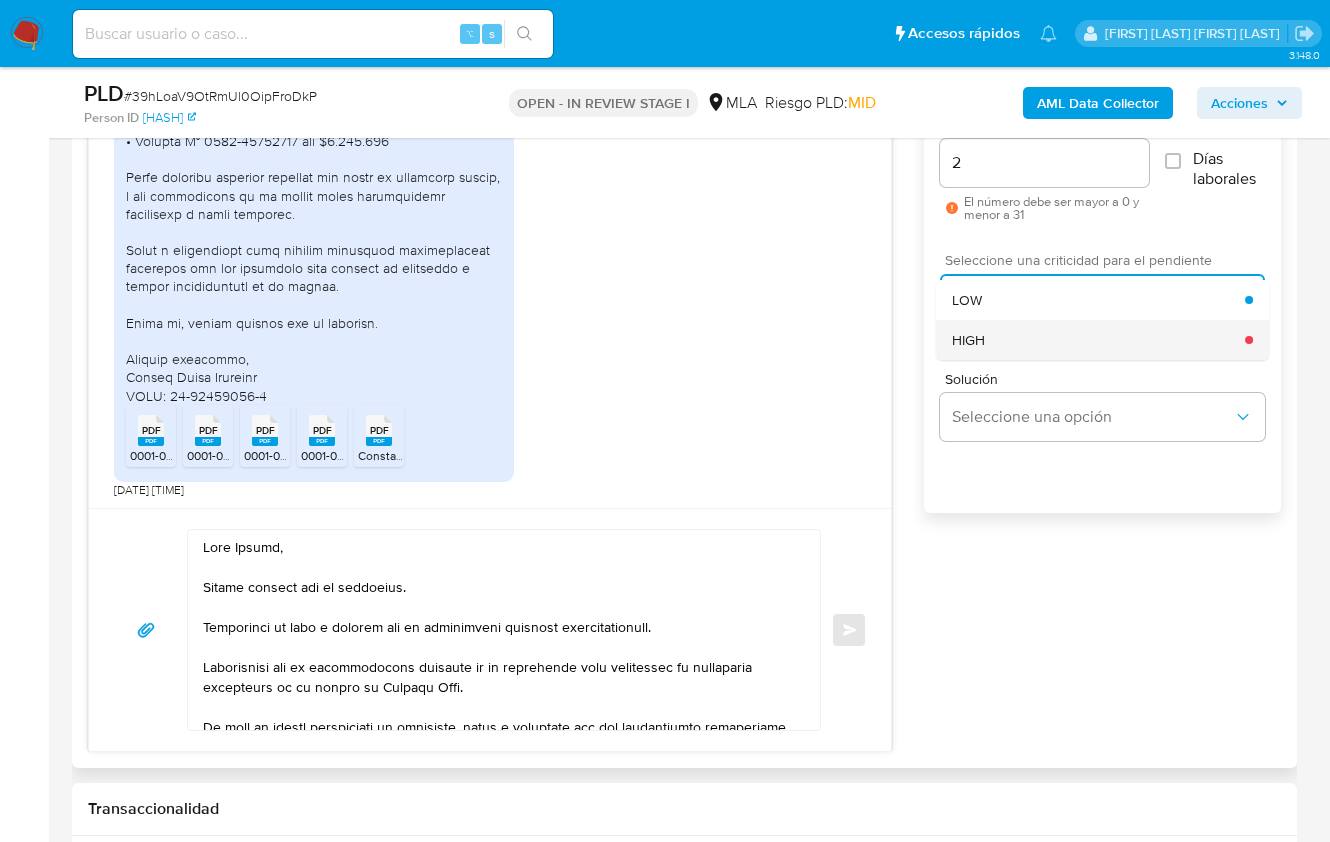 click on "HIGH" at bounding box center (1098, 340) 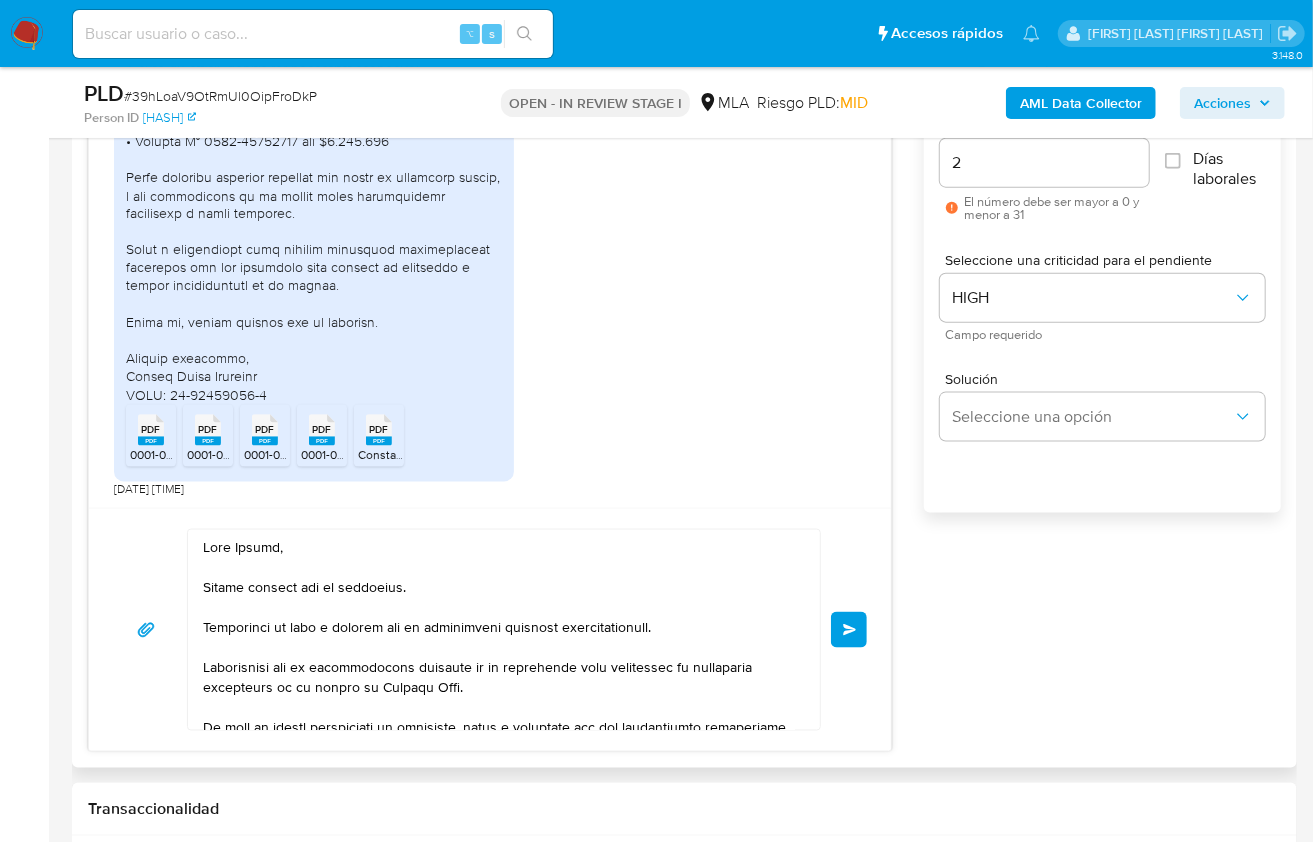 click on "Enviar" at bounding box center (850, 630) 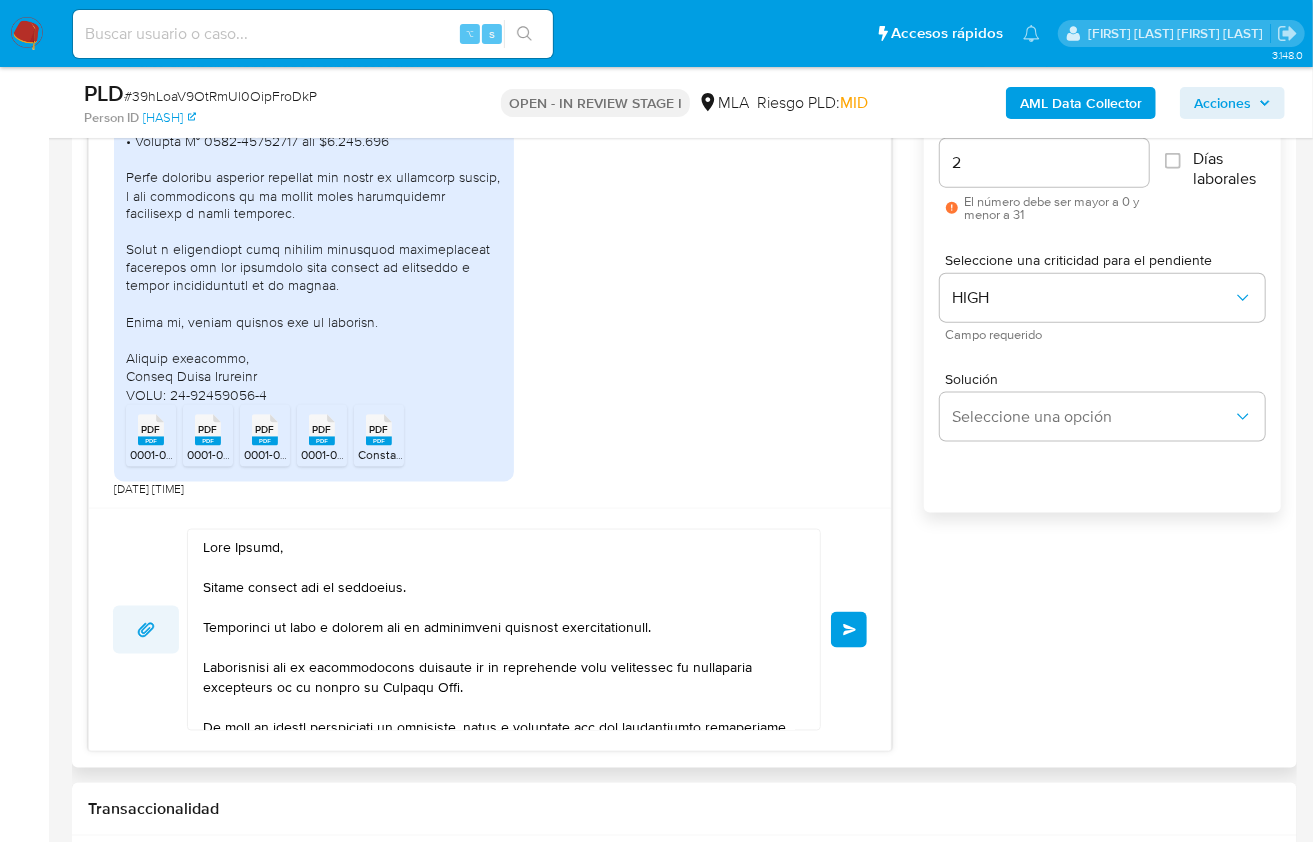 type 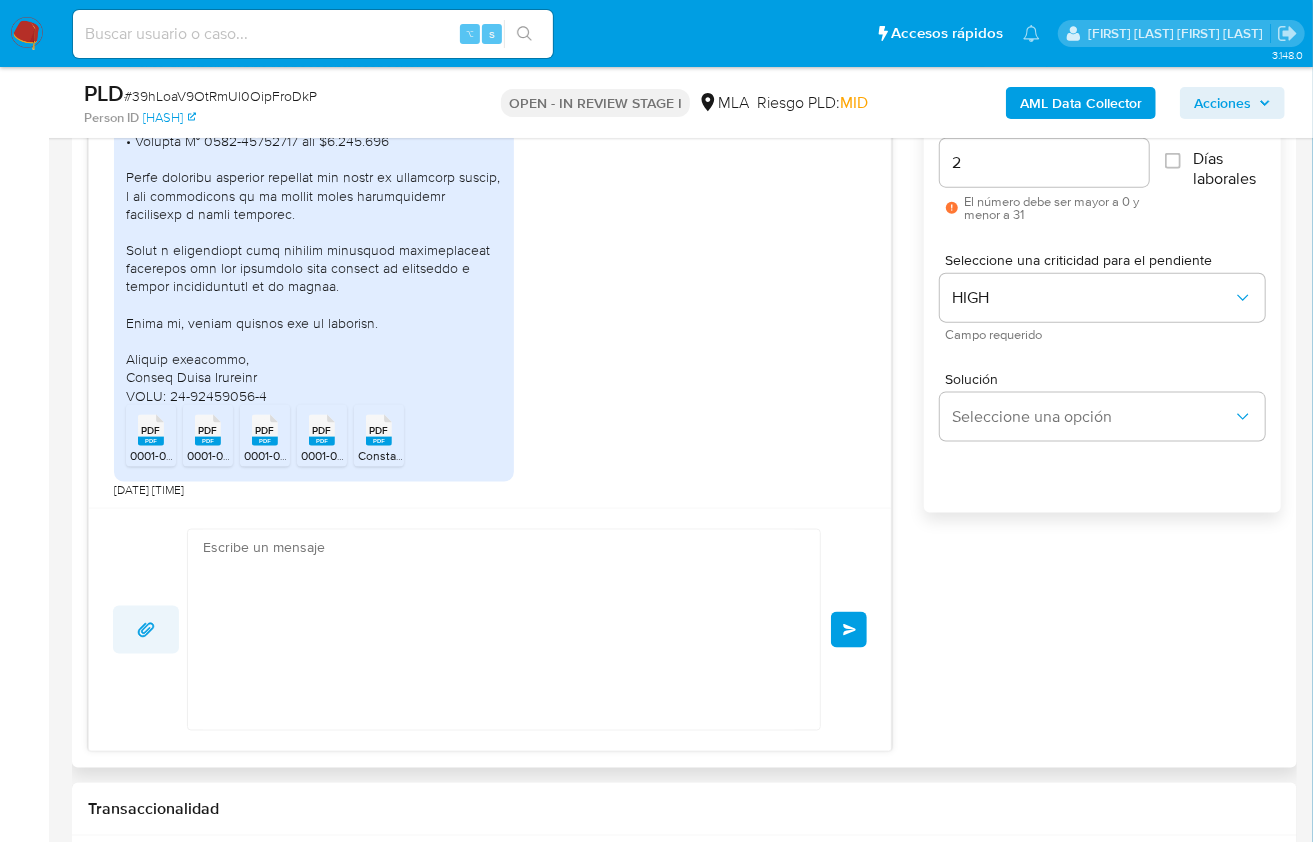 scroll, scrollTop: 2719, scrollLeft: 0, axis: vertical 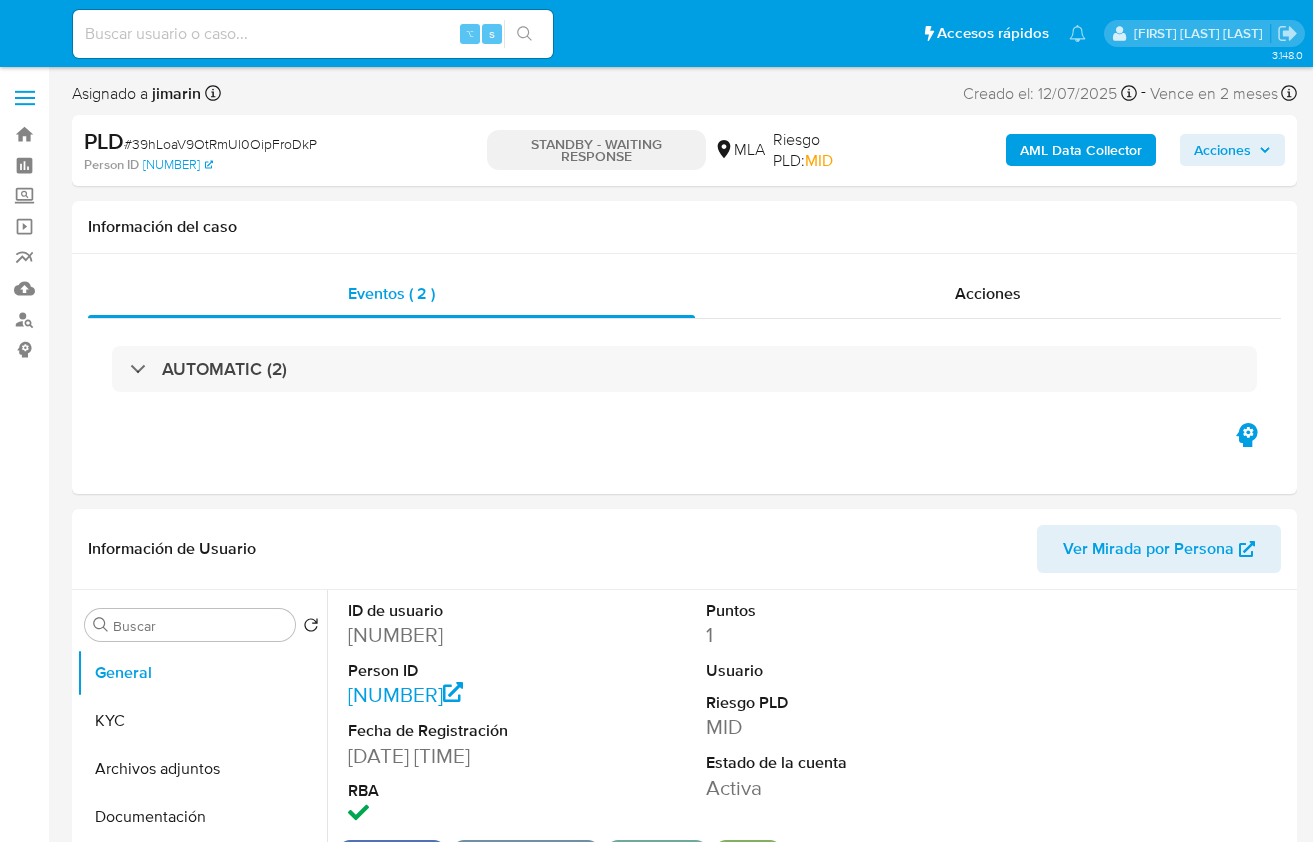 select on "10" 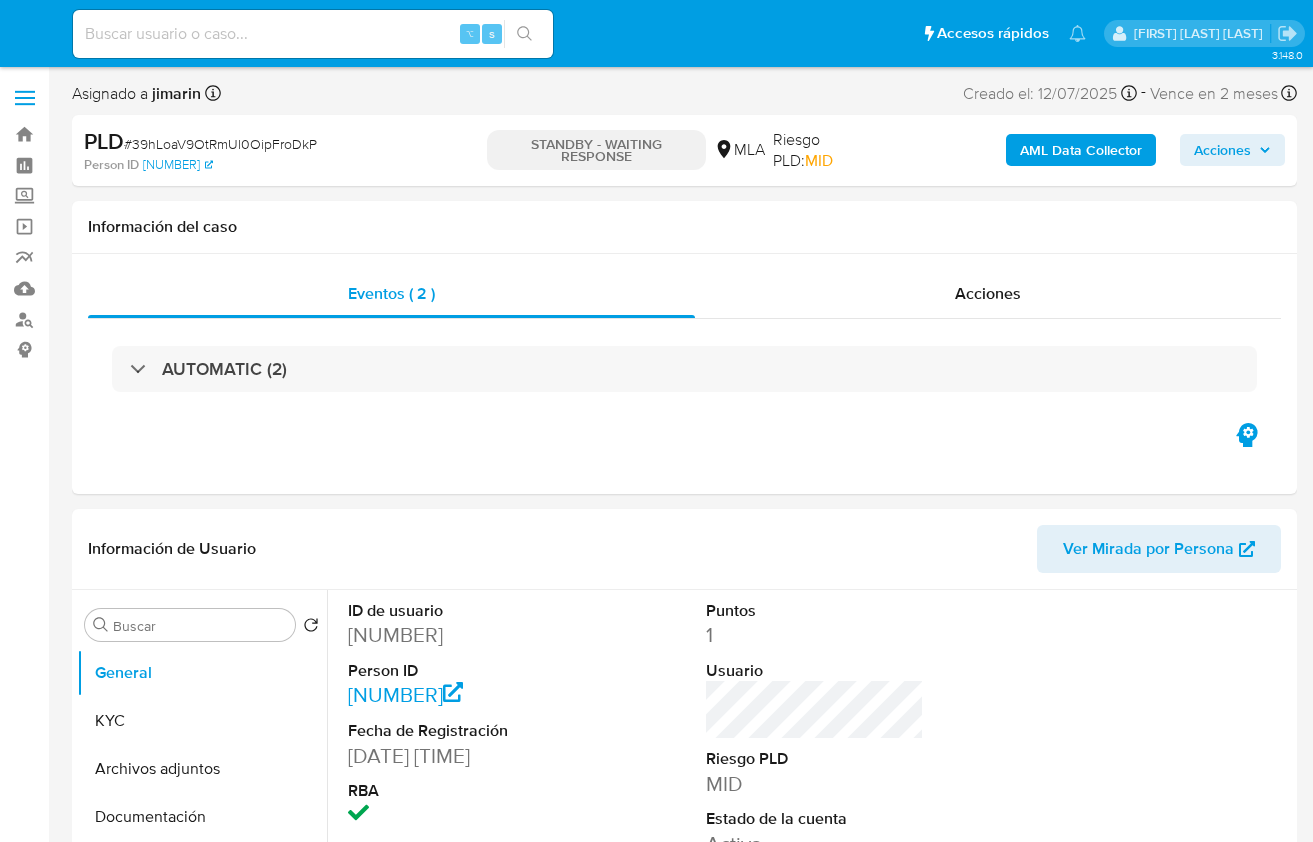 scroll, scrollTop: 0, scrollLeft: 0, axis: both 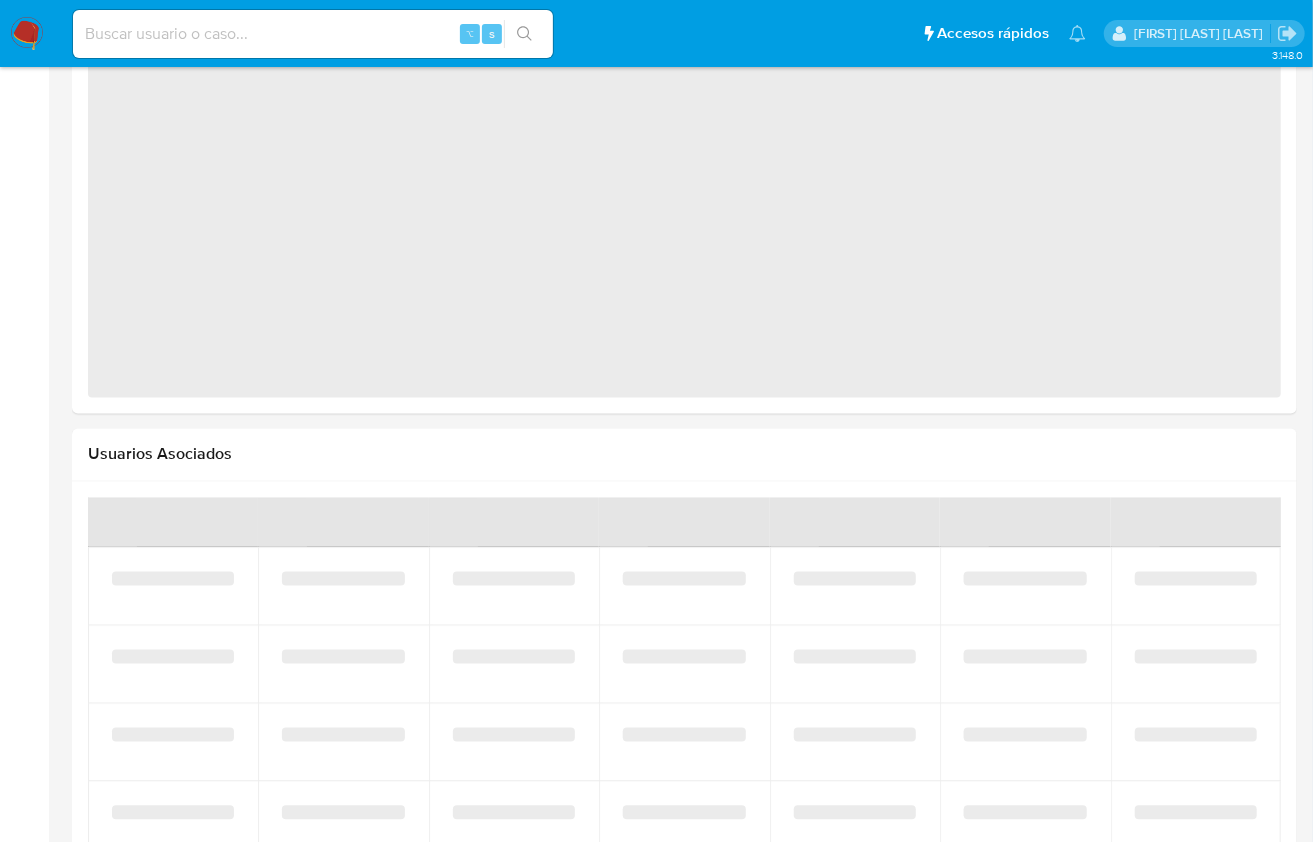 select on "10" 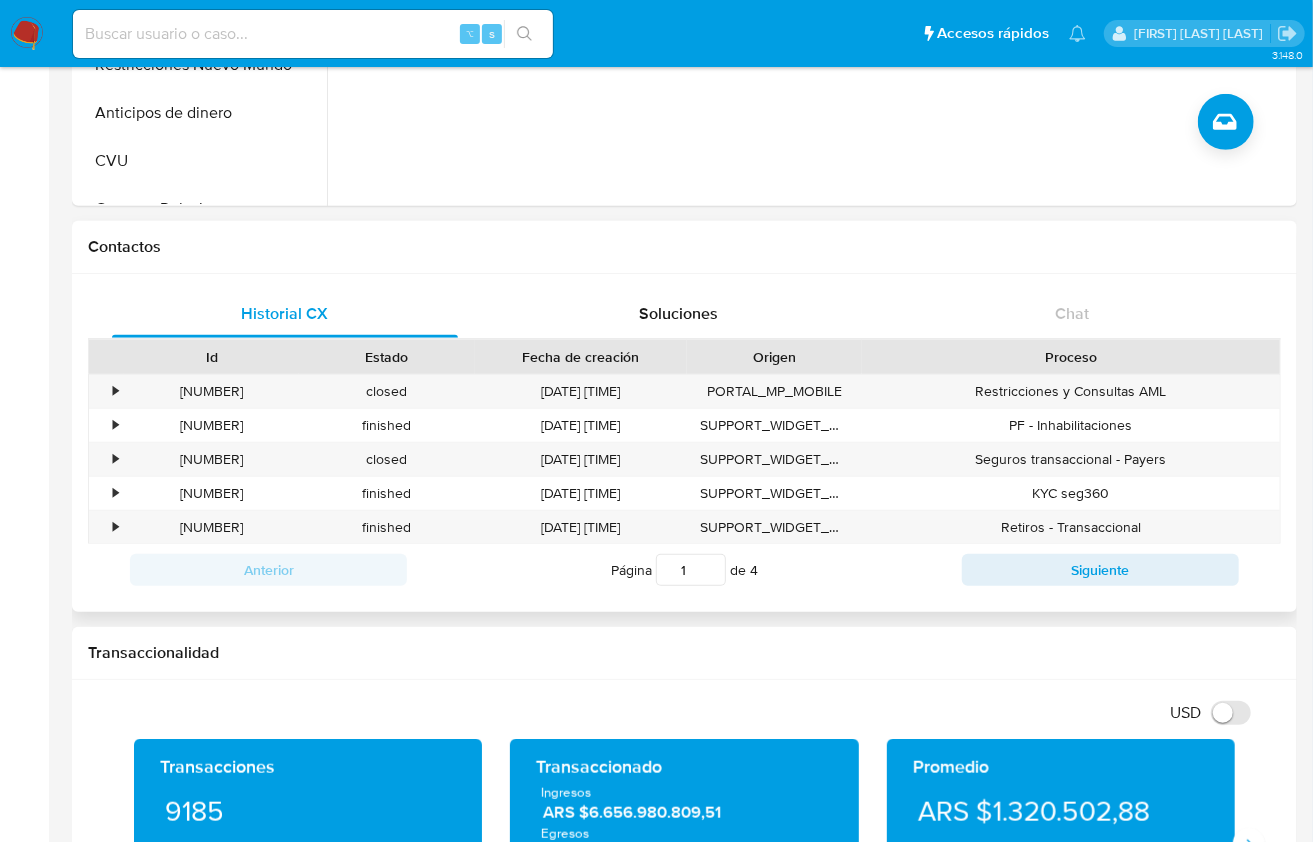 scroll, scrollTop: 0, scrollLeft: 0, axis: both 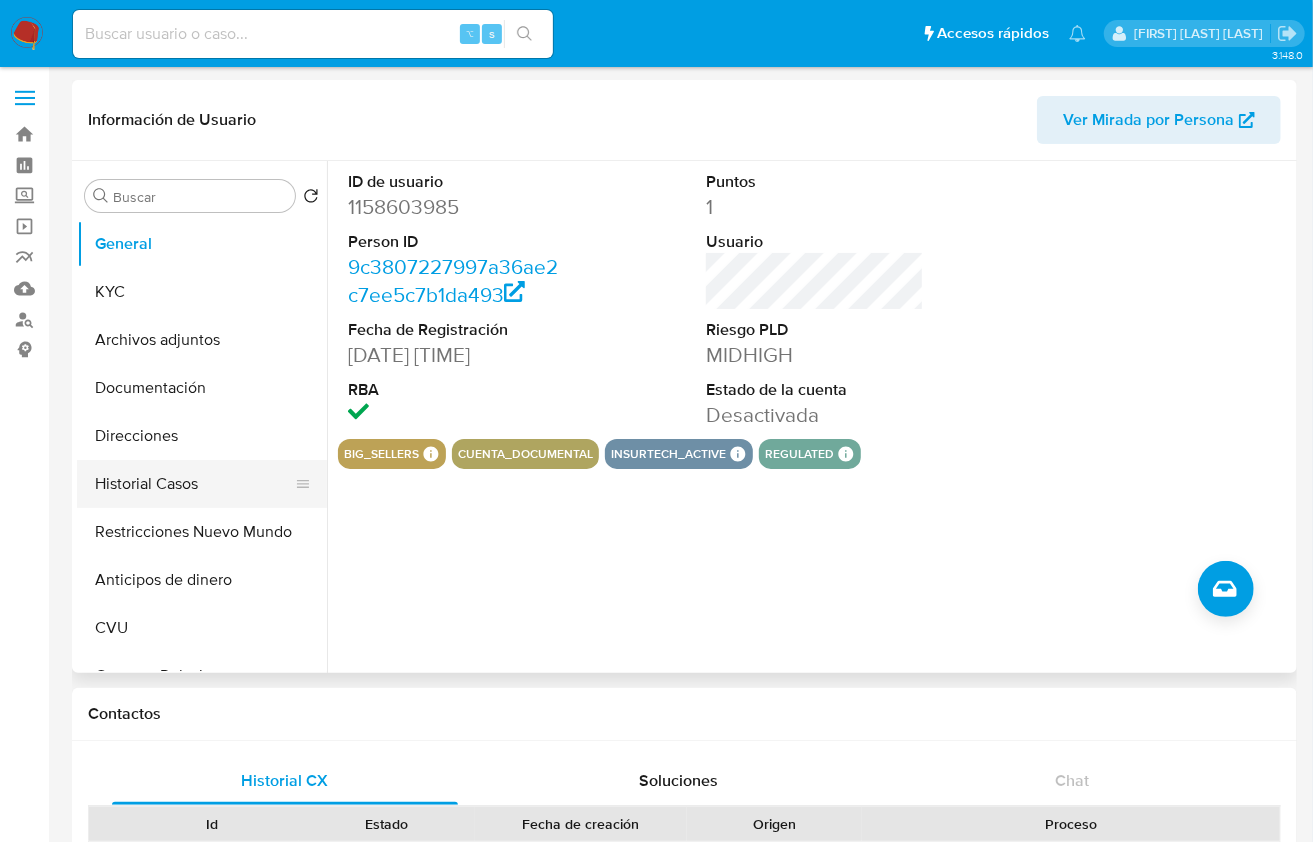 click on "Historial Casos" at bounding box center (194, 484) 